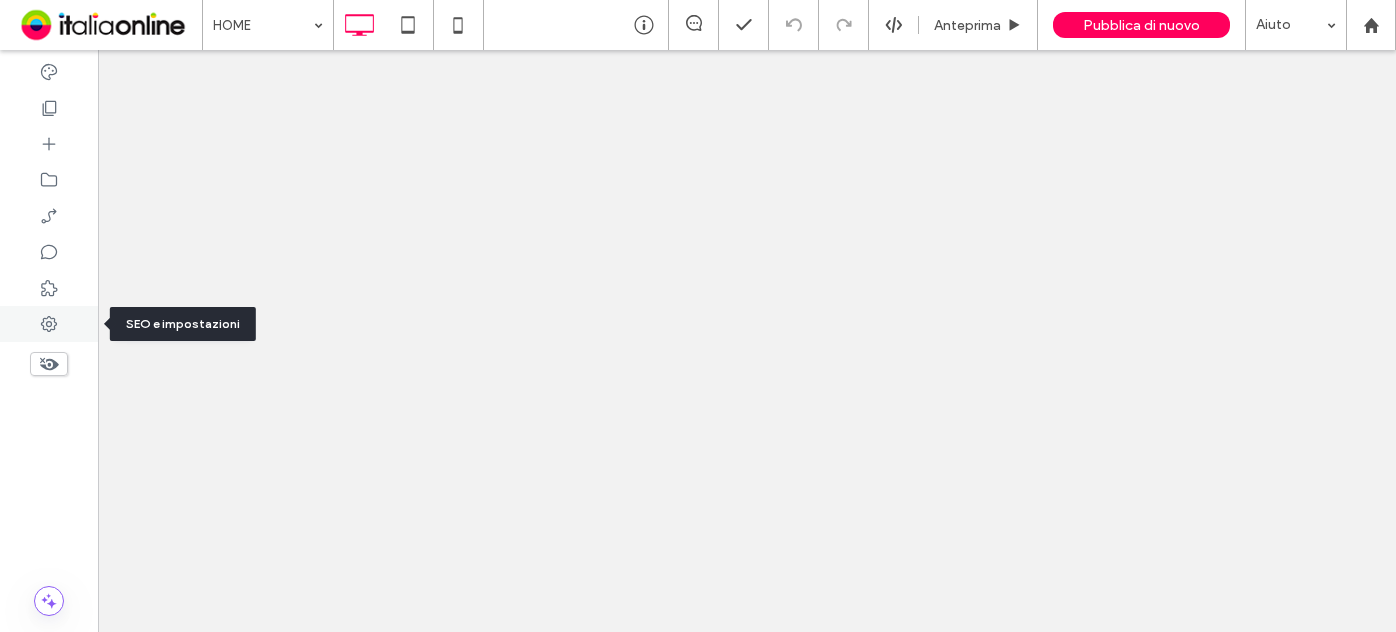 click 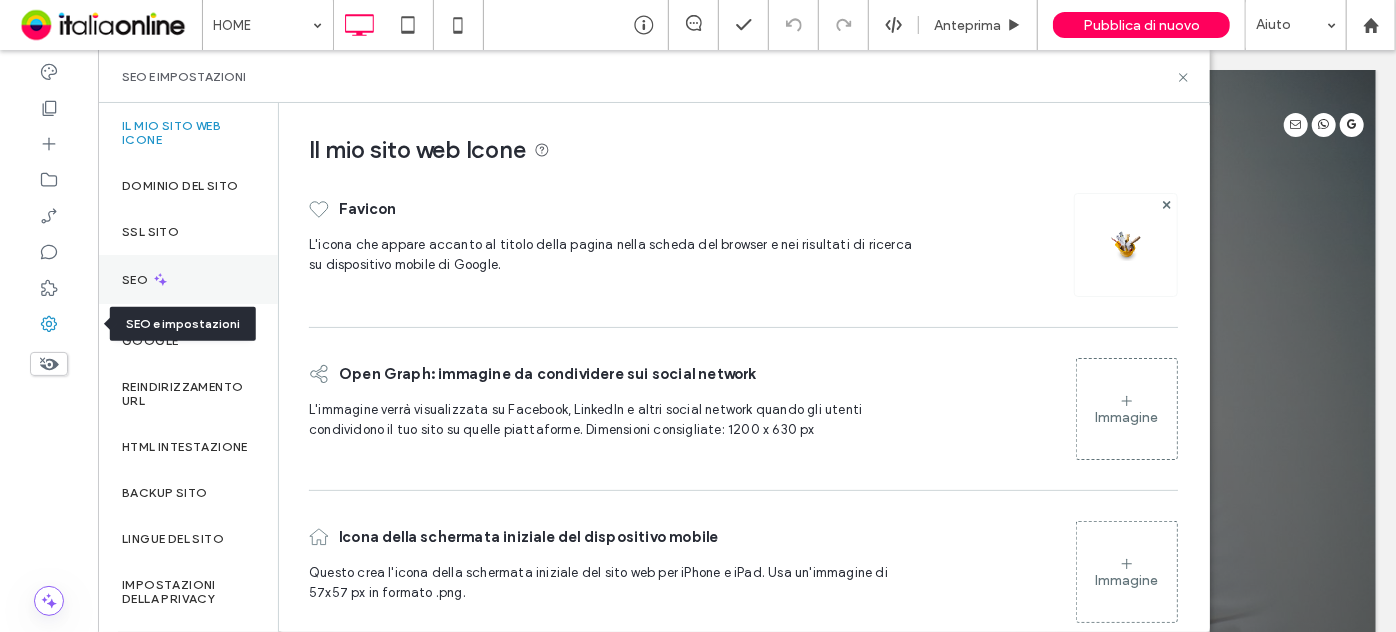 scroll, scrollTop: 0, scrollLeft: 0, axis: both 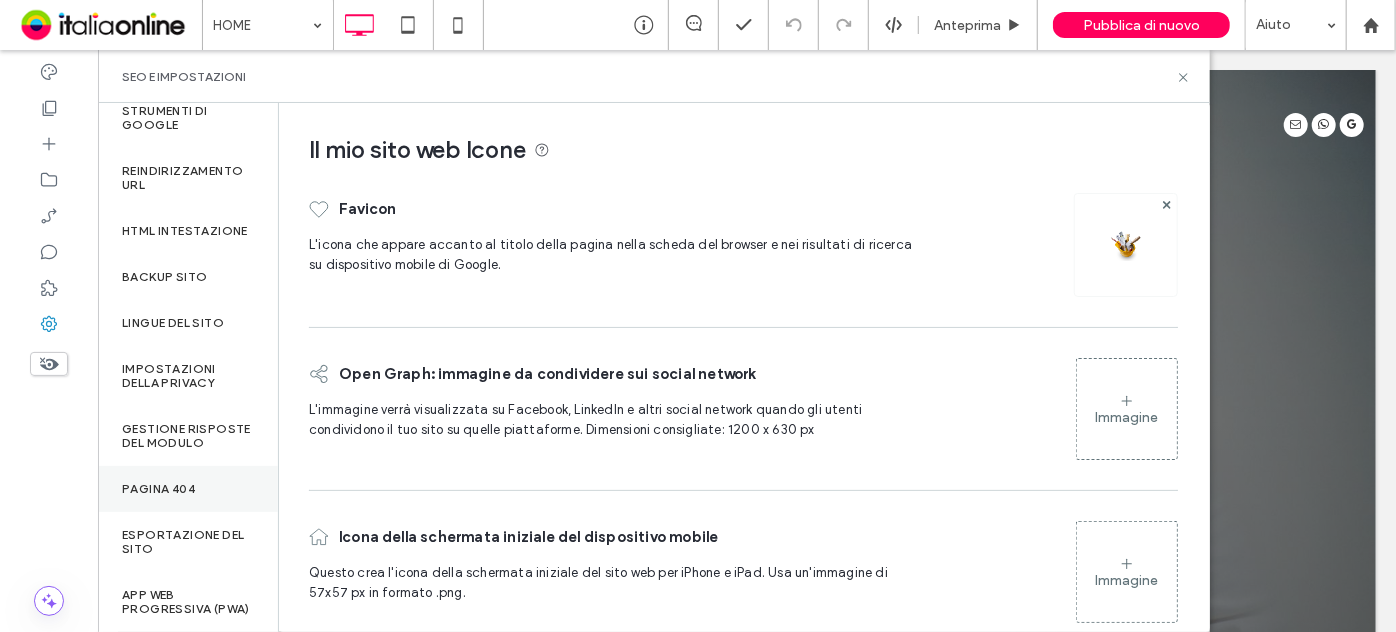 click on "Pagina 404" at bounding box center [188, 489] 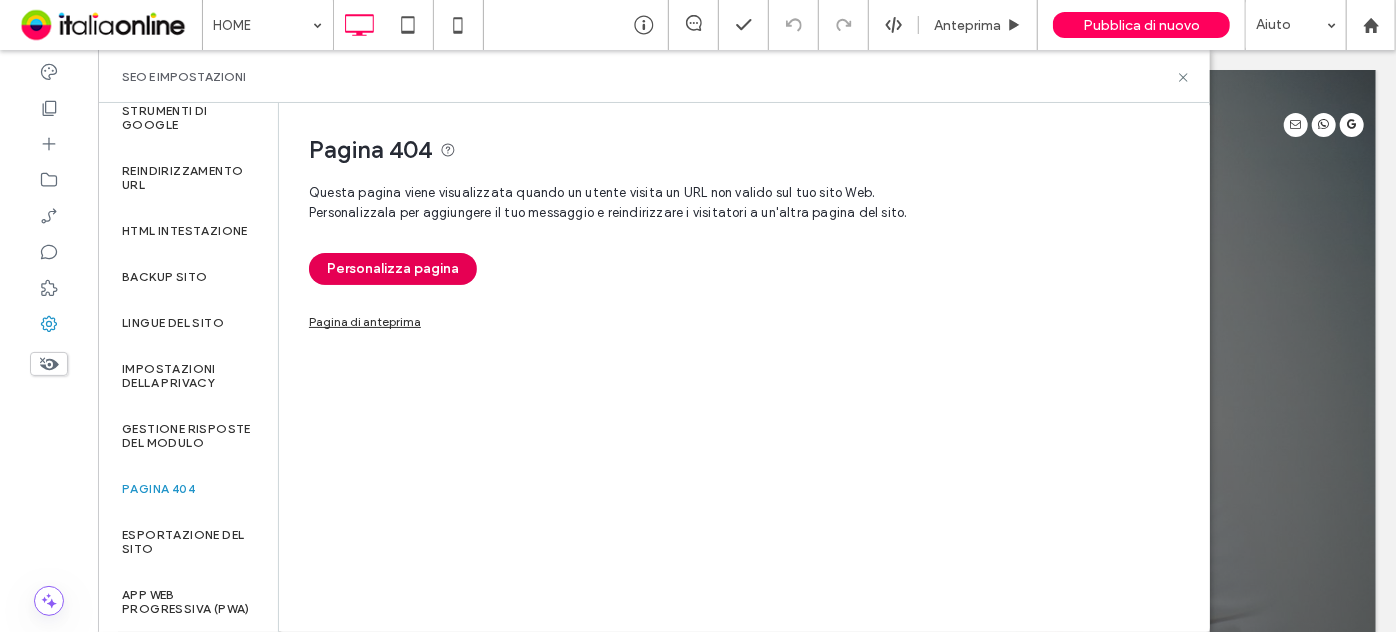 click on "Personalizza pagina" at bounding box center (393, 269) 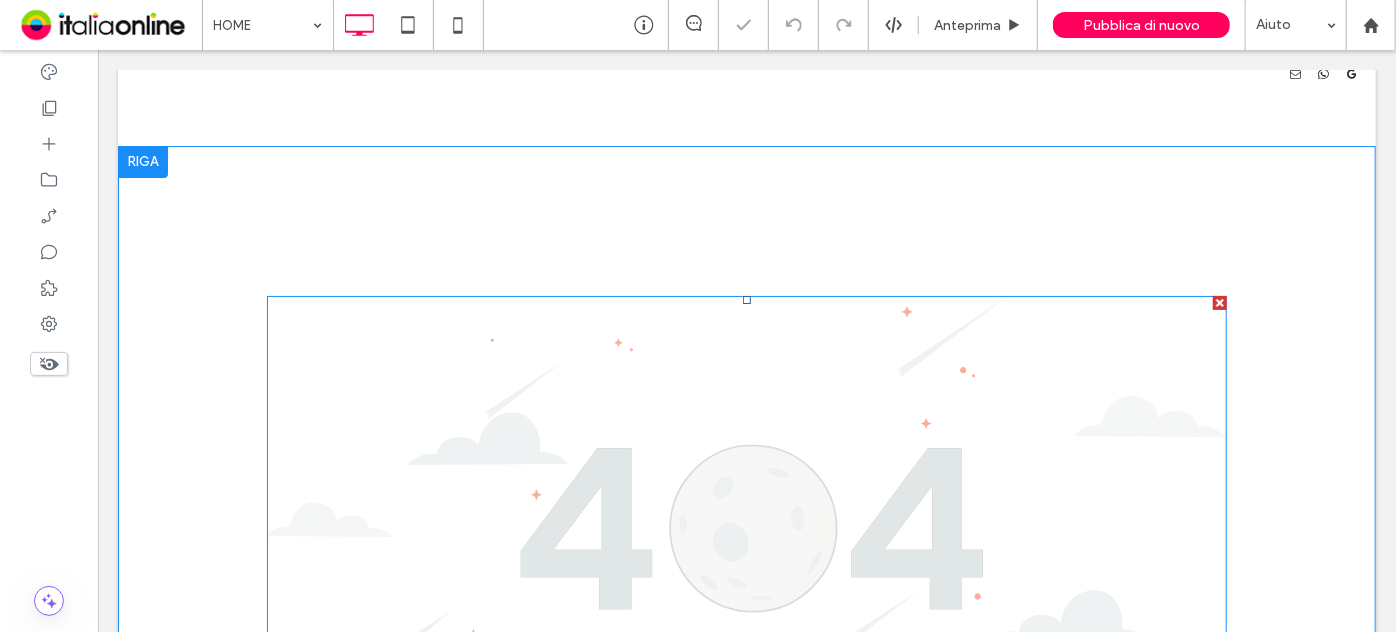 scroll, scrollTop: 0, scrollLeft: 0, axis: both 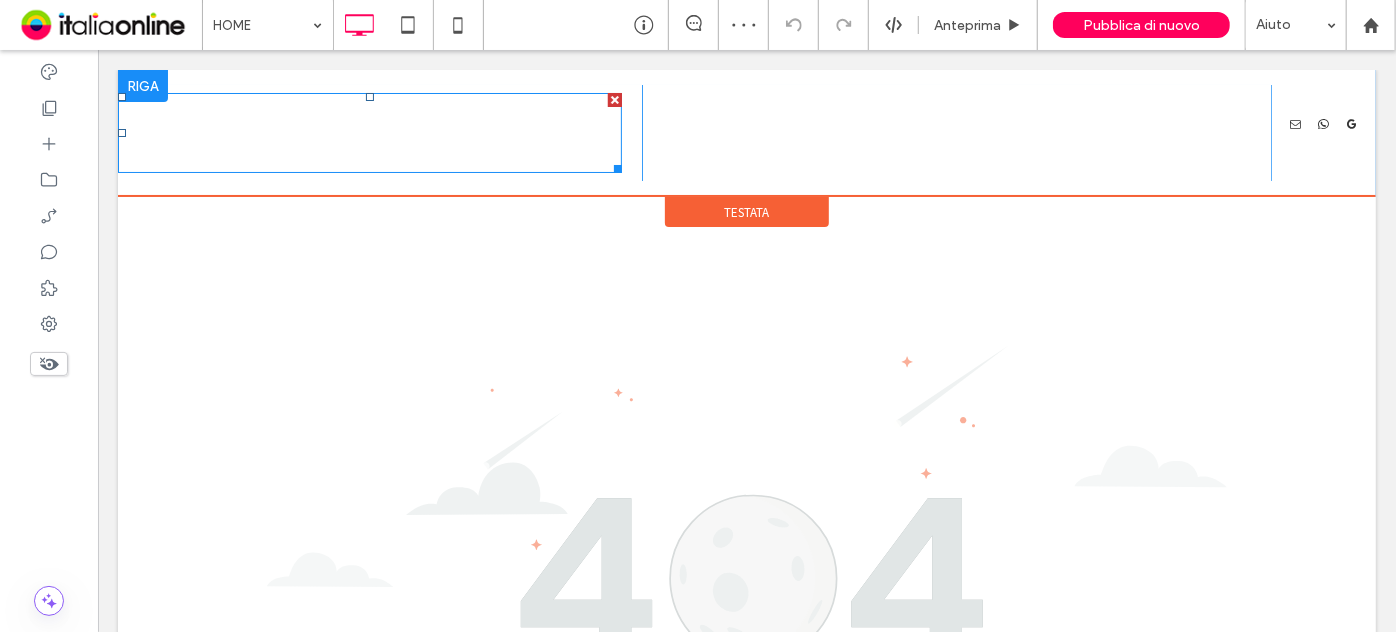 click on "SORACI" at bounding box center (420, 122) 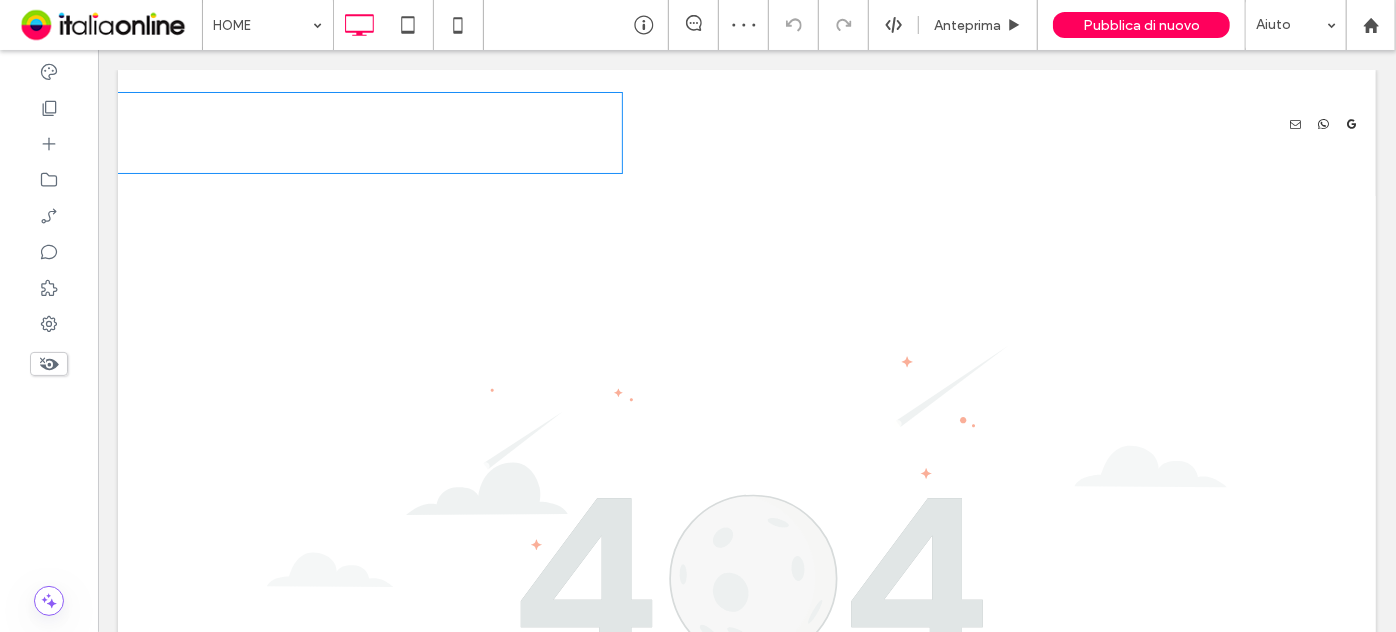 type on "*******" 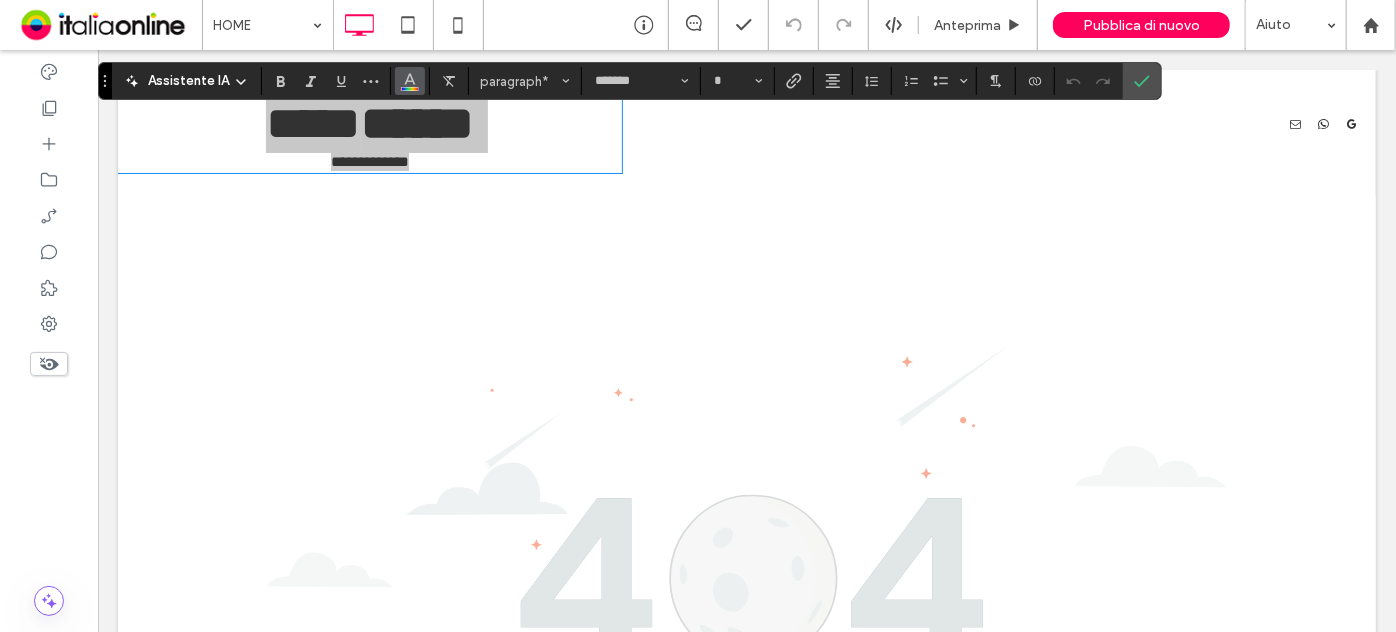 click 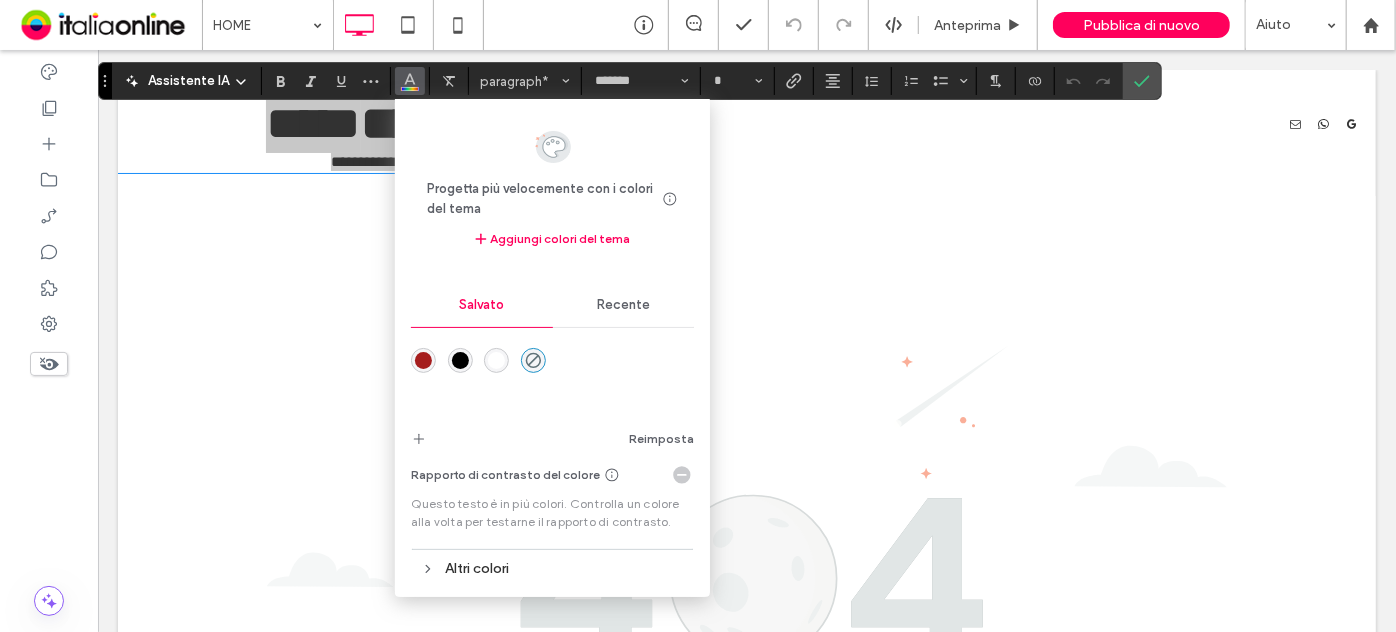 click at bounding box center (460, 360) 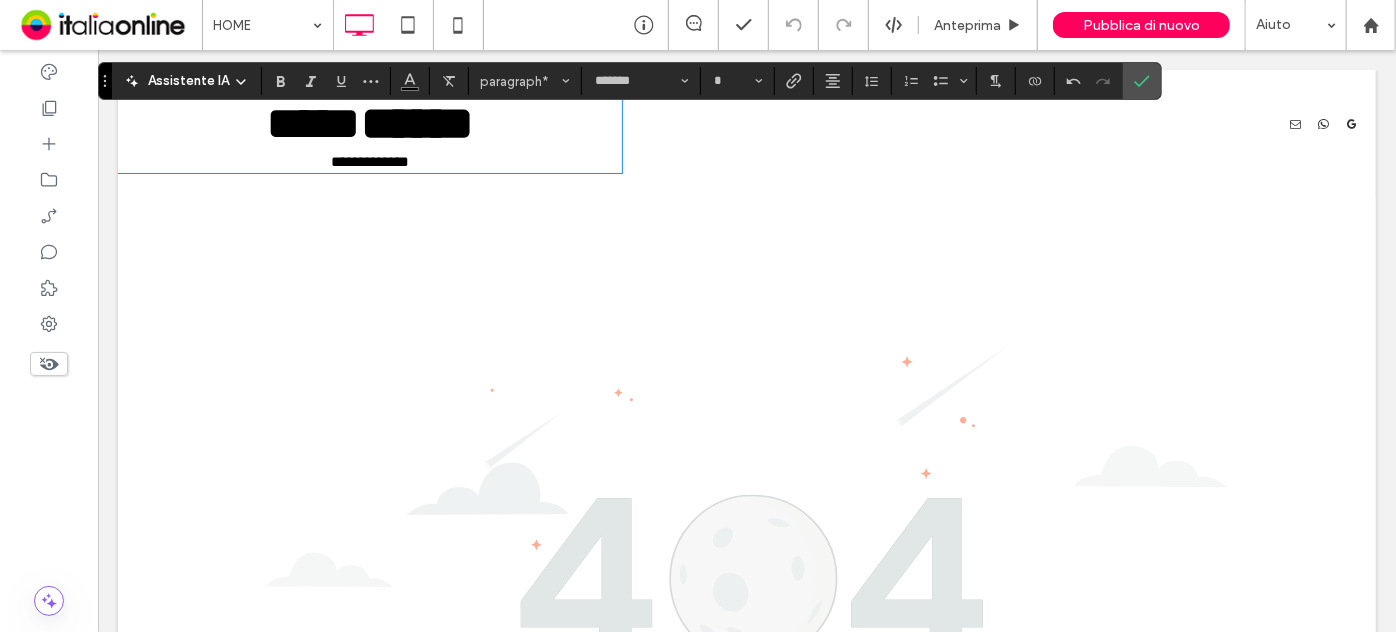 click on "The page you are looking for cannot be found
Torna alla homepage
Click To Paste
Riga + Aggiungi sezione" at bounding box center [746, 648] 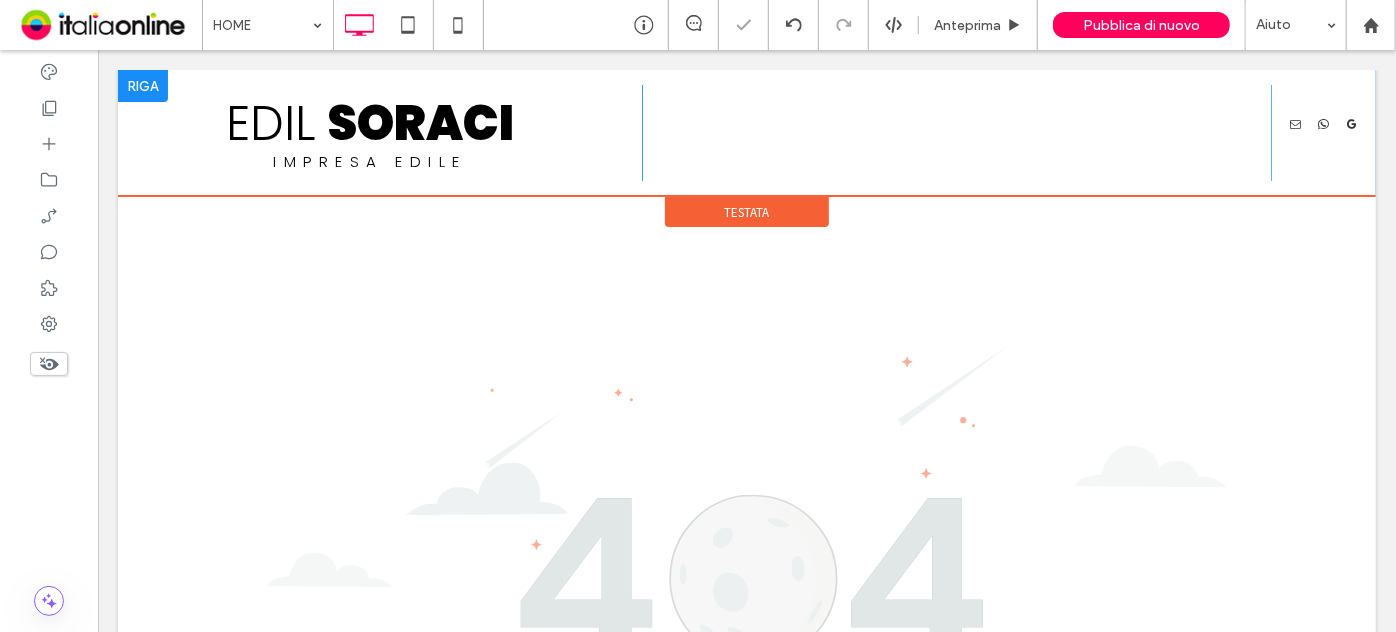 click on "HOME
IMPRESA EDILE
SERVIZI
RISTRUTTURAZIONI
RISCALDAMENTO A PAVIMENTO
IMBIANCHINI
CONTATTI
Click To Paste" at bounding box center (955, 132) 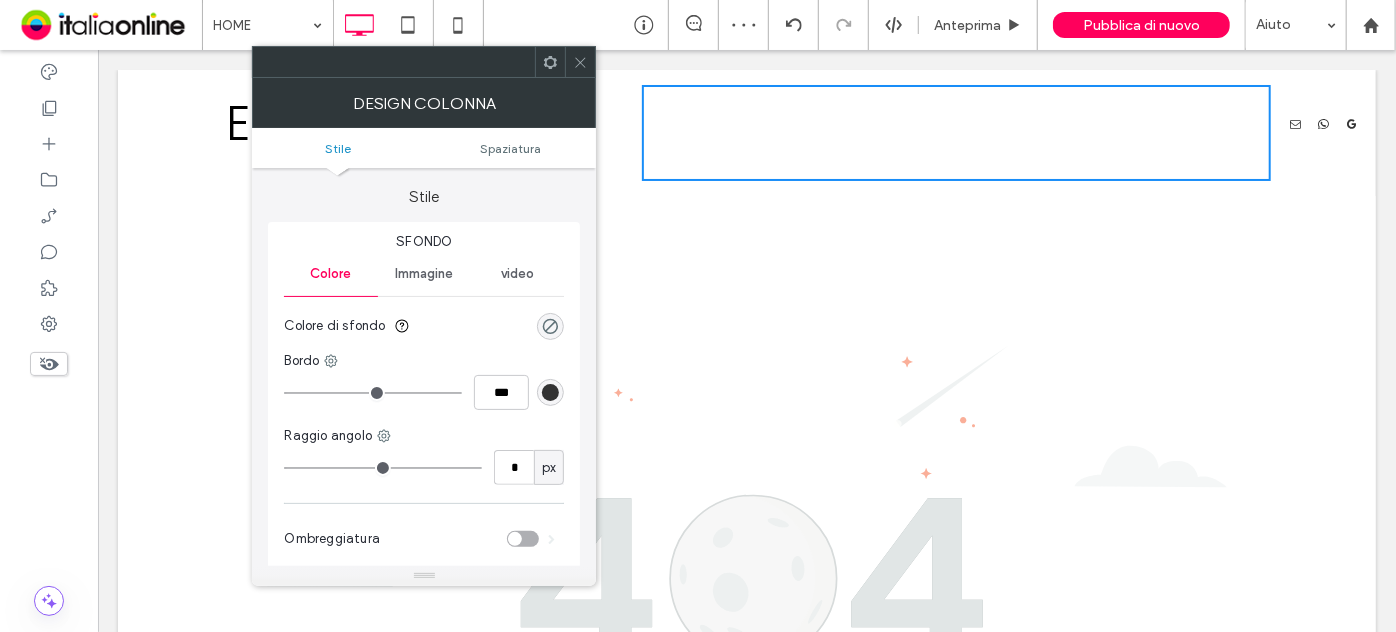 click on "Immagine" at bounding box center [424, 274] 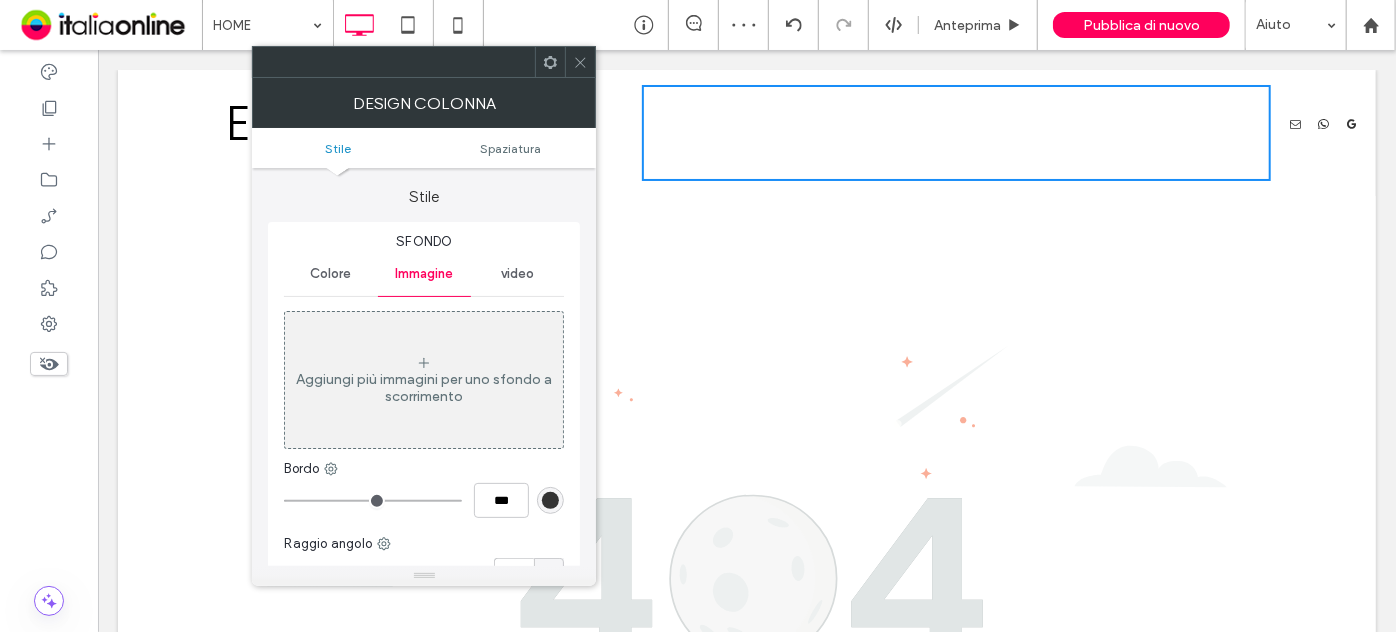 click on "video" at bounding box center (517, 274) 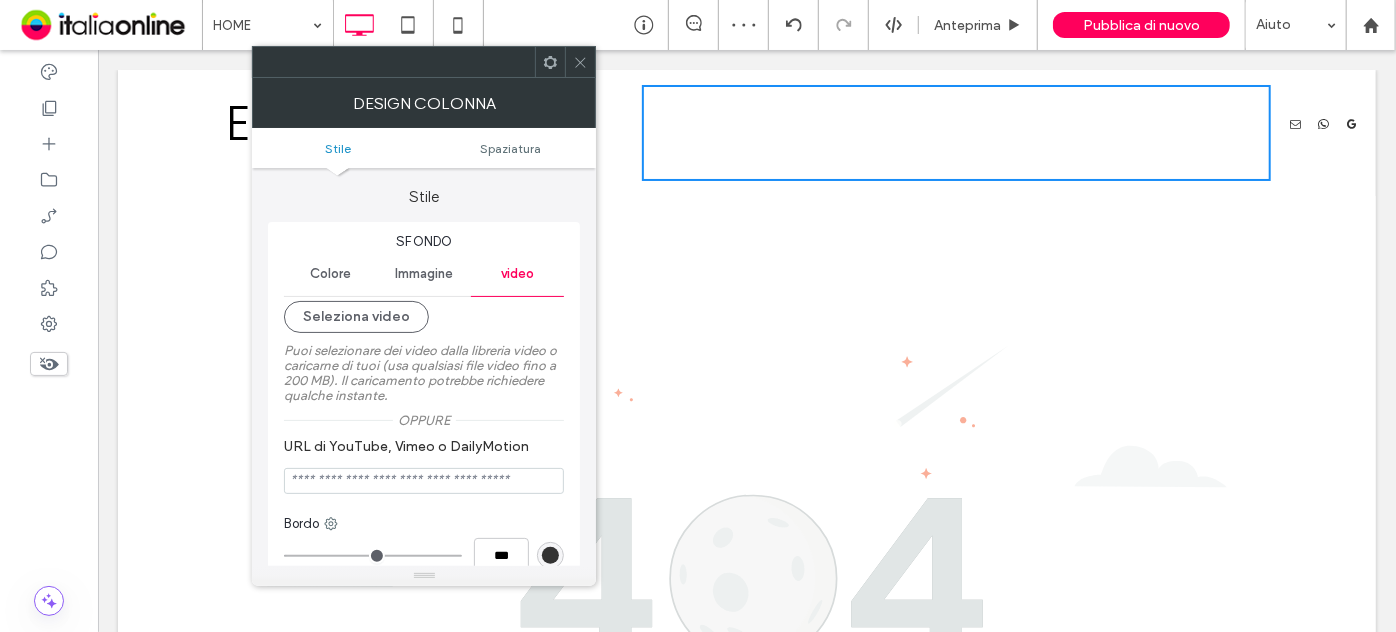 click on "Colore" at bounding box center (331, 274) 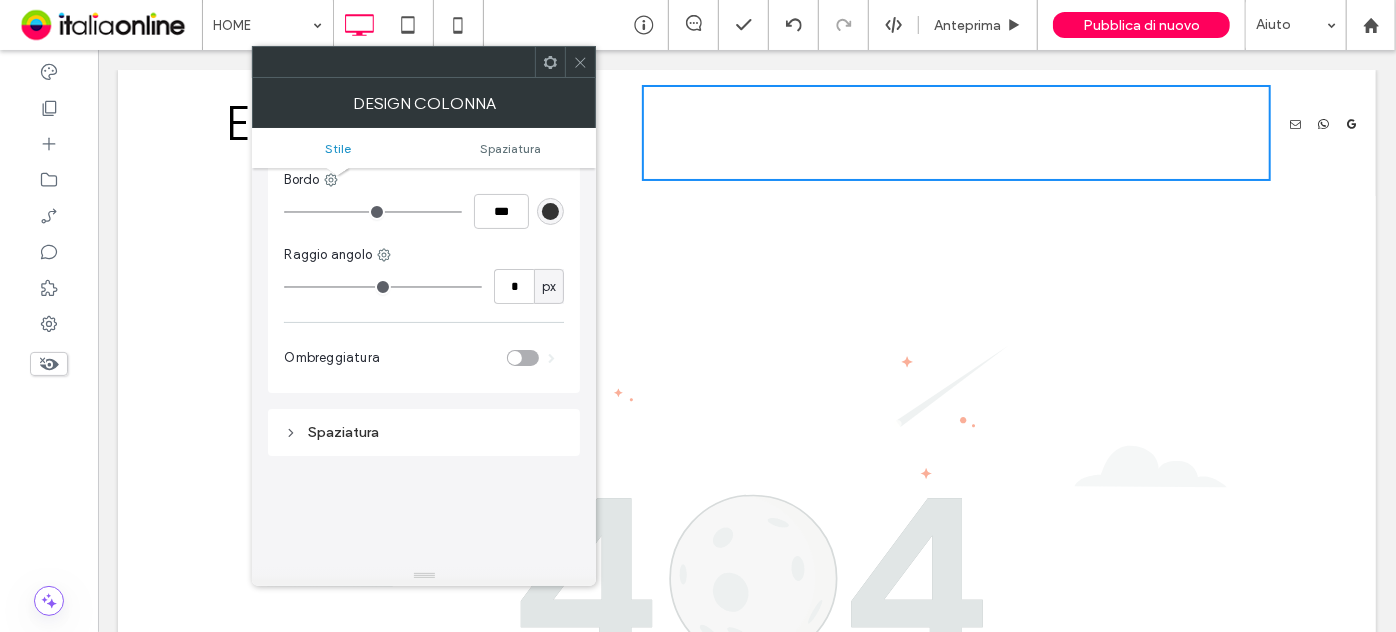 scroll, scrollTop: 272, scrollLeft: 0, axis: vertical 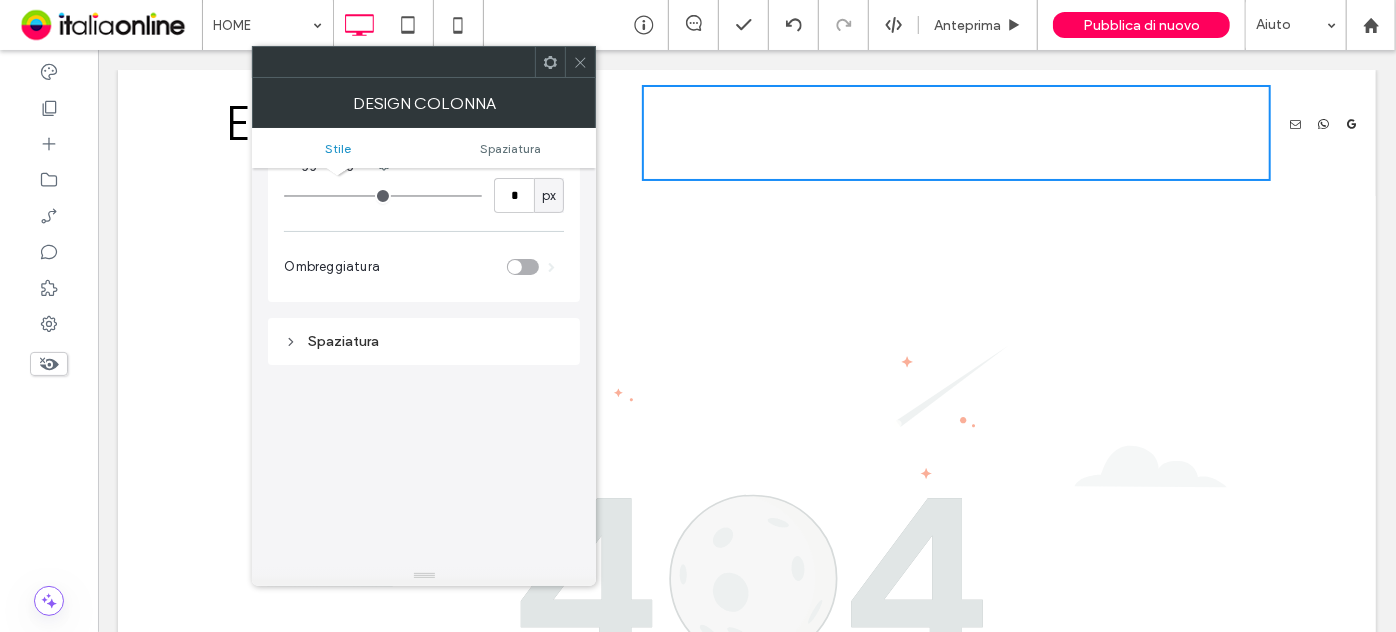 click on "Spaziatura" at bounding box center (424, 341) 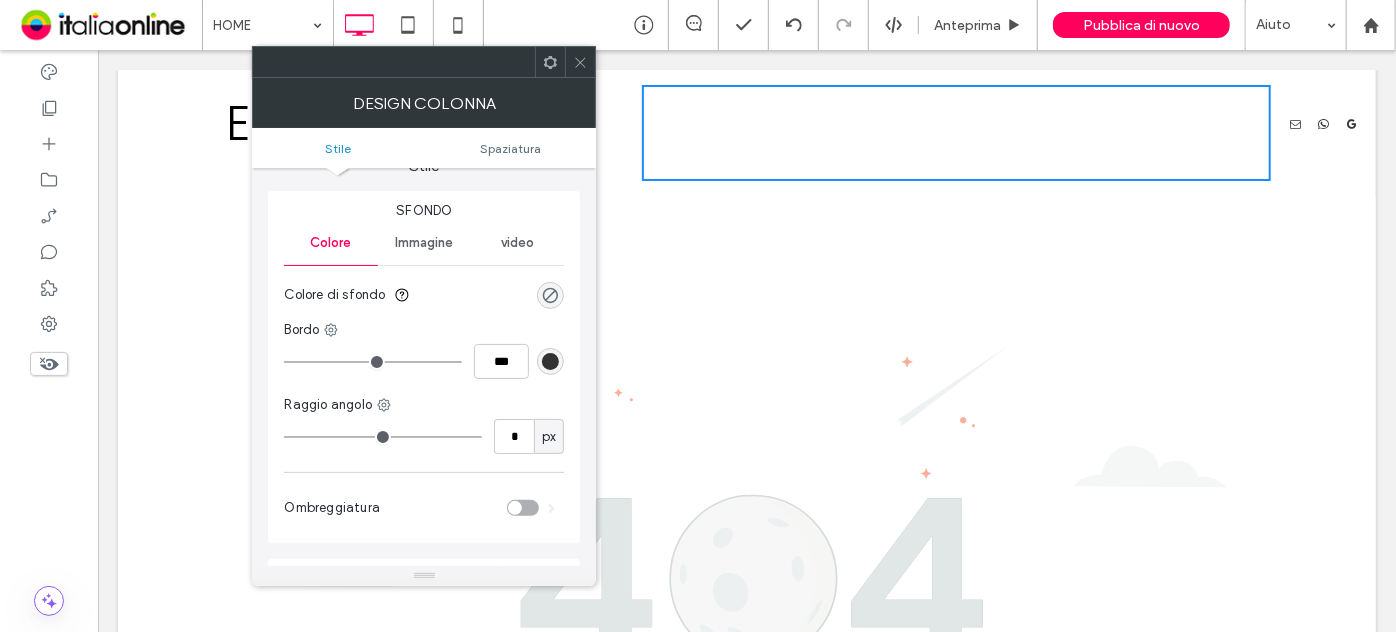 scroll, scrollTop: 0, scrollLeft: 0, axis: both 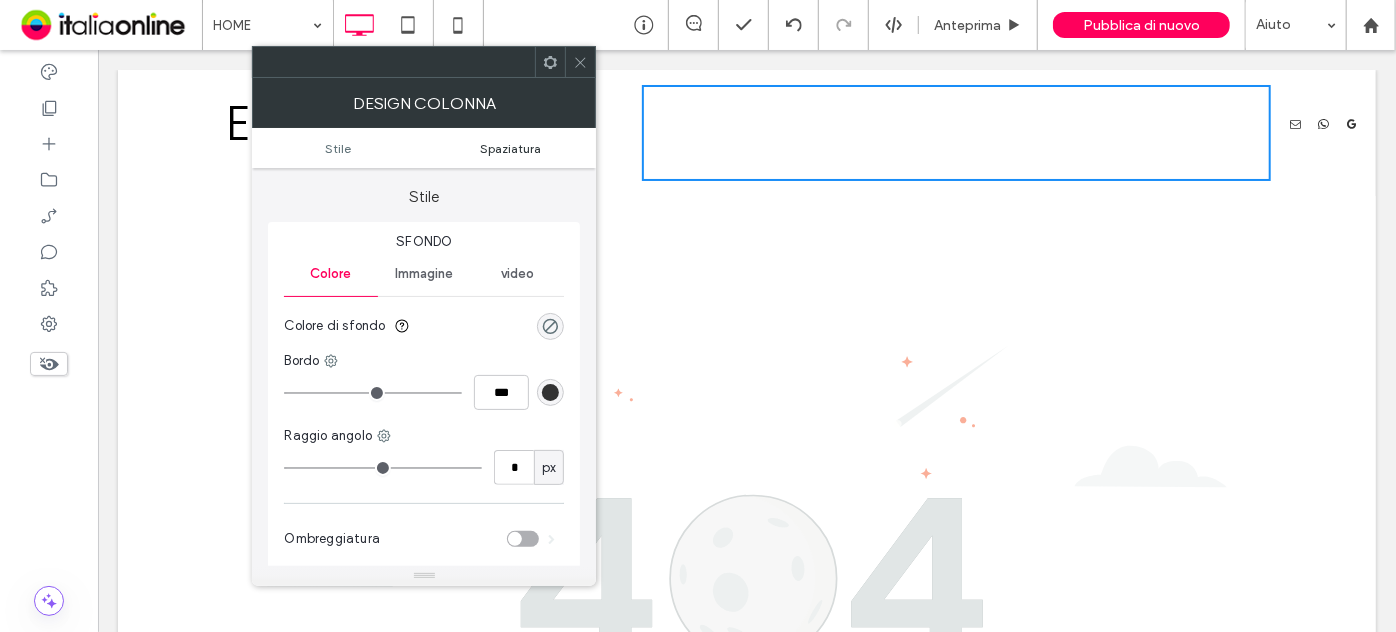 click on "Spaziatura" at bounding box center (510, 148) 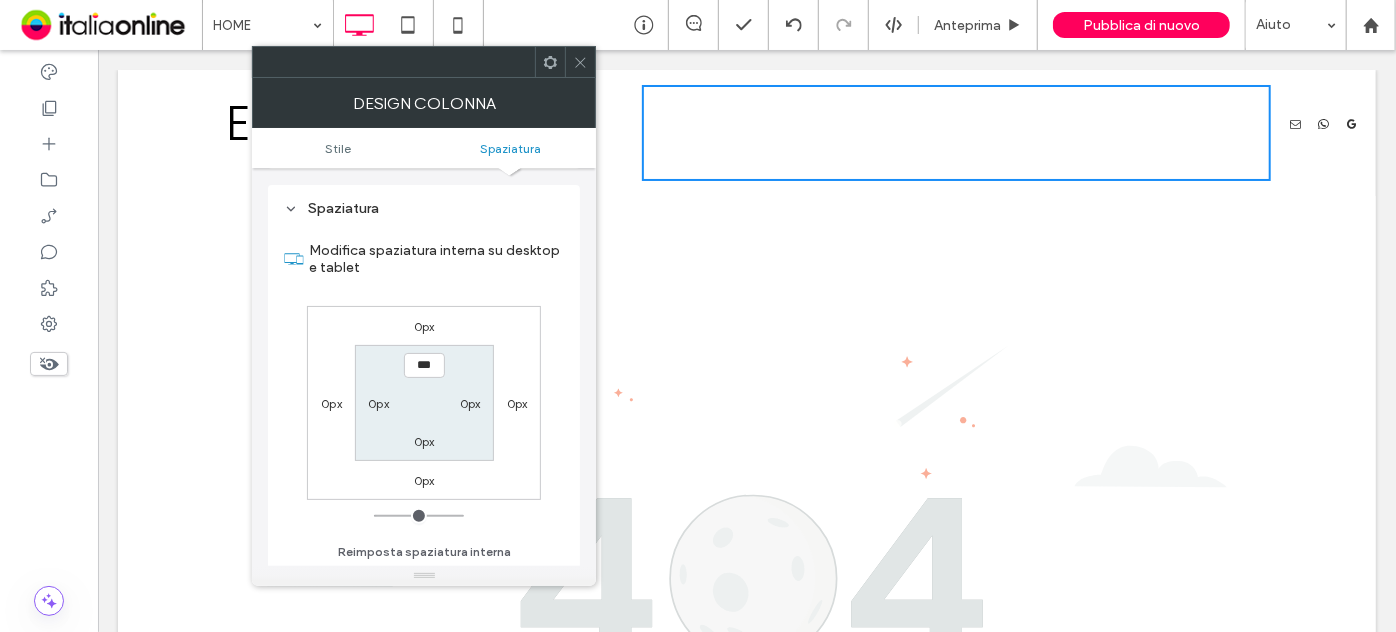 scroll, scrollTop: 754, scrollLeft: 0, axis: vertical 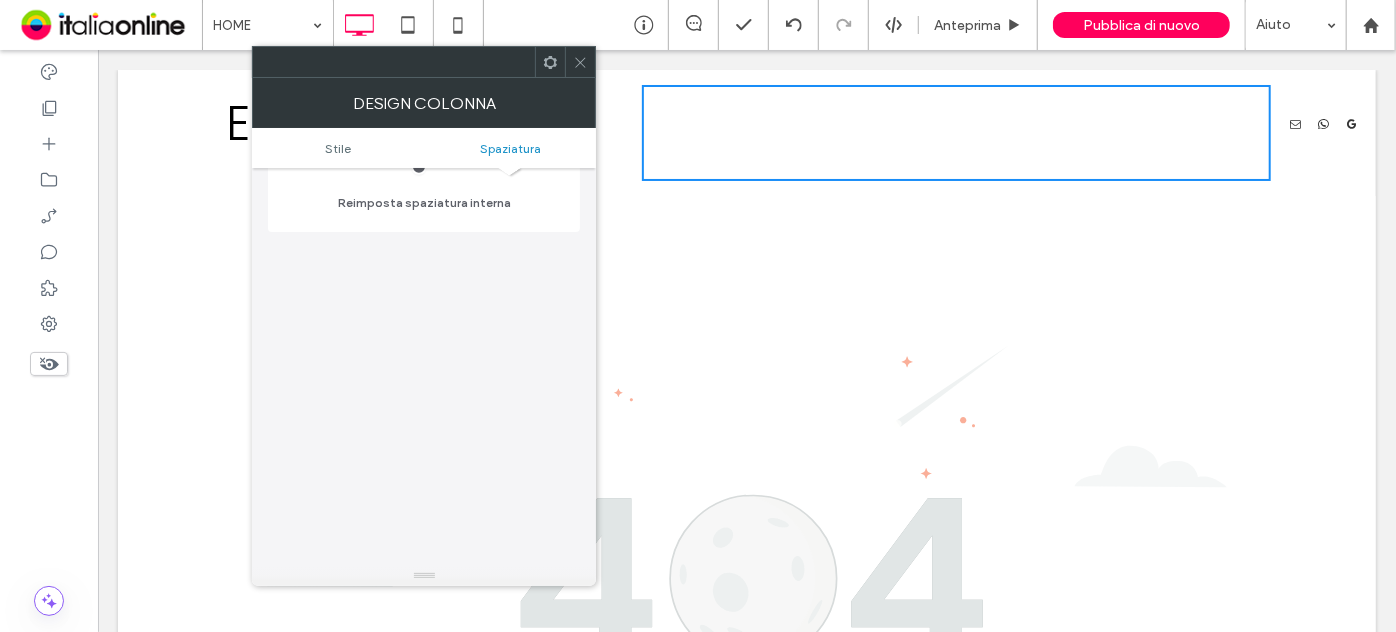 click at bounding box center [580, 62] 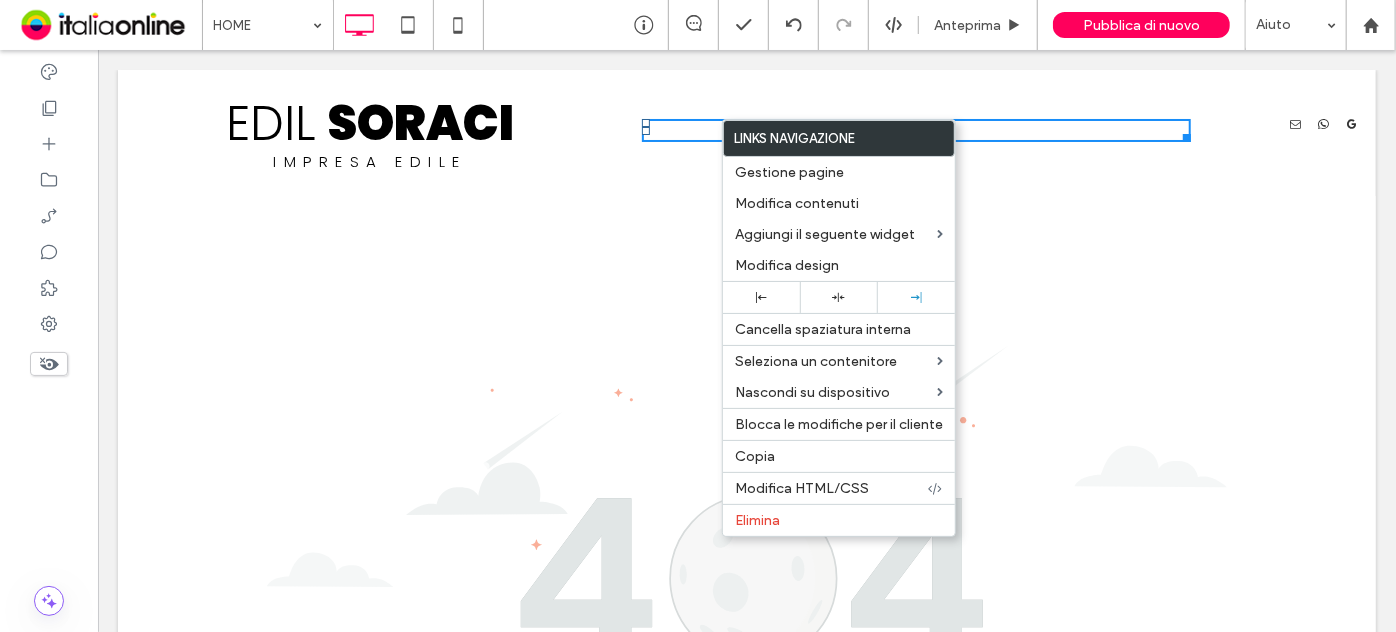 click on "HOME
IMPRESA EDILE
SERVIZI
RISTRUTTURAZIONI
RISCALDAMENTO A PAVIMENTO
IMBIANCHINI
CONTATTI" at bounding box center (915, 129) 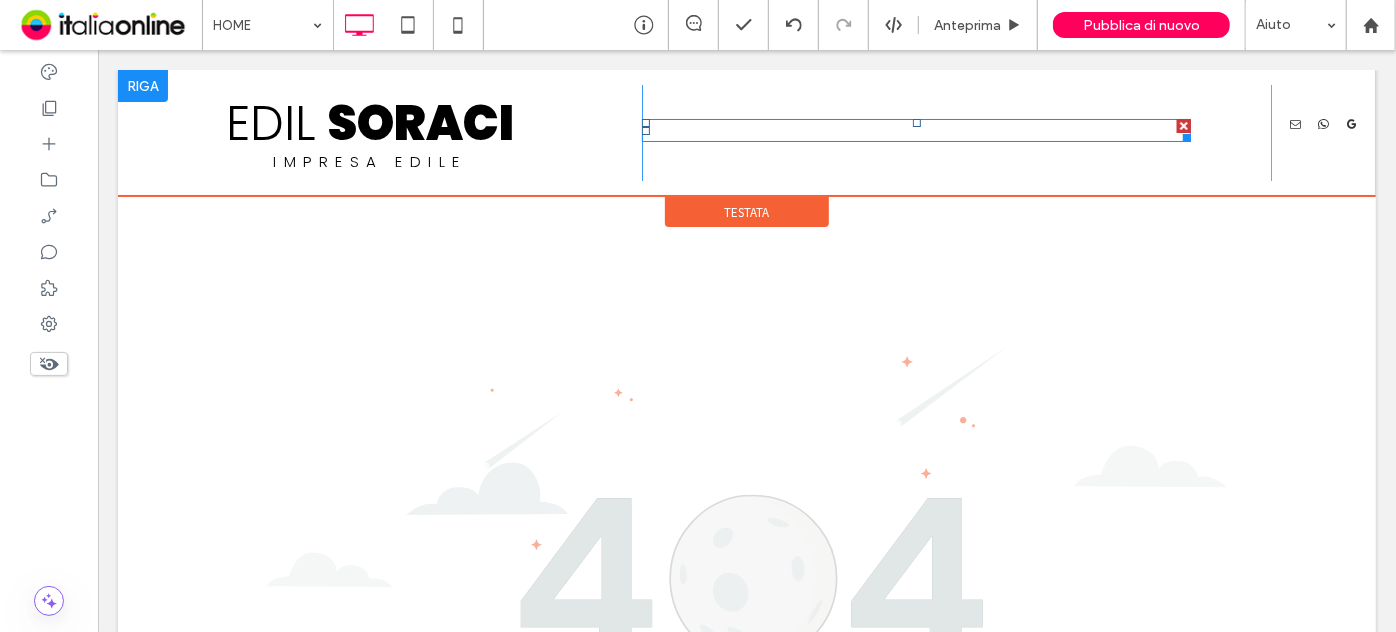 click on "HOME
IMPRESA EDILE
SERVIZI
RISTRUTTURAZIONI
RISCALDAMENTO A PAVIMENTO
IMBIANCHINI
CONTATTI" at bounding box center (915, 129) 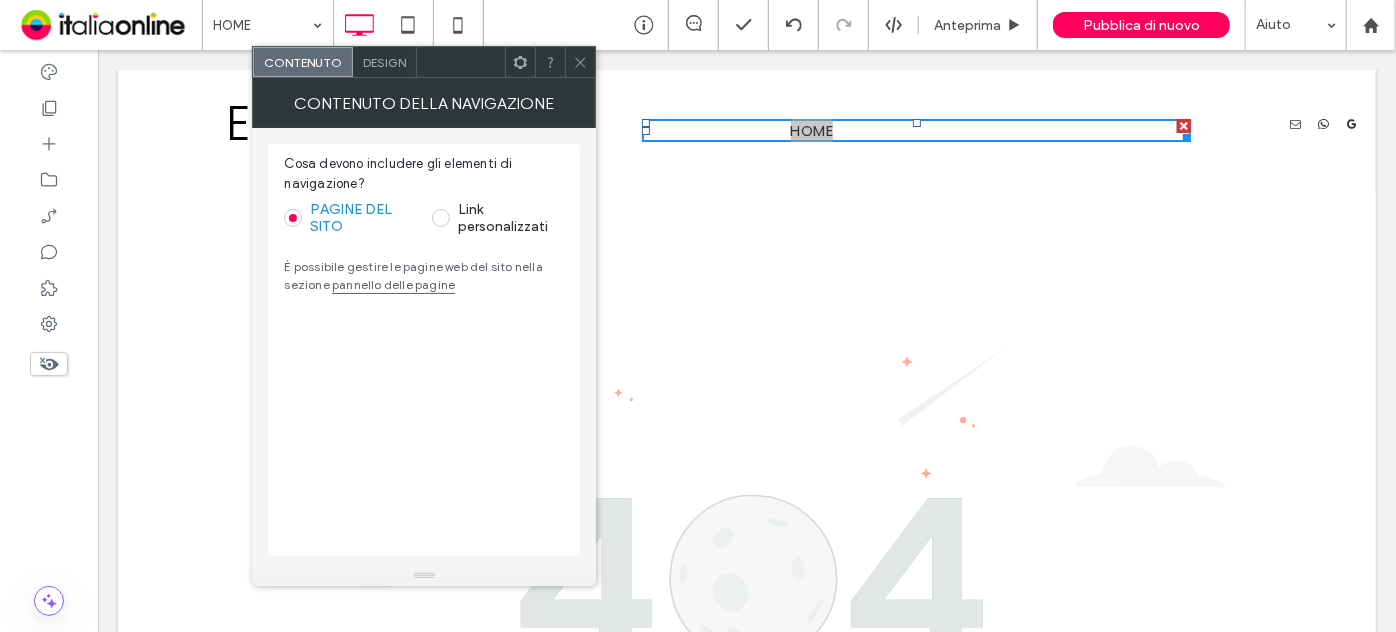 click on "CONTENUTO DELLA NAVIGAZIONE" at bounding box center [424, 103] 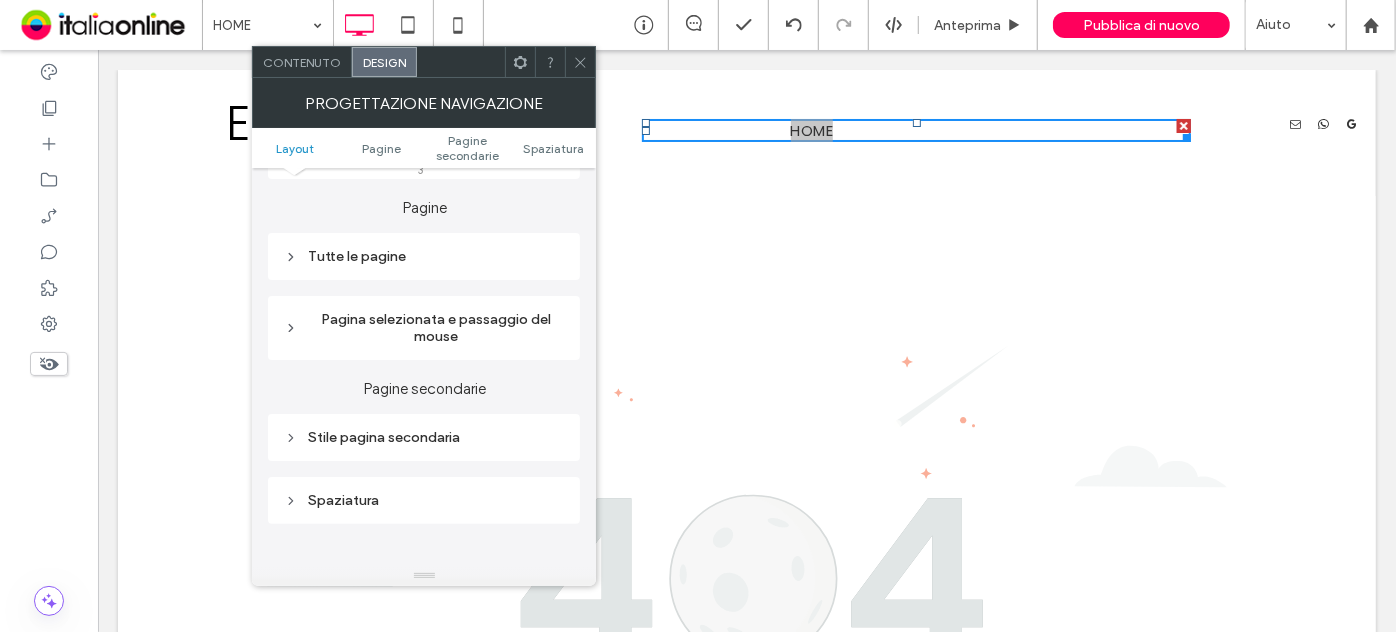 scroll, scrollTop: 363, scrollLeft: 0, axis: vertical 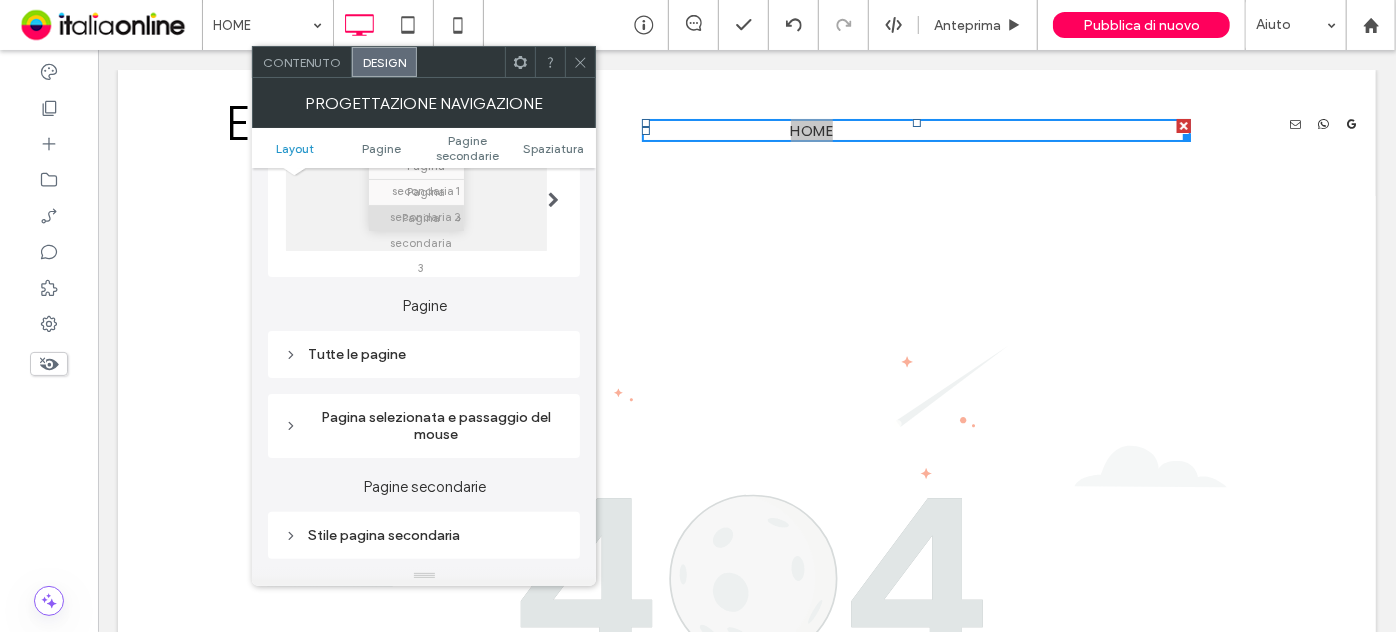 click on "Tutte le pagine" at bounding box center (424, 354) 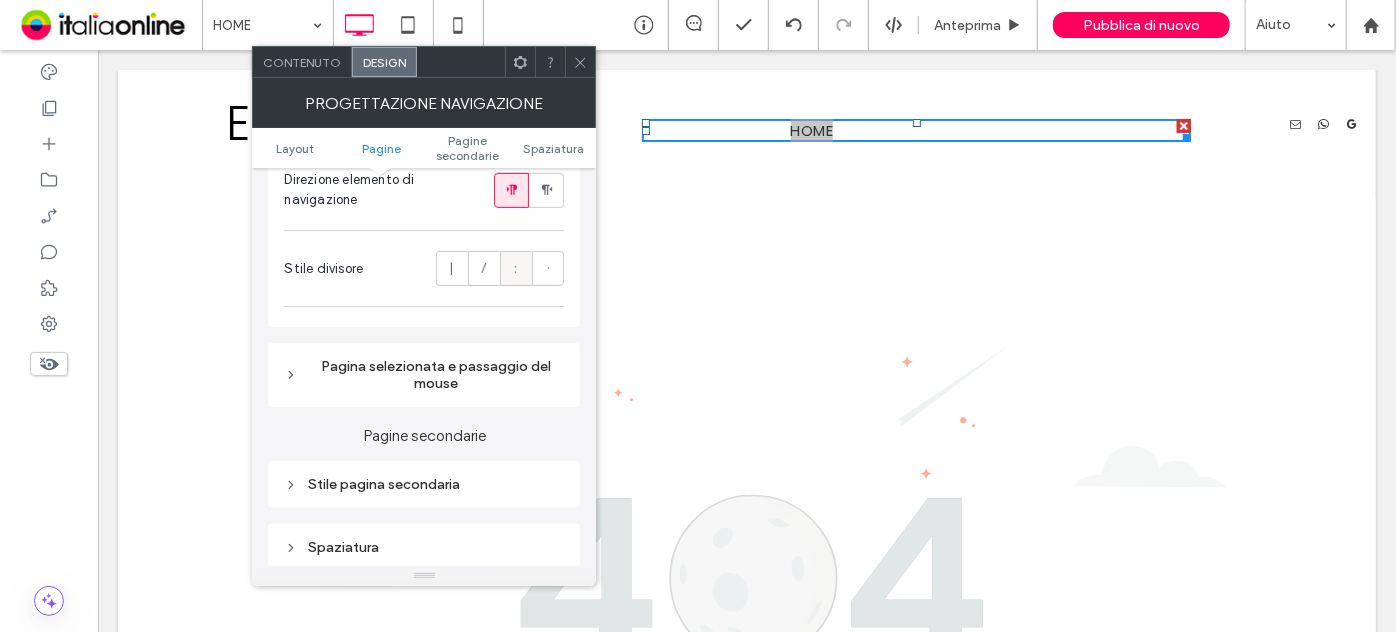 scroll, scrollTop: 818, scrollLeft: 0, axis: vertical 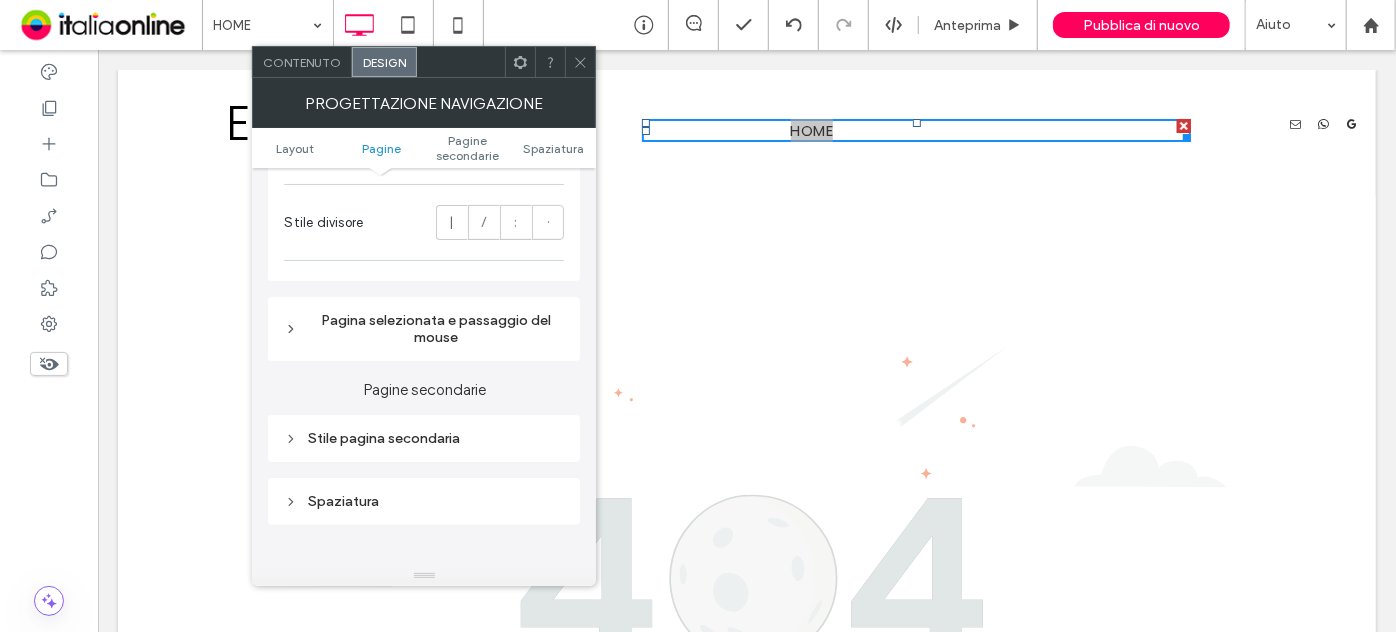 click on "Pagina selezionata e passaggio del mouse" at bounding box center (424, 329) 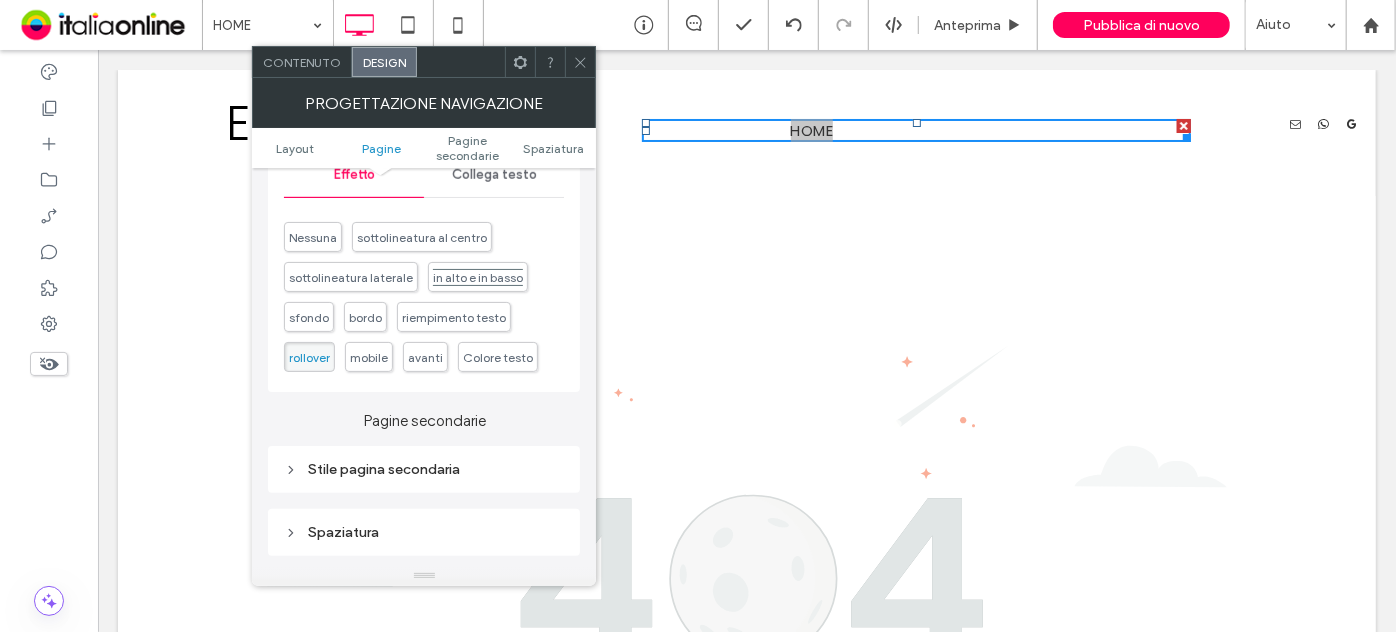 scroll, scrollTop: 1181, scrollLeft: 0, axis: vertical 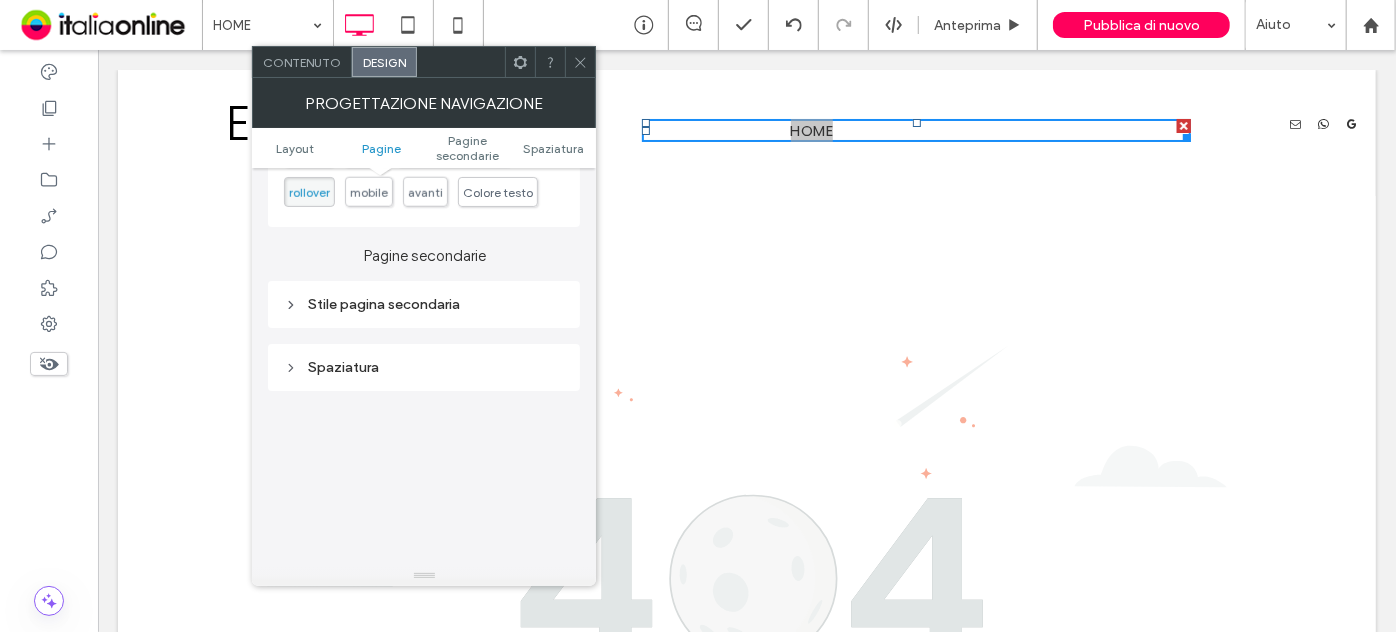 click on "Stile pagina secondaria" at bounding box center [424, 304] 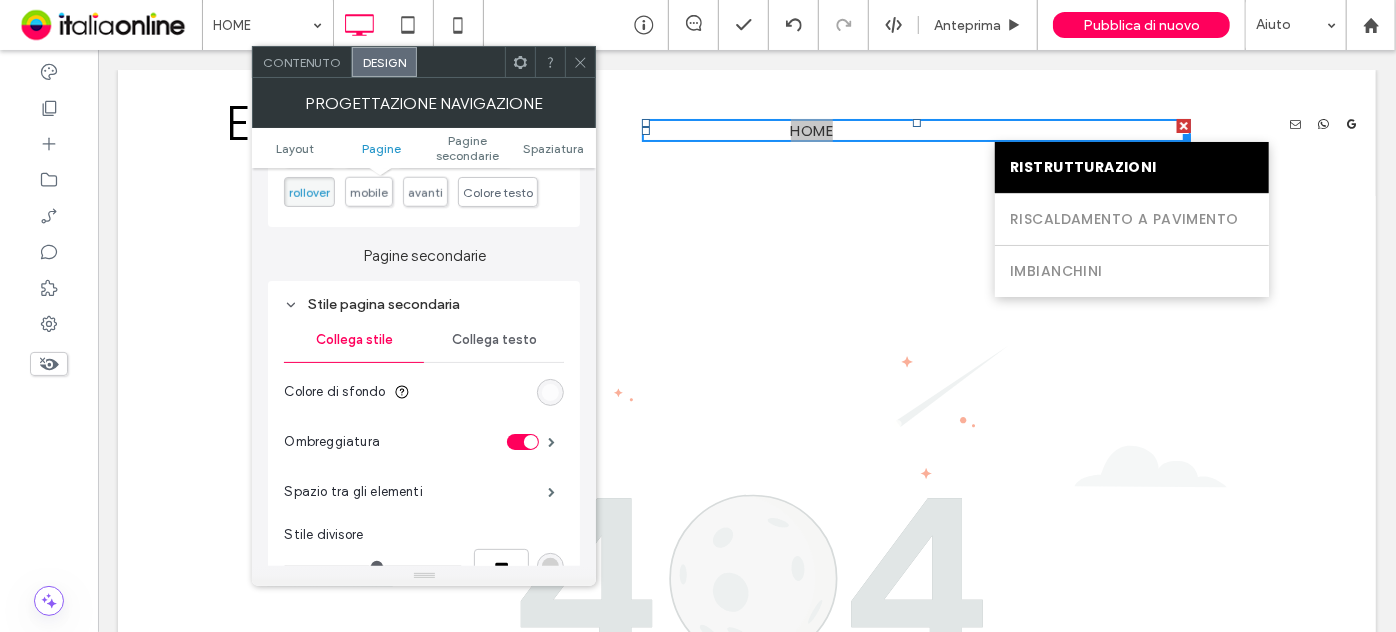click on "Collega testo" at bounding box center (494, 340) 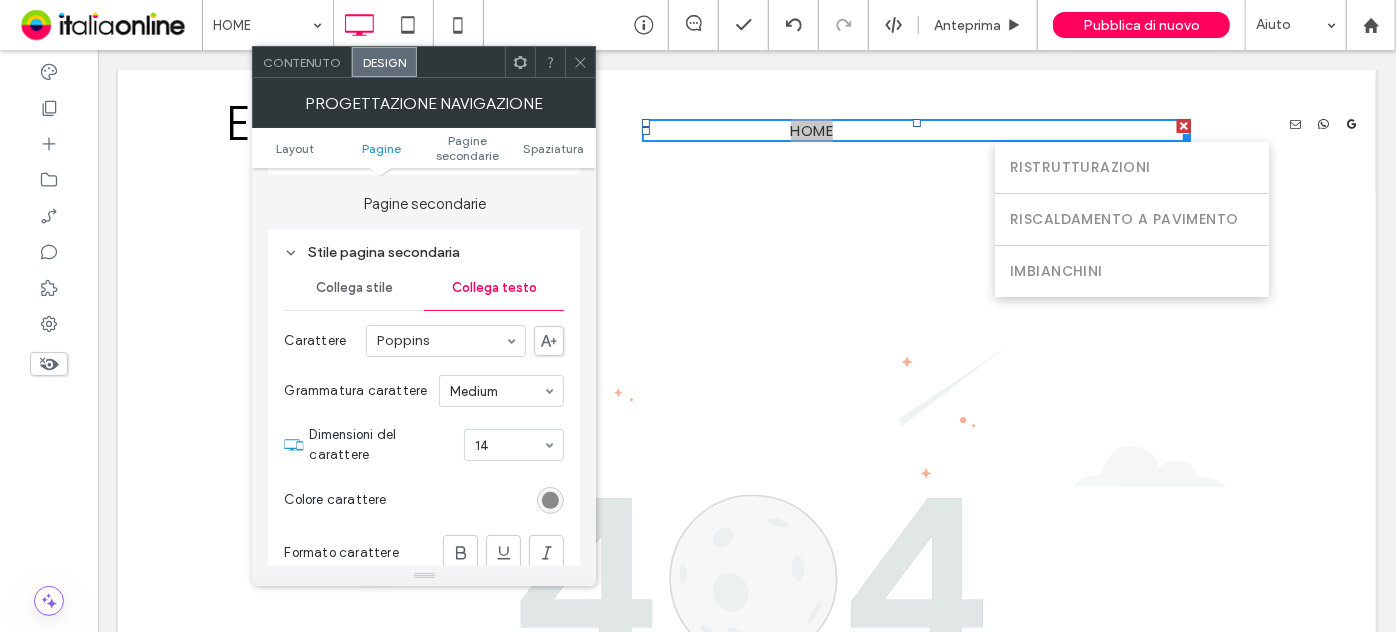 scroll, scrollTop: 1272, scrollLeft: 0, axis: vertical 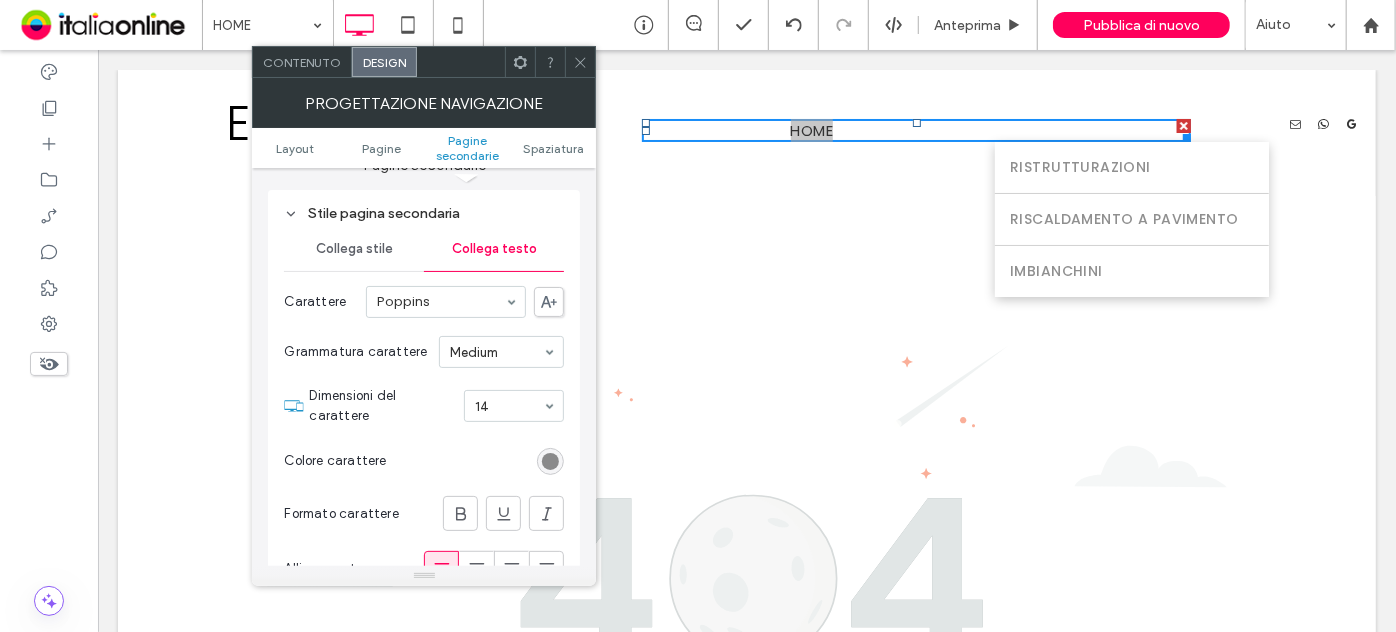 click on "Layout Pagine Pagine secondarie Spaziatura" at bounding box center (424, 148) 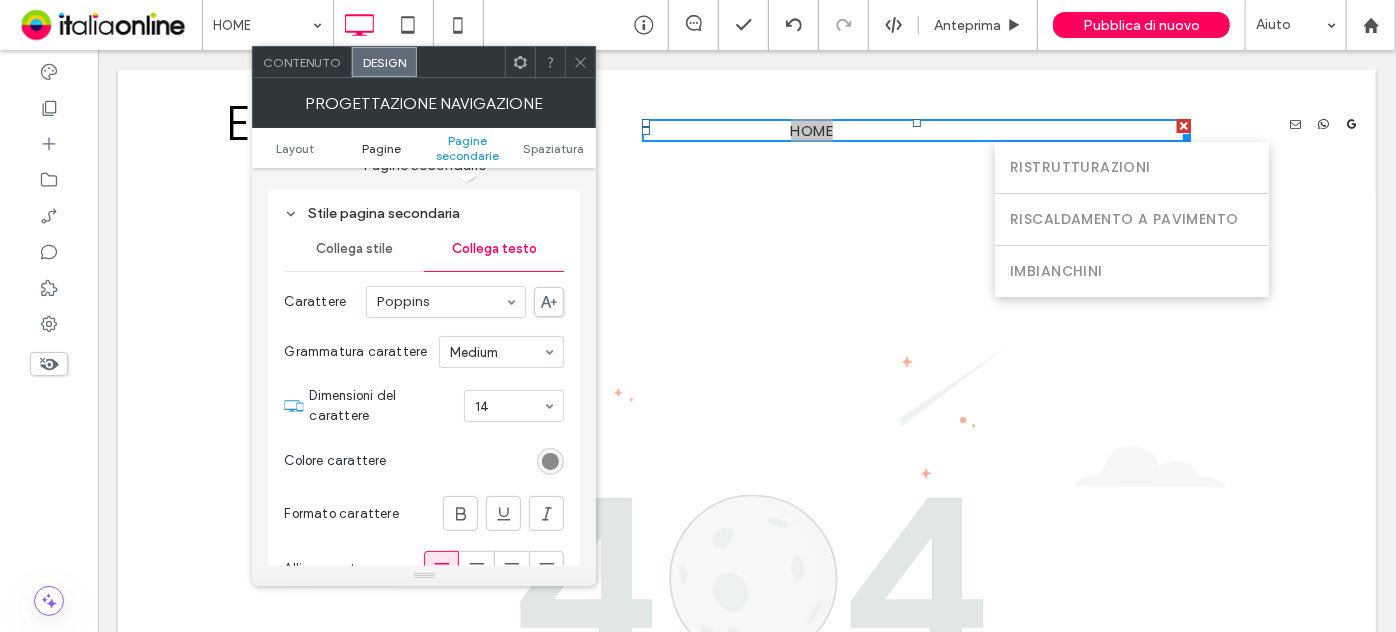click on "Pagine" at bounding box center (381, 148) 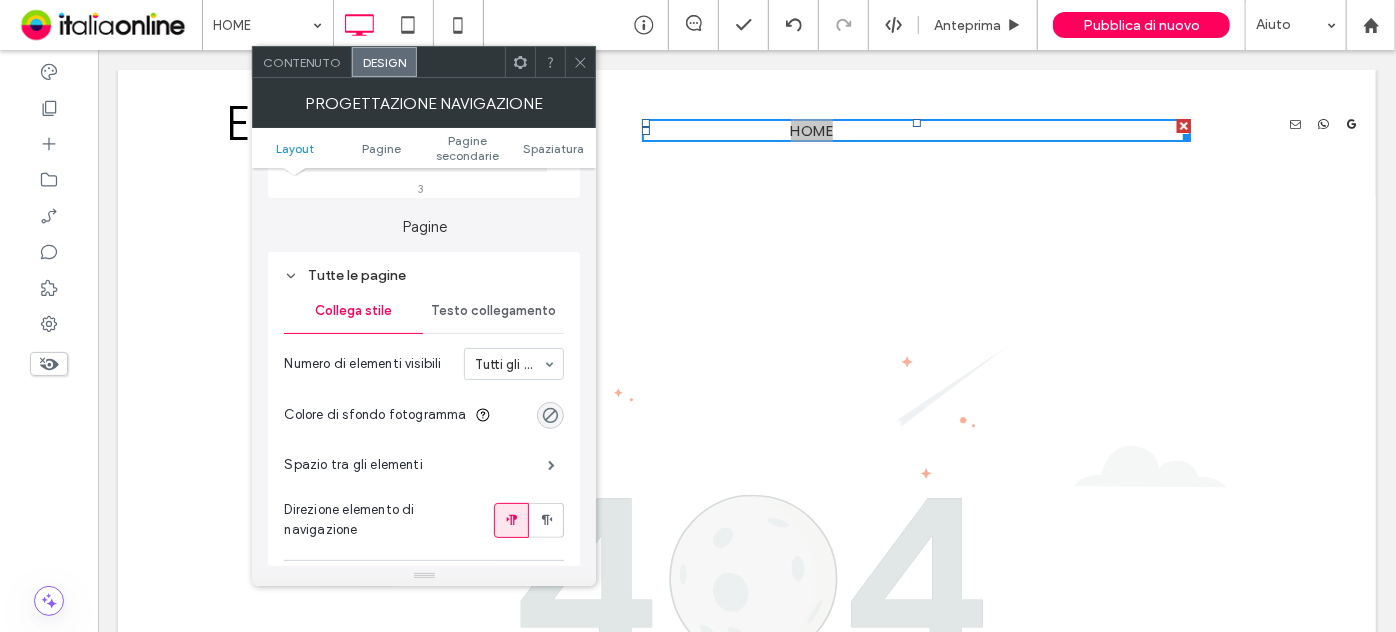 scroll, scrollTop: 473, scrollLeft: 0, axis: vertical 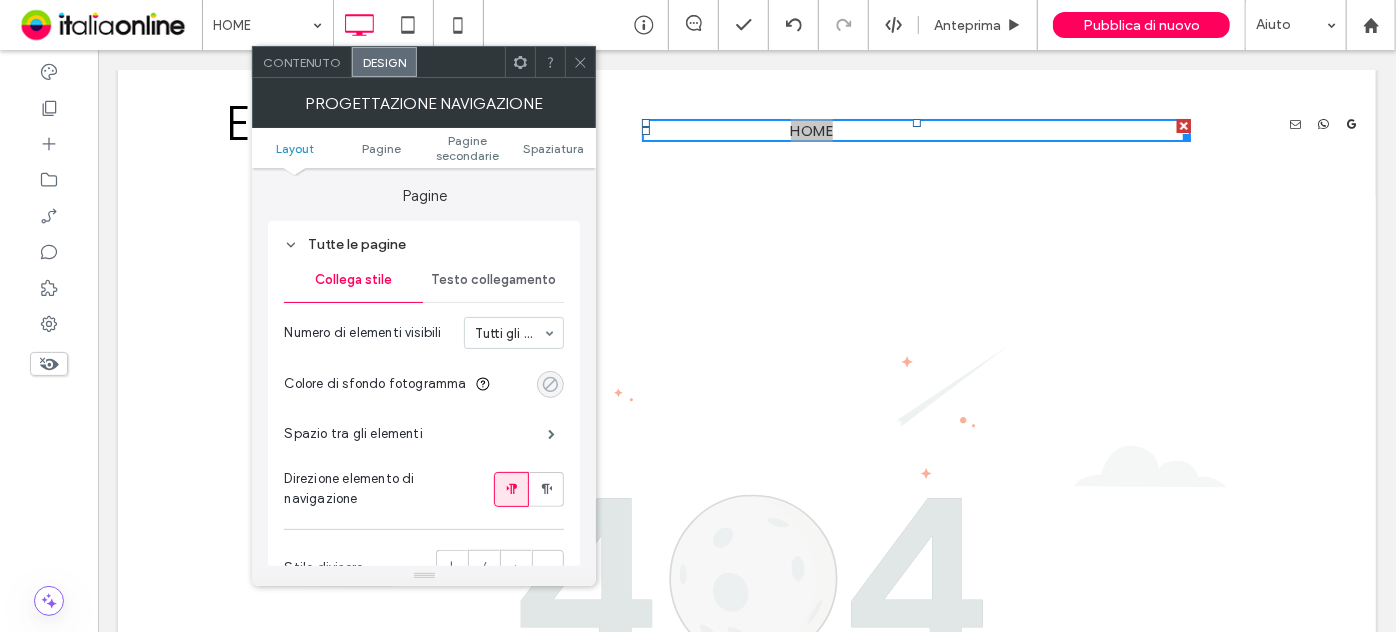click at bounding box center [550, 384] 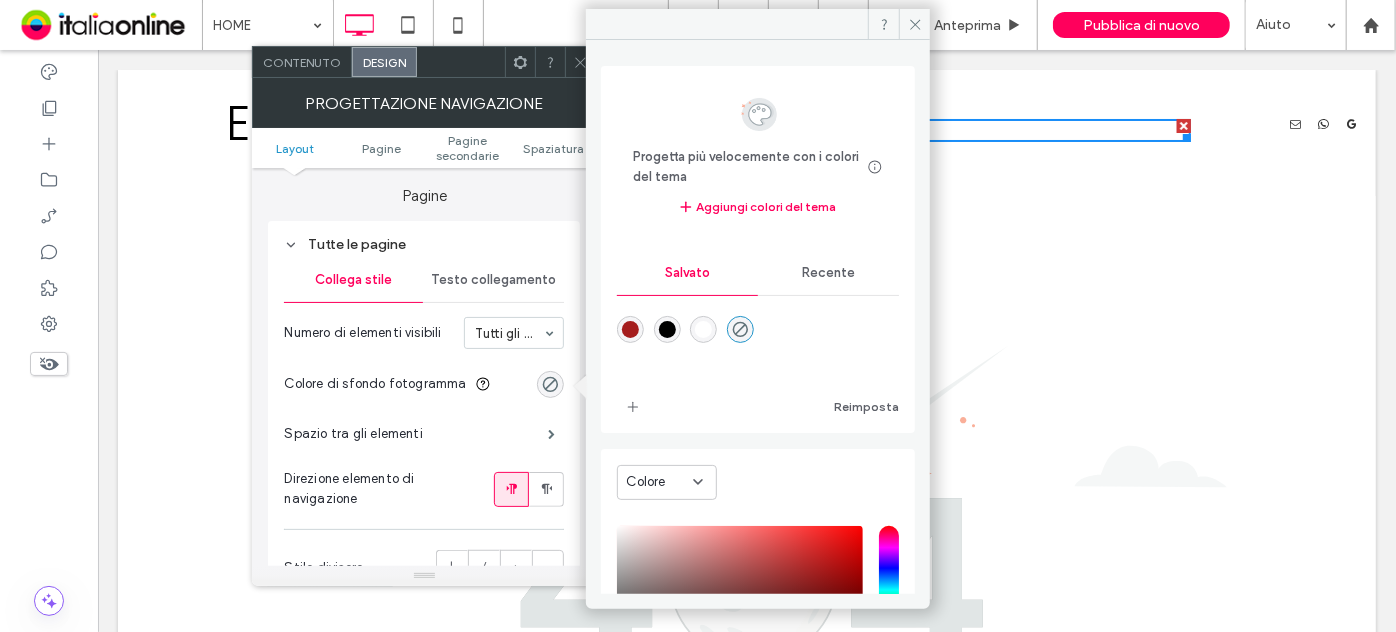 click at bounding box center (667, 329) 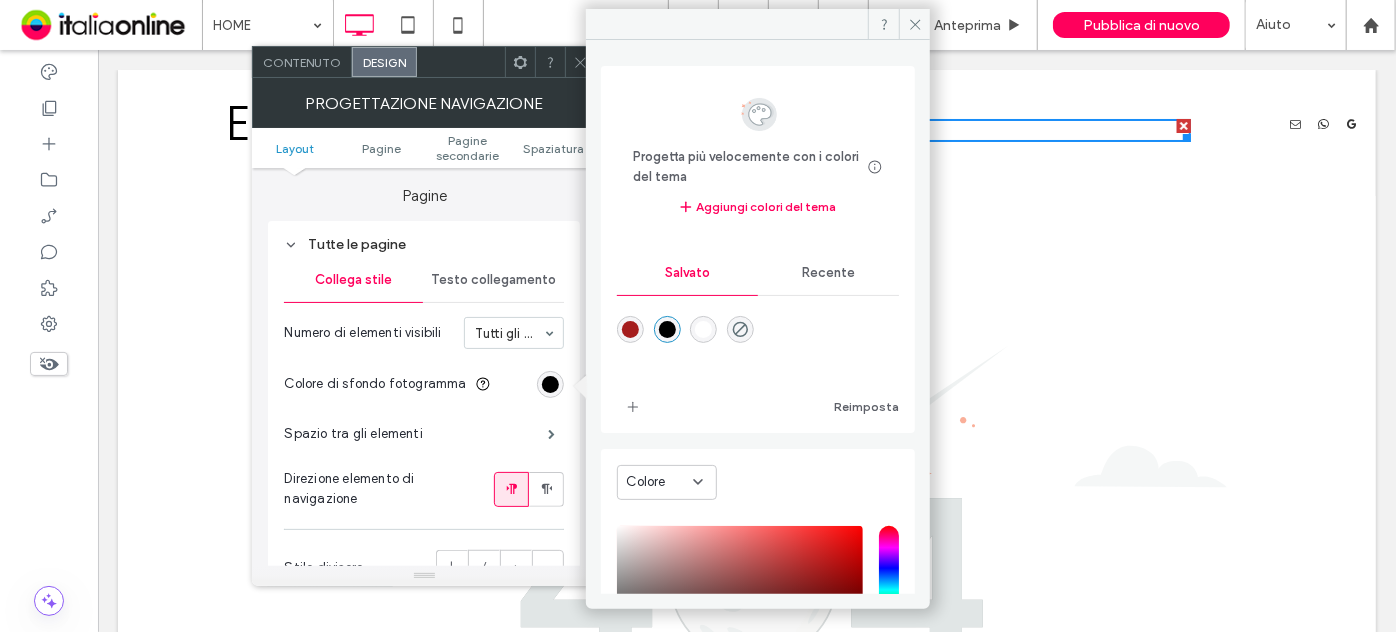 type on "***" 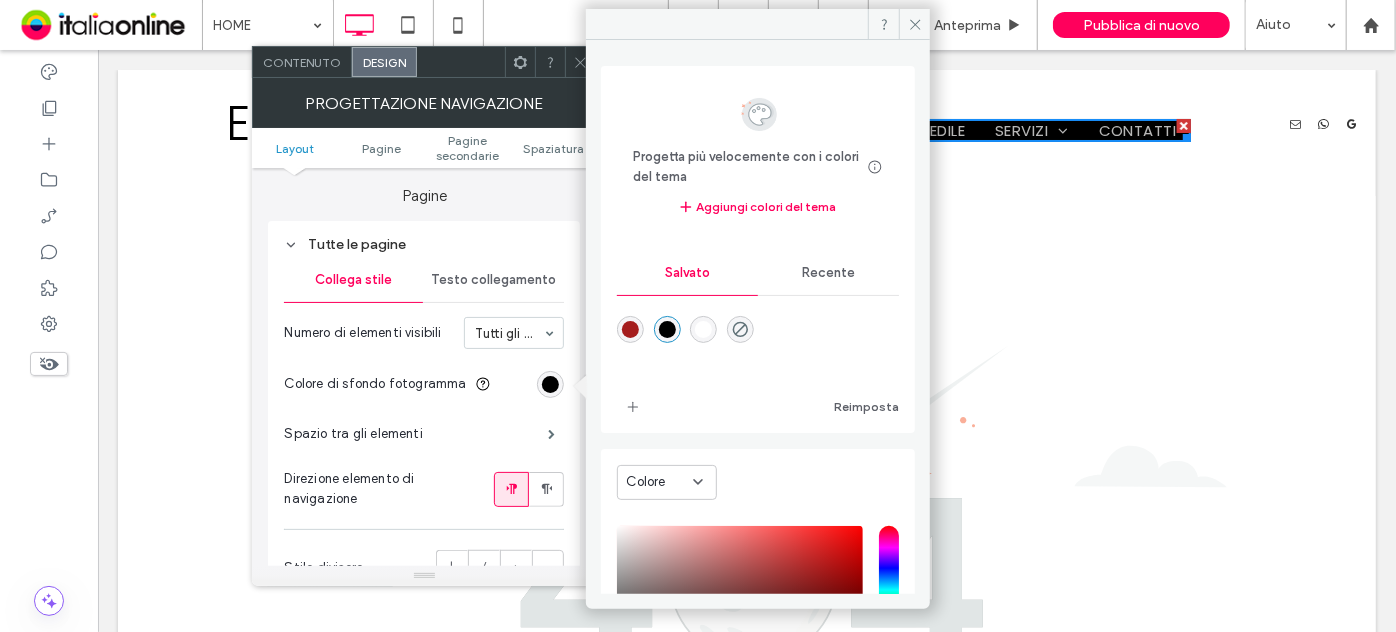 click at bounding box center (703, 329) 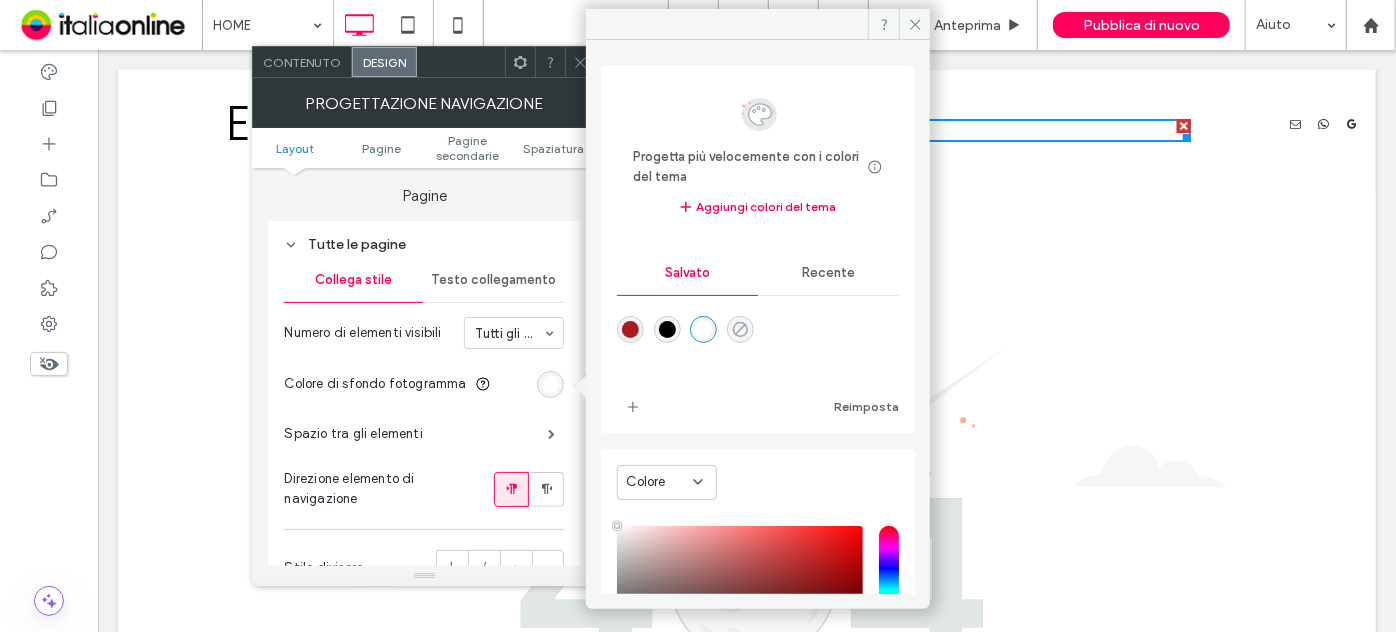 click 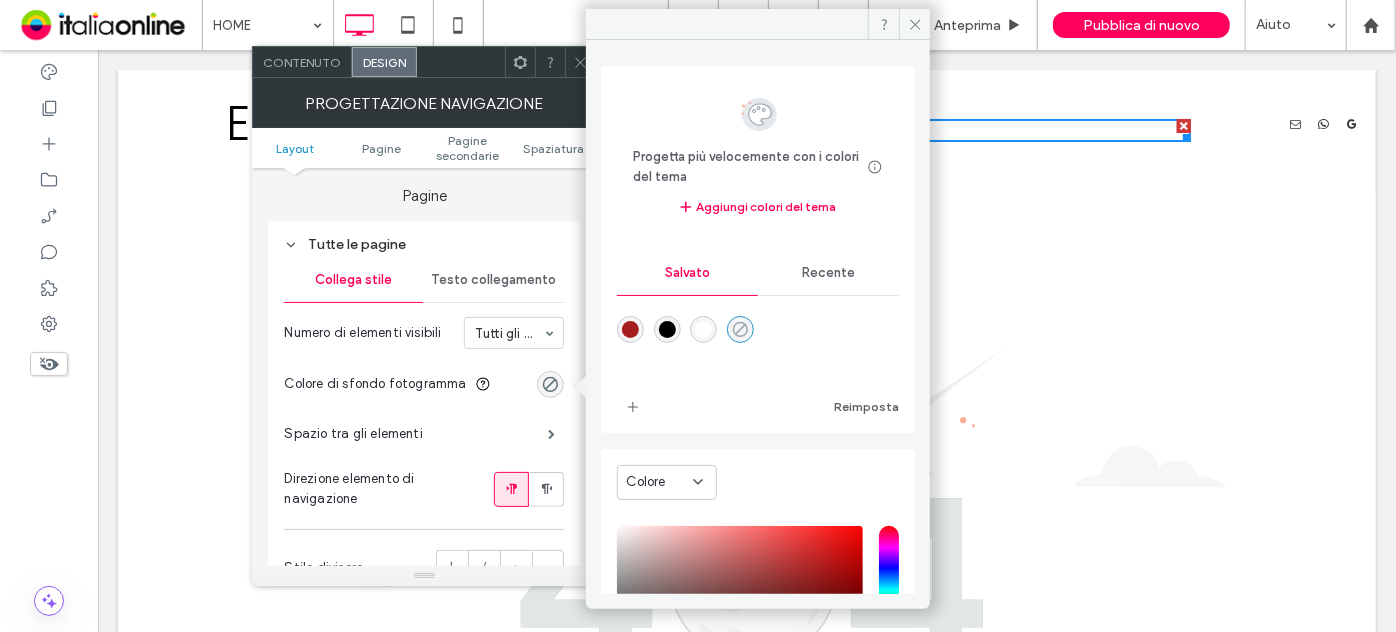 type on "*******" 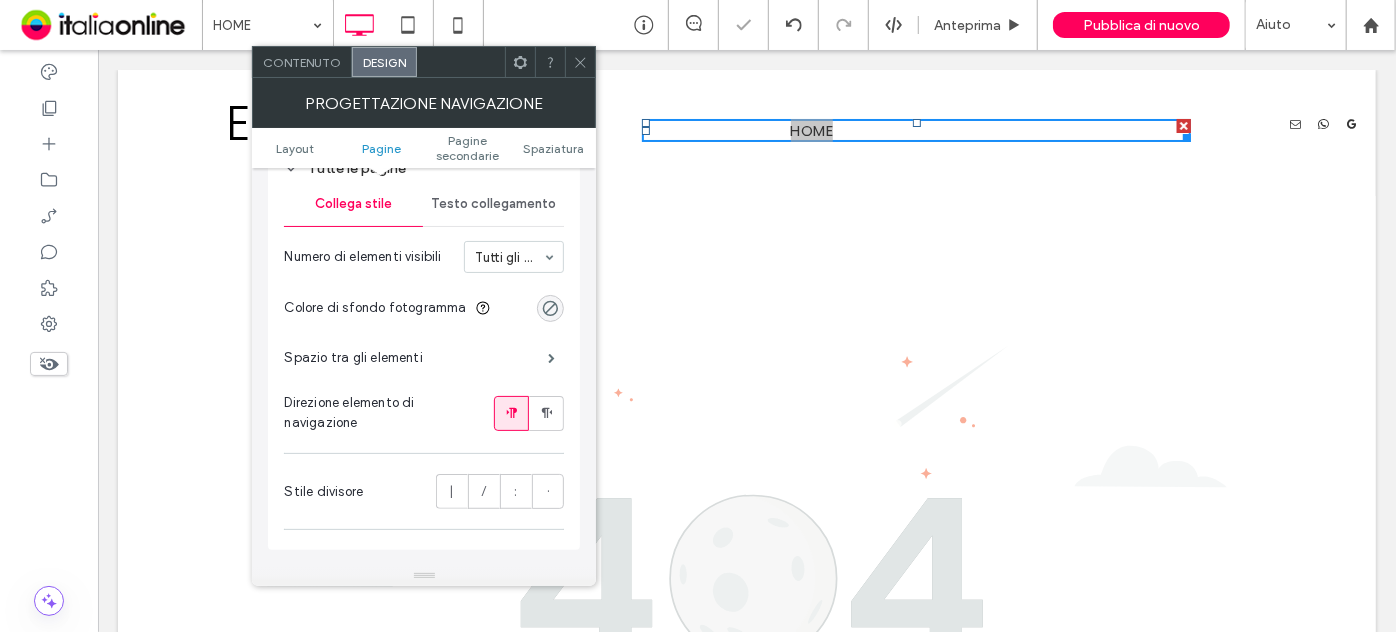 scroll, scrollTop: 564, scrollLeft: 0, axis: vertical 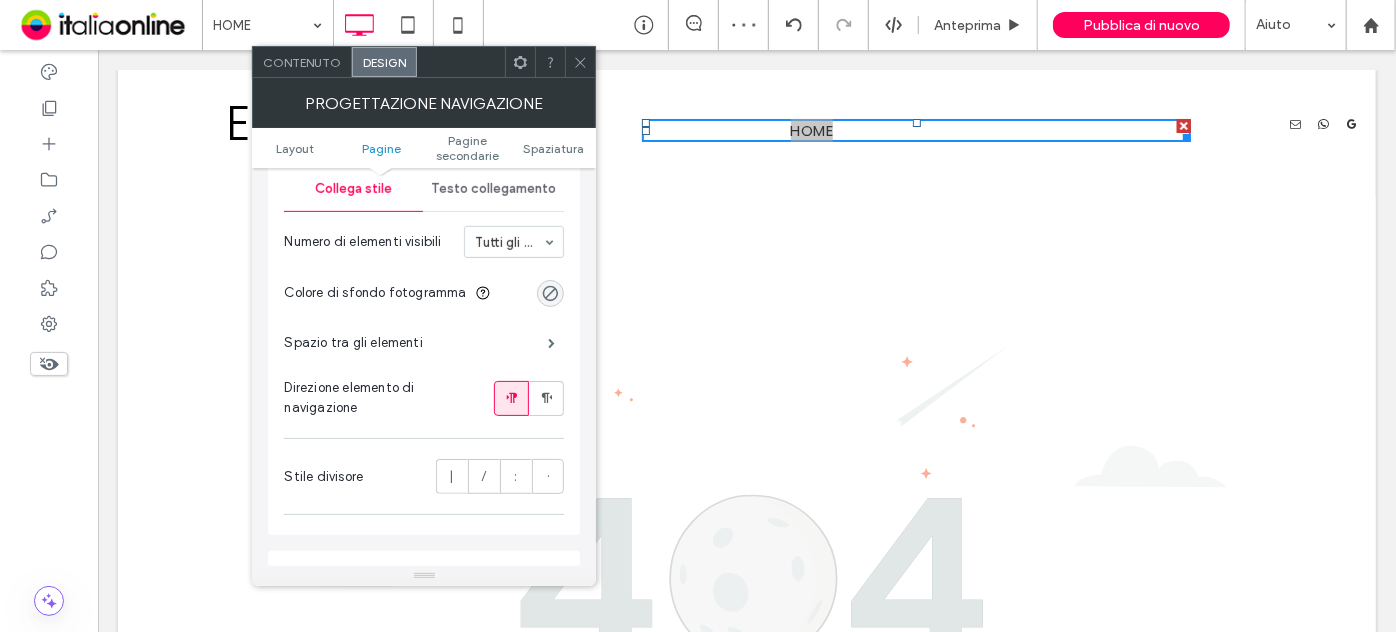 click on "Testo collegamento" at bounding box center [493, 189] 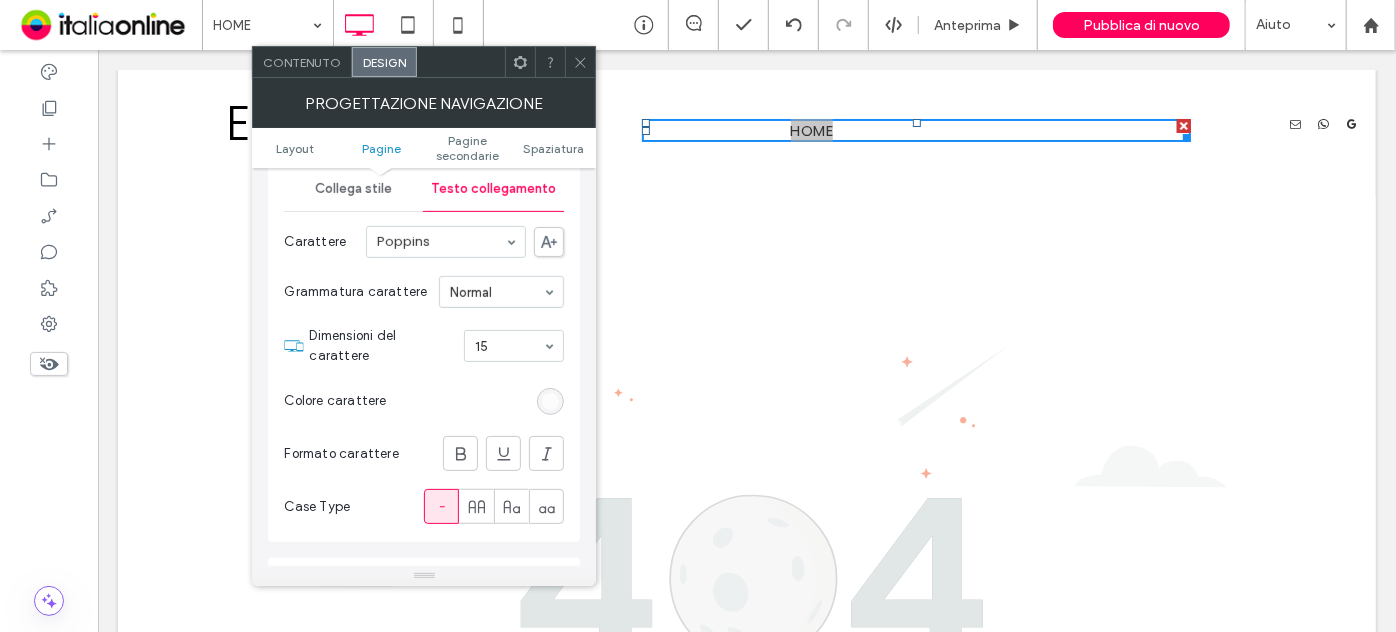 click at bounding box center (550, 401) 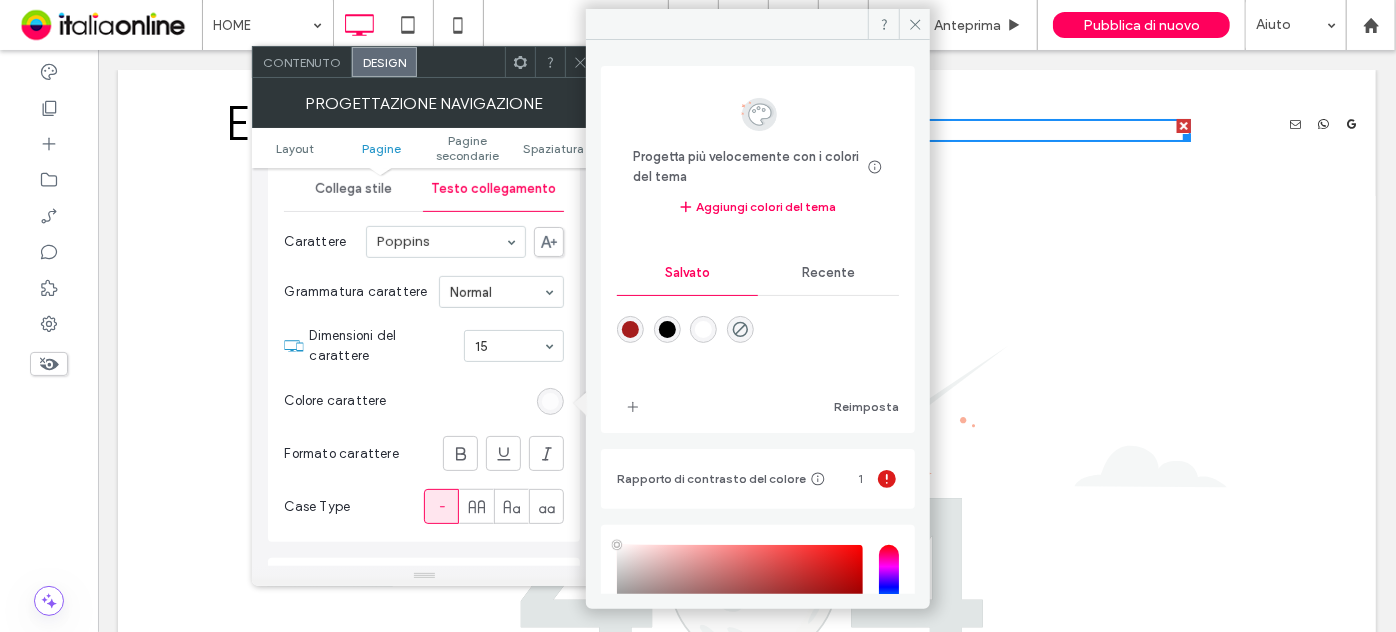 drag, startPoint x: 671, startPoint y: 316, endPoint x: 658, endPoint y: 319, distance: 13.341664 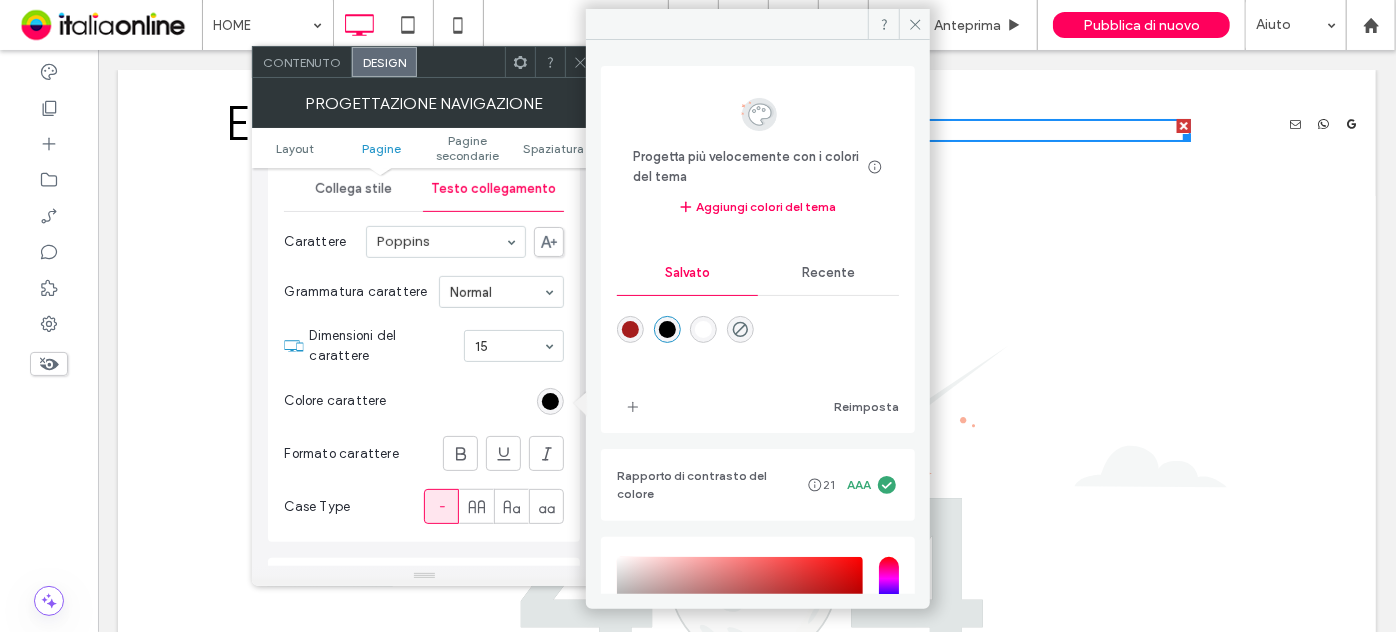 type on "*******" 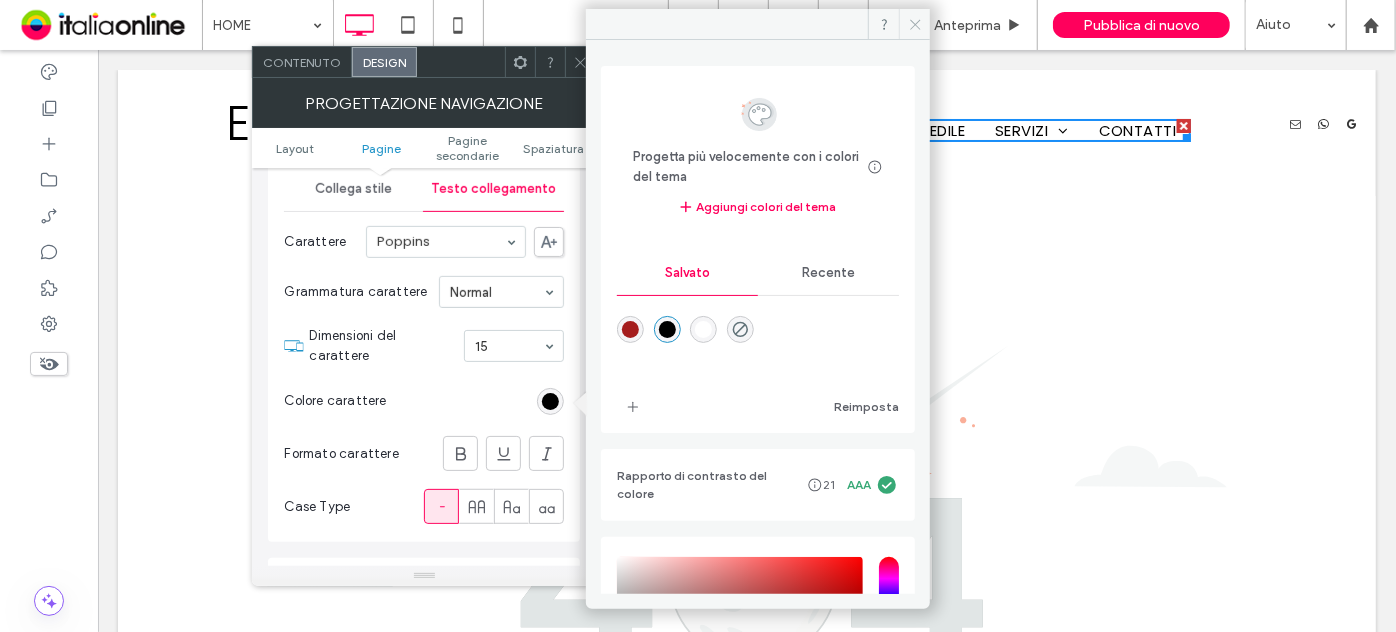 click 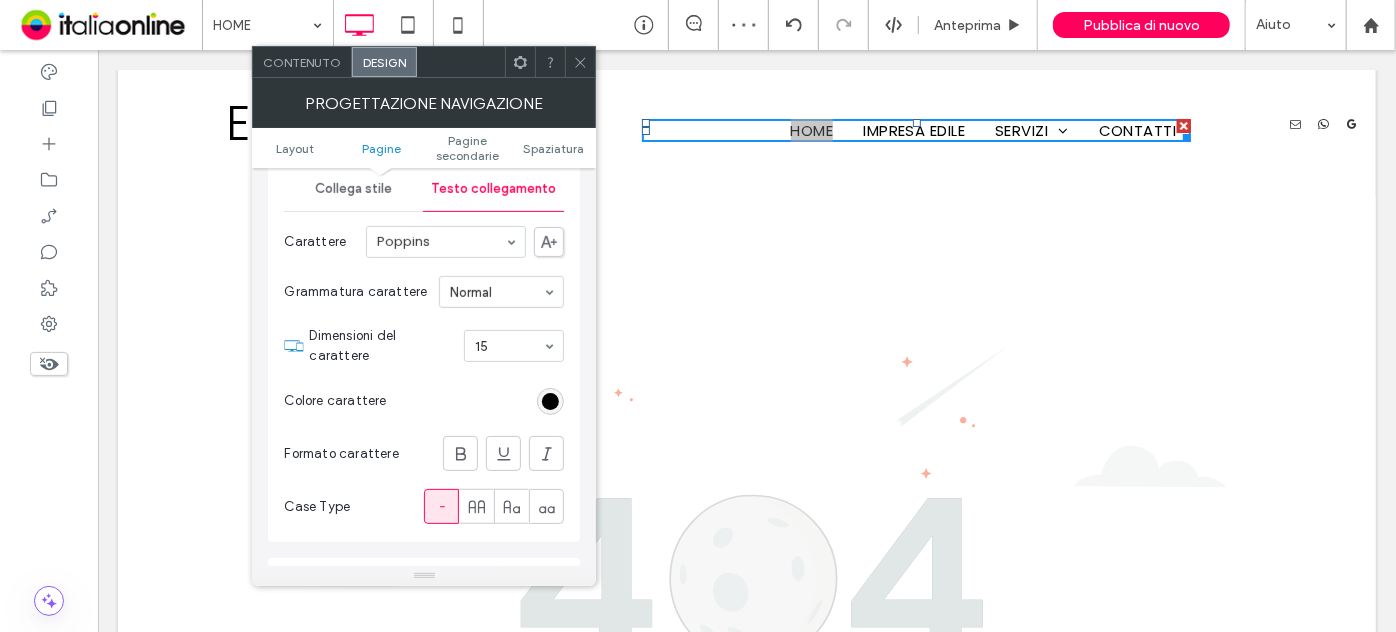 click 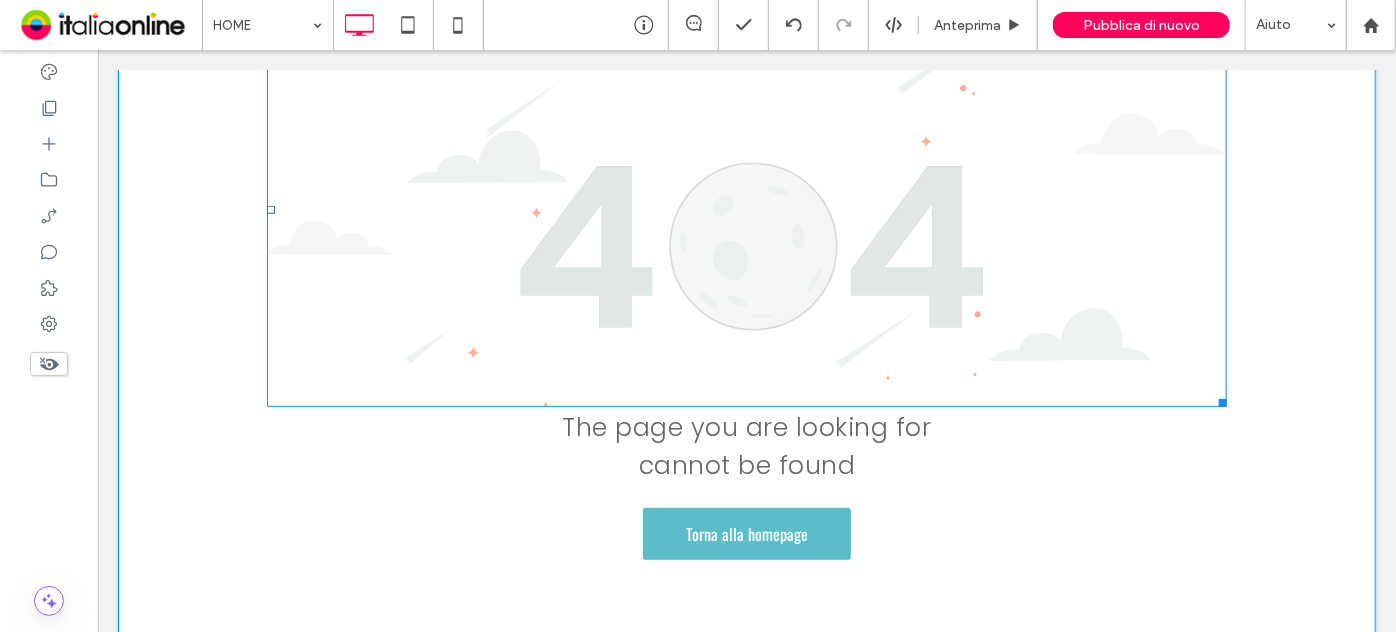 scroll, scrollTop: 363, scrollLeft: 0, axis: vertical 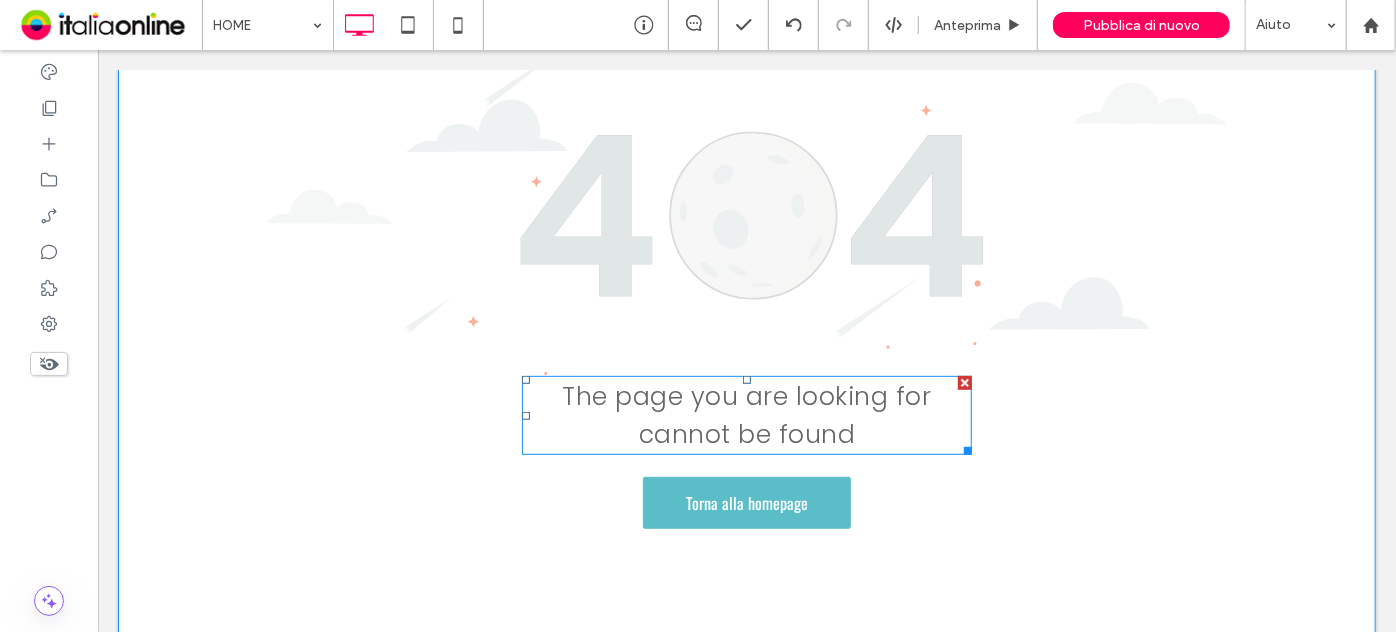 click on "The page you are looking for cannot be found" at bounding box center [746, 414] 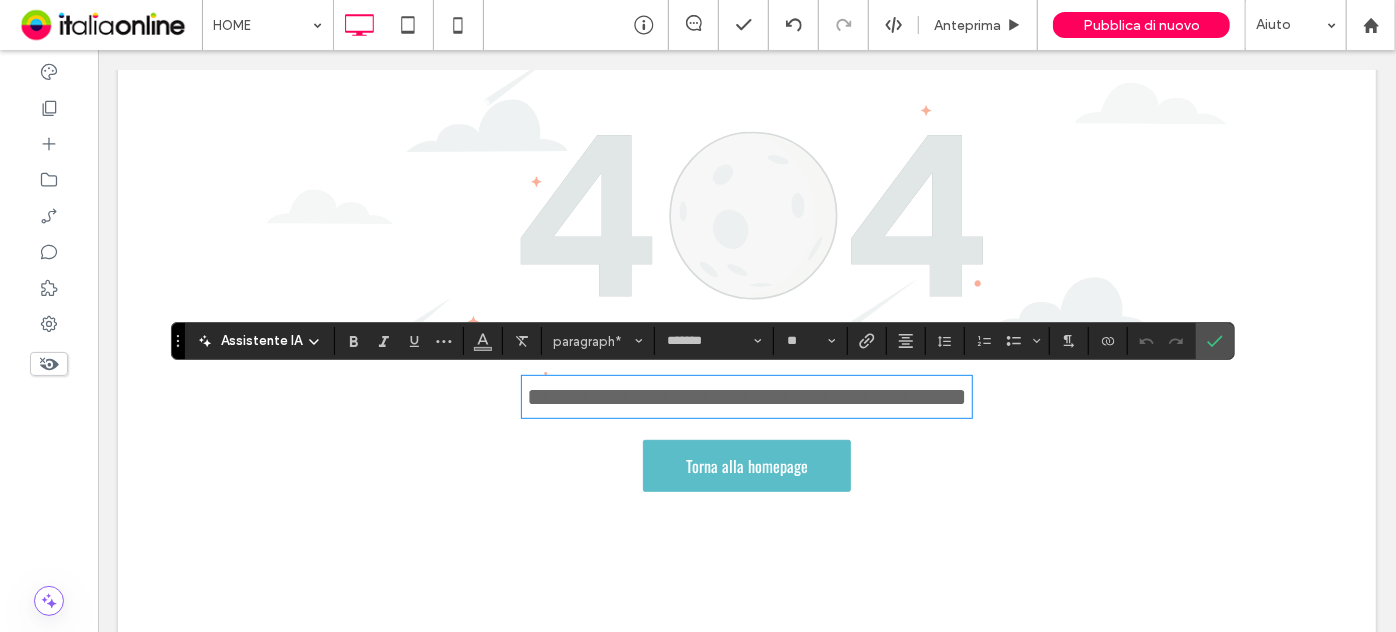 type 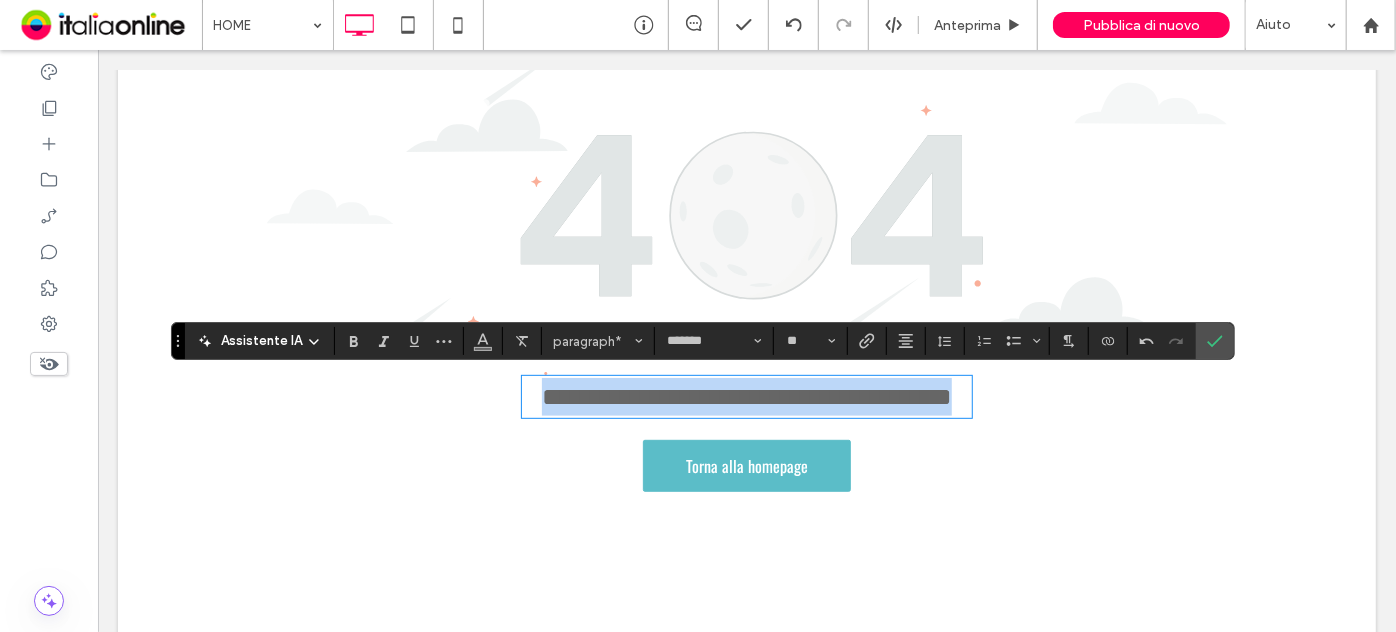 drag, startPoint x: 817, startPoint y: 445, endPoint x: 462, endPoint y: 369, distance: 363.04407 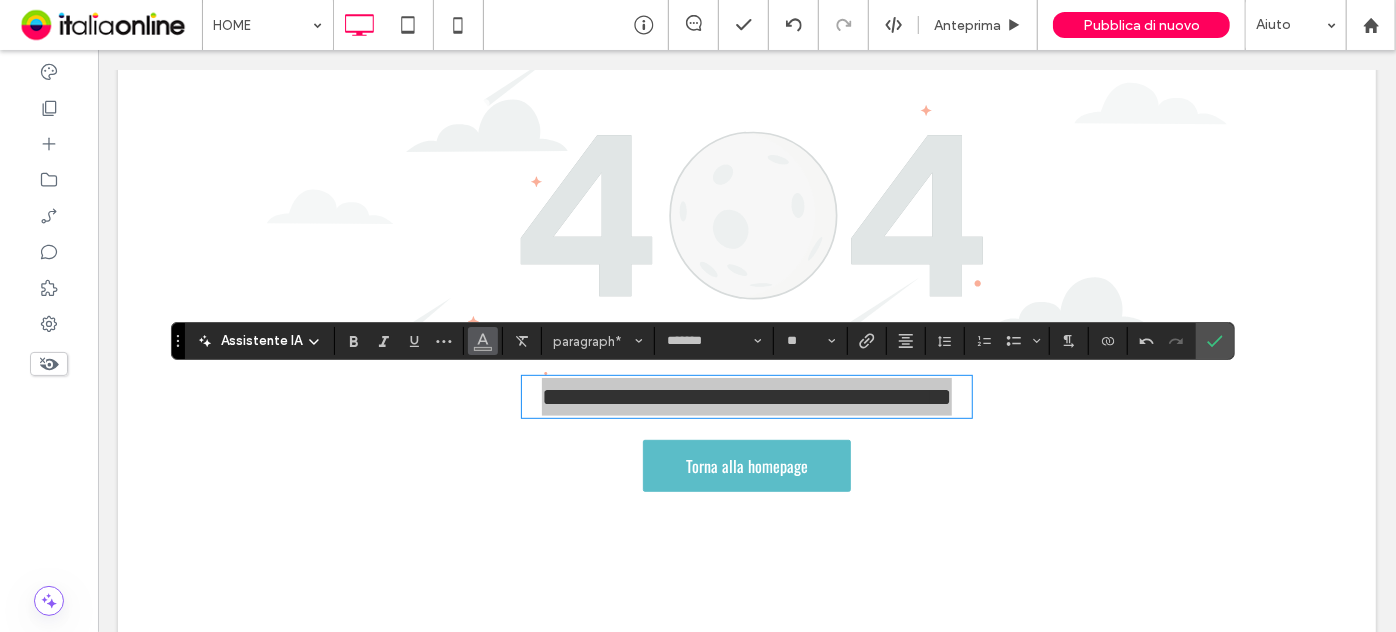 click 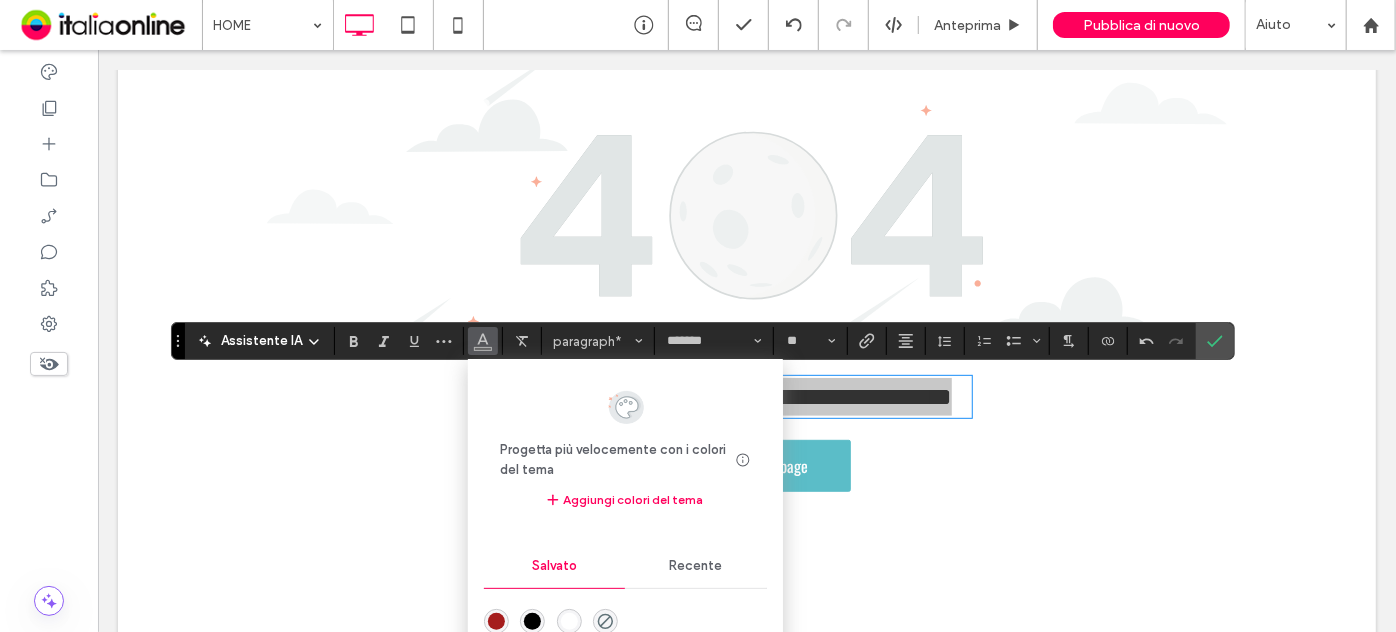 click at bounding box center (532, 621) 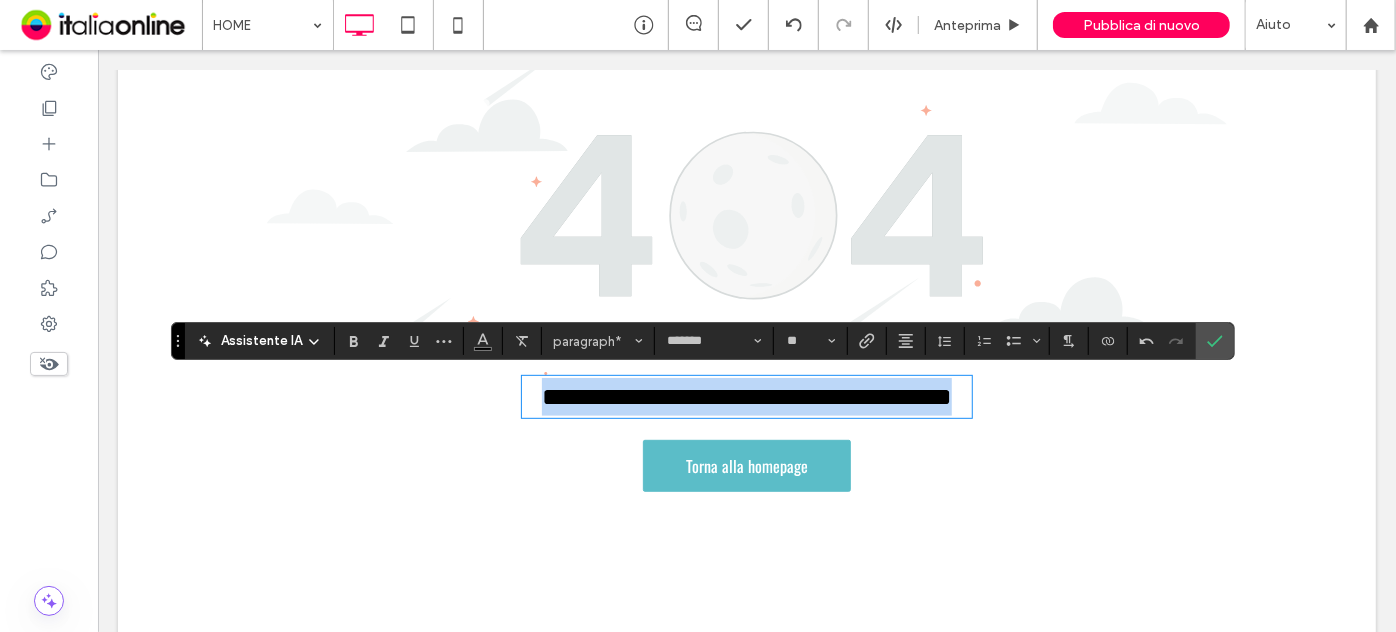 click on "**********" at bounding box center (746, 396) 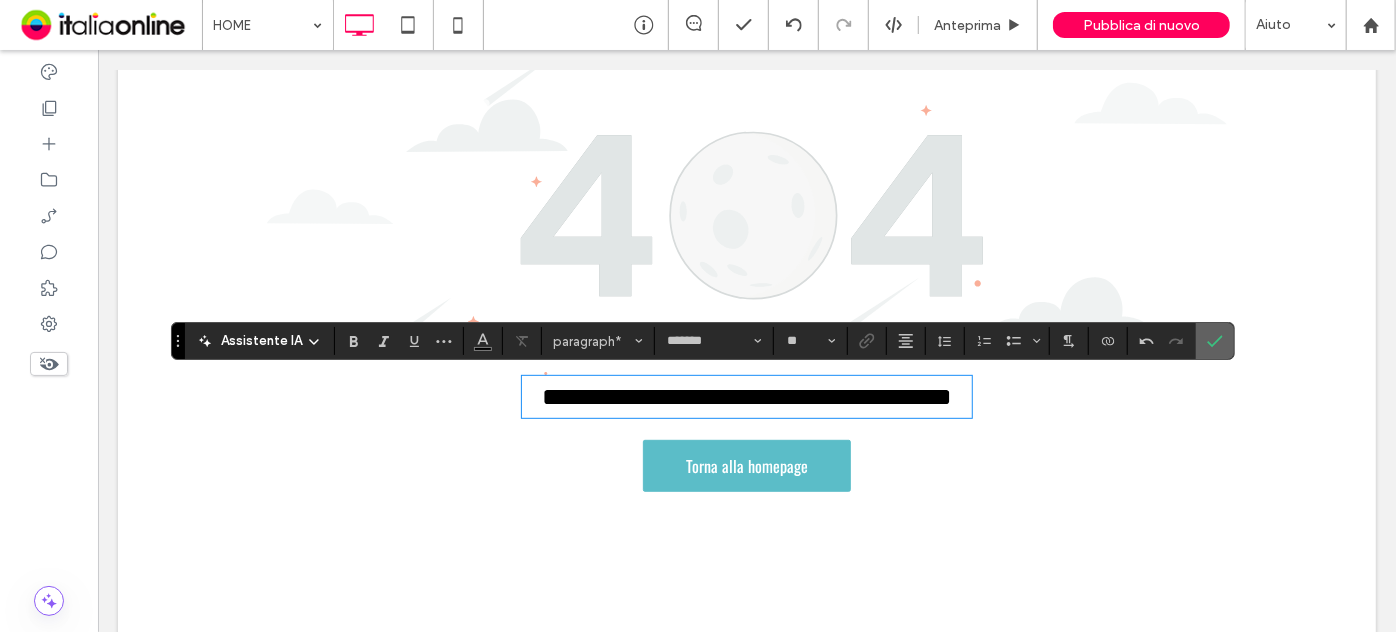 click at bounding box center [1215, 341] 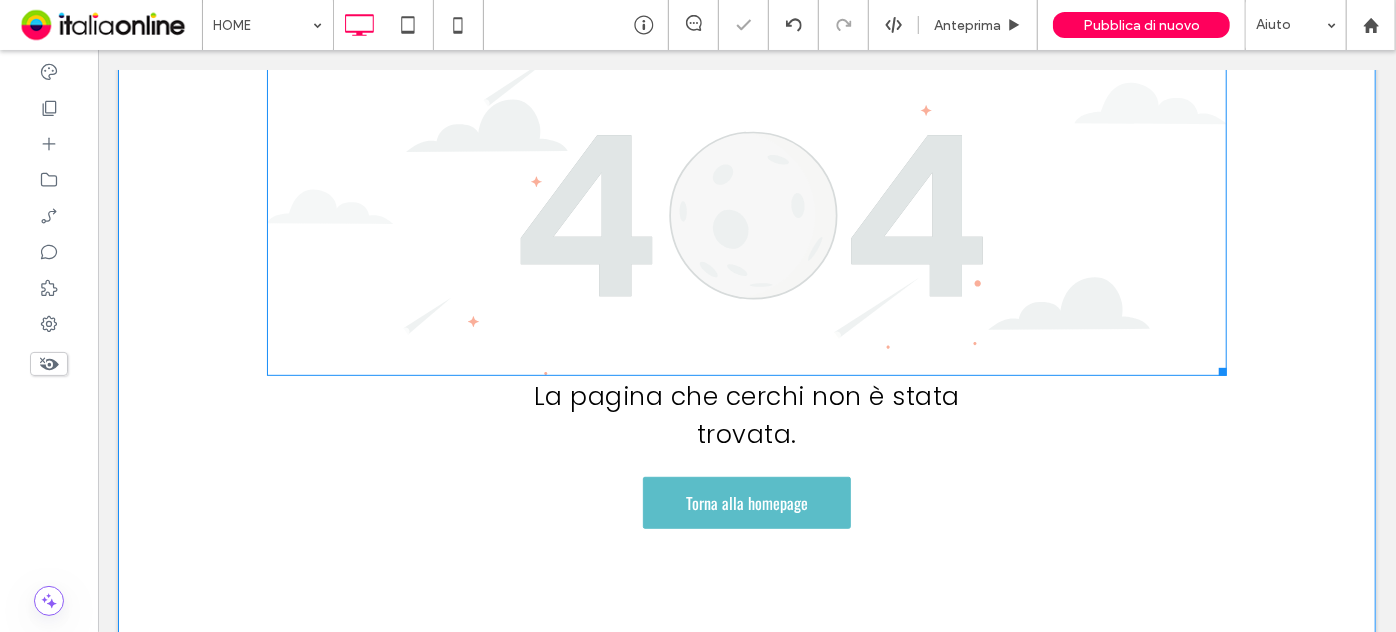 click at bounding box center (746, 179) 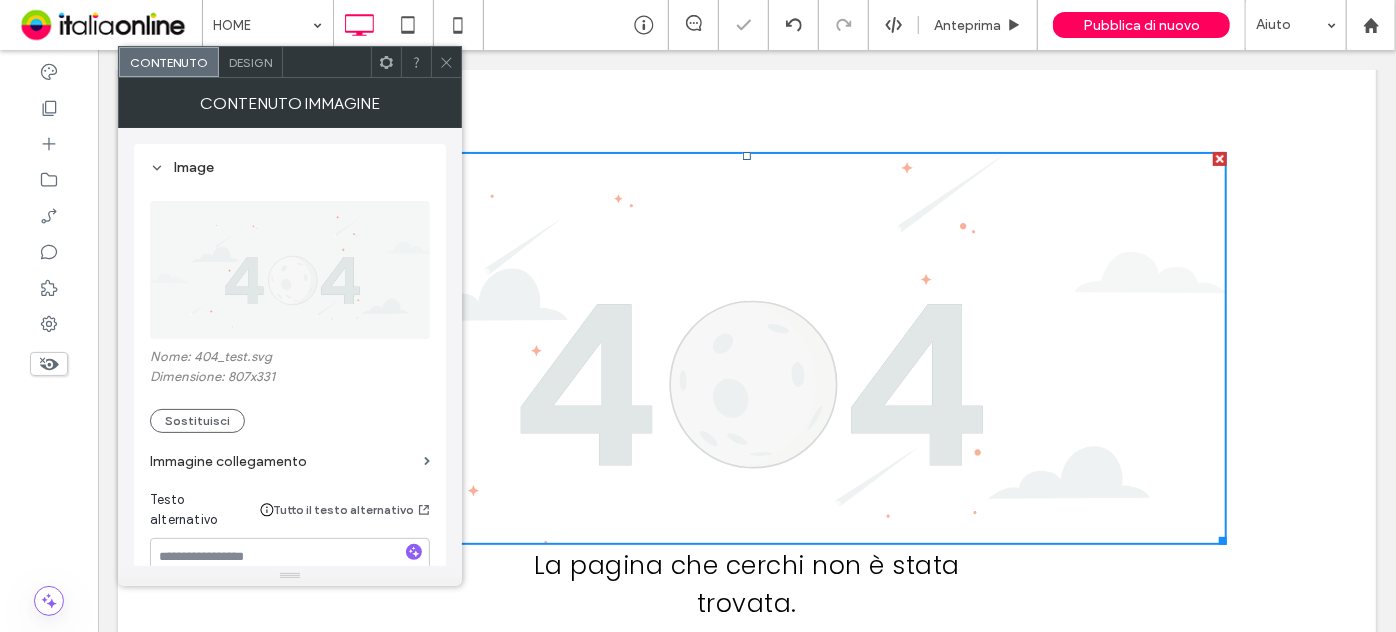 scroll, scrollTop: 181, scrollLeft: 0, axis: vertical 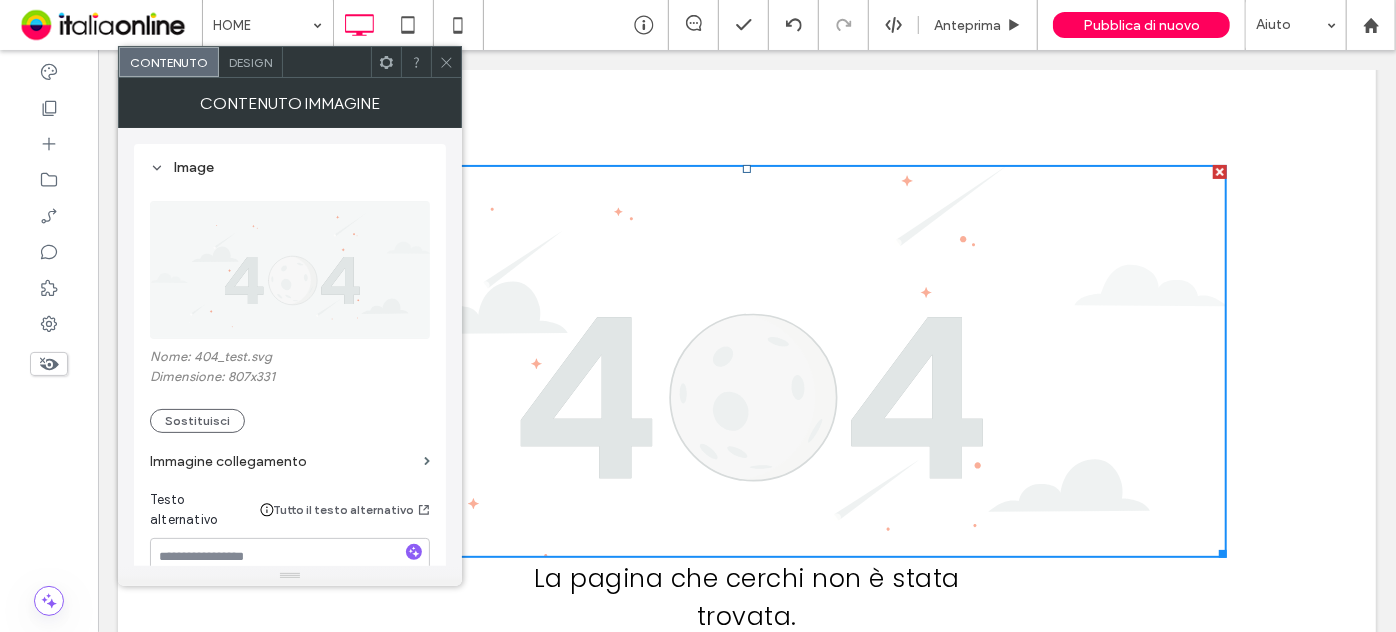 click on "Design" at bounding box center [250, 62] 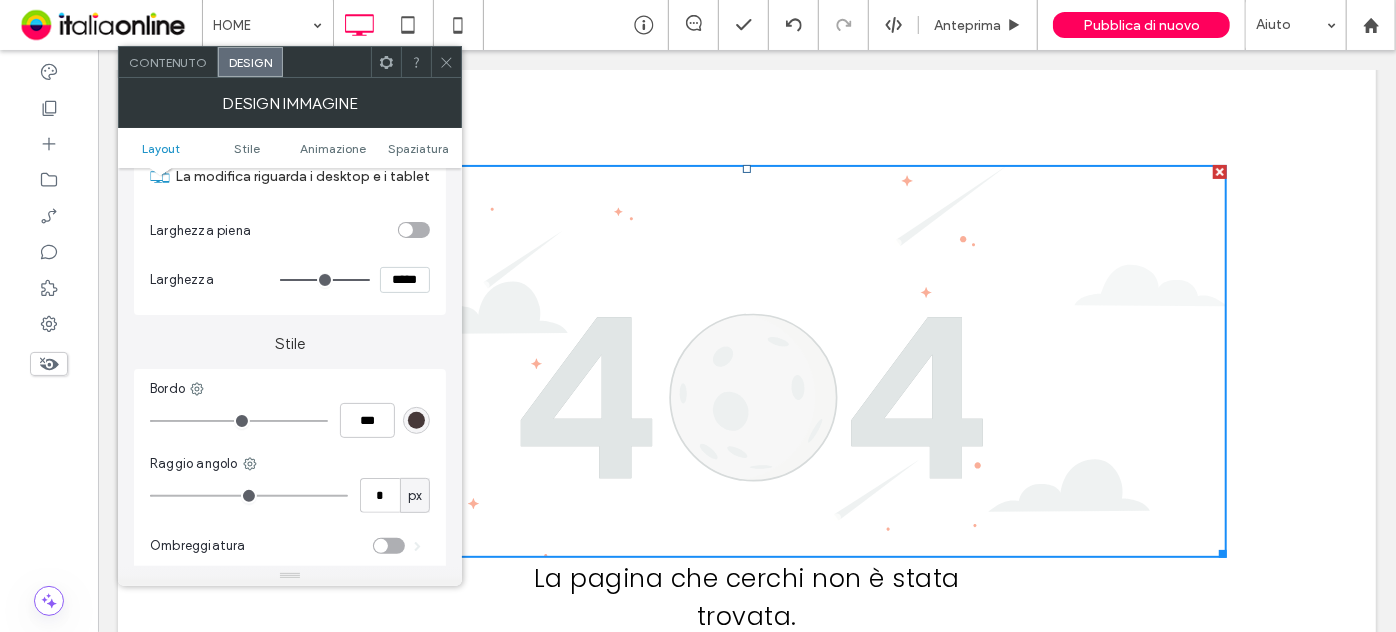 scroll, scrollTop: 0, scrollLeft: 0, axis: both 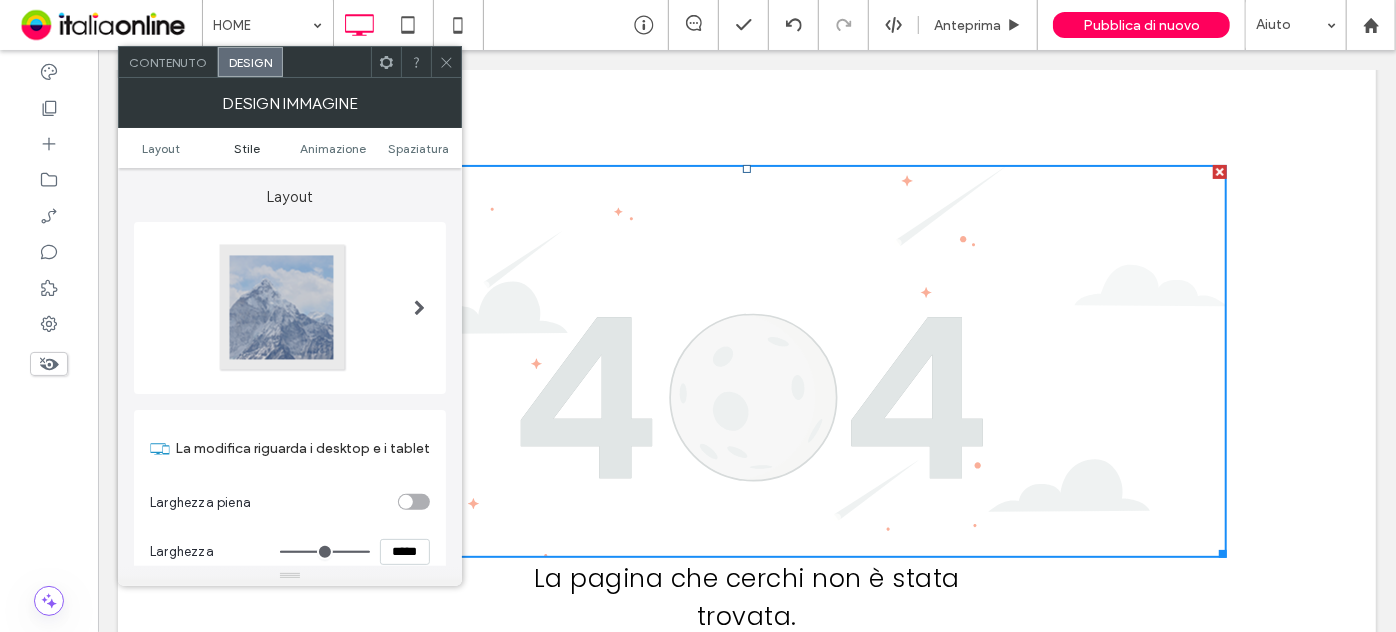 click on "Stile" at bounding box center [247, 148] 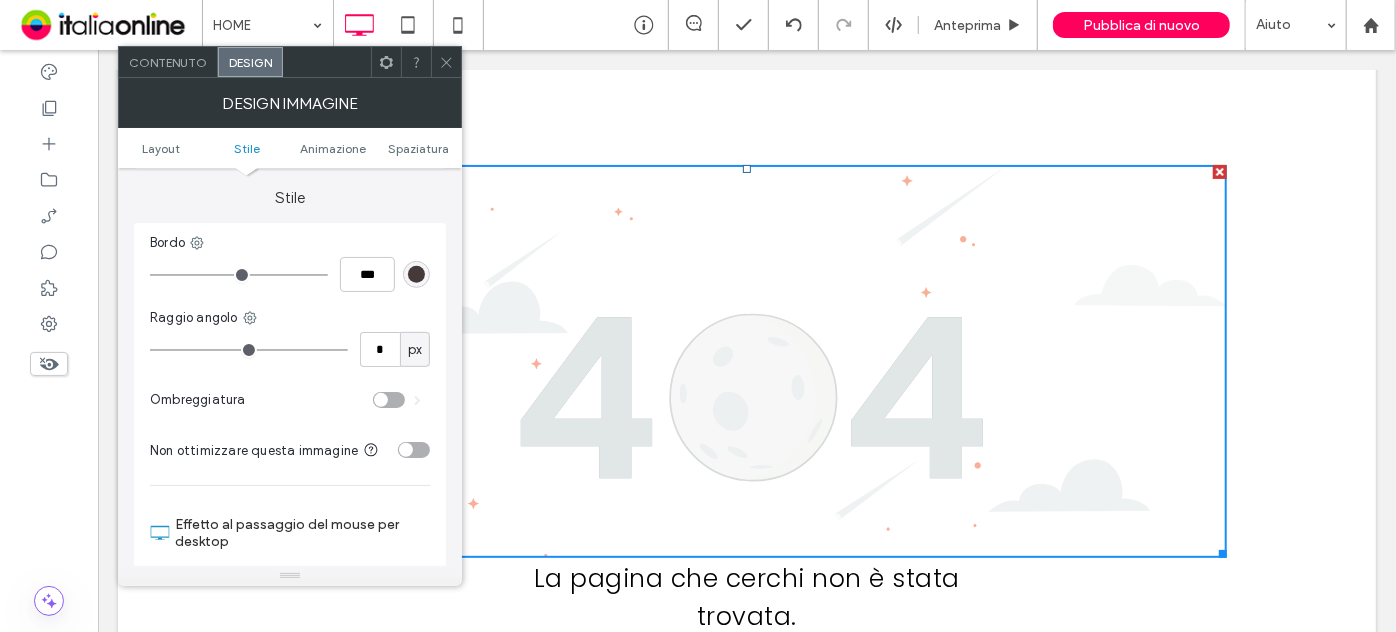 scroll, scrollTop: 418, scrollLeft: 0, axis: vertical 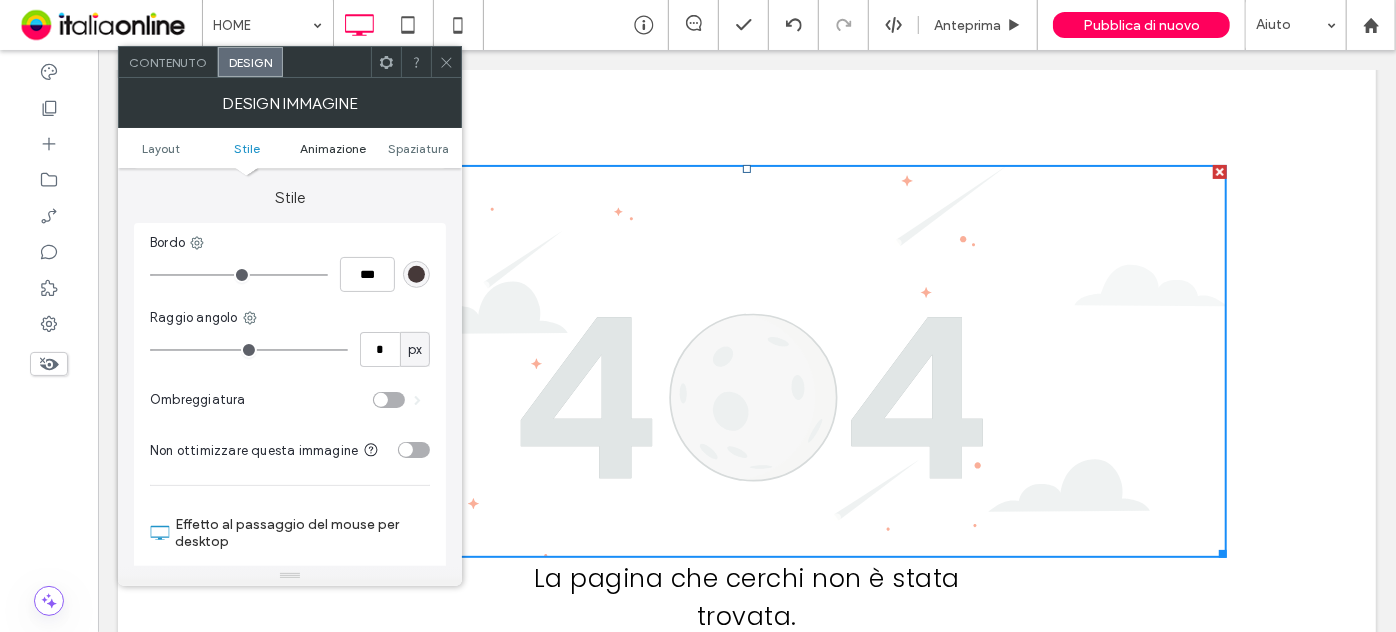 click on "Animazione" at bounding box center (333, 148) 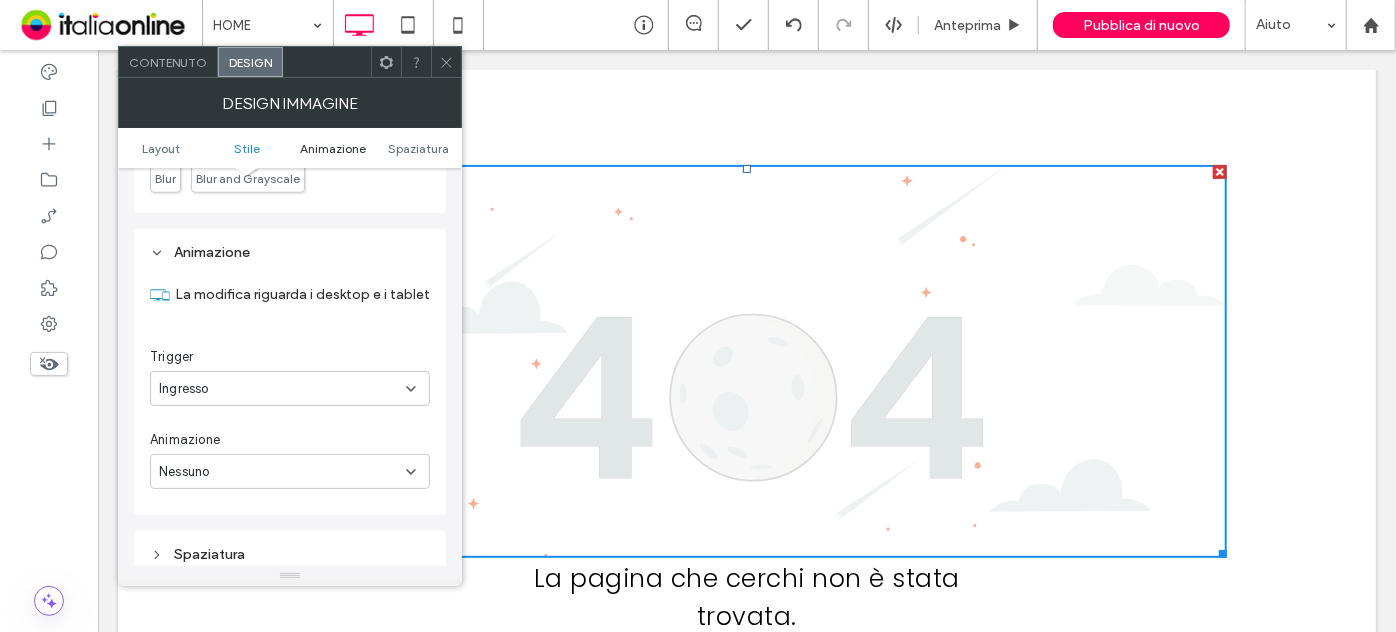 scroll, scrollTop: 959, scrollLeft: 0, axis: vertical 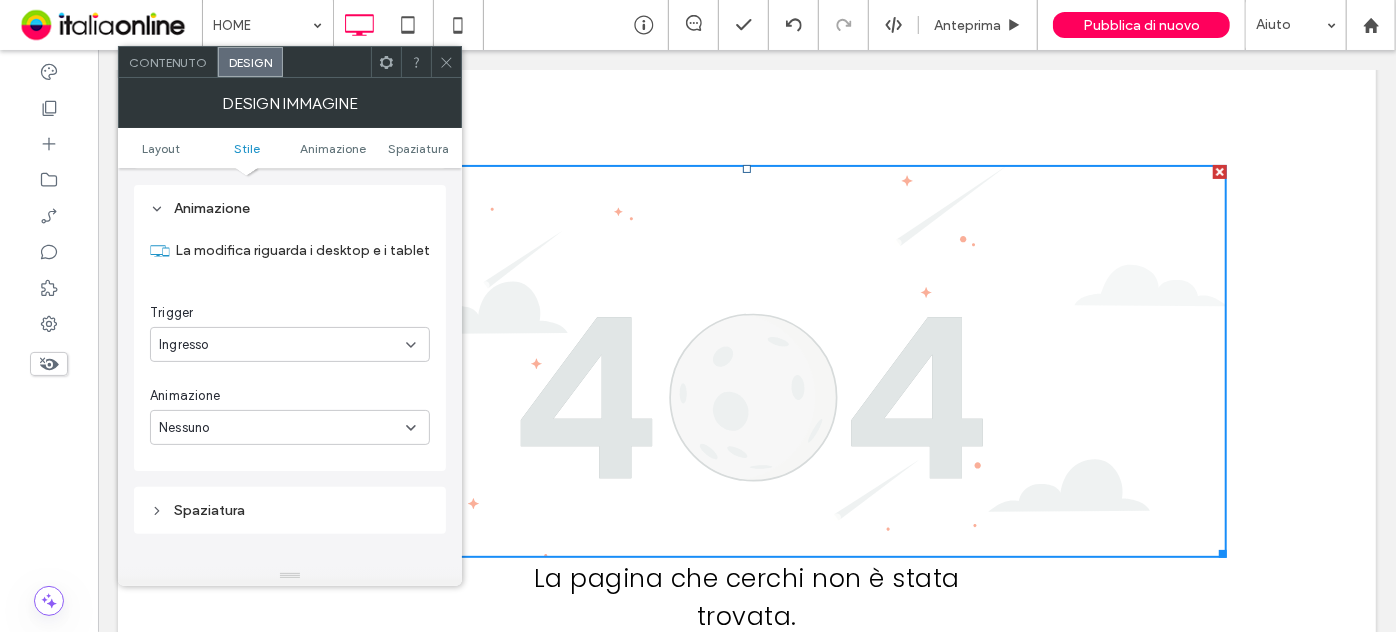 click 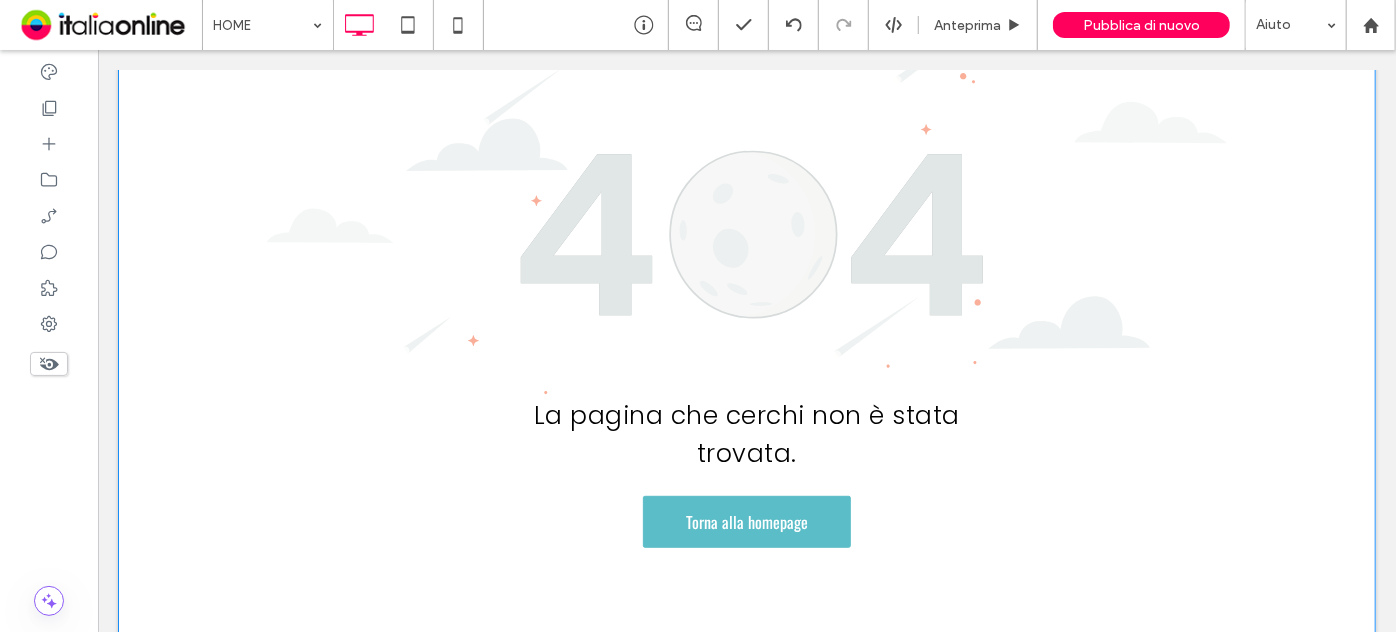 scroll, scrollTop: 0, scrollLeft: 0, axis: both 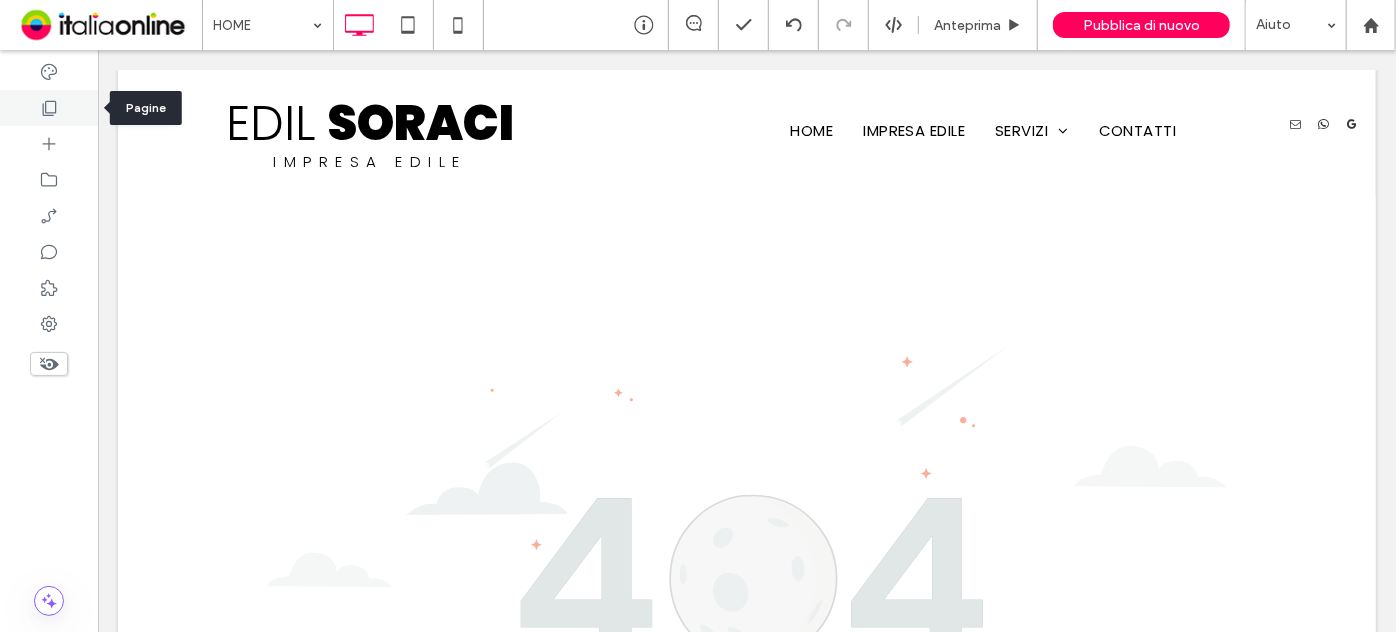 click 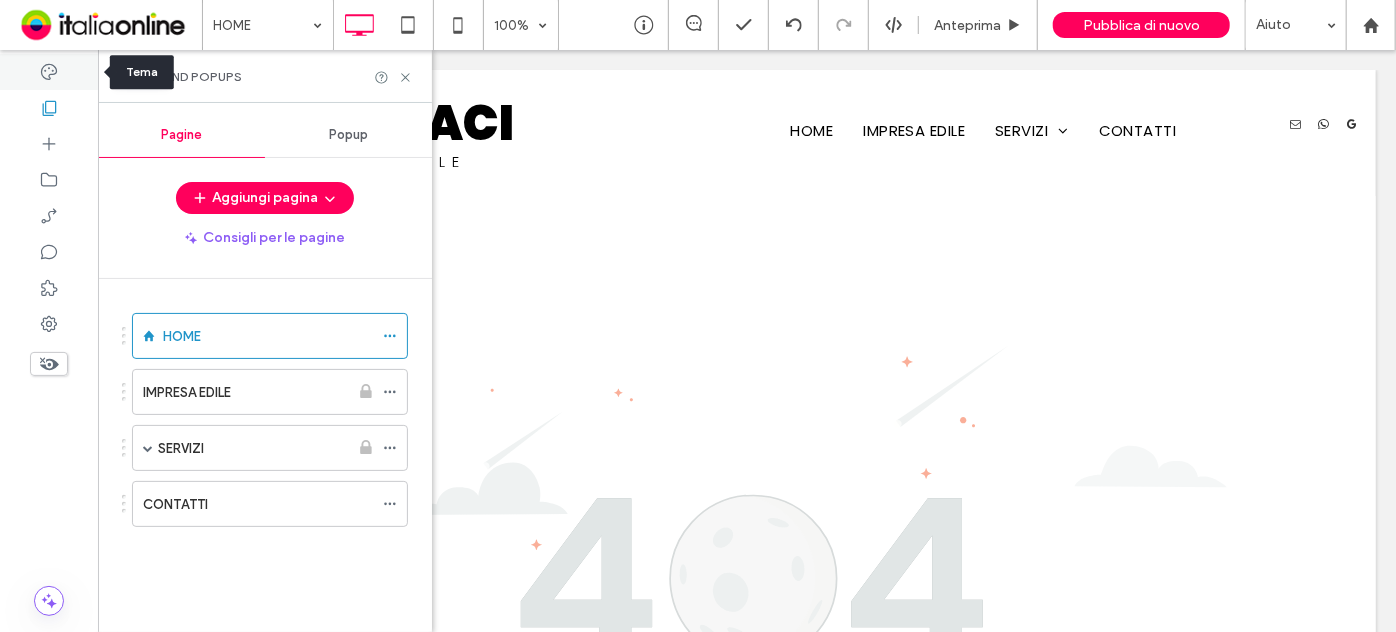 click 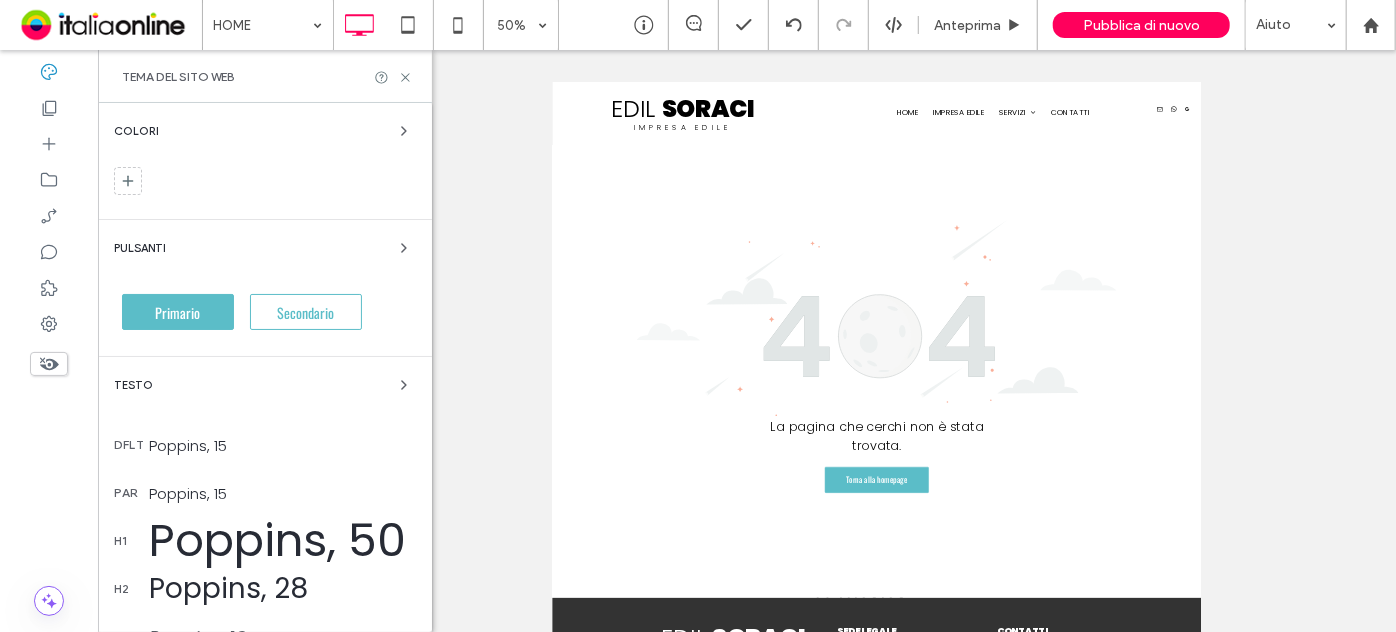 click on "Tema del sito web" at bounding box center (178, 77) 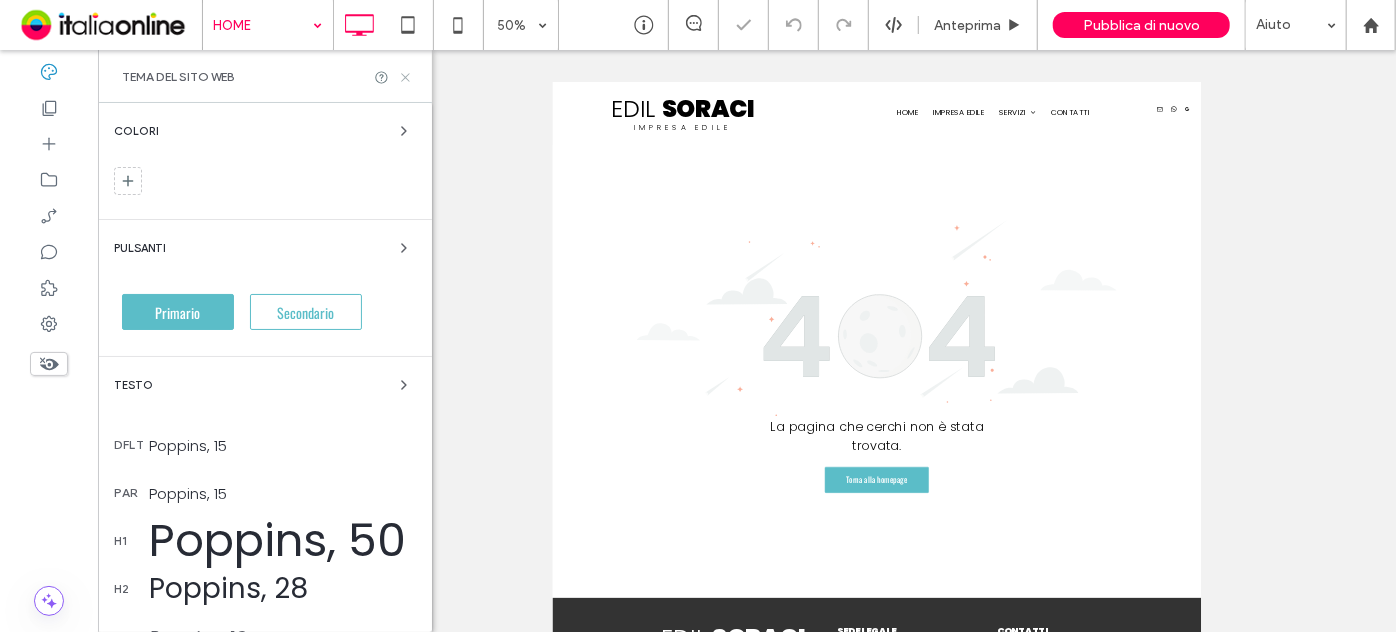 click 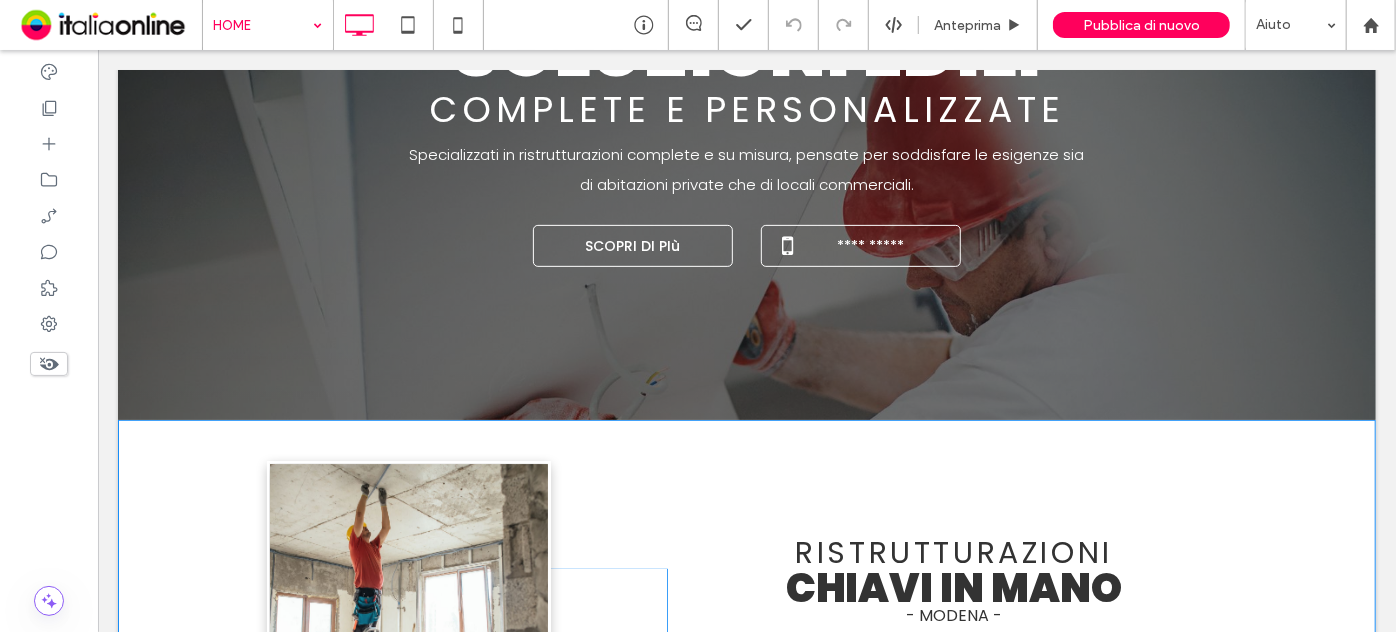 scroll, scrollTop: 0, scrollLeft: 0, axis: both 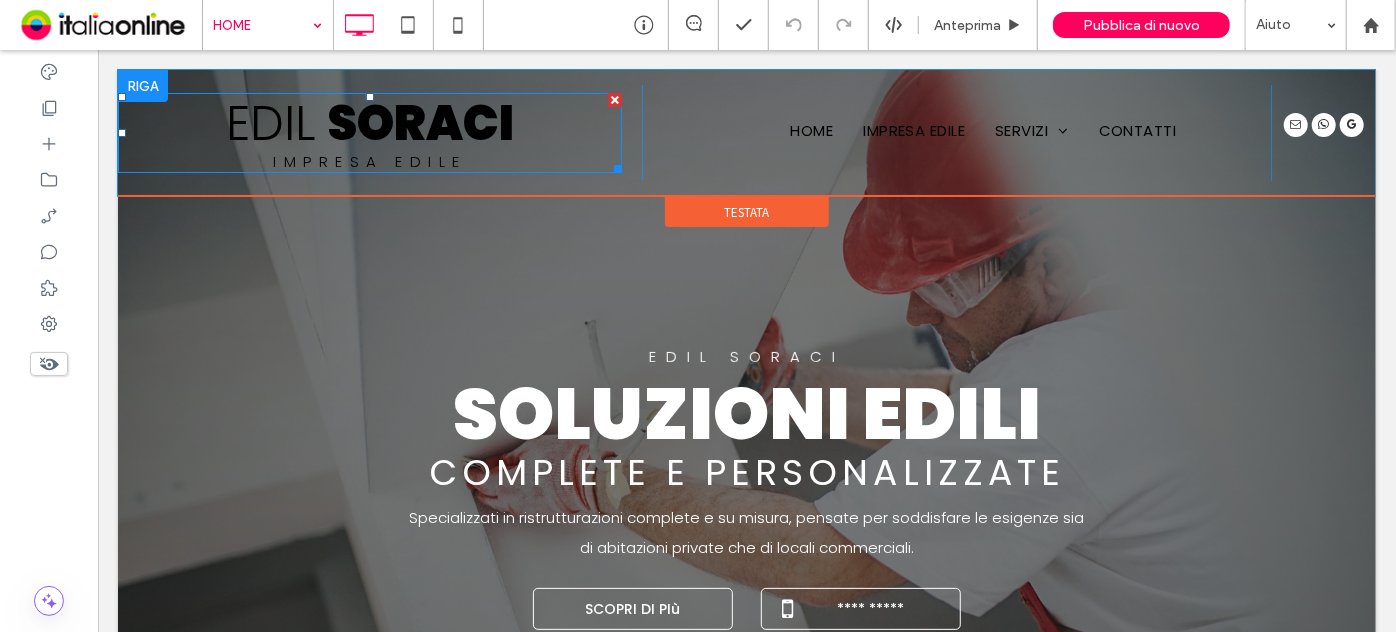 click on "IMPRESA EDILE" at bounding box center [369, 160] 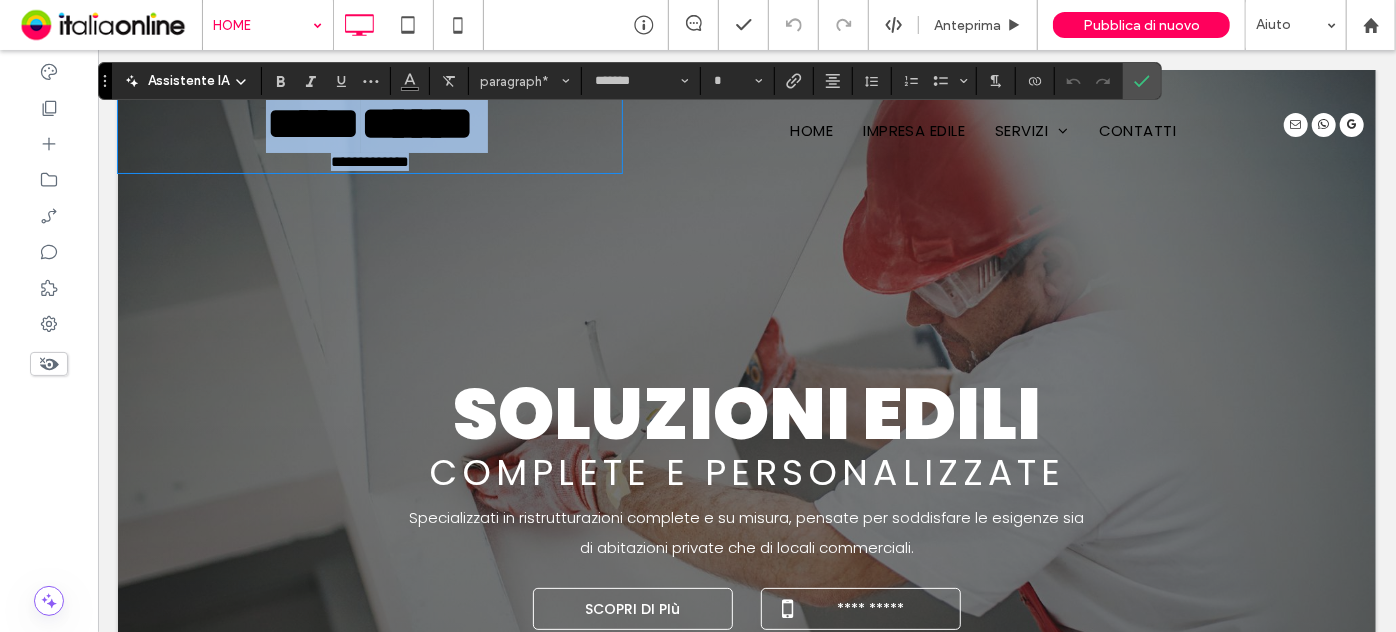 click on "******" at bounding box center [417, 122] 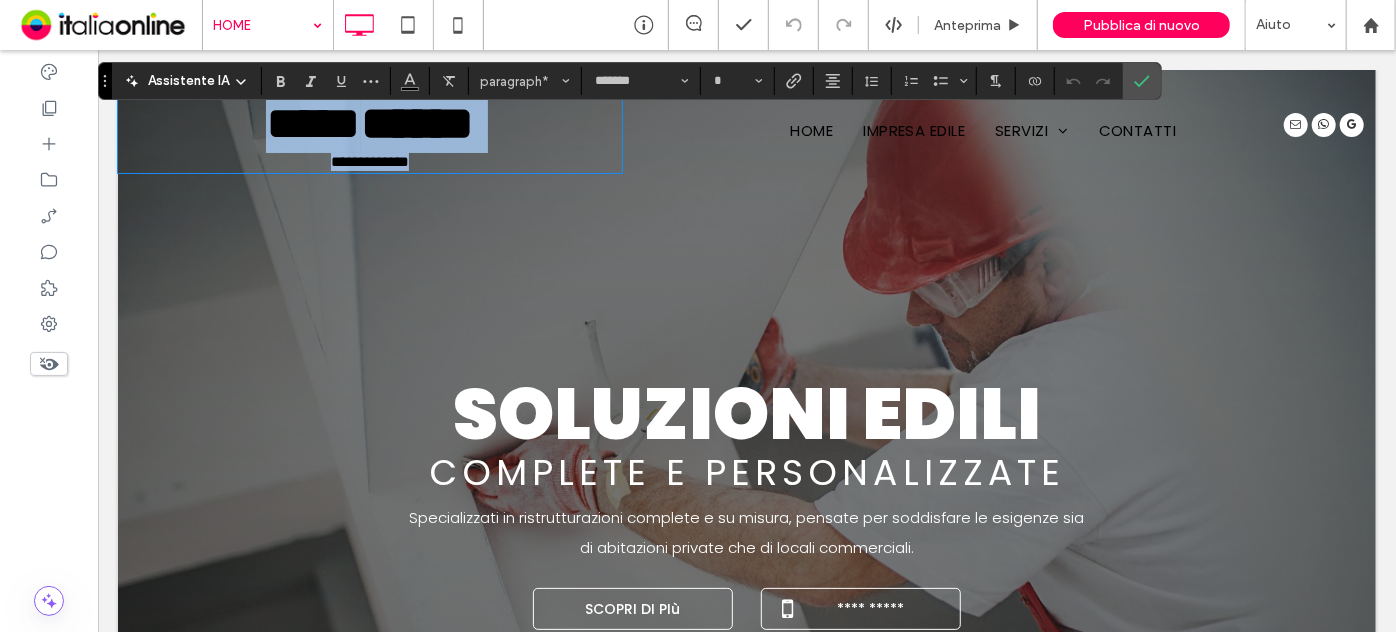 type on "**" 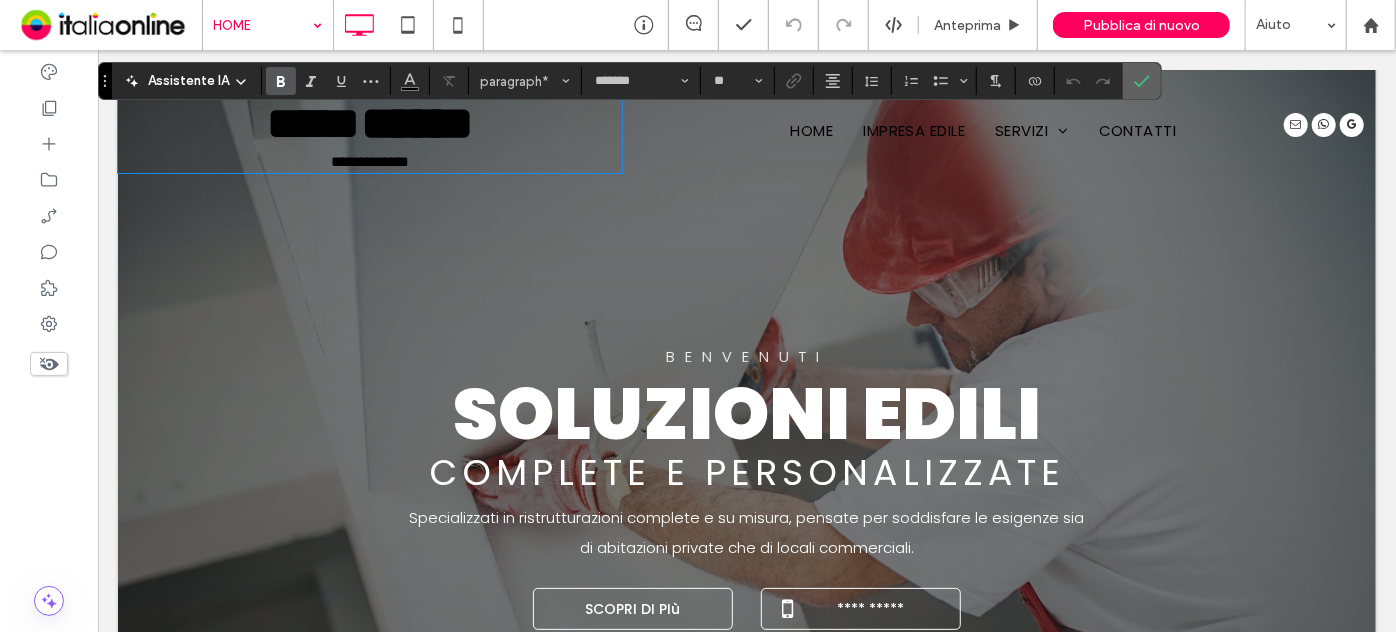 click at bounding box center [1142, 81] 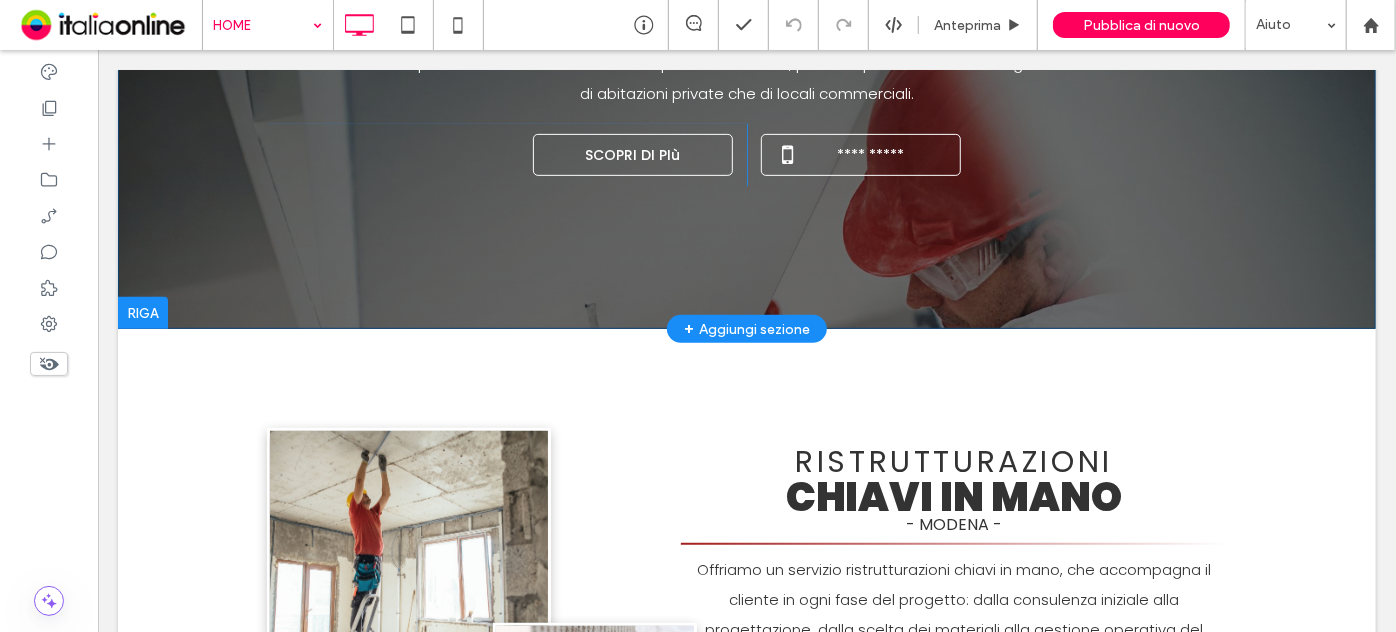 scroll, scrollTop: 0, scrollLeft: 0, axis: both 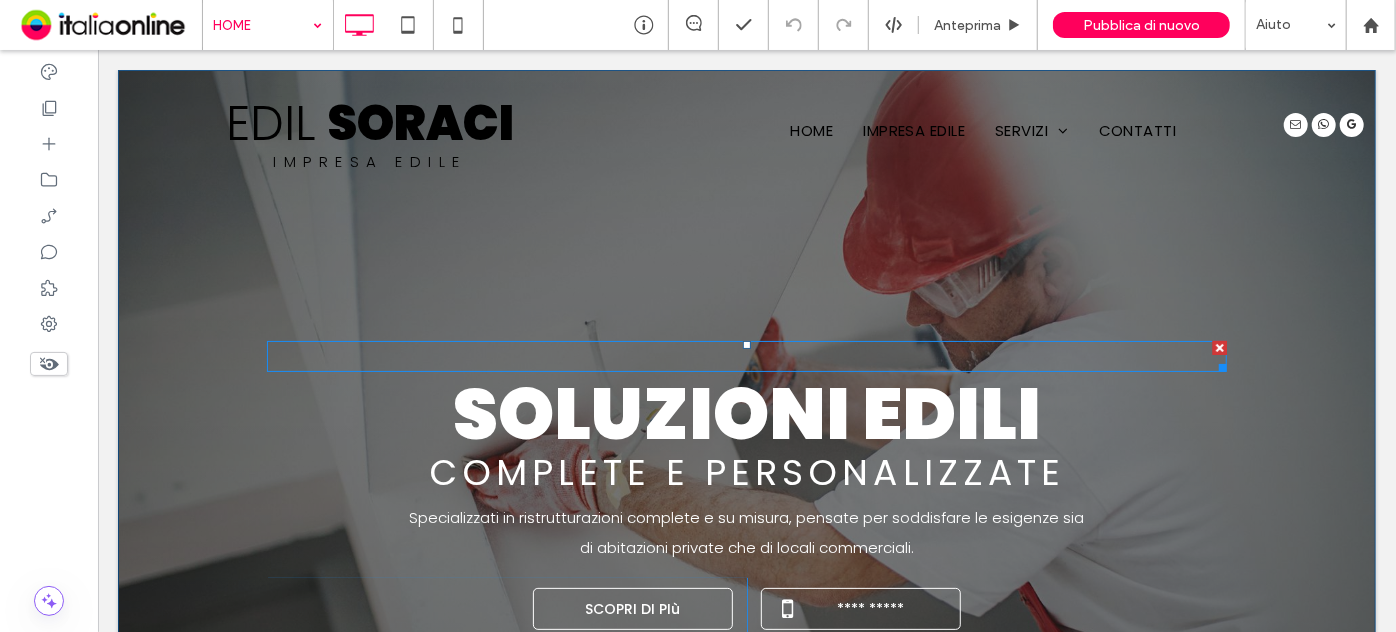 click at bounding box center (1219, 347) 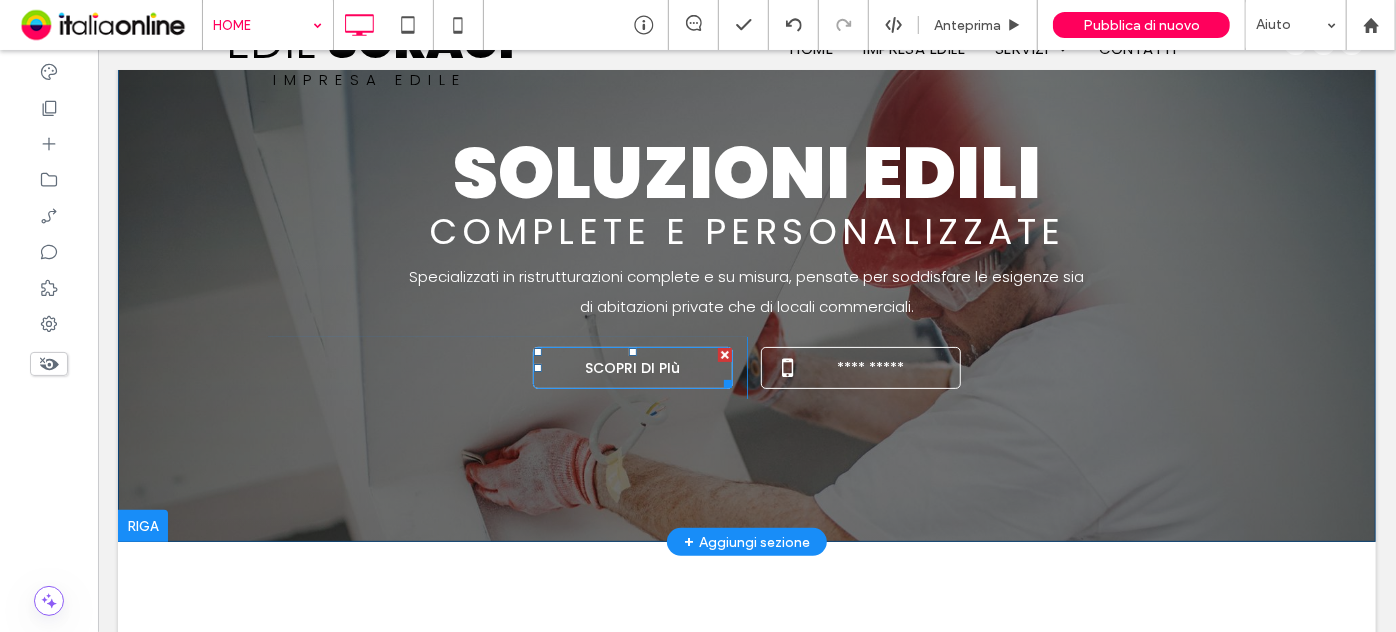 scroll, scrollTop: 0, scrollLeft: 0, axis: both 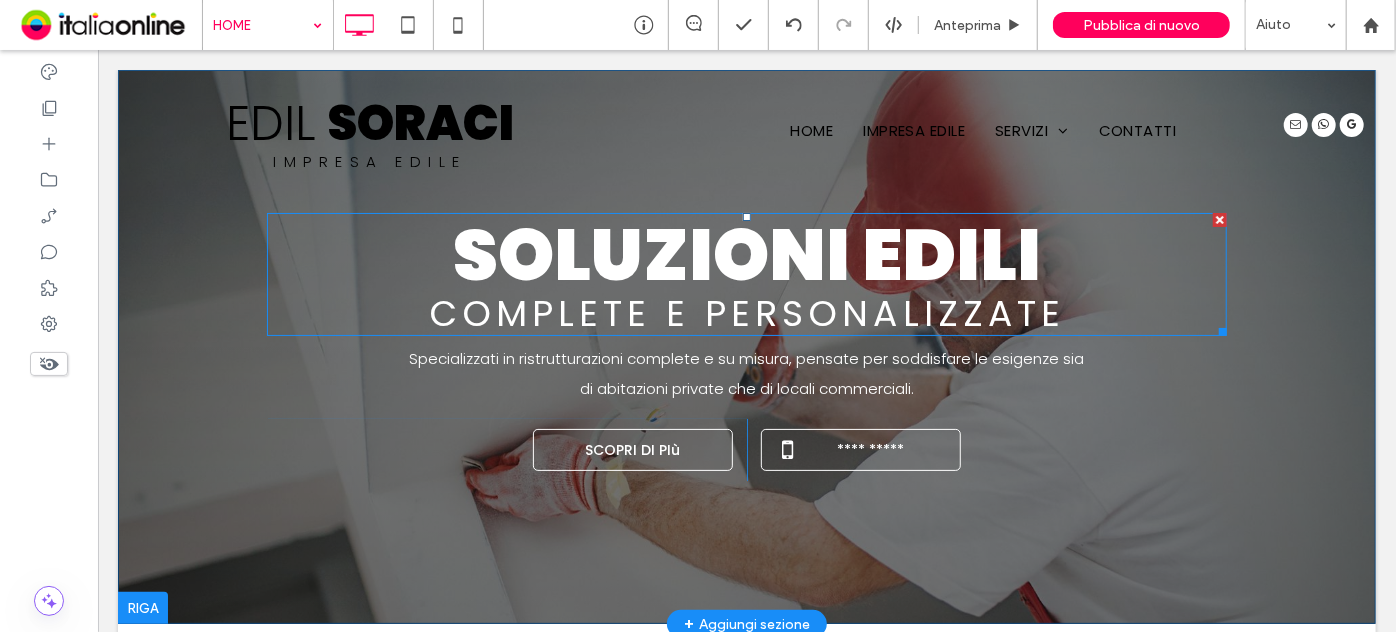 click on "Soluzioni Edili" at bounding box center [746, 253] 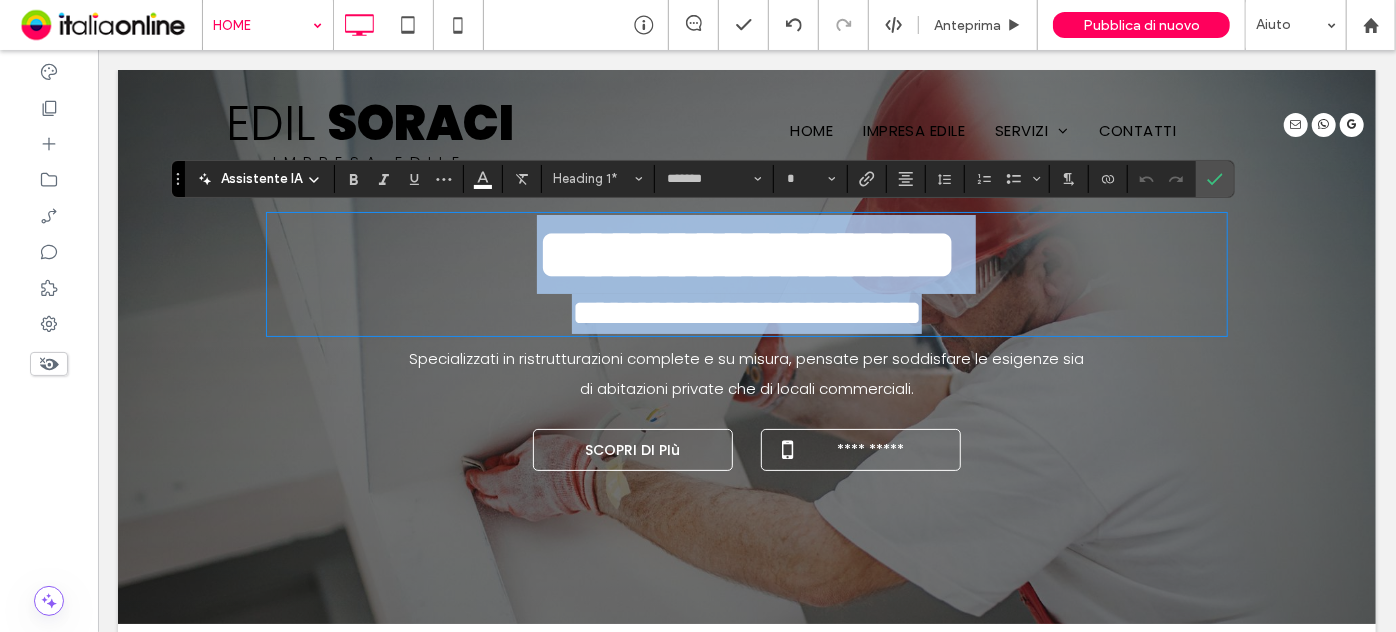 click on "**********" at bounding box center [746, 253] 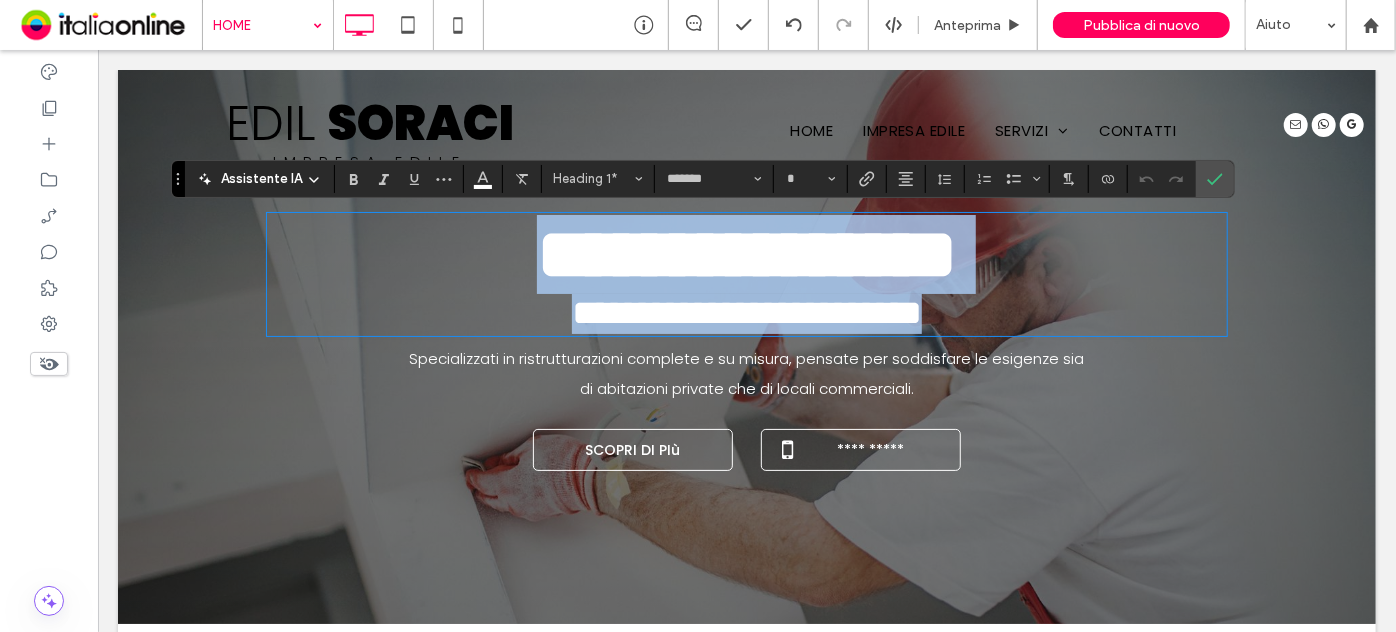 type on "**" 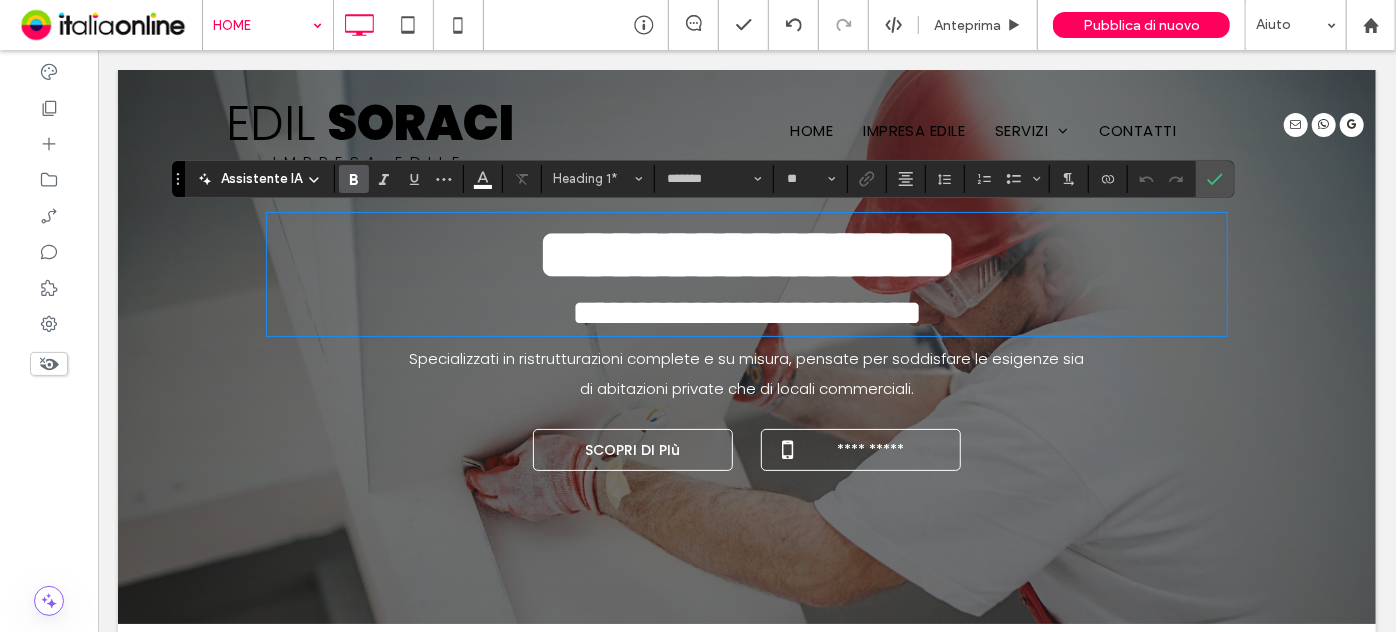 click on "**********" at bounding box center [746, 253] 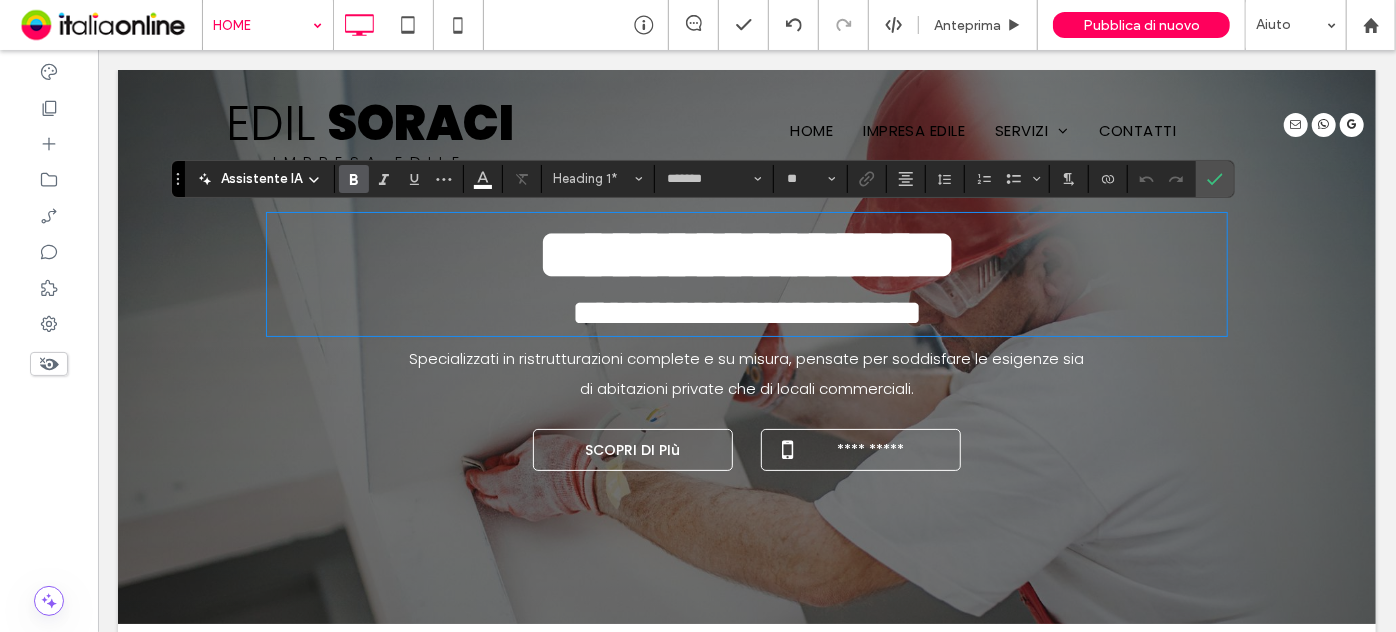 type 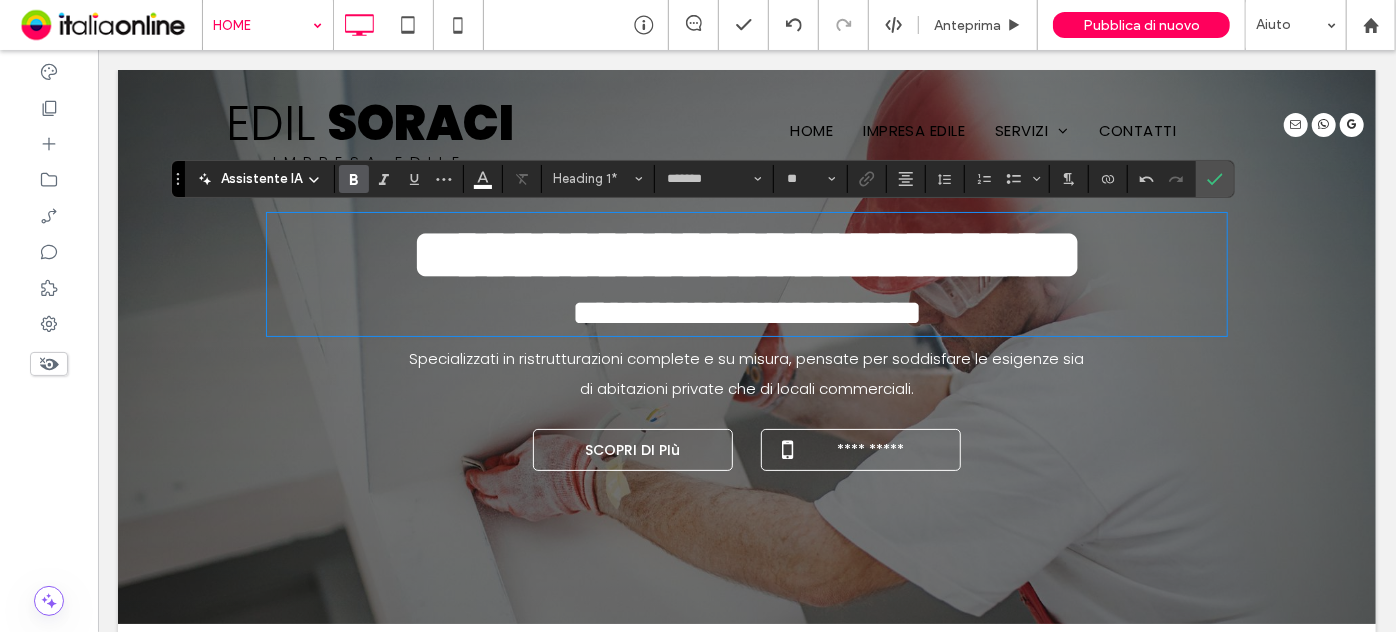 click on "**********" at bounding box center [746, 253] 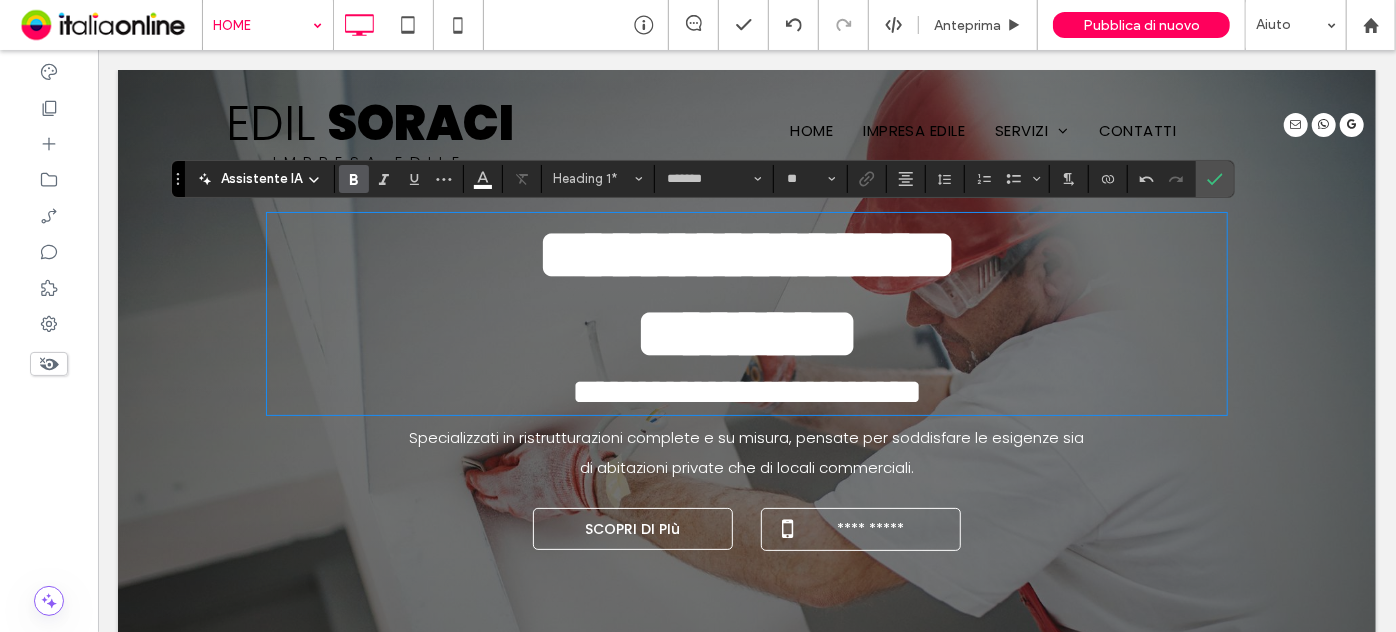 click on "**********" at bounding box center (746, 391) 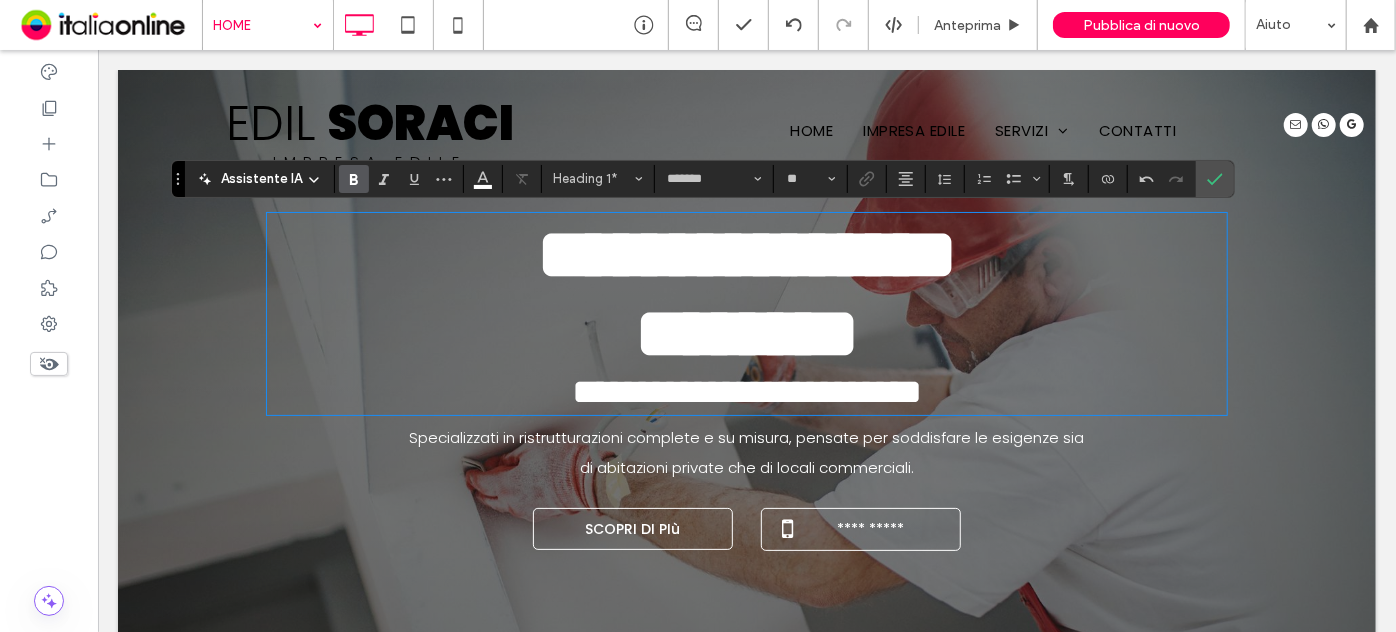 scroll, scrollTop: 5, scrollLeft: 0, axis: vertical 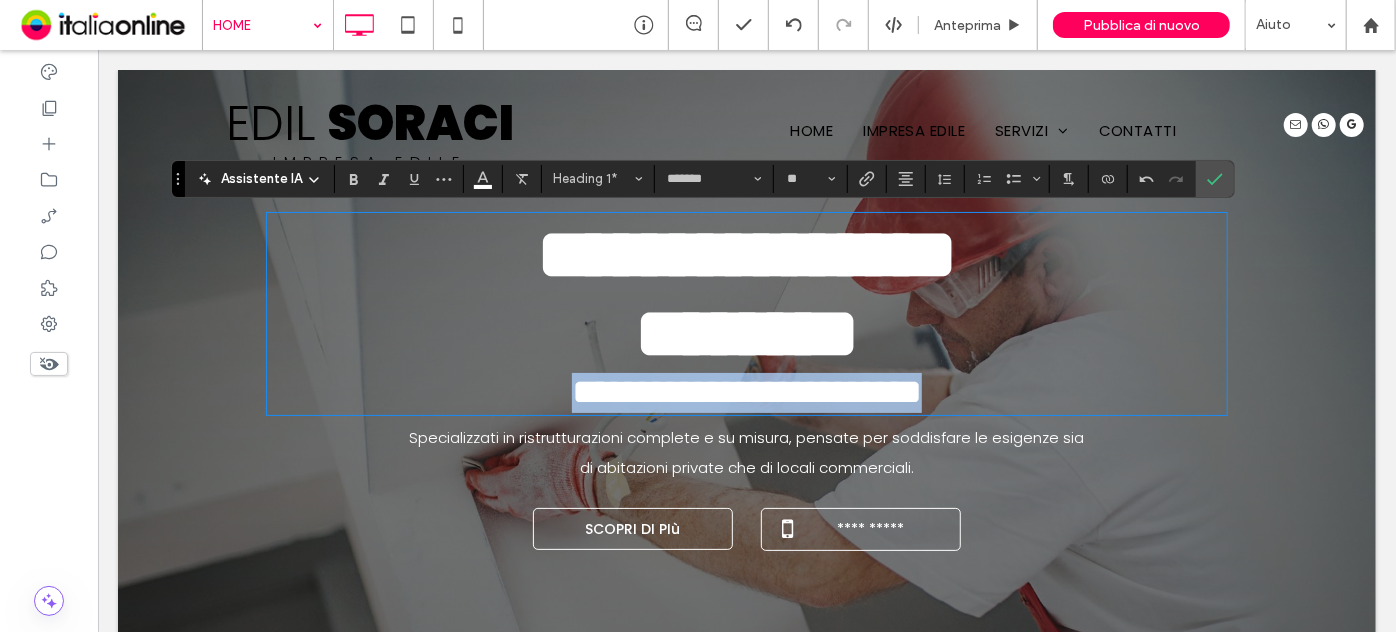 drag, startPoint x: 1056, startPoint y: 374, endPoint x: 263, endPoint y: 374, distance: 793 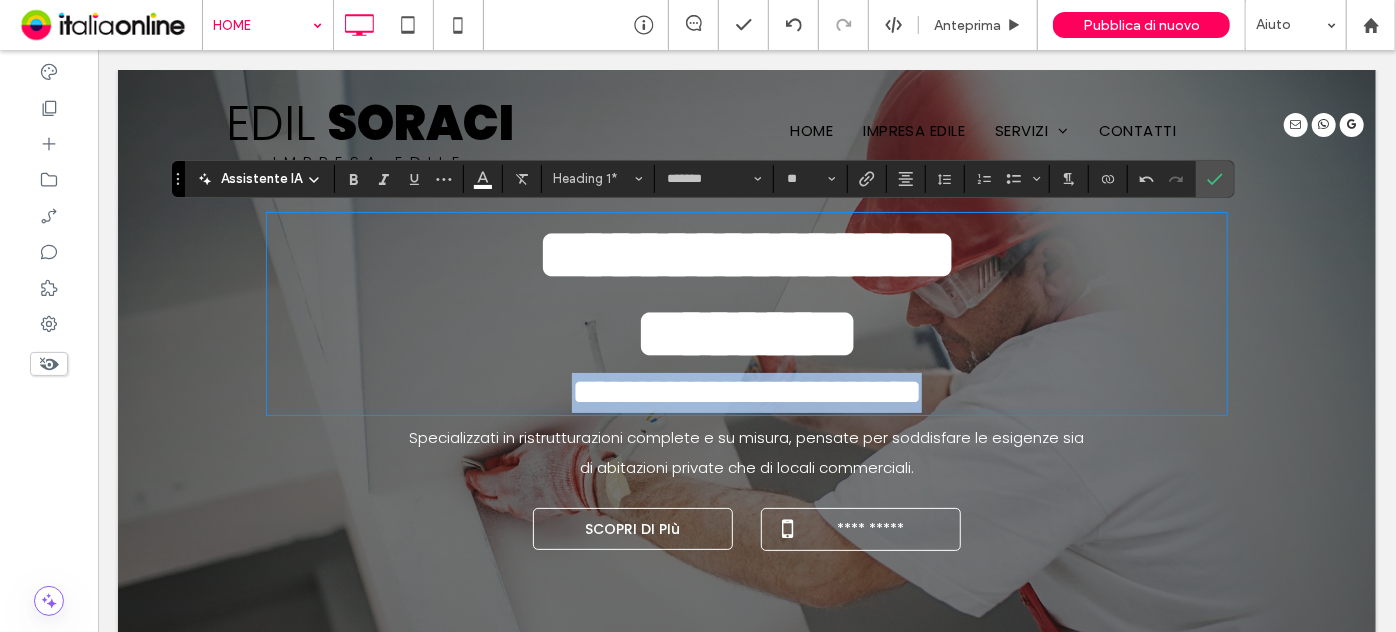 click on "**********" at bounding box center [746, 392] 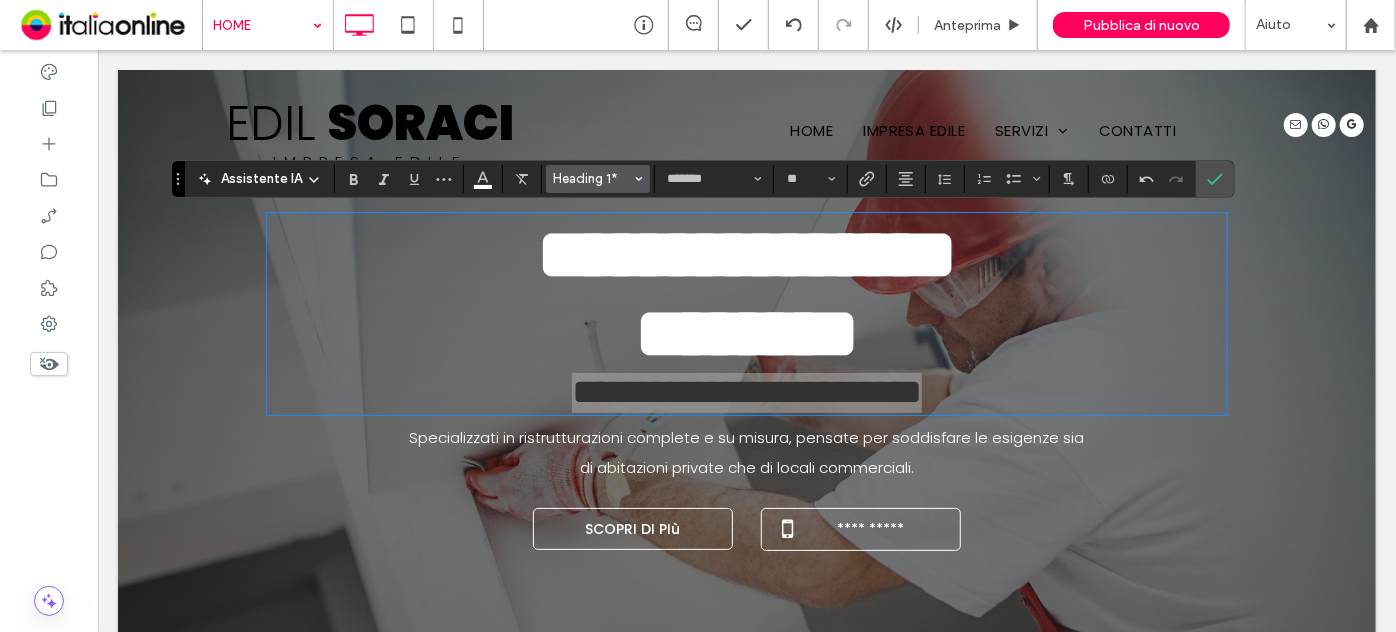 click on "Heading 1*" at bounding box center (598, 179) 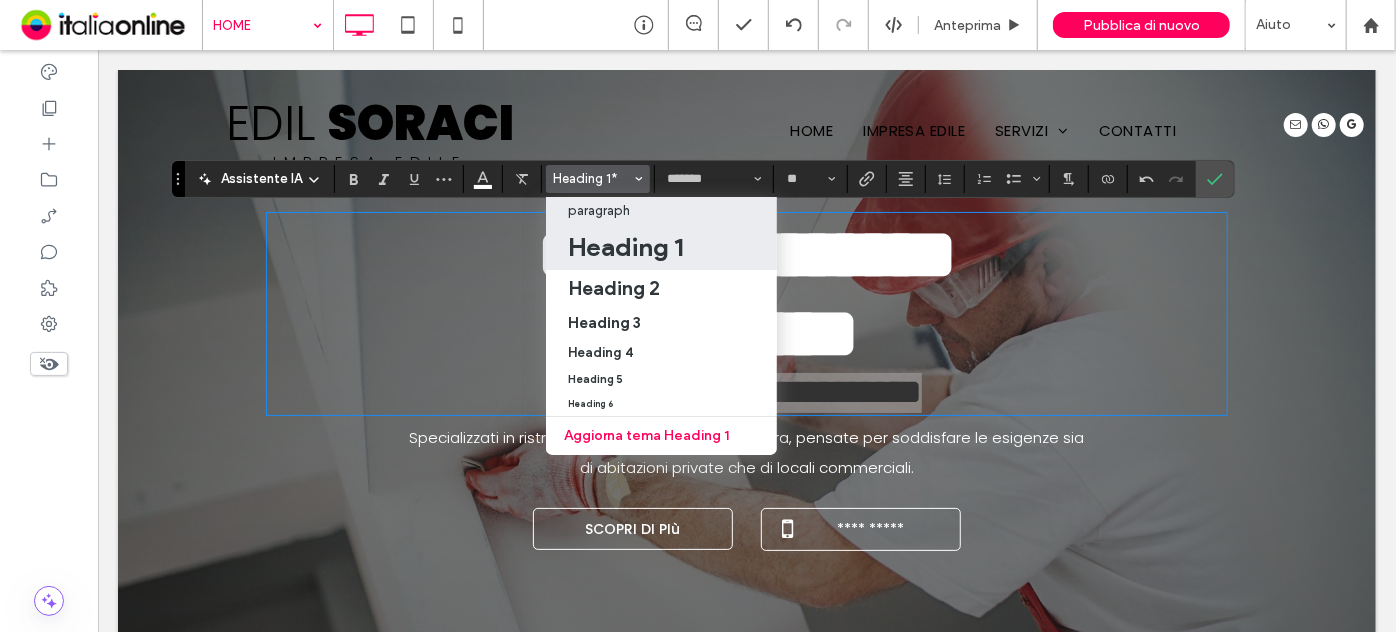 drag, startPoint x: 636, startPoint y: 213, endPoint x: 536, endPoint y: 165, distance: 110.92339 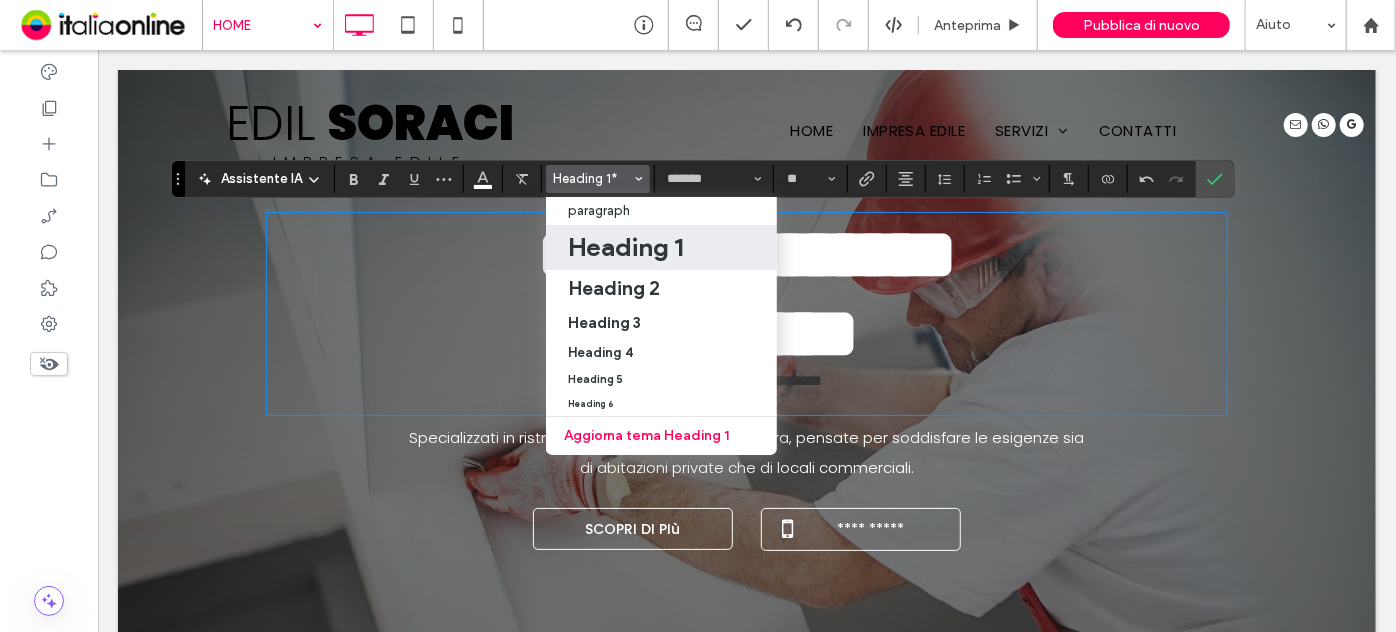type on "**" 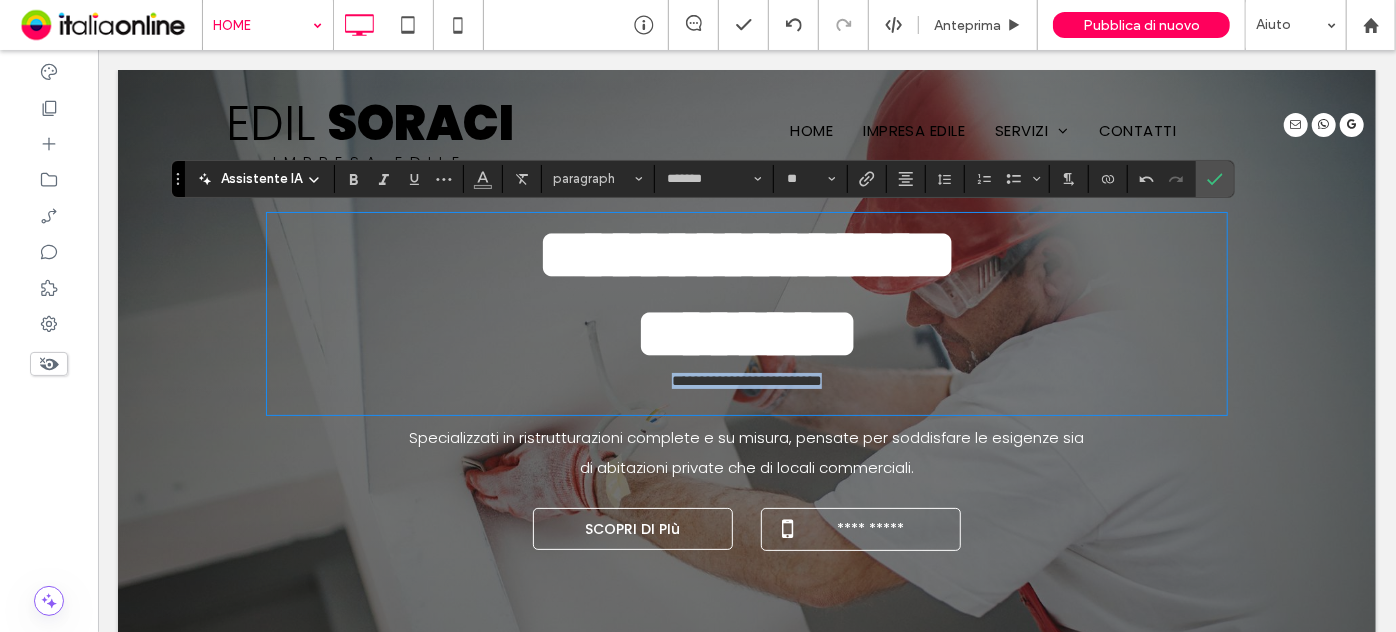 scroll, scrollTop: 0, scrollLeft: 0, axis: both 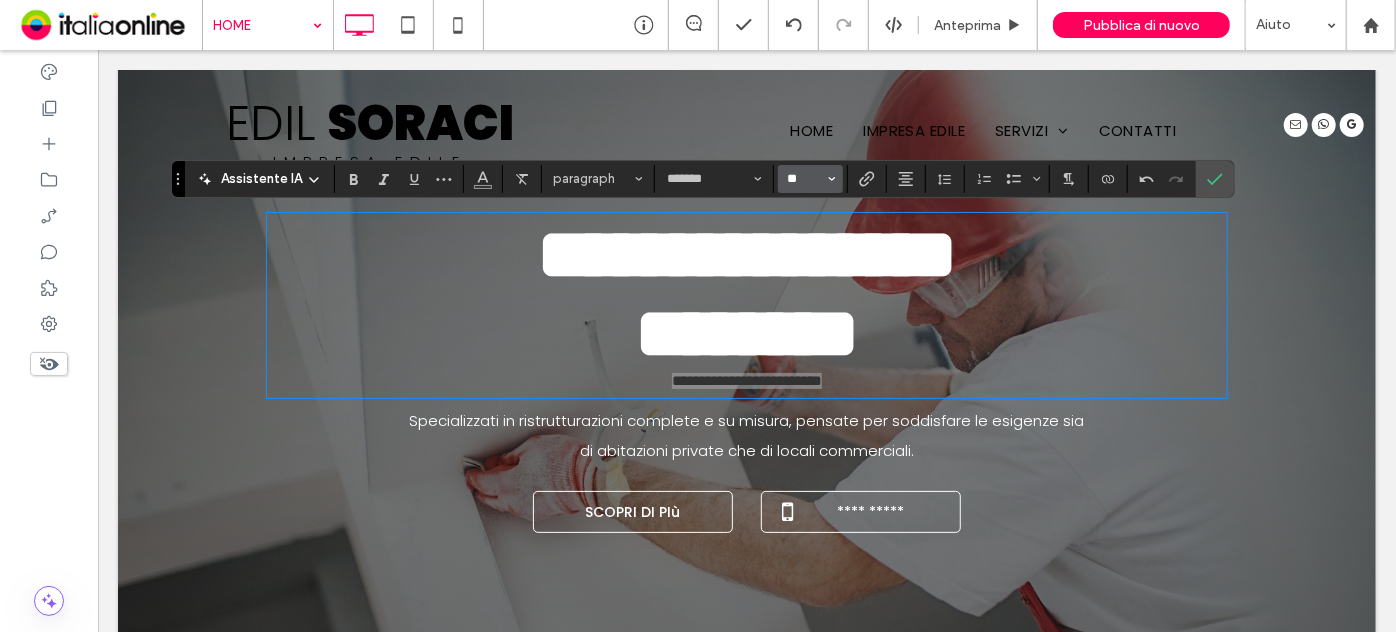 click on "**" at bounding box center (804, 179) 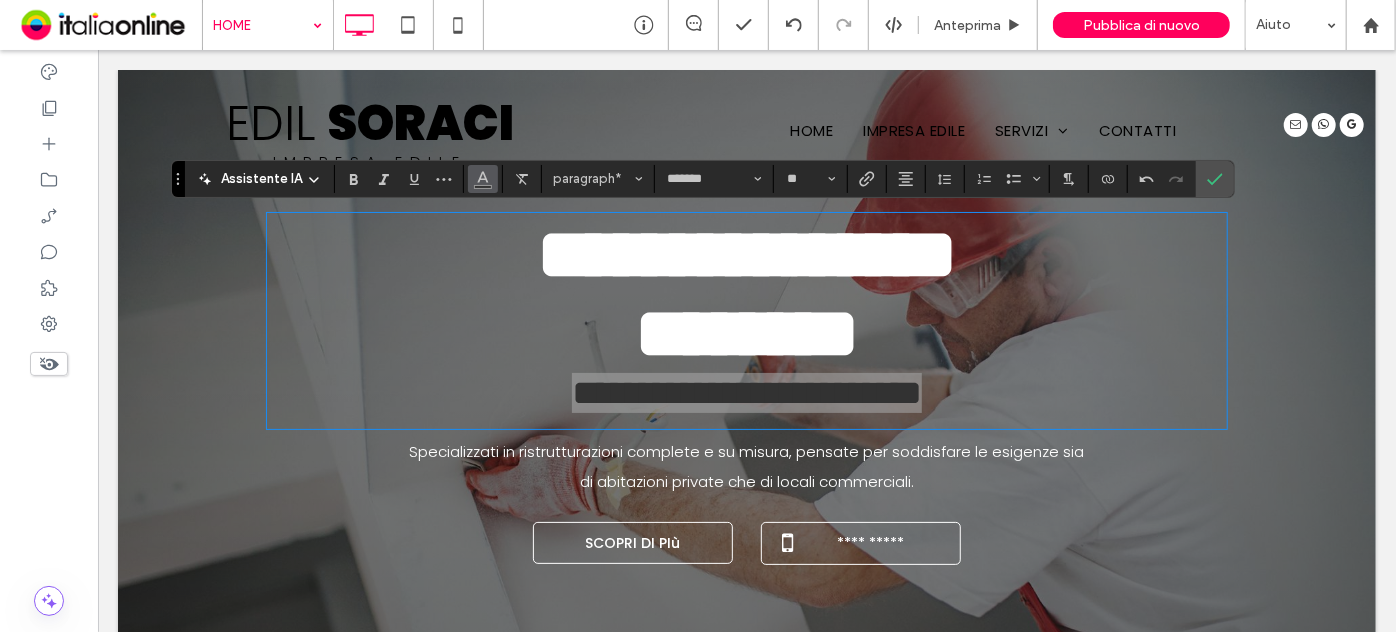 click at bounding box center [483, 179] 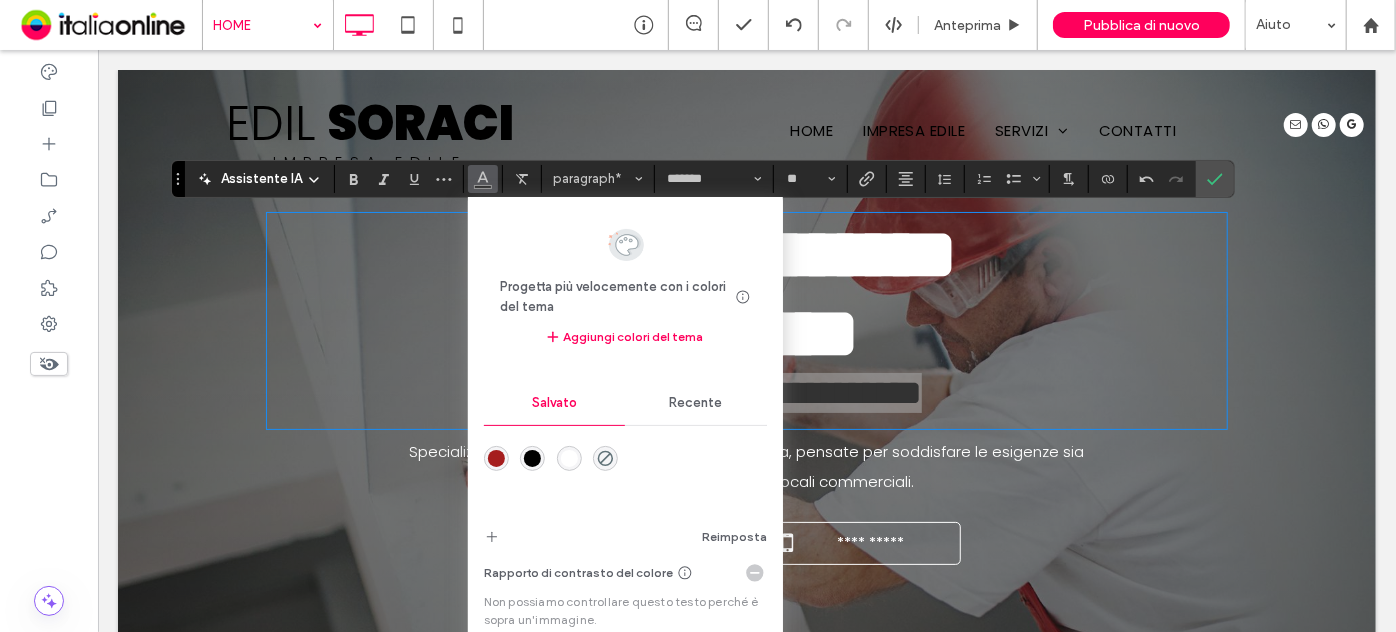 drag, startPoint x: 562, startPoint y: 460, endPoint x: 523, endPoint y: 351, distance: 115.767006 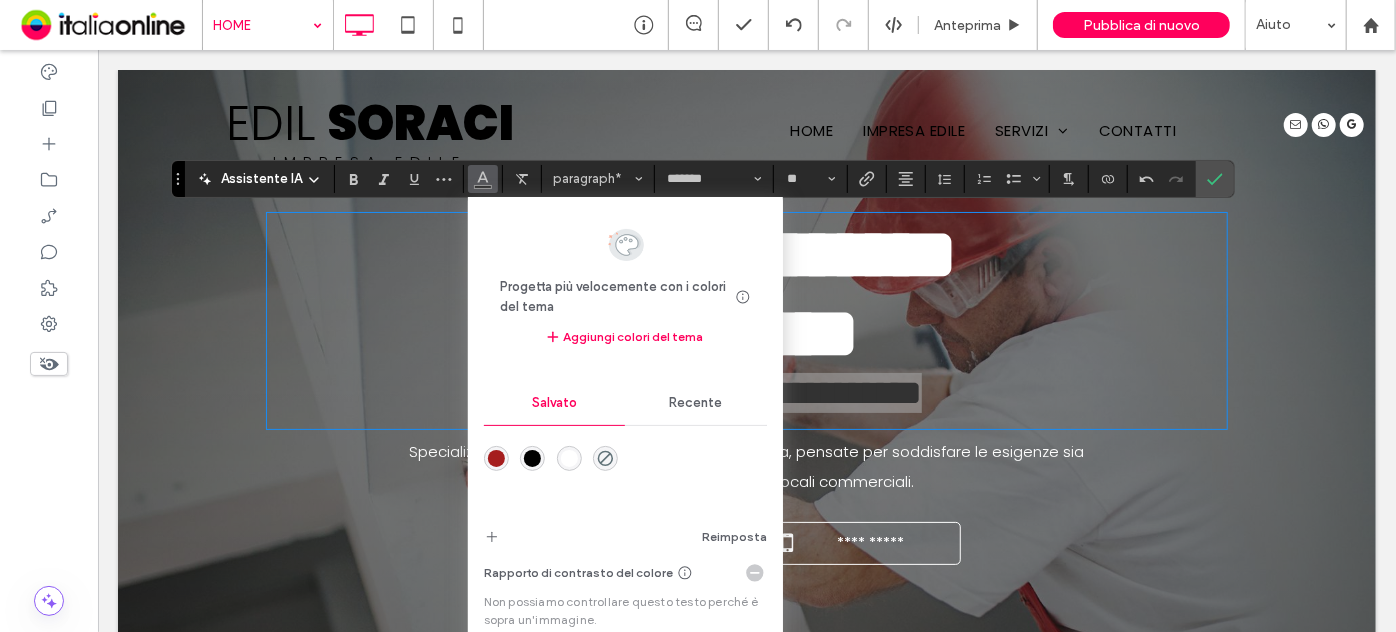 click at bounding box center [569, 458] 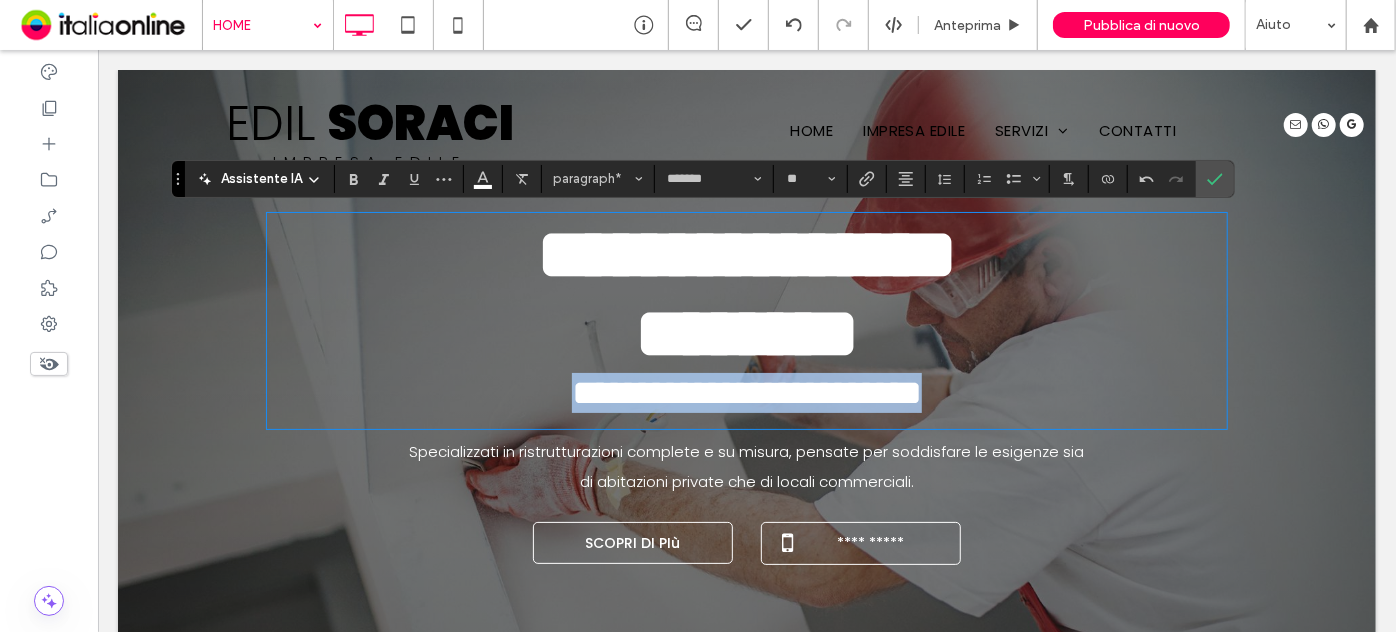 click on "**********" at bounding box center (746, 392) 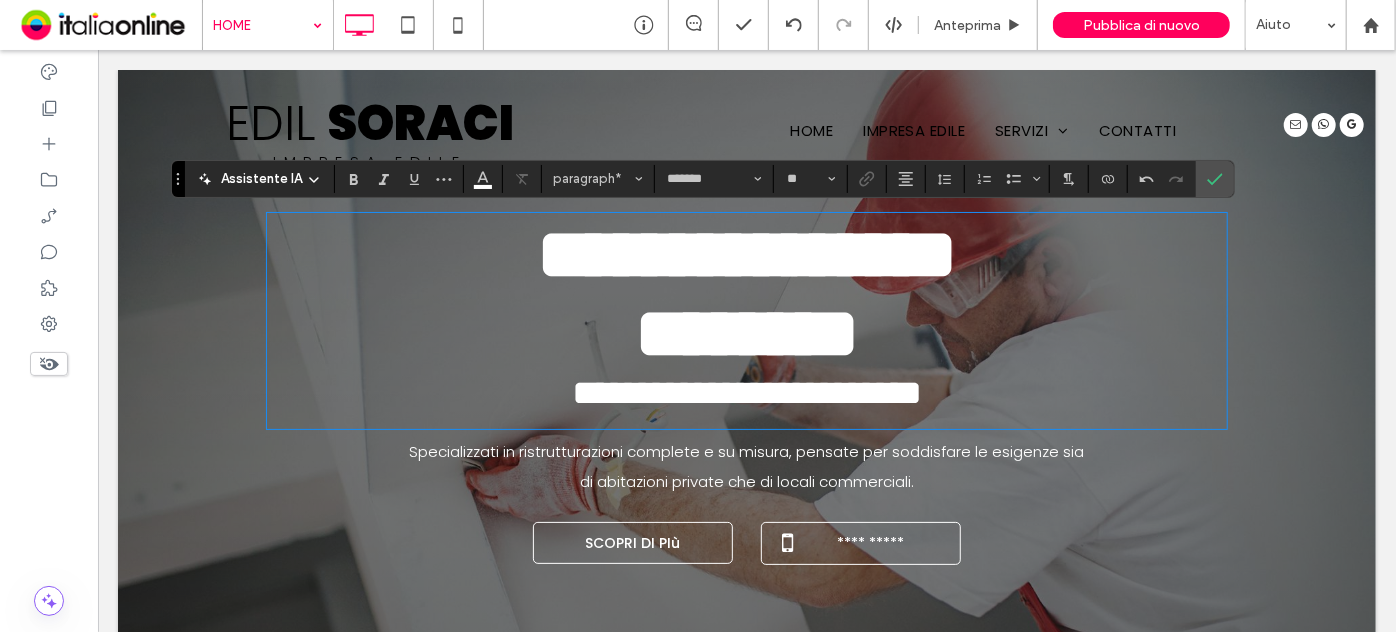 click on "**********" at bounding box center [746, 392] 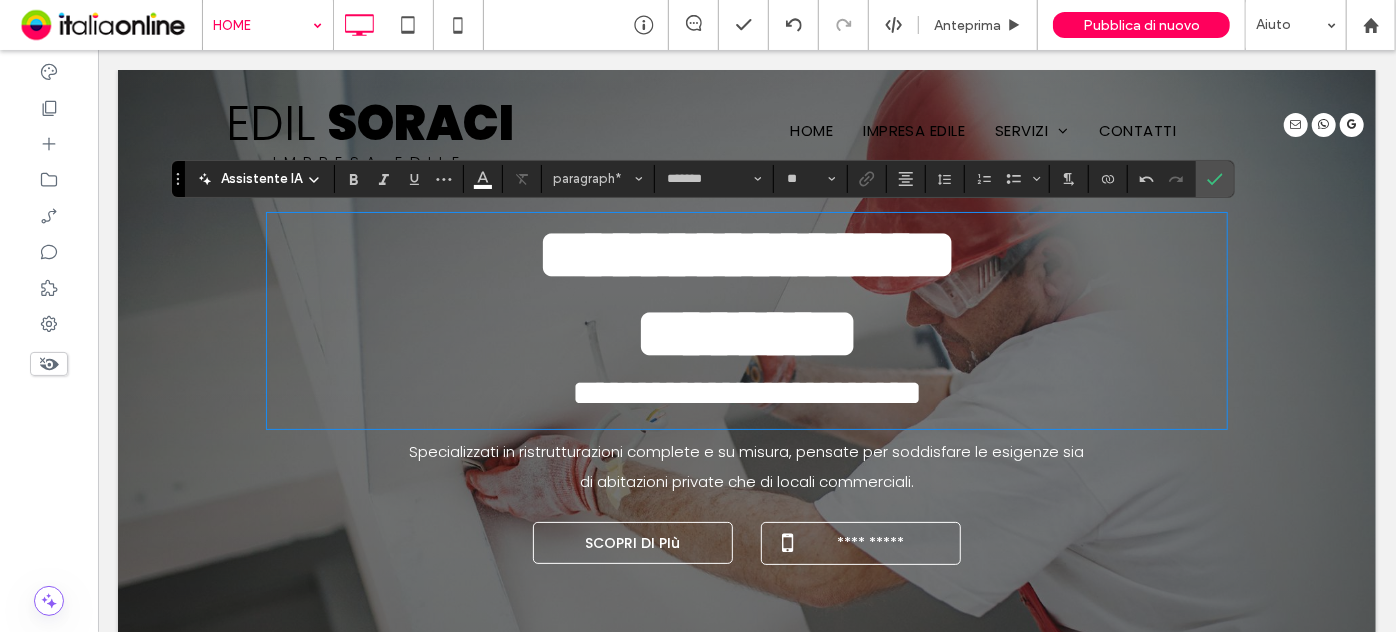 type on "**" 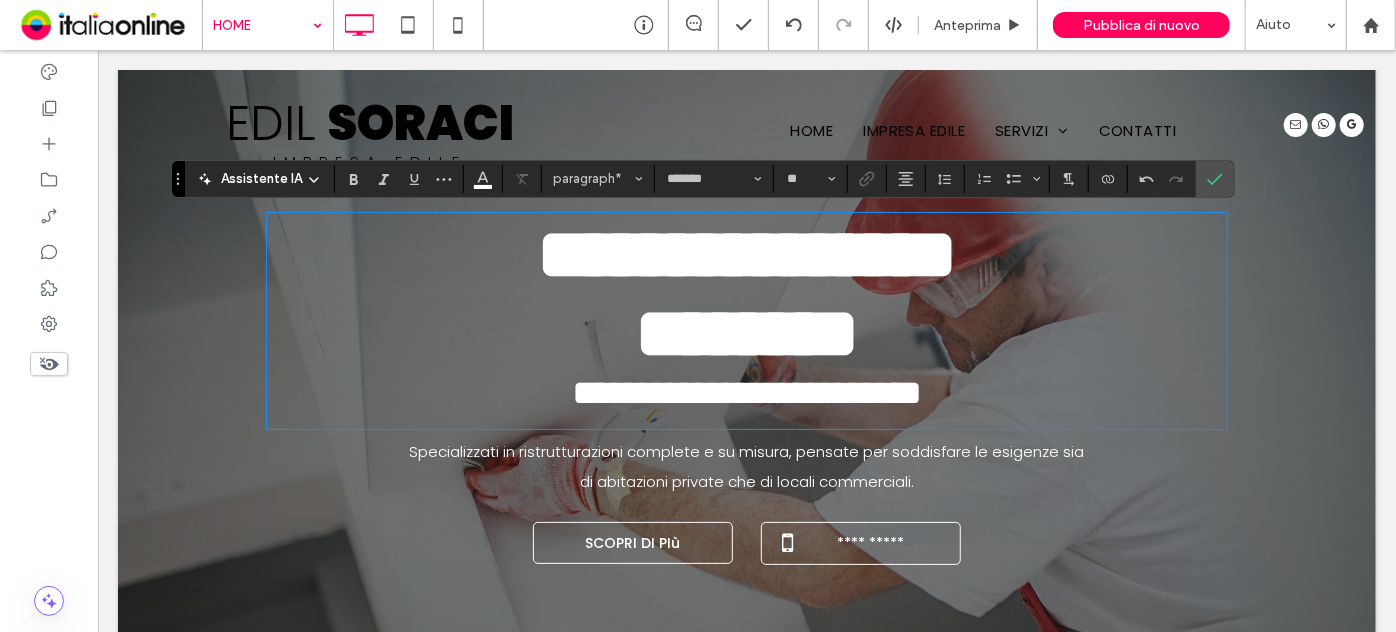 click on "**********" at bounding box center [746, 253] 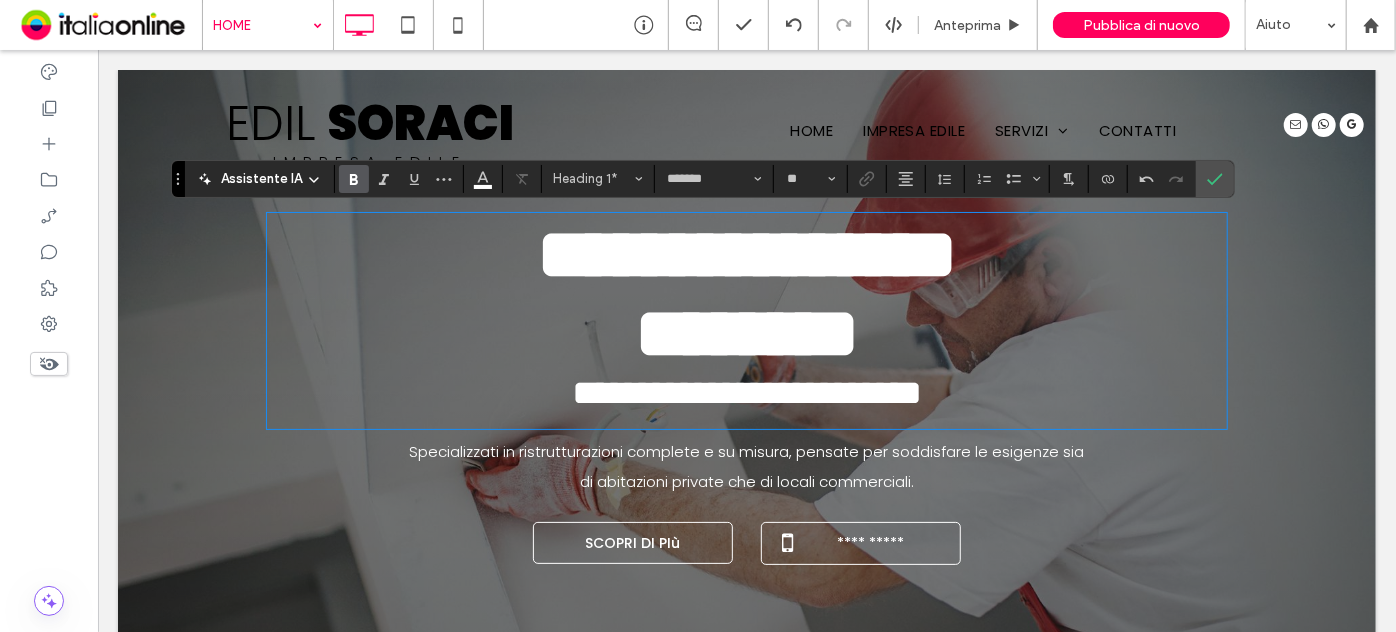 click on "HOME
IMPRESA EDILE
SERVIZI
RISTRUTTURAZIONI
RISCALDAMENTO A PAVIMENTO
IMBIANCHINI
CONTATTI
Click To Paste" at bounding box center (955, 132) 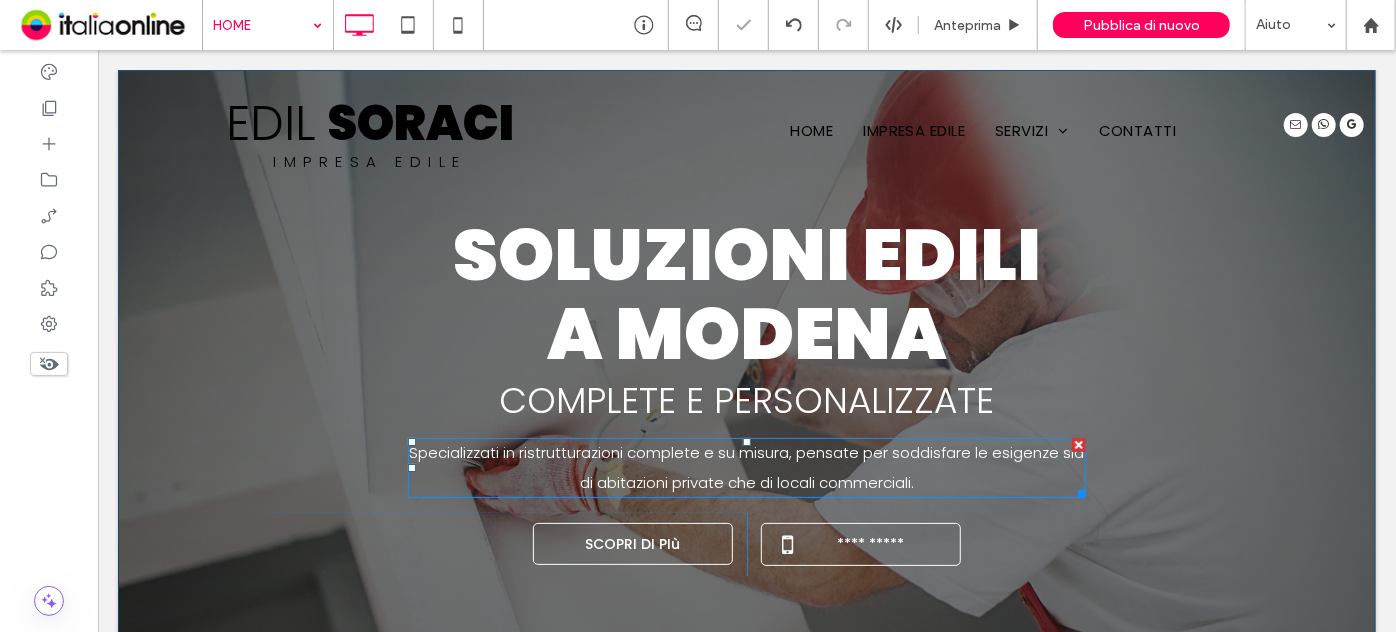 click on "Specializzati in ristrutturazioni complete e su misura, pensate per soddisfare le esigenze sia di abitazioni private che di locali commerciali." at bounding box center (746, 466) 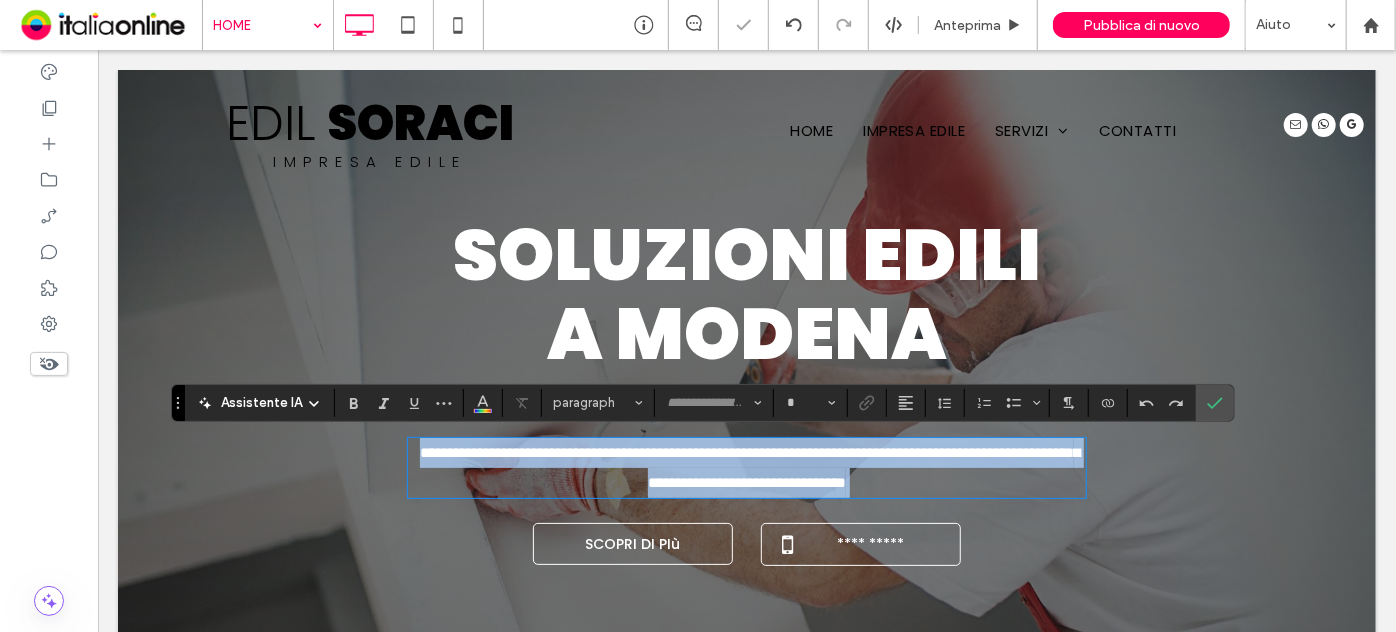 type on "*******" 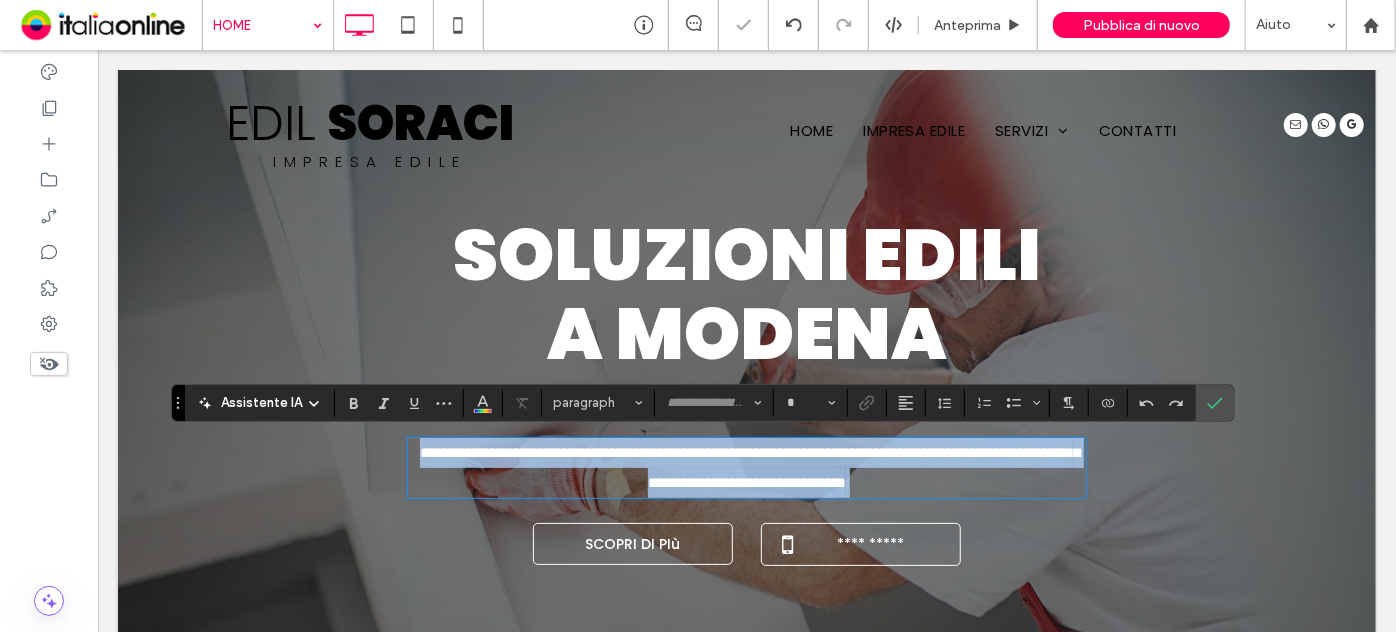 type on "**" 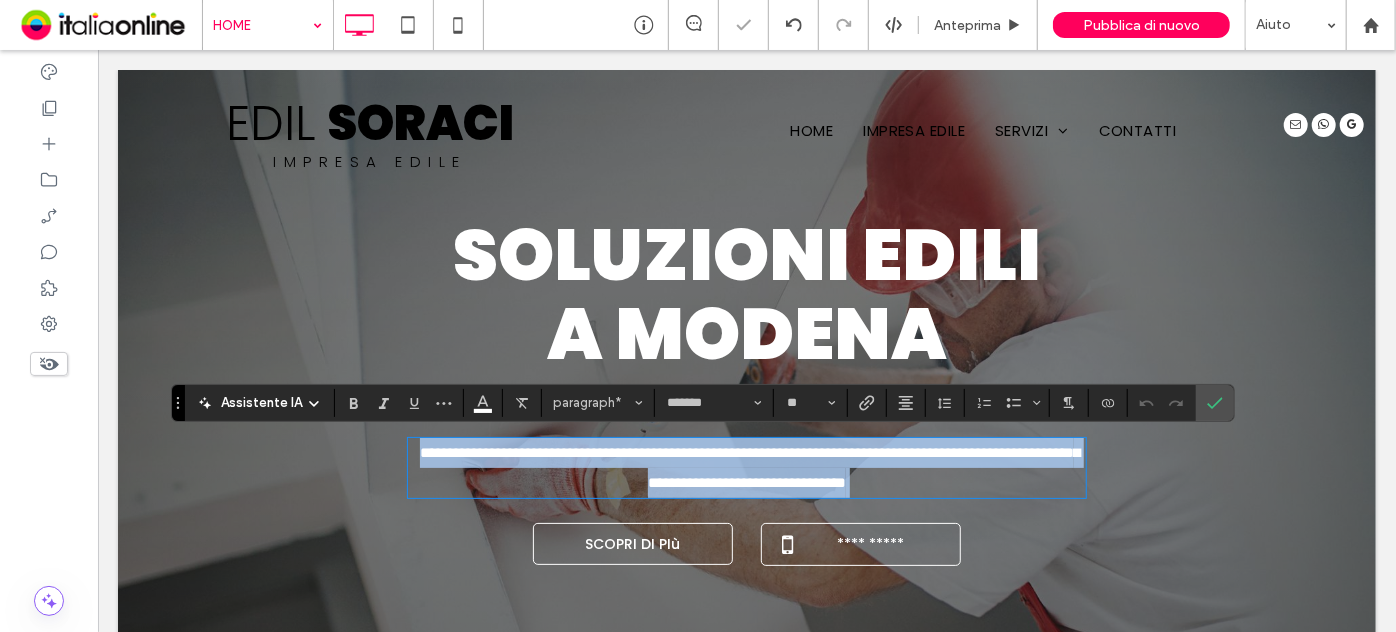 click on "**********" at bounding box center [749, 466] 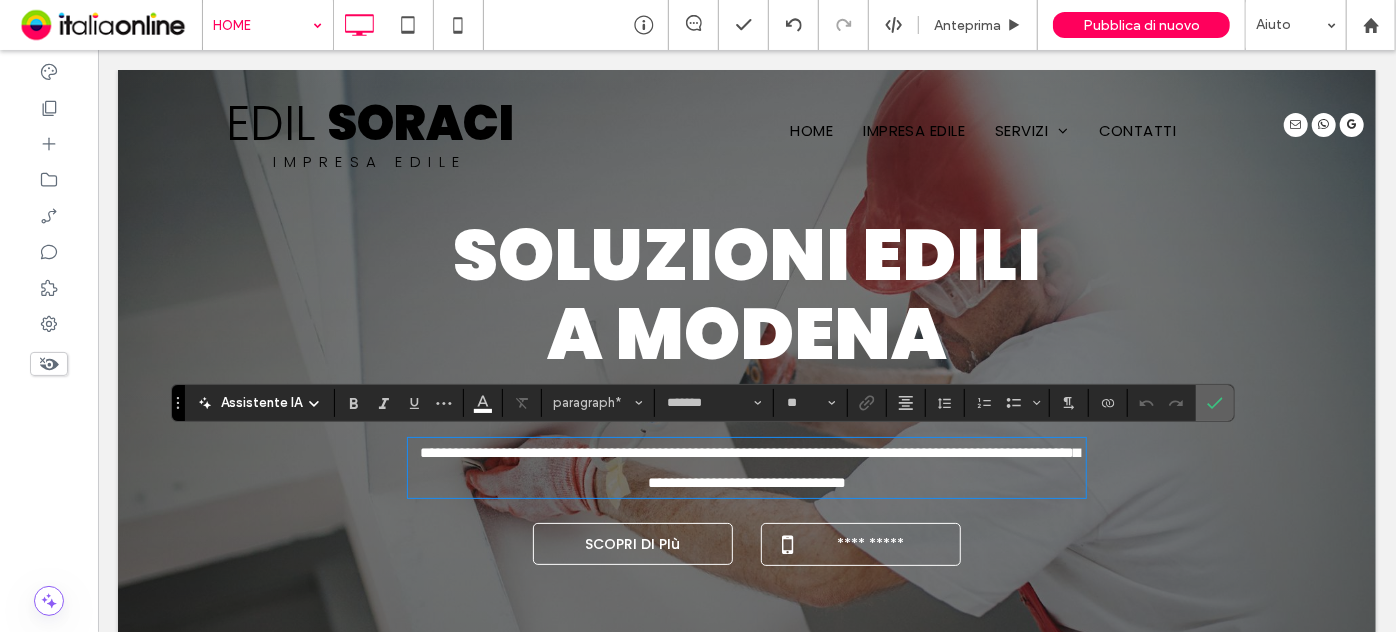 drag, startPoint x: 1221, startPoint y: 402, endPoint x: 958, endPoint y: 376, distance: 264.28204 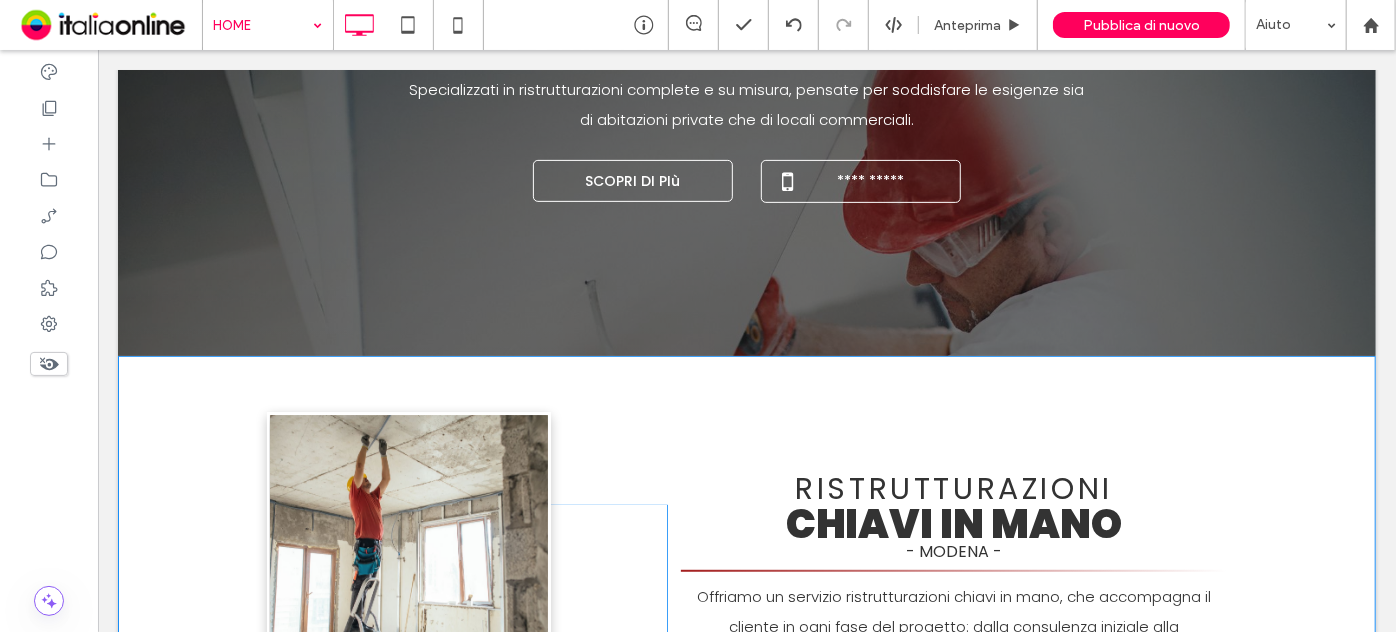 scroll, scrollTop: 545, scrollLeft: 0, axis: vertical 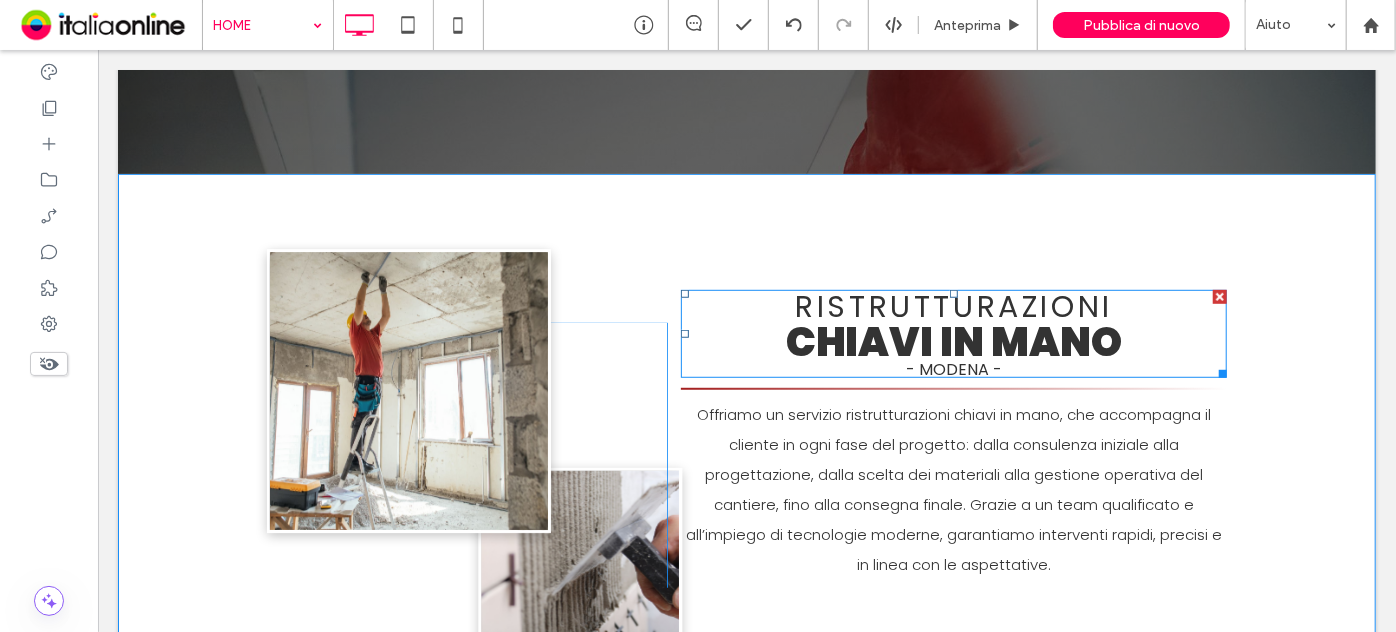 click on "Chiavi in Mano" at bounding box center (953, 341) 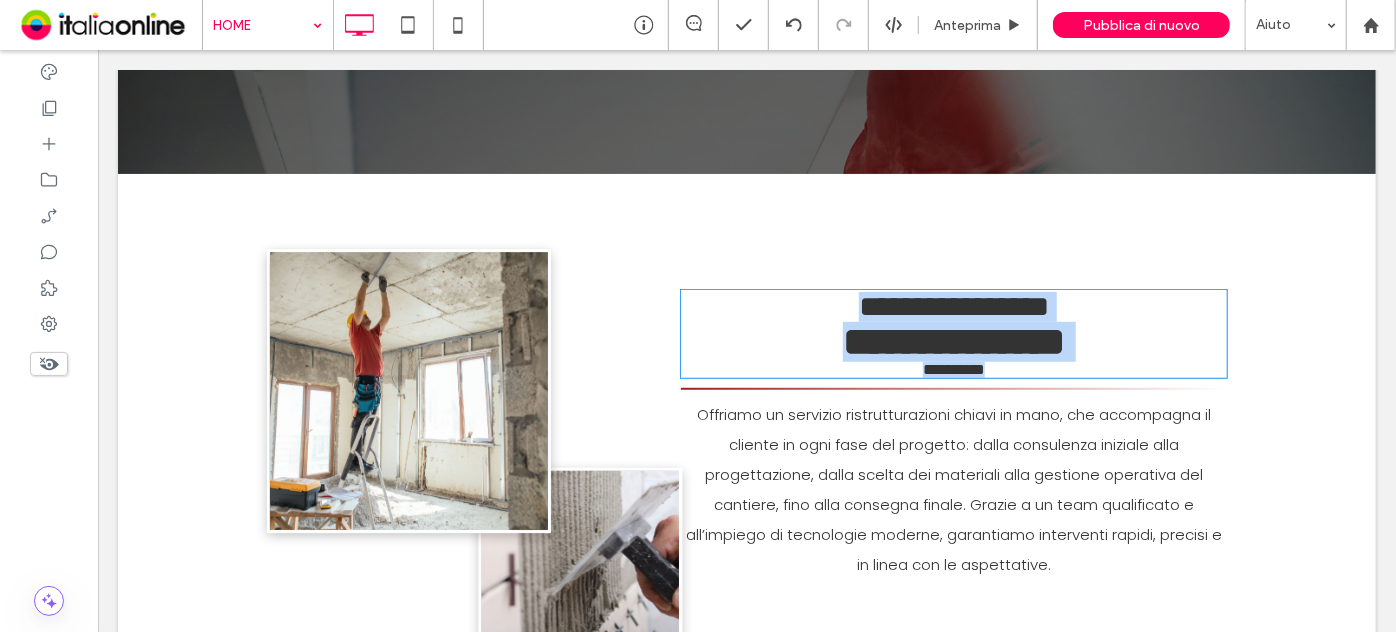 type on "*******" 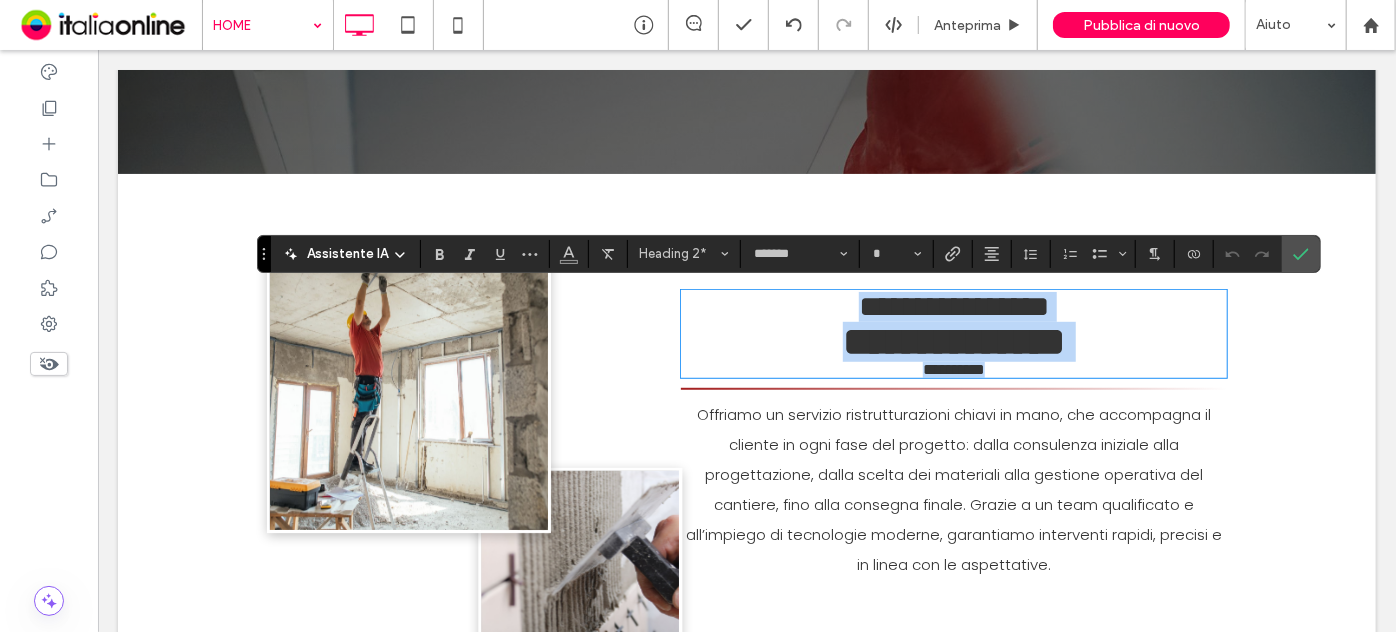 click on "**********" at bounding box center [953, 340] 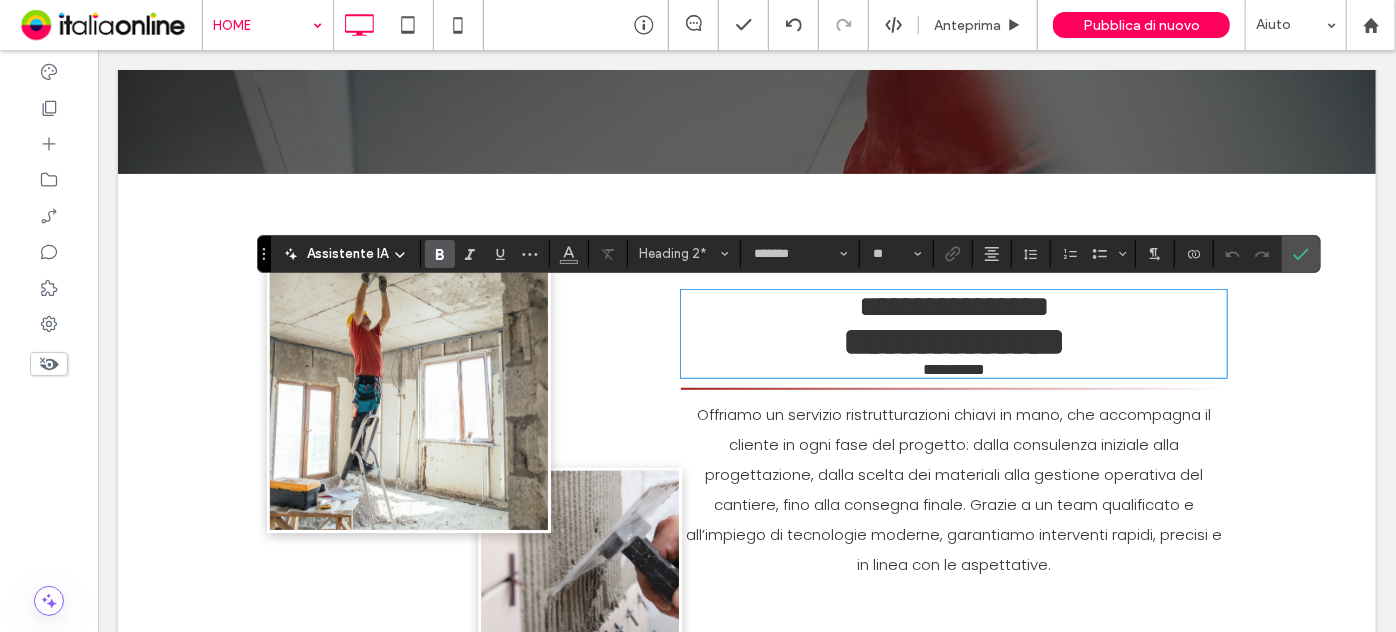 click on "**********" at bounding box center [953, 341] 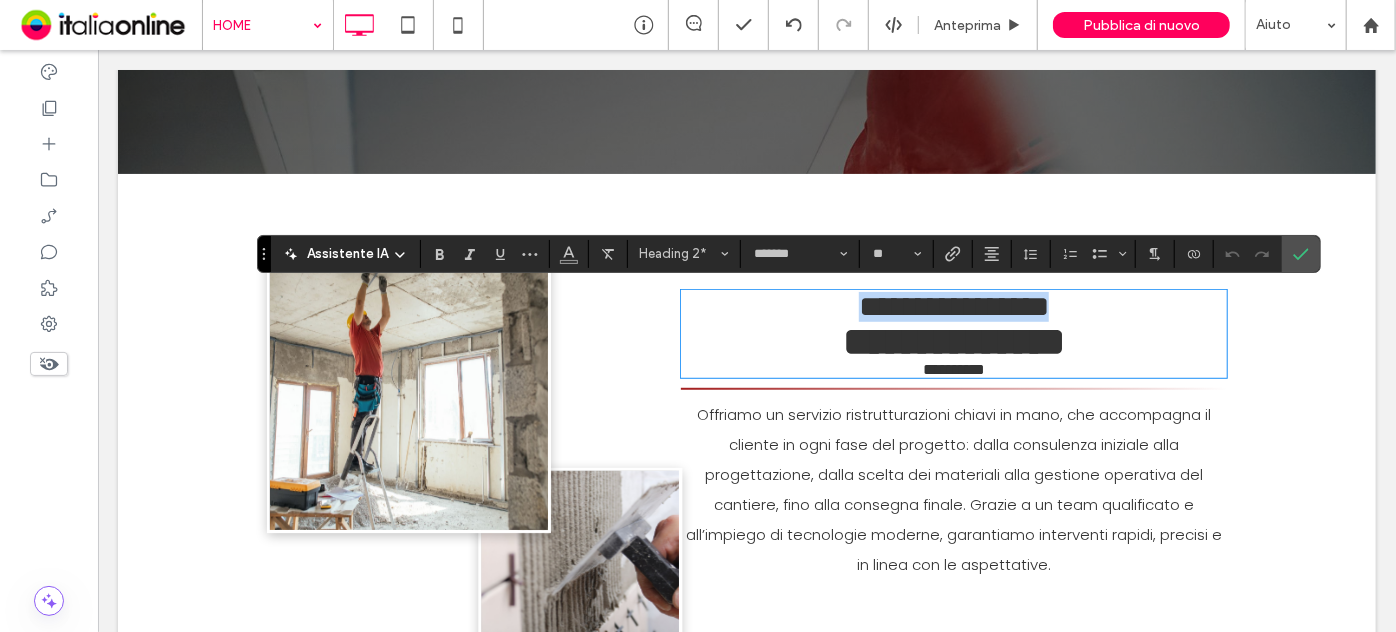 drag, startPoint x: 1133, startPoint y: 294, endPoint x: 753, endPoint y: 303, distance: 380.10657 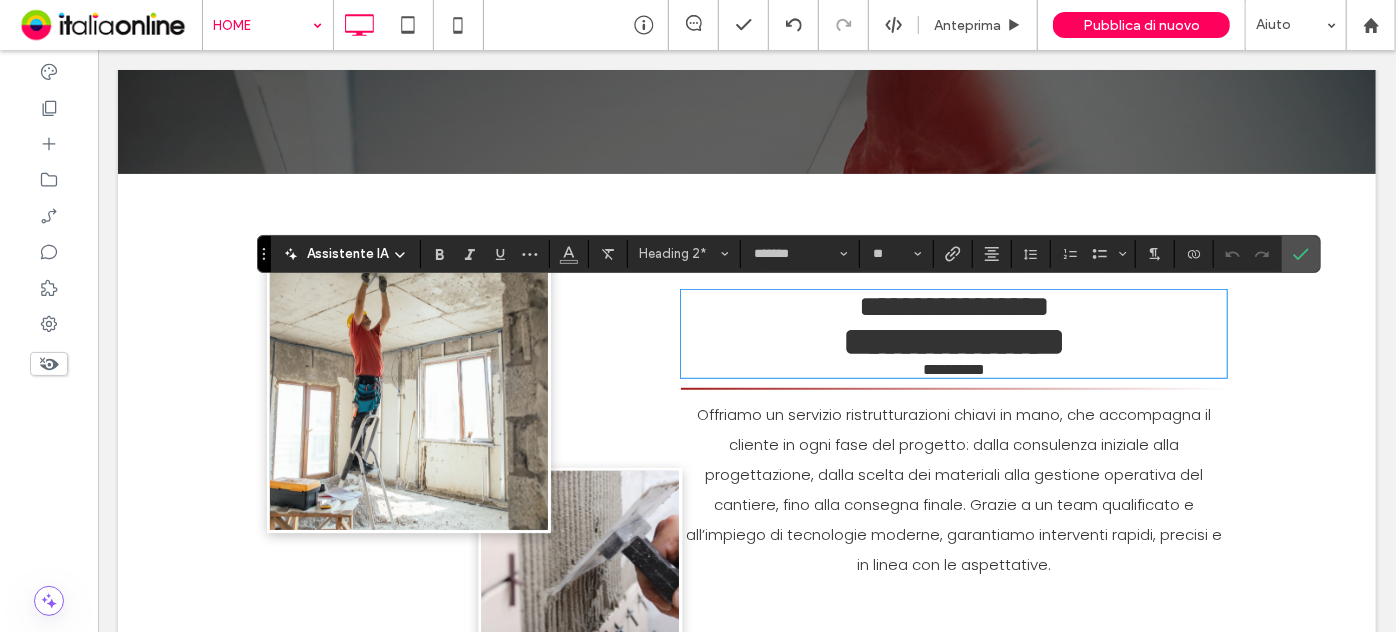 click on "**********" at bounding box center [953, 368] 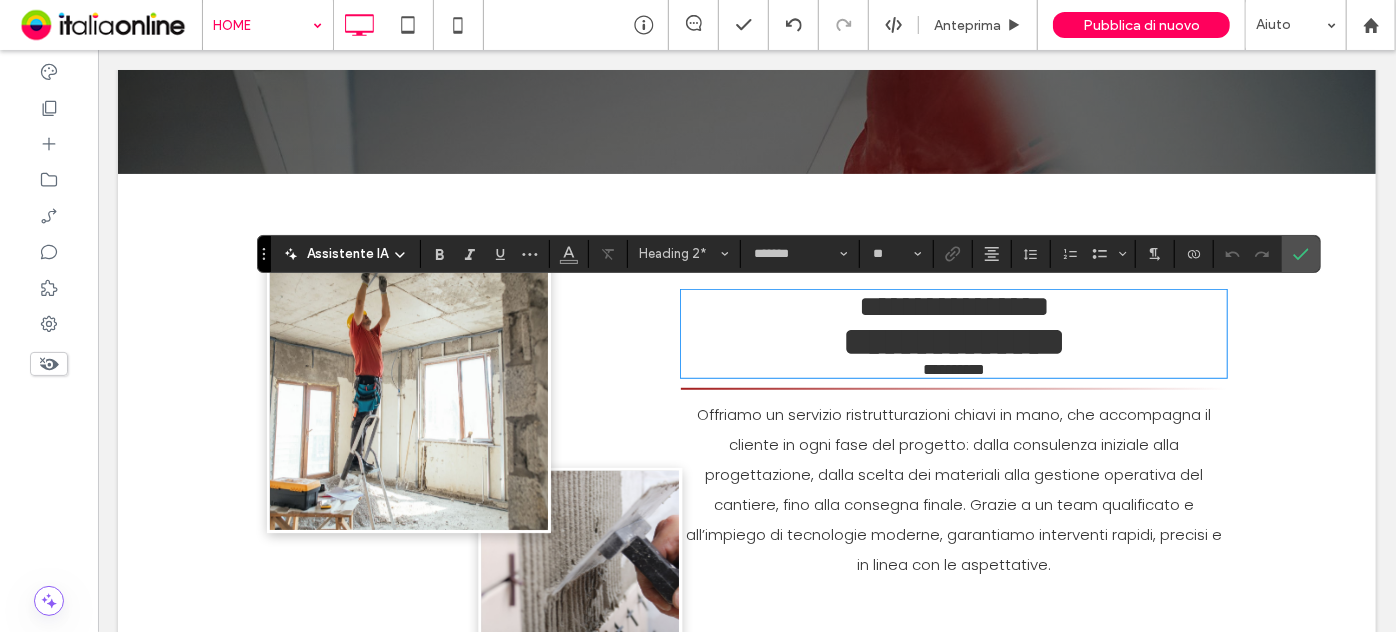 scroll, scrollTop: 2, scrollLeft: 0, axis: vertical 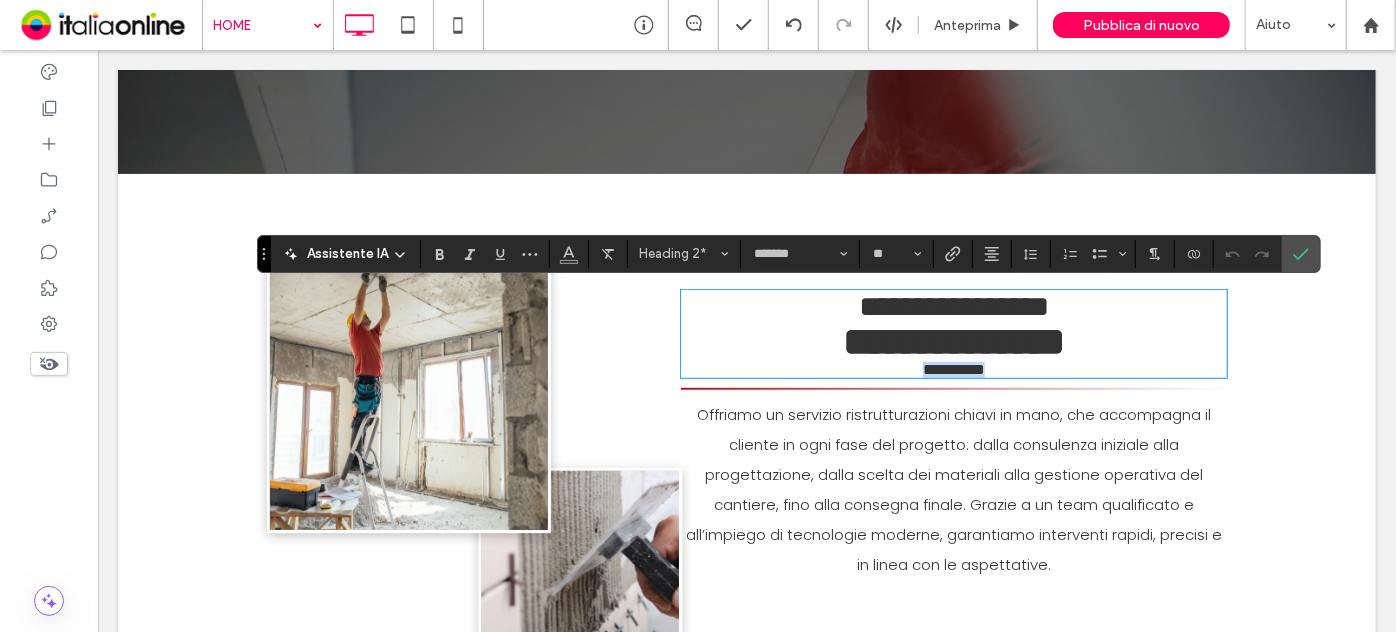 drag, startPoint x: 997, startPoint y: 365, endPoint x: 867, endPoint y: 366, distance: 130.00385 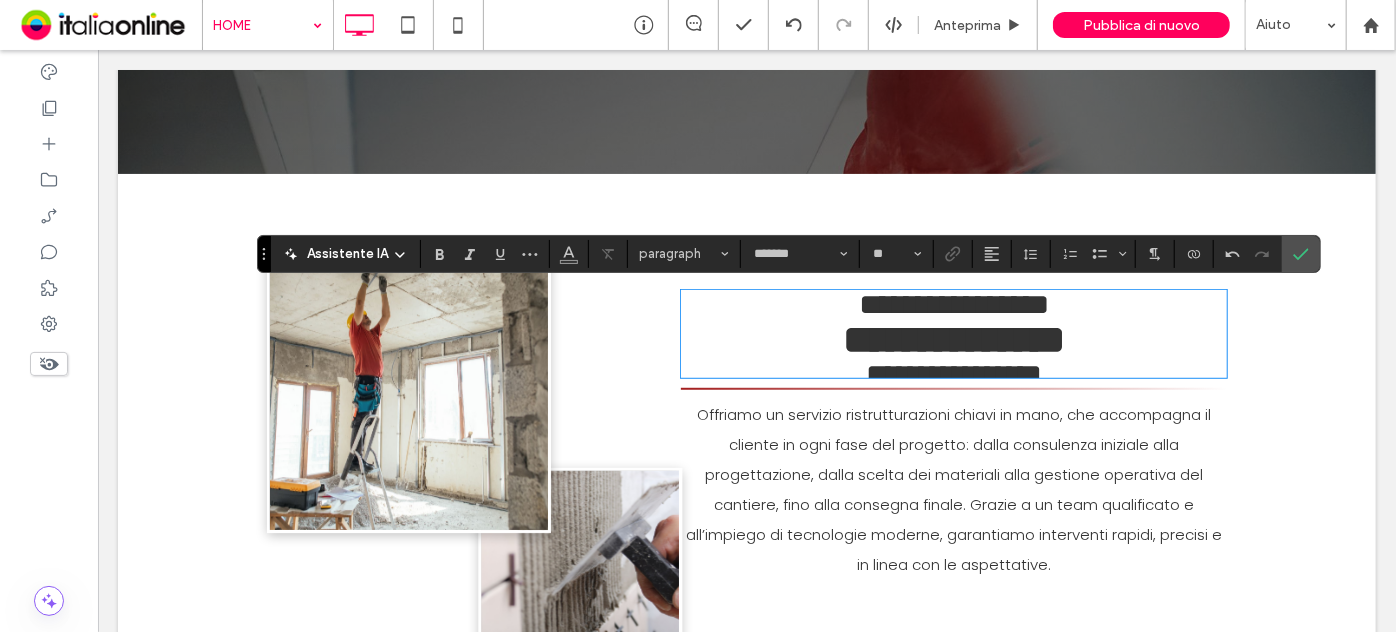 scroll, scrollTop: 0, scrollLeft: 0, axis: both 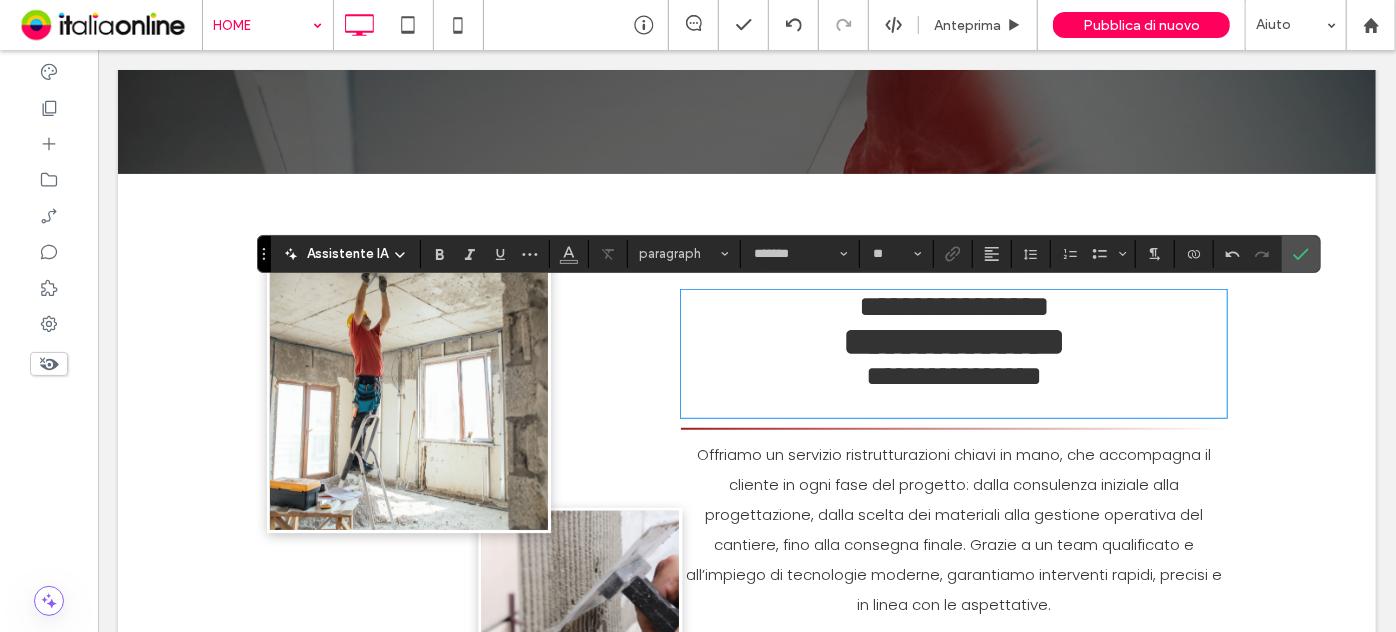 type on "**" 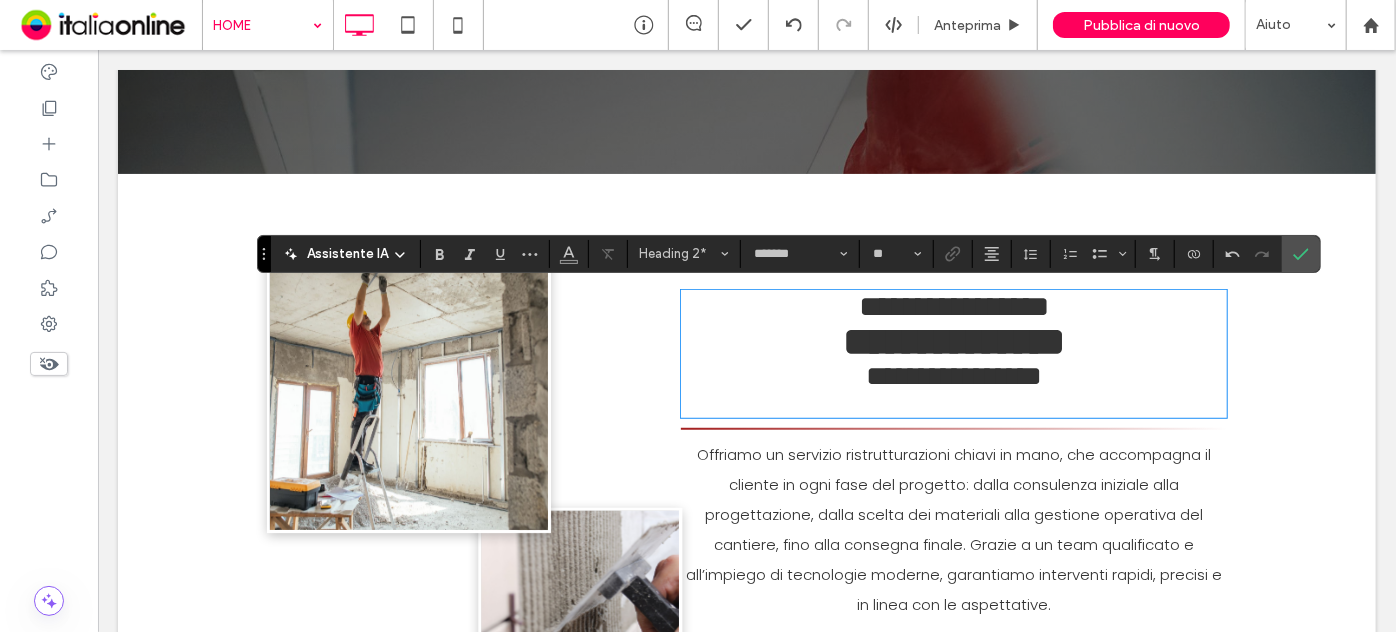 click on "**********" at bounding box center (953, 375) 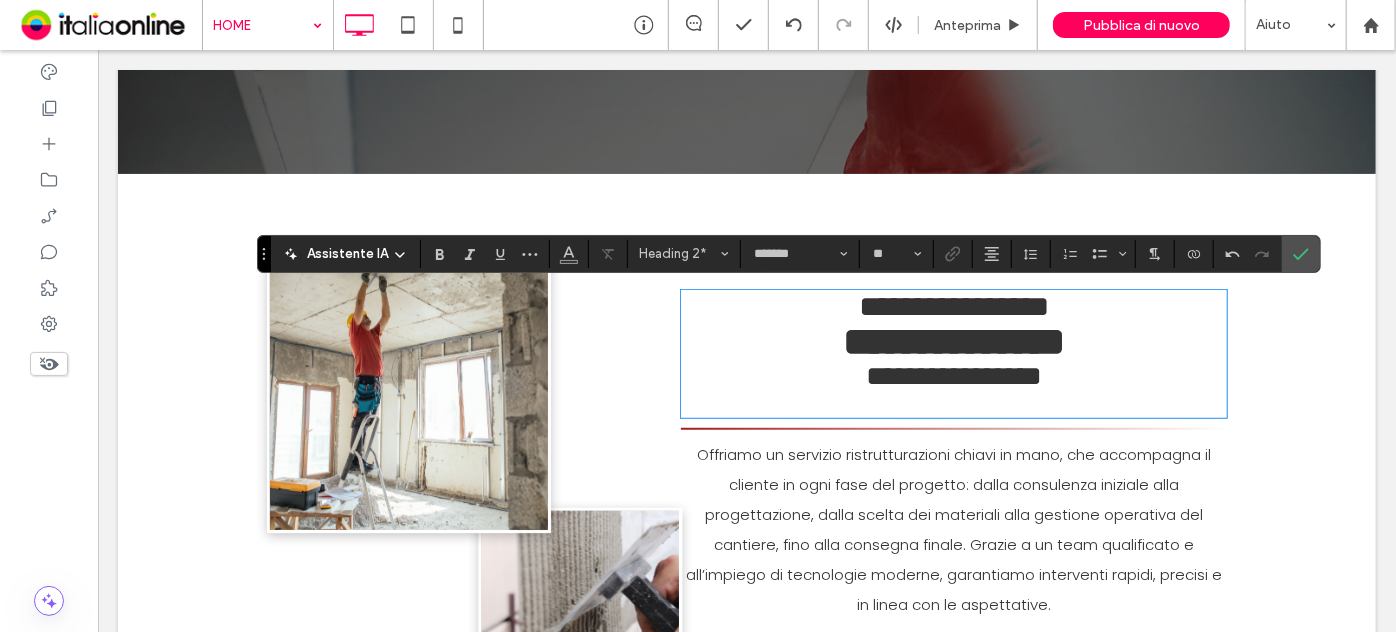type 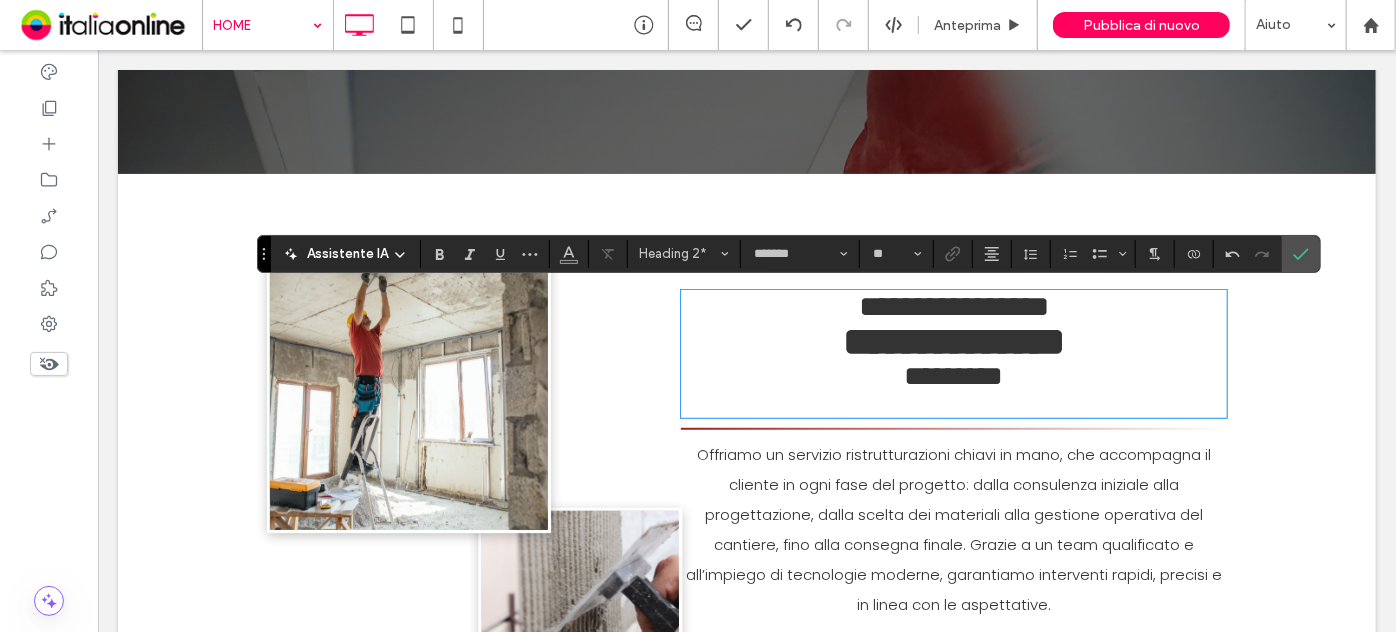 click on "*********" at bounding box center (953, 375) 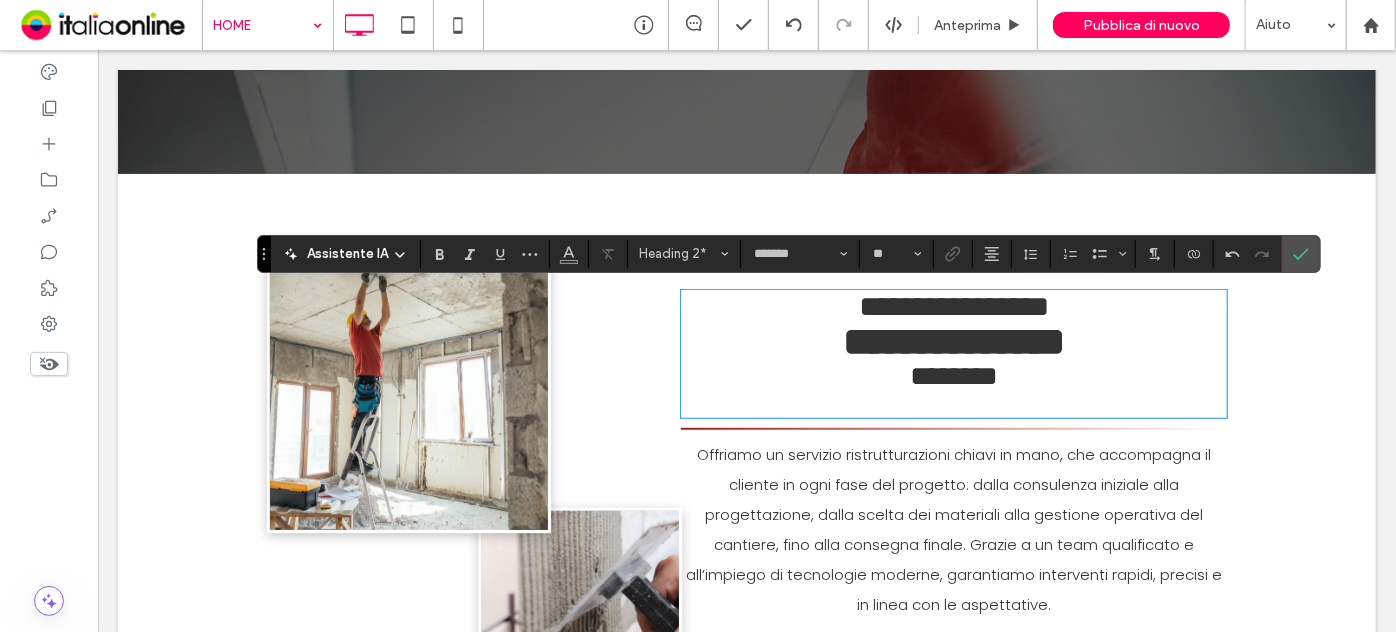 click at bounding box center [953, 403] 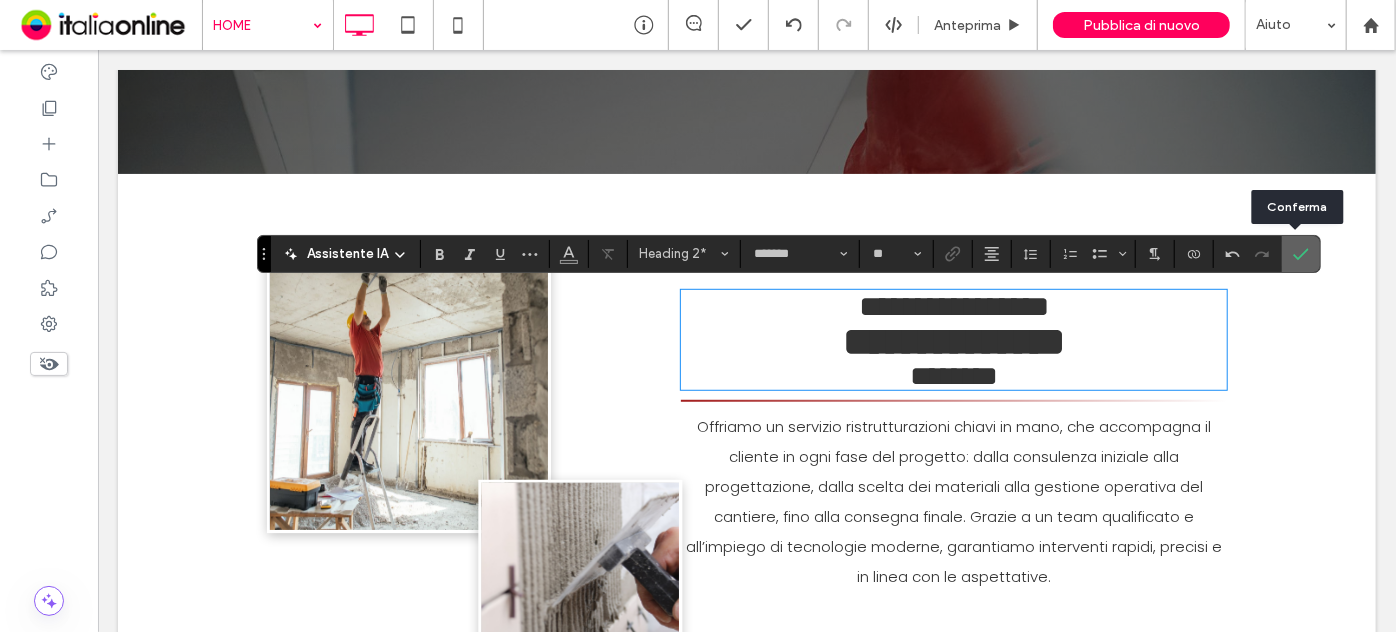 click at bounding box center [1301, 254] 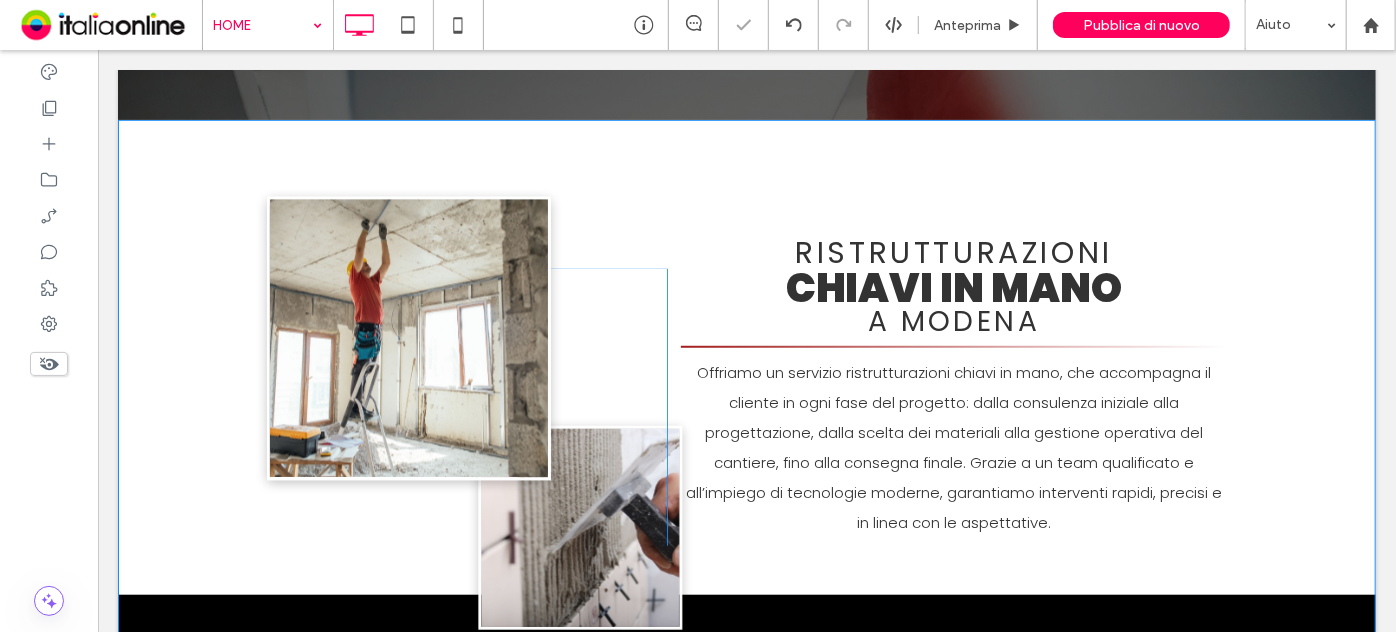 scroll, scrollTop: 727, scrollLeft: 0, axis: vertical 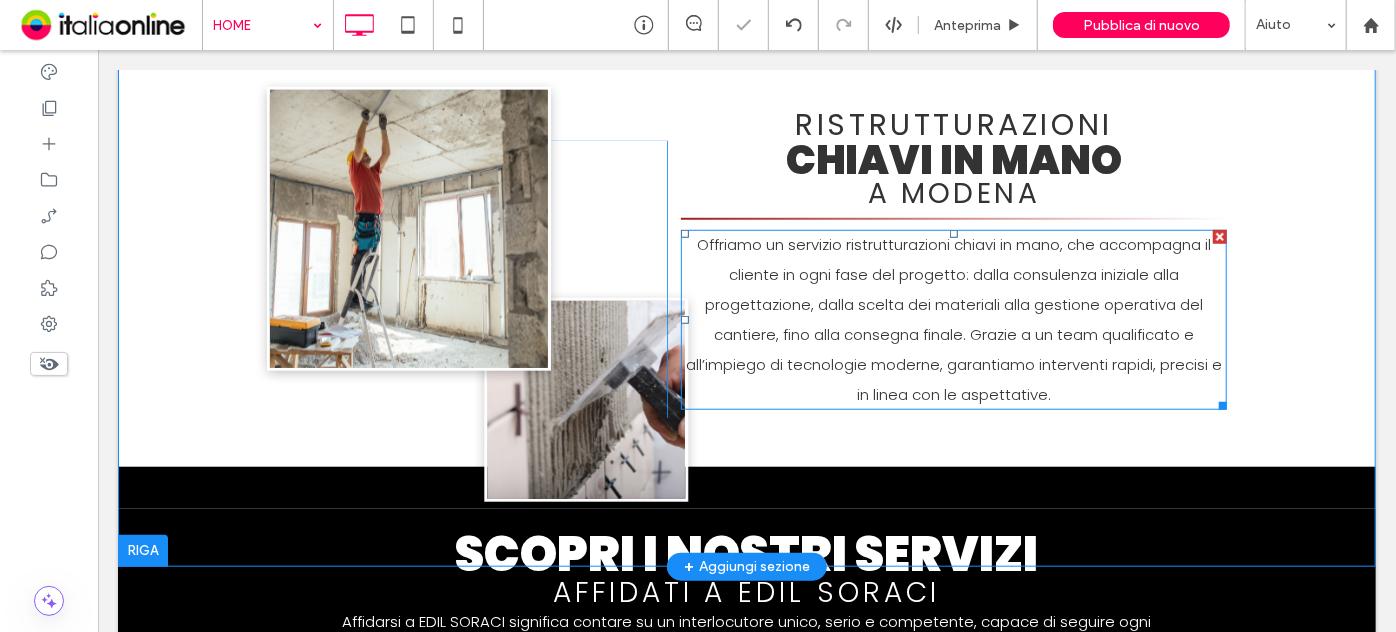 click on "Offriamo un
servizio ristrutturazioni chiavi in mano , che accompagna il cliente in ogni fase del progetto: dalla consulenza iniziale alla progettazione, dalla scelta dei materiali alla gestione operativa del cantiere, fino alla consegna finale. Grazie a un team qualificato e all’impiego di tecnologie moderne, garantiamo interventi rapidi, precisi e in linea con le aspettative." at bounding box center [953, 319] 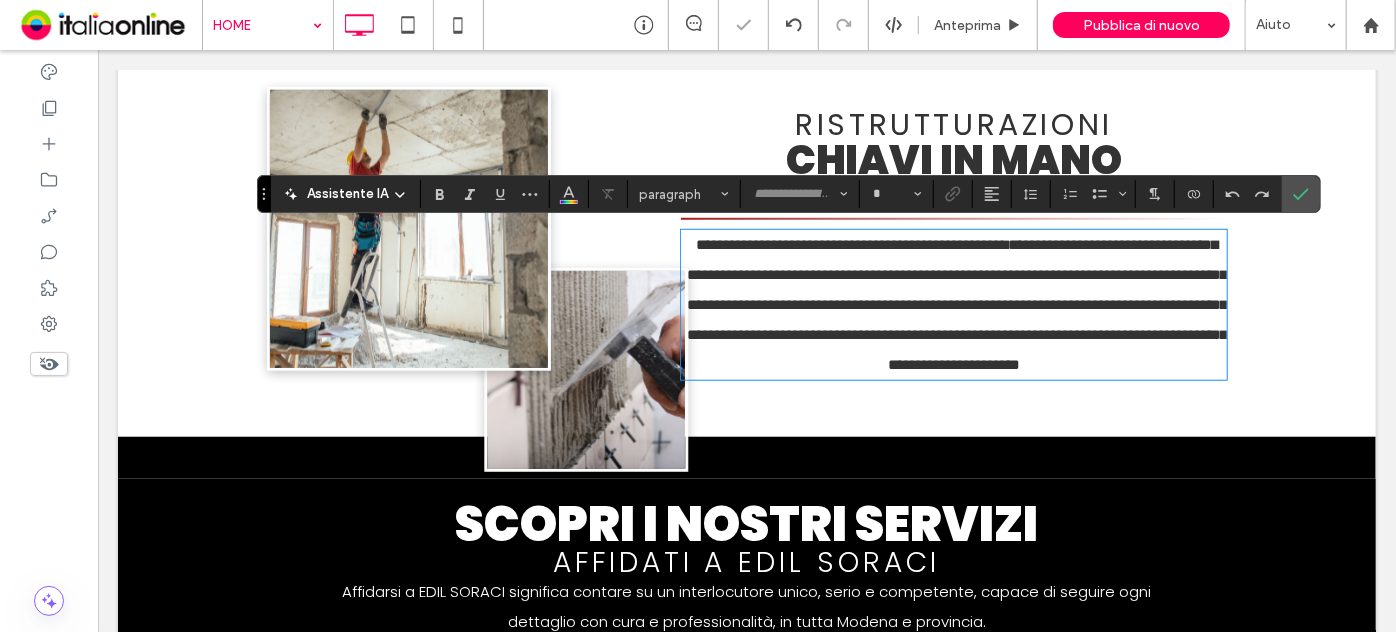 type on "*******" 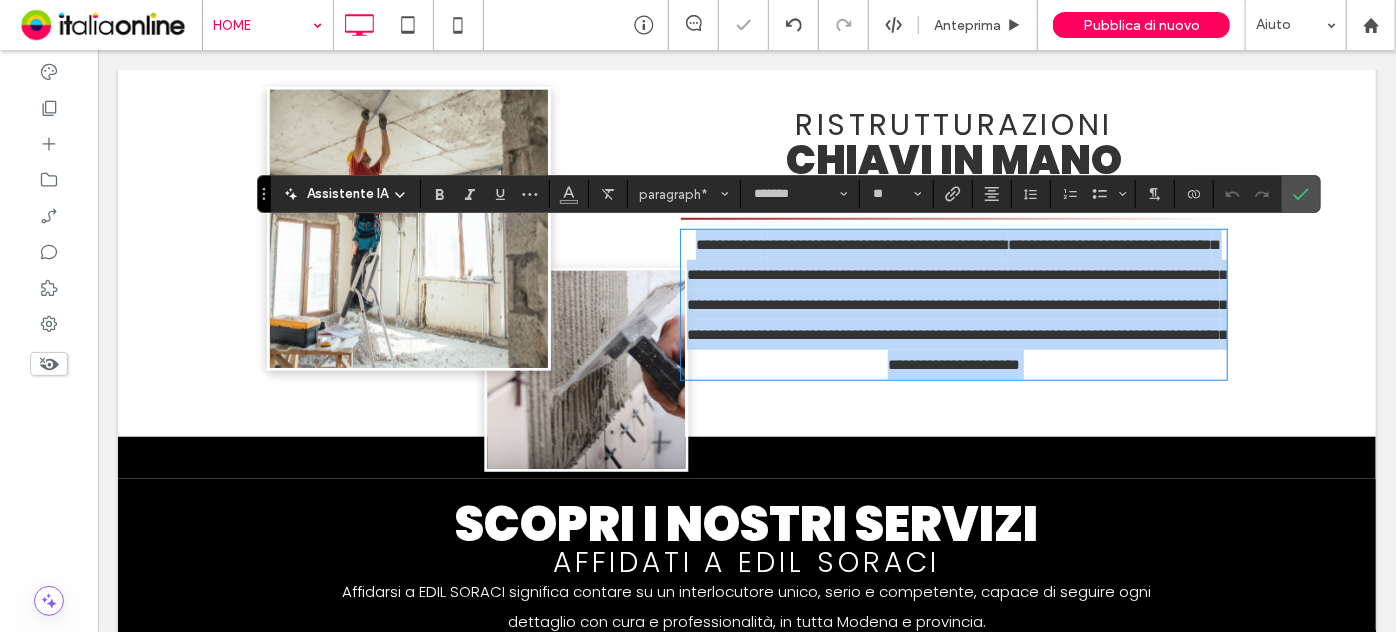 click on "**********" at bounding box center (953, 304) 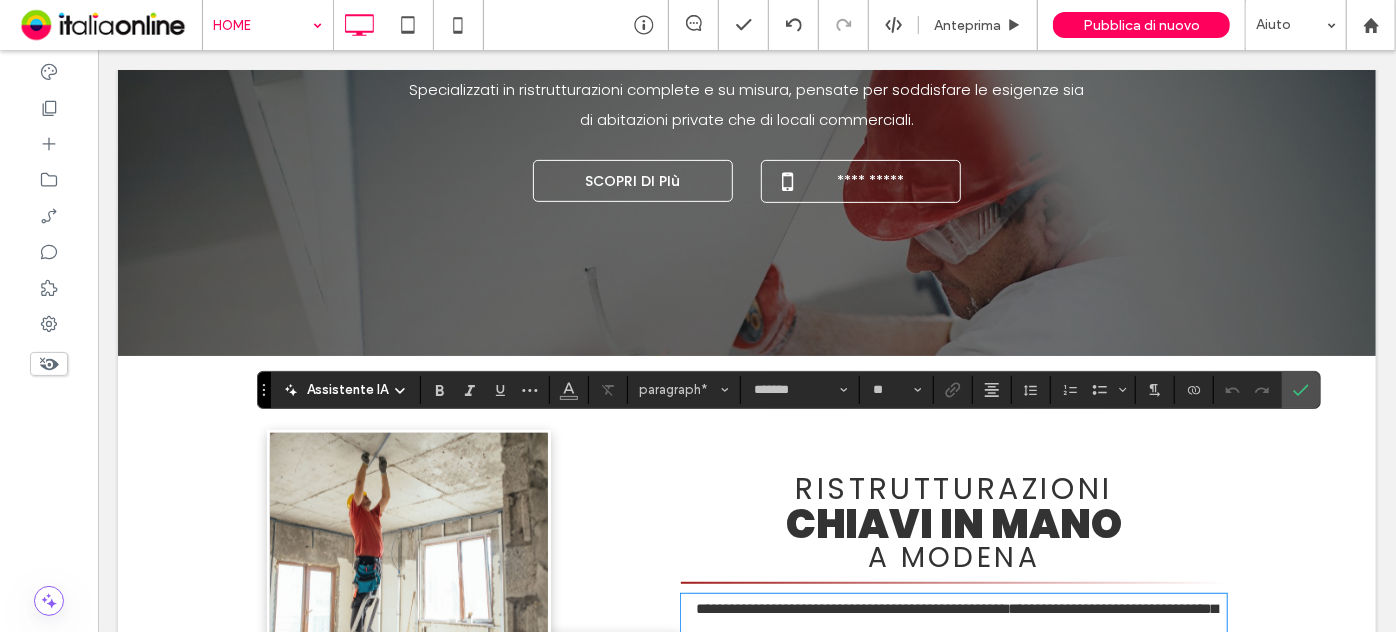 scroll, scrollTop: 636, scrollLeft: 0, axis: vertical 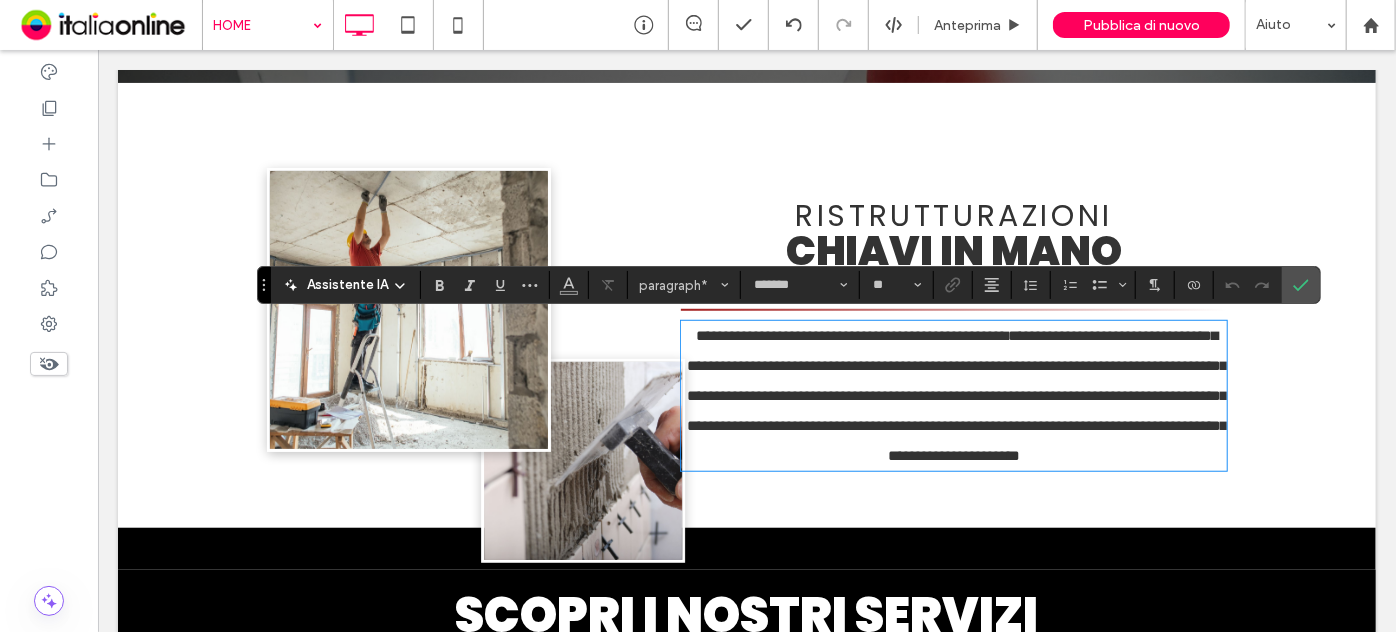 click on "**********" at bounding box center [728, 334] 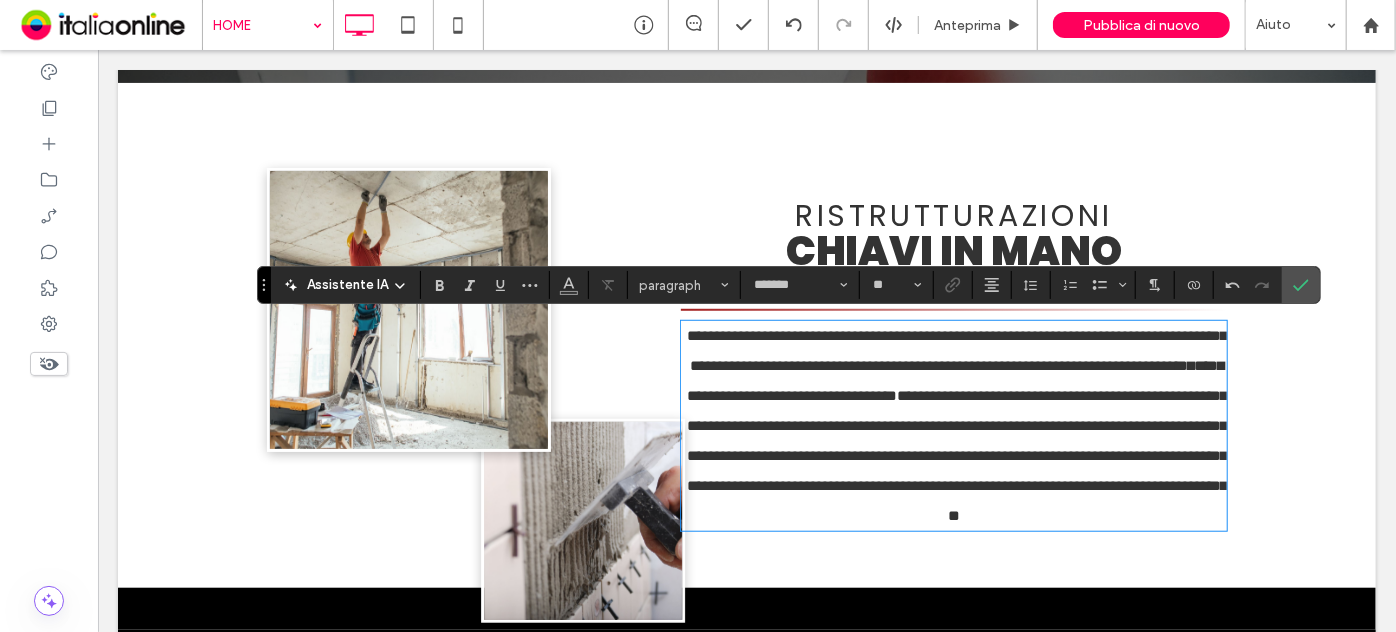click on "**********" at bounding box center (956, 349) 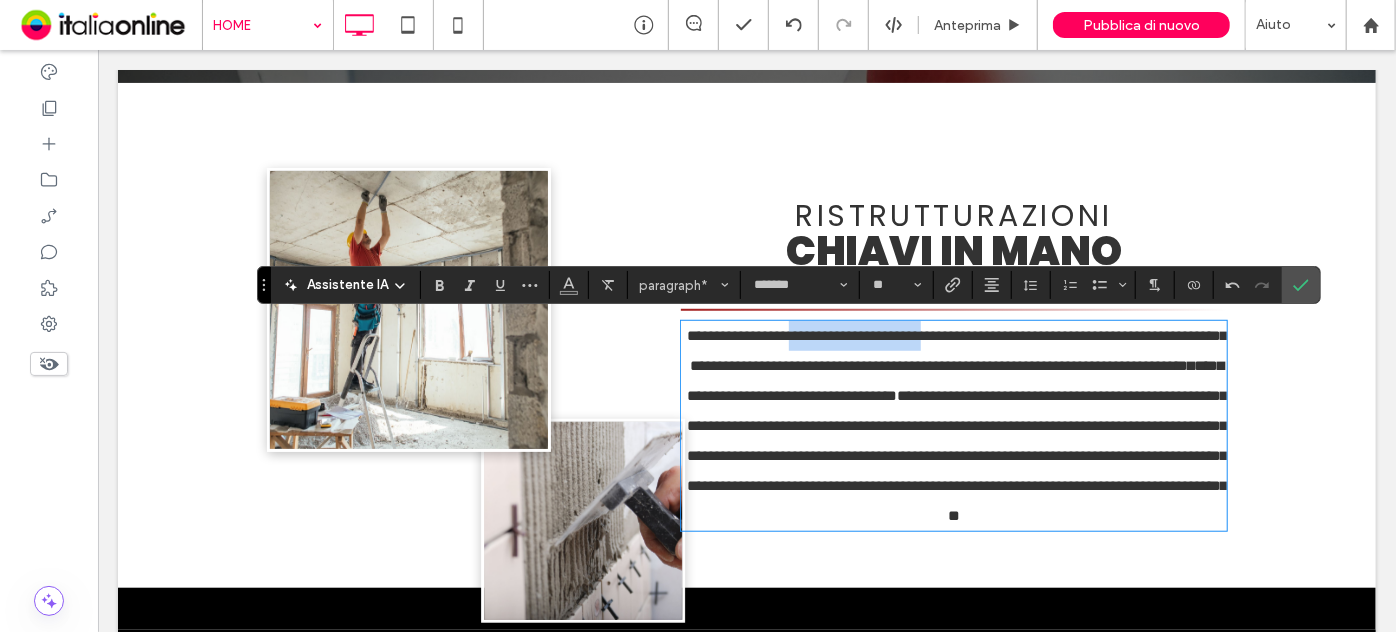 drag, startPoint x: 799, startPoint y: 329, endPoint x: 979, endPoint y: 333, distance: 180.04443 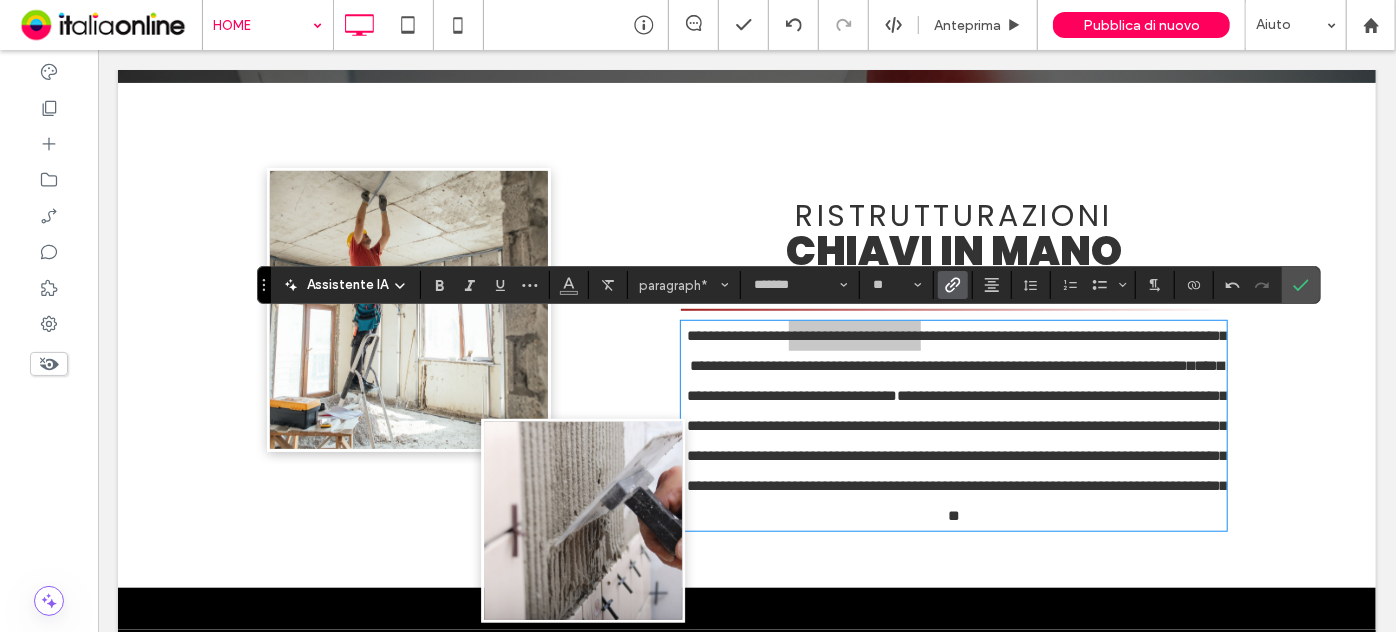 click 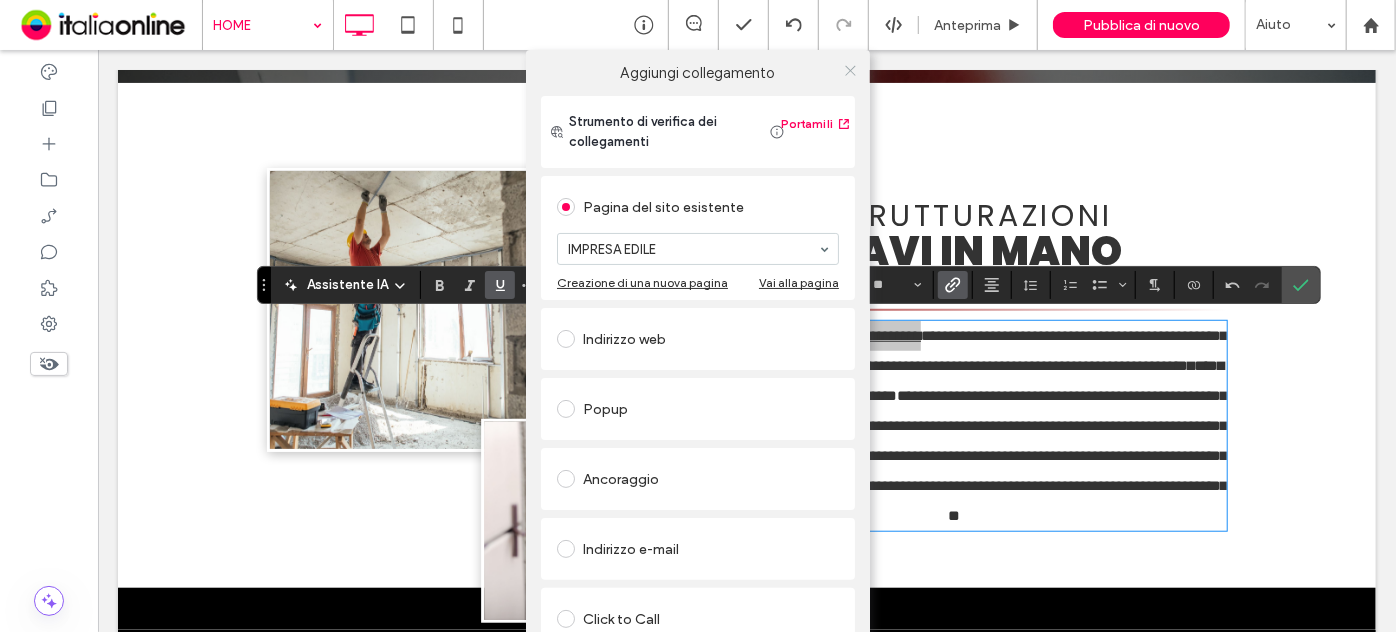click 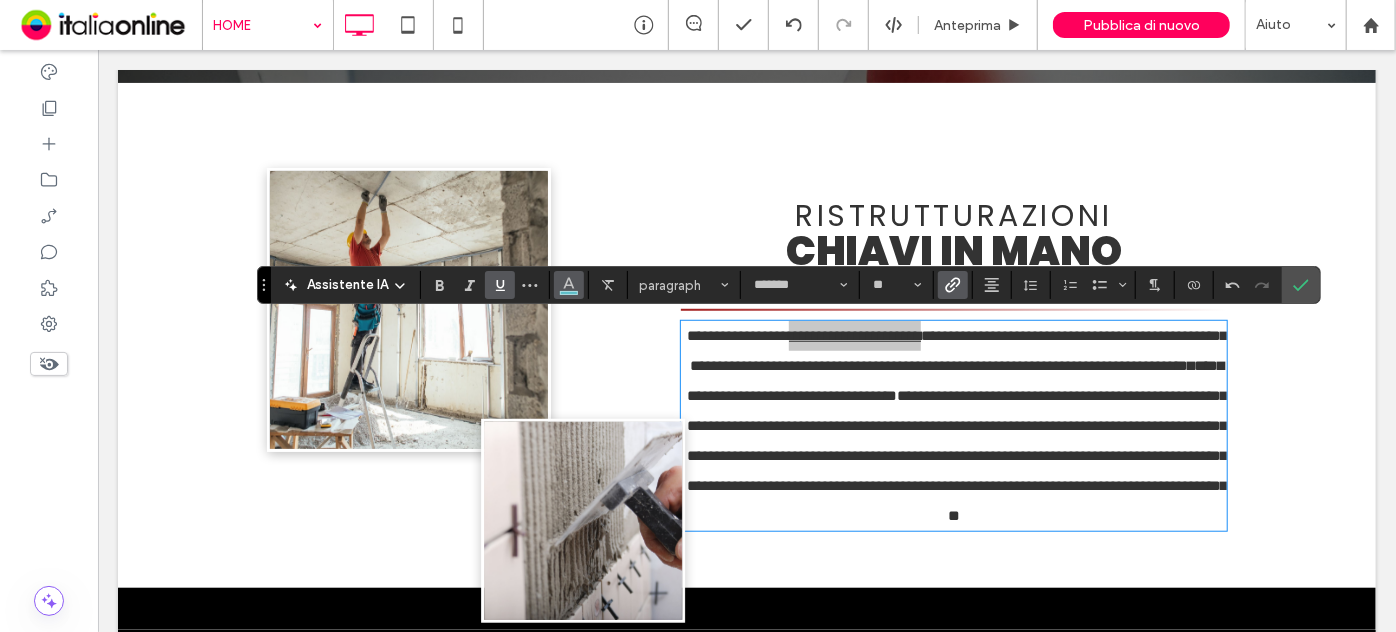 click at bounding box center (569, 285) 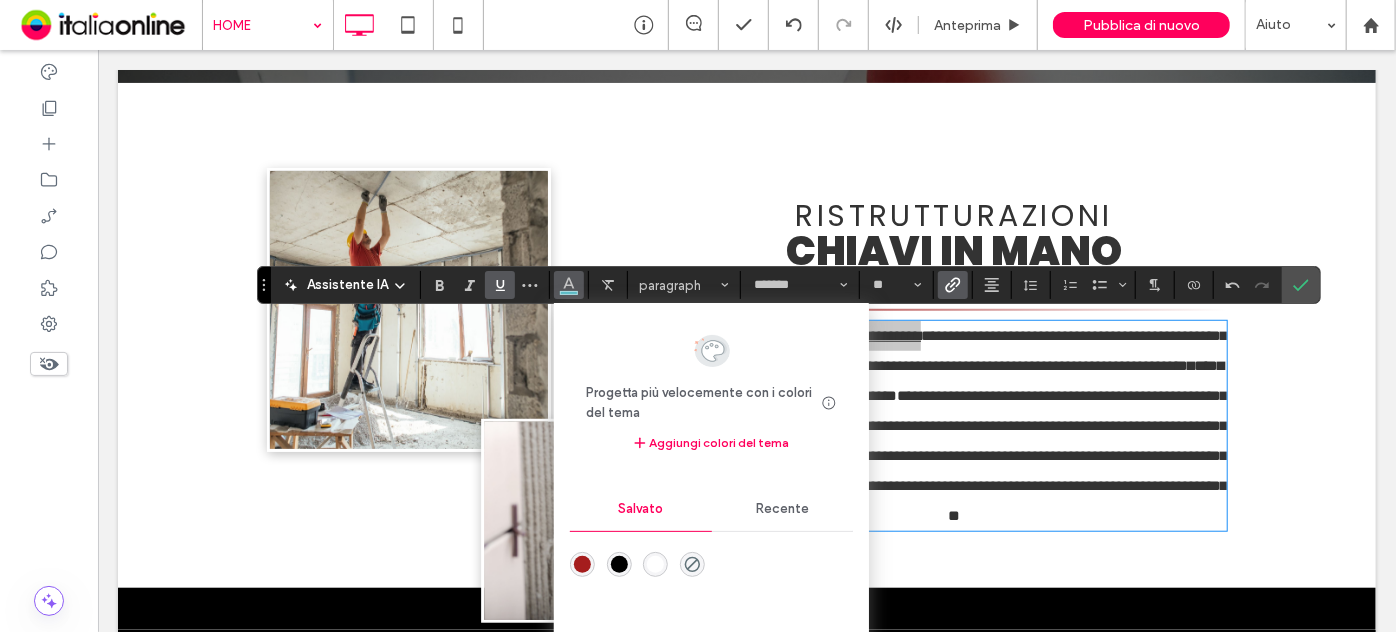 click at bounding box center [582, 564] 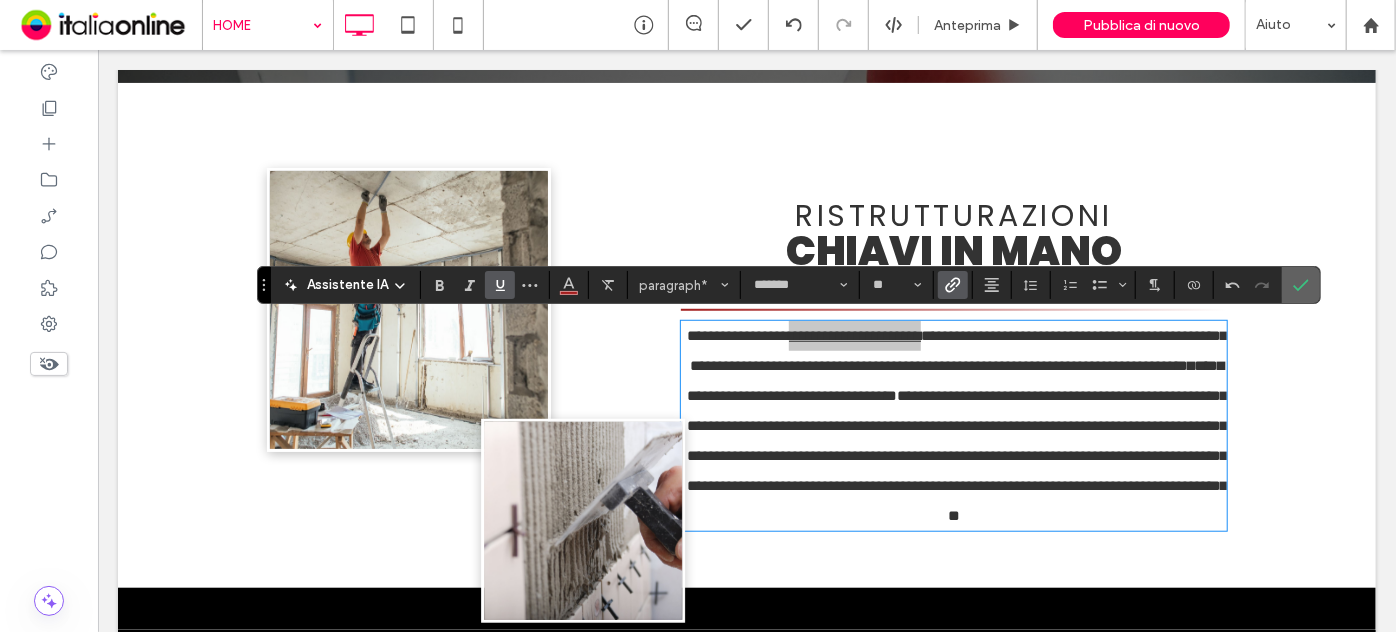 drag, startPoint x: 1298, startPoint y: 287, endPoint x: 737, endPoint y: 264, distance: 561.47125 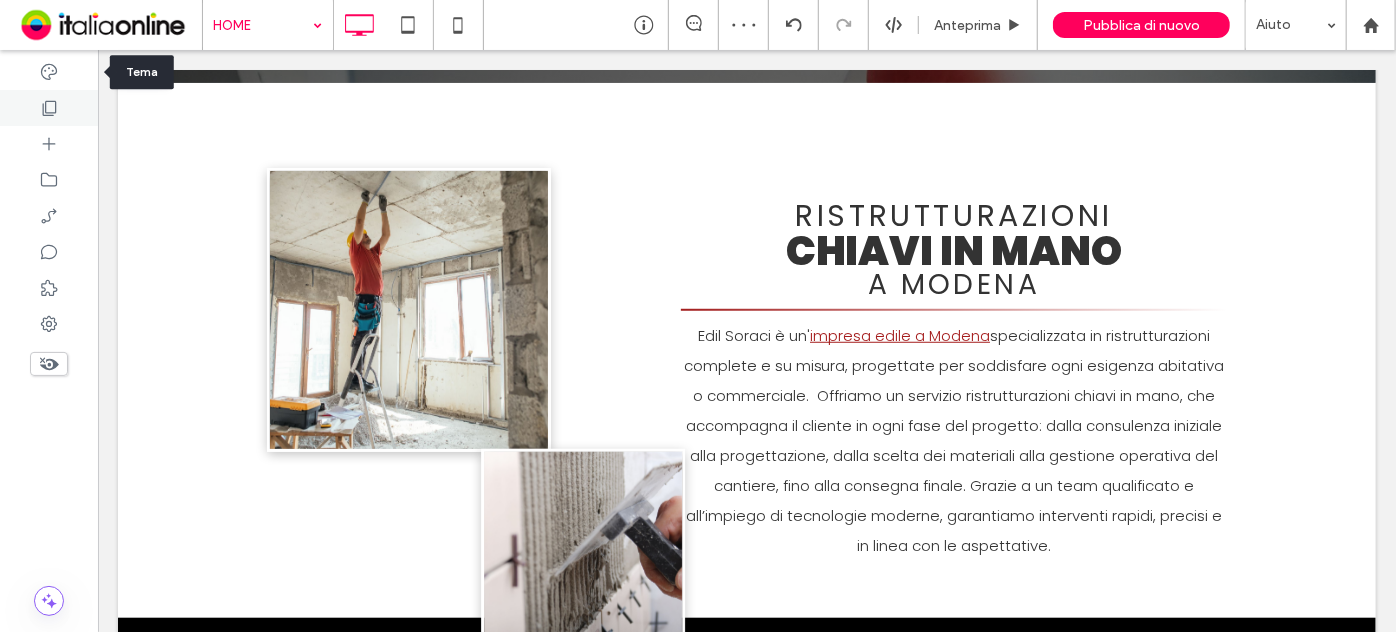 click 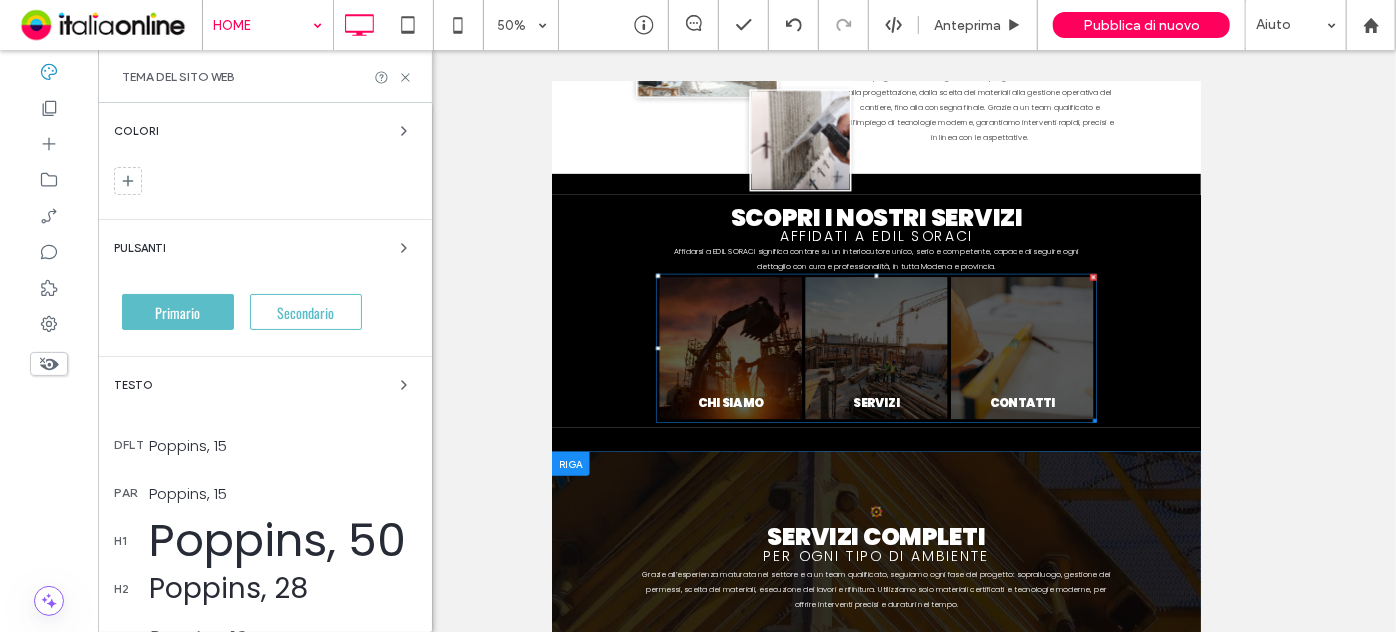 scroll, scrollTop: 1272, scrollLeft: 0, axis: vertical 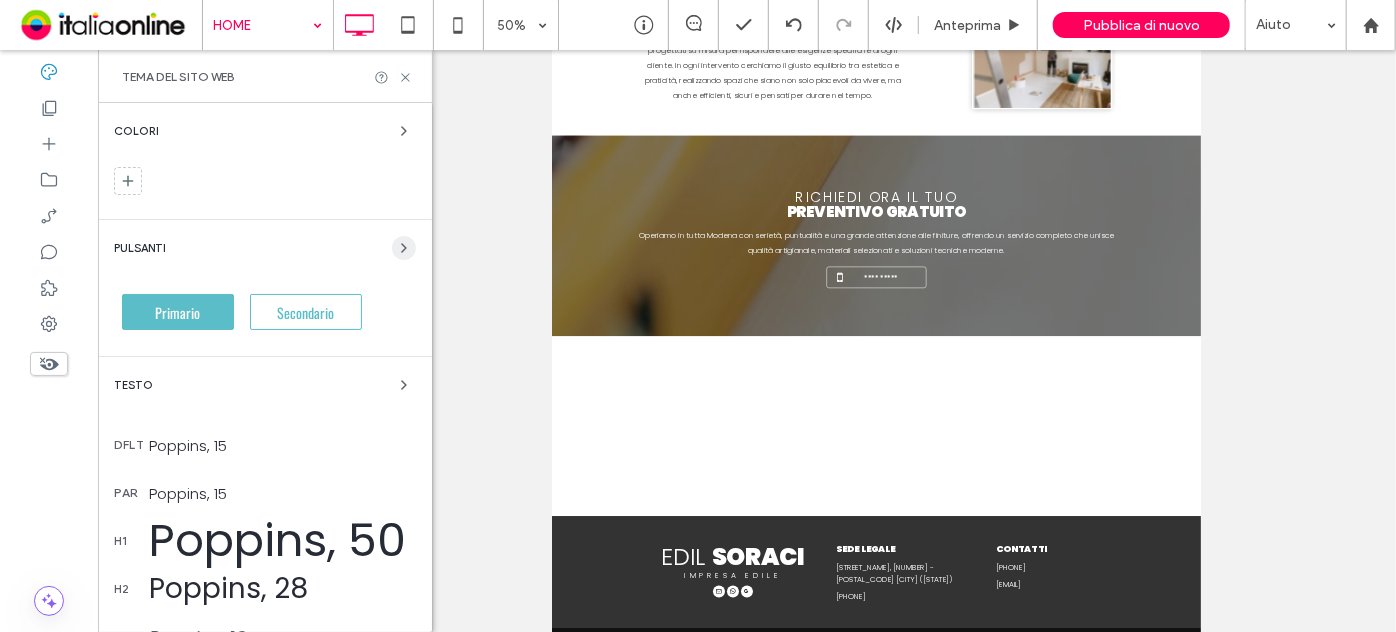click 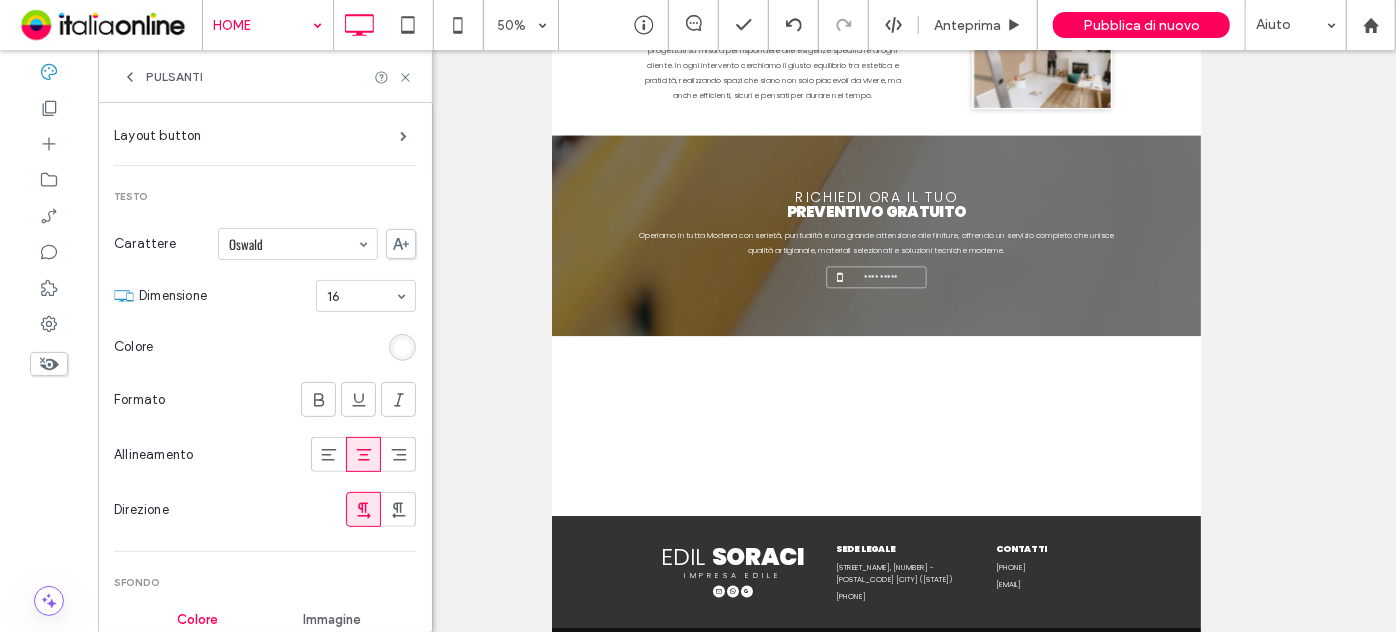 scroll, scrollTop: 0, scrollLeft: 0, axis: both 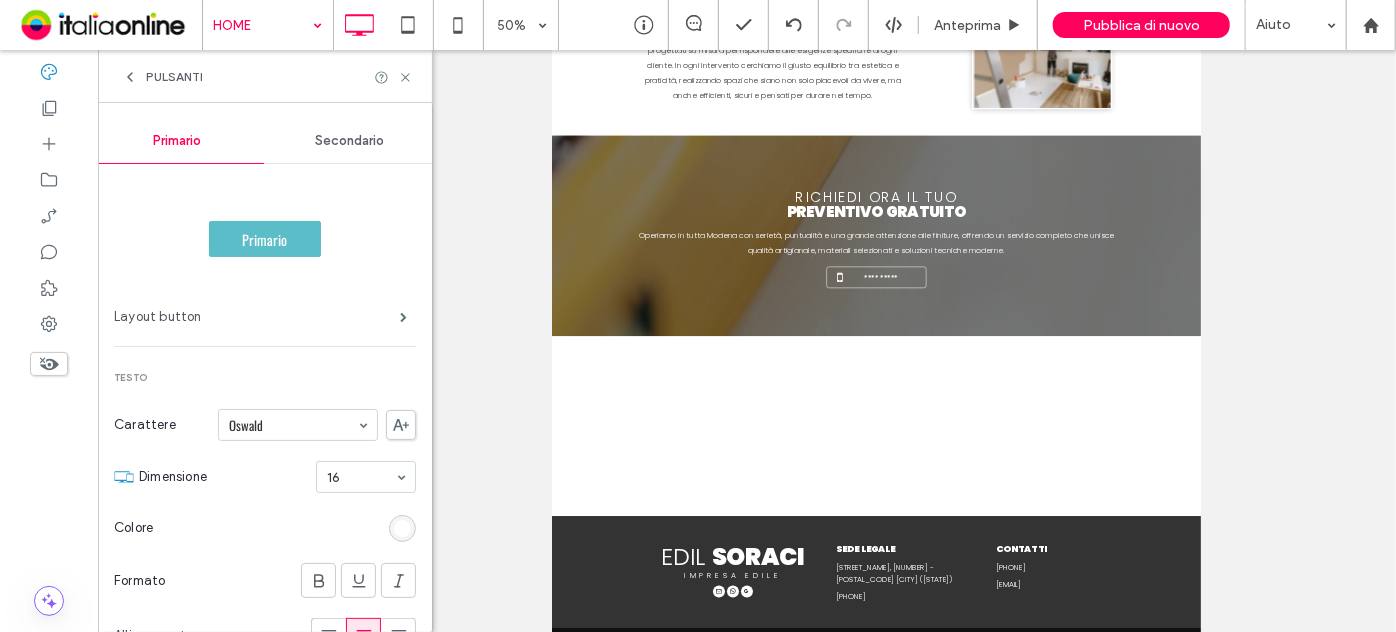 click on "Layout button" at bounding box center (257, 317) 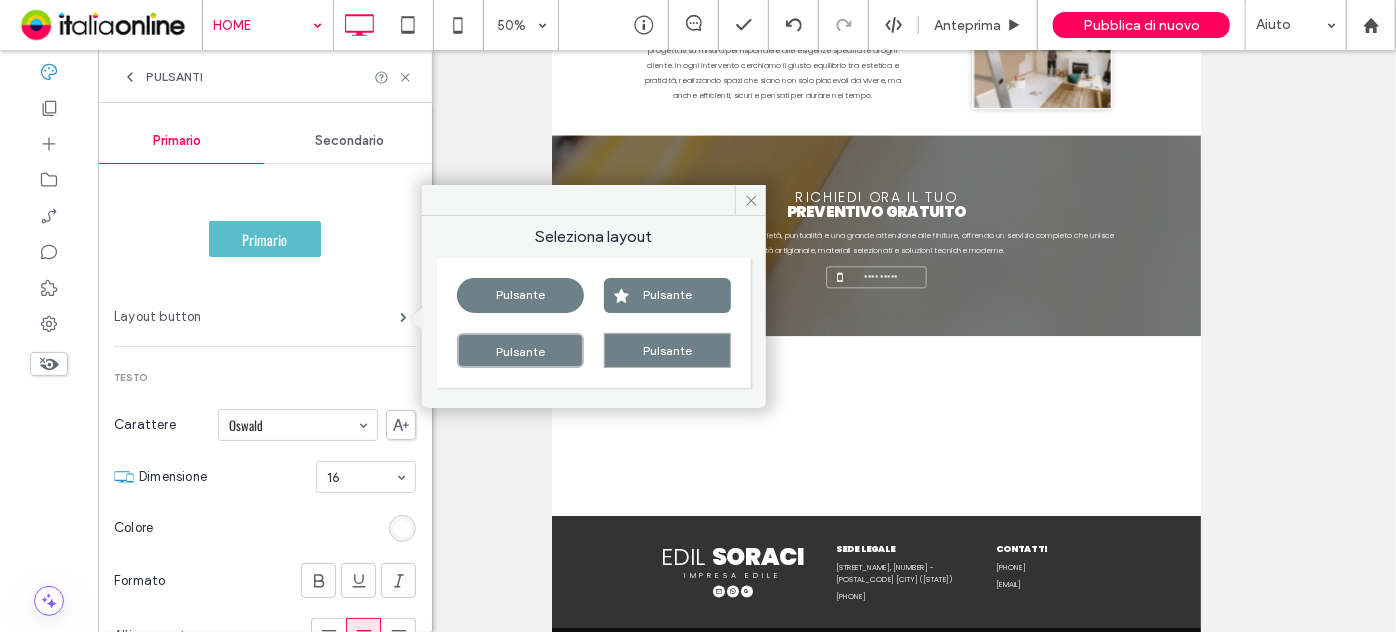 click on "Layout button" at bounding box center (257, 317) 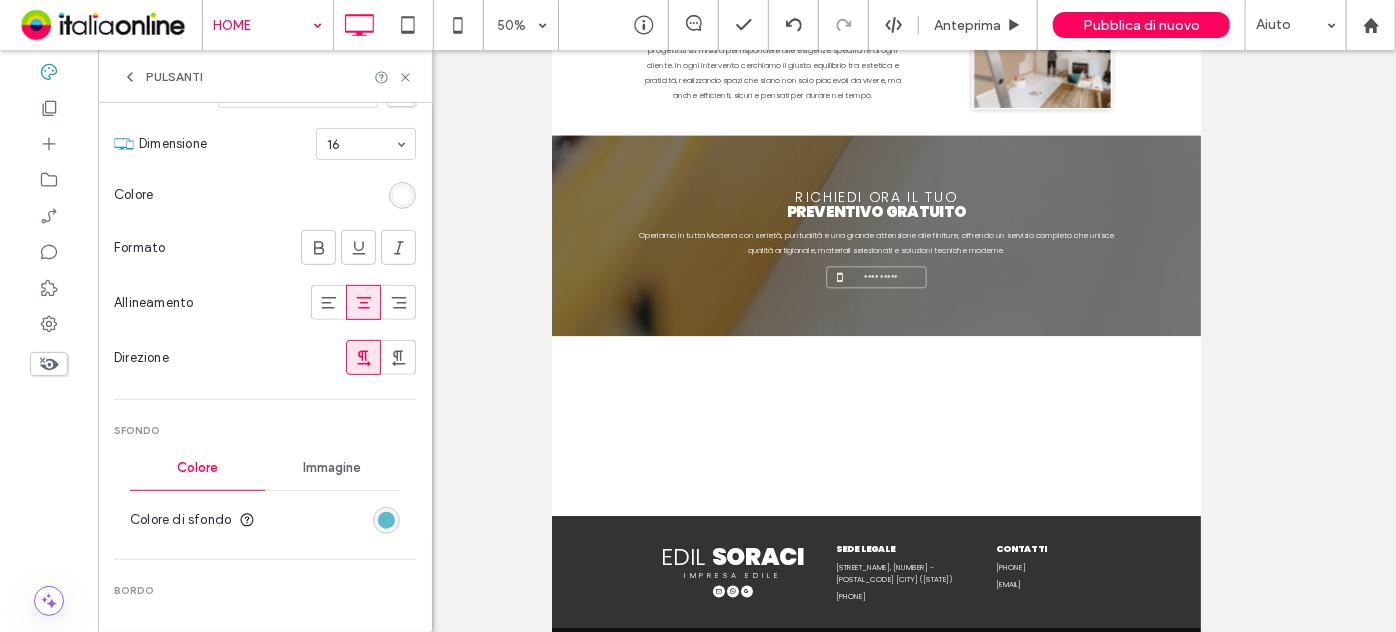 scroll, scrollTop: 363, scrollLeft: 0, axis: vertical 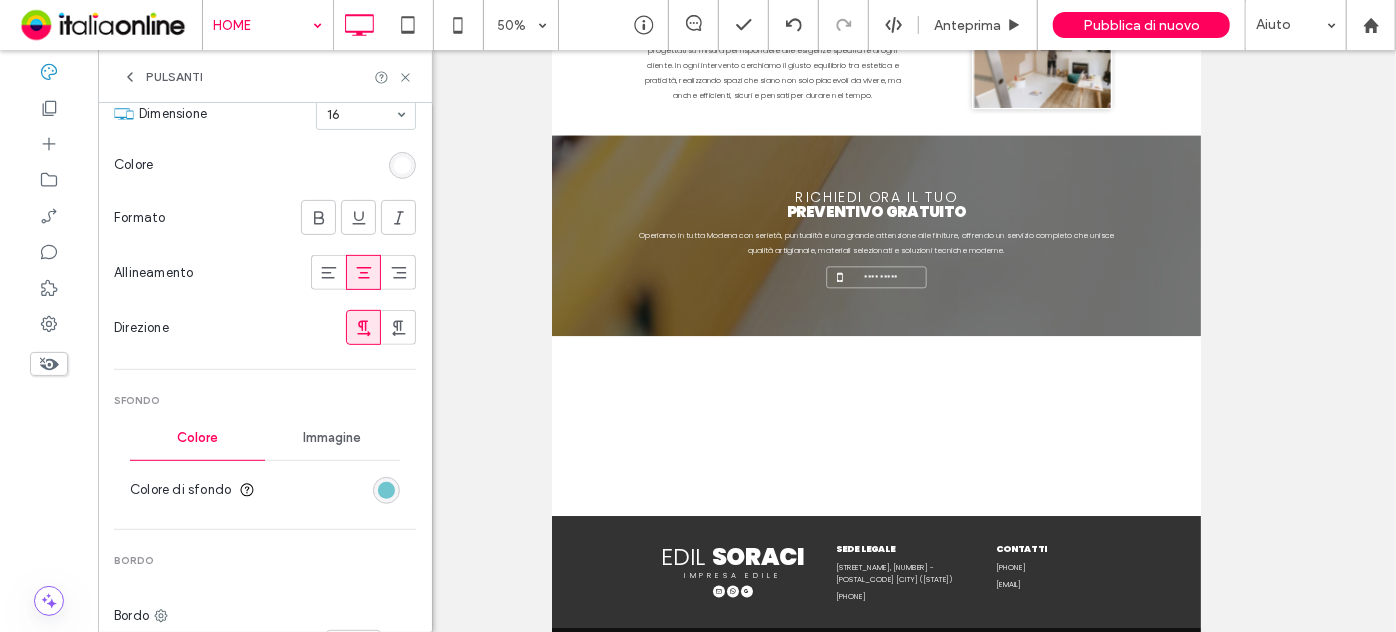 click at bounding box center (386, 490) 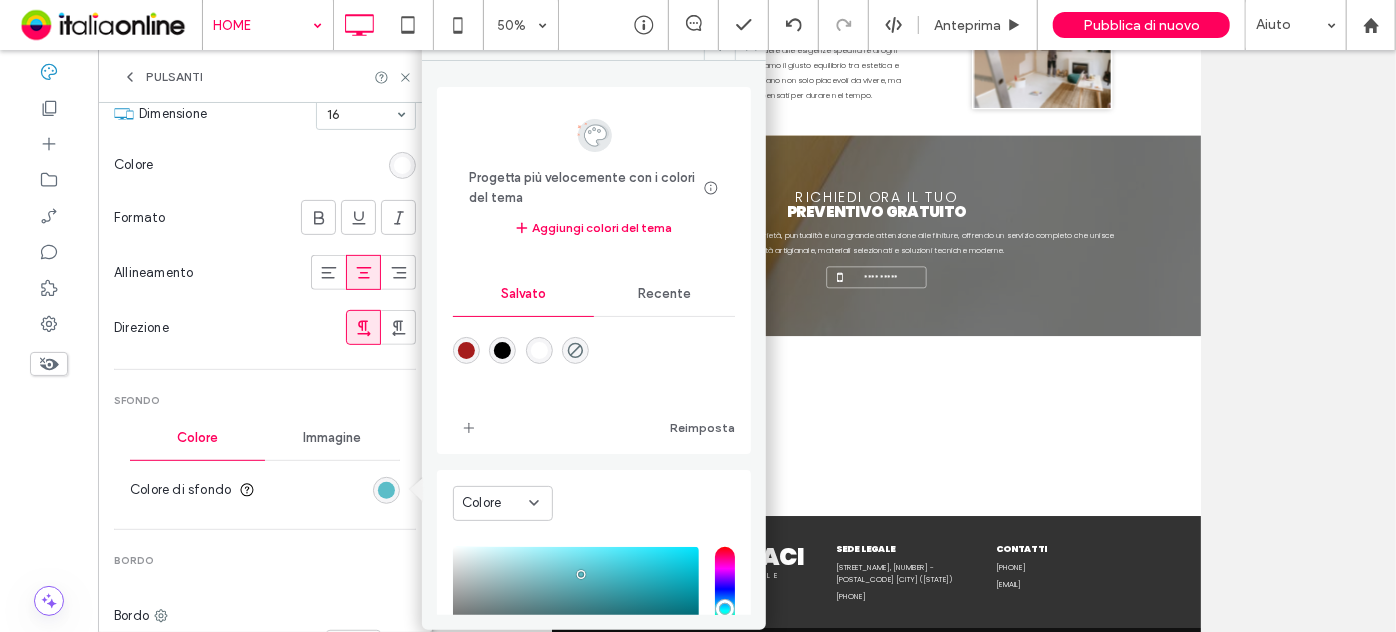 click at bounding box center [466, 350] 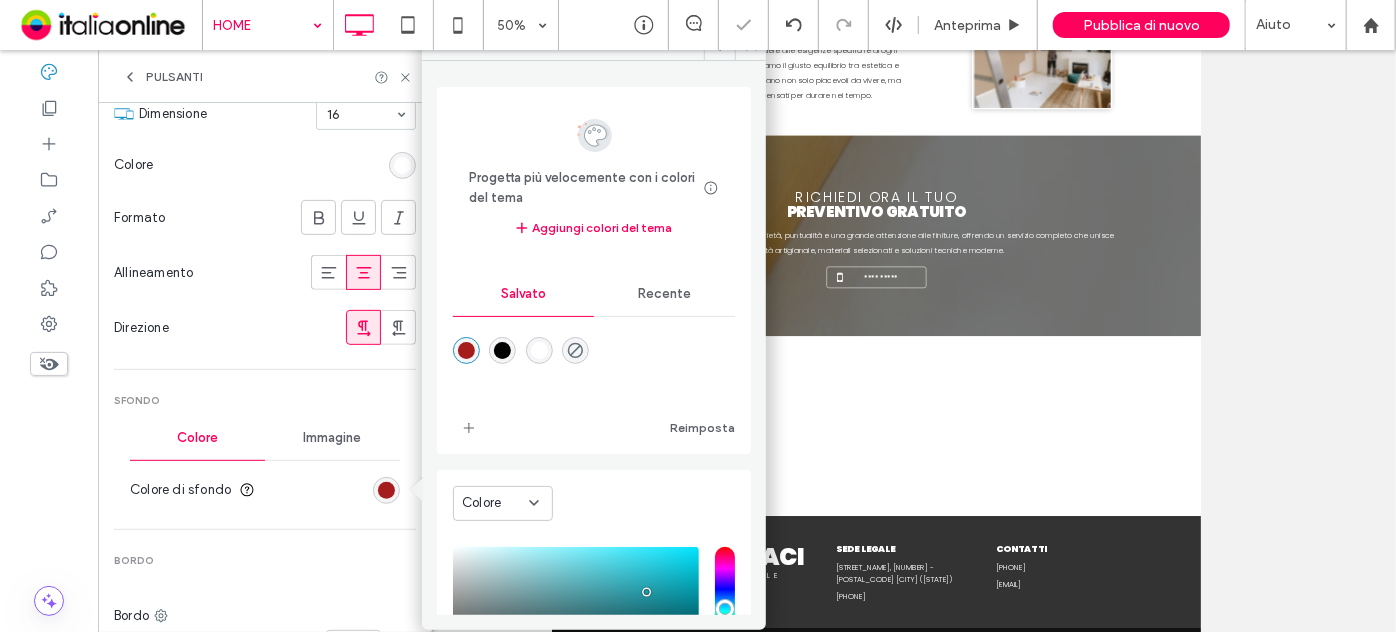 type on "*" 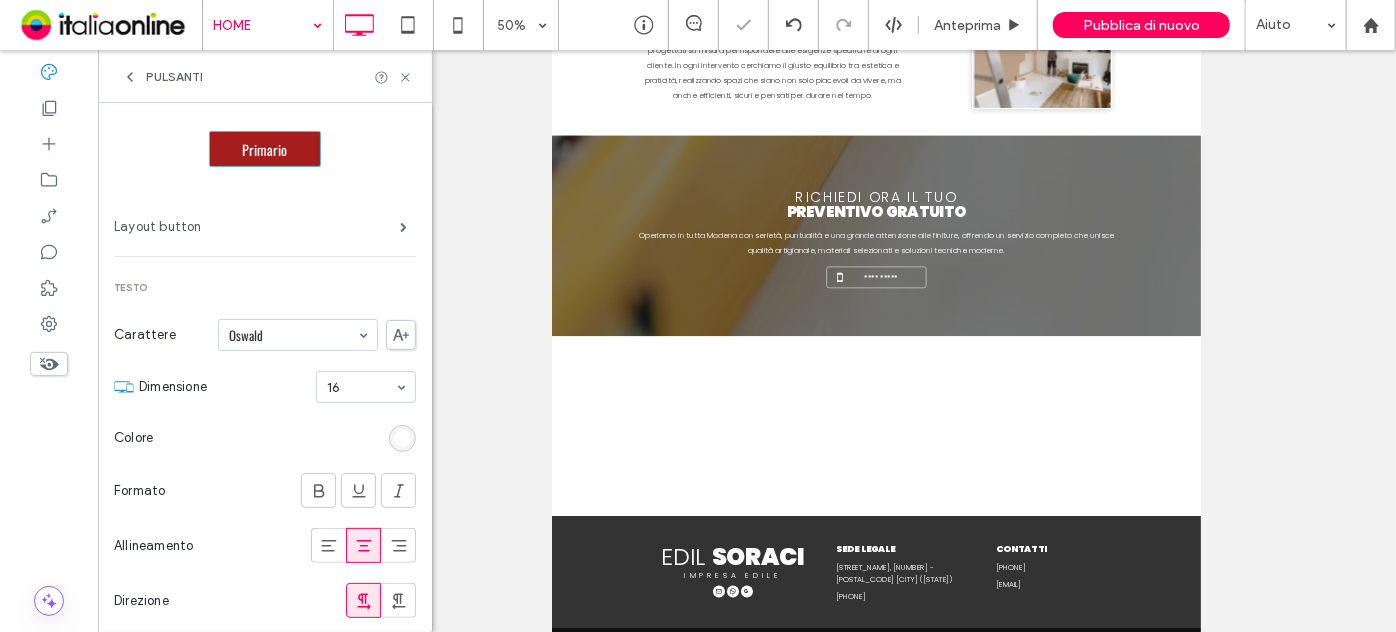 scroll, scrollTop: 0, scrollLeft: 0, axis: both 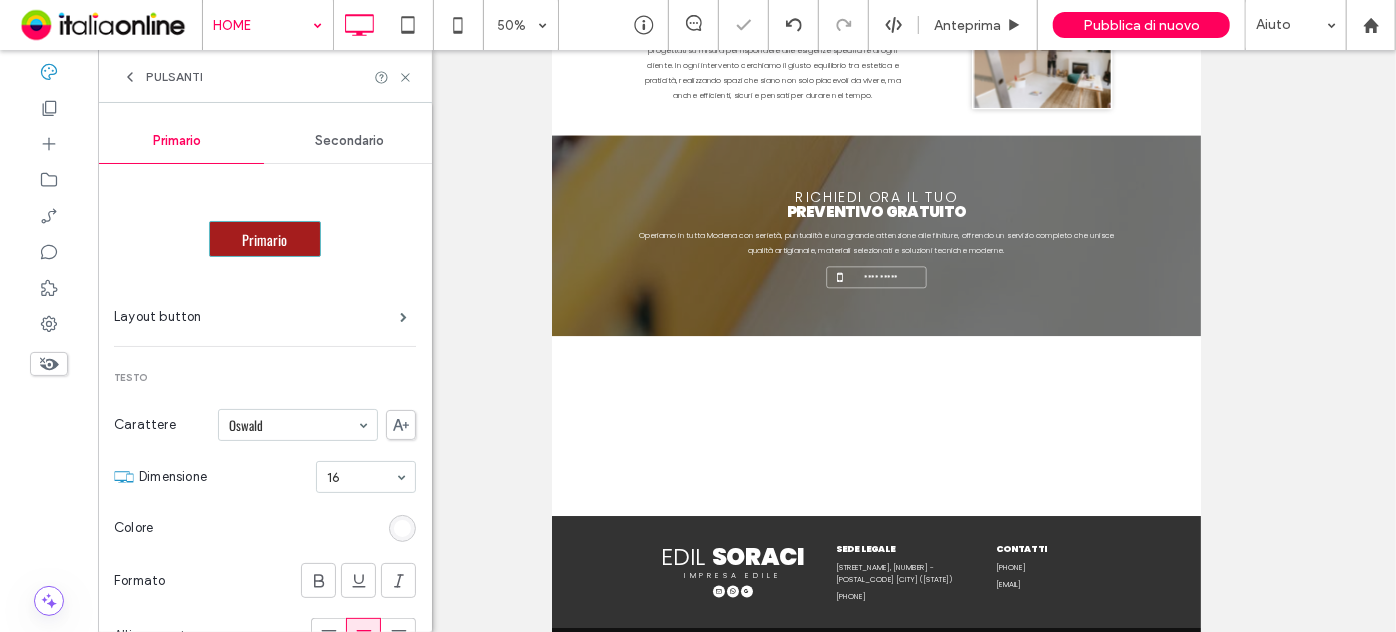 click on "Secondario" at bounding box center (349, 141) 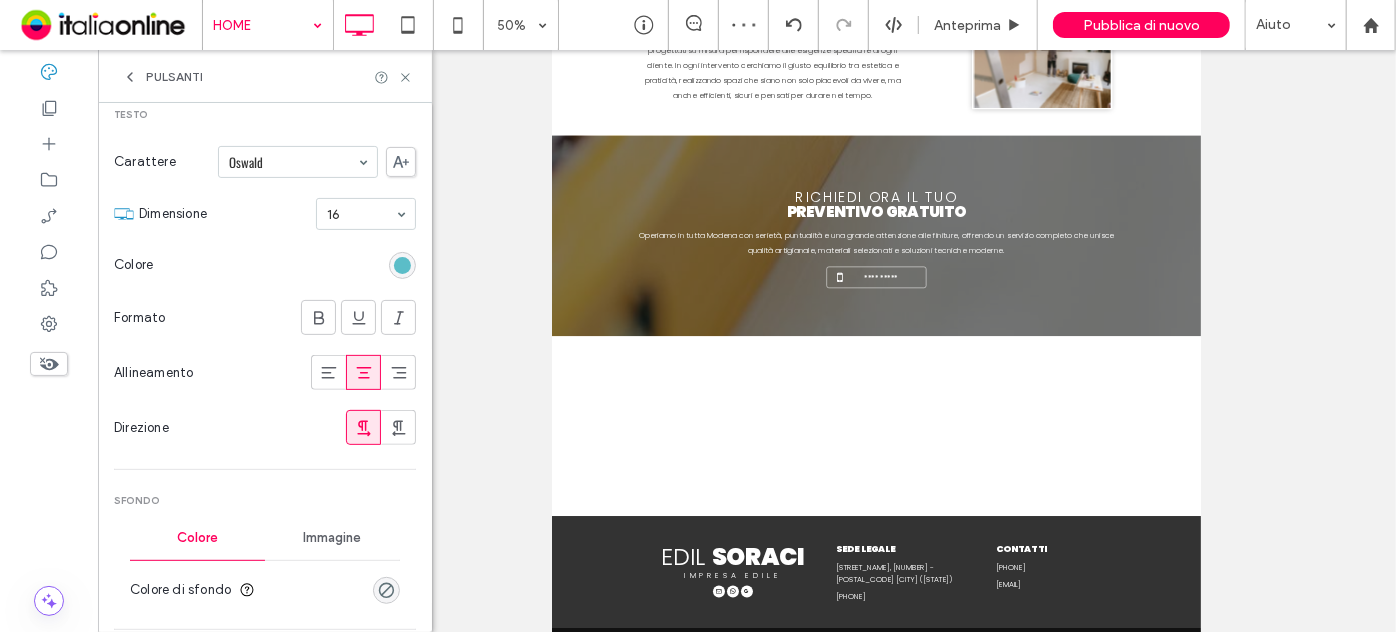 scroll, scrollTop: 272, scrollLeft: 0, axis: vertical 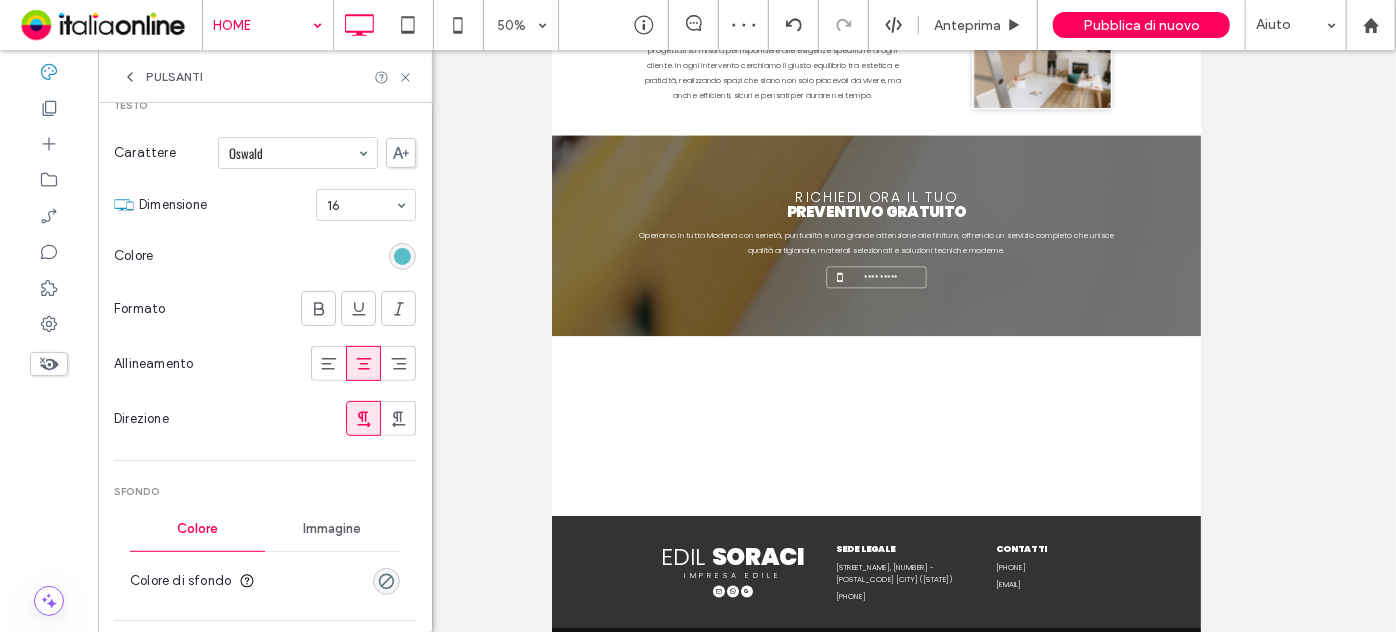 click at bounding box center [402, 256] 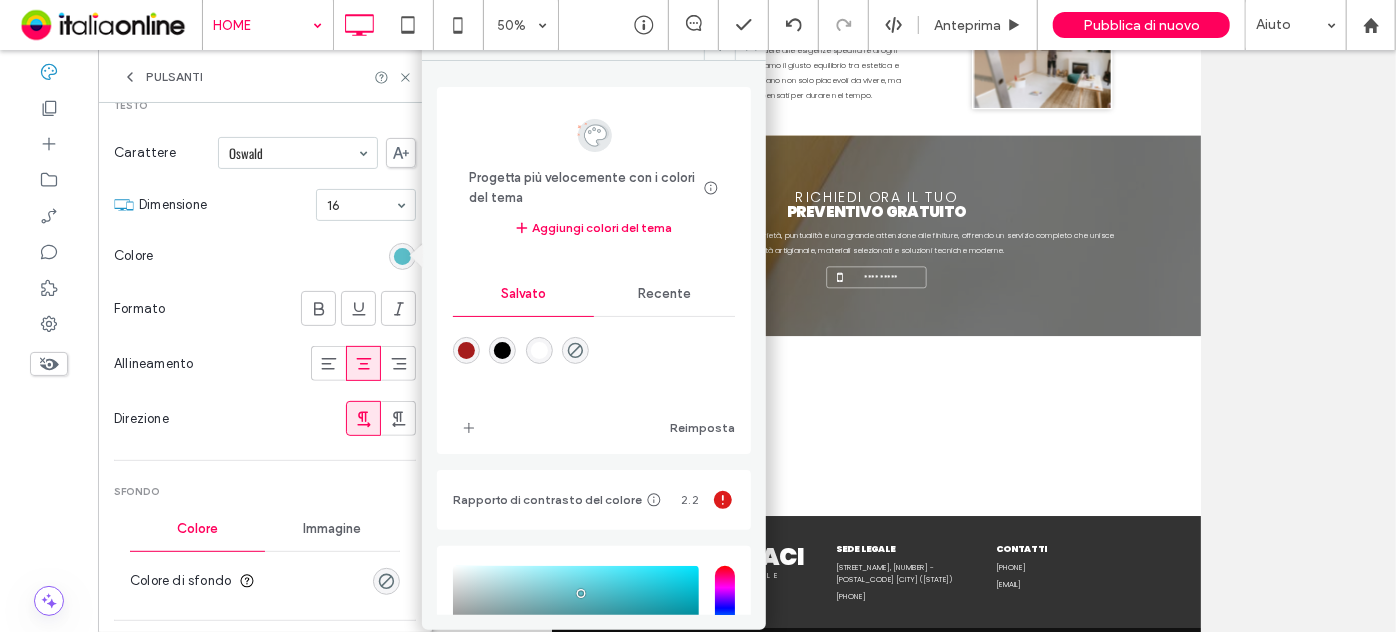 click at bounding box center (466, 350) 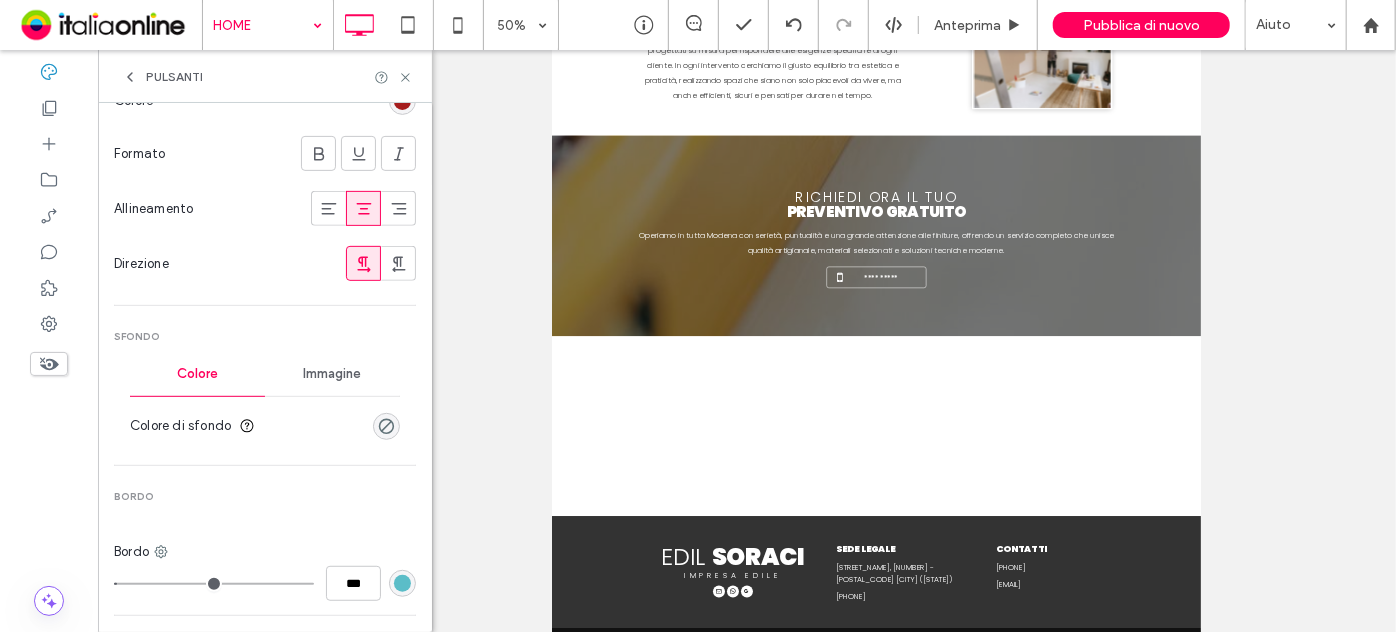 scroll, scrollTop: 454, scrollLeft: 0, axis: vertical 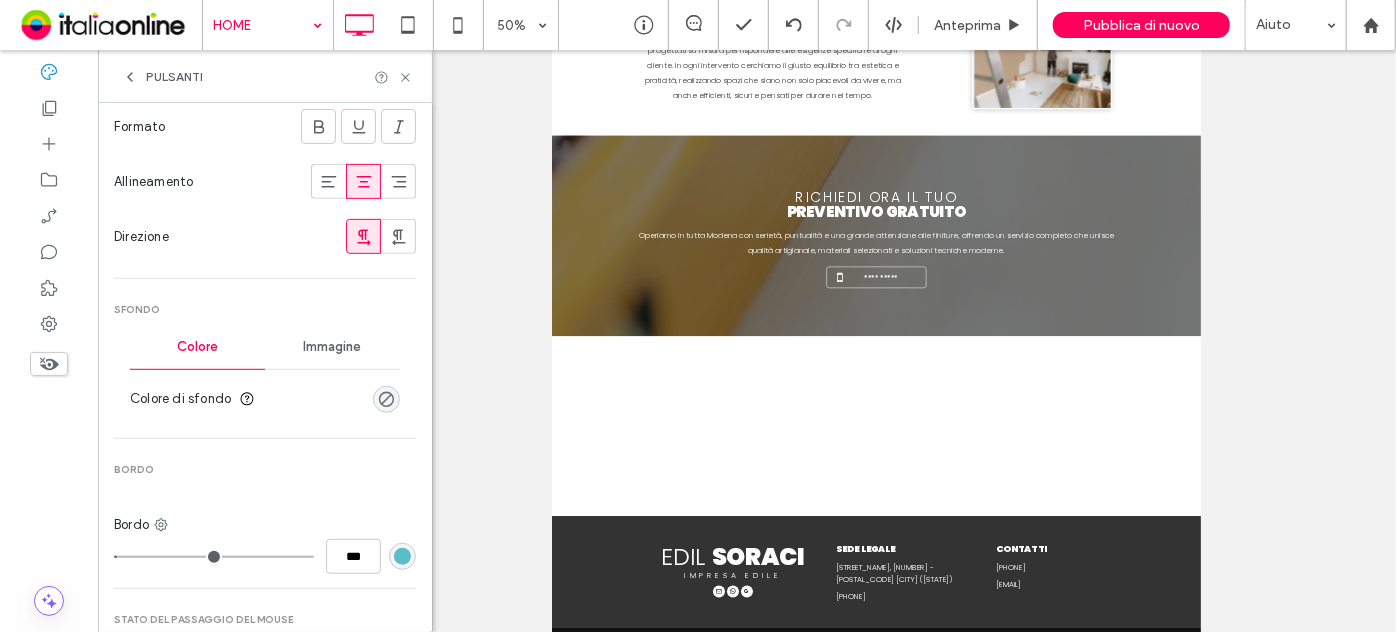 click on "Immagine" at bounding box center [333, 347] 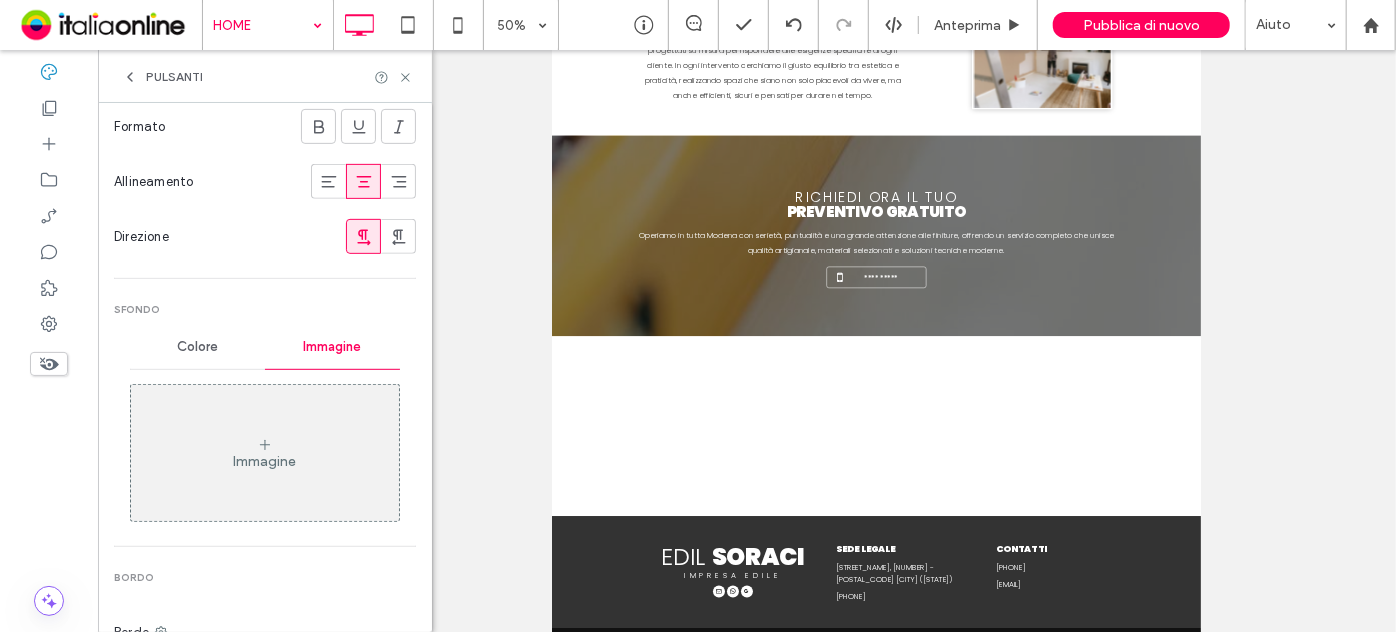 click on "Colore" at bounding box center [197, 347] 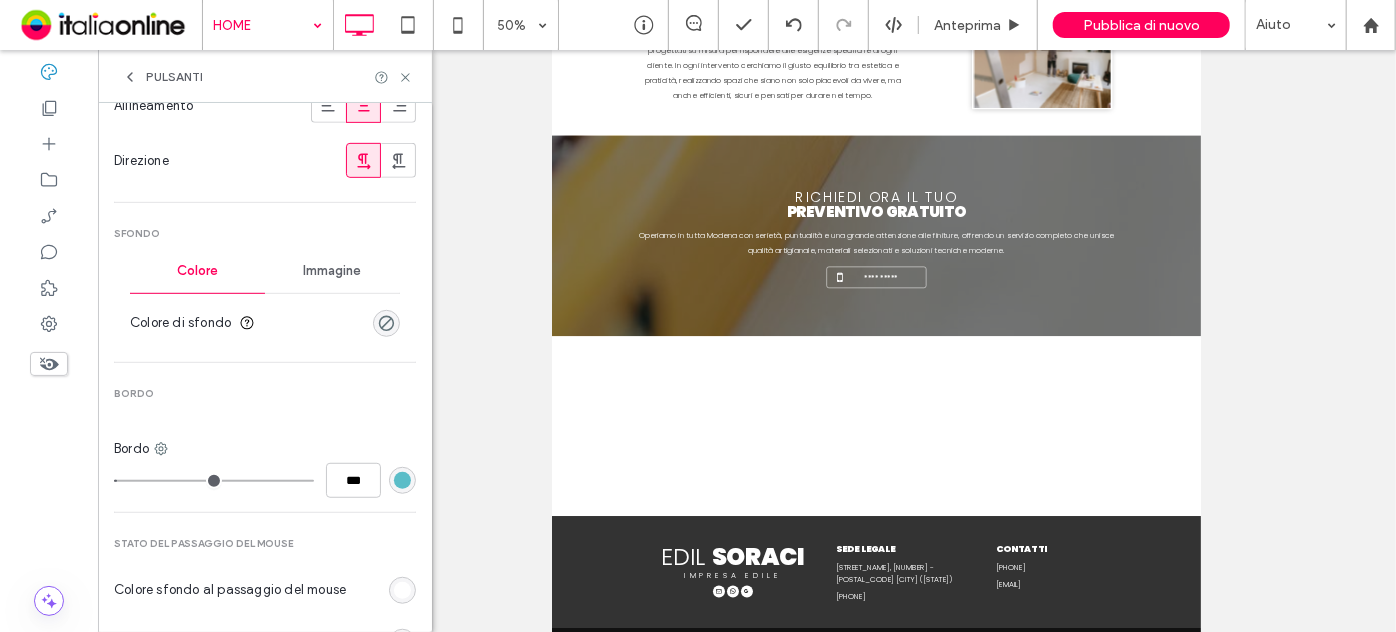 scroll, scrollTop: 636, scrollLeft: 0, axis: vertical 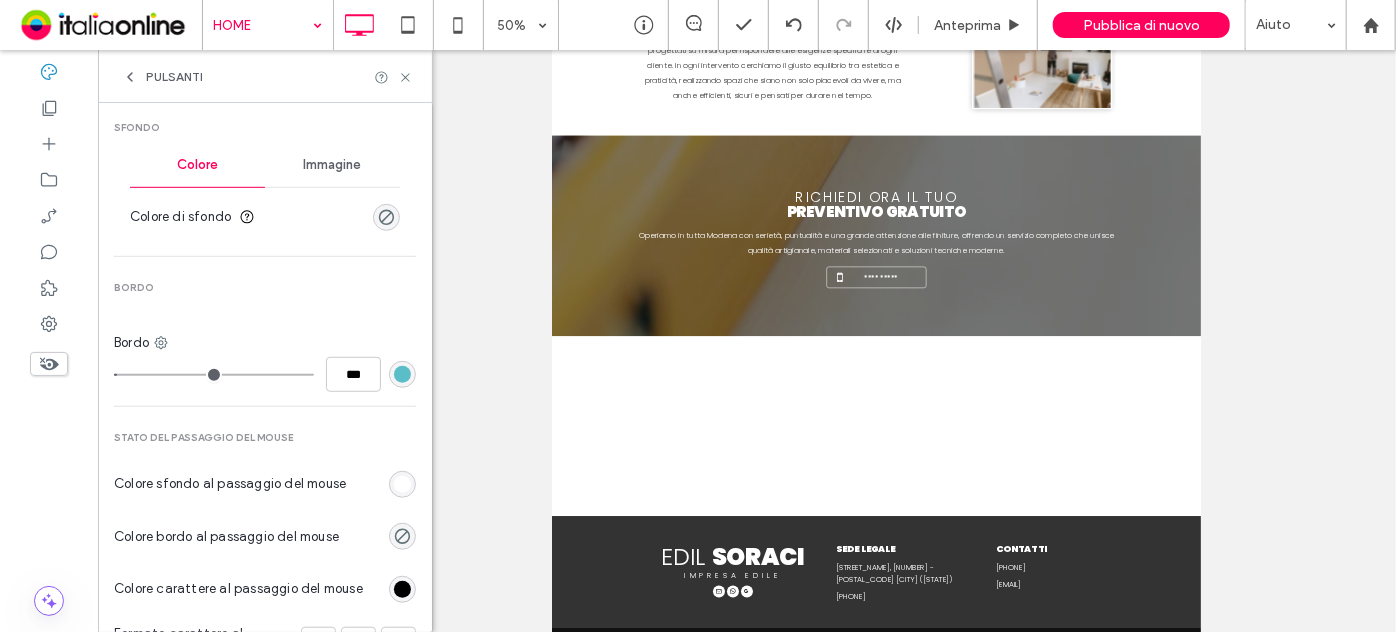 click at bounding box center [402, 374] 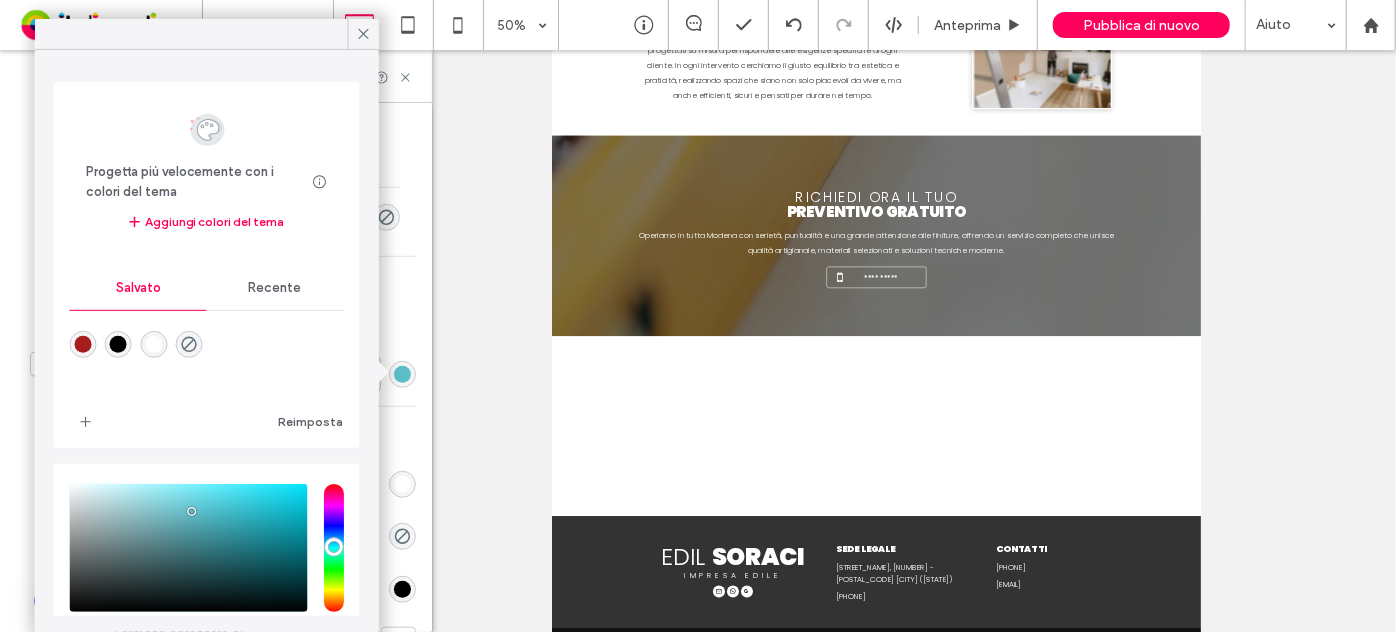 click at bounding box center (83, 344) 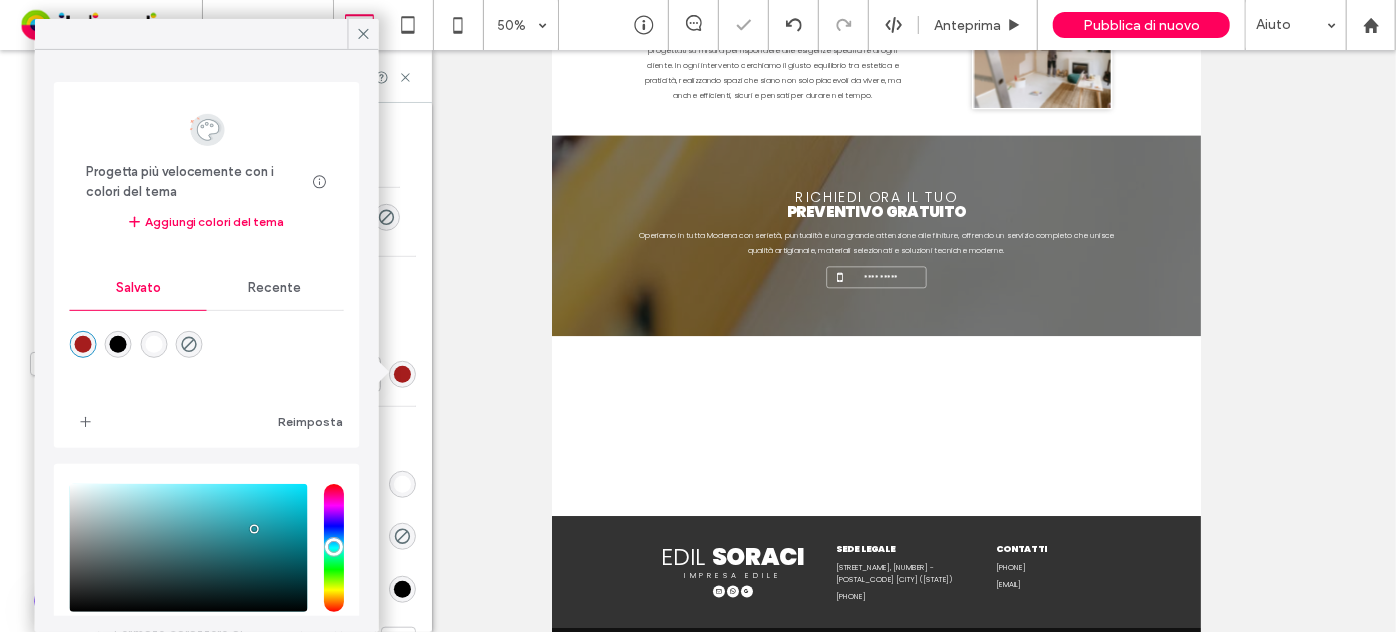 type on "*" 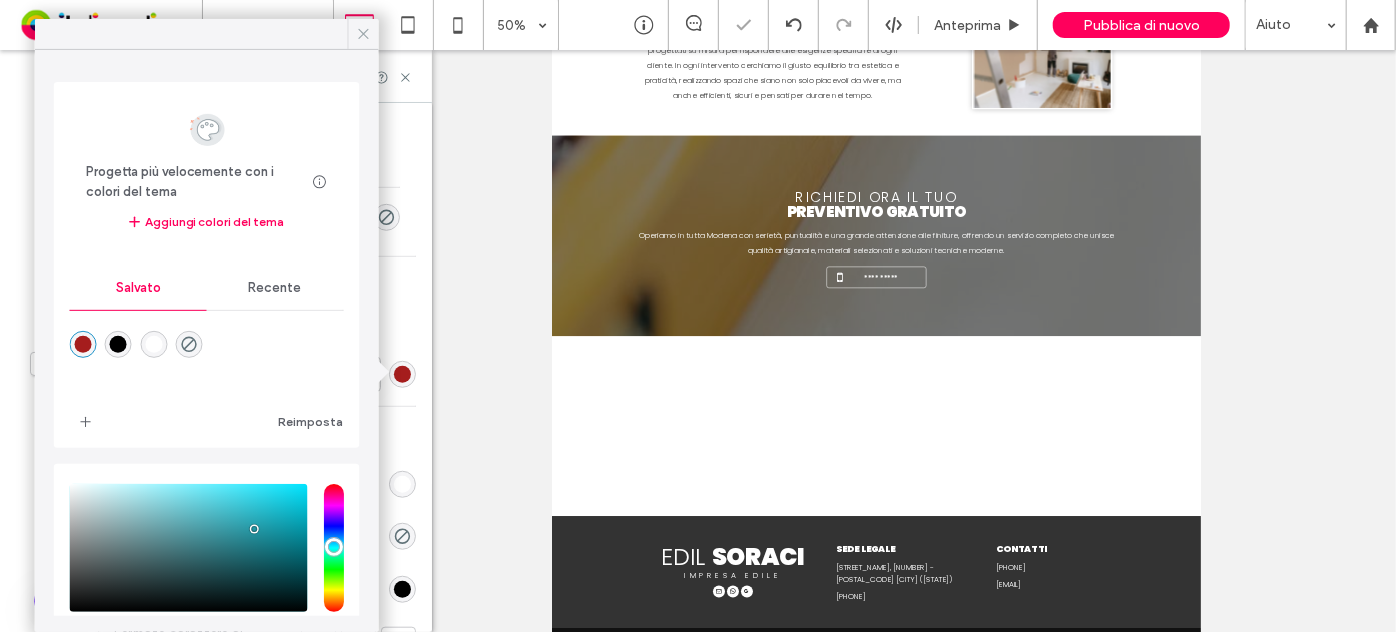 click at bounding box center [364, 34] 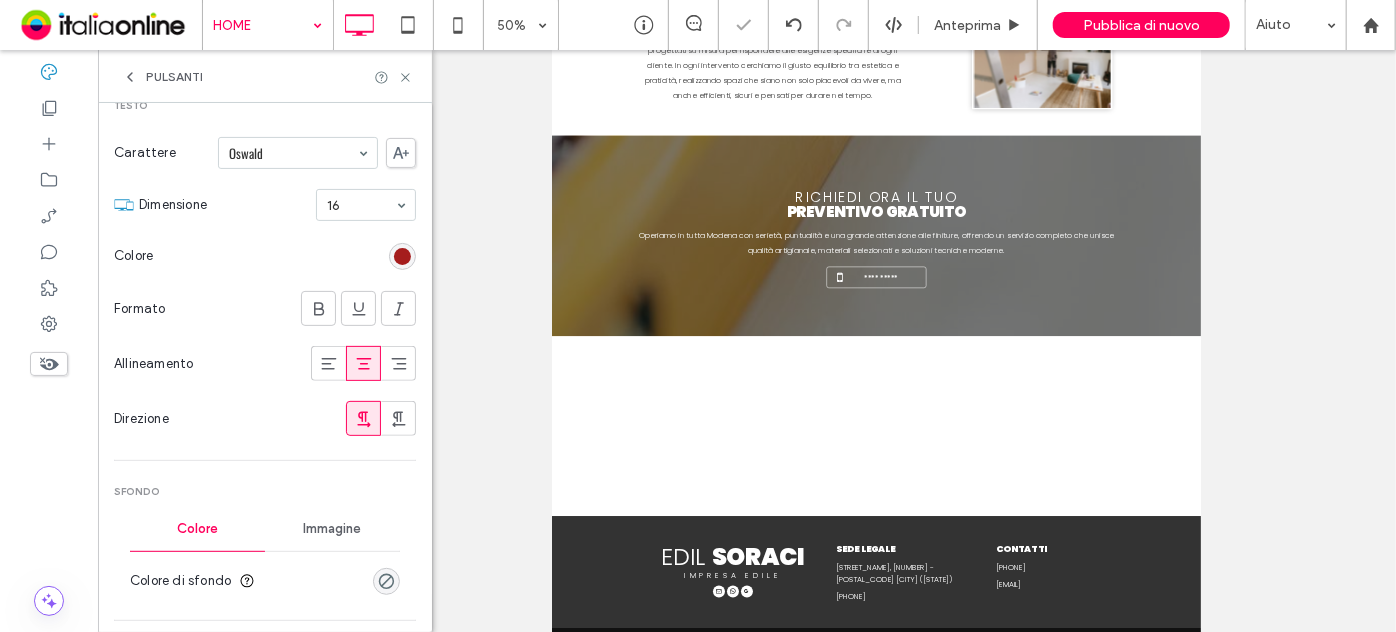 scroll, scrollTop: 0, scrollLeft: 0, axis: both 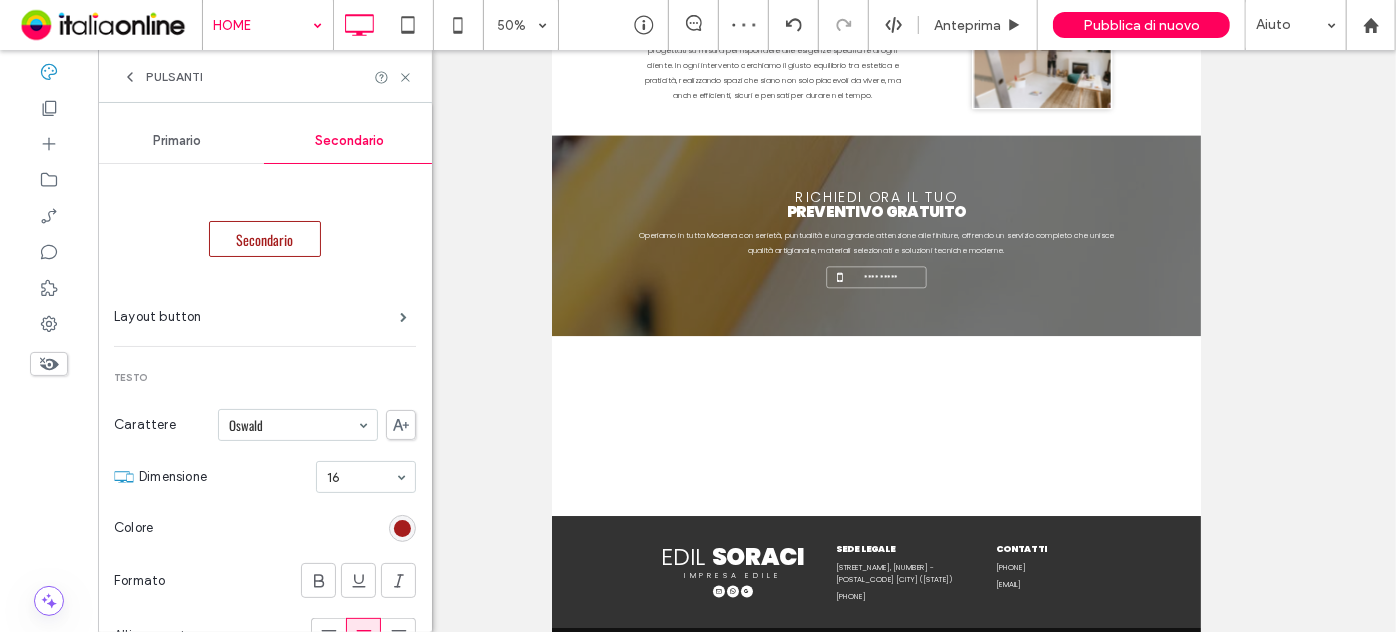 click 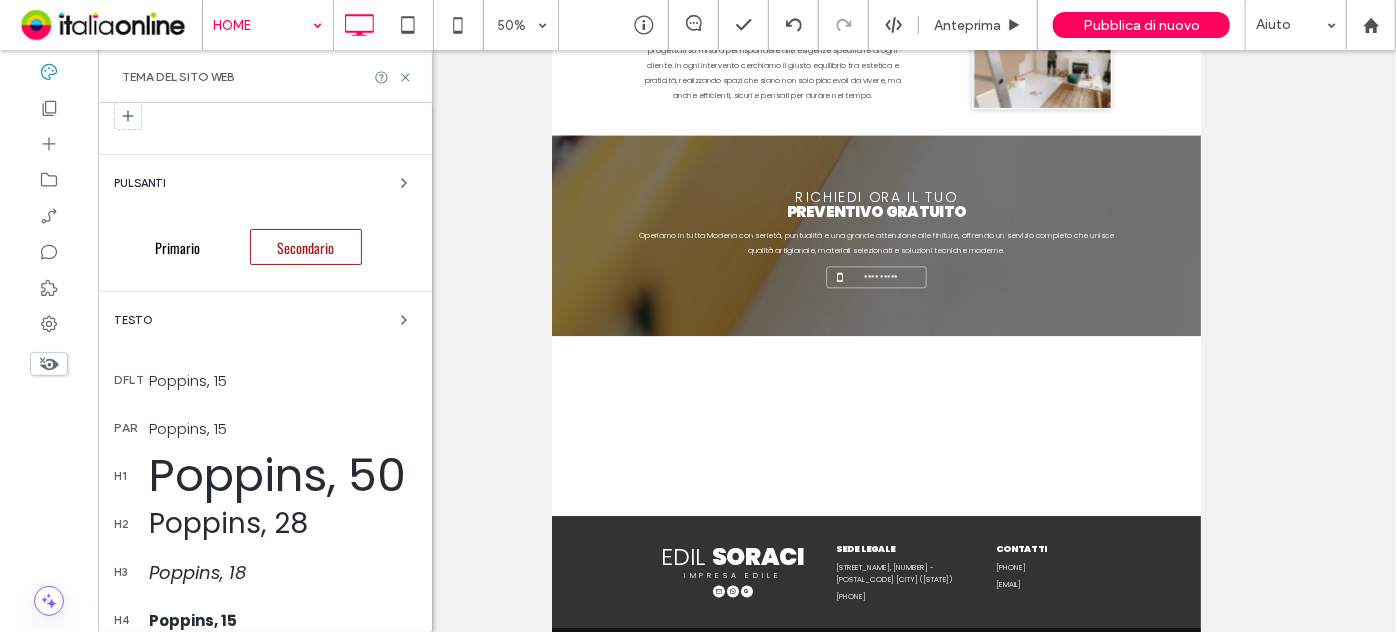 scroll, scrollTop: 90, scrollLeft: 0, axis: vertical 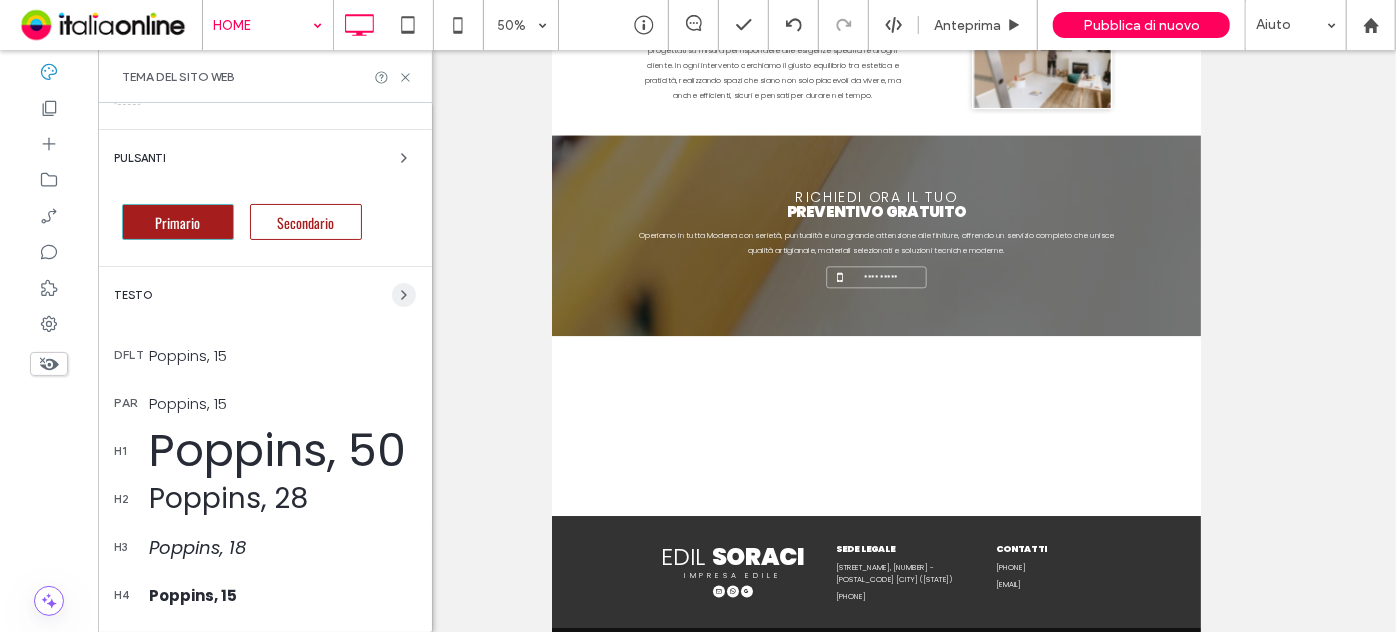 click at bounding box center [404, 295] 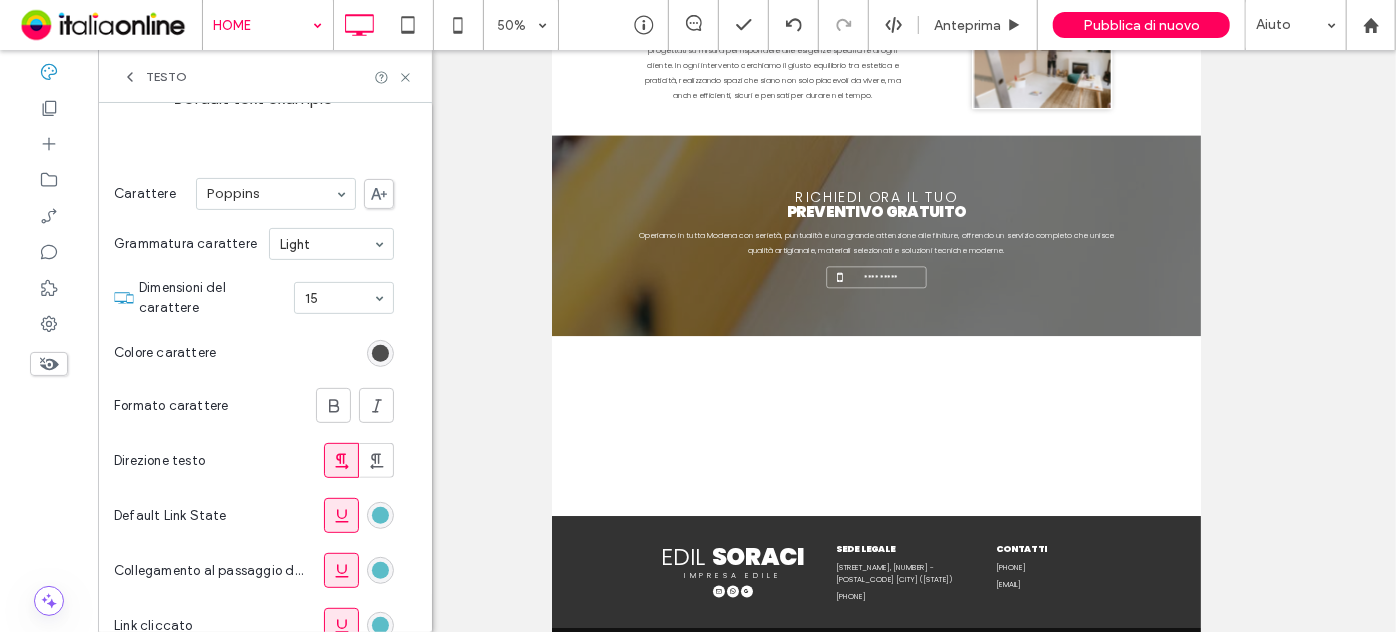 scroll, scrollTop: 363, scrollLeft: 0, axis: vertical 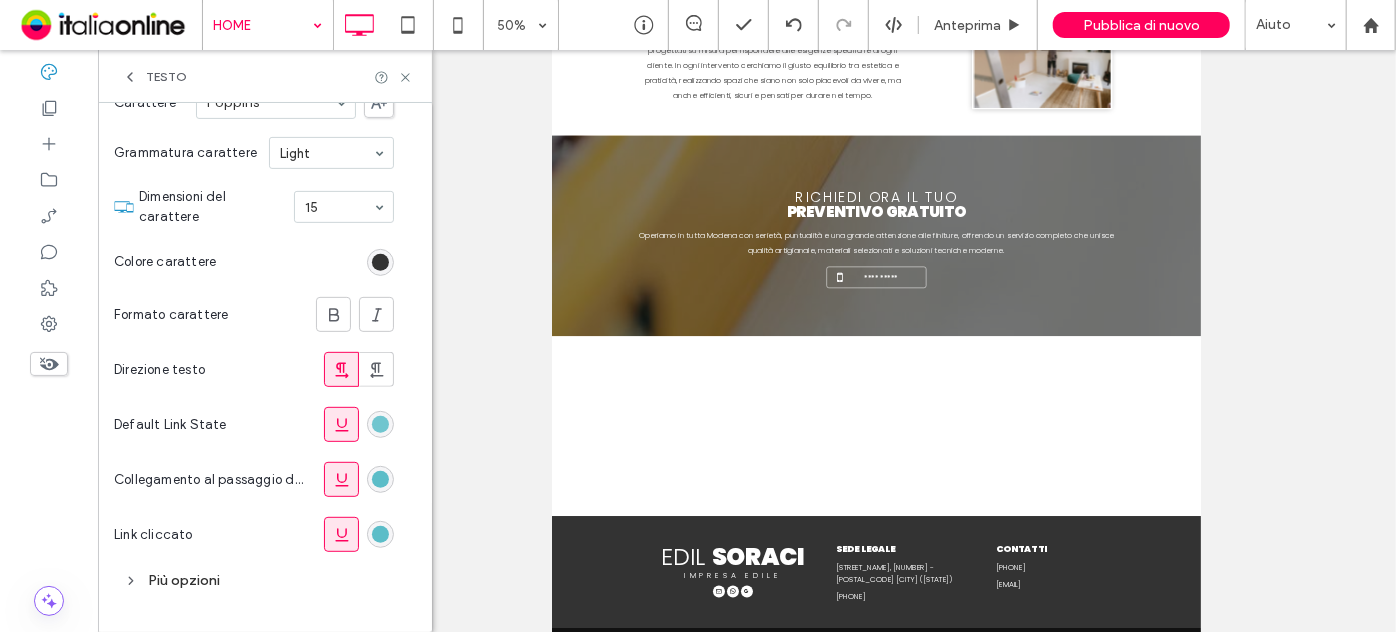 click at bounding box center (380, 424) 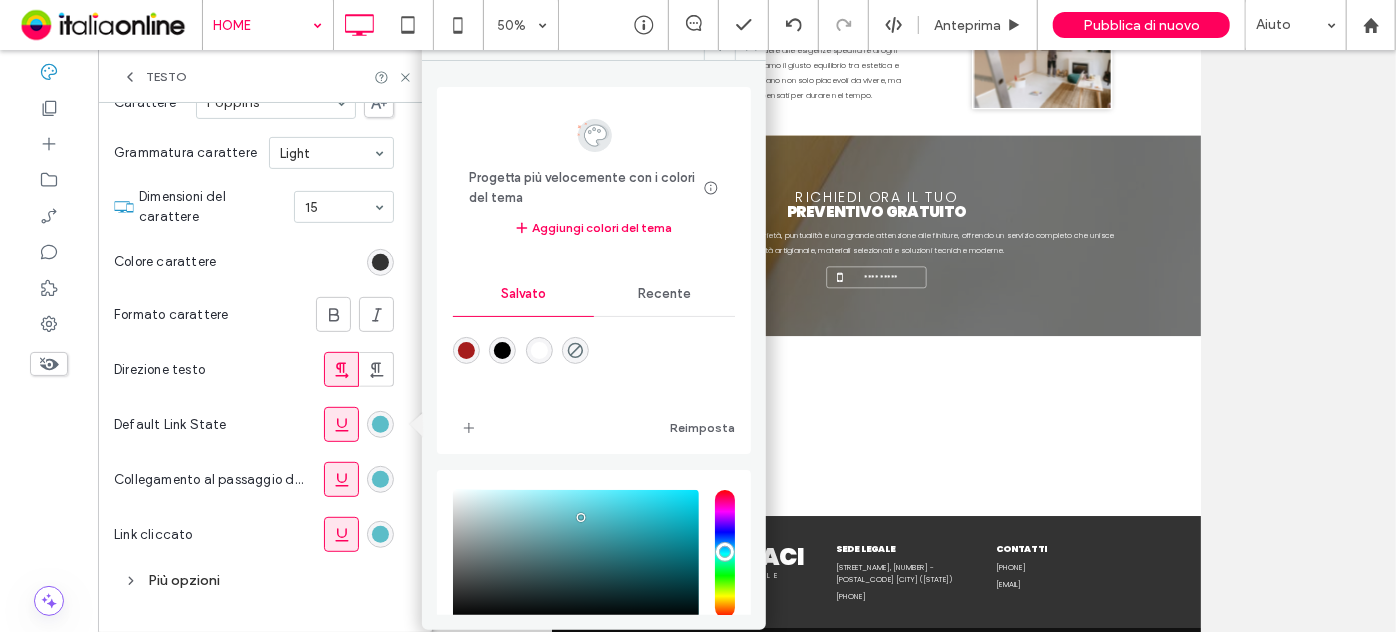 click at bounding box center [466, 350] 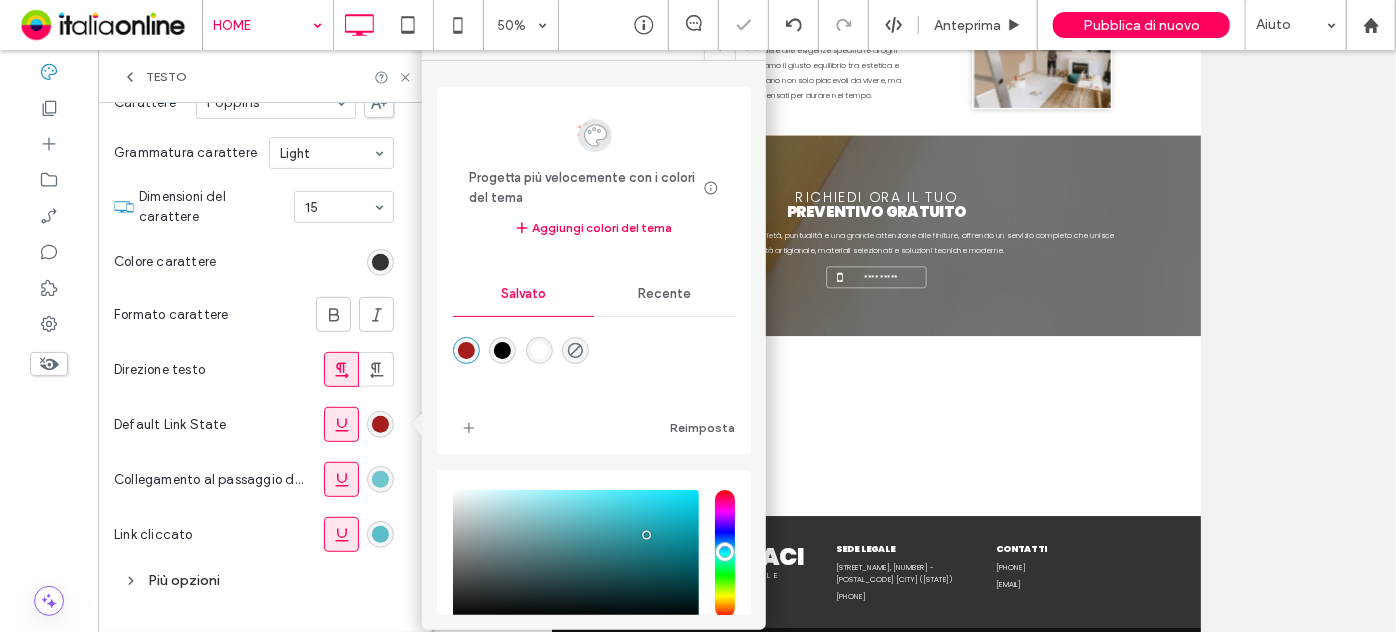 click at bounding box center (380, 479) 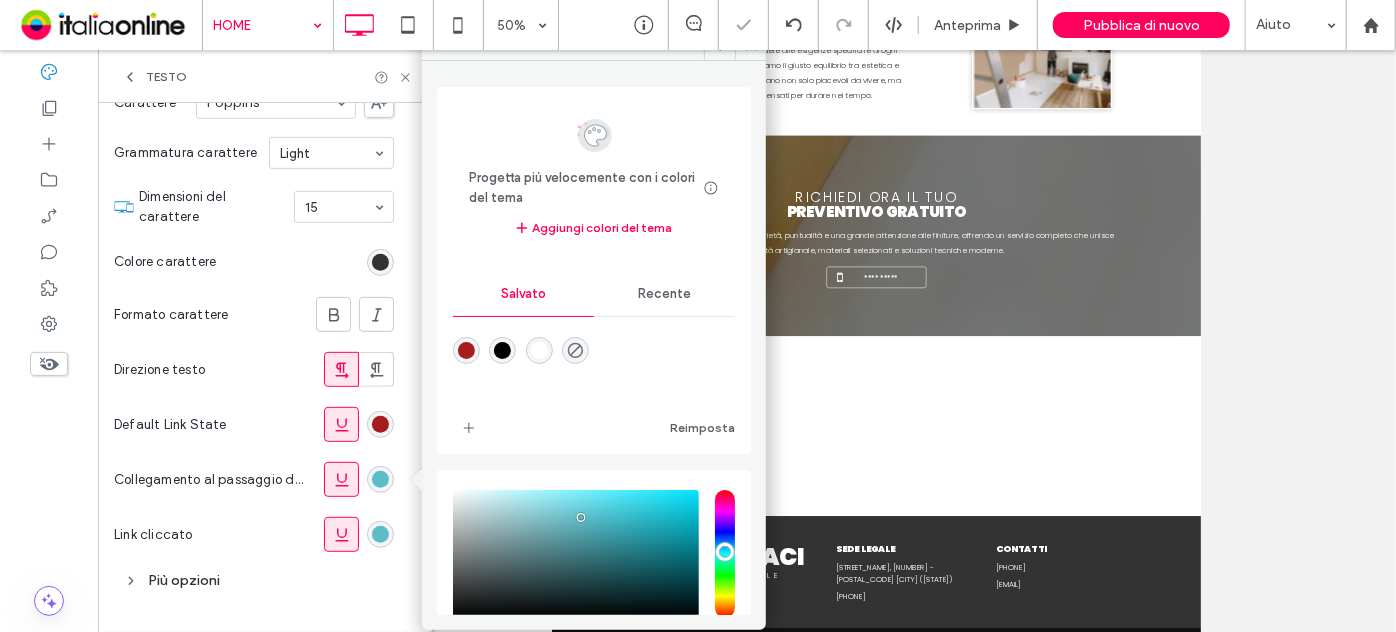 click at bounding box center [466, 350] 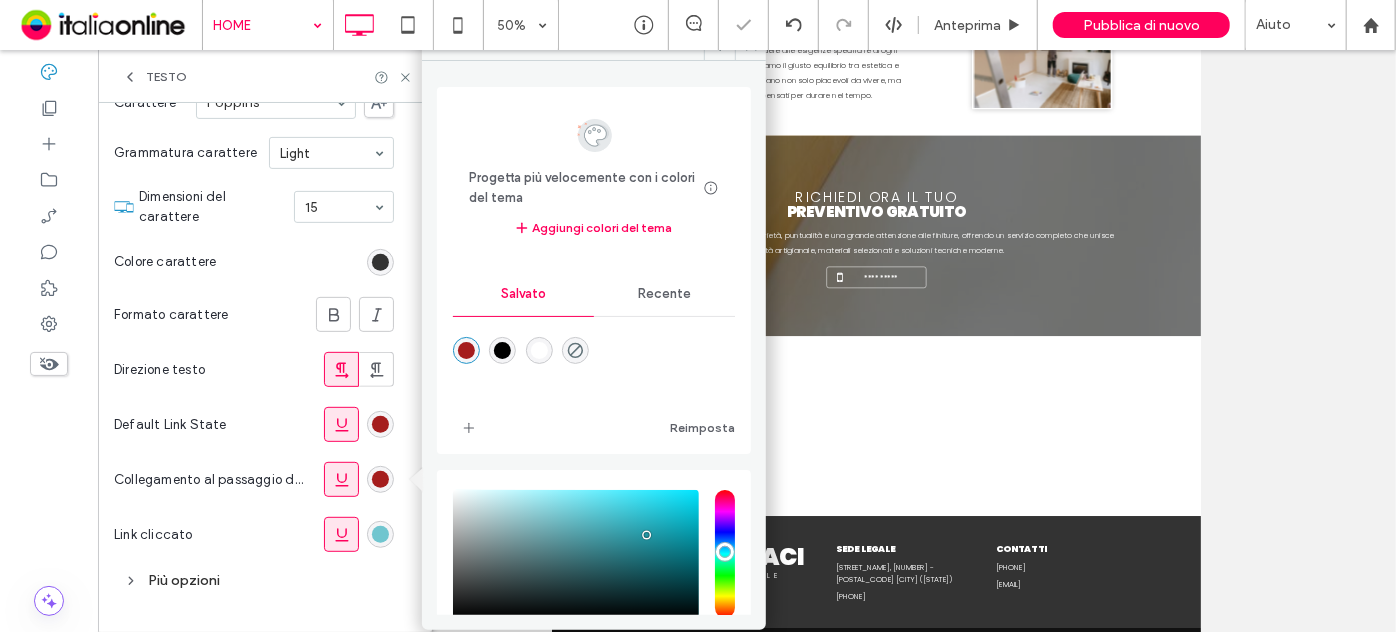 click at bounding box center (380, 534) 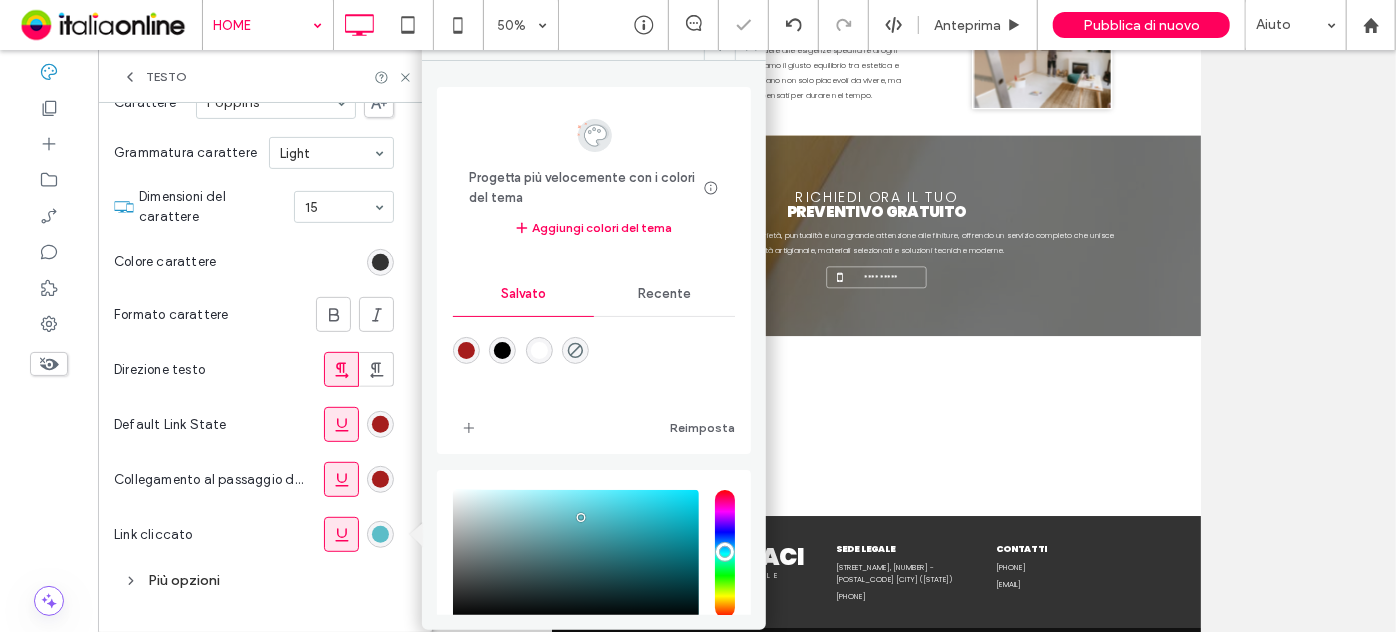 click at bounding box center (466, 350) 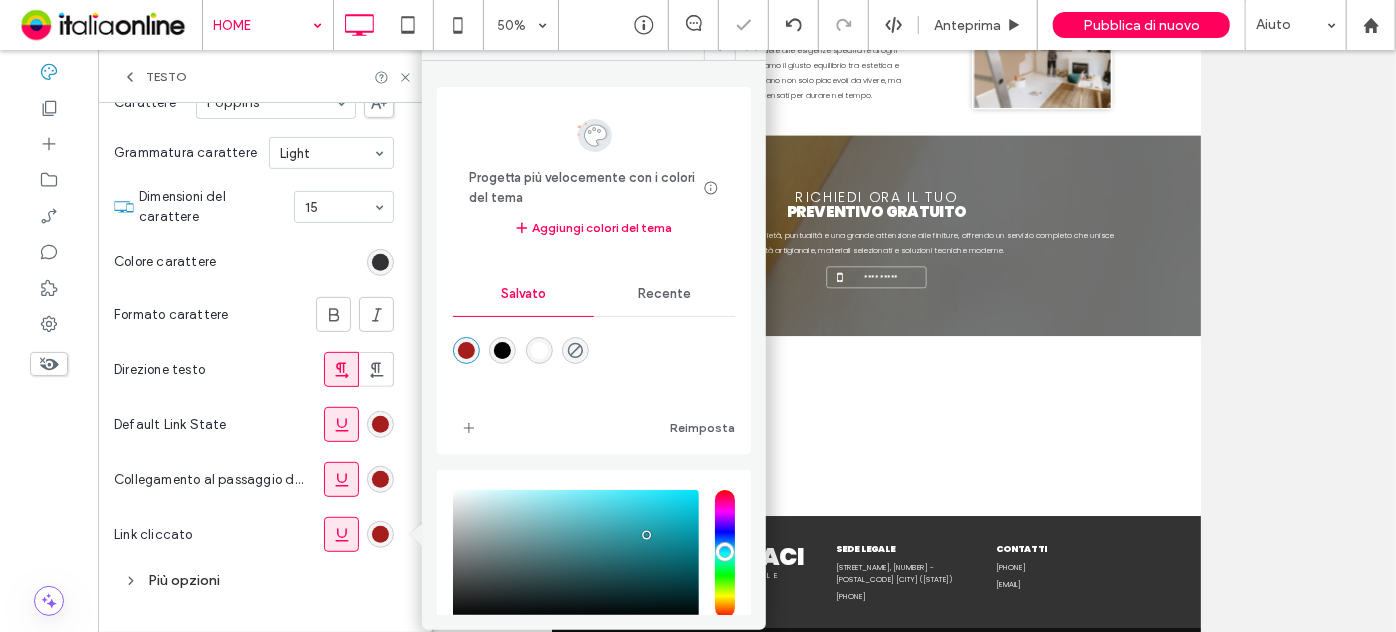 scroll, scrollTop: 368, scrollLeft: 0, axis: vertical 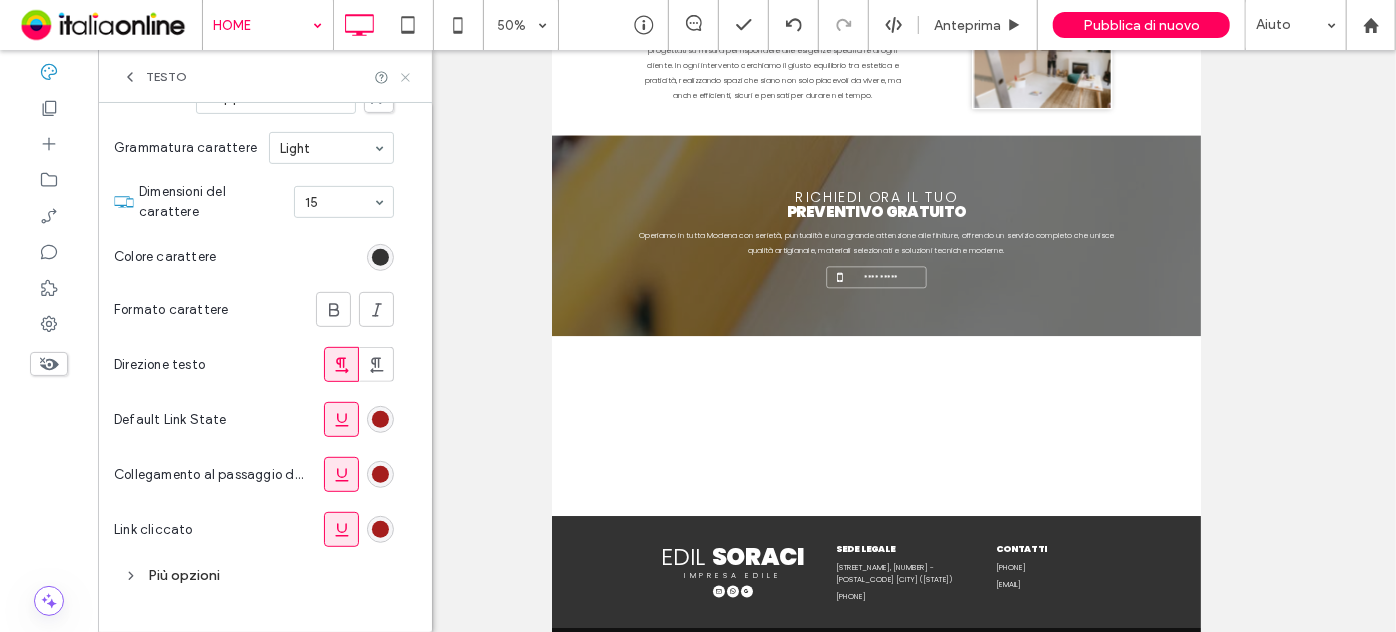 drag, startPoint x: 405, startPoint y: 79, endPoint x: 539, endPoint y: 197, distance: 178.54971 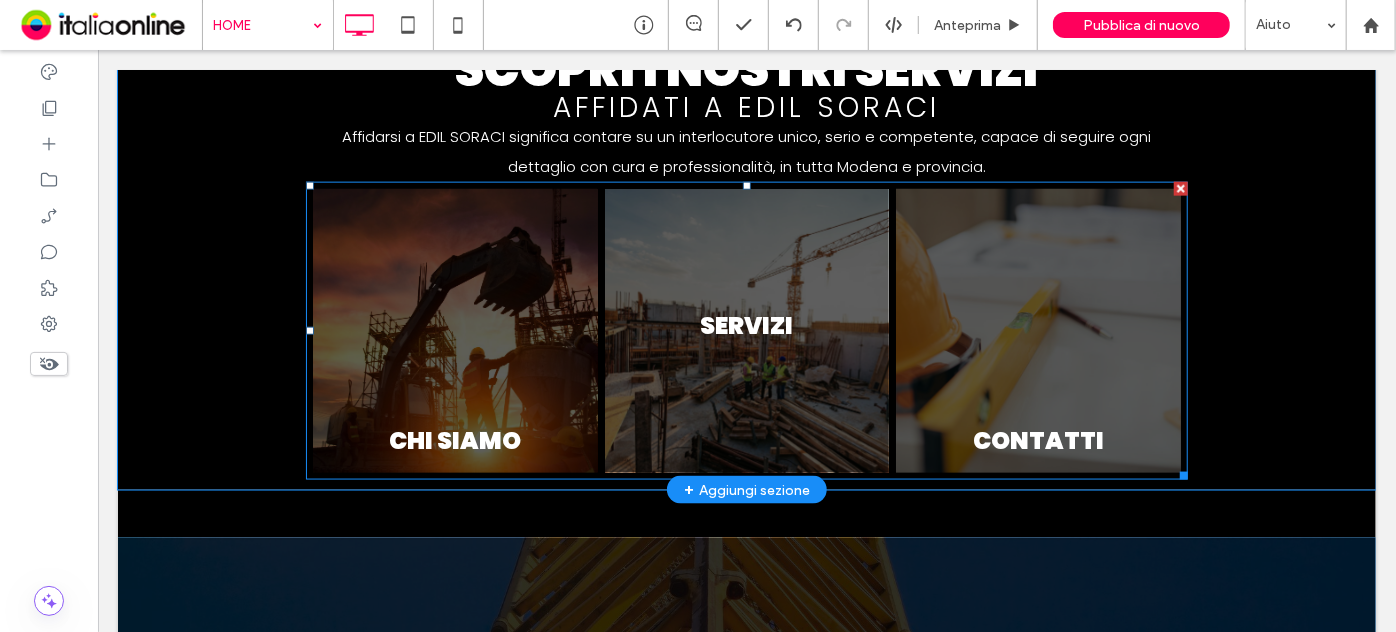scroll, scrollTop: 0, scrollLeft: 0, axis: both 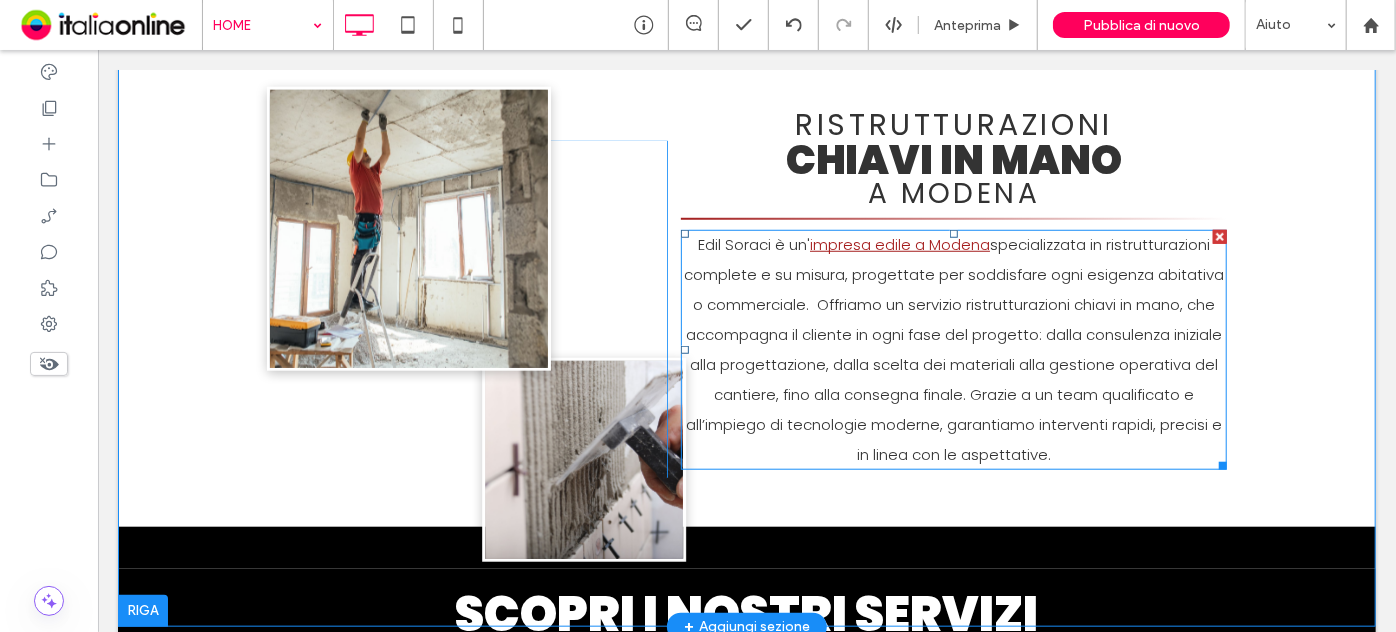 click on "specializzata in ristrutturazioni complete e su misura, progettate per soddisfare ogni esigenza abitativa o commerciale.  Offriamo un" at bounding box center [953, 273] 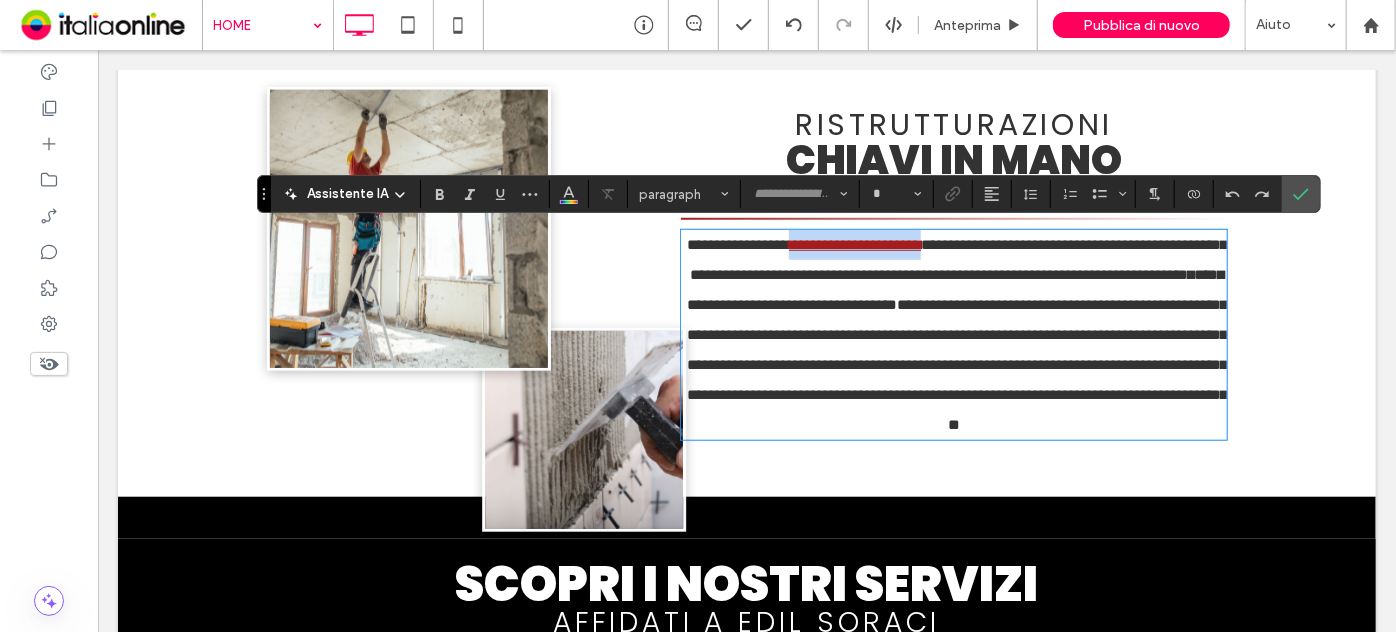 type on "*******" 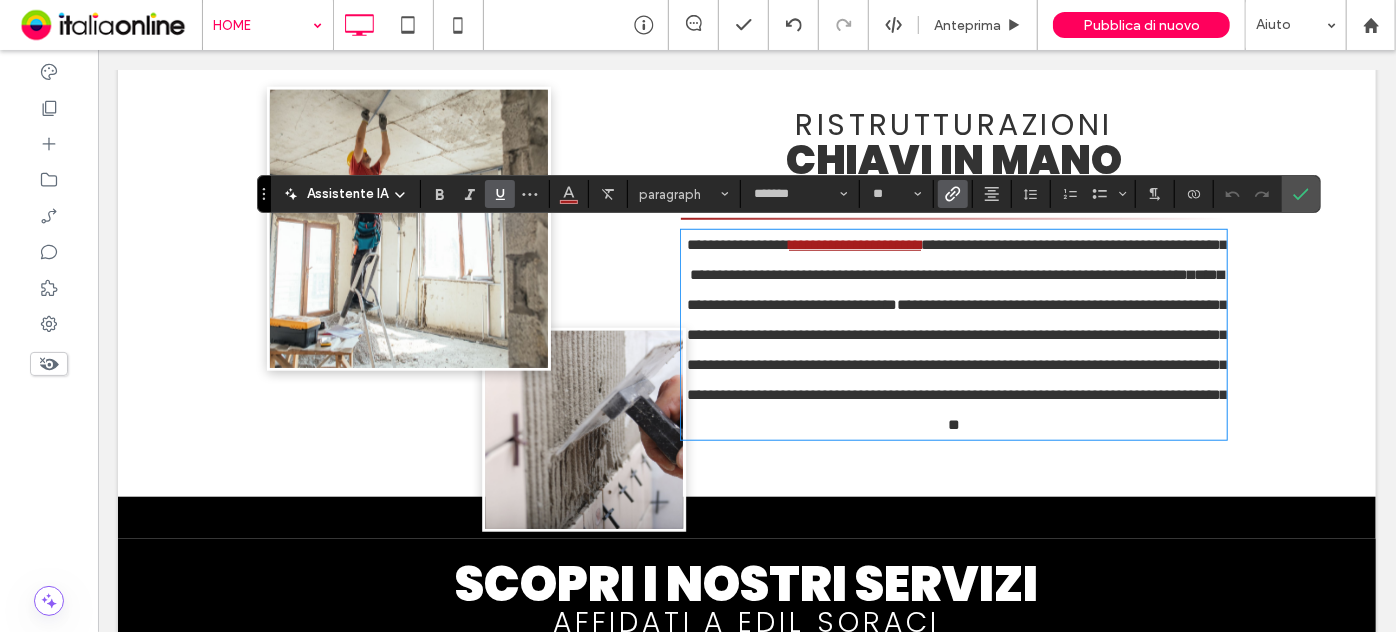 click on "**********" at bounding box center [957, 258] 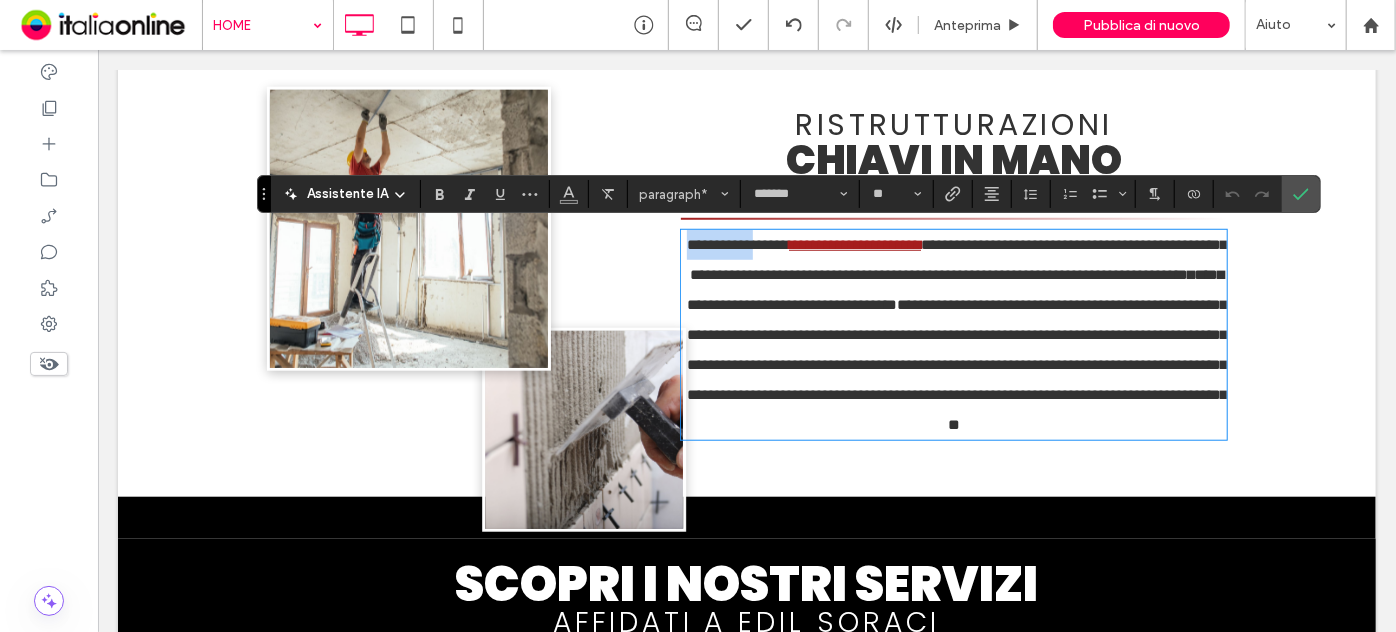 drag, startPoint x: 760, startPoint y: 233, endPoint x: 689, endPoint y: 240, distance: 71.34424 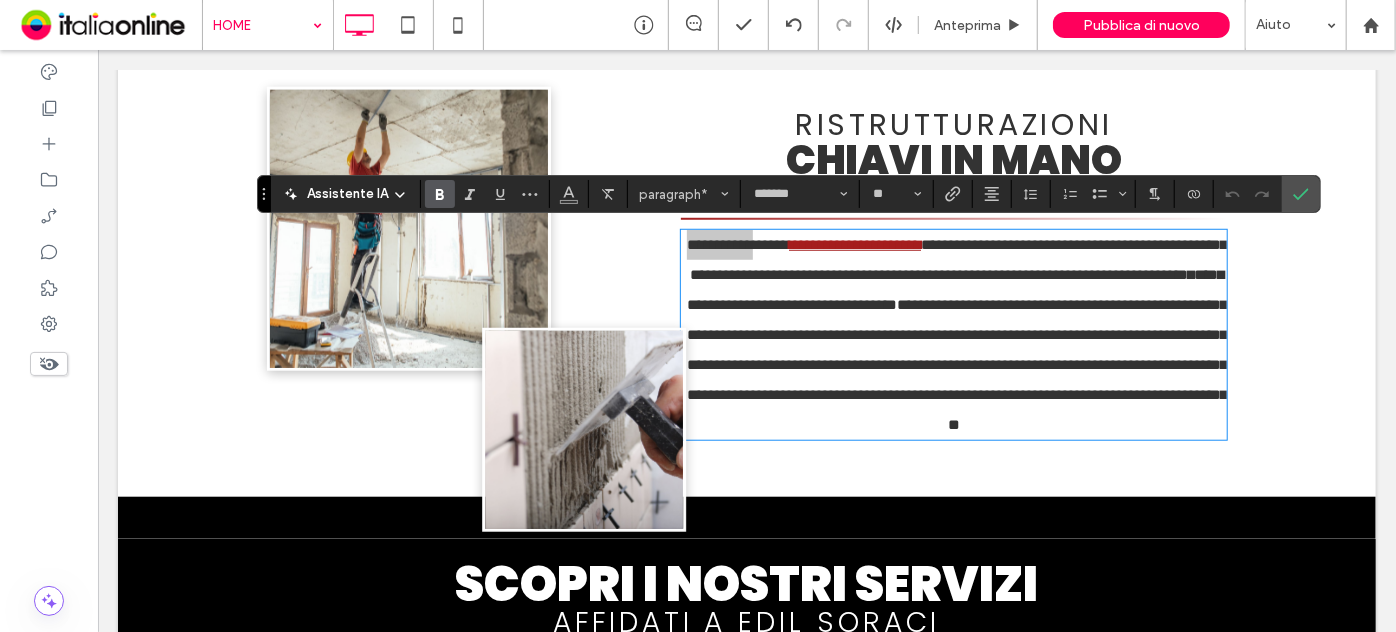 click at bounding box center [440, 194] 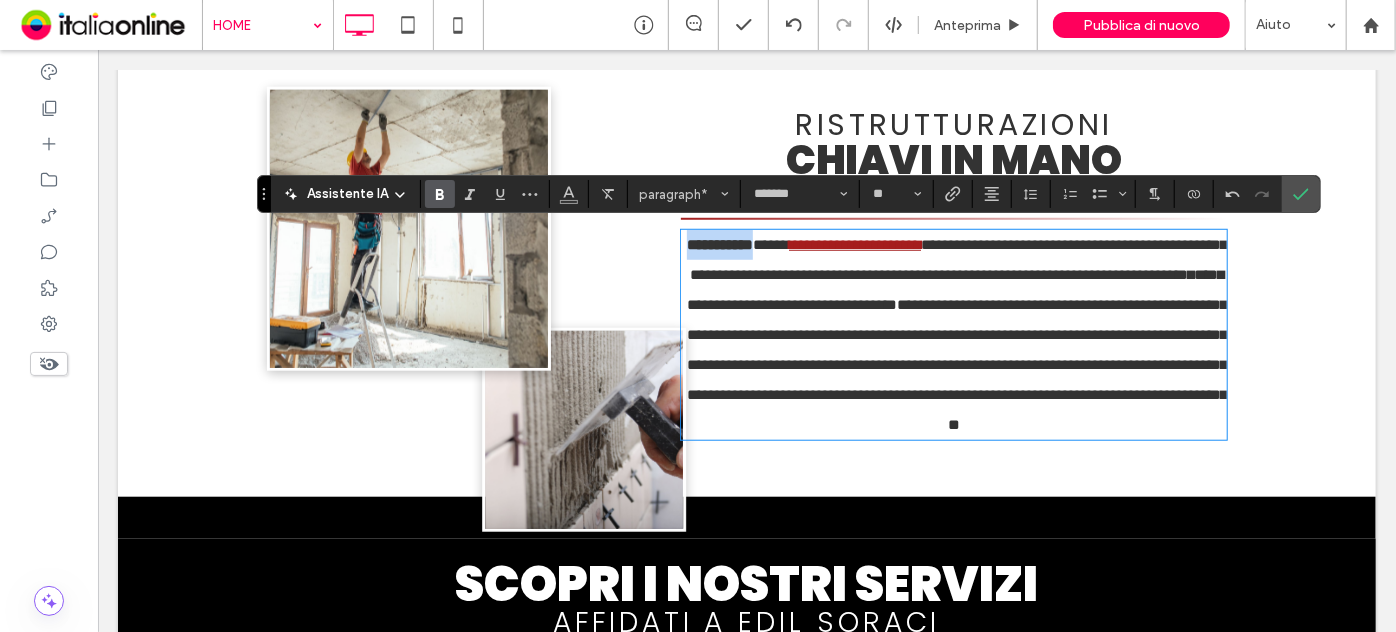 click on "**********" at bounding box center [953, 334] 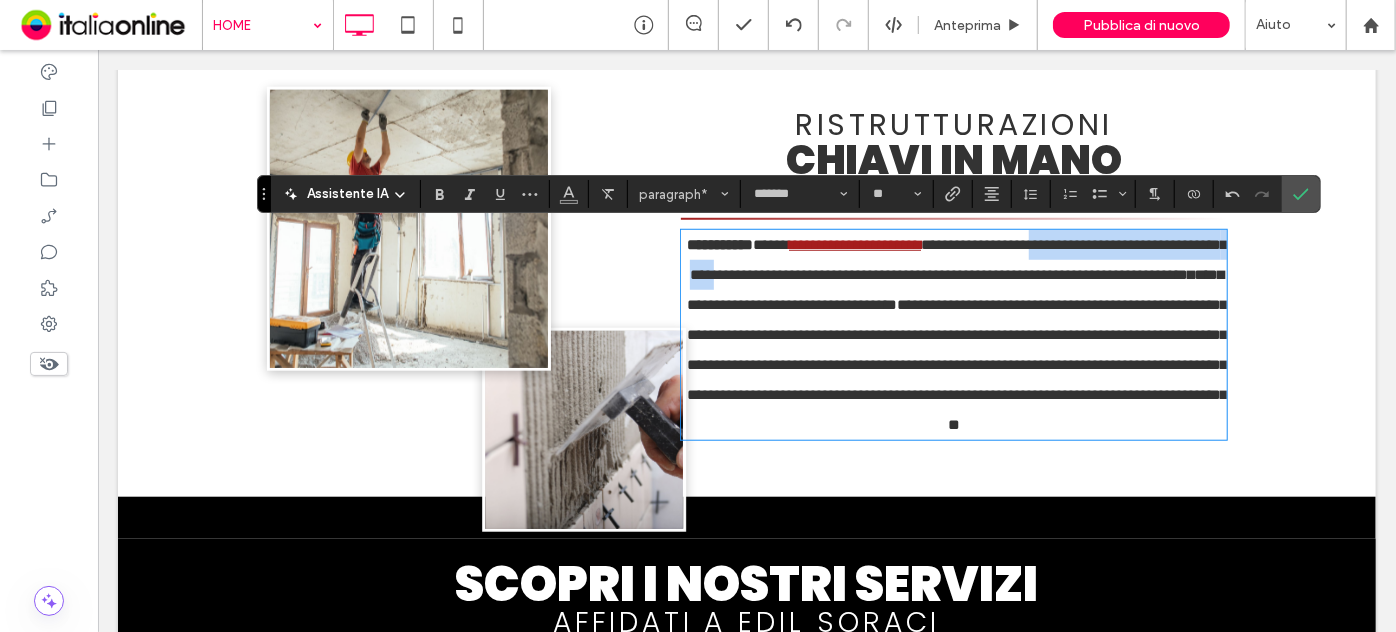drag, startPoint x: 1104, startPoint y: 245, endPoint x: 834, endPoint y: 281, distance: 272.38943 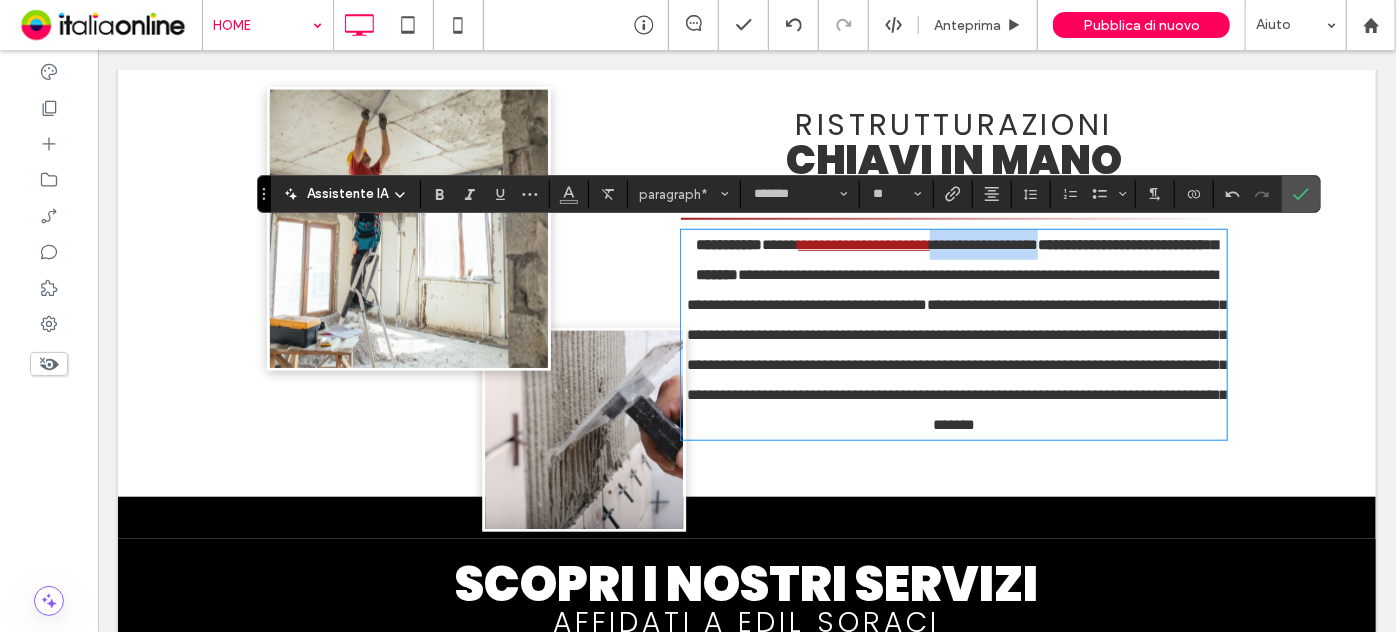 click on "**********" at bounding box center (956, 363) 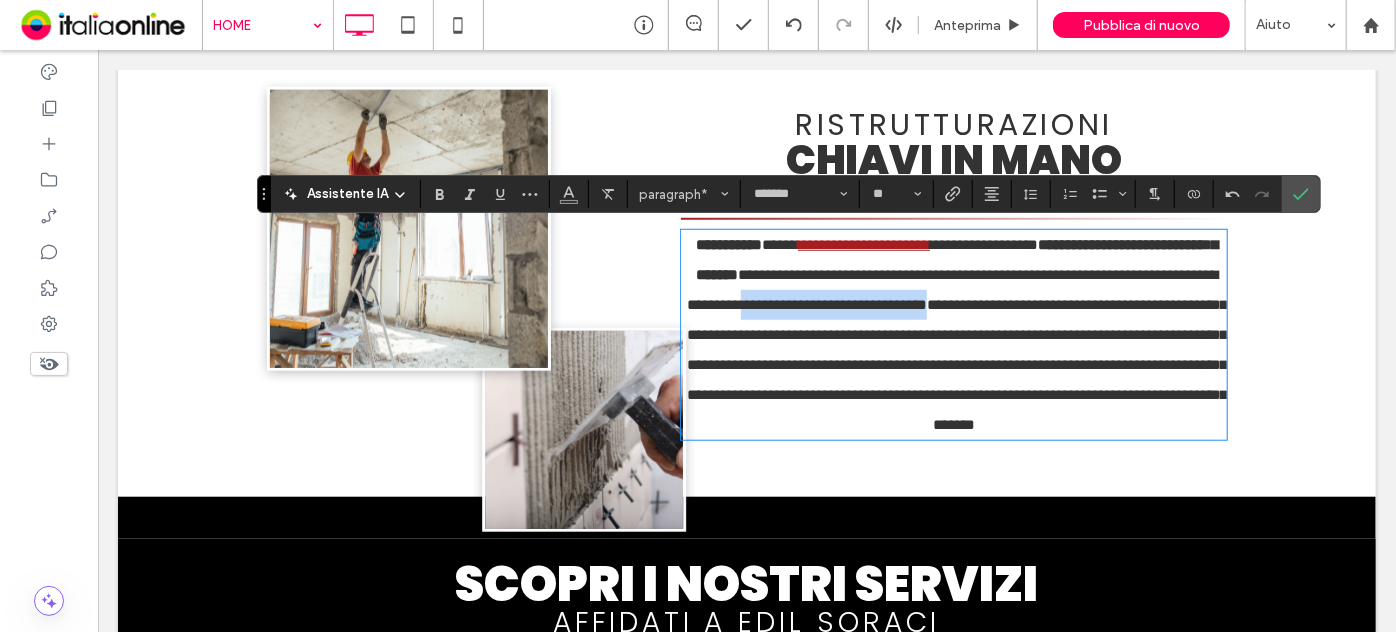 drag, startPoint x: 959, startPoint y: 302, endPoint x: 1171, endPoint y: 307, distance: 212.05896 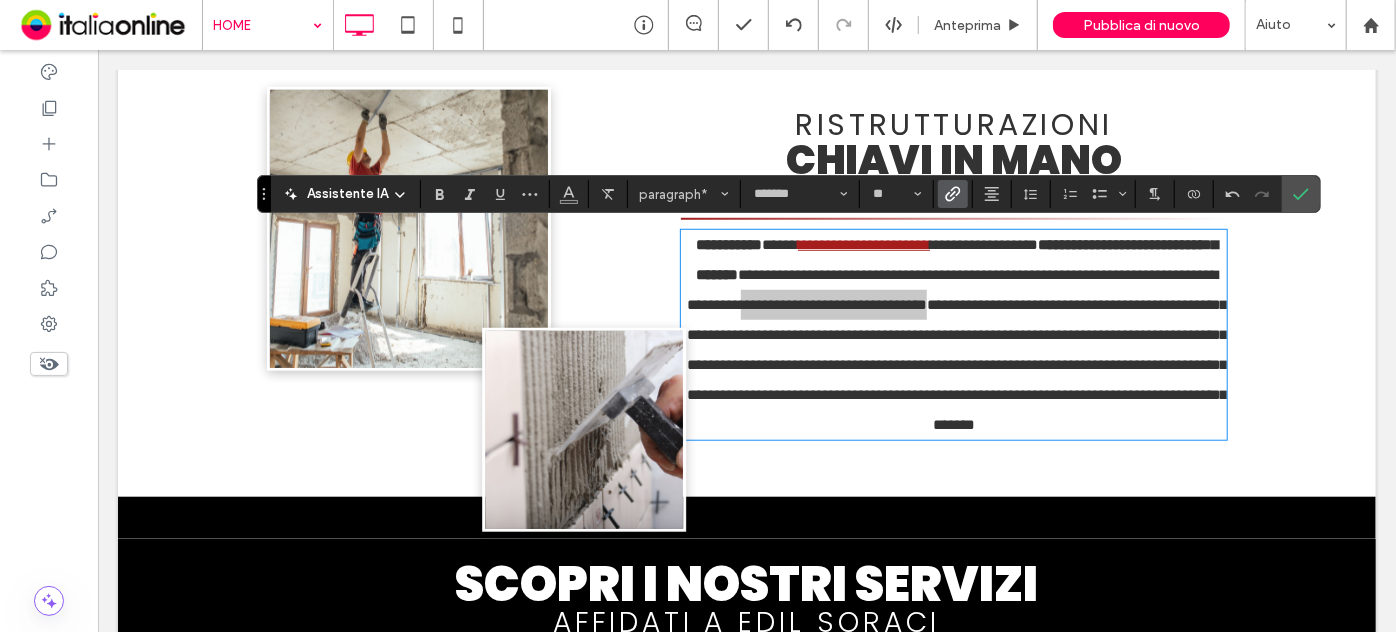 click 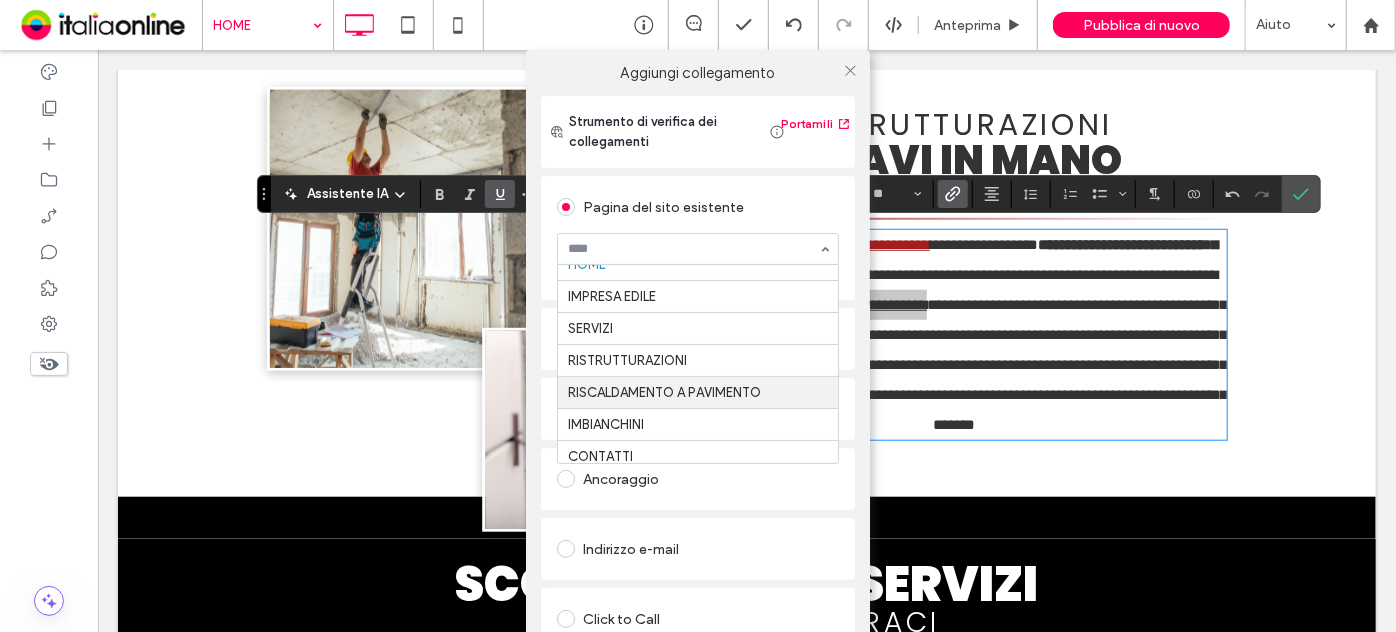 scroll, scrollTop: 30, scrollLeft: 0, axis: vertical 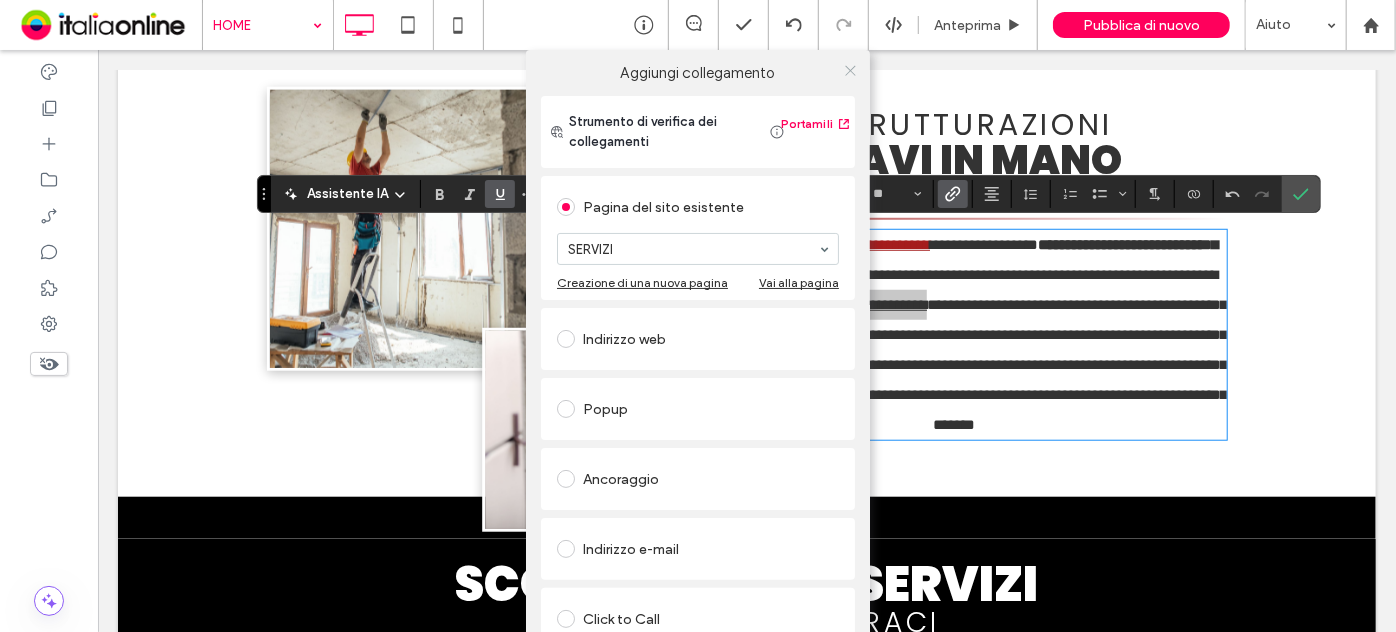 click 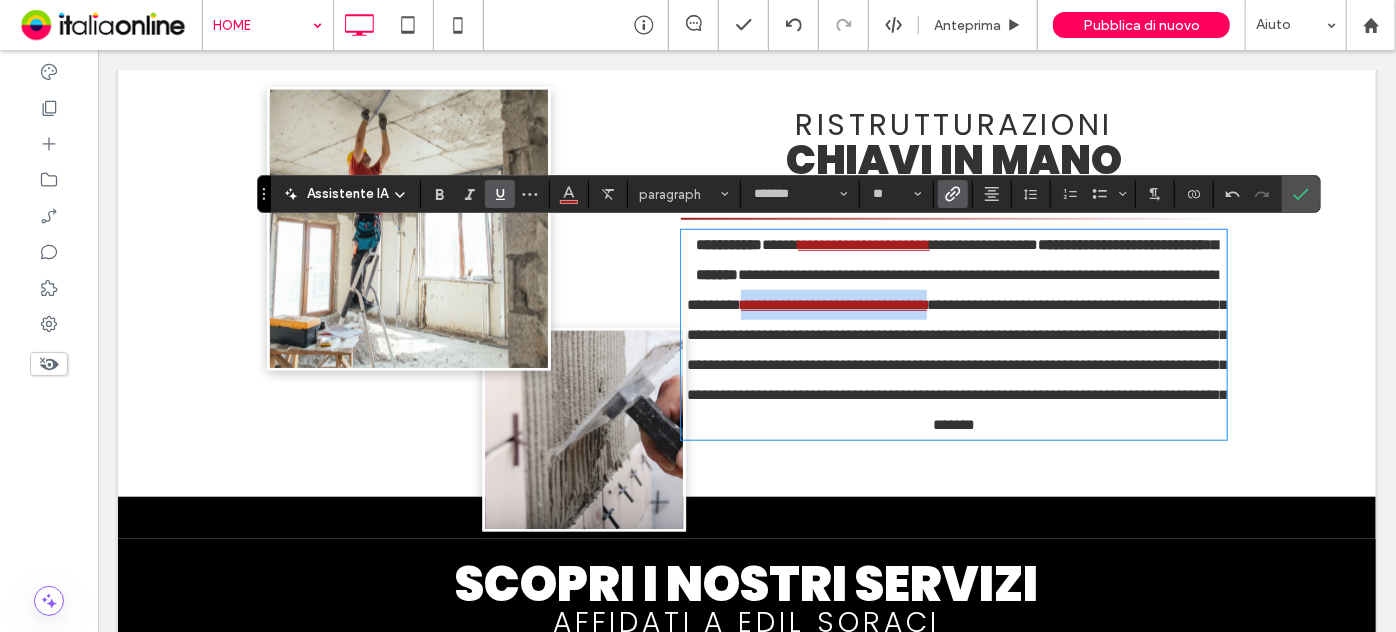 click on "**********" at bounding box center [974, 273] 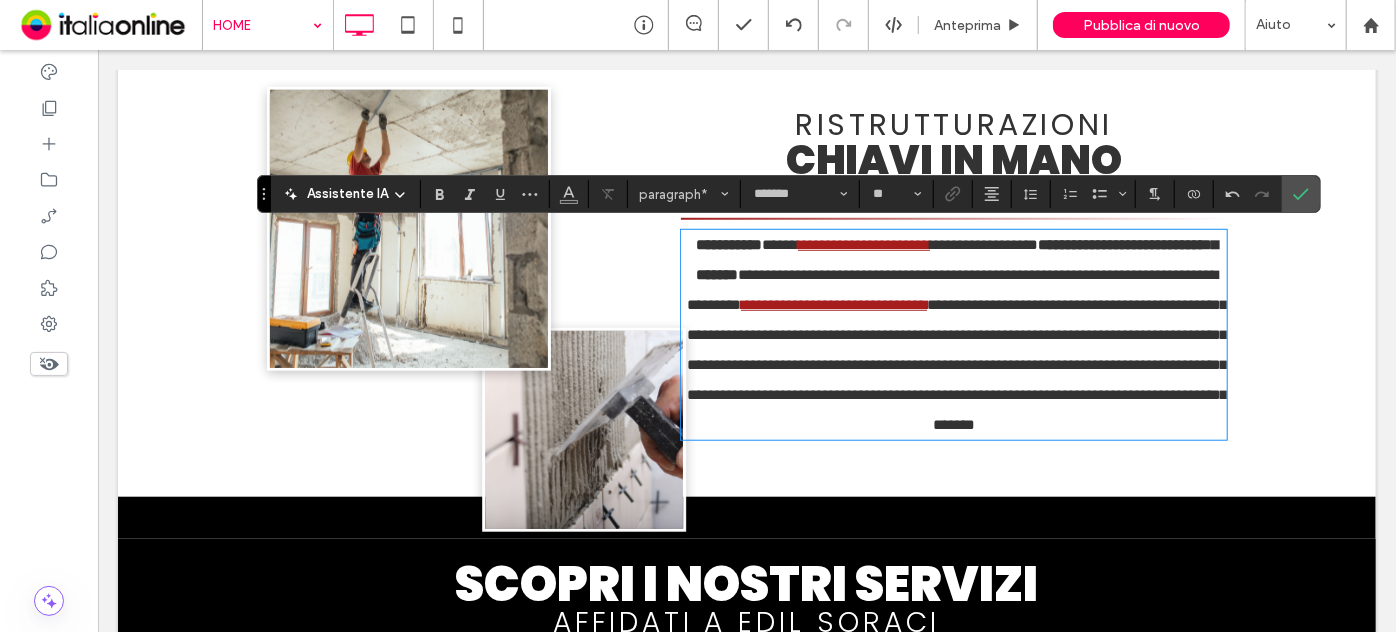 click on "**********" at bounding box center [956, 363] 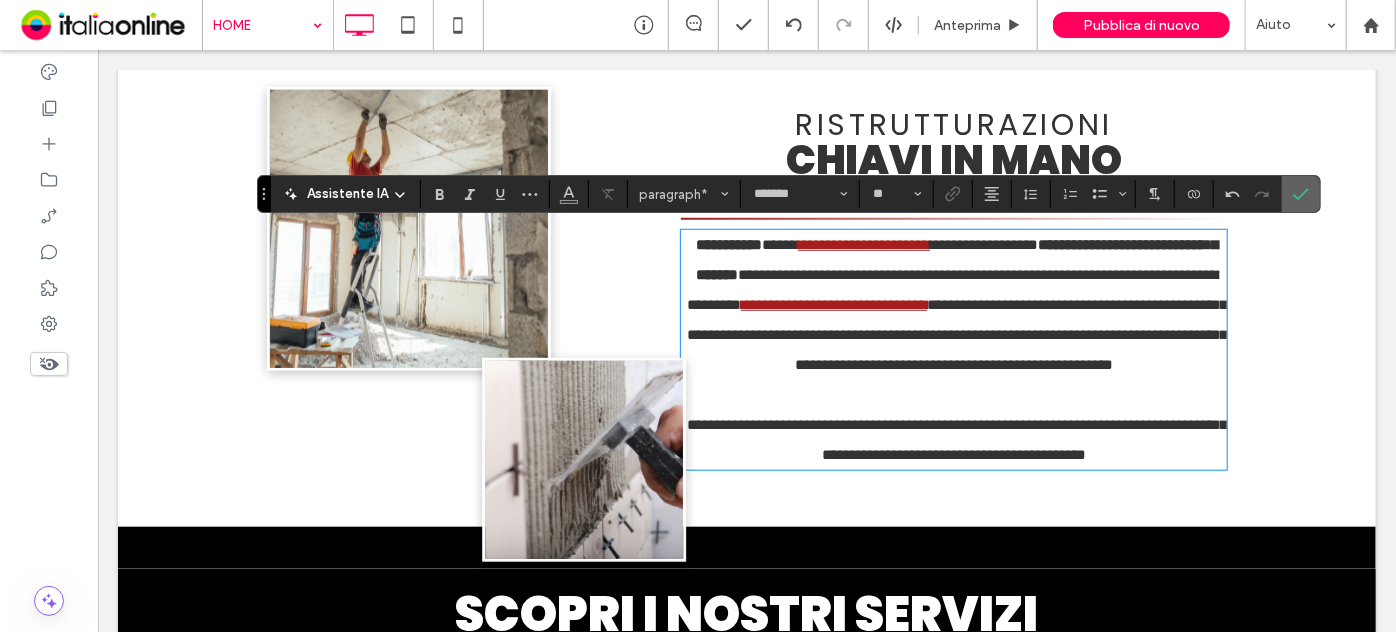 click at bounding box center [1301, 194] 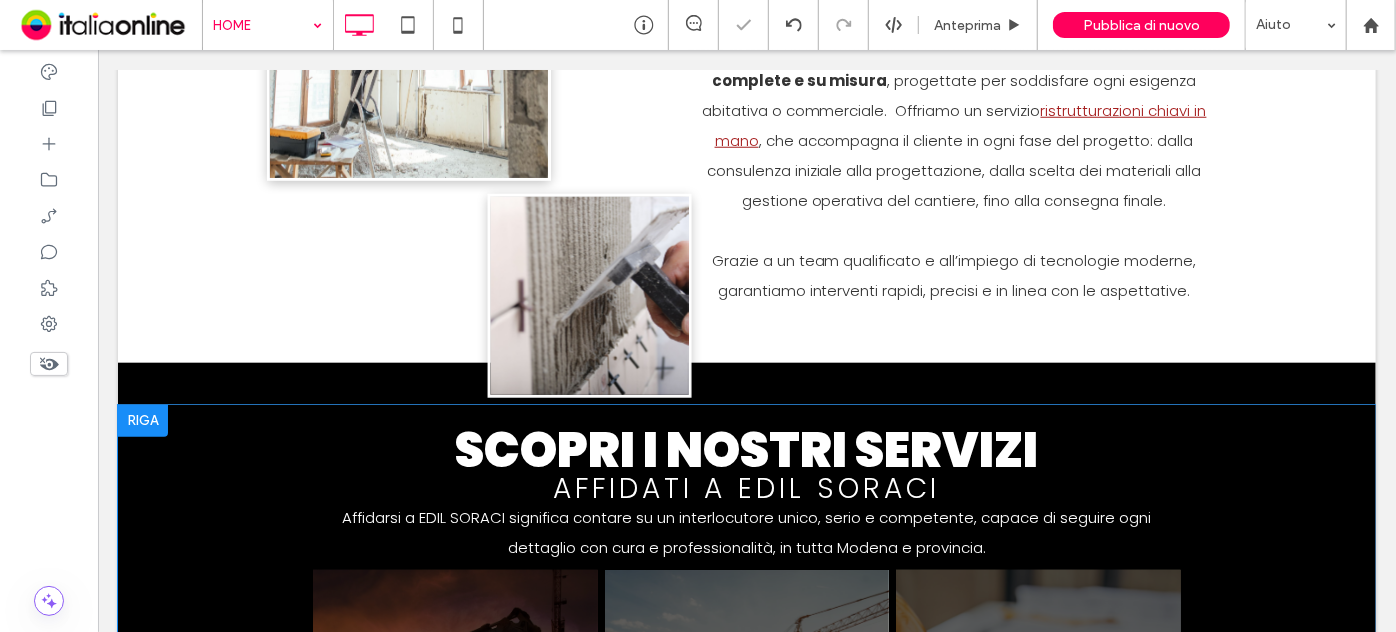 scroll, scrollTop: 1090, scrollLeft: 0, axis: vertical 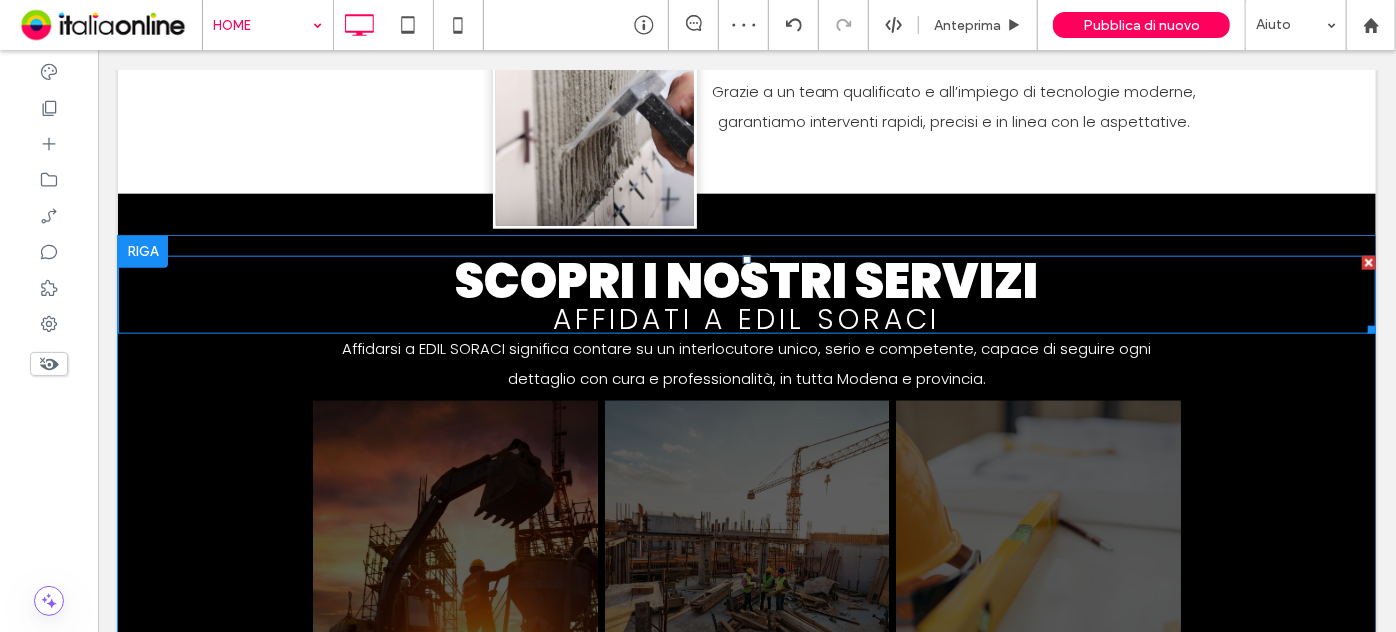 click on "AFFIDATI A EDIL SORACI" at bounding box center (745, 318) 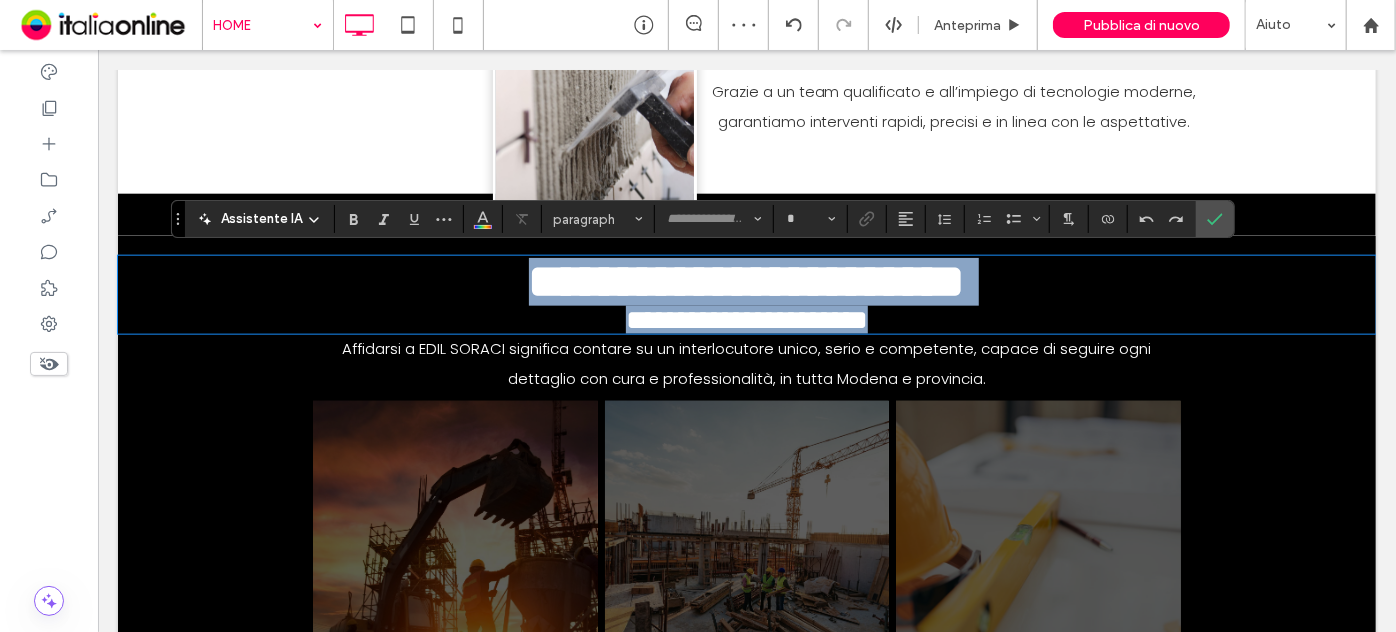 type on "*******" 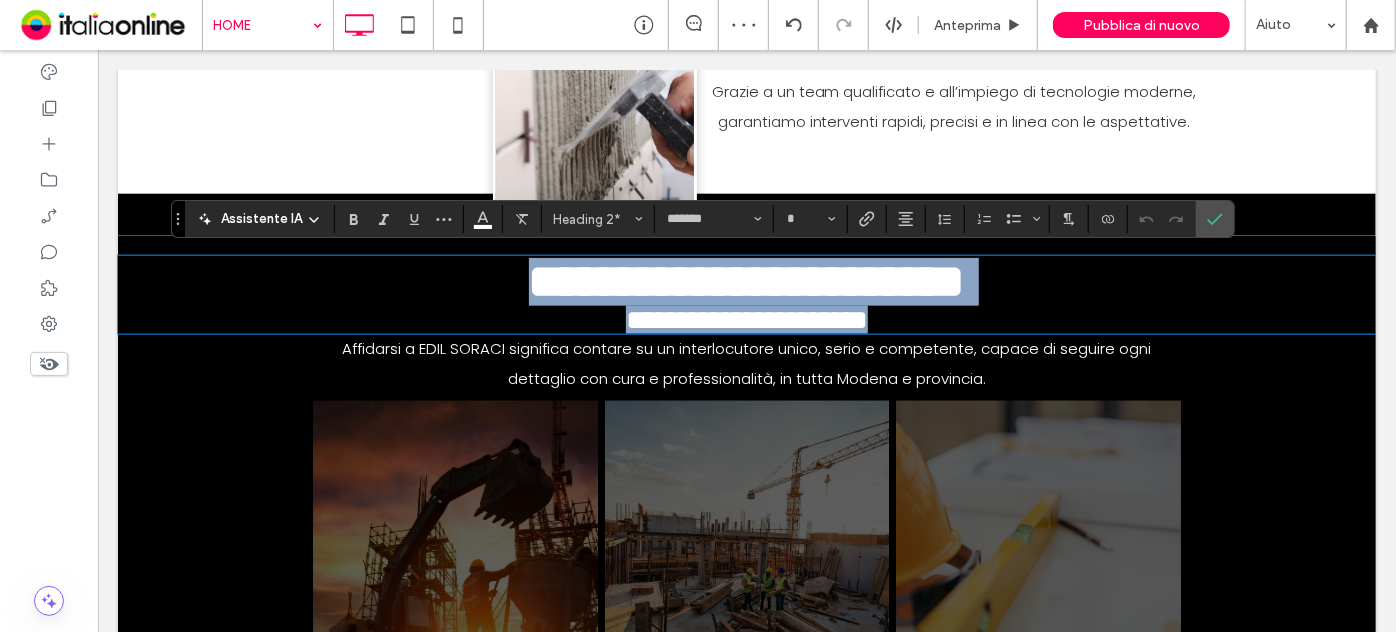 click on "**********" at bounding box center [746, 319] 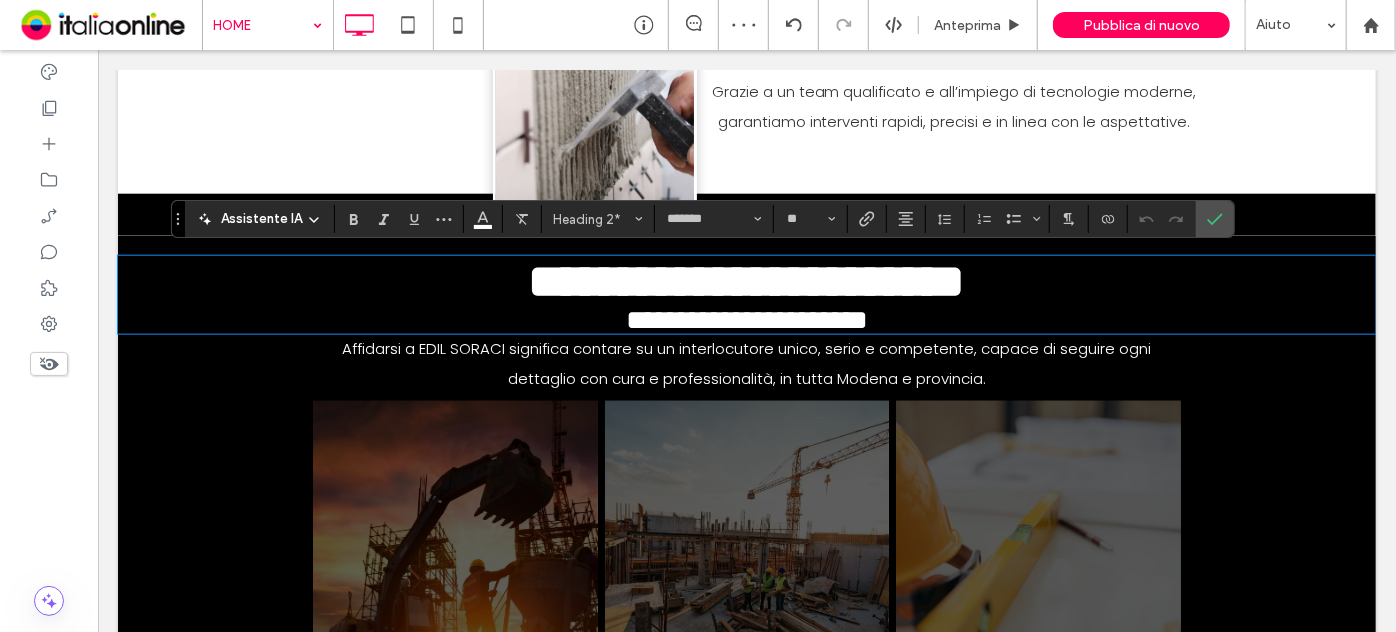 scroll, scrollTop: 4, scrollLeft: 0, axis: vertical 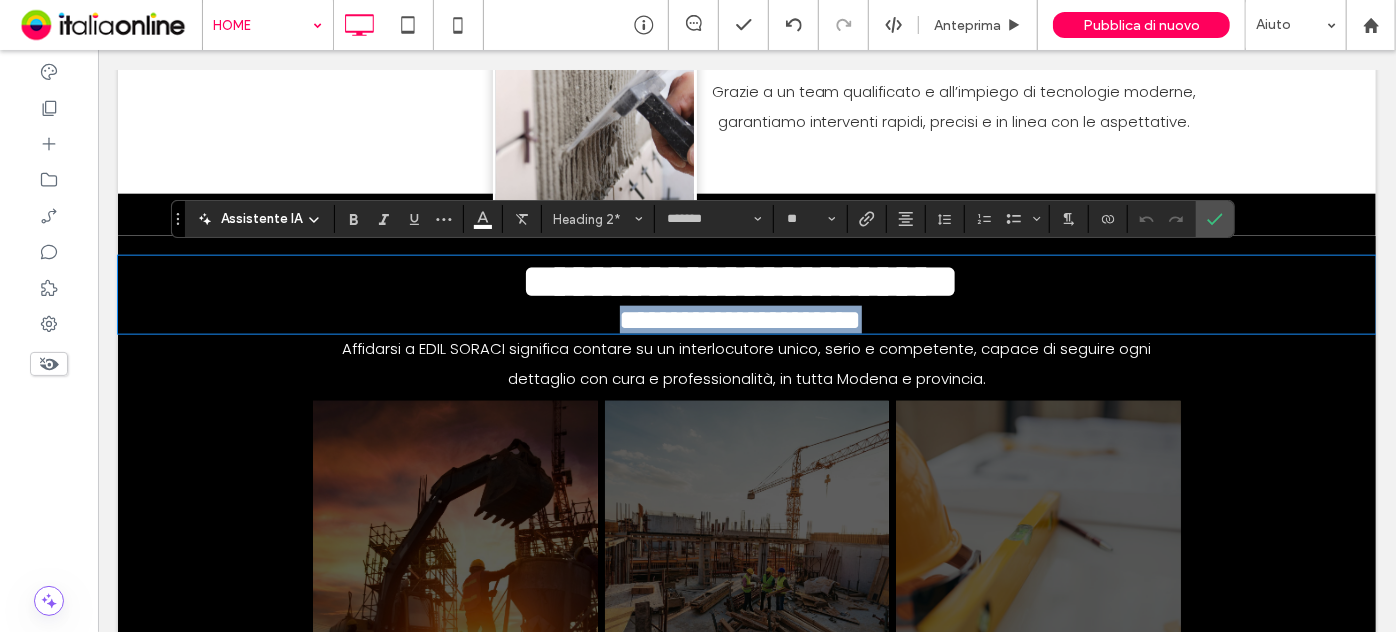 drag, startPoint x: 965, startPoint y: 315, endPoint x: 527, endPoint y: 331, distance: 438.29214 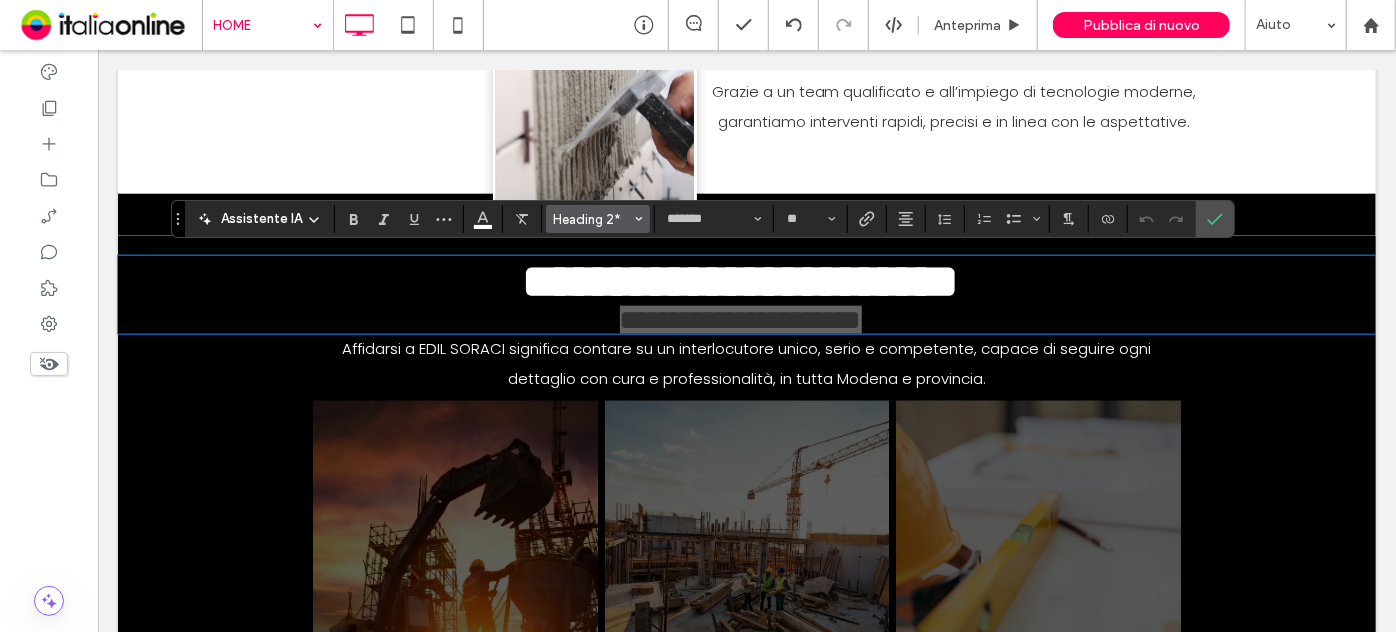 click on "Heading 2*" at bounding box center [592, 219] 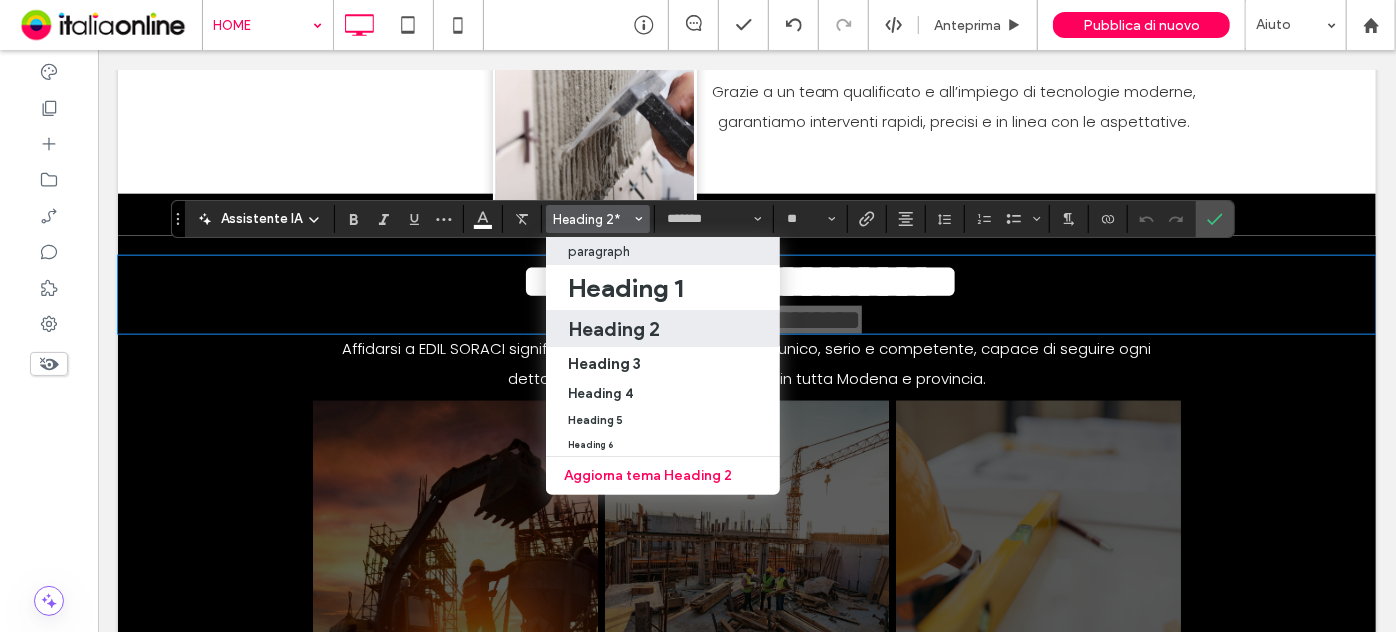 drag, startPoint x: 618, startPoint y: 250, endPoint x: 605, endPoint y: 201, distance: 50.695168 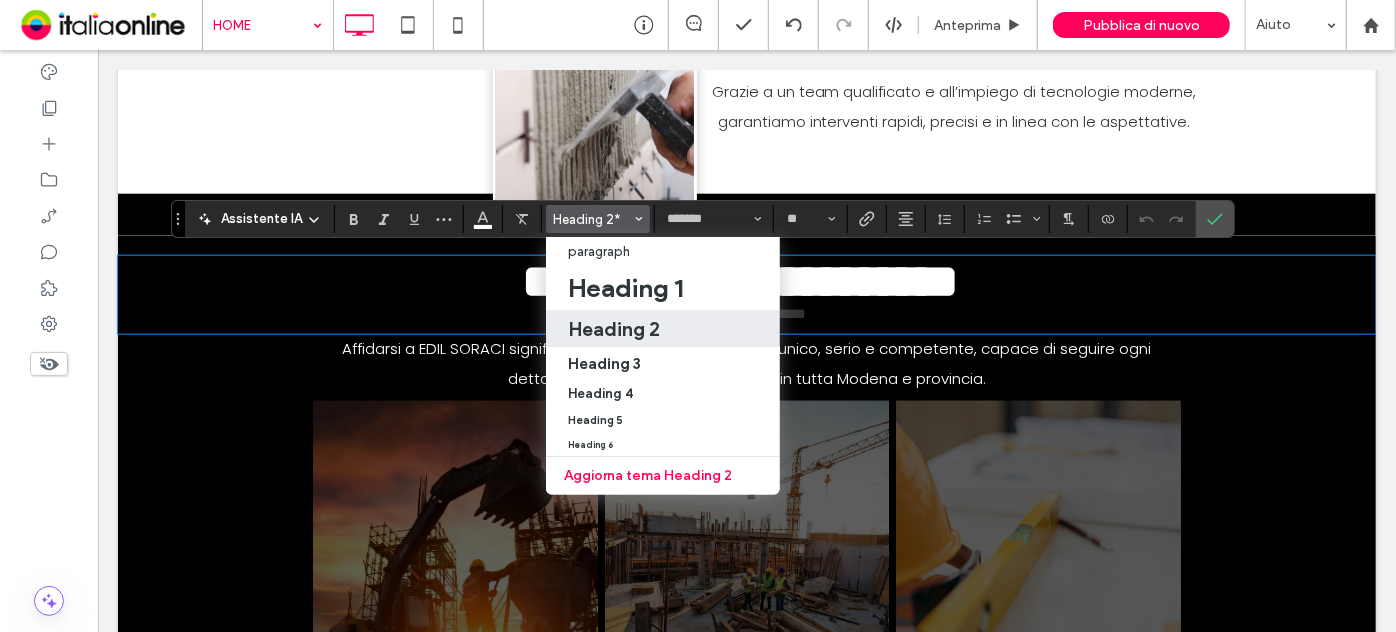 type on "**" 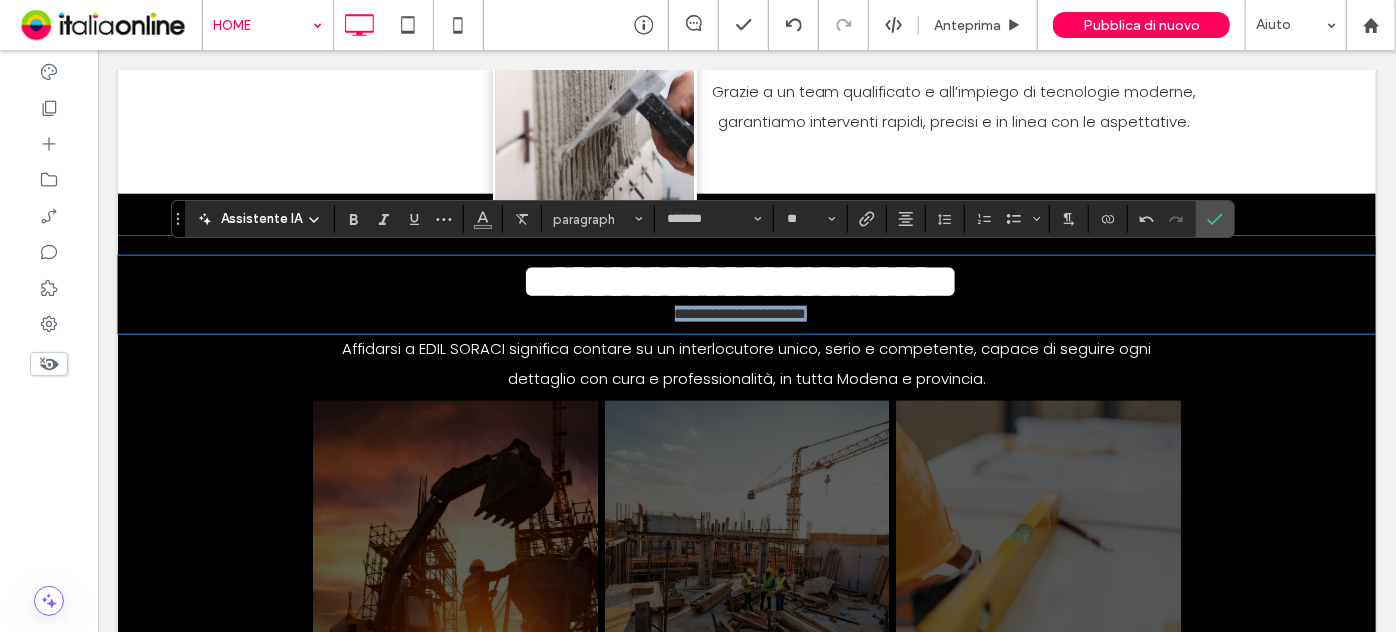 scroll, scrollTop: 0, scrollLeft: 0, axis: both 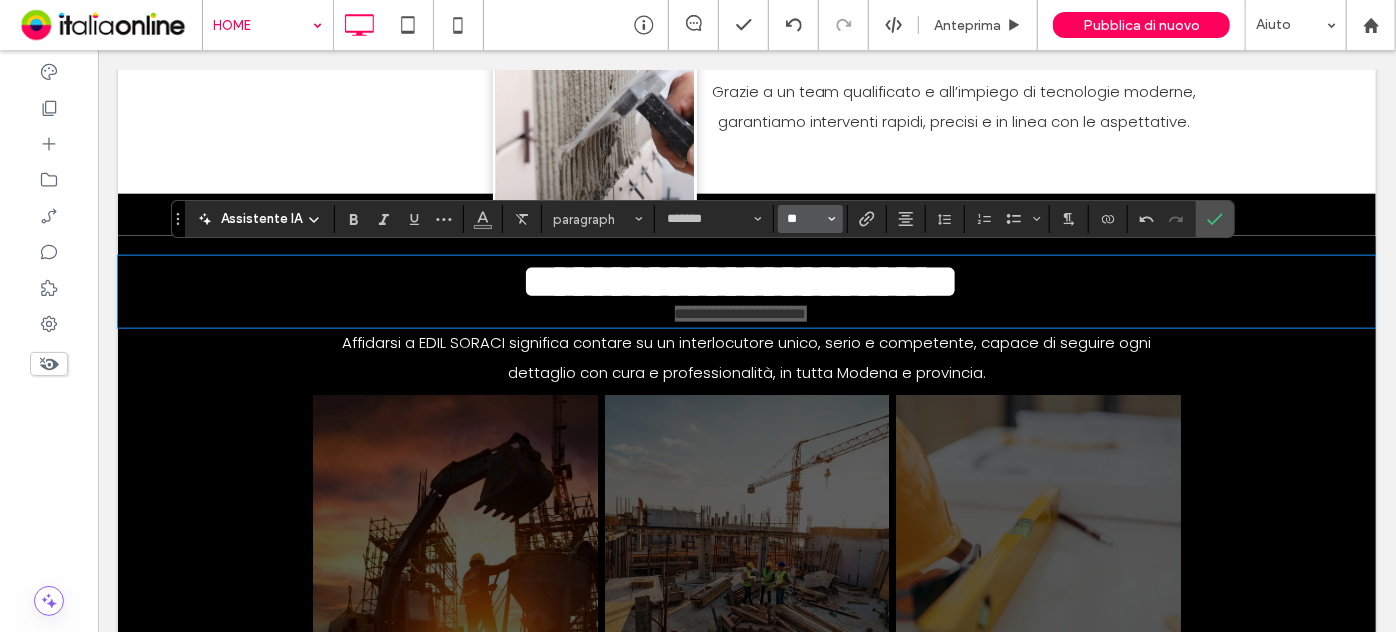 click on "**" at bounding box center (804, 219) 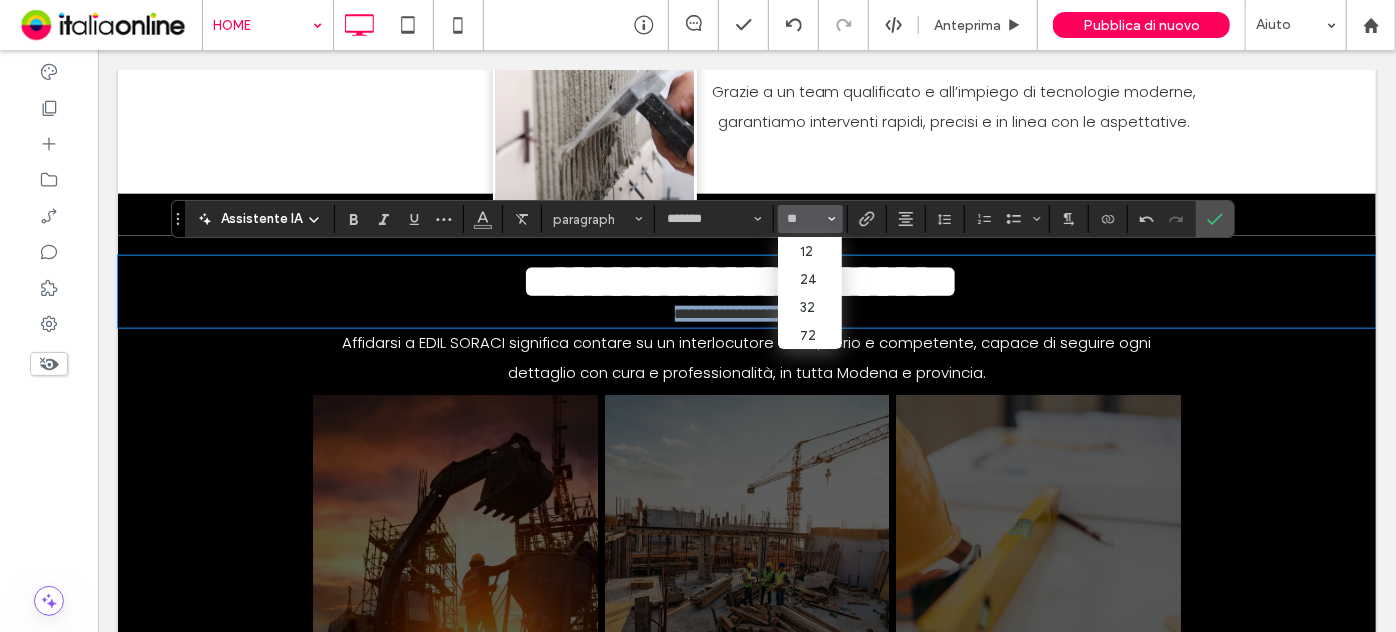 type on "**" 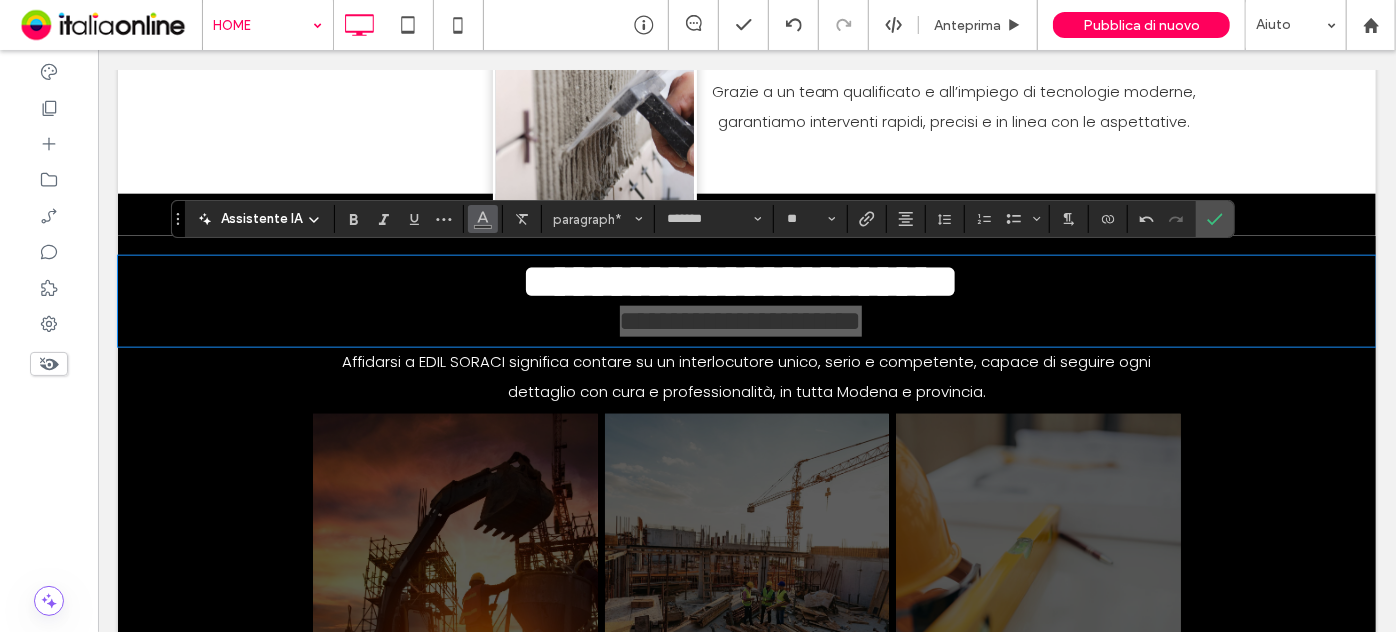 click at bounding box center [483, 219] 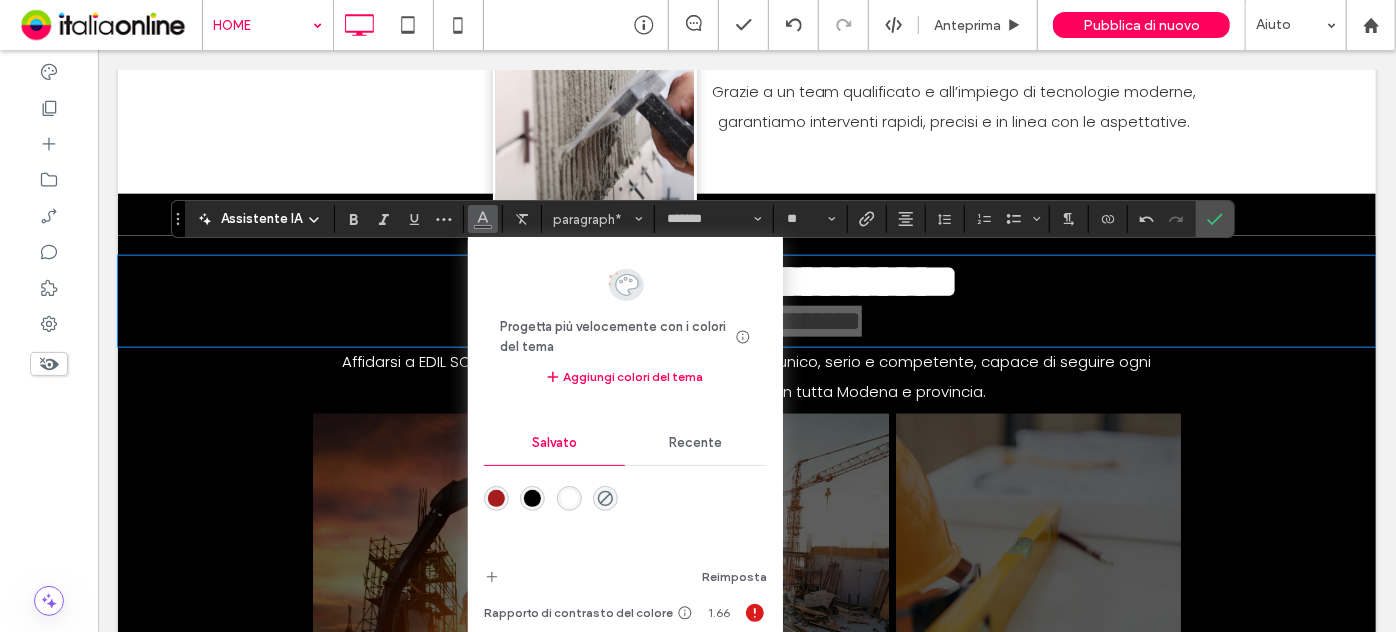 drag, startPoint x: 568, startPoint y: 504, endPoint x: 496, endPoint y: 437, distance: 98.35141 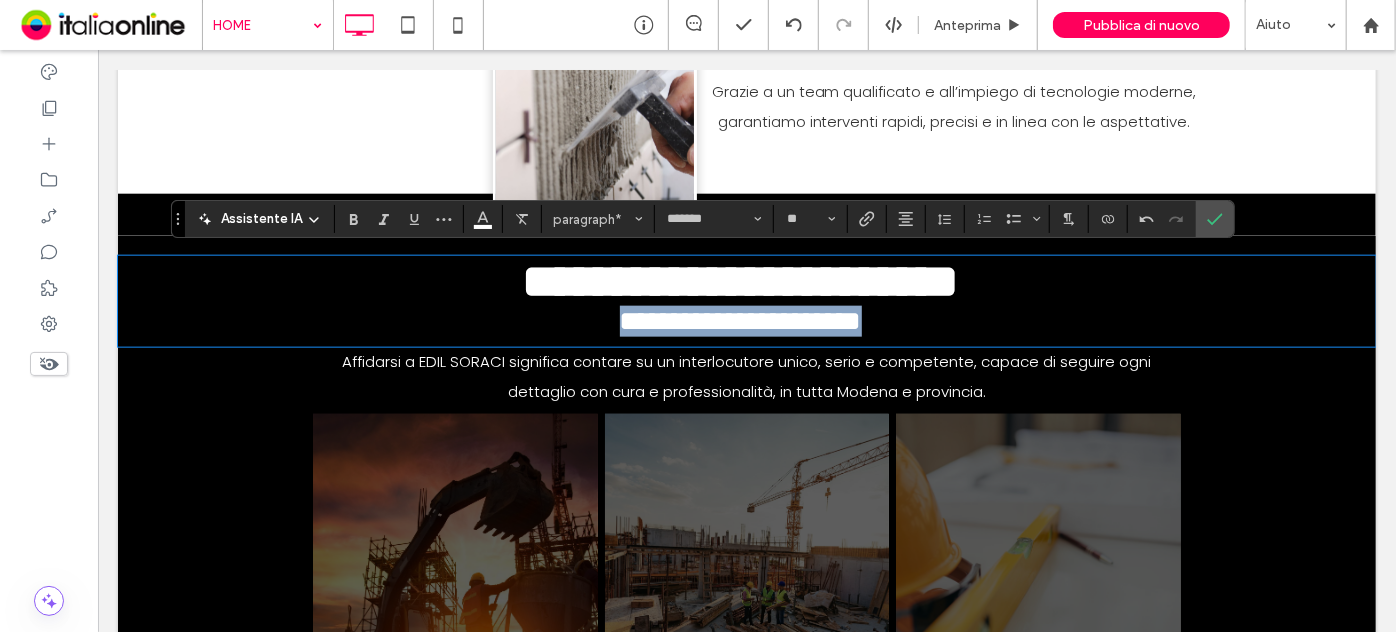 click on "**********" at bounding box center (740, 320) 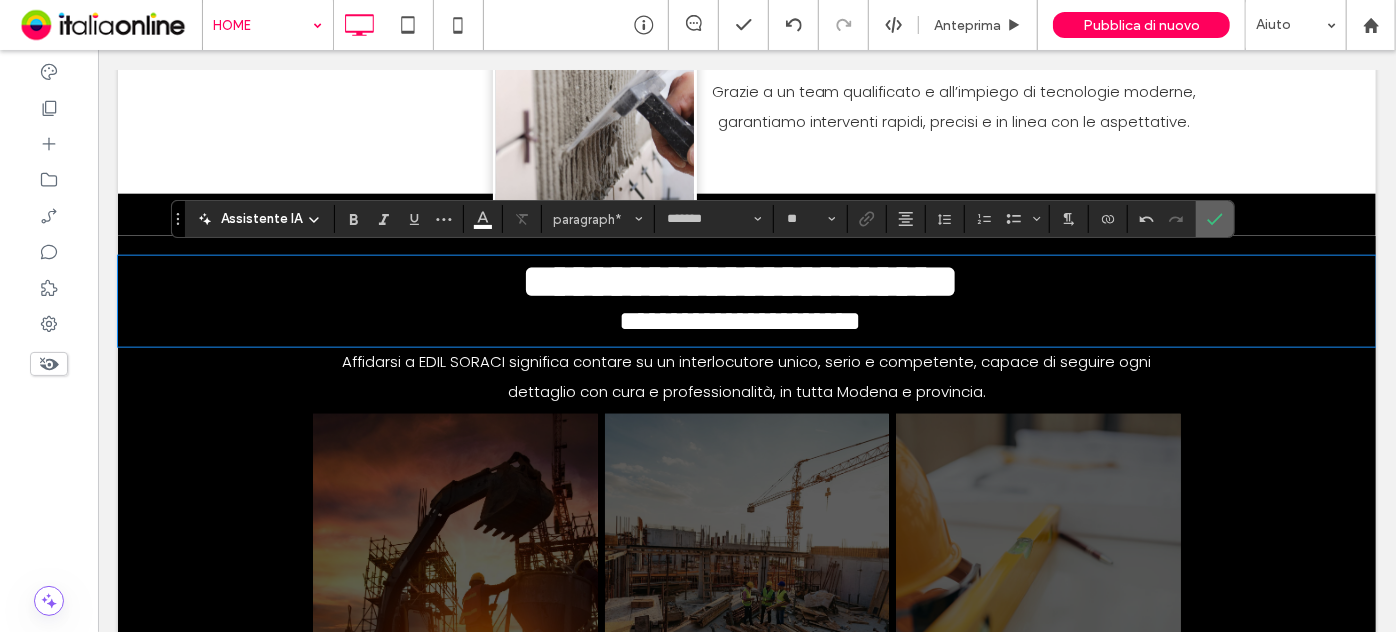 drag, startPoint x: 1222, startPoint y: 222, endPoint x: 1096, endPoint y: 178, distance: 133.46161 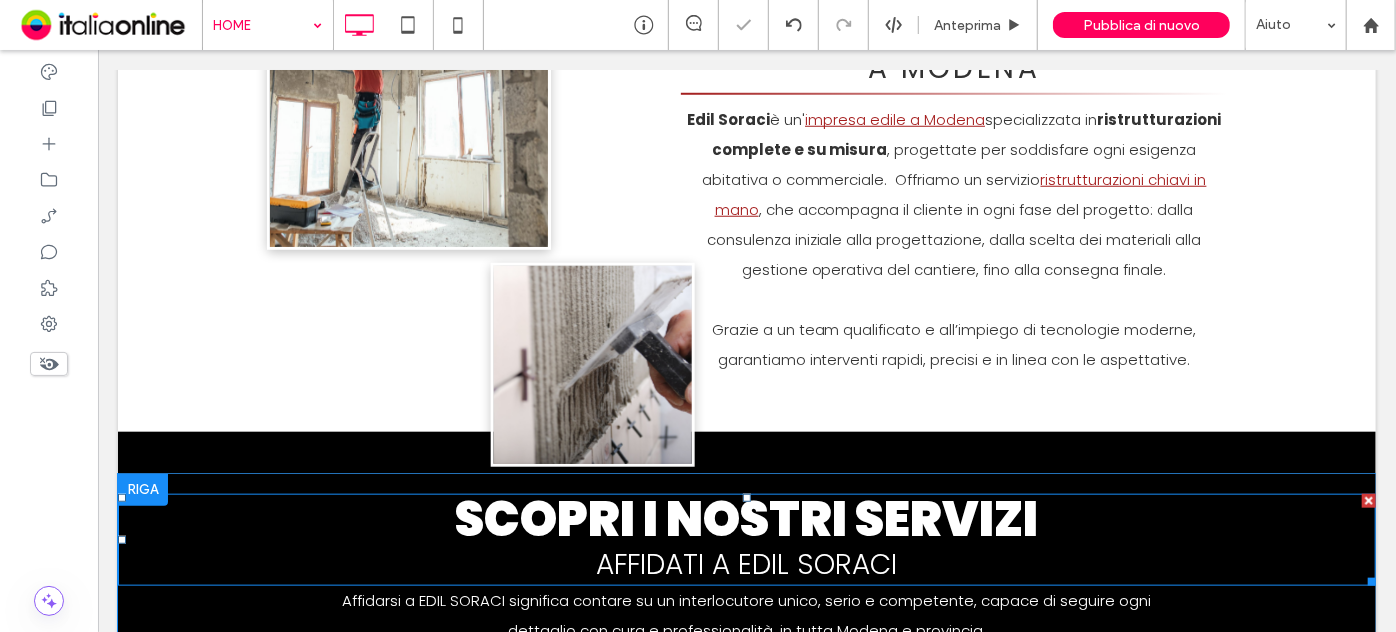 scroll, scrollTop: 1000, scrollLeft: 0, axis: vertical 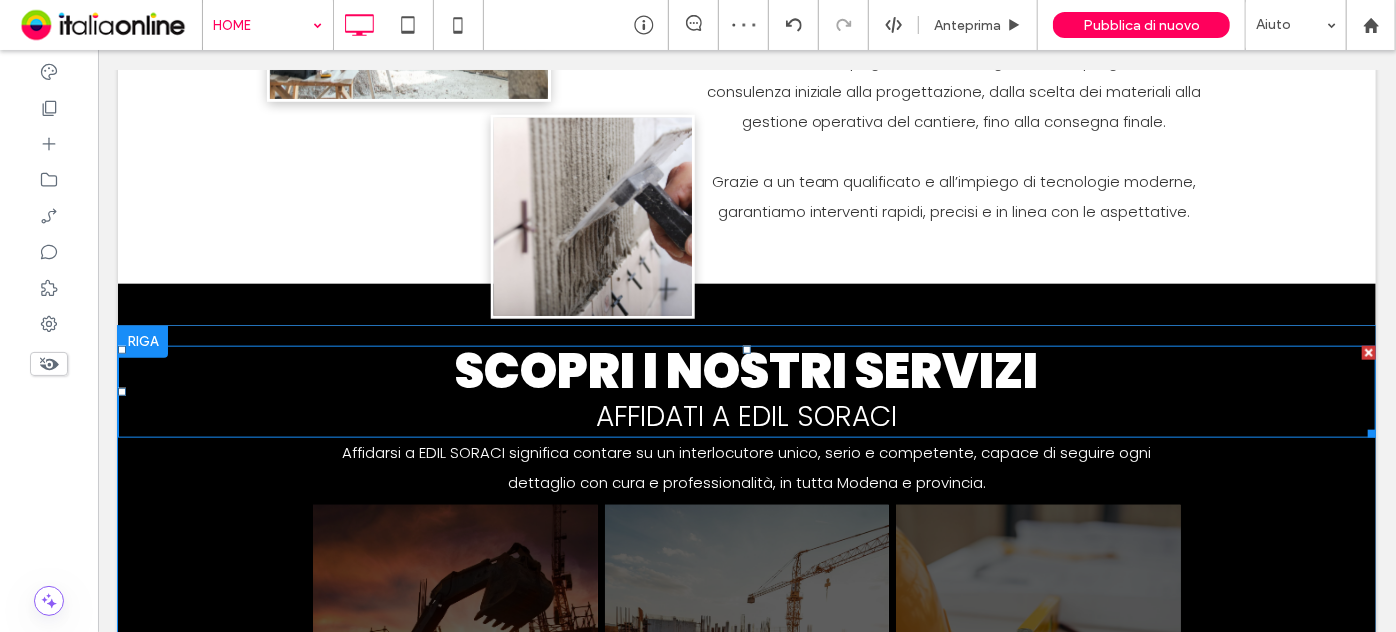click on "SCOPRI I NOSTRI SERVIZI" at bounding box center (746, 371) 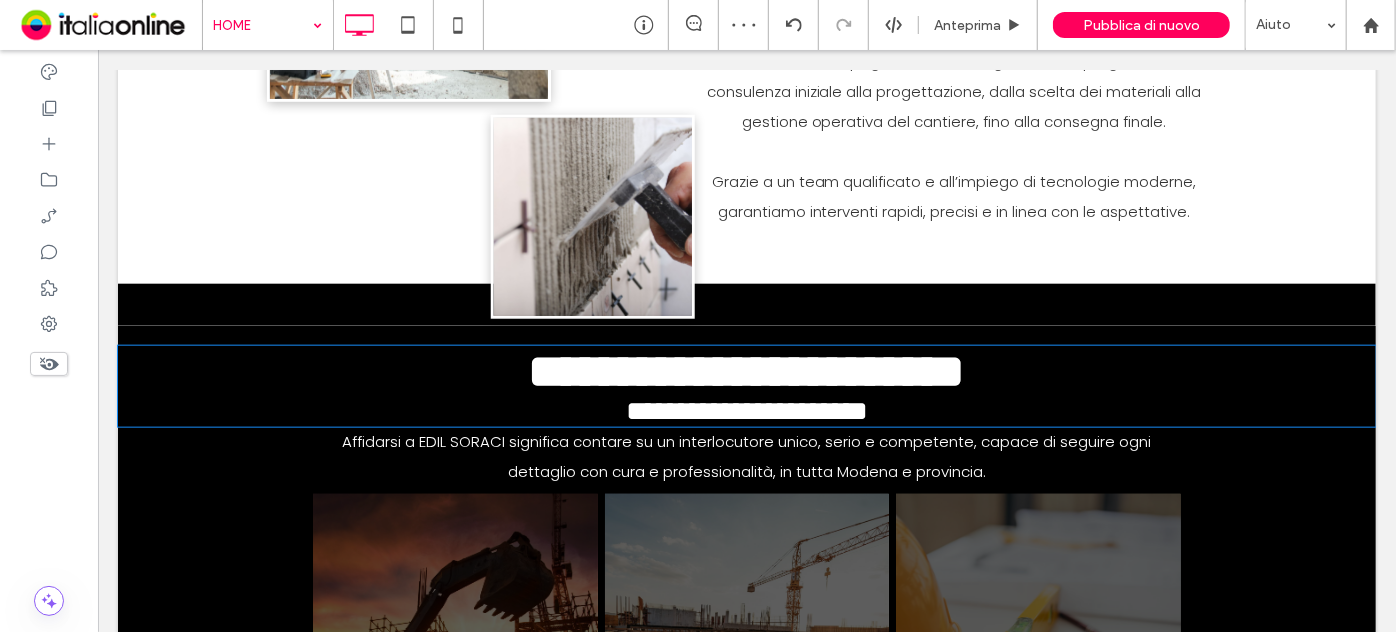 type on "*******" 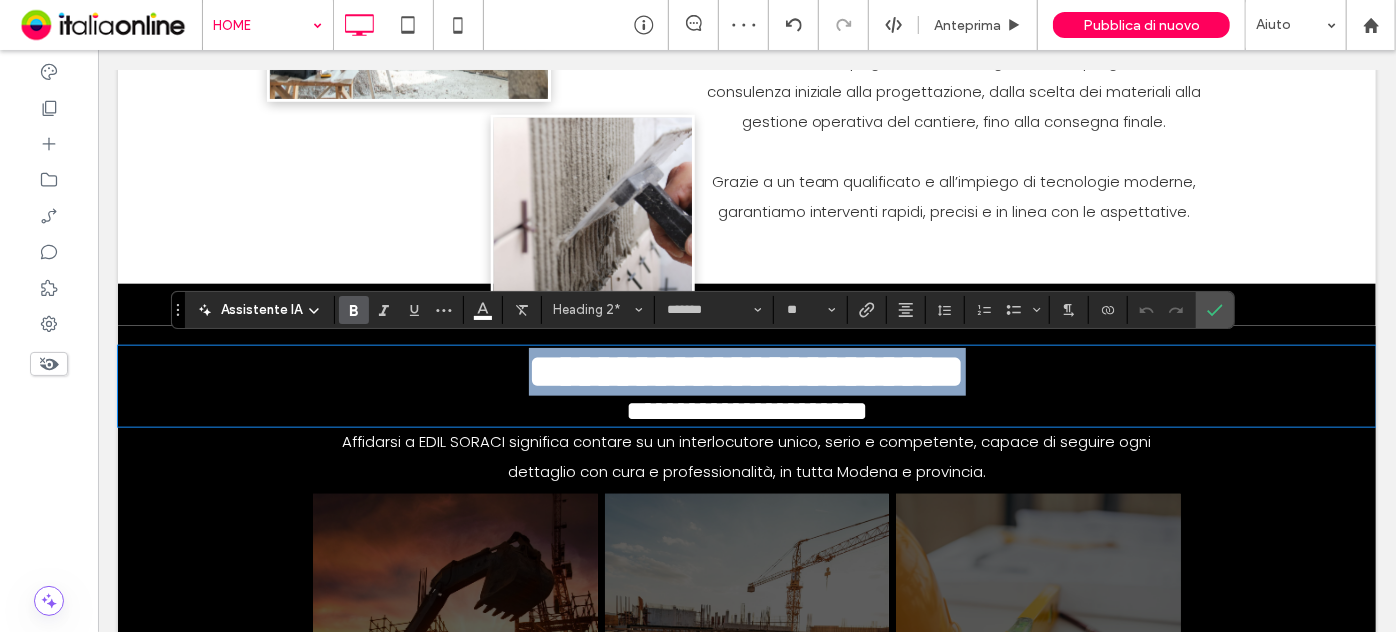 drag, startPoint x: 1037, startPoint y: 363, endPoint x: 327, endPoint y: 330, distance: 710.7665 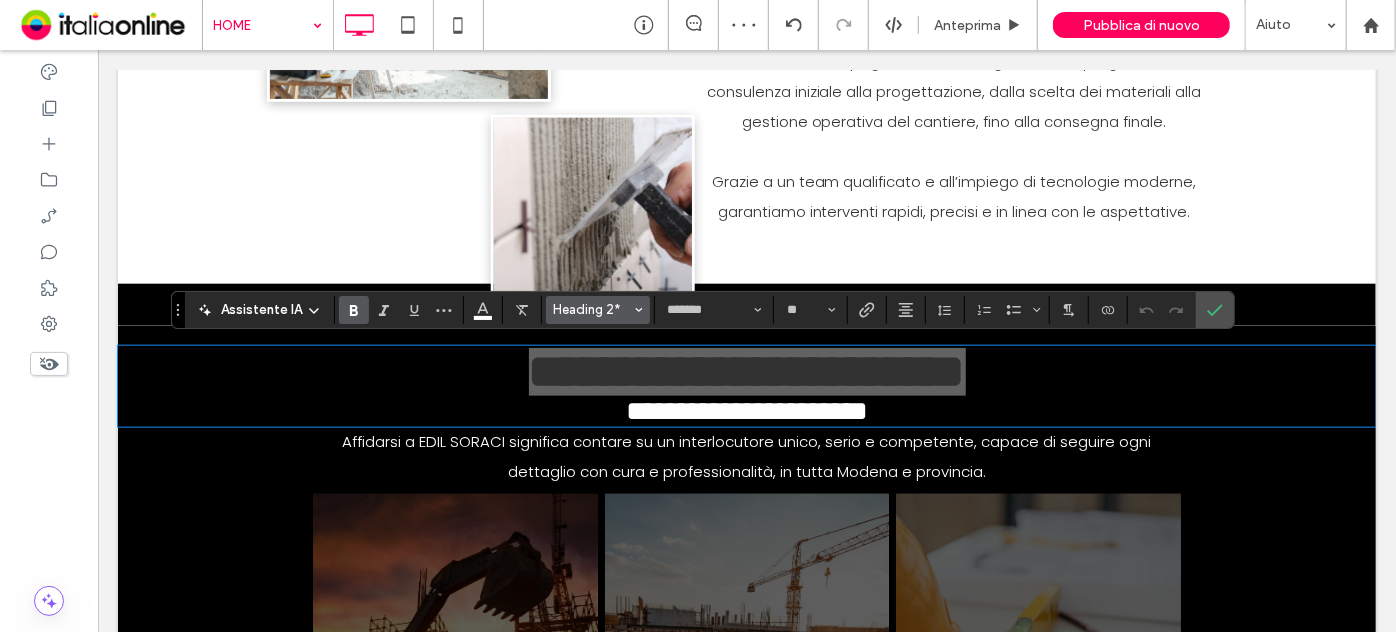 click on "Heading 2*" at bounding box center (598, 310) 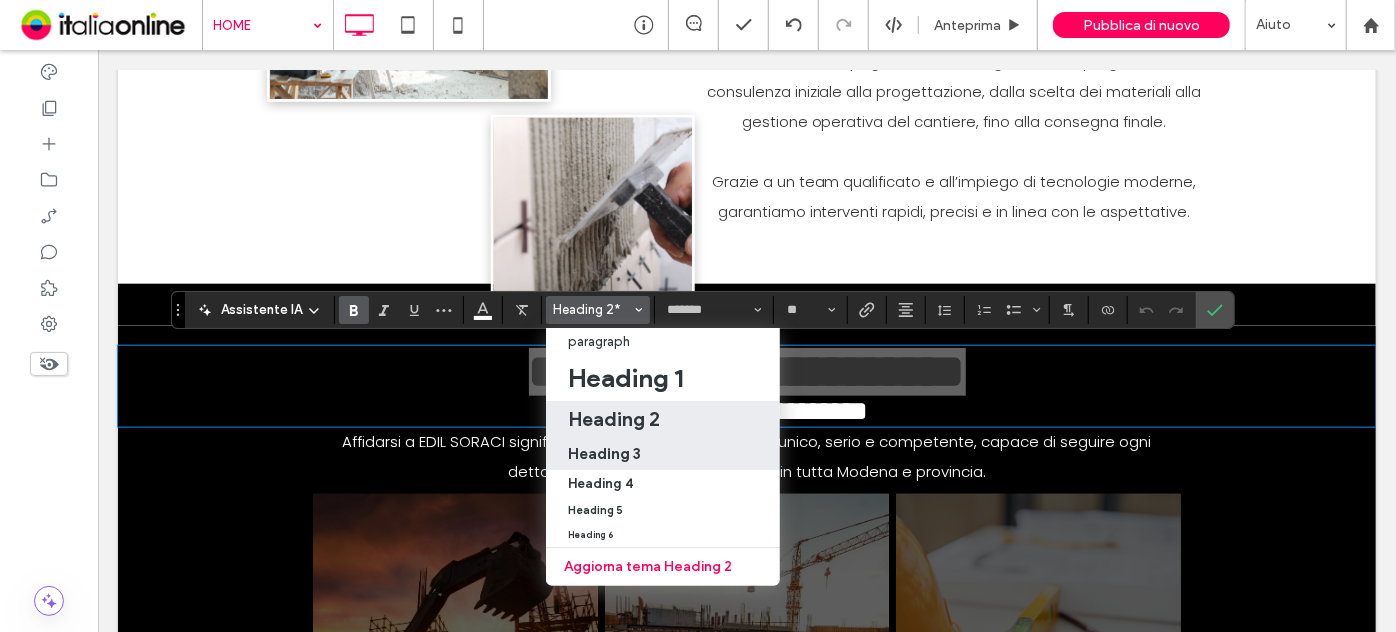 click on "Heading 3" at bounding box center [663, 453] 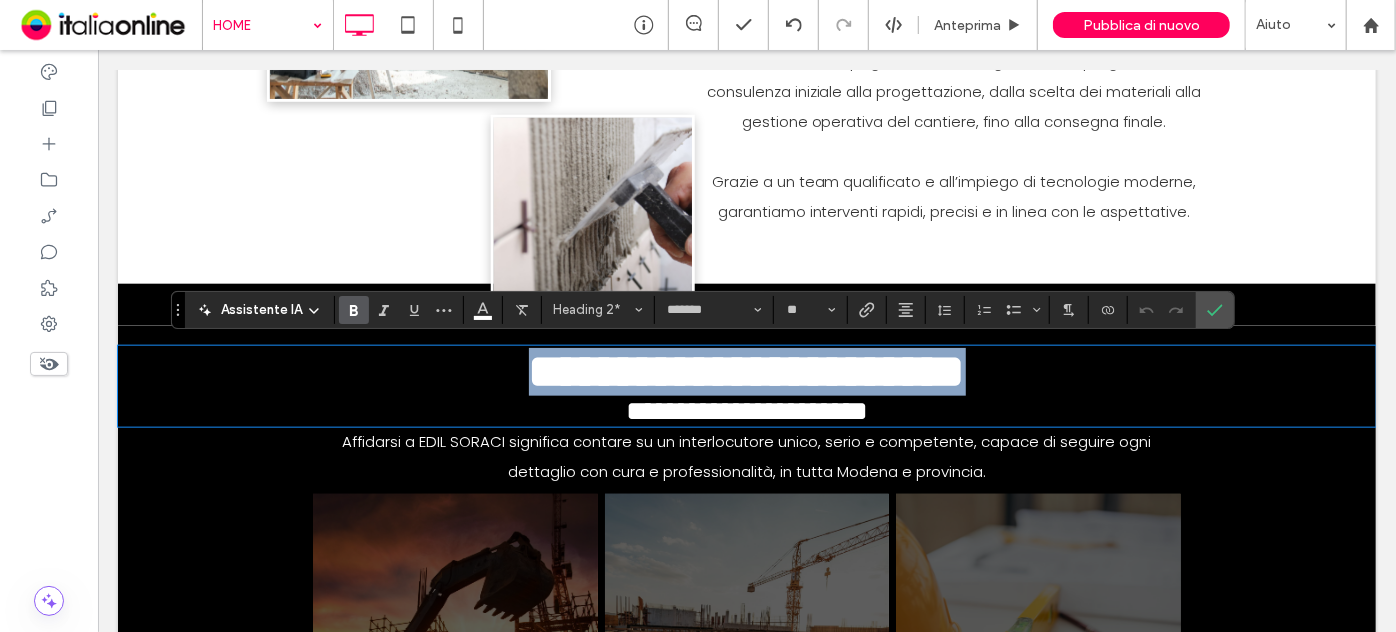 type on "**" 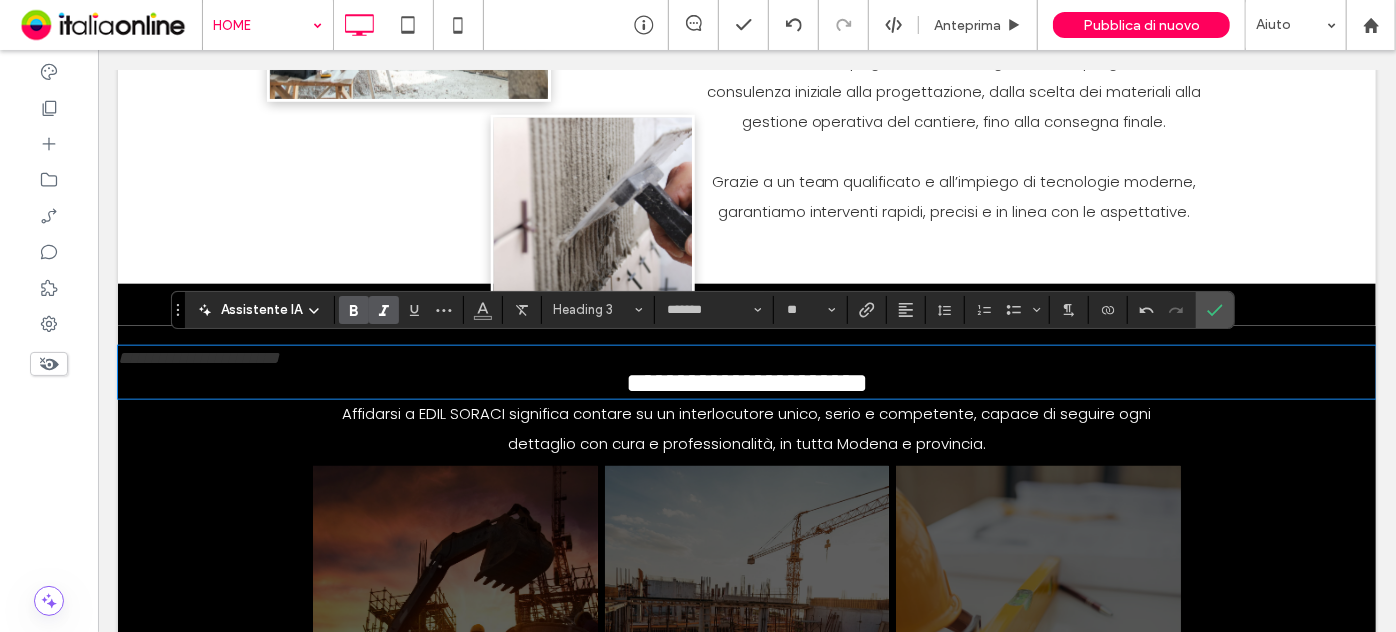 click 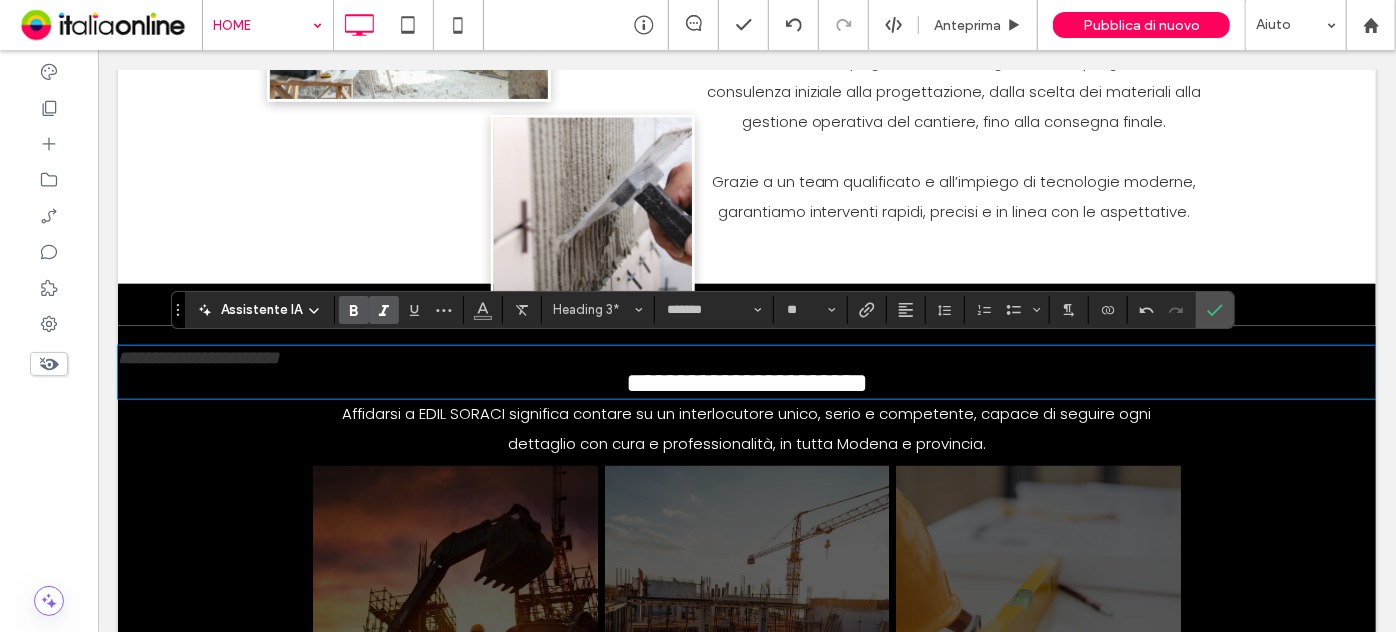 click 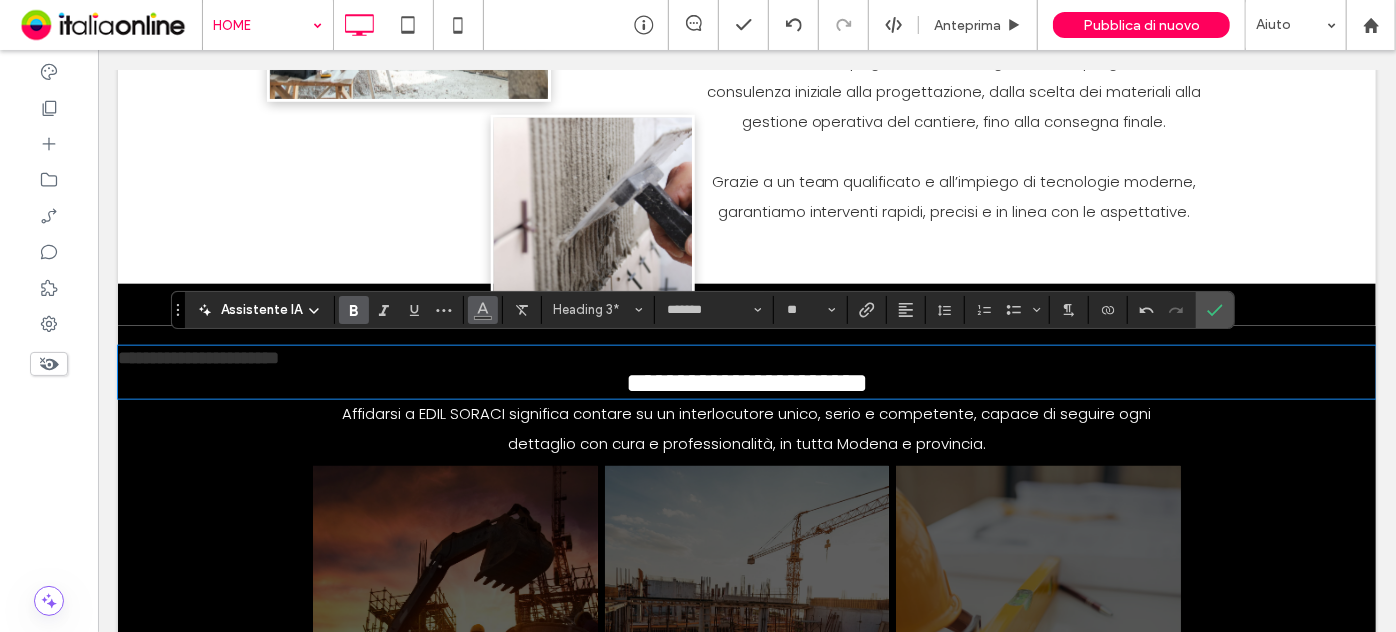 click 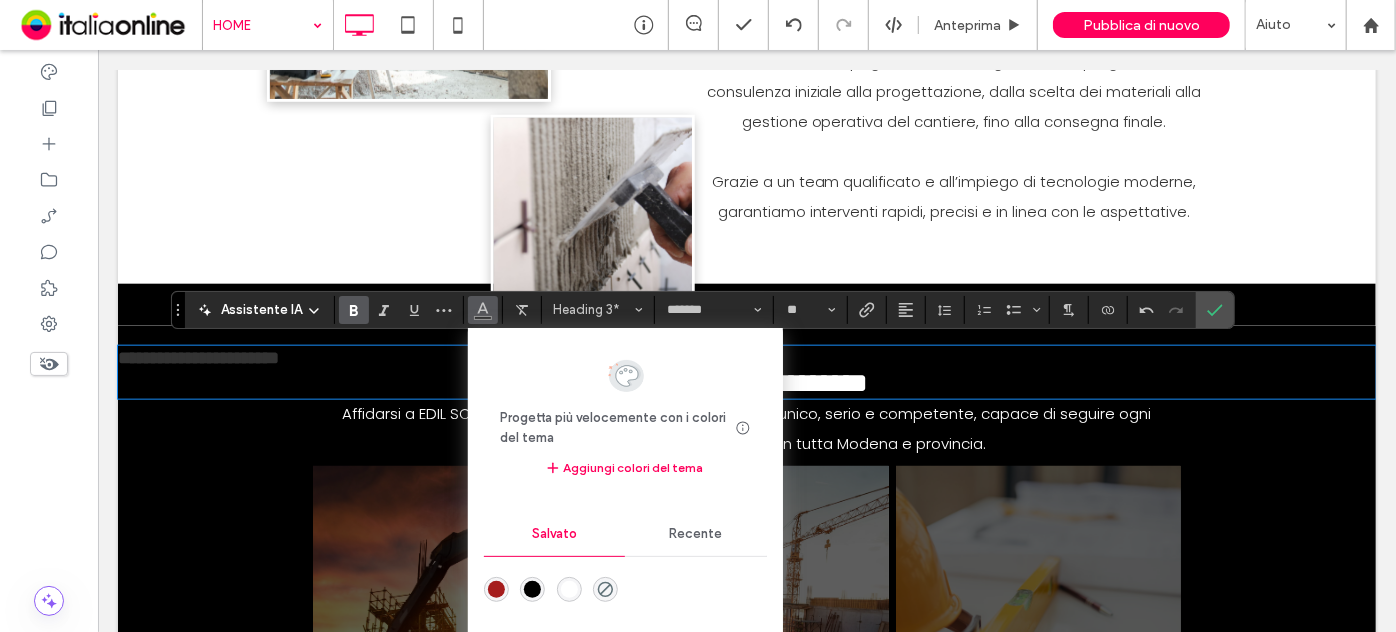 drag, startPoint x: 568, startPoint y: 584, endPoint x: 510, endPoint y: 509, distance: 94.81033 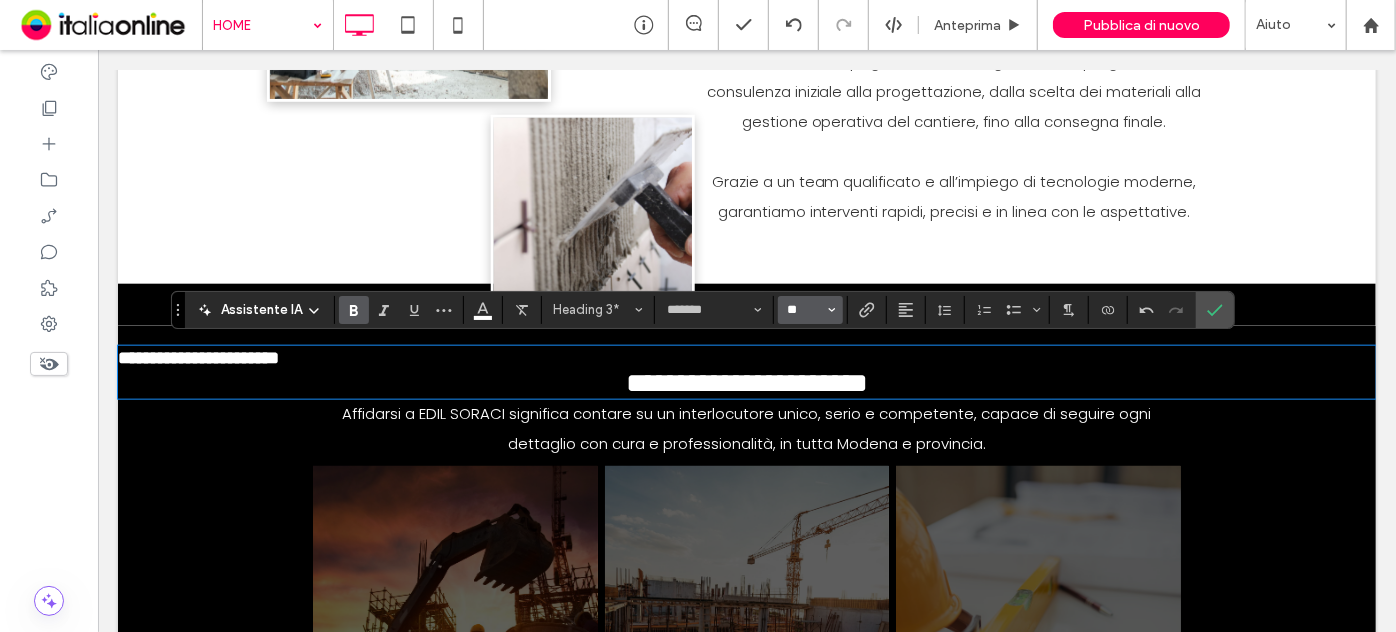 click on "**" at bounding box center (804, 310) 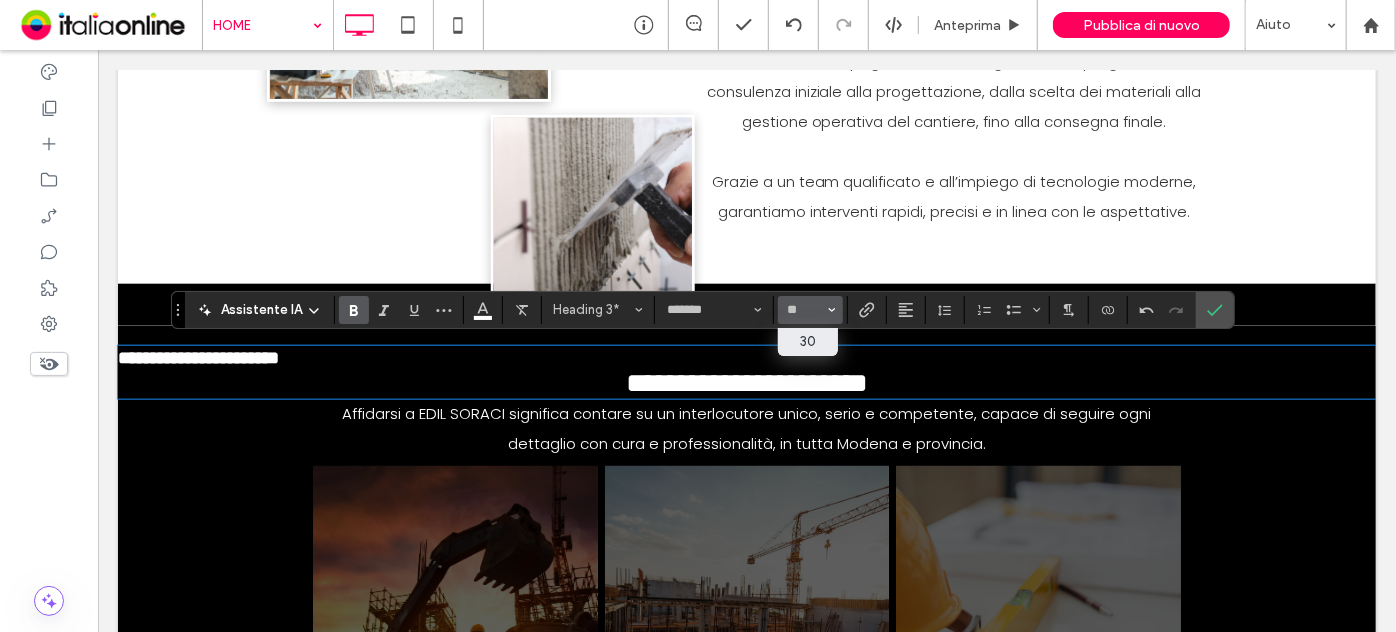 type on "**" 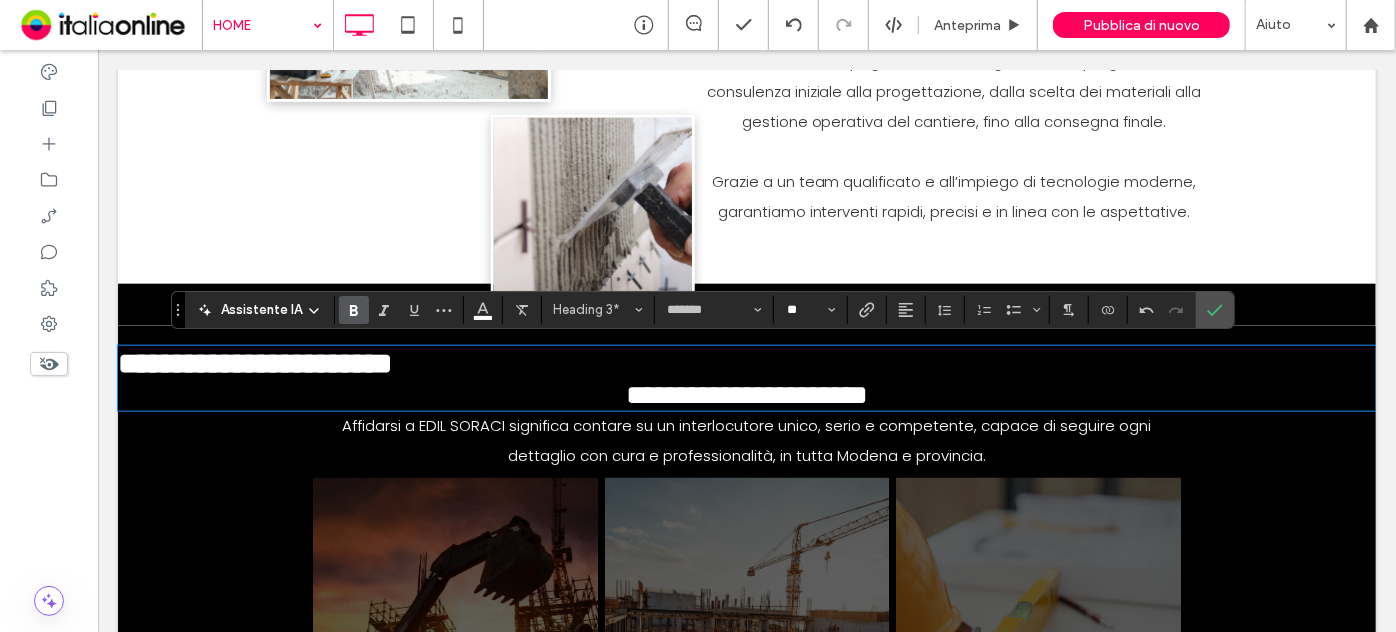 click on "**" at bounding box center [804, 310] 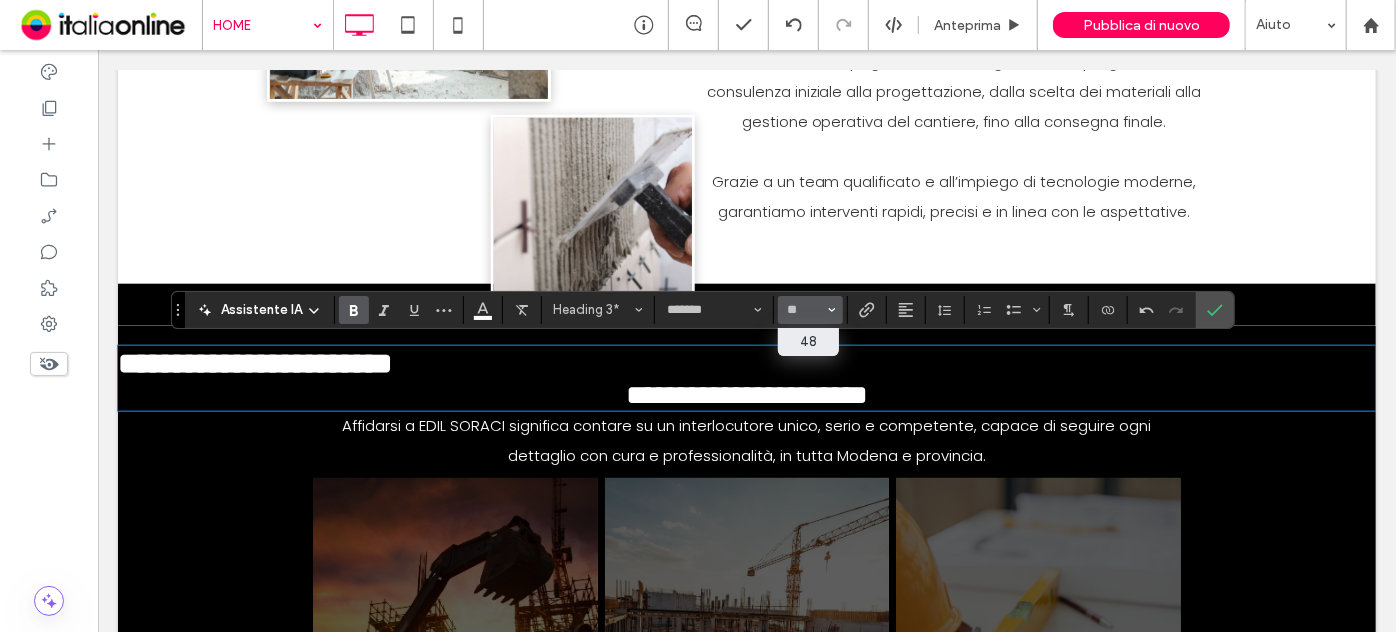 type on "**" 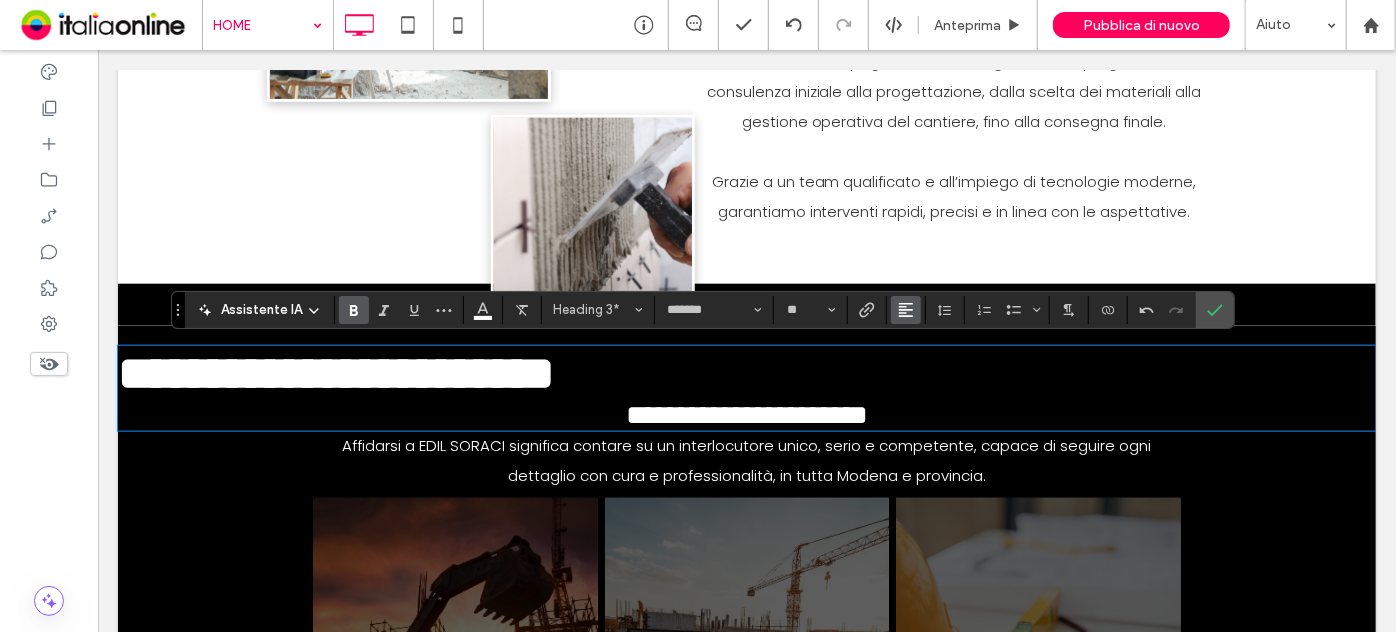click 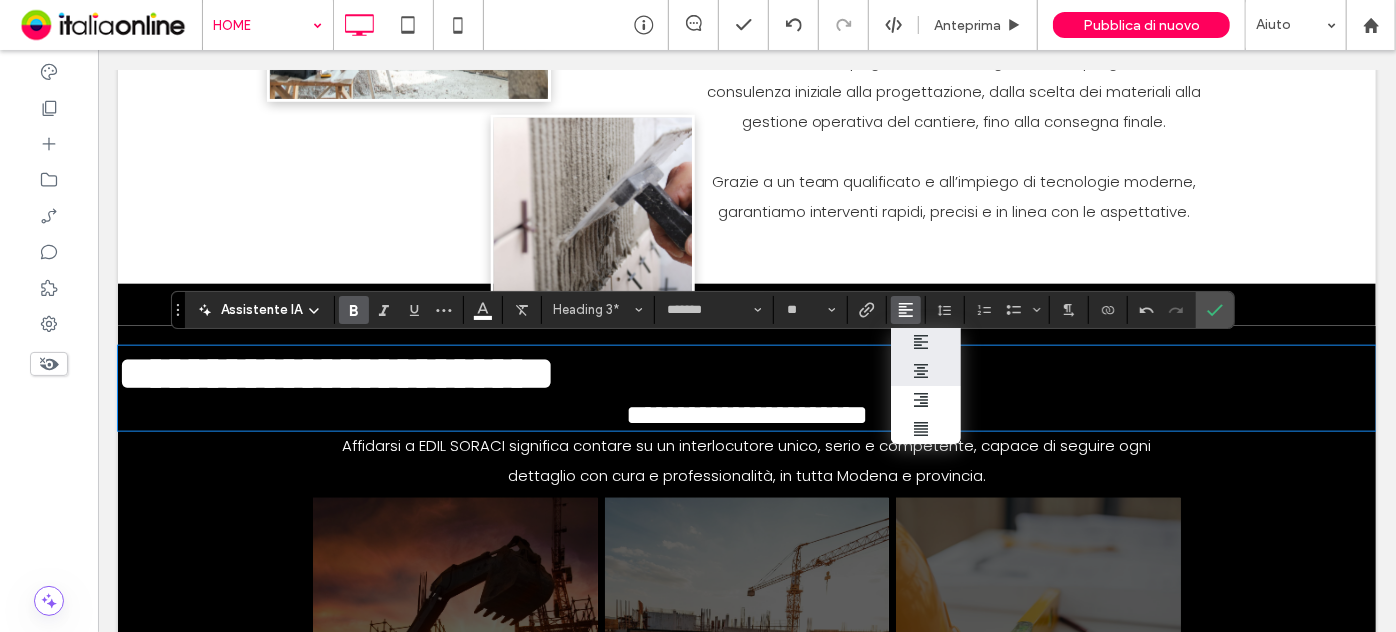 drag, startPoint x: 926, startPoint y: 375, endPoint x: 765, endPoint y: 331, distance: 166.90416 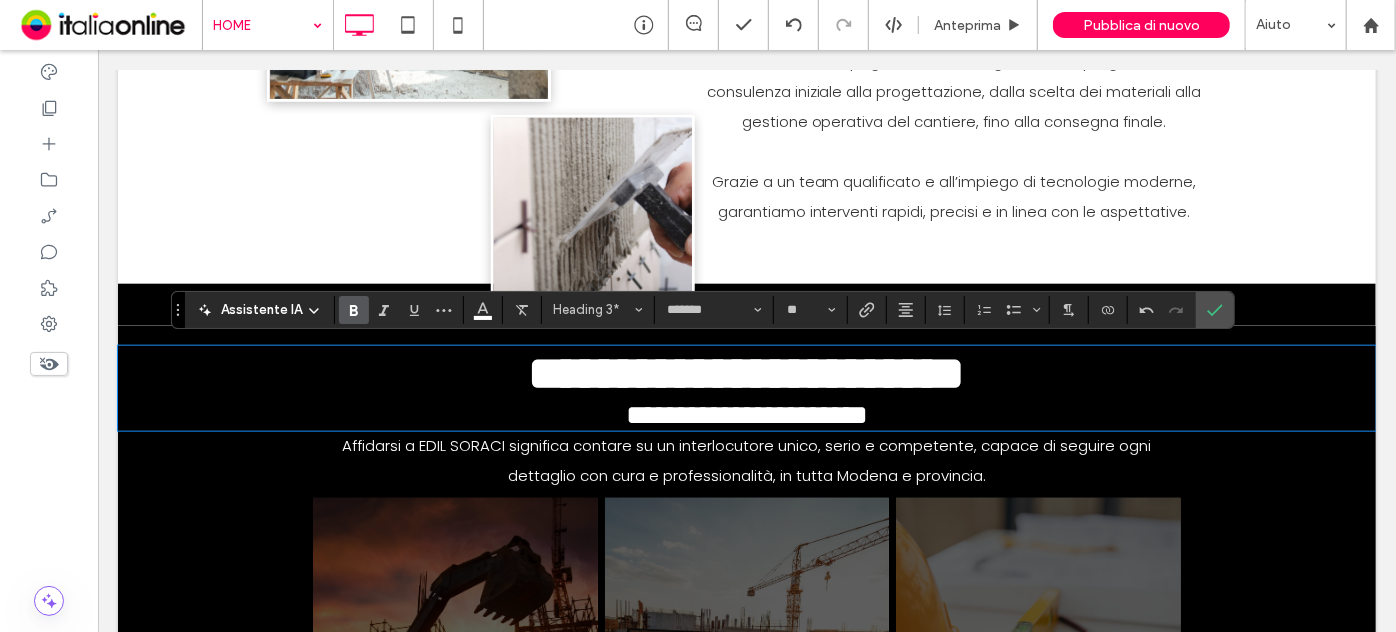 click on "**********" at bounding box center [746, 372] 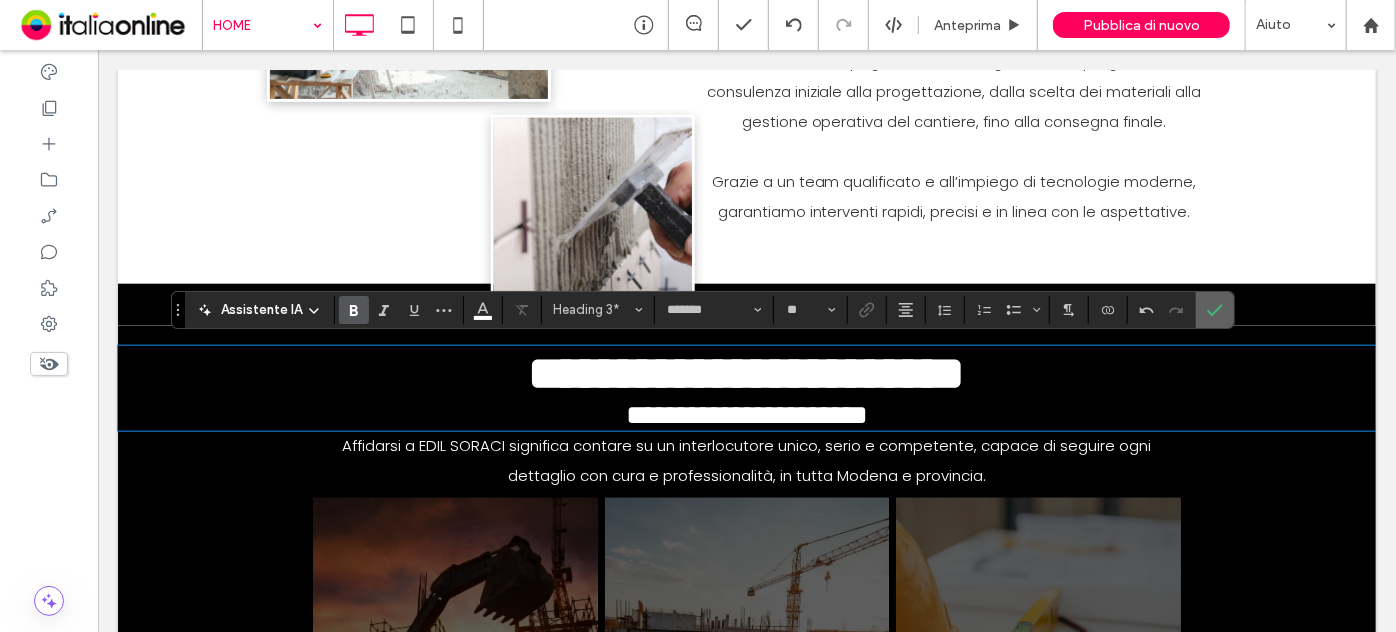 click 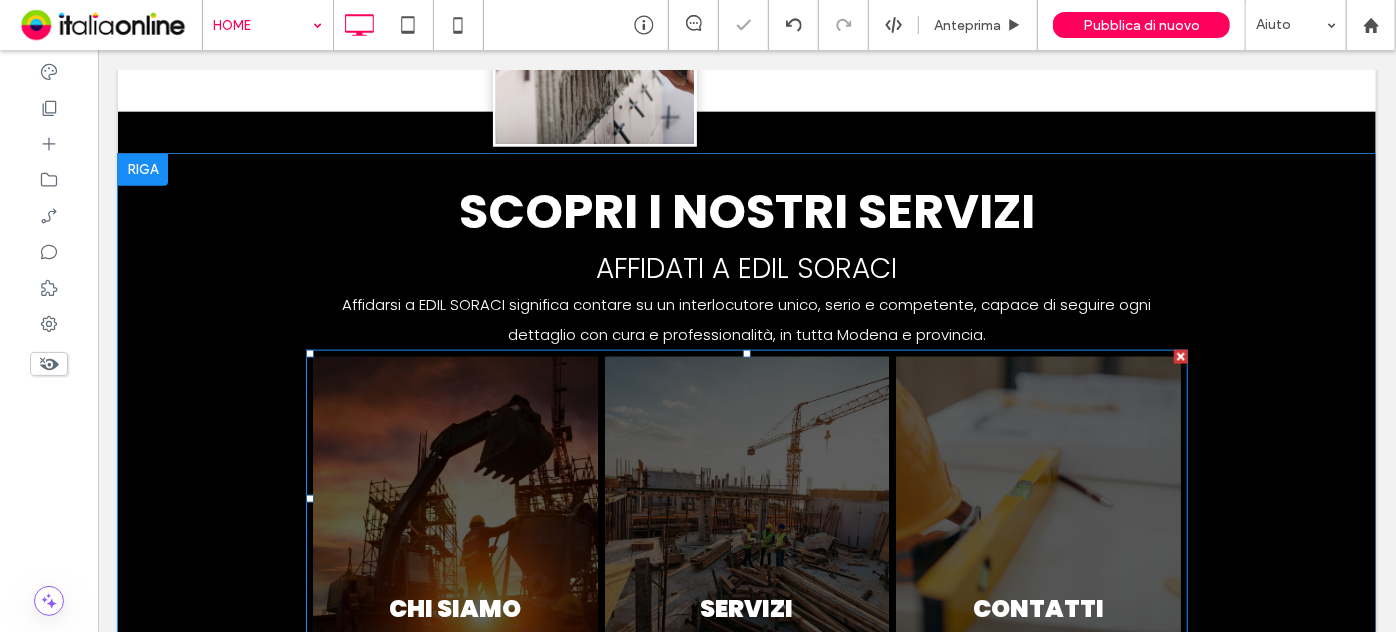 scroll, scrollTop: 1181, scrollLeft: 0, axis: vertical 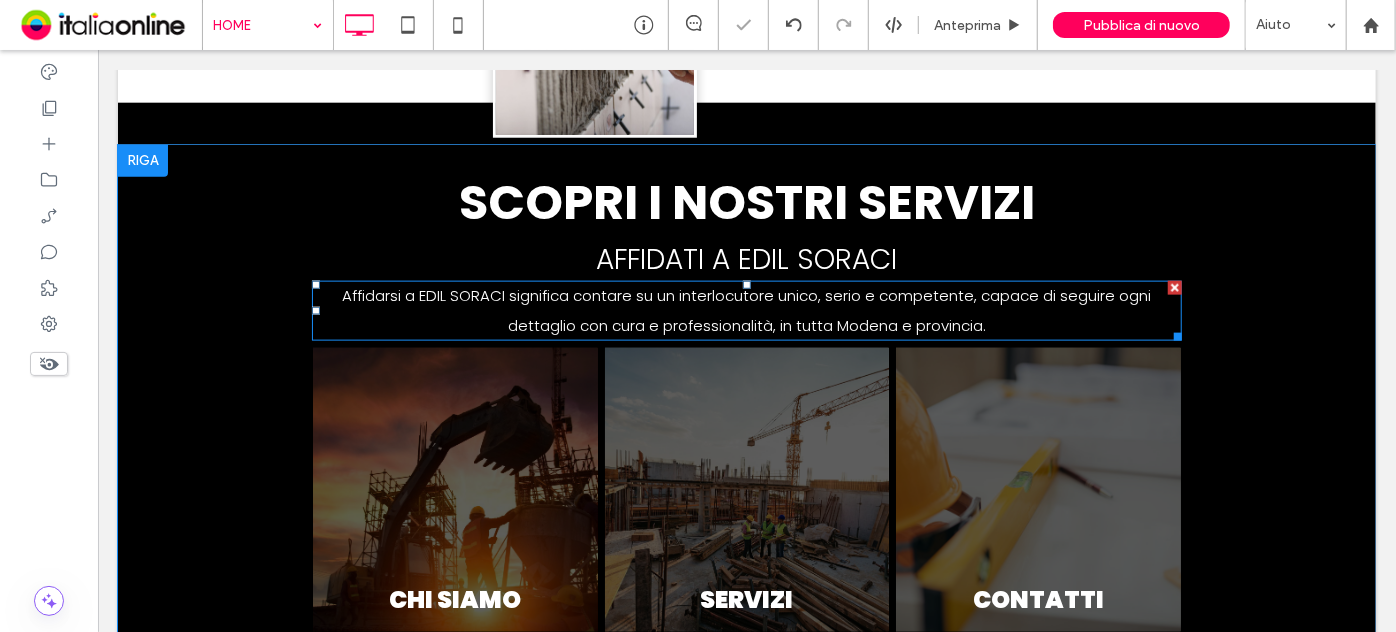 click on "Affidarsi a EDIL SORACI significa contare su un interlocutore unico, serio e competente, capace di seguire ogni dettaglio con cura e professionalità, in tutta Modena e provincia." at bounding box center [746, 309] 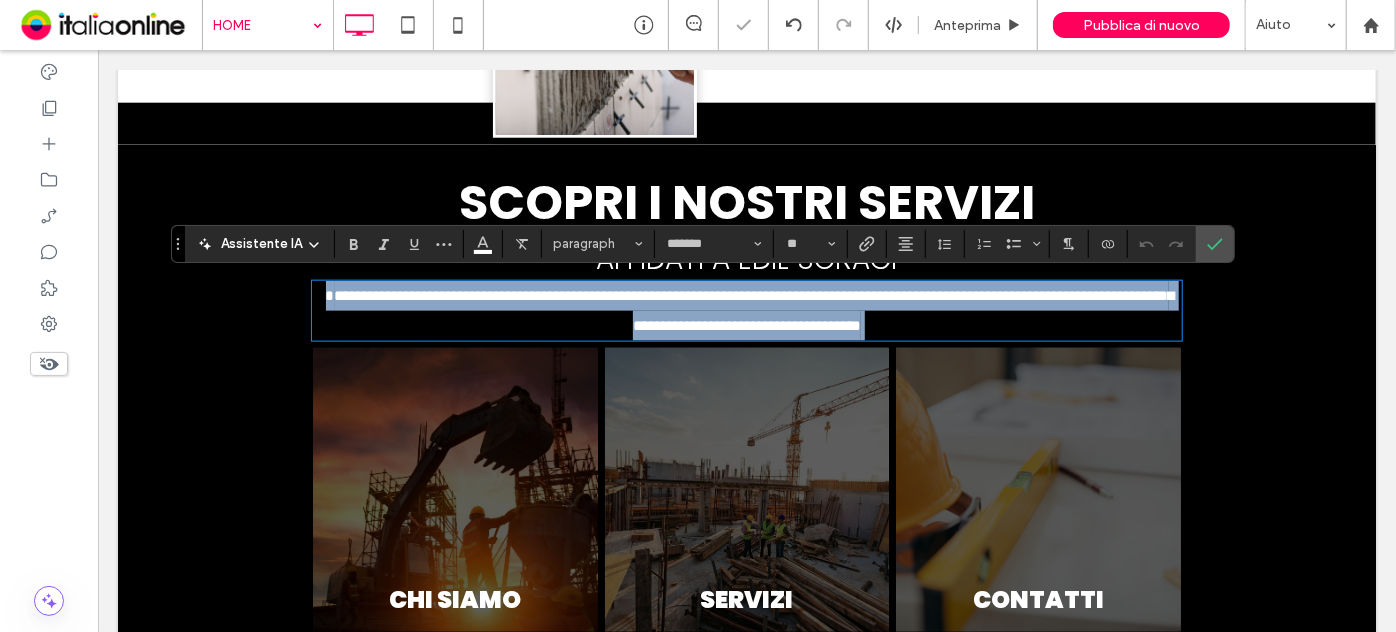 click on "**********" at bounding box center [746, 310] 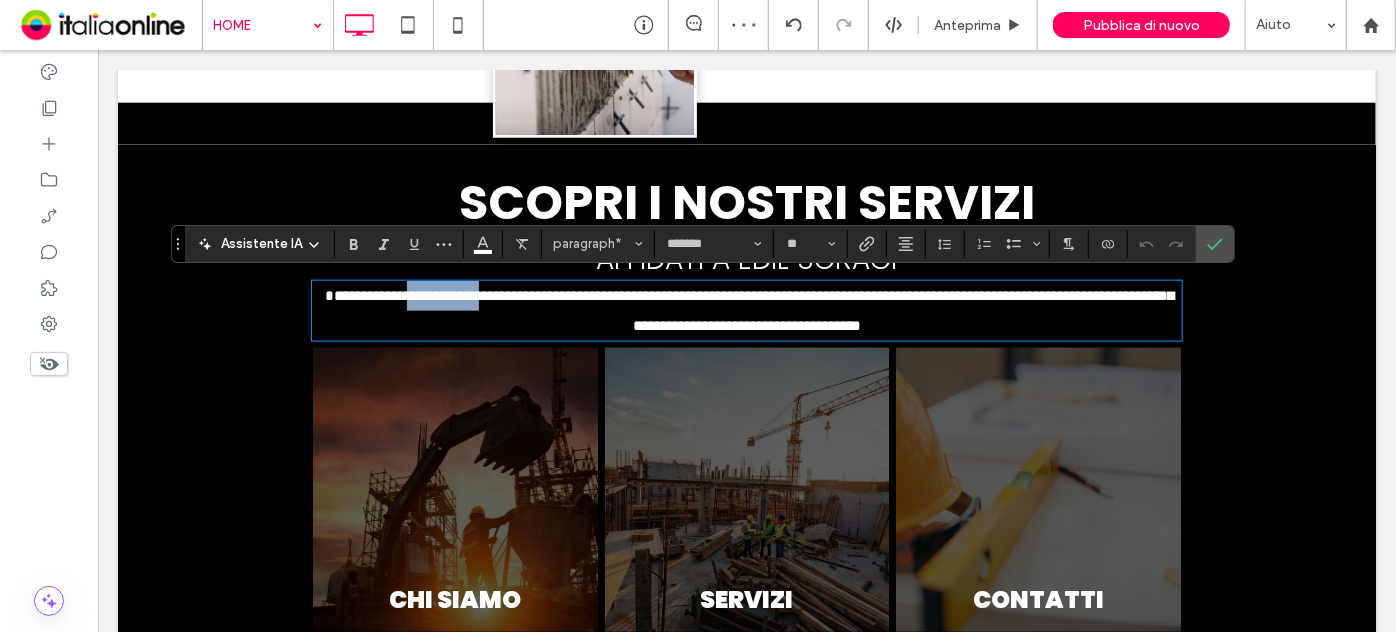 drag, startPoint x: 503, startPoint y: 290, endPoint x: 417, endPoint y: 293, distance: 86.05231 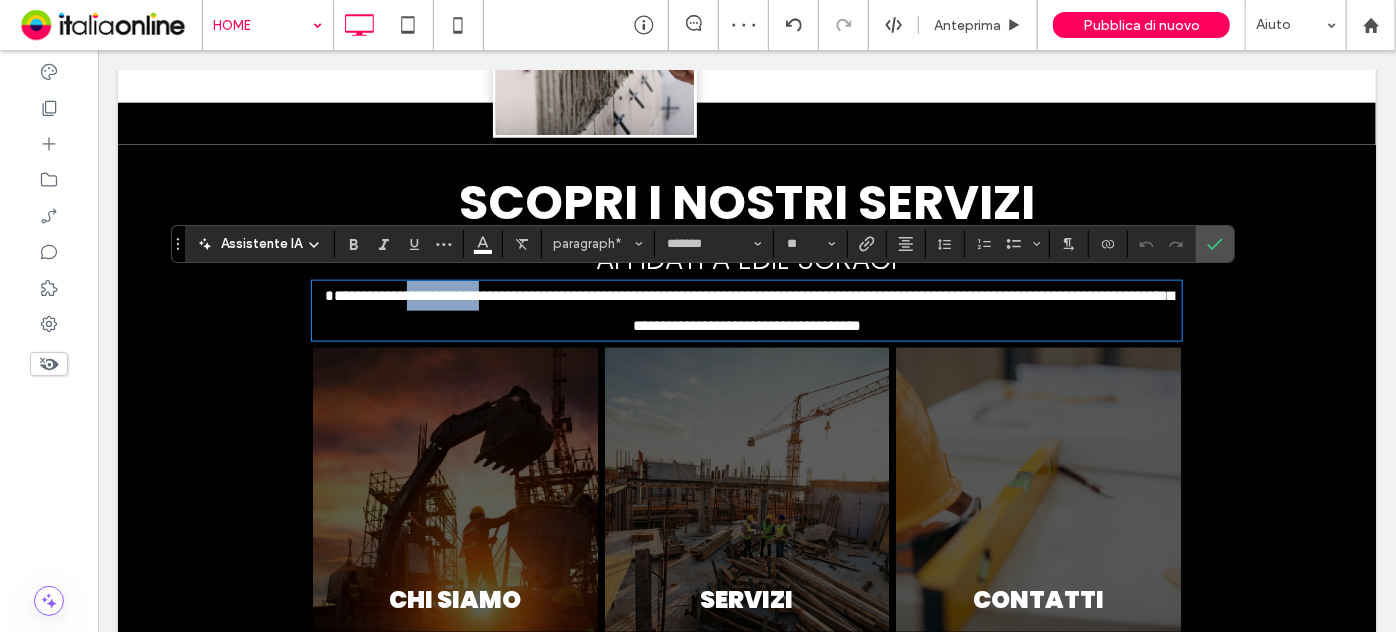 click on "**********" at bounding box center (749, 309) 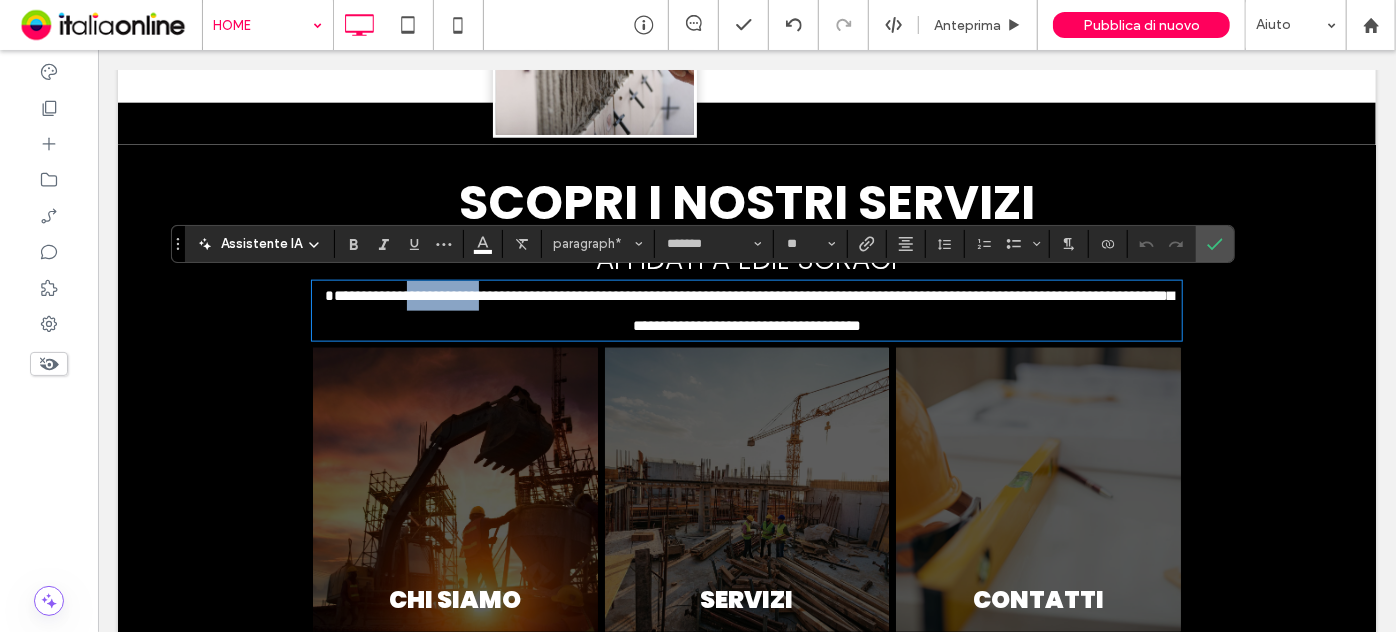 type 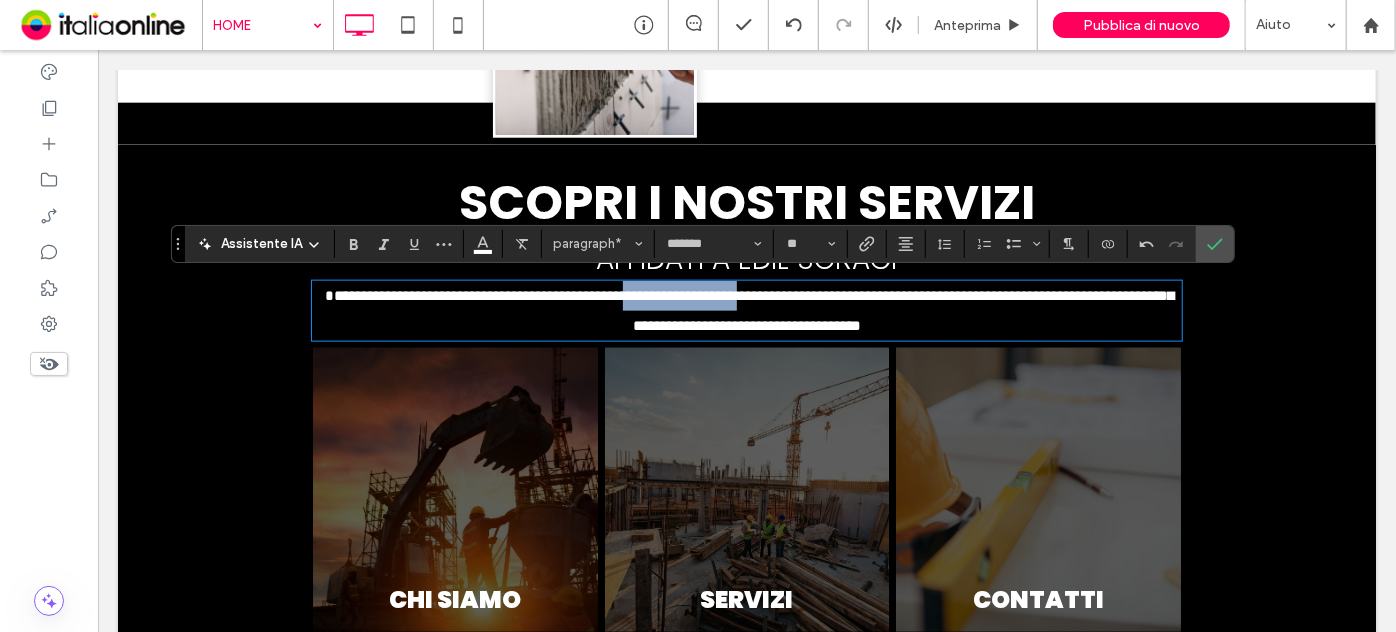 drag, startPoint x: 807, startPoint y: 295, endPoint x: 671, endPoint y: 297, distance: 136.01471 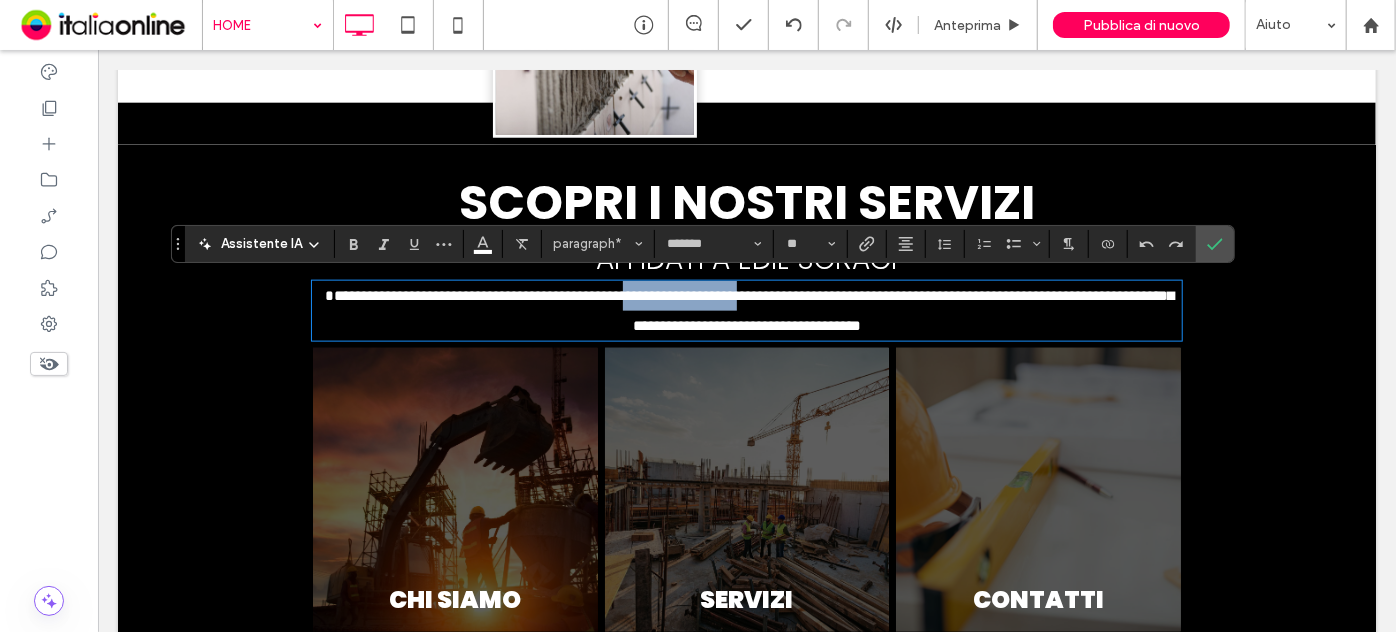 drag, startPoint x: 669, startPoint y: 294, endPoint x: 809, endPoint y: 298, distance: 140.05713 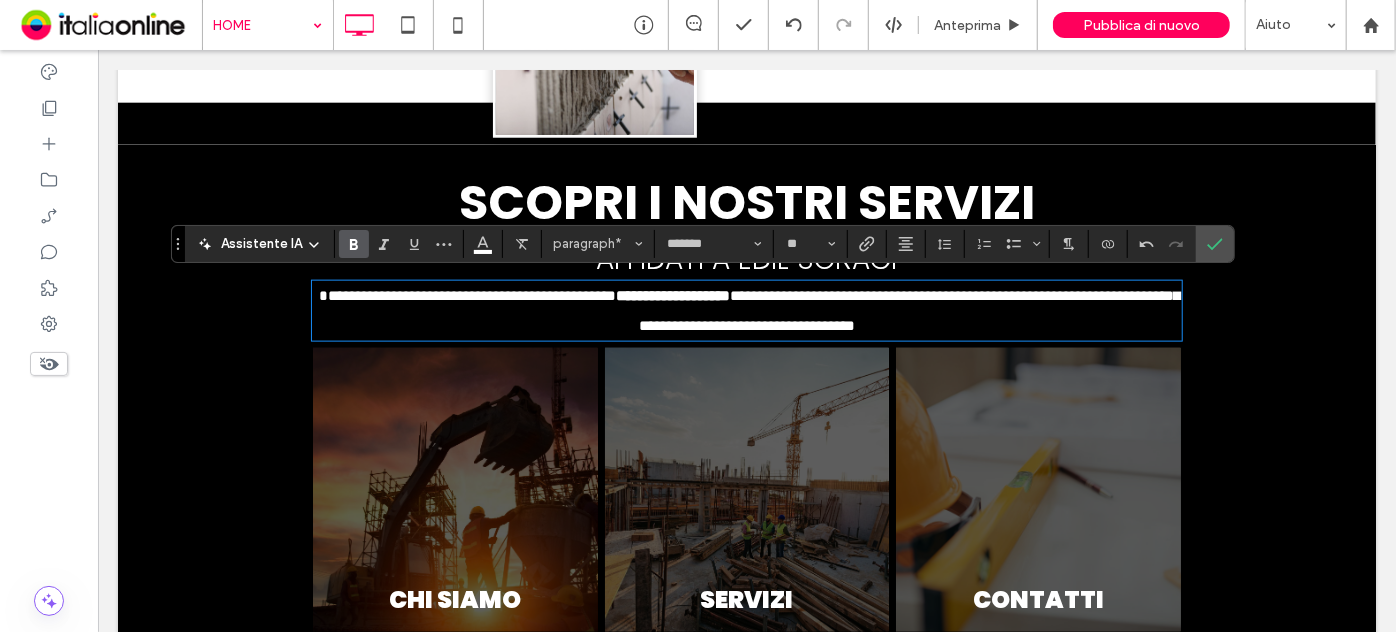 click on "**********" at bounding box center (909, 309) 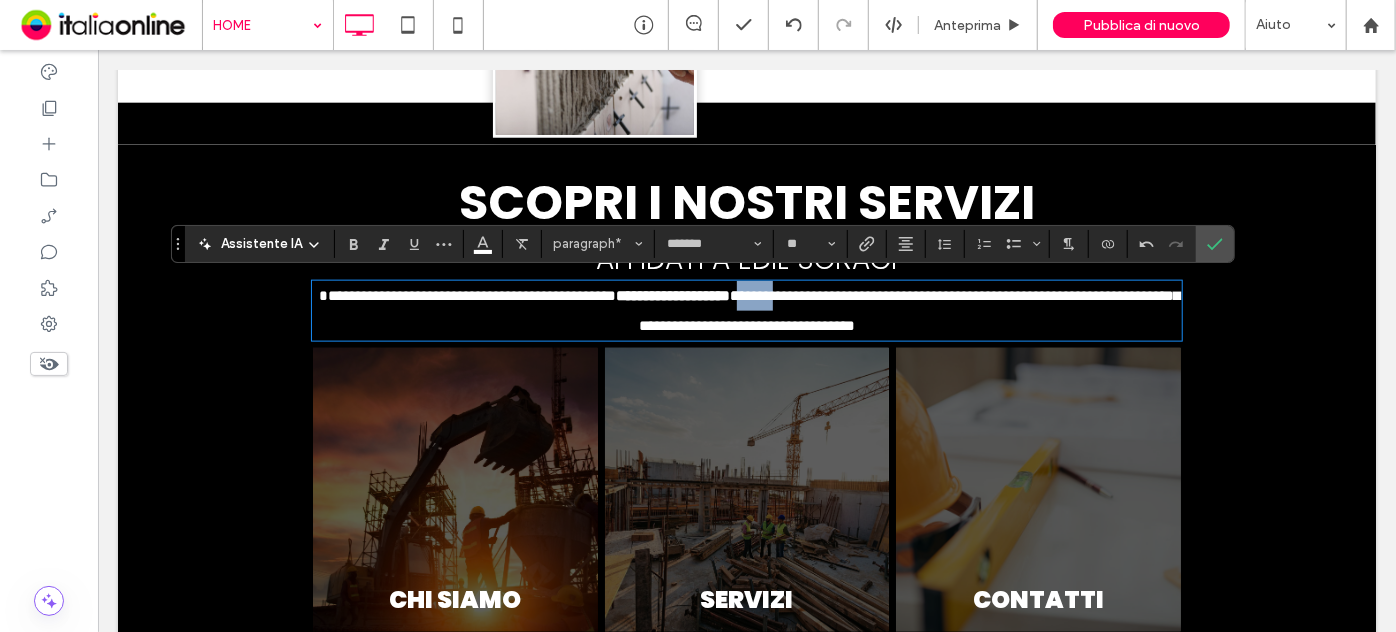 drag, startPoint x: 817, startPoint y: 295, endPoint x: 853, endPoint y: 304, distance: 37.107952 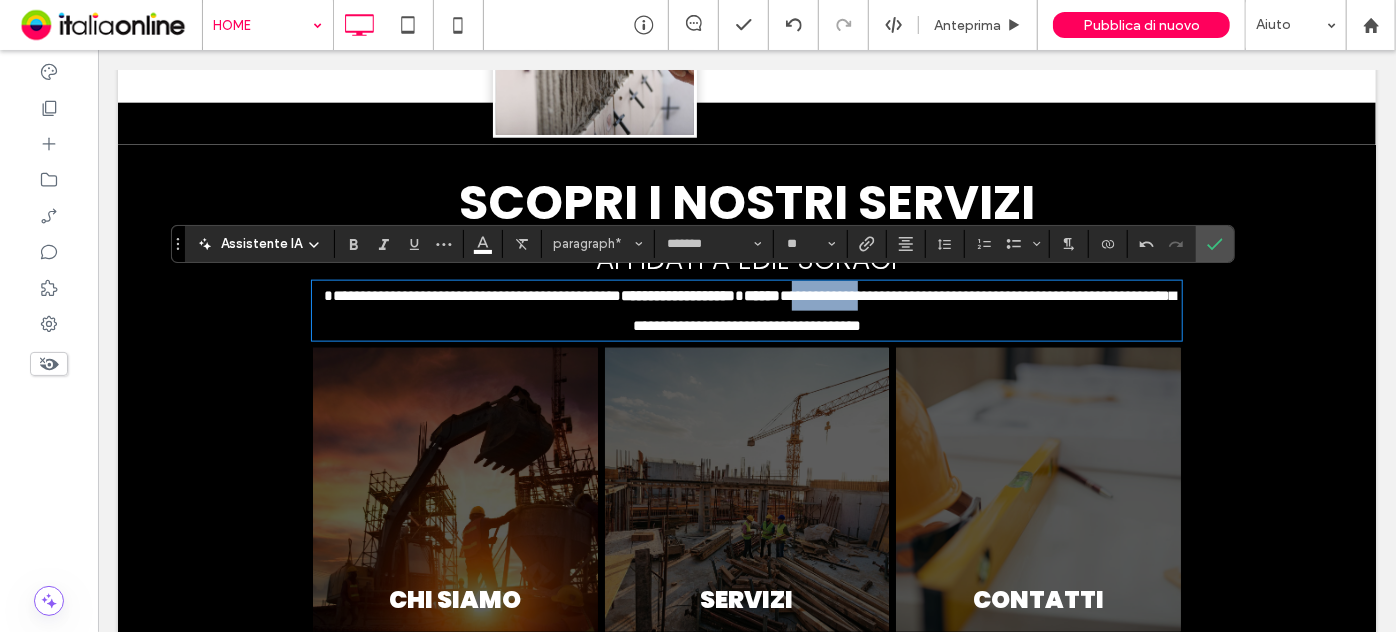 drag, startPoint x: 873, startPoint y: 286, endPoint x: 963, endPoint y: 294, distance: 90.35486 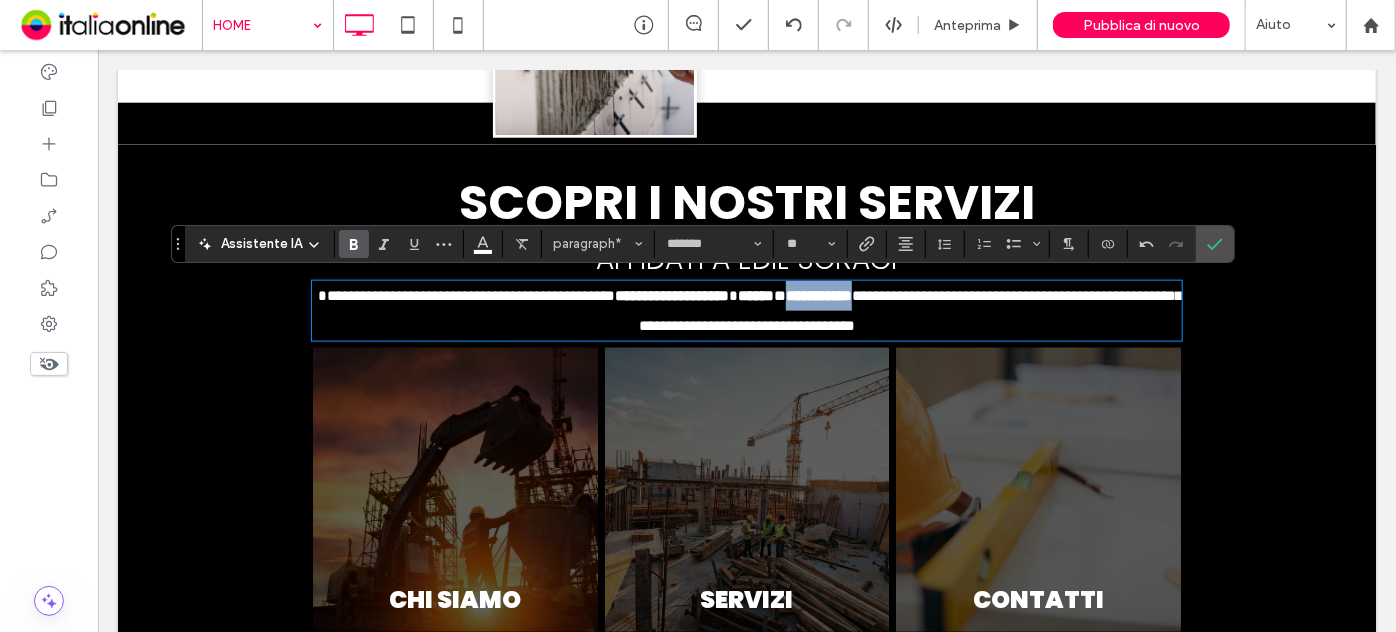 click on "**********" at bounding box center [746, 310] 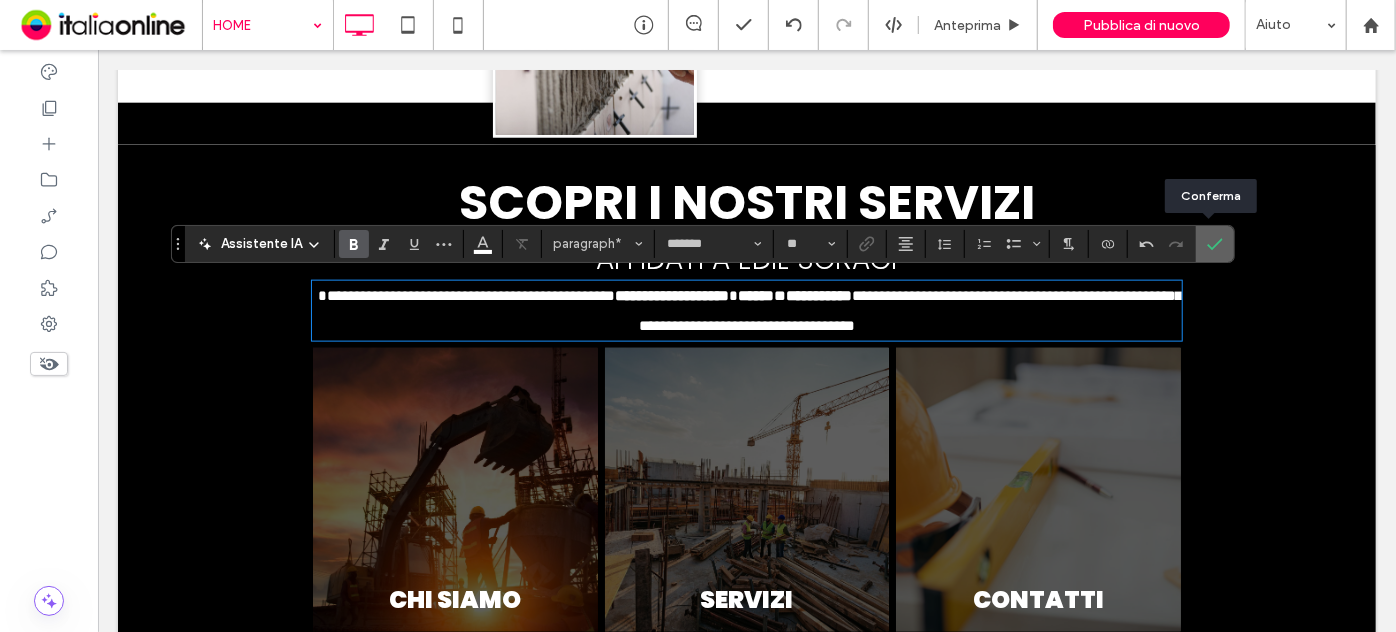 click 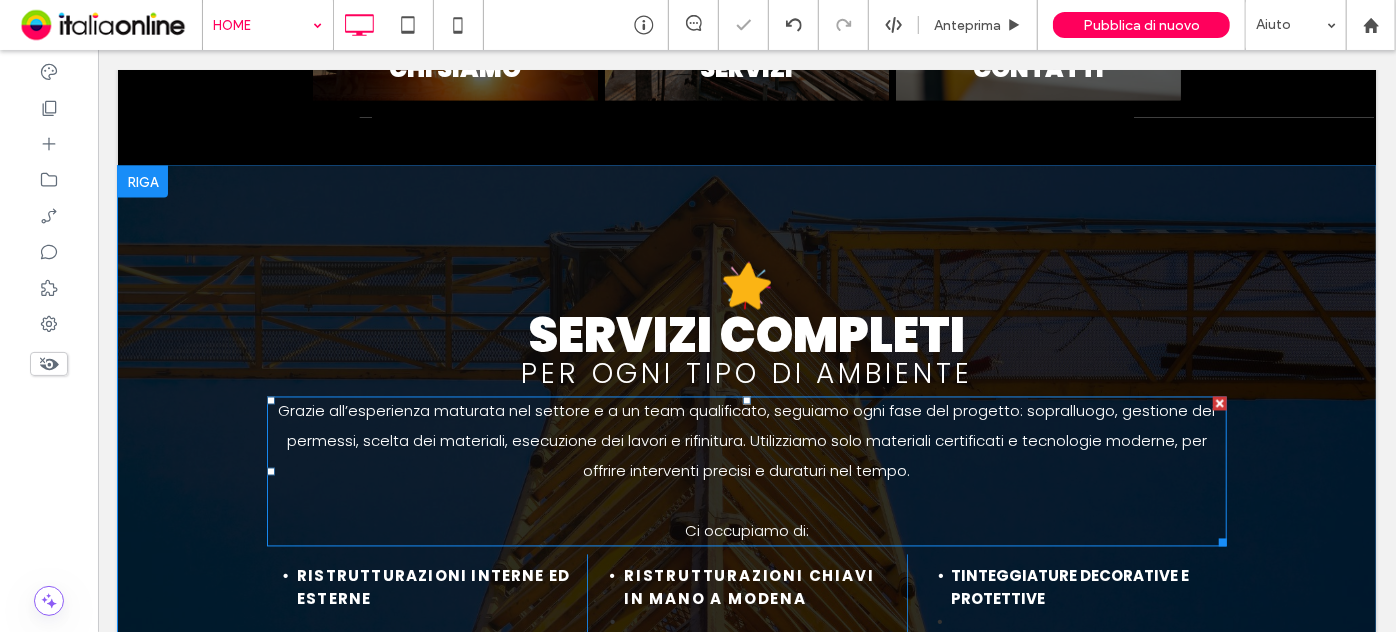 scroll, scrollTop: 1818, scrollLeft: 0, axis: vertical 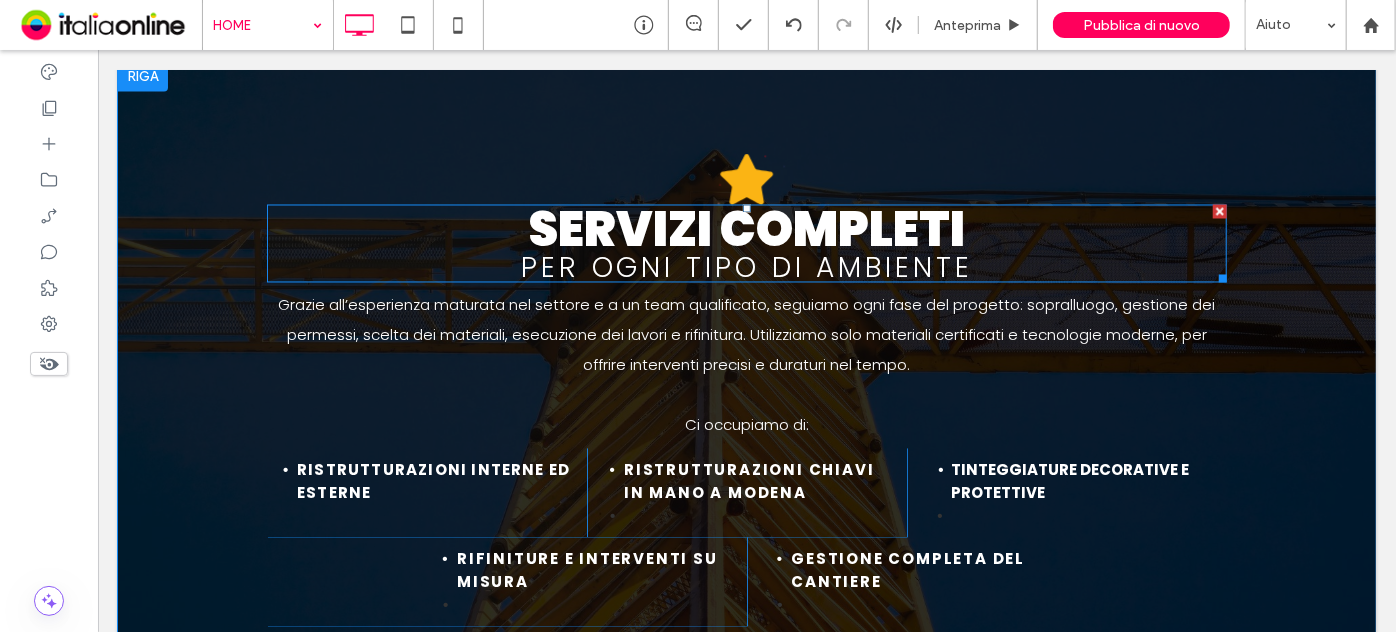 click on "per ogni tipo di ambiente" at bounding box center [746, 267] 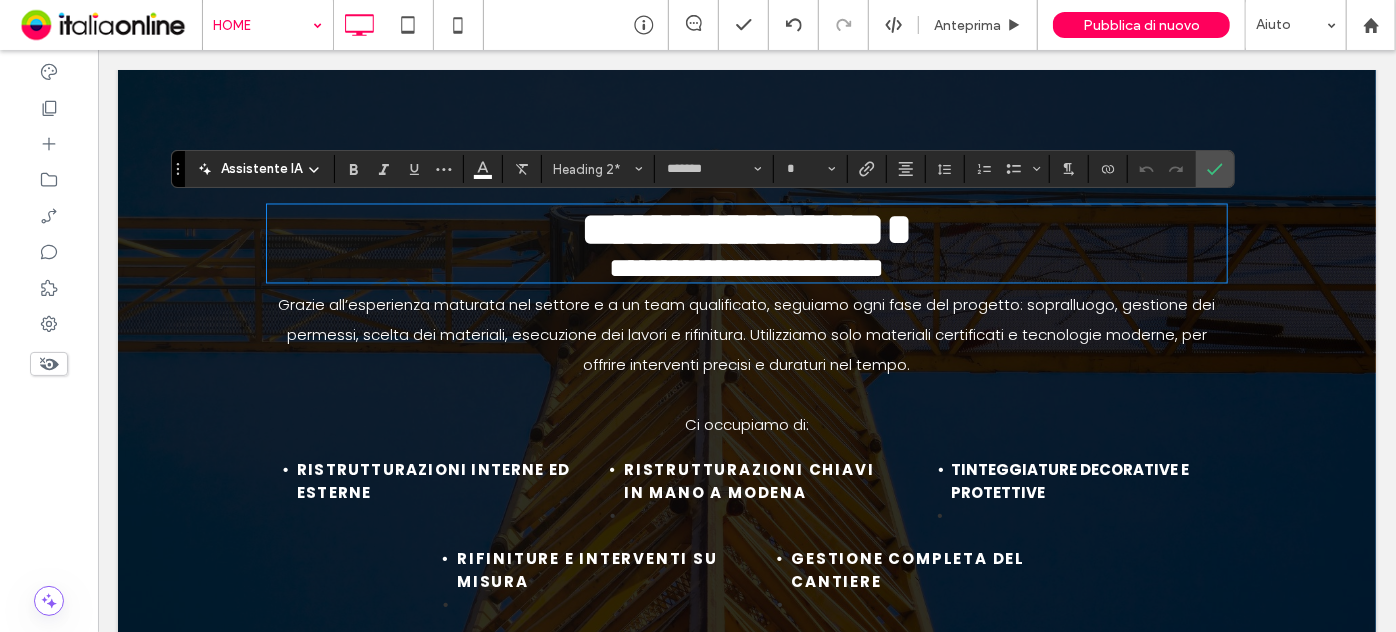 click on "**********" at bounding box center [732, 229] 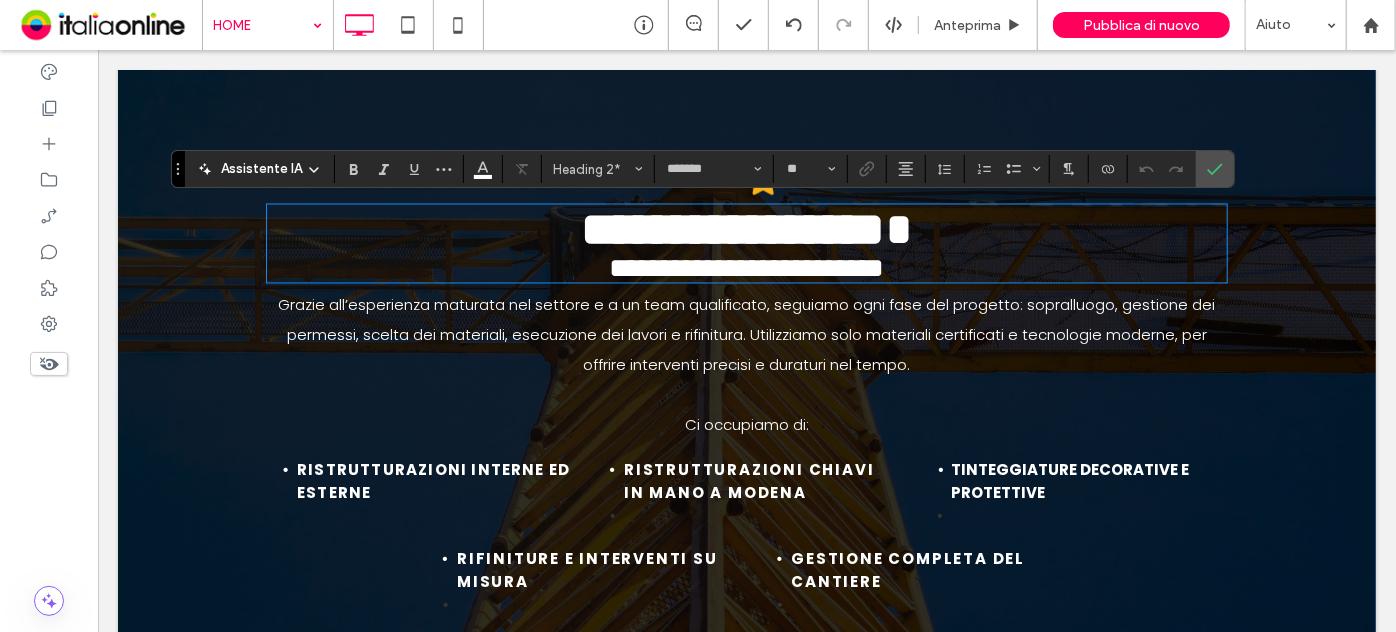 scroll, scrollTop: 4, scrollLeft: 0, axis: vertical 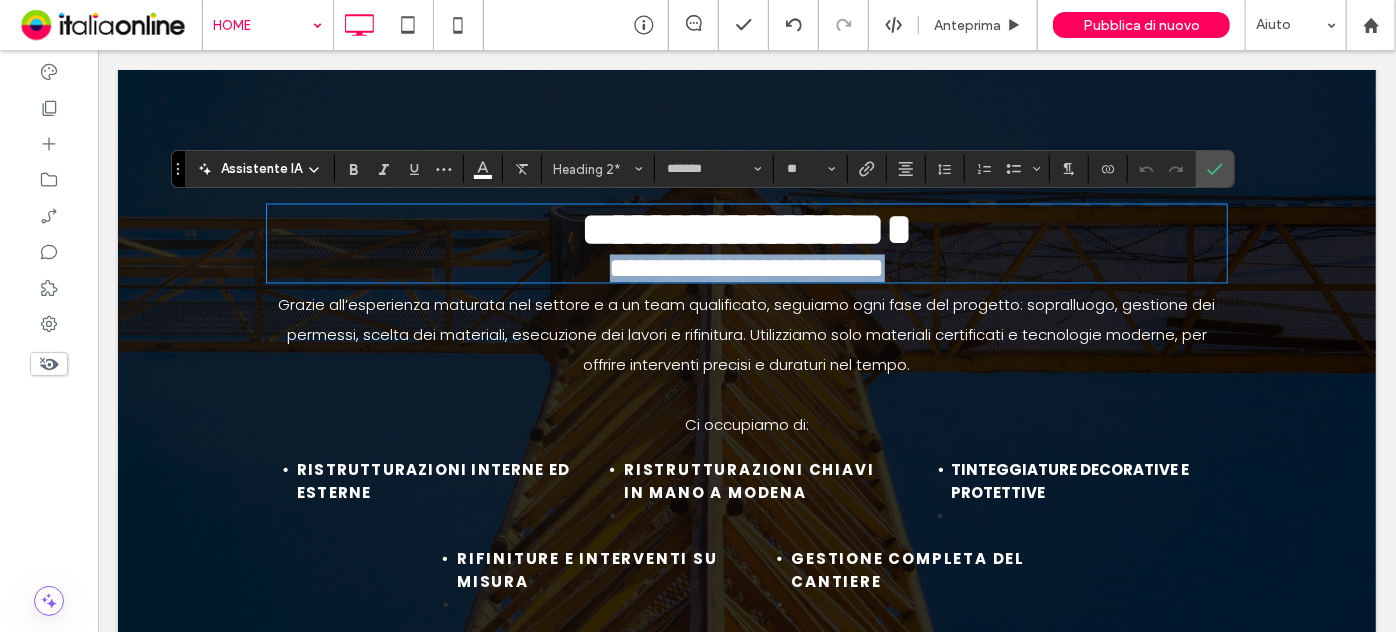 drag, startPoint x: 1002, startPoint y: 273, endPoint x: 506, endPoint y: 267, distance: 496.0363 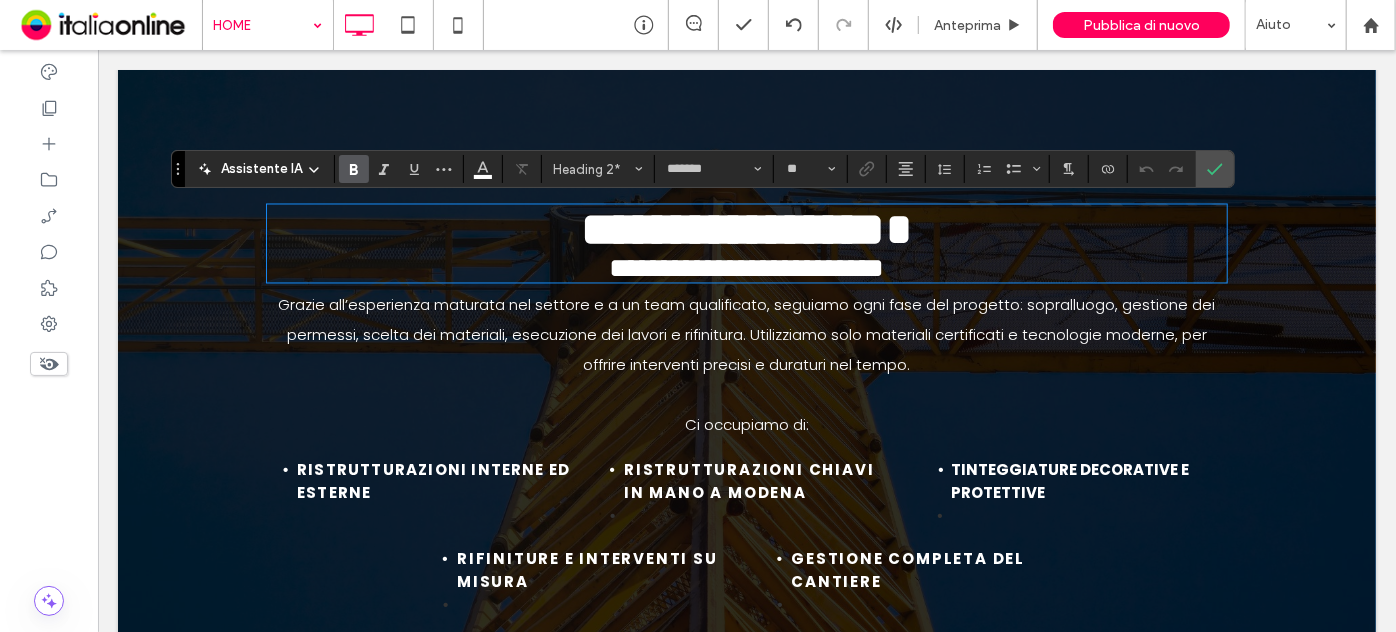 scroll, scrollTop: 0, scrollLeft: 0, axis: both 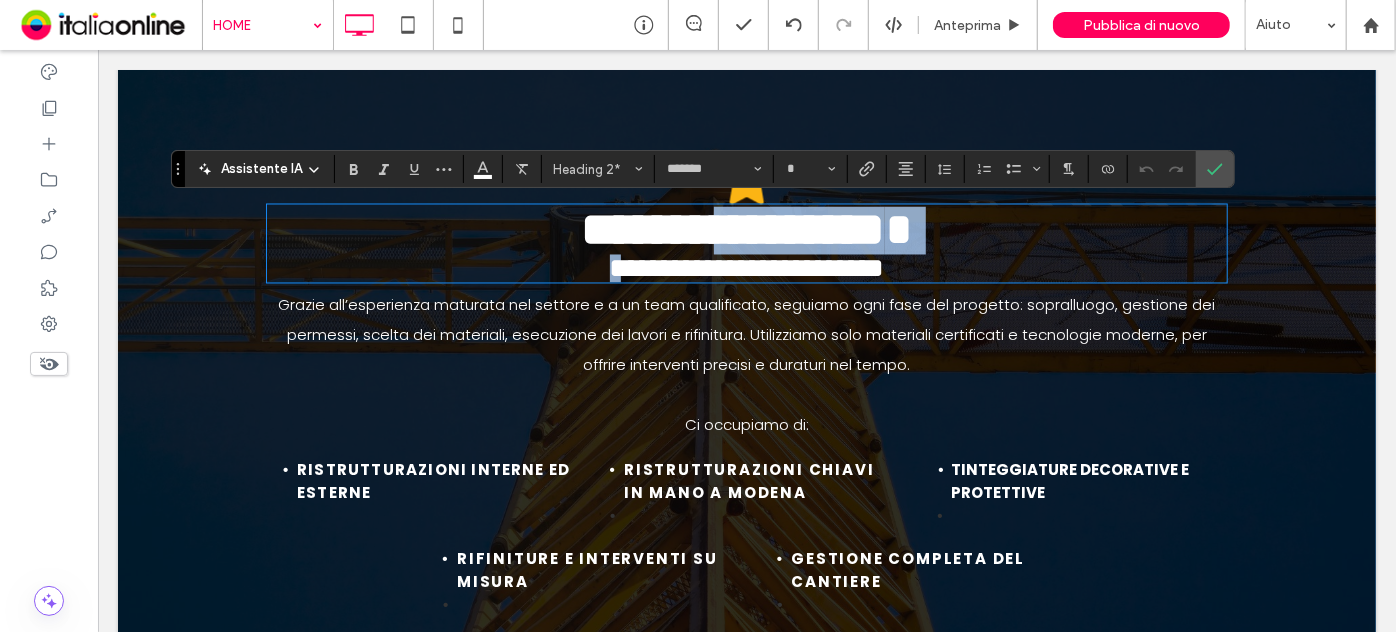 type on "**" 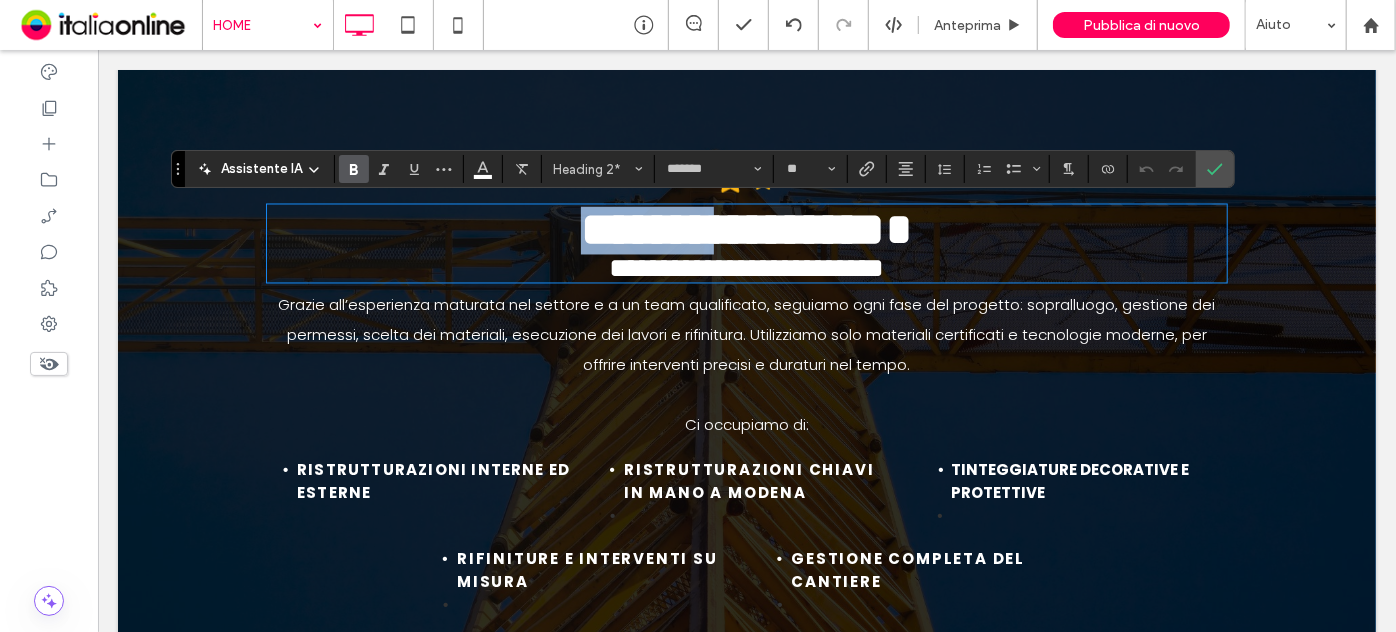 drag, startPoint x: 700, startPoint y: 227, endPoint x: 517, endPoint y: 235, distance: 183.17477 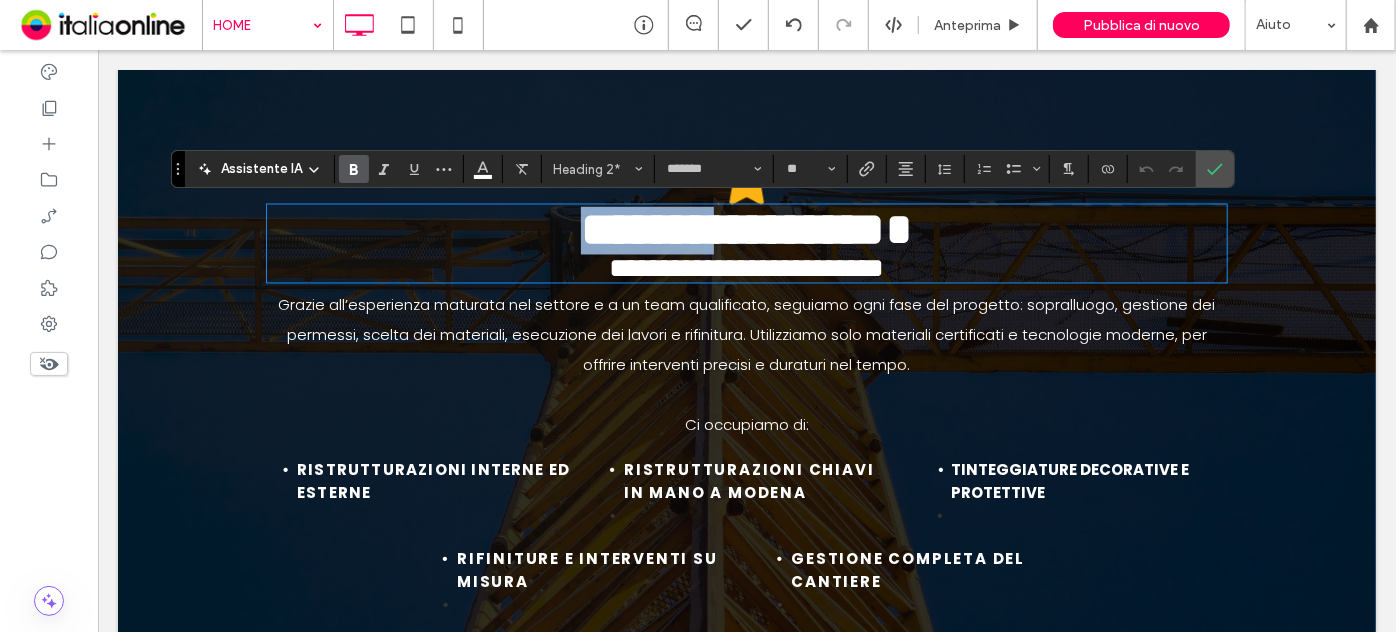 type 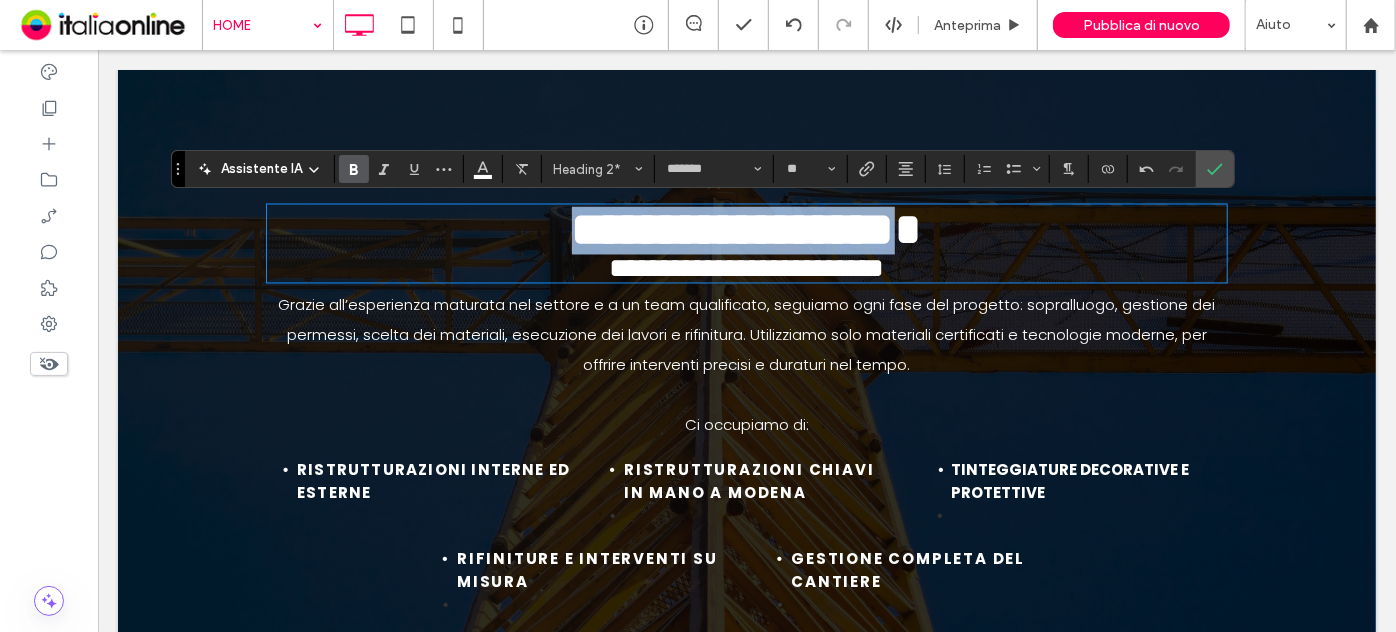 drag, startPoint x: 977, startPoint y: 227, endPoint x: 497, endPoint y: 246, distance: 480.3759 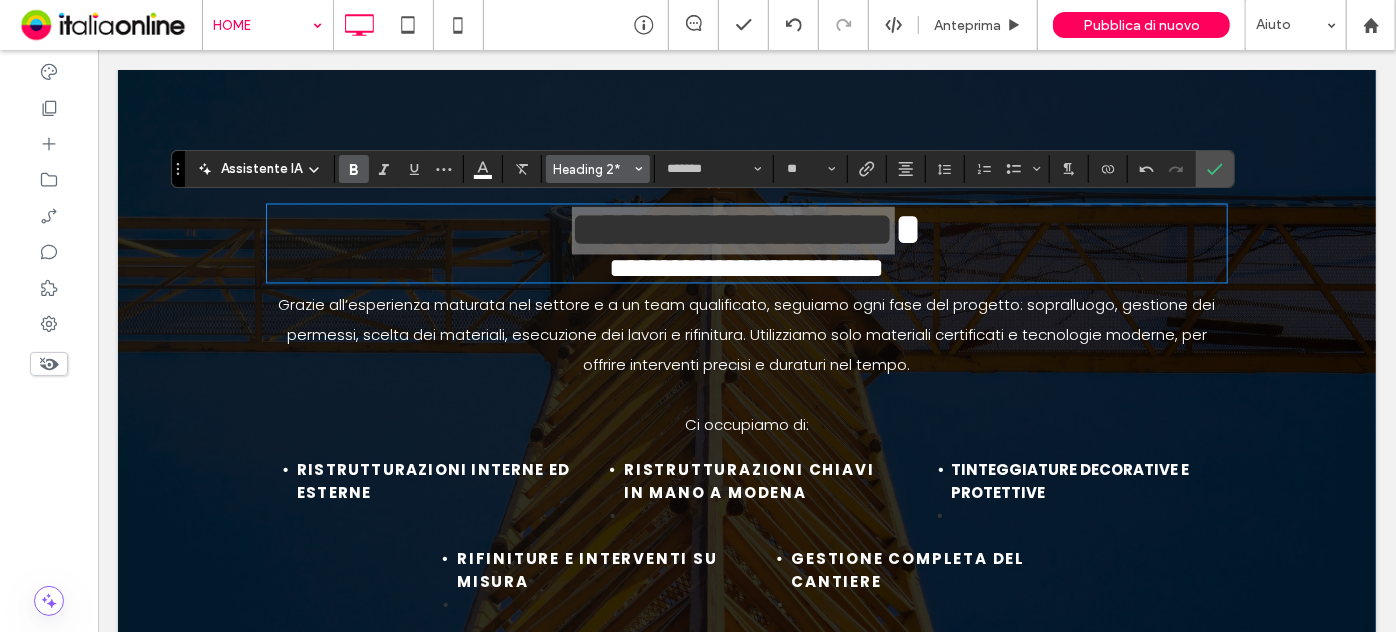click on "Heading 2*" at bounding box center (598, 169) 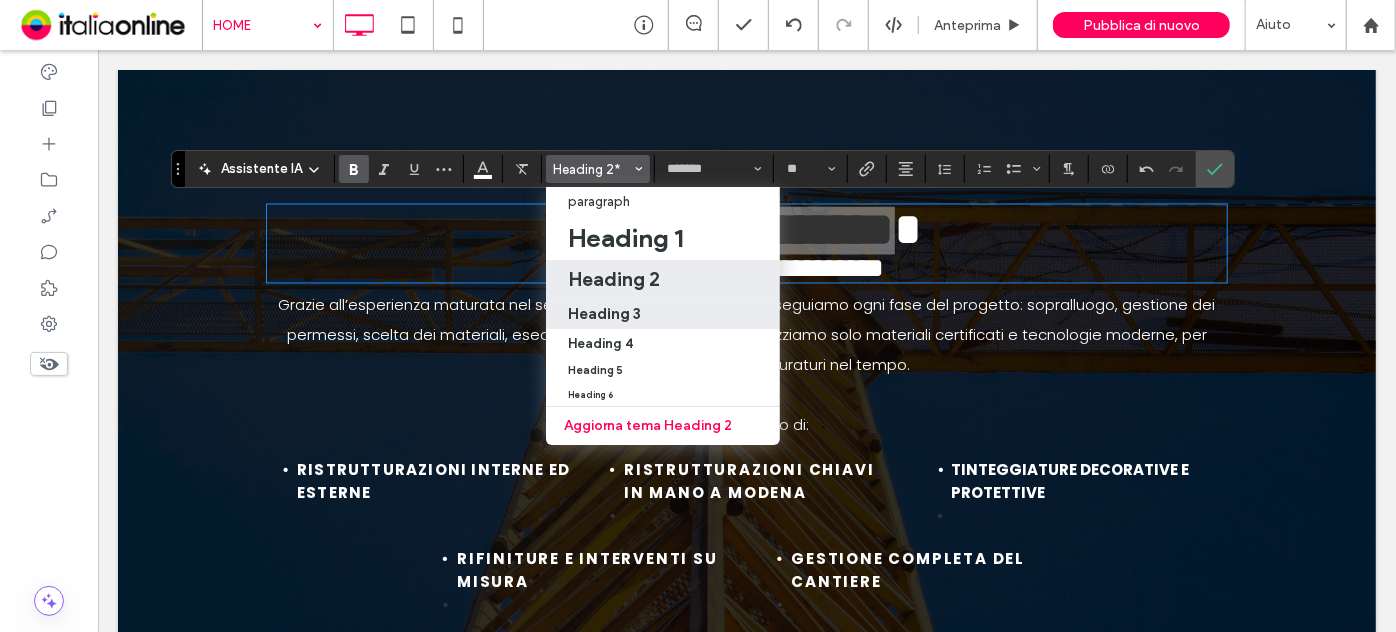 click on "Heading 3" at bounding box center (604, 313) 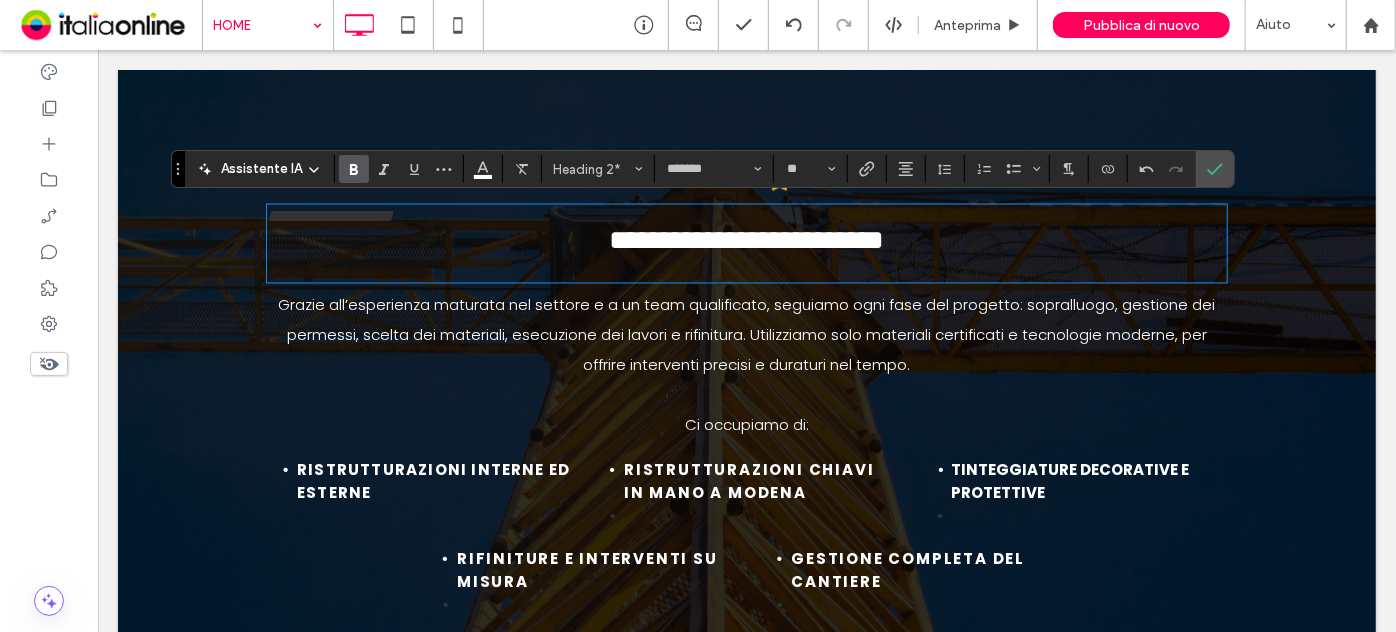 type on "**" 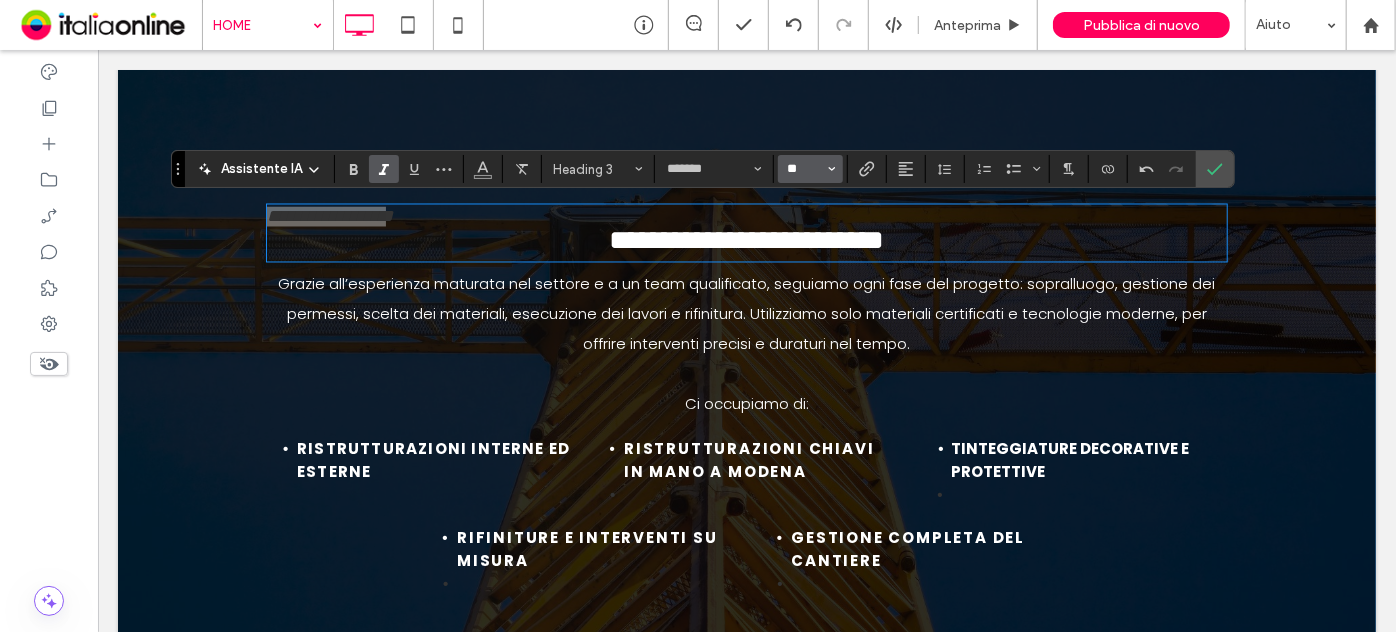 click on "**" at bounding box center [804, 169] 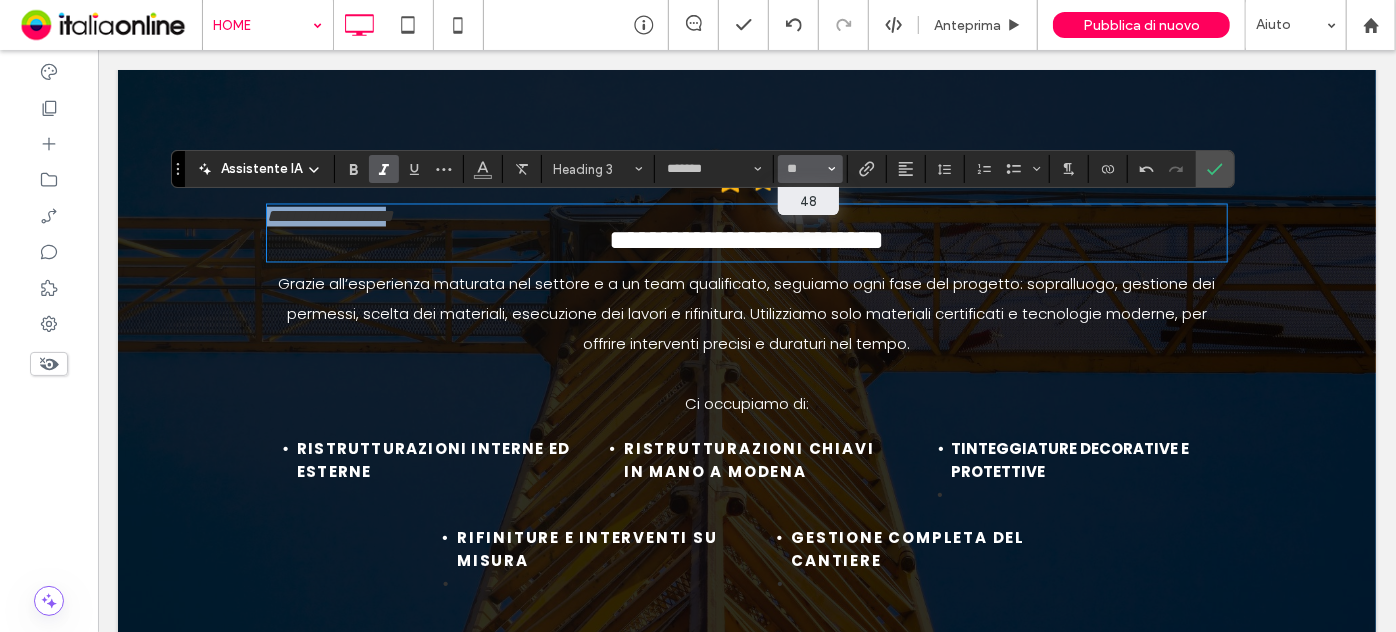 type on "**" 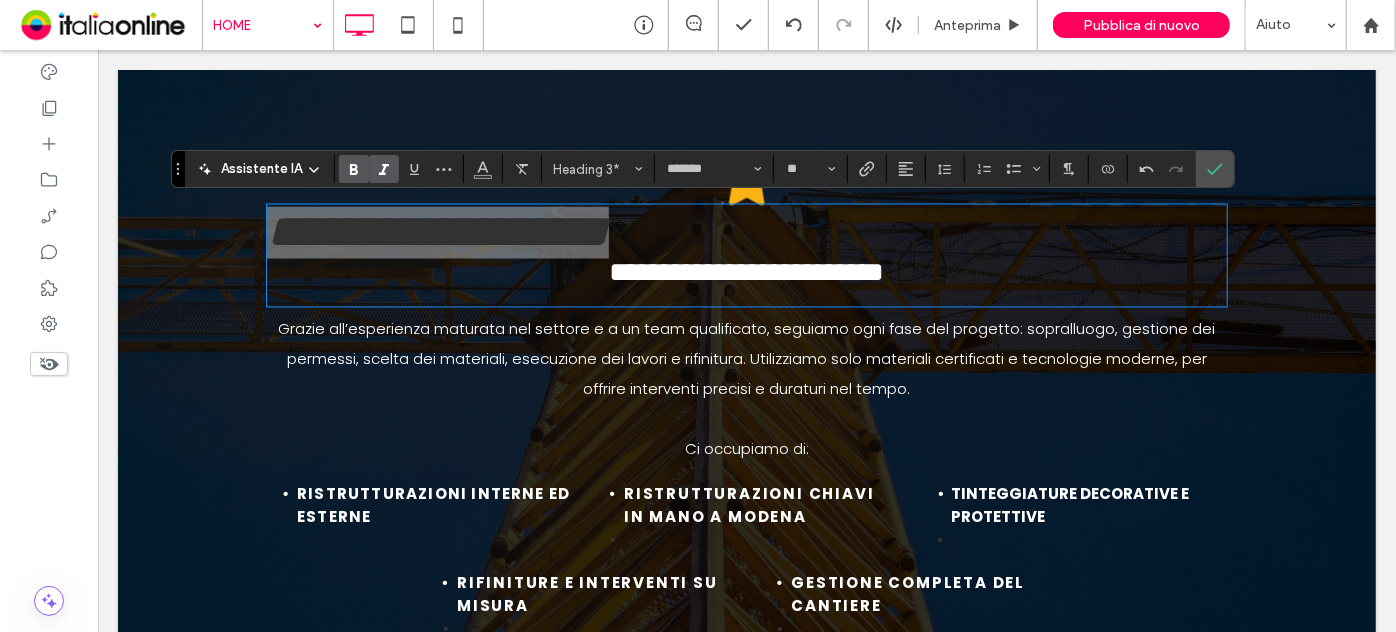 click at bounding box center (354, 169) 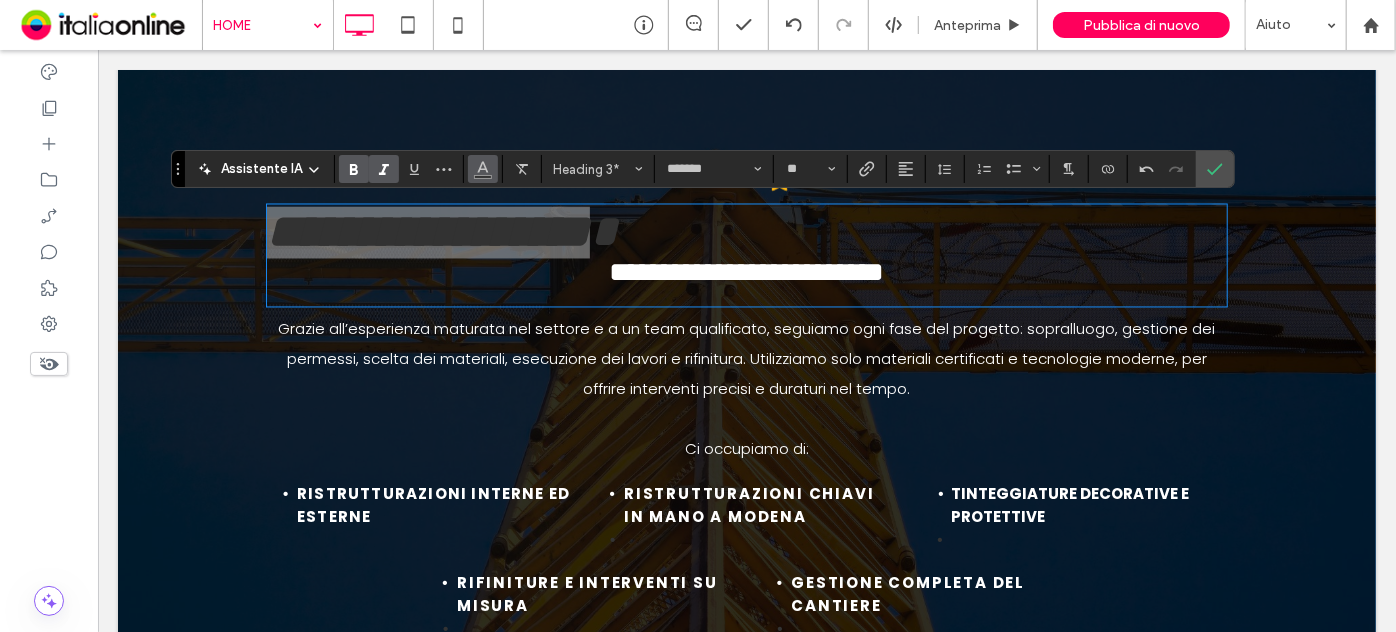 click 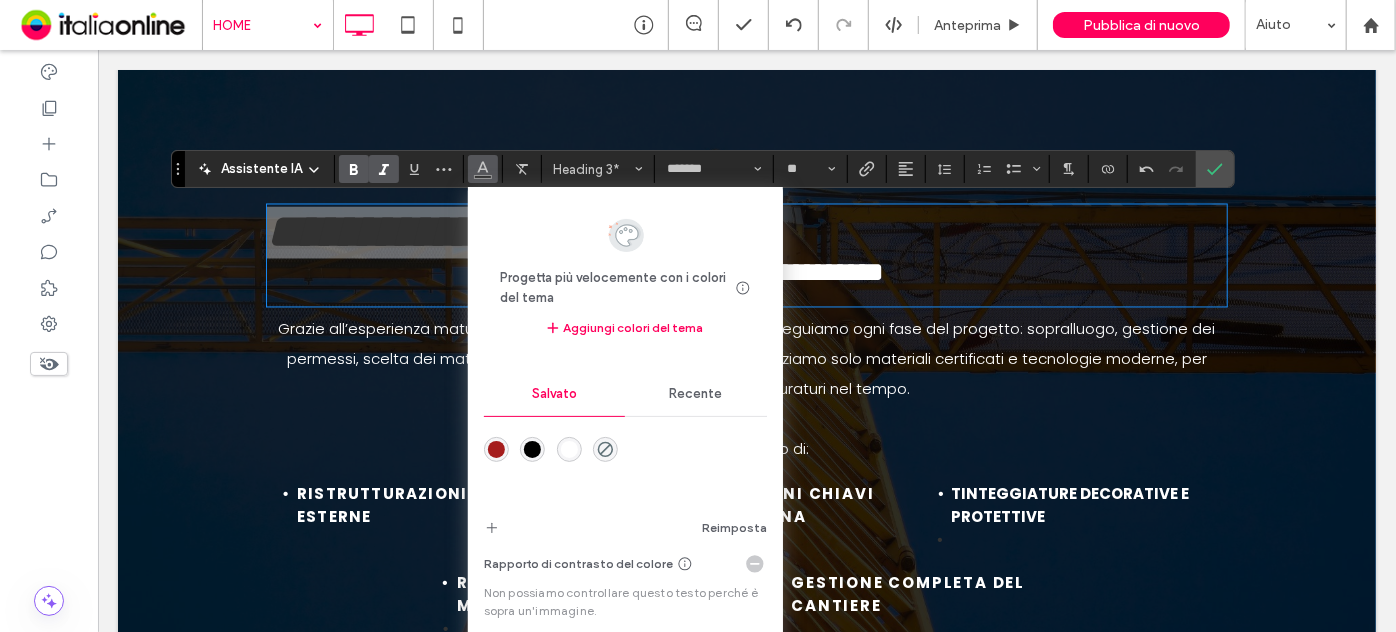 click at bounding box center [569, 449] 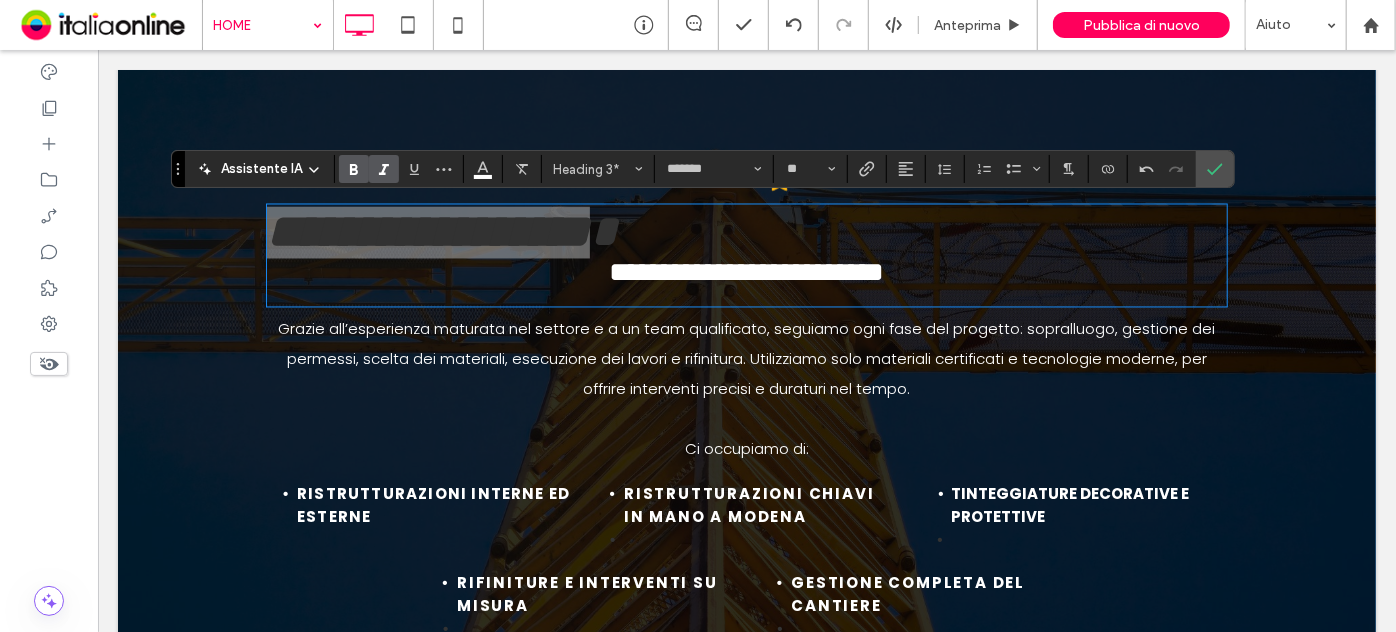 click 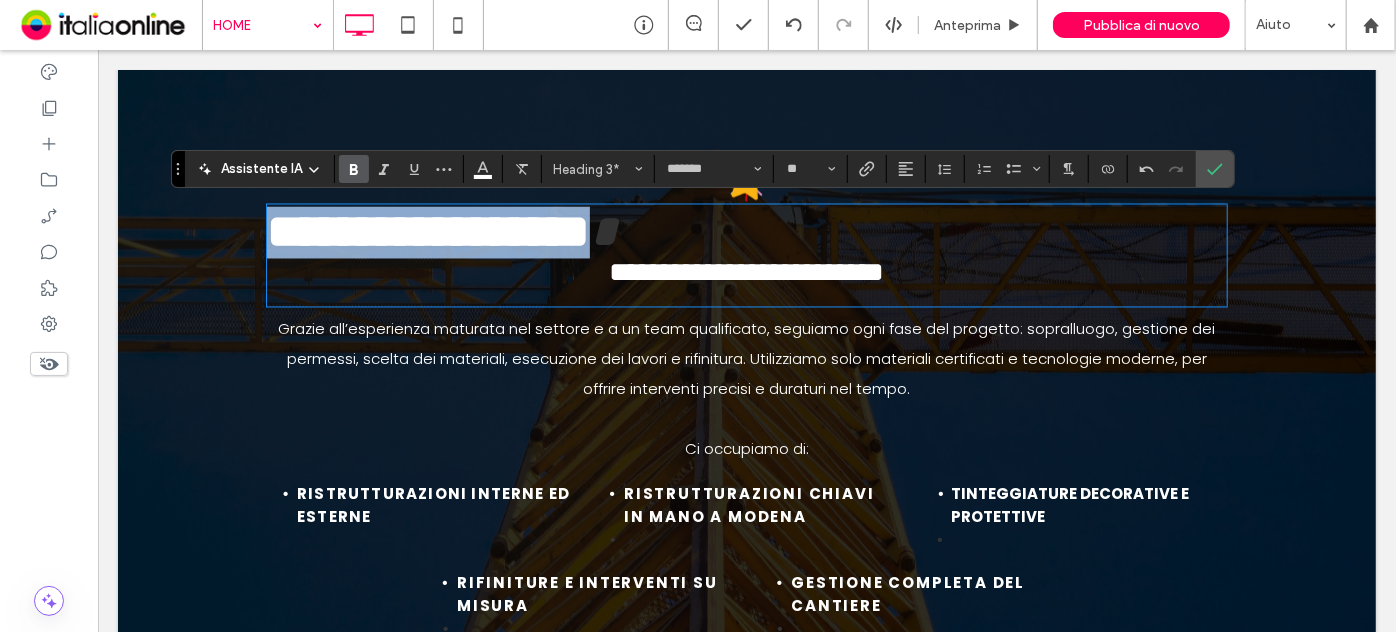 click on "**********" at bounding box center (427, 231) 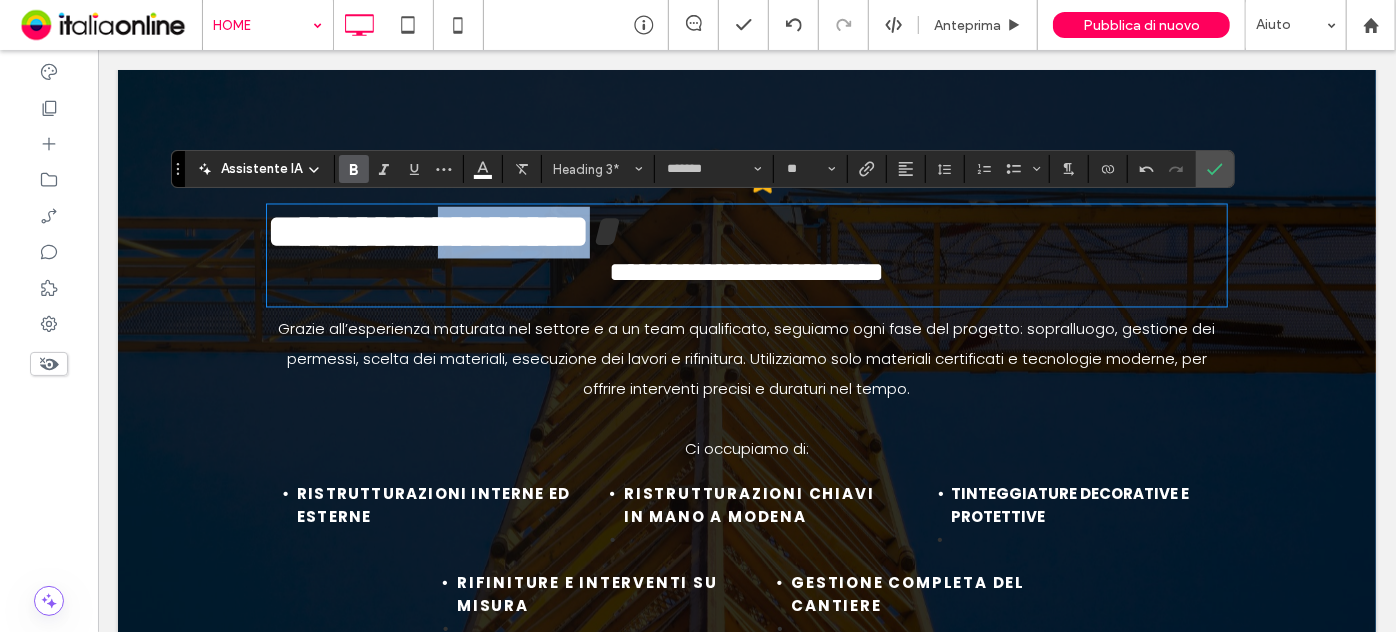drag, startPoint x: 511, startPoint y: 249, endPoint x: 691, endPoint y: 254, distance: 180.06943 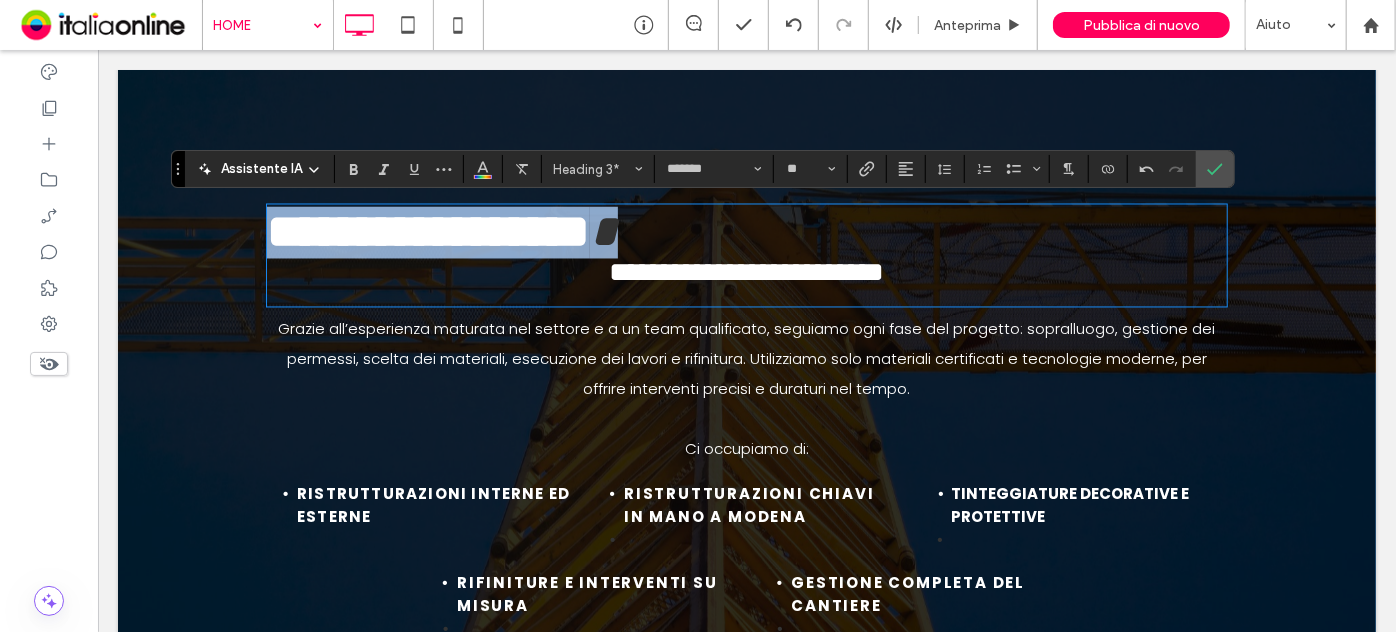 drag, startPoint x: 753, startPoint y: 245, endPoint x: 235, endPoint y: 238, distance: 518.0473 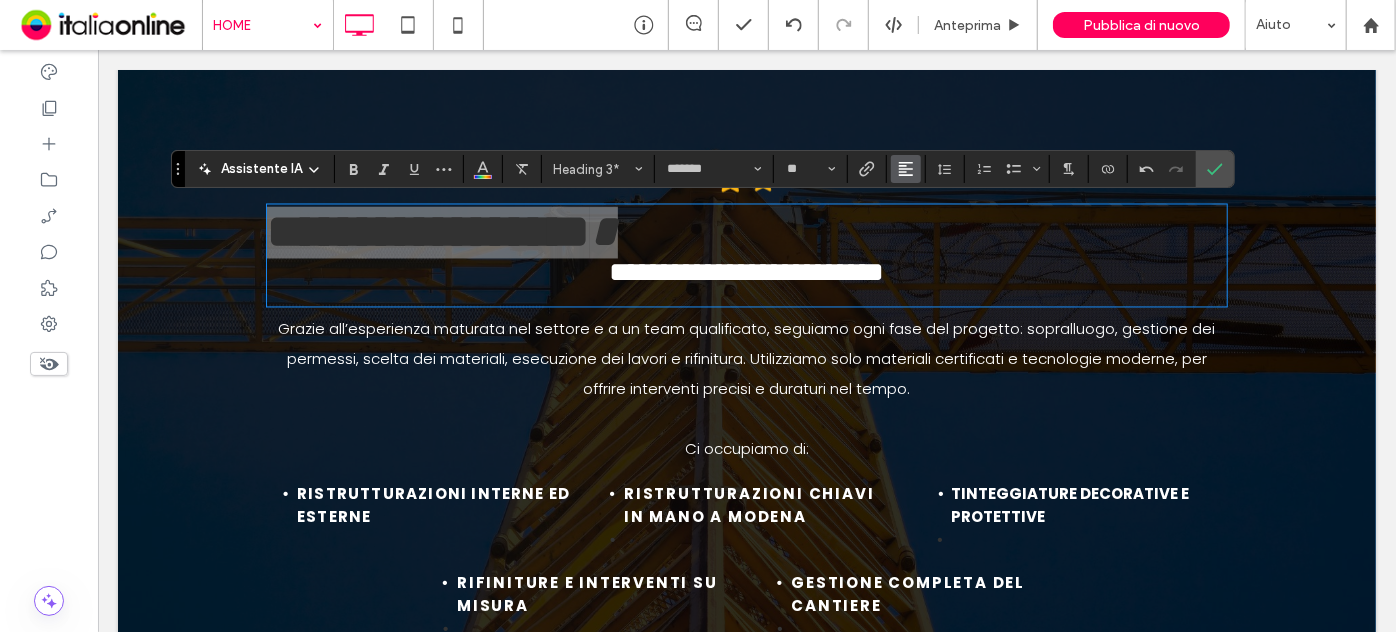 click 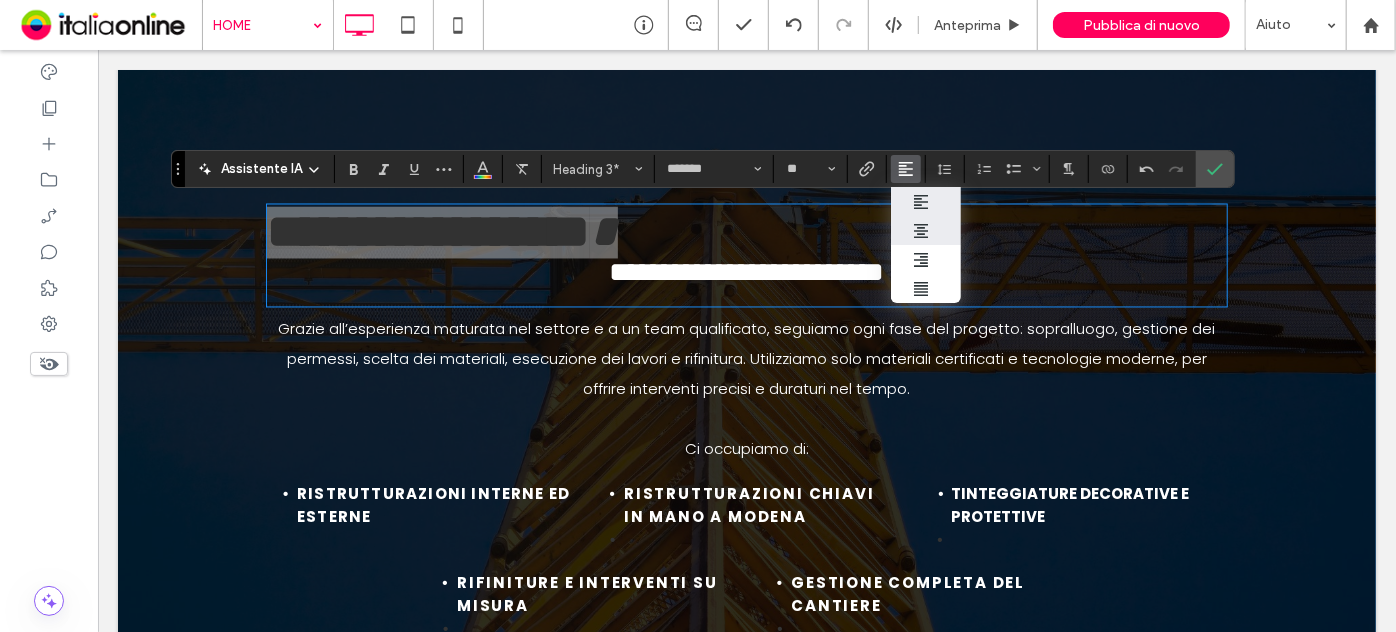 click 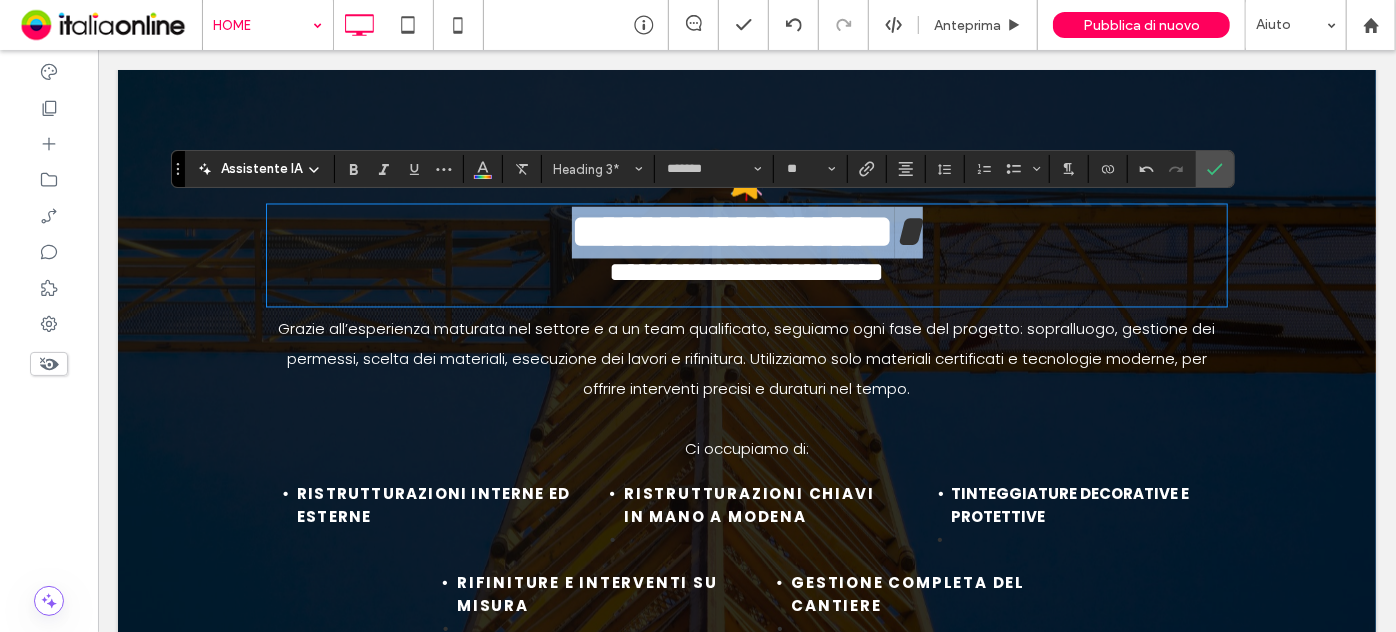 click on "**********" at bounding box center [732, 231] 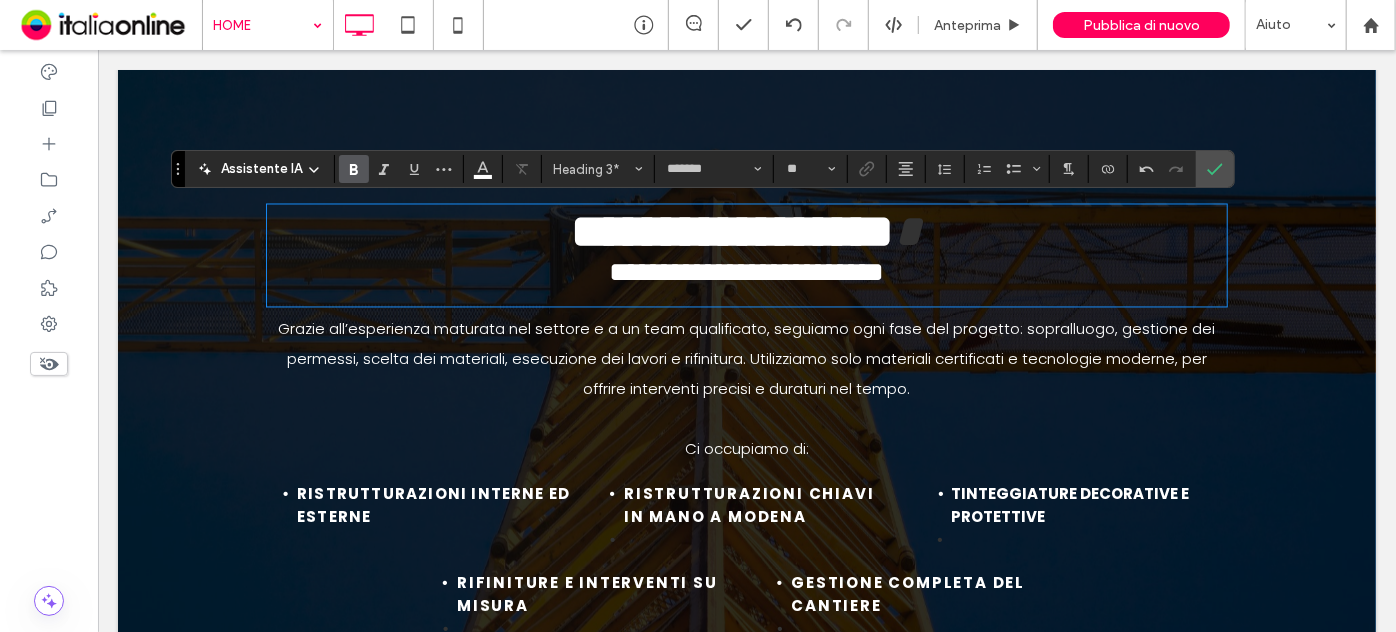 click on "Grazie all’esperienza maturata nel settore e a un team qualificato, seguiamo ogni fase del progetto: sopralluogo, gestione dei permessi, scelta dei materiali, esecuzione dei lavori e rifinitura. Utilizziamo solo materiali certificati e tecnologie moderne, per offrire interventi precisi e duraturi nel tempo." at bounding box center (746, 358) 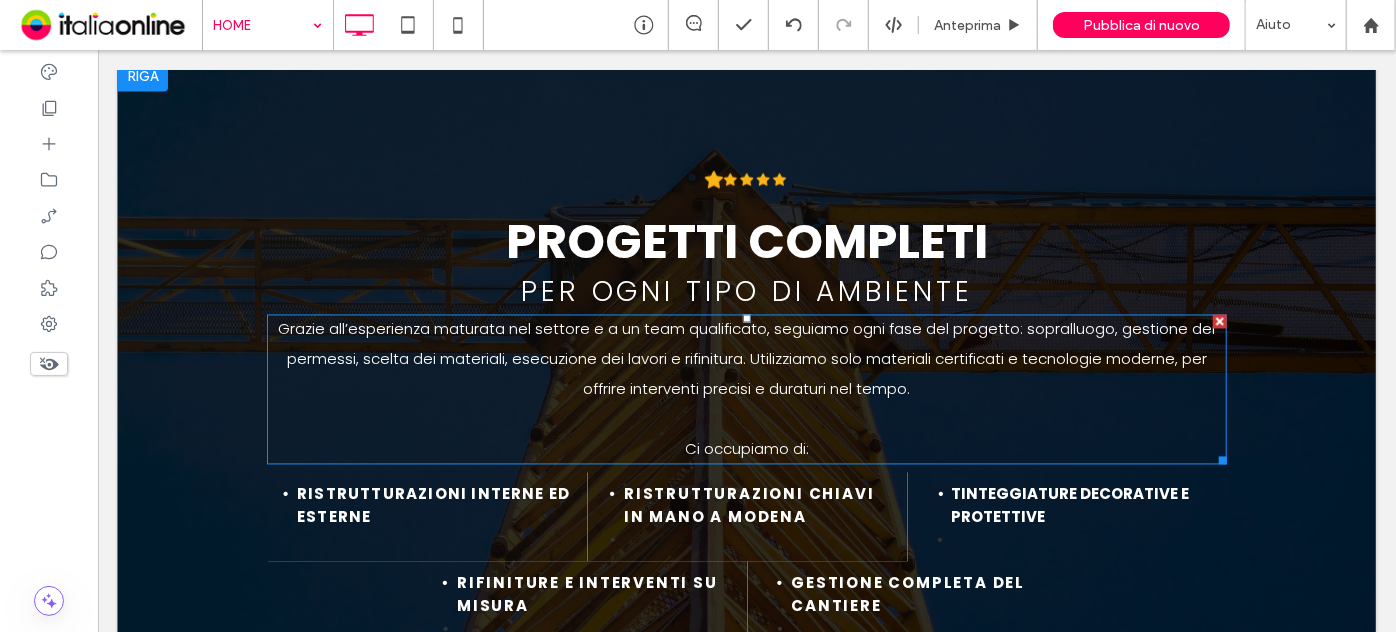 click on "Grazie all’esperienza maturata nel settore e a un team qualificato, seguiamo ogni fase del progetto: sopralluogo, gestione dei permessi, scelta dei materiali, esecuzione dei lavori e rifinitura. Utilizziamo solo materiali certificati e tecnologie moderne, per offrire interventi precisi e duraturi nel tempo." at bounding box center (746, 359) 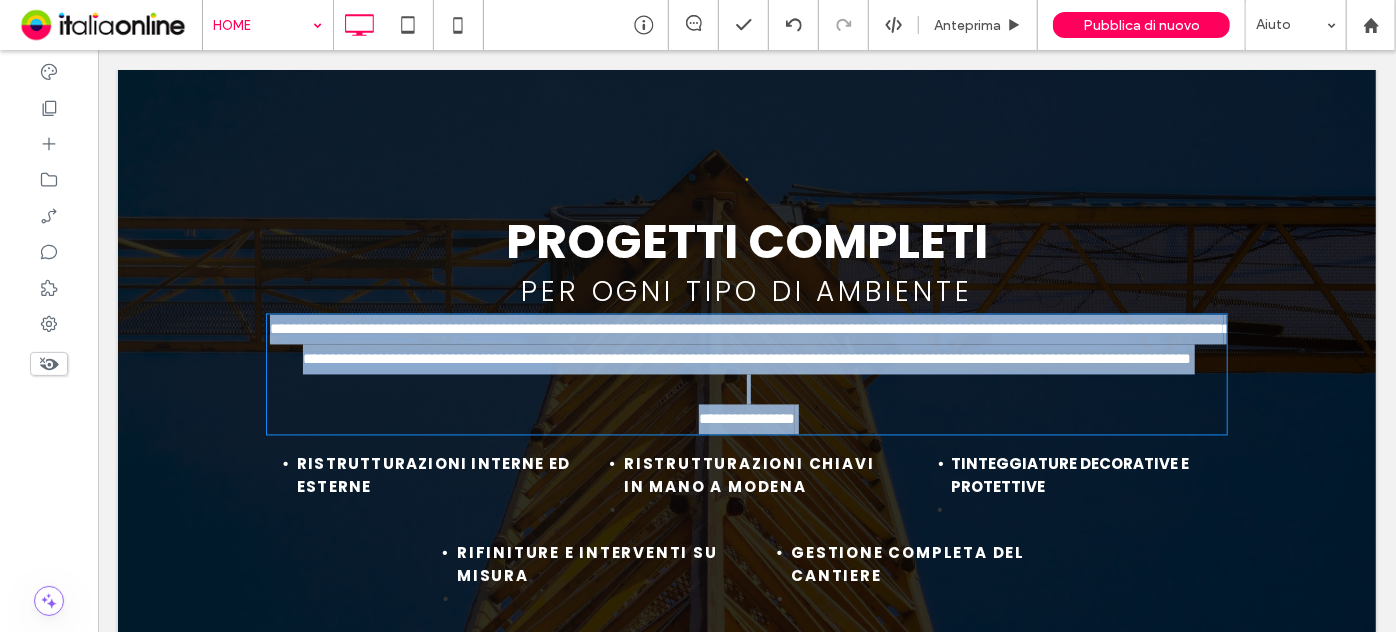 click on "**********" at bounding box center [749, 343] 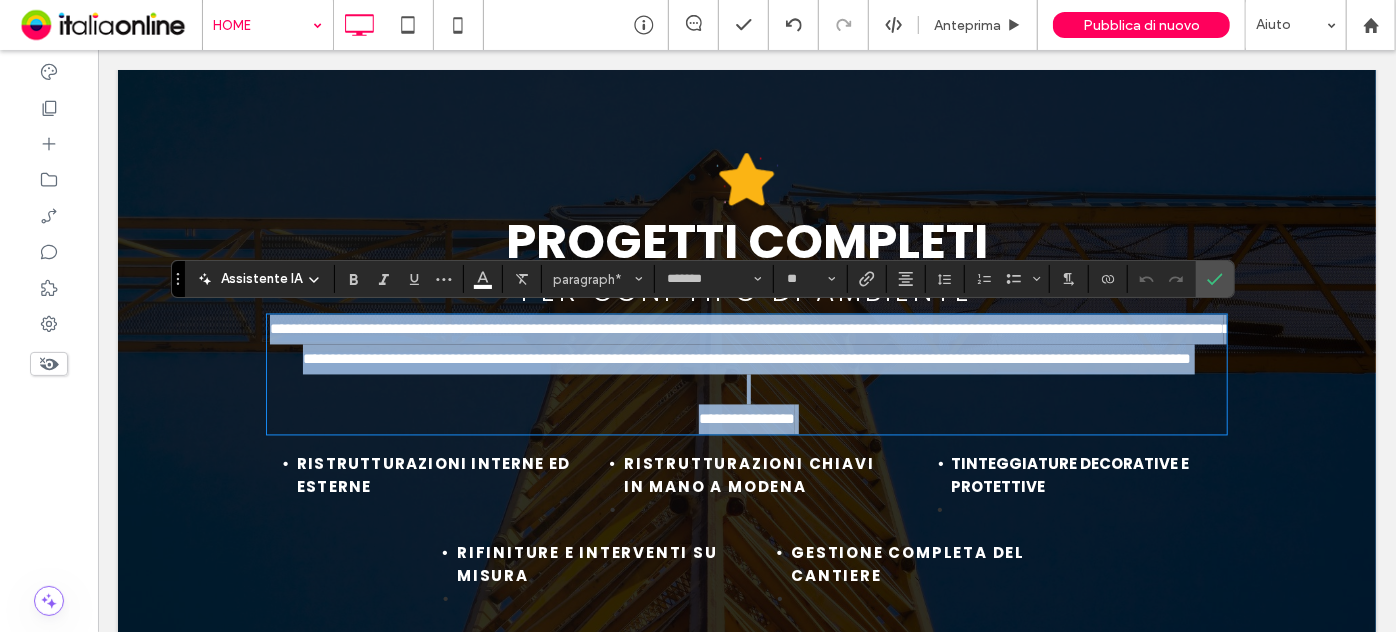 click on "**********" at bounding box center [749, 343] 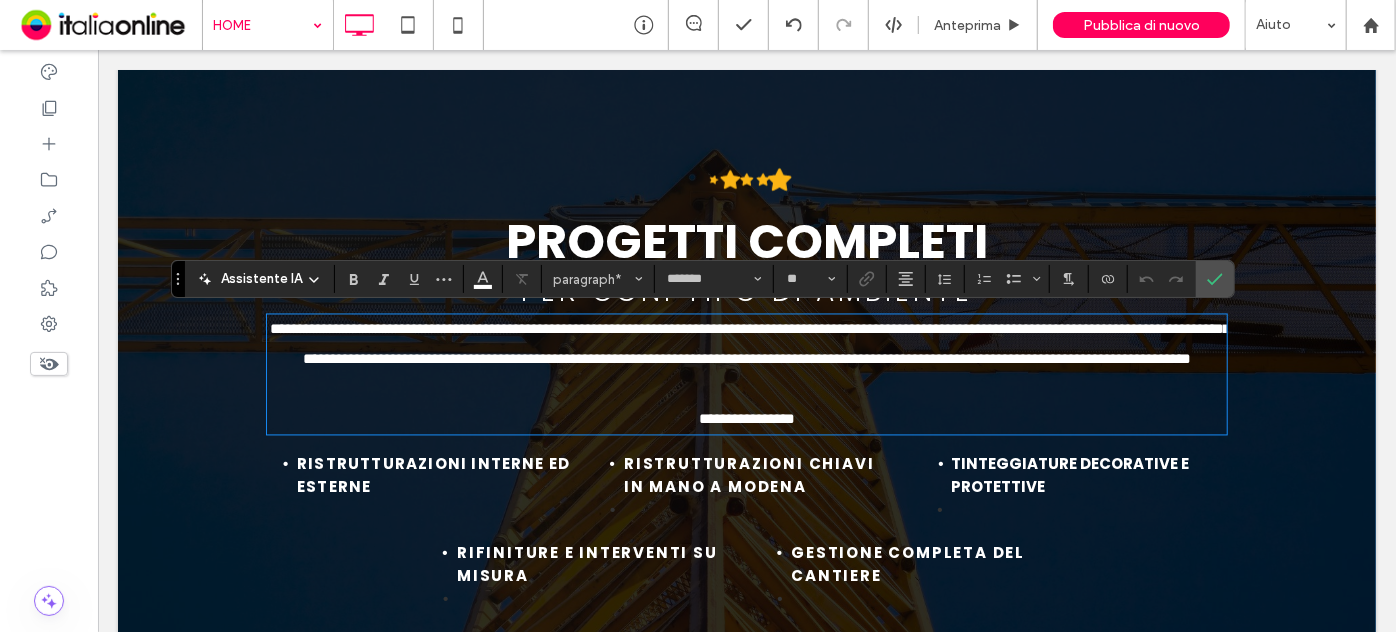 type 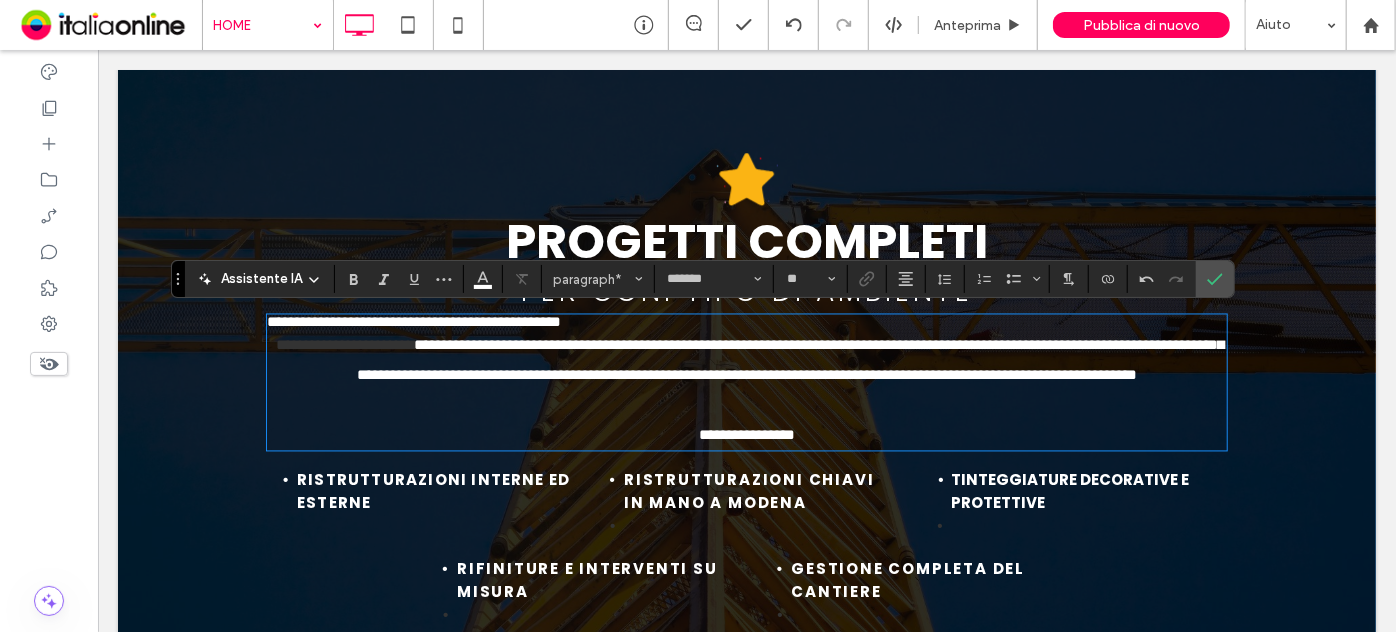 scroll, scrollTop: 0, scrollLeft: 0, axis: both 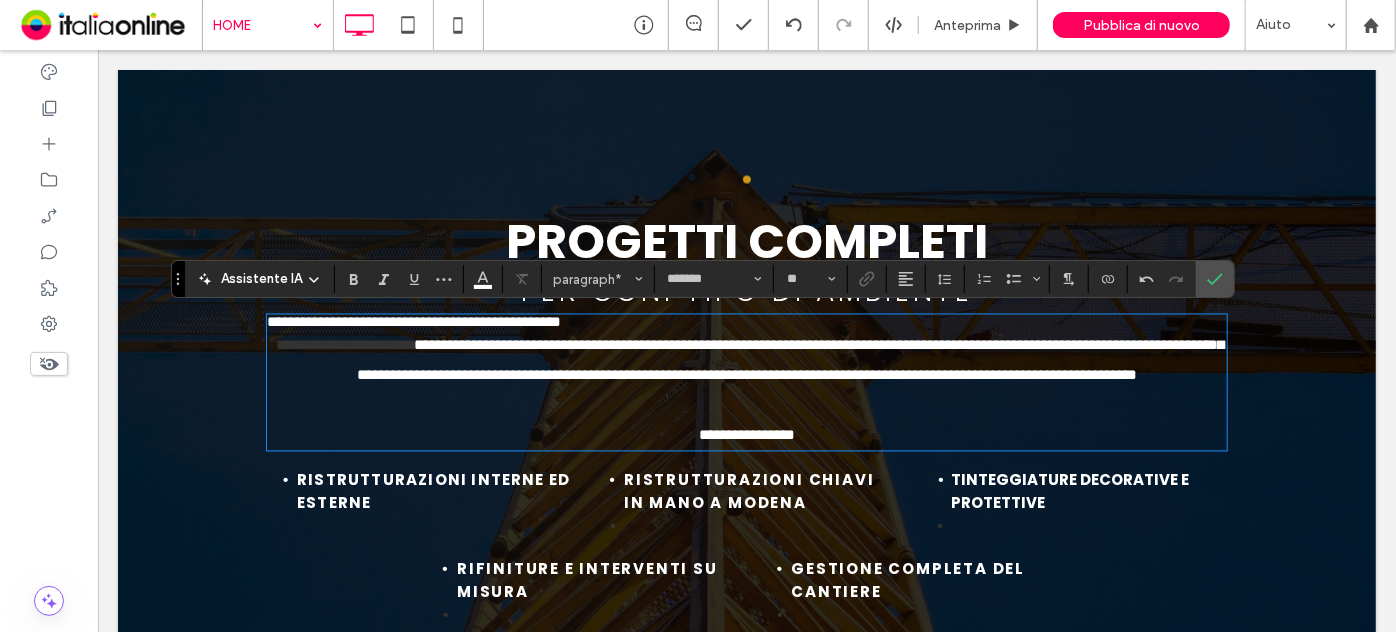 click on "**********" at bounding box center [746, 322] 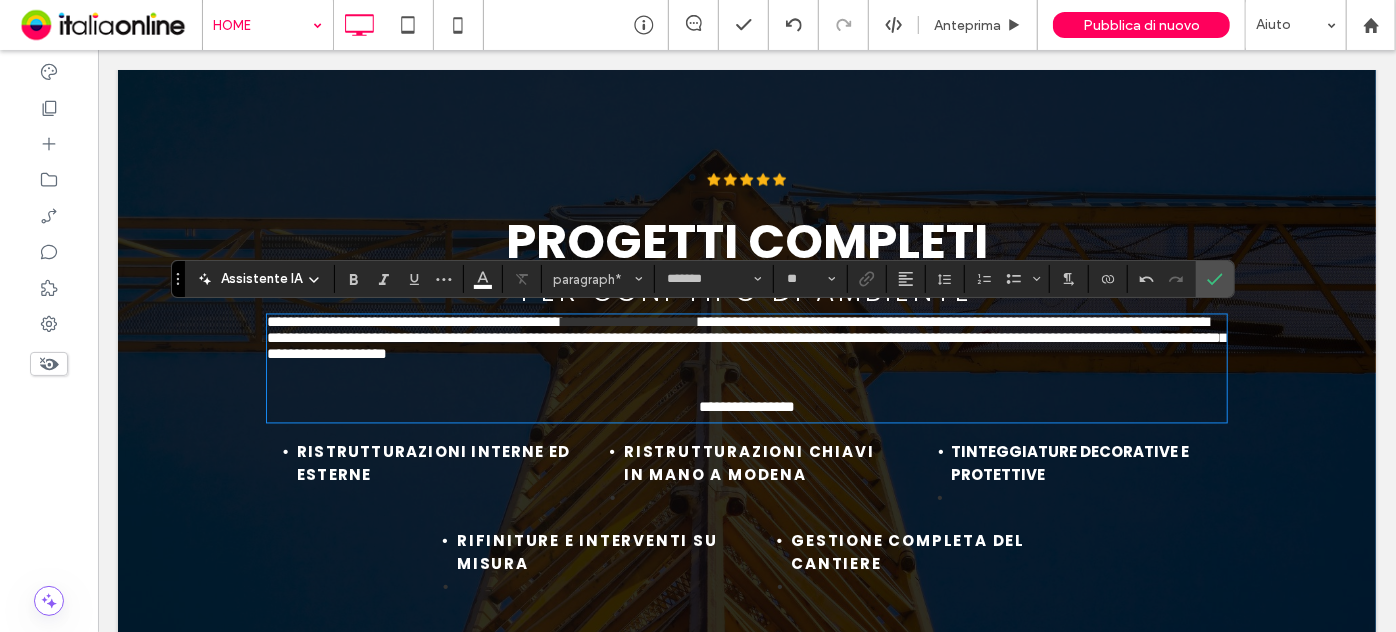 click on "**********" at bounding box center (746, 337) 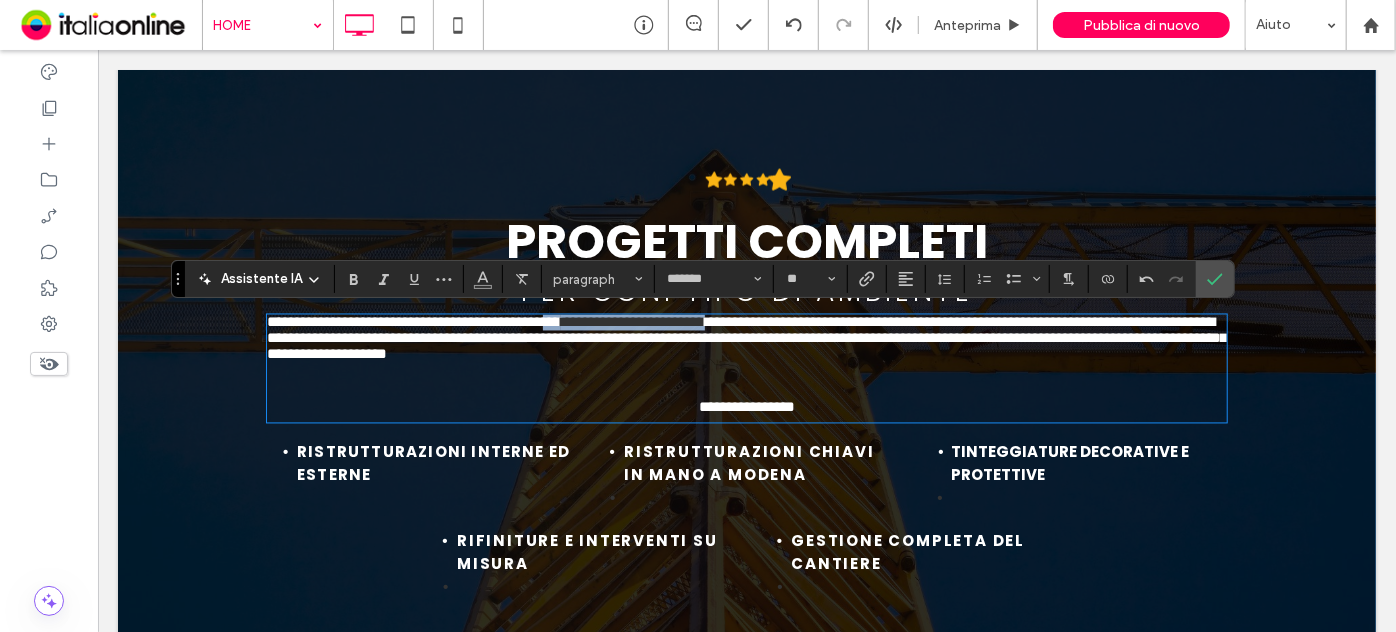 drag, startPoint x: 790, startPoint y: 325, endPoint x: 591, endPoint y: 323, distance: 199.01006 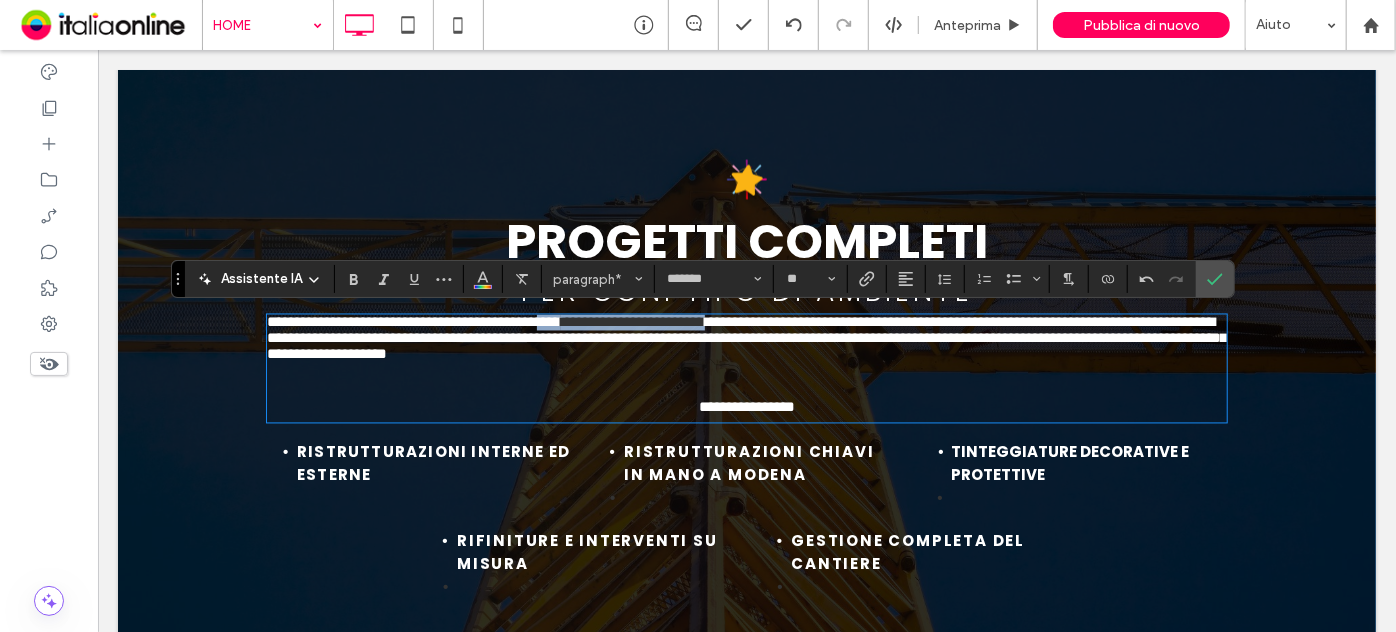 click on "**********" at bounding box center [413, 321] 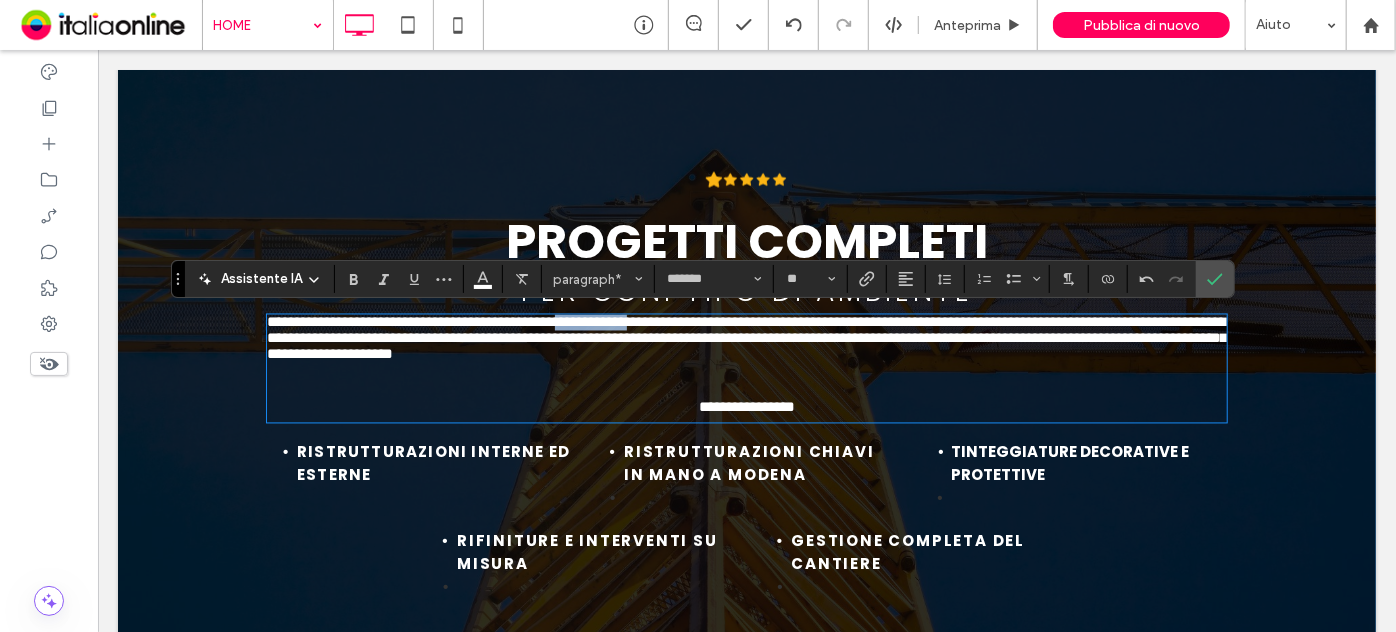 drag, startPoint x: 610, startPoint y: 323, endPoint x: 786, endPoint y: 329, distance: 176.10225 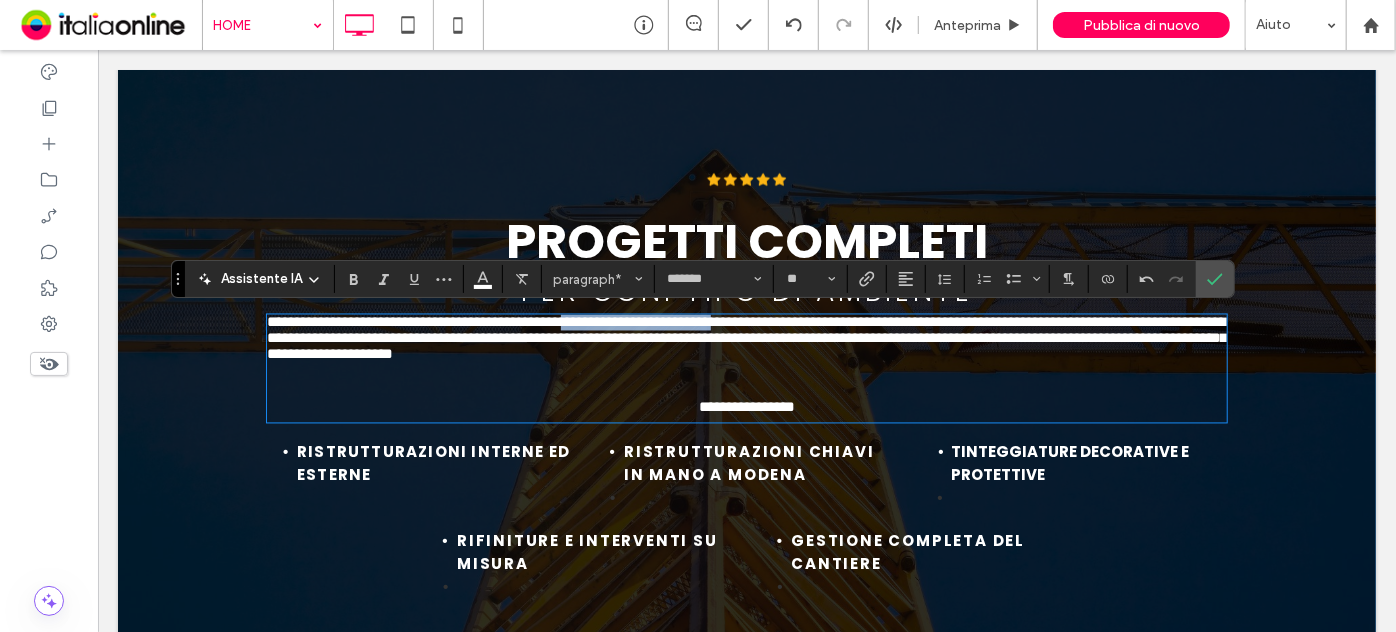 drag, startPoint x: 796, startPoint y: 327, endPoint x: 614, endPoint y: 317, distance: 182.27452 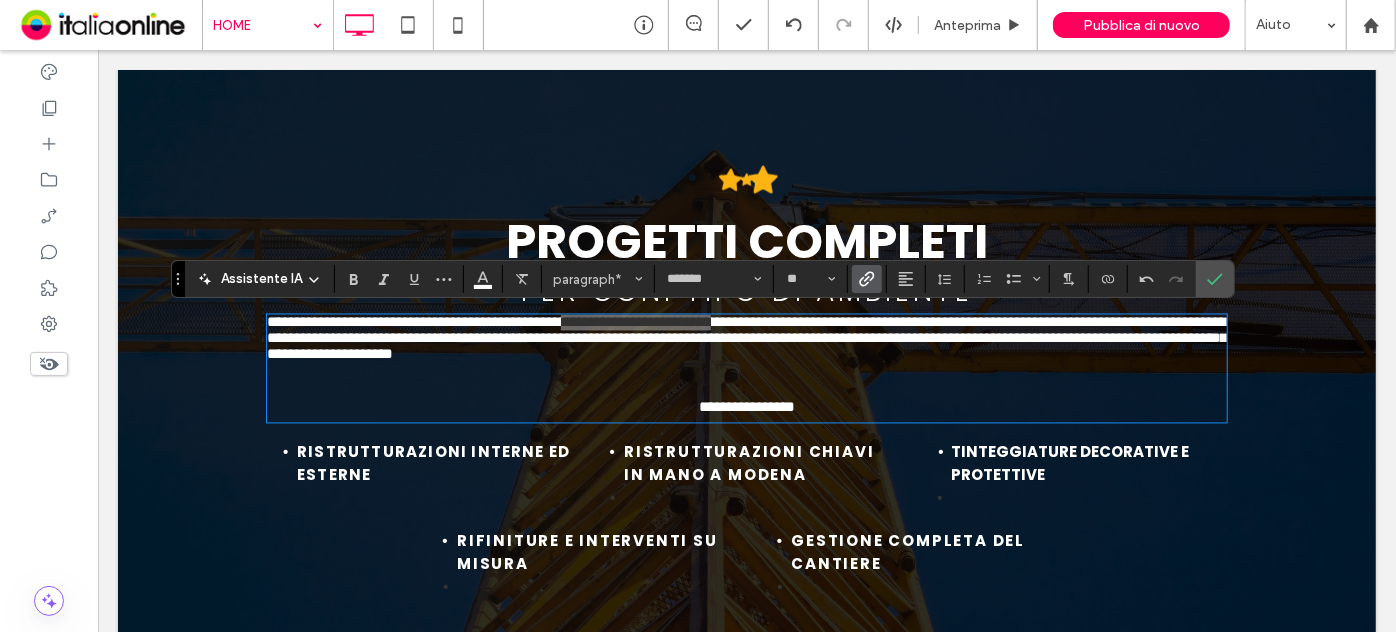 click 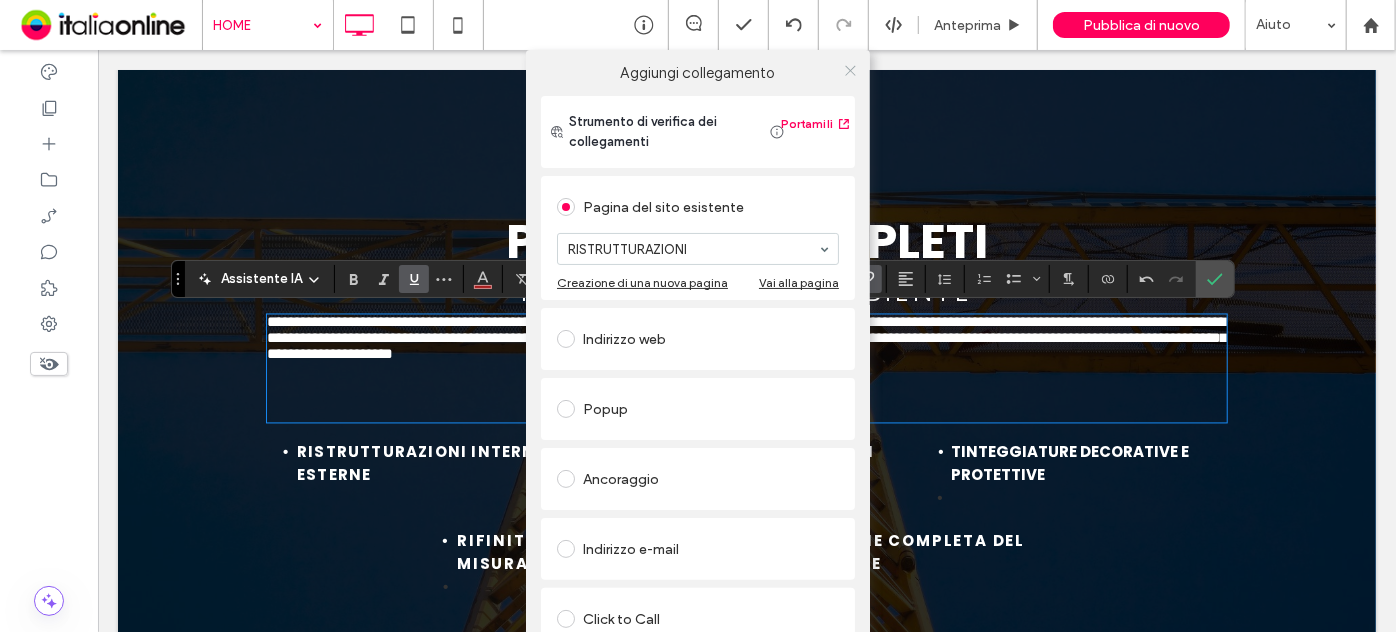 click 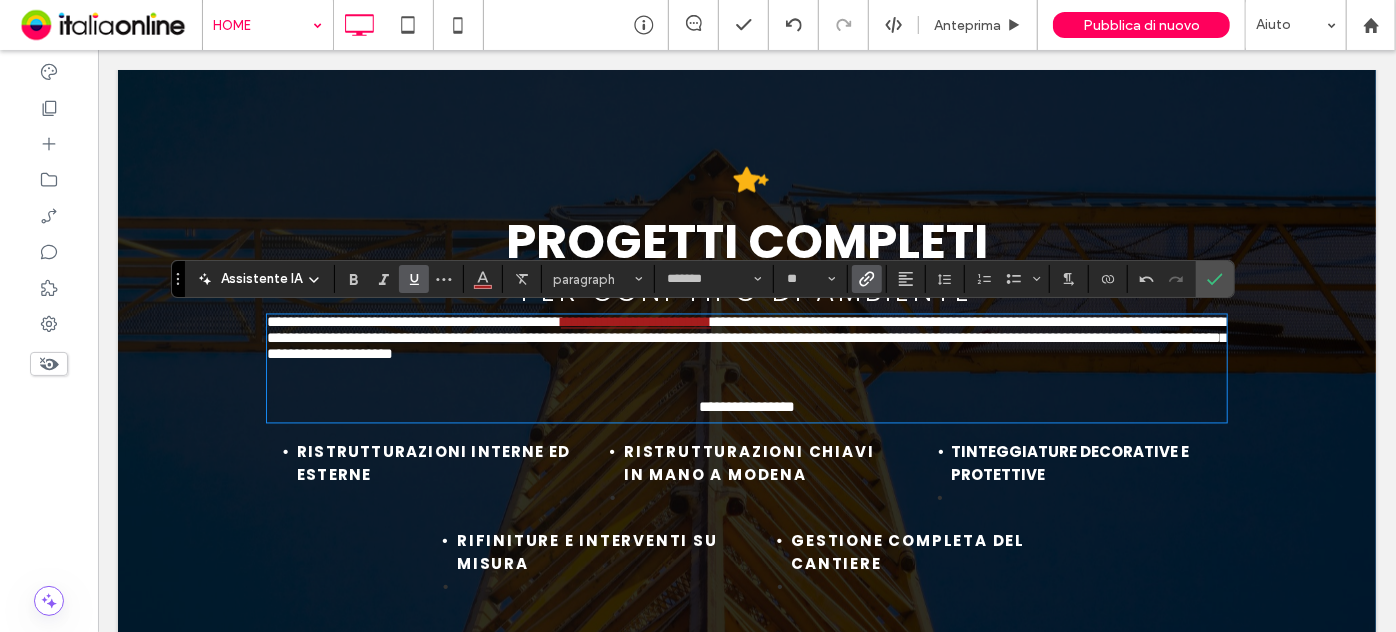 click on "**********" at bounding box center (746, 337) 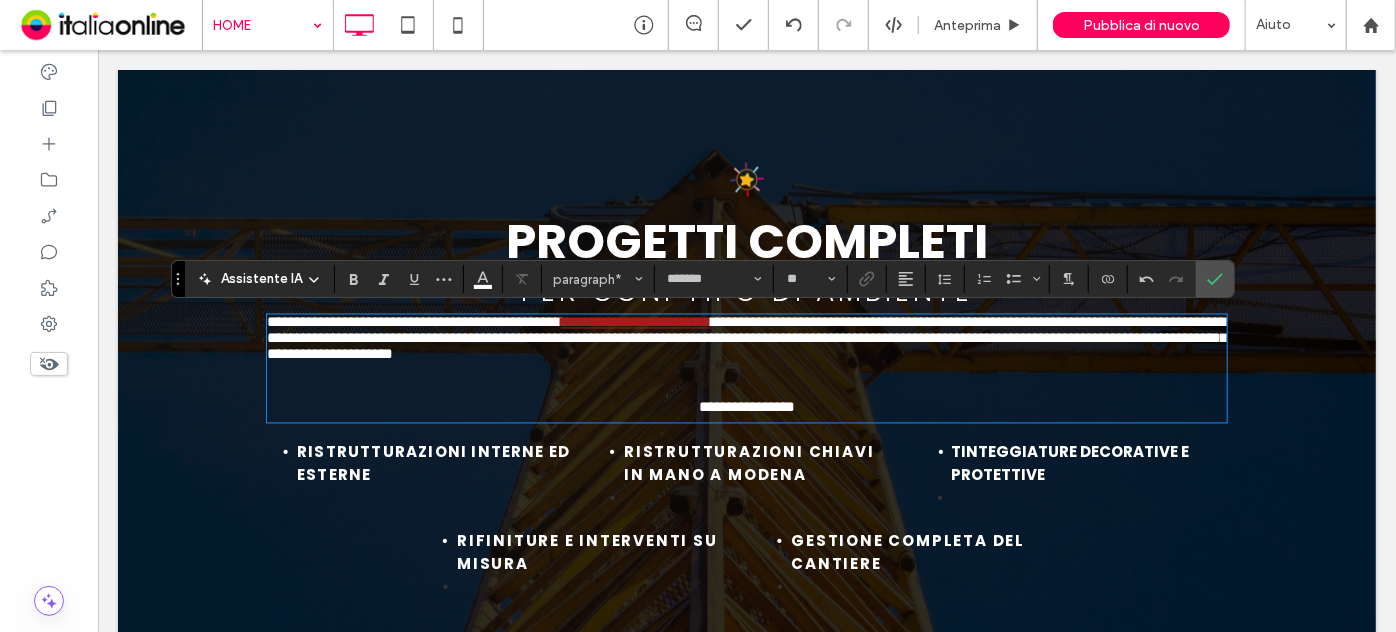 click at bounding box center [746, 377] 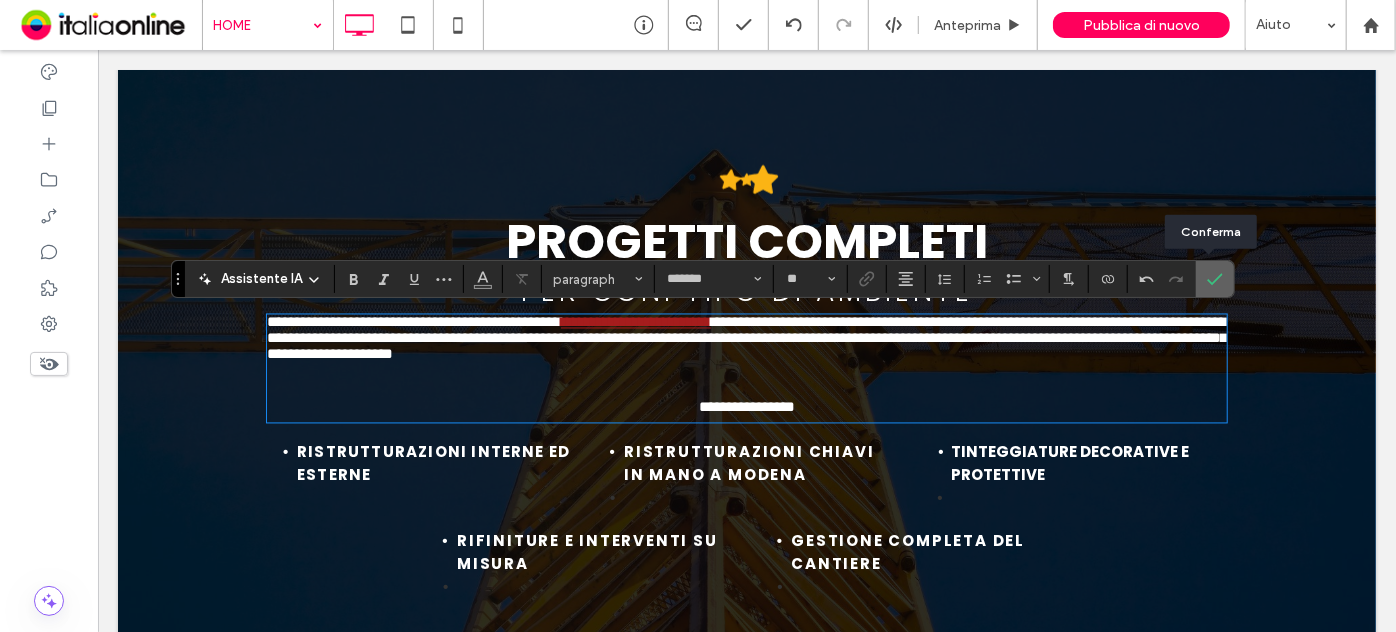 drag, startPoint x: 1215, startPoint y: 274, endPoint x: 1046, endPoint y: 246, distance: 171.30382 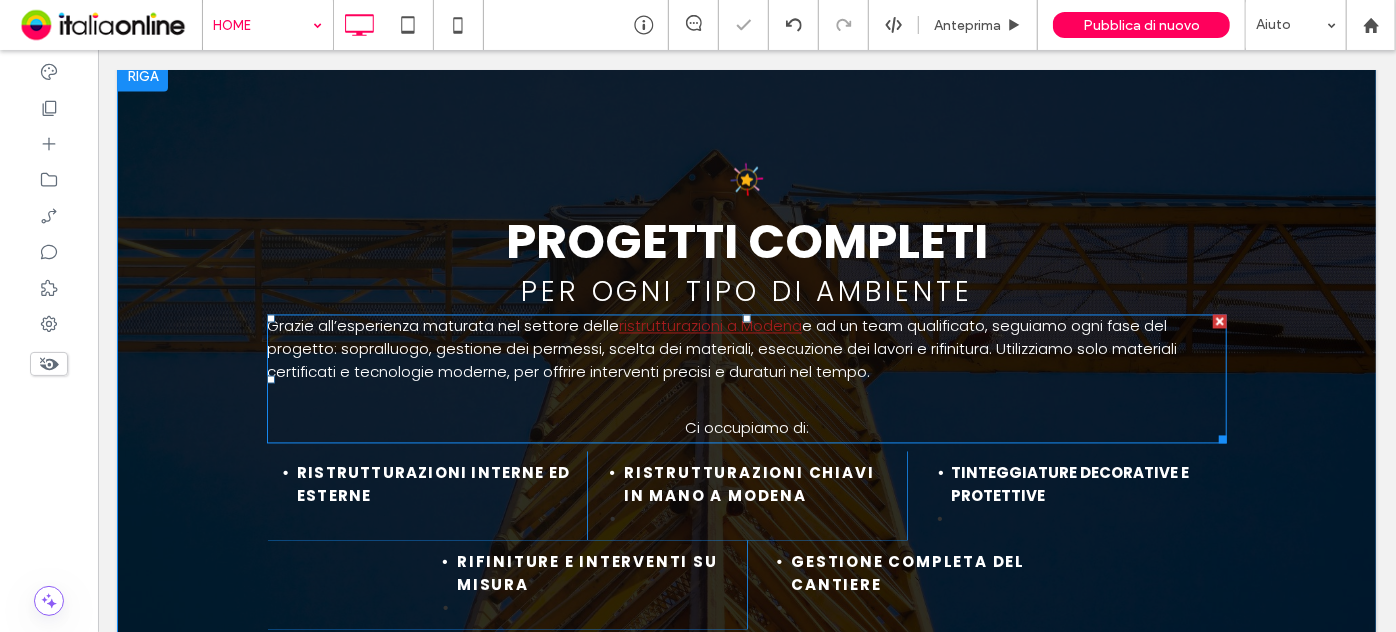 click at bounding box center (746, 398) 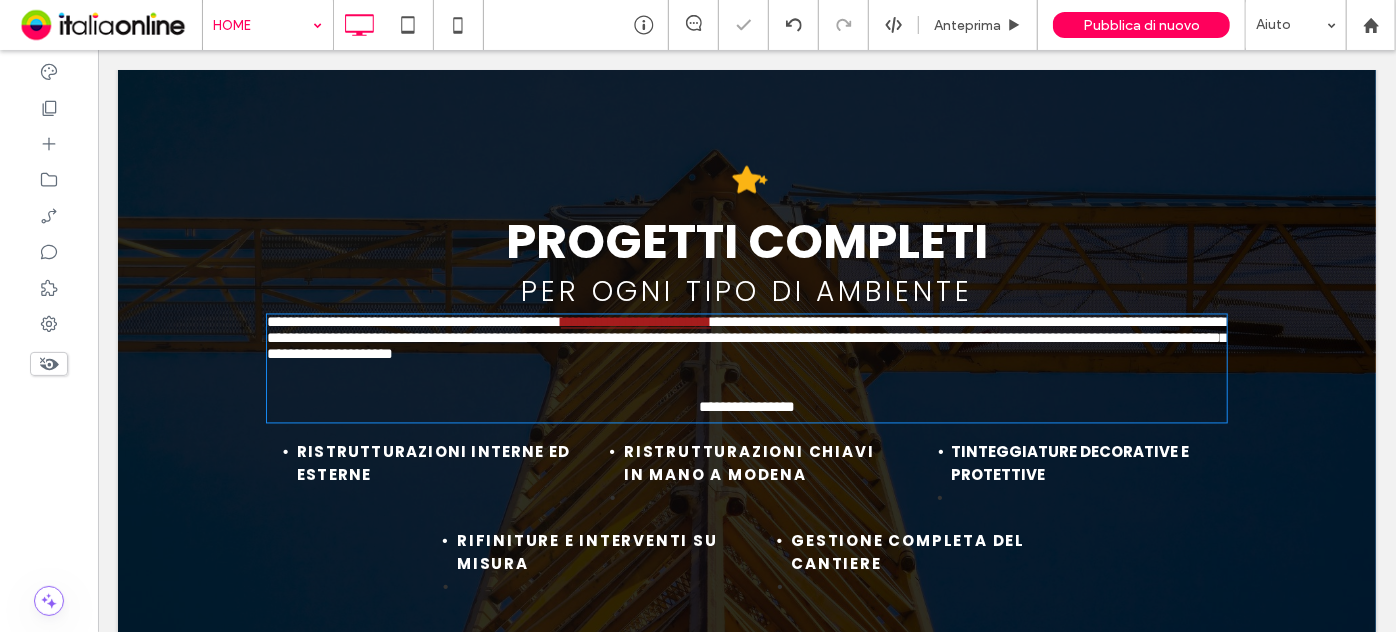 click on "**********" at bounding box center (746, 338) 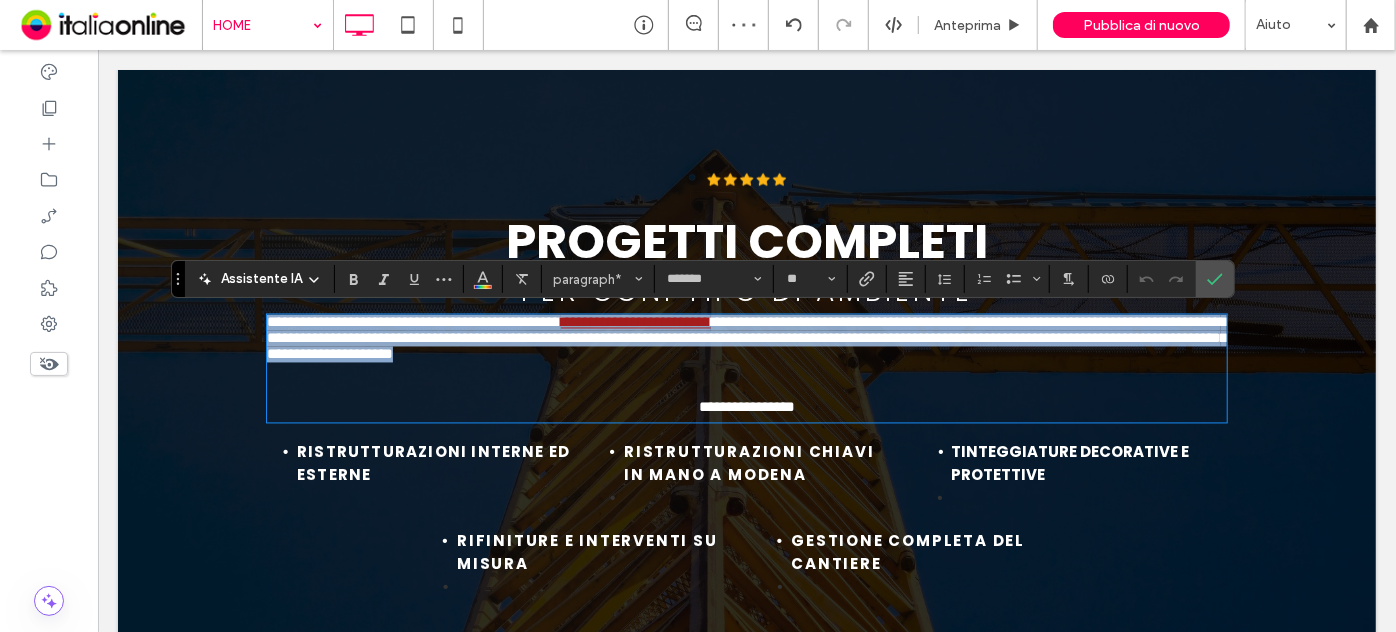drag, startPoint x: 908, startPoint y: 371, endPoint x: 149, endPoint y: 313, distance: 761.2128 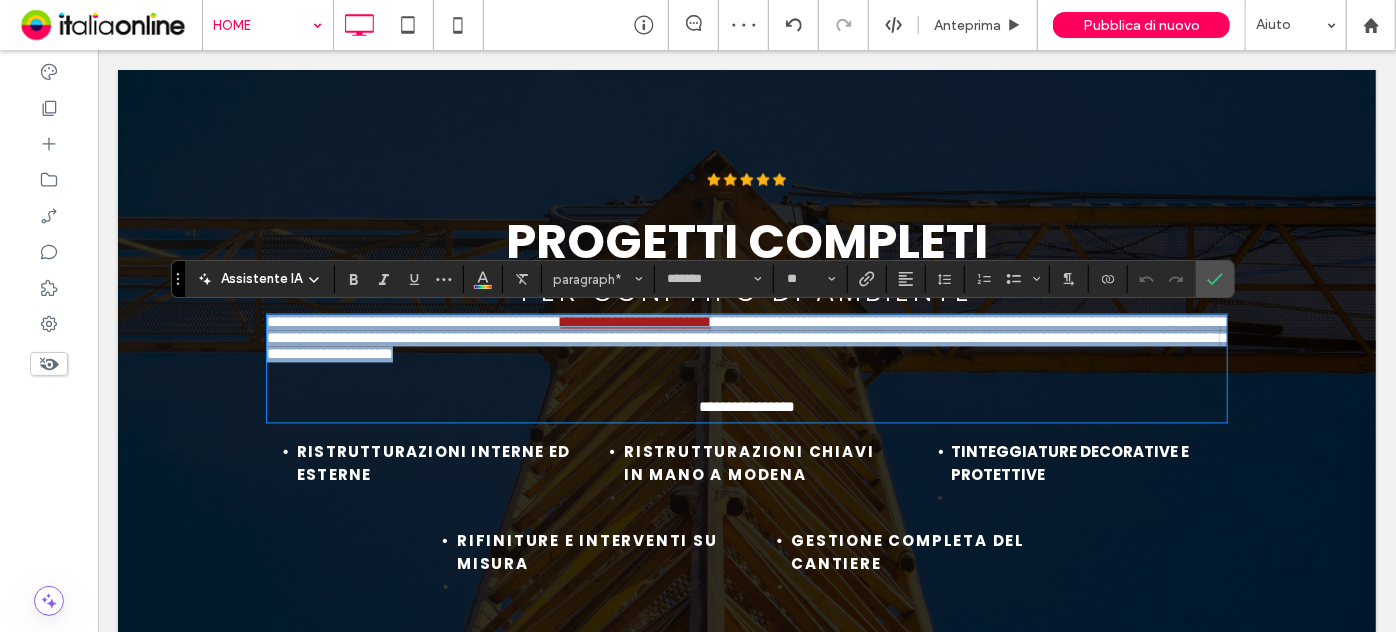 click on "**********" at bounding box center [746, 390] 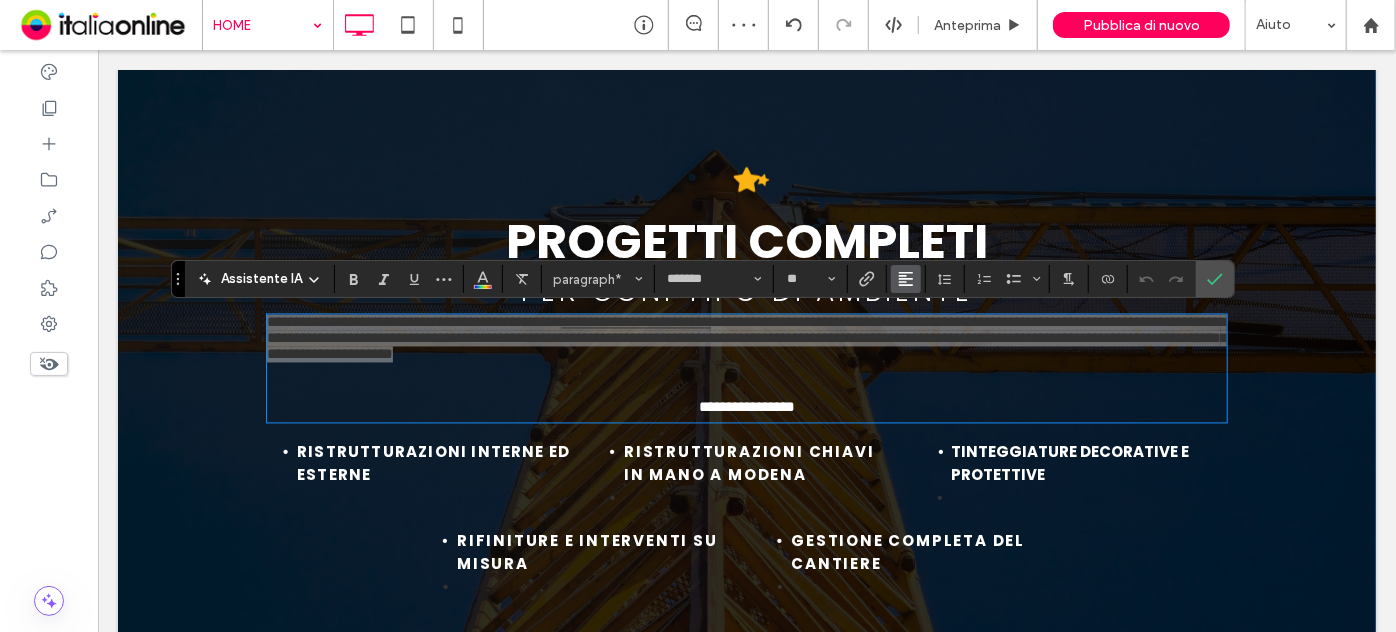 click 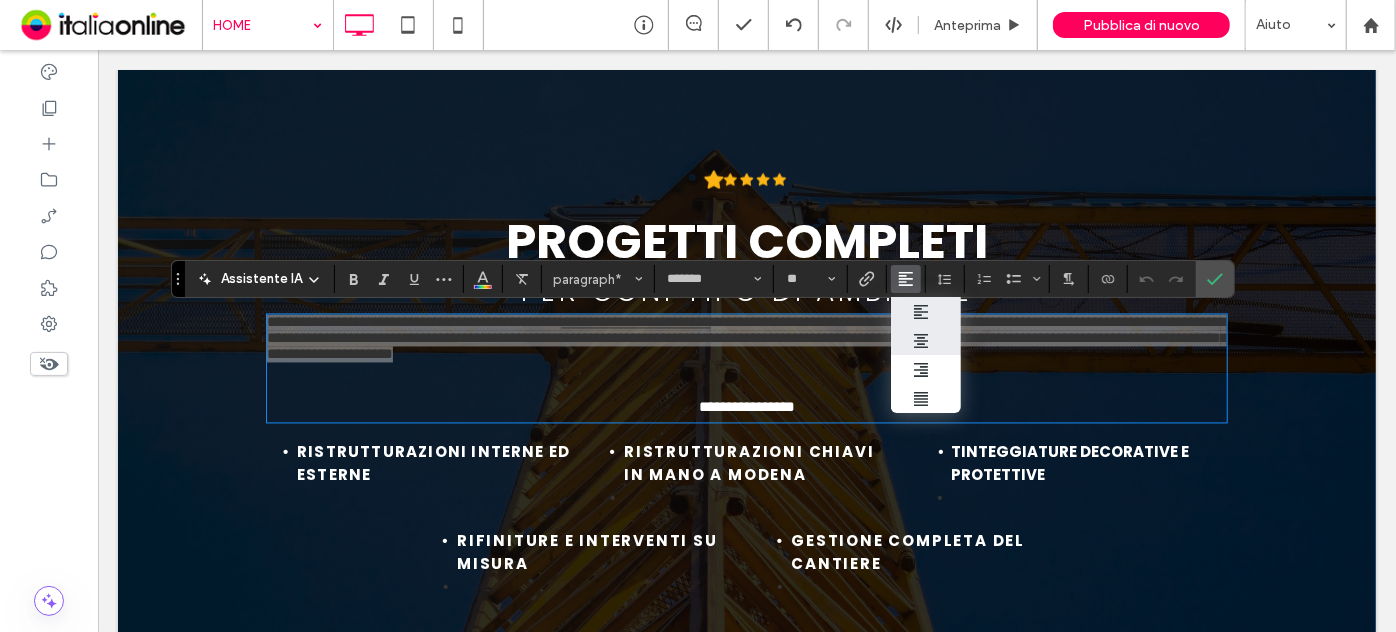 drag, startPoint x: 919, startPoint y: 332, endPoint x: 952, endPoint y: 274, distance: 66.730804 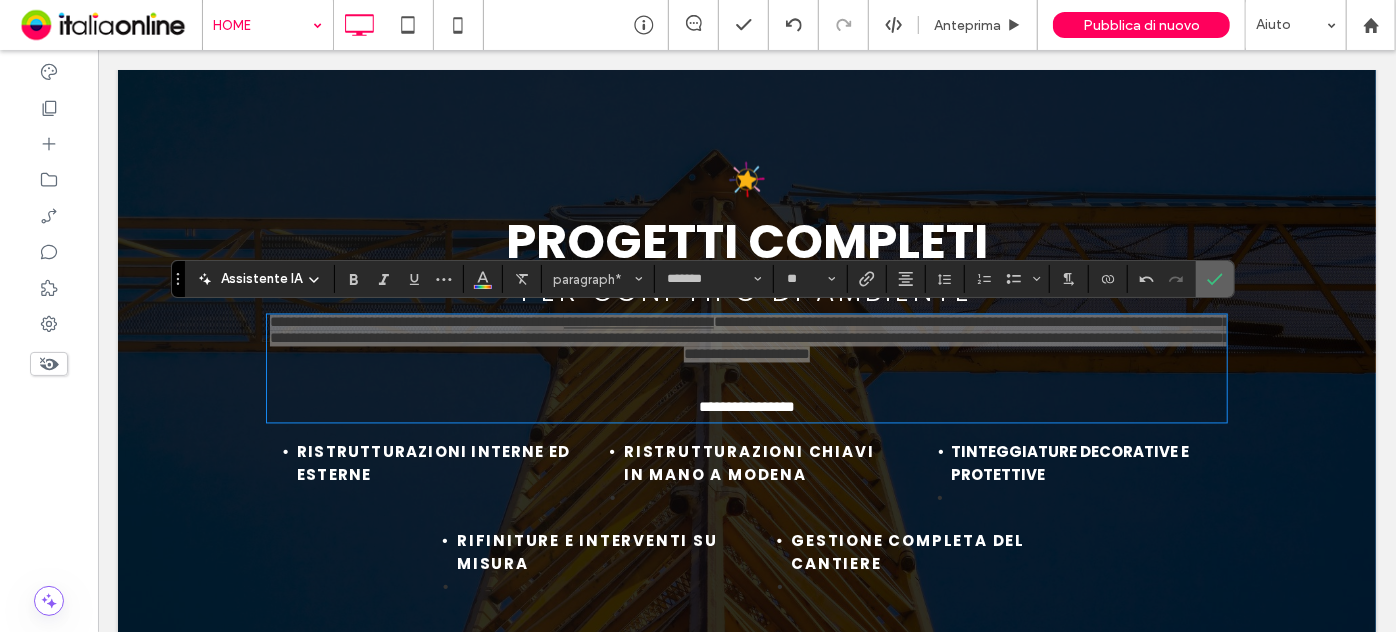 click 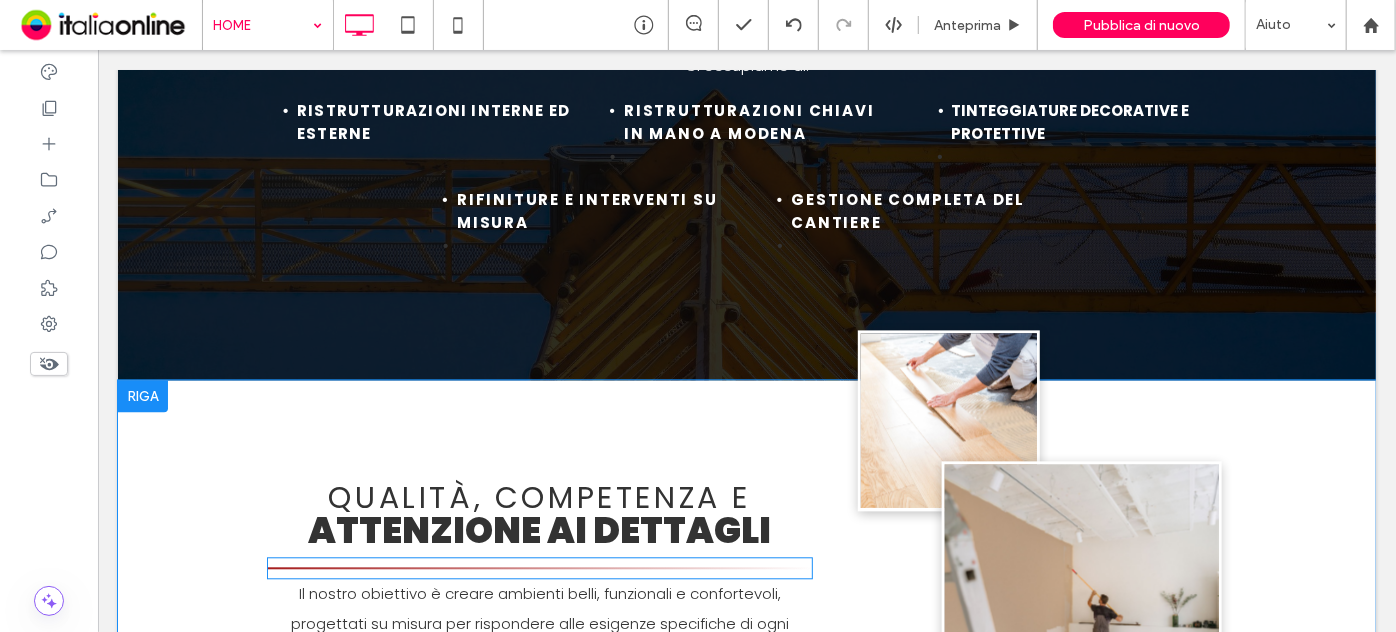 scroll, scrollTop: 2363, scrollLeft: 0, axis: vertical 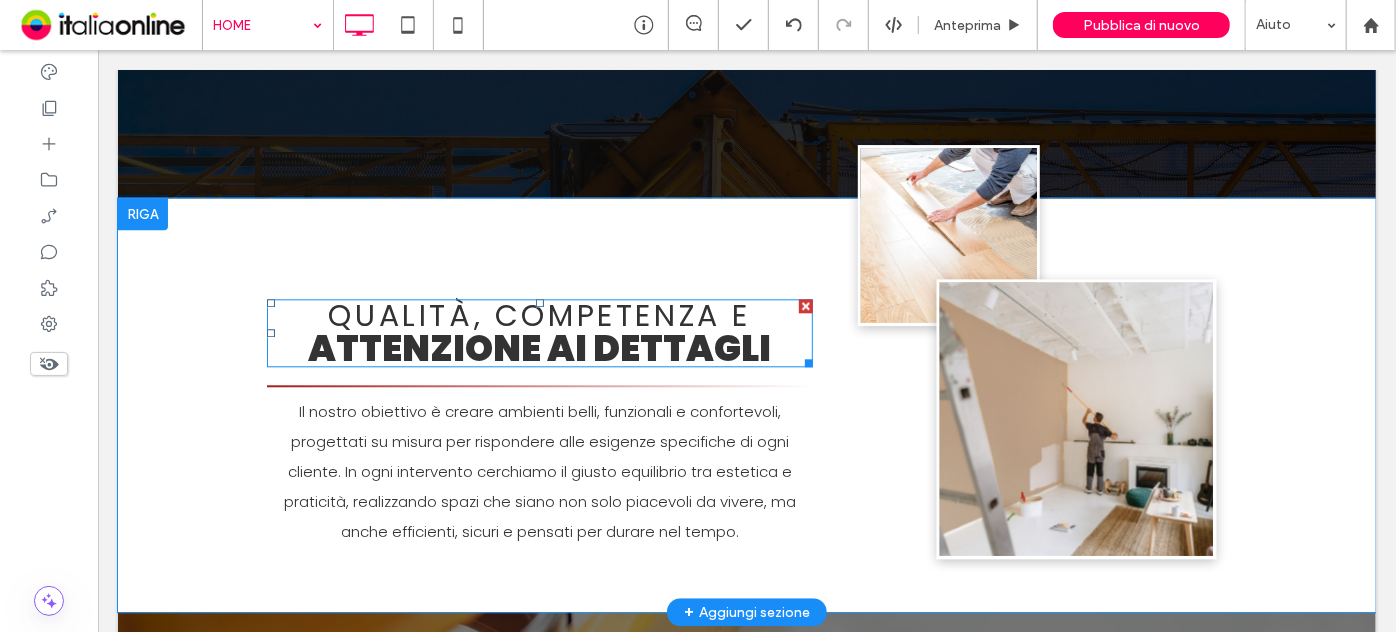 click on "attenzione ai dettagli" at bounding box center [538, 347] 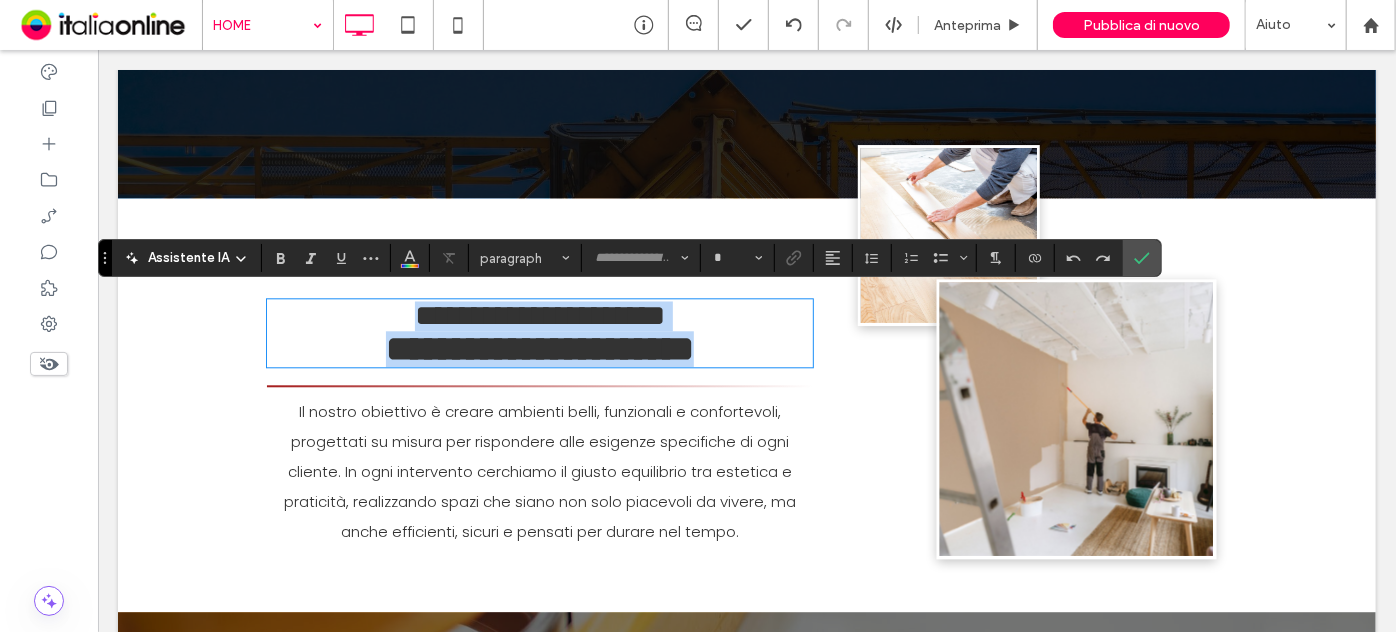 type on "*******" 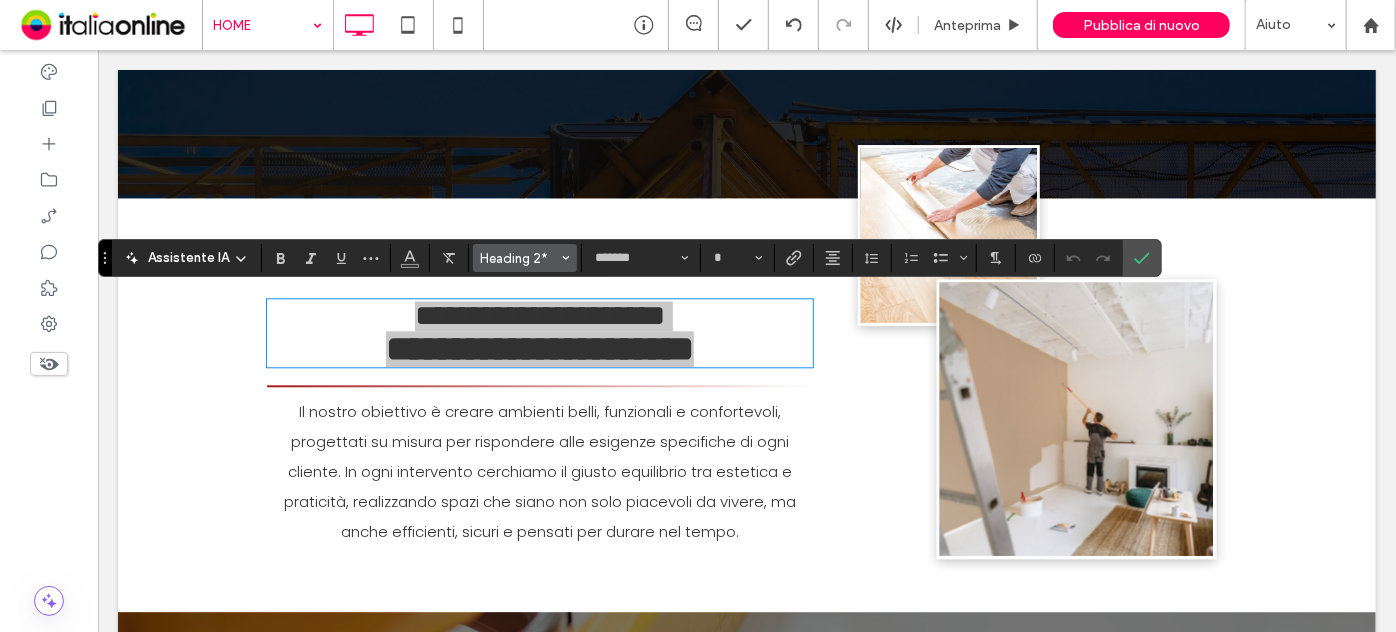 click on "Heading 2*" at bounding box center (519, 258) 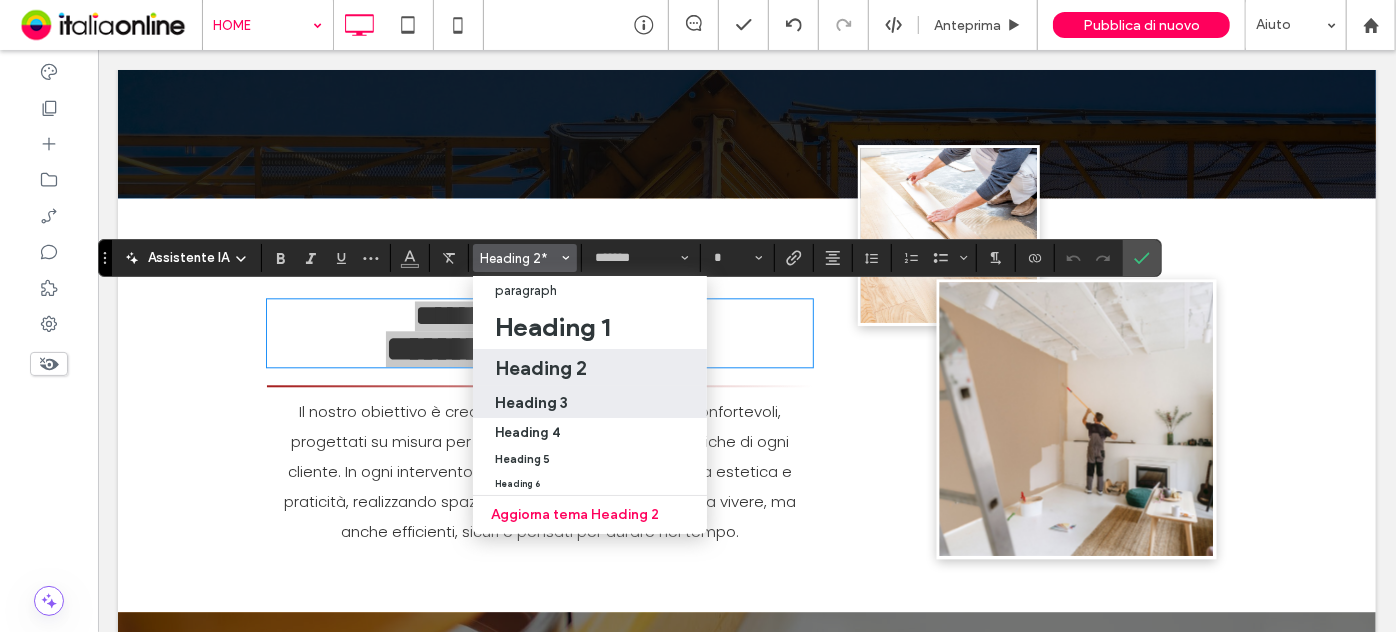 click on "Heading 3" at bounding box center [590, 402] 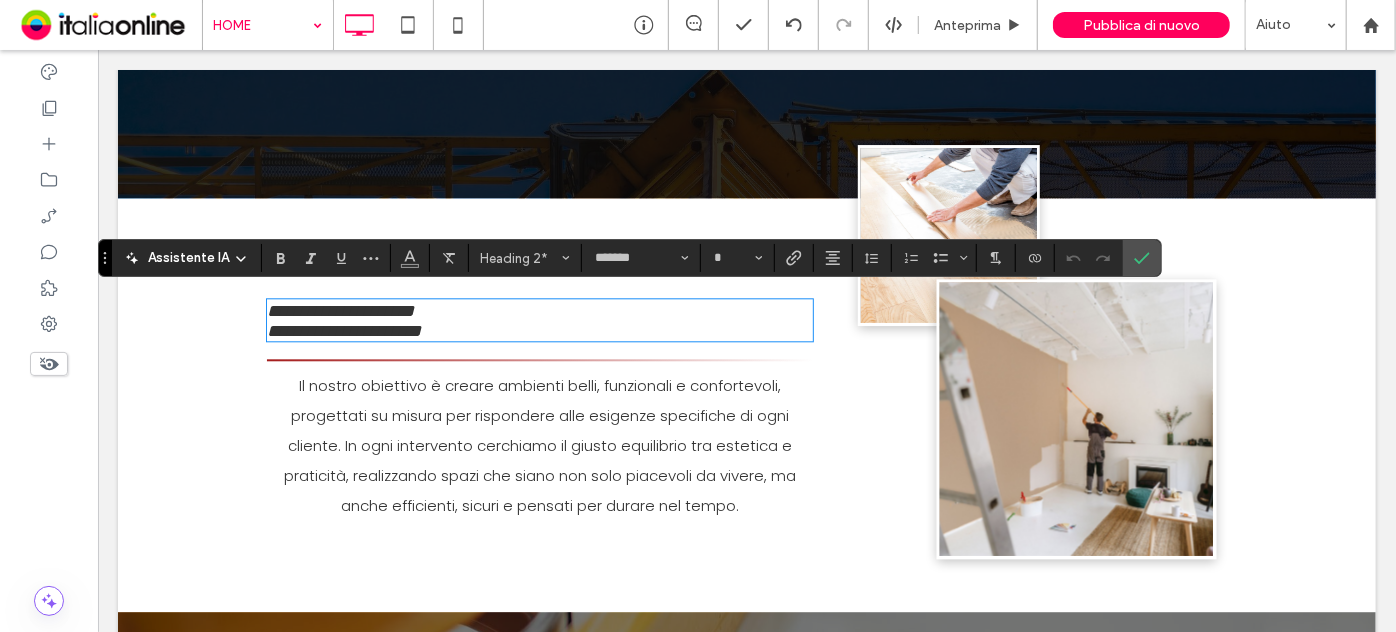 type on "**" 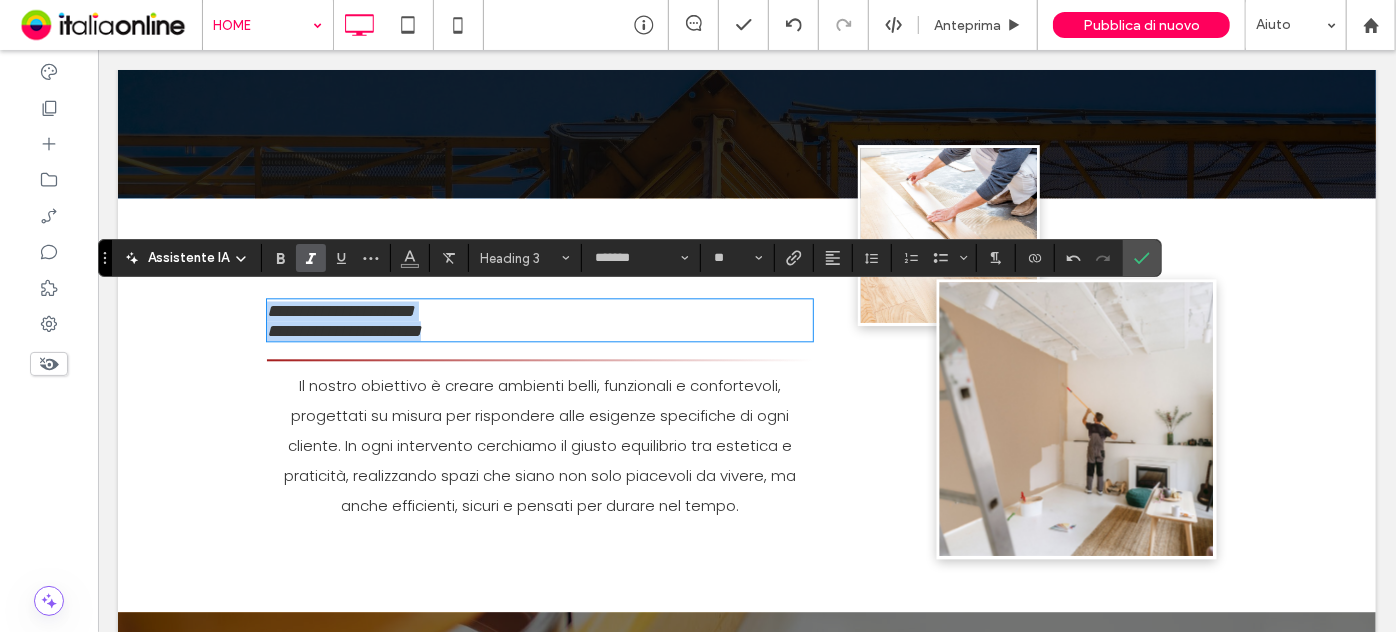 scroll, scrollTop: 0, scrollLeft: 0, axis: both 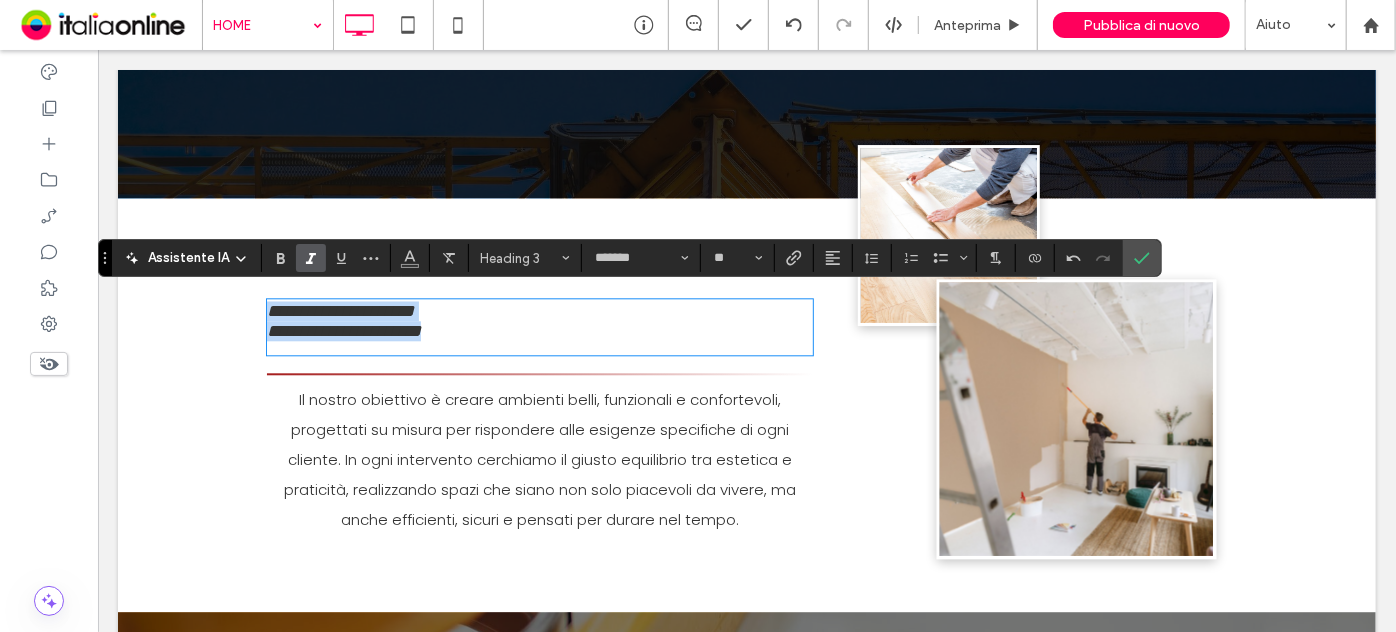 type 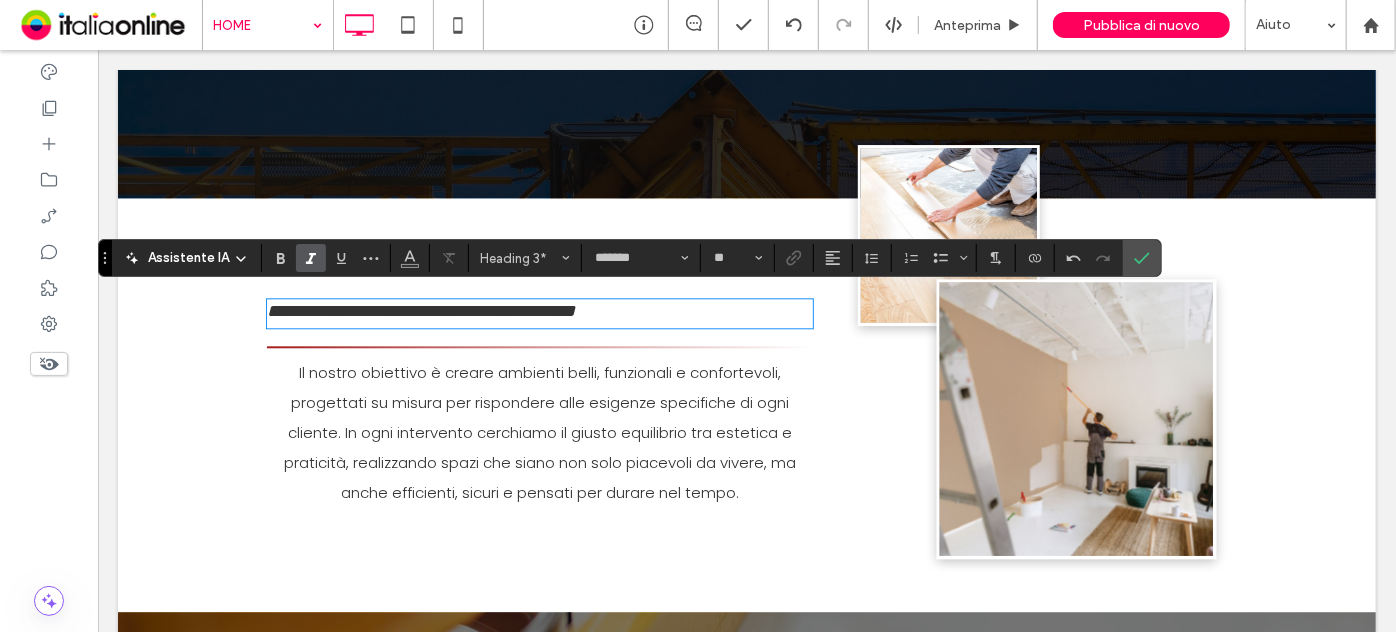 drag, startPoint x: 701, startPoint y: 309, endPoint x: 23, endPoint y: 336, distance: 678.5374 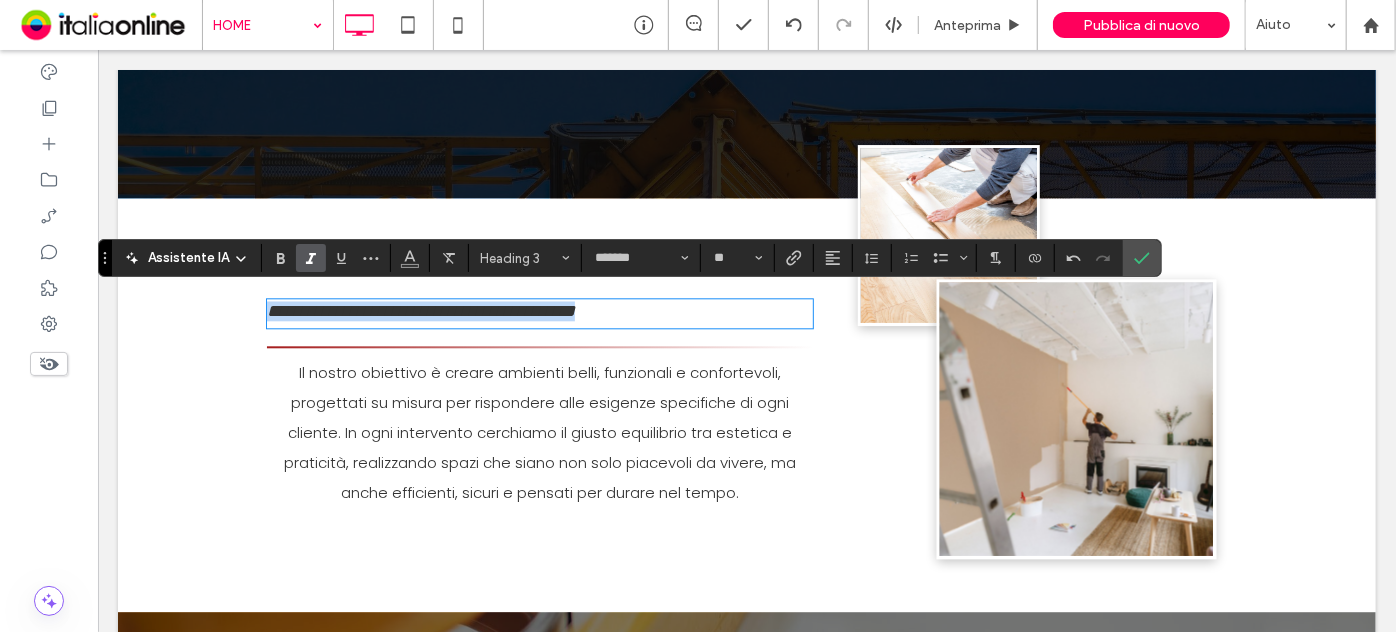 drag, startPoint x: 713, startPoint y: 305, endPoint x: 188, endPoint y: 310, distance: 525.0238 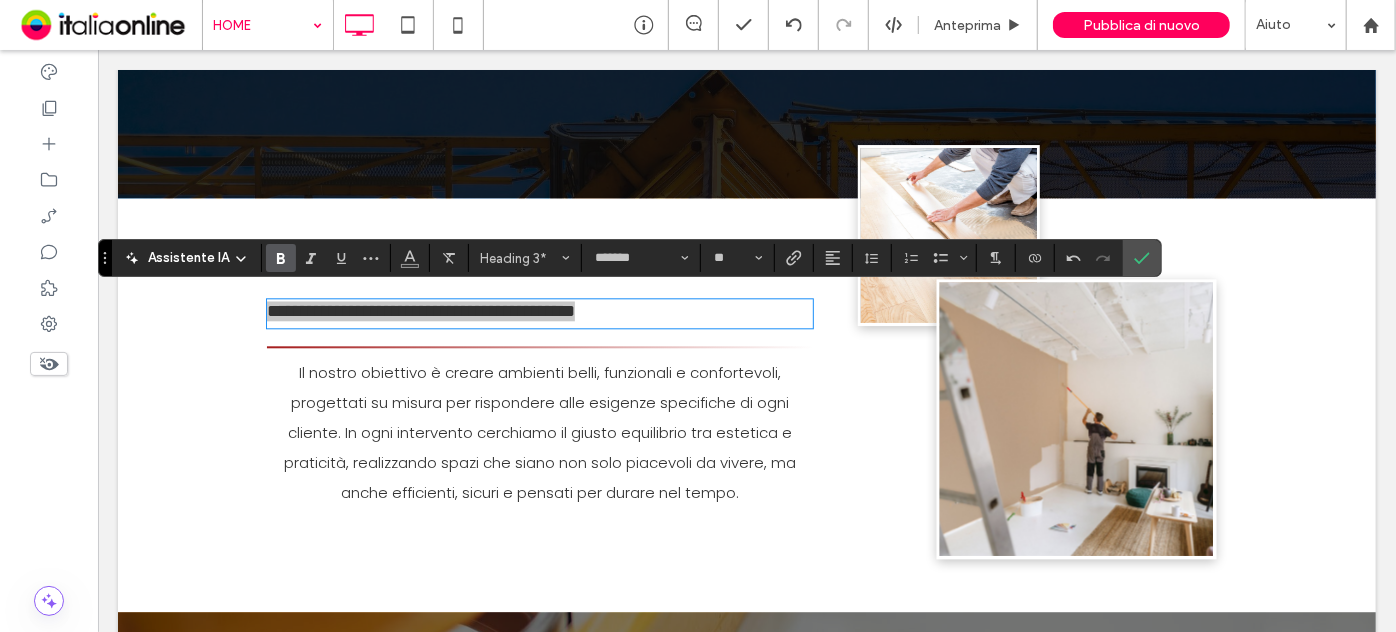 click 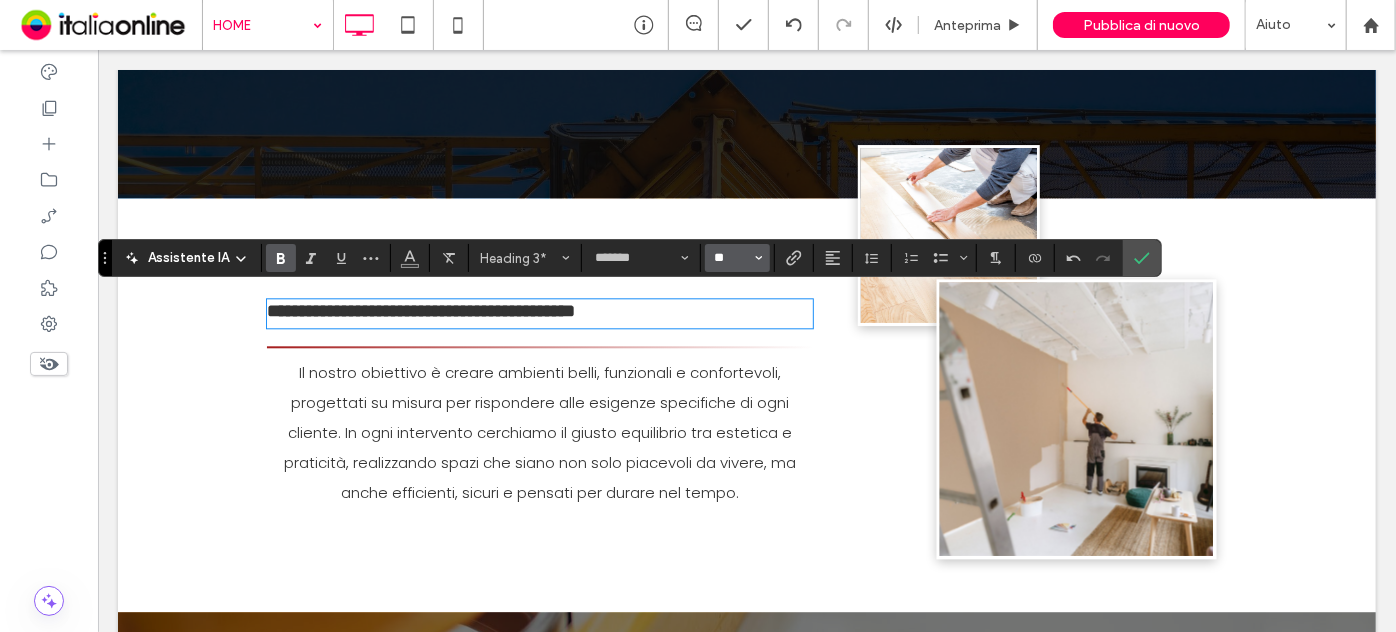 click on "**" at bounding box center [731, 258] 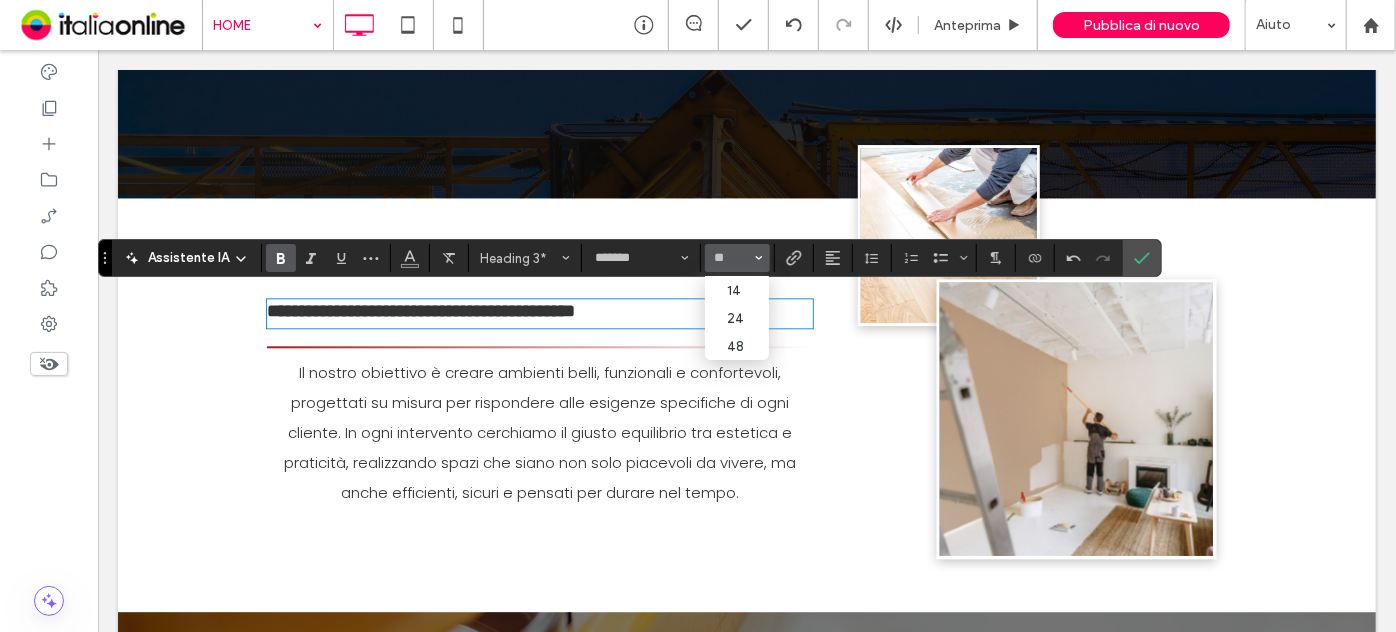 type on "**" 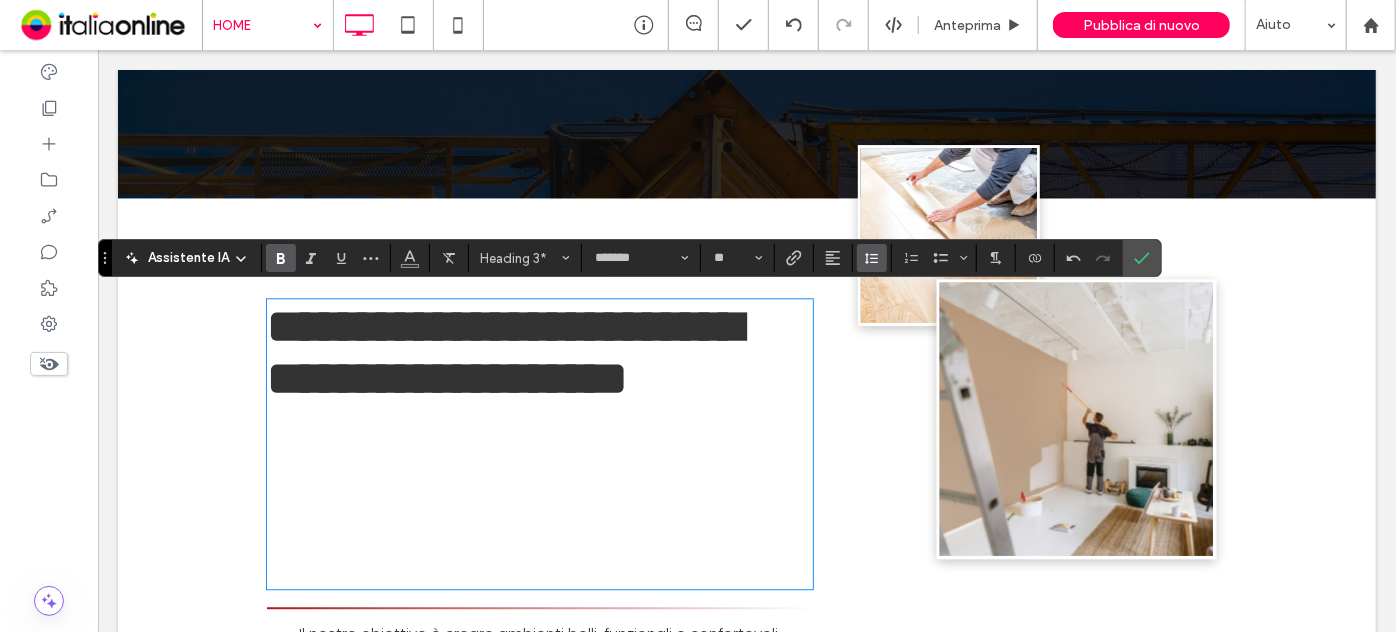 click 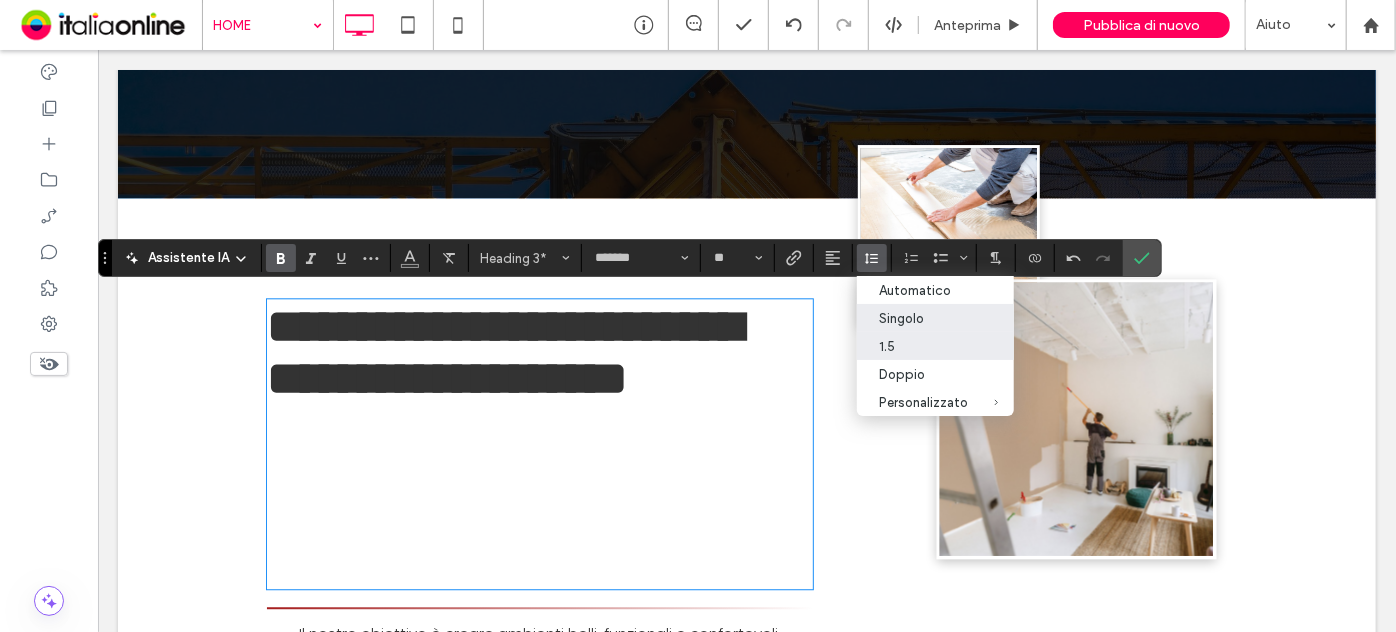 click on "1.5" at bounding box center [923, 346] 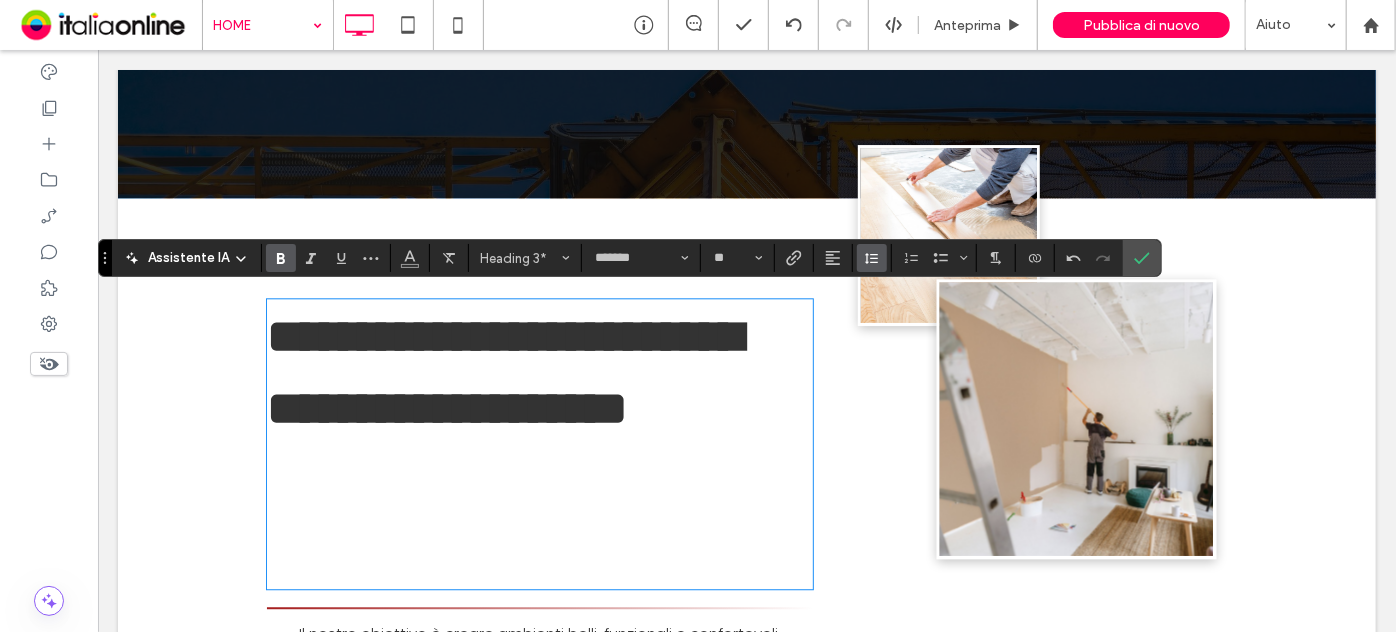 click at bounding box center [872, 258] 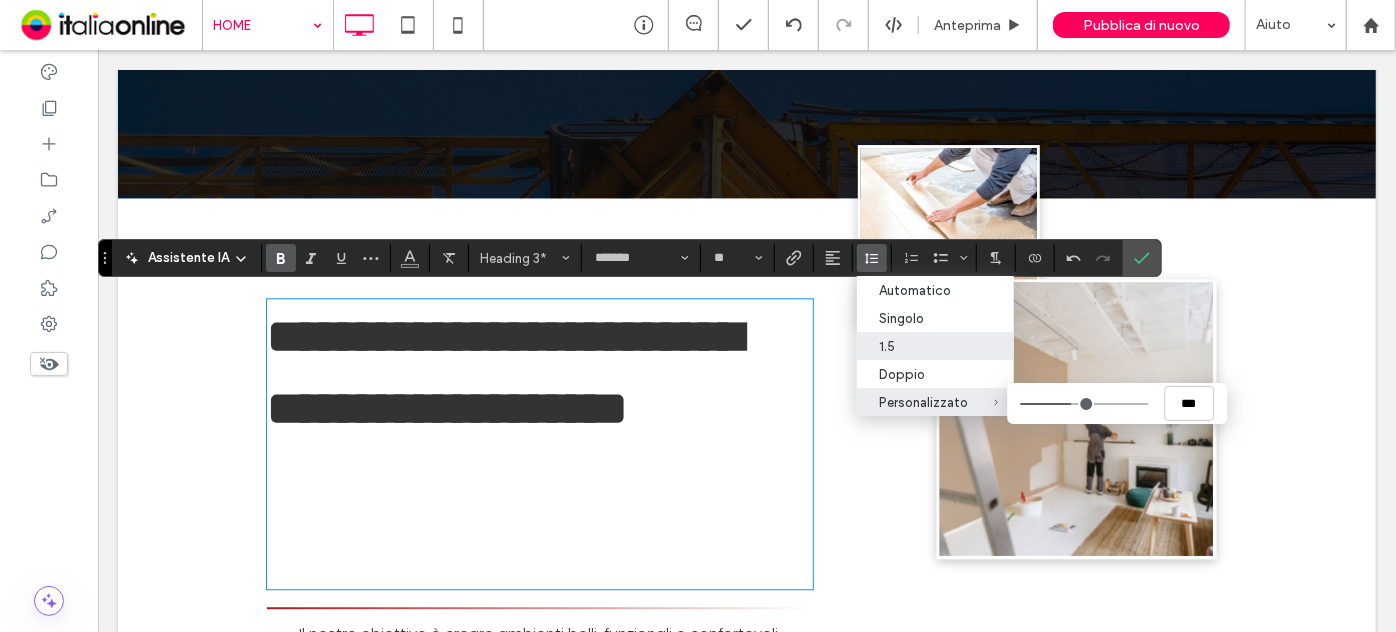 type on "***" 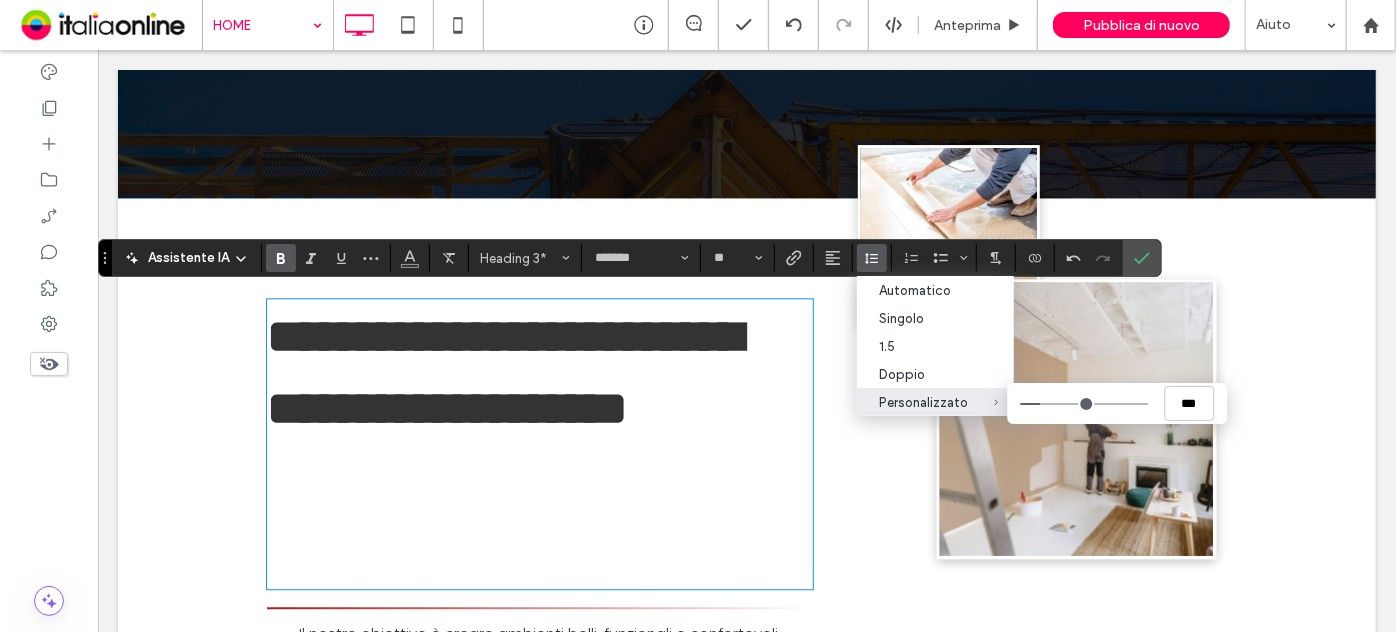 type on "***" 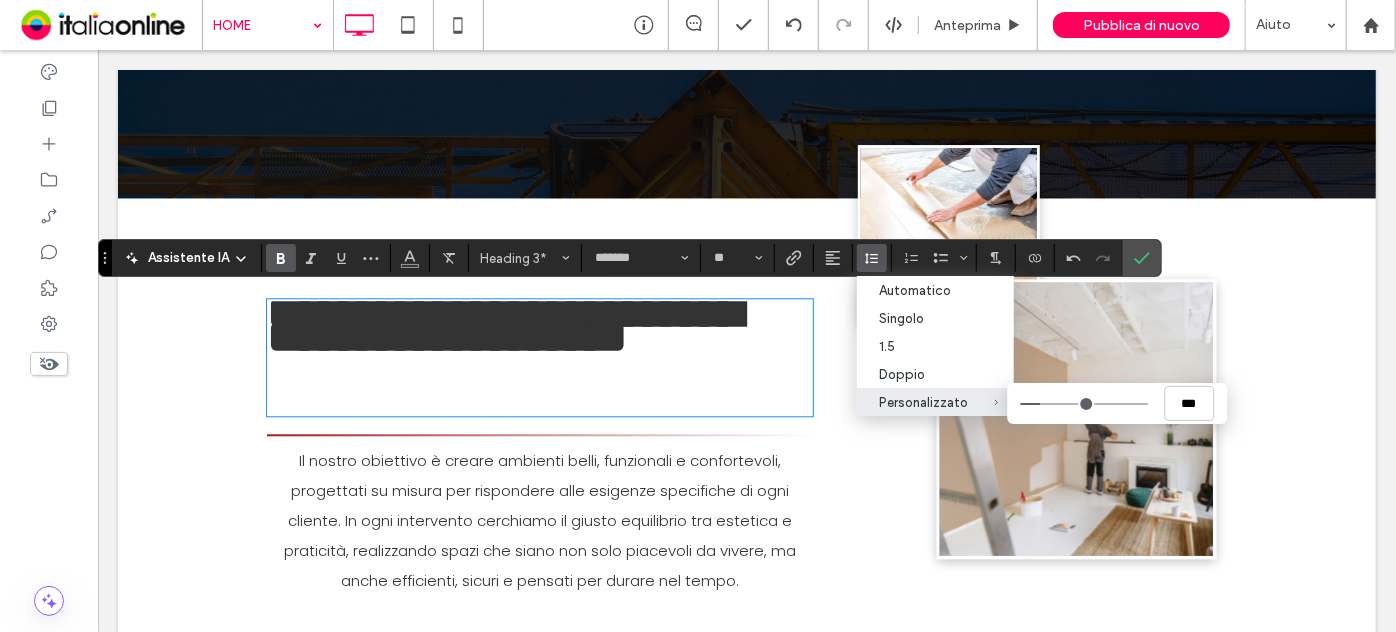 type on "***" 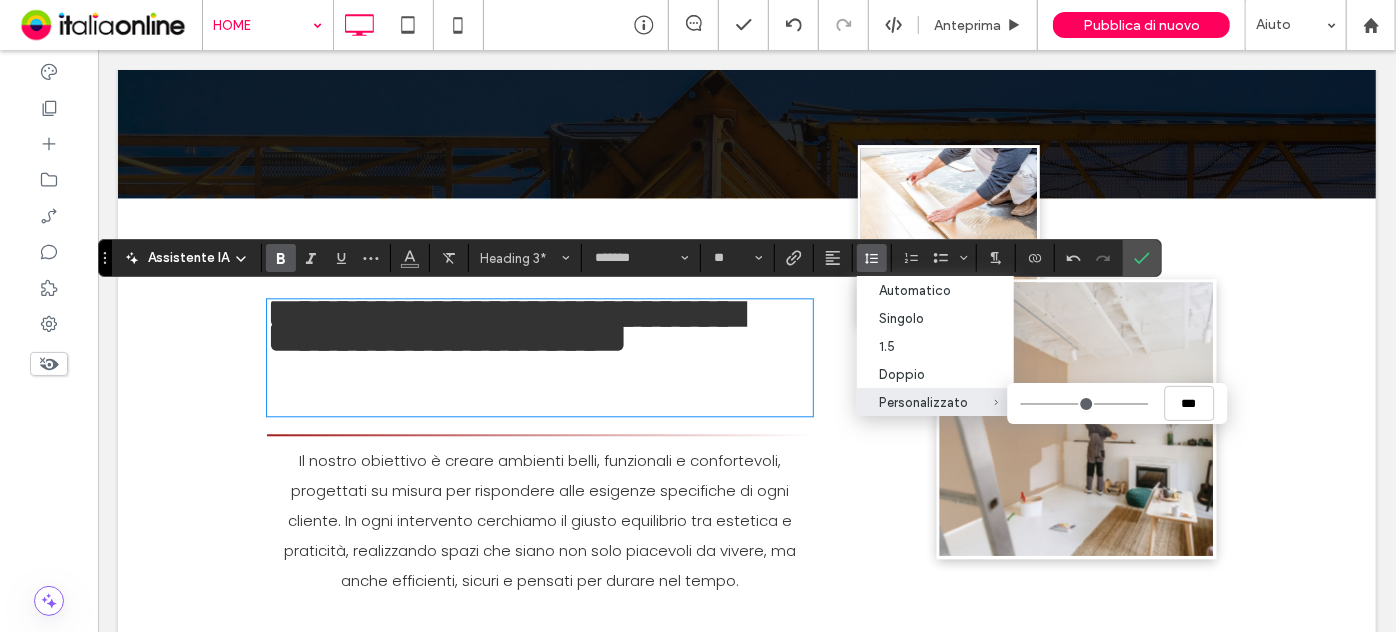 type on "***" 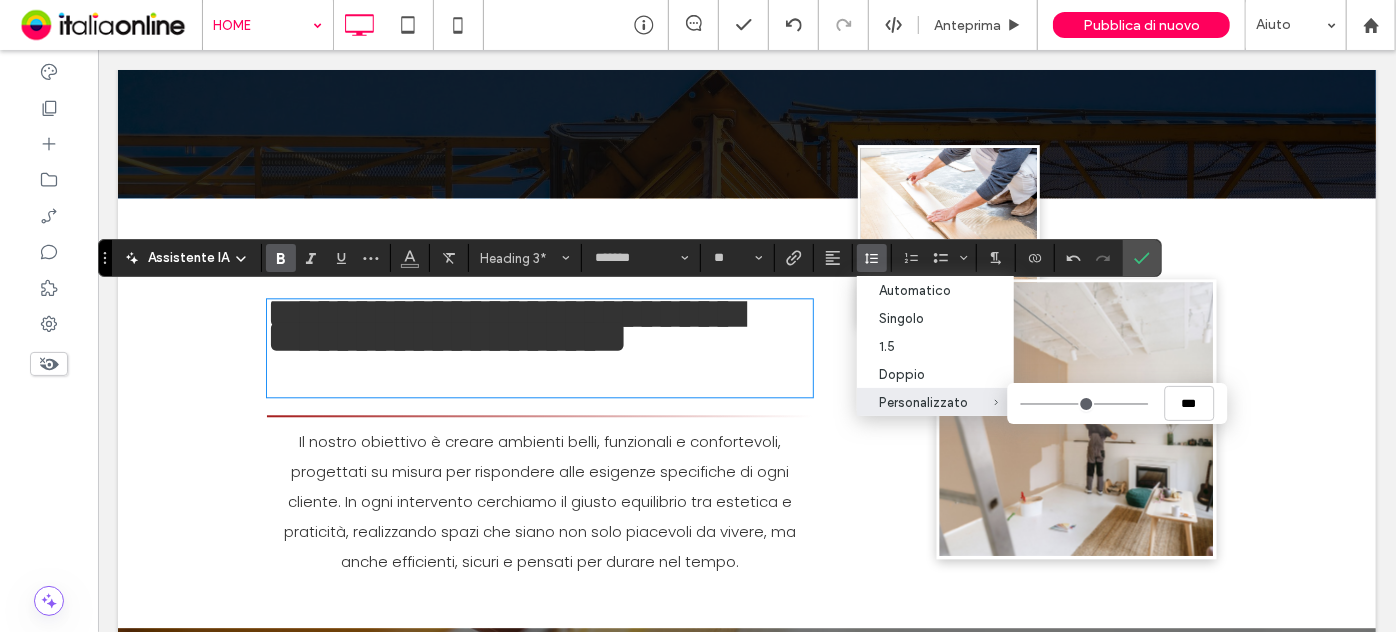type on "***" 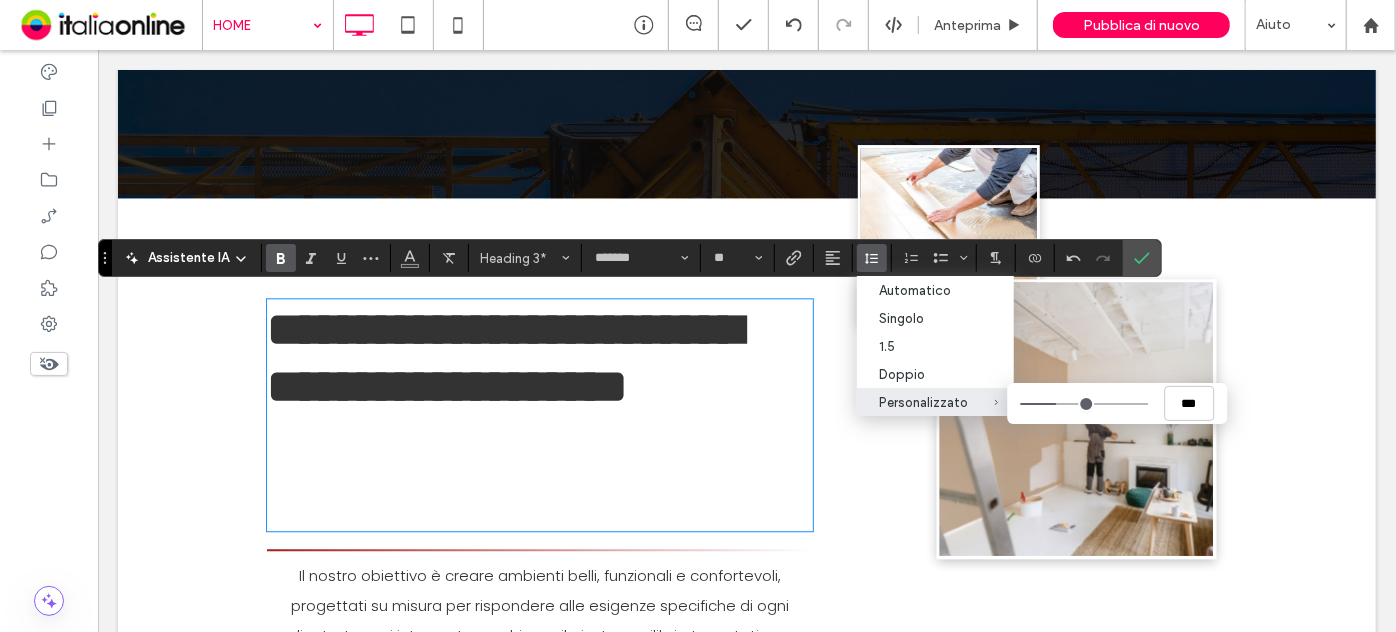 type on "***" 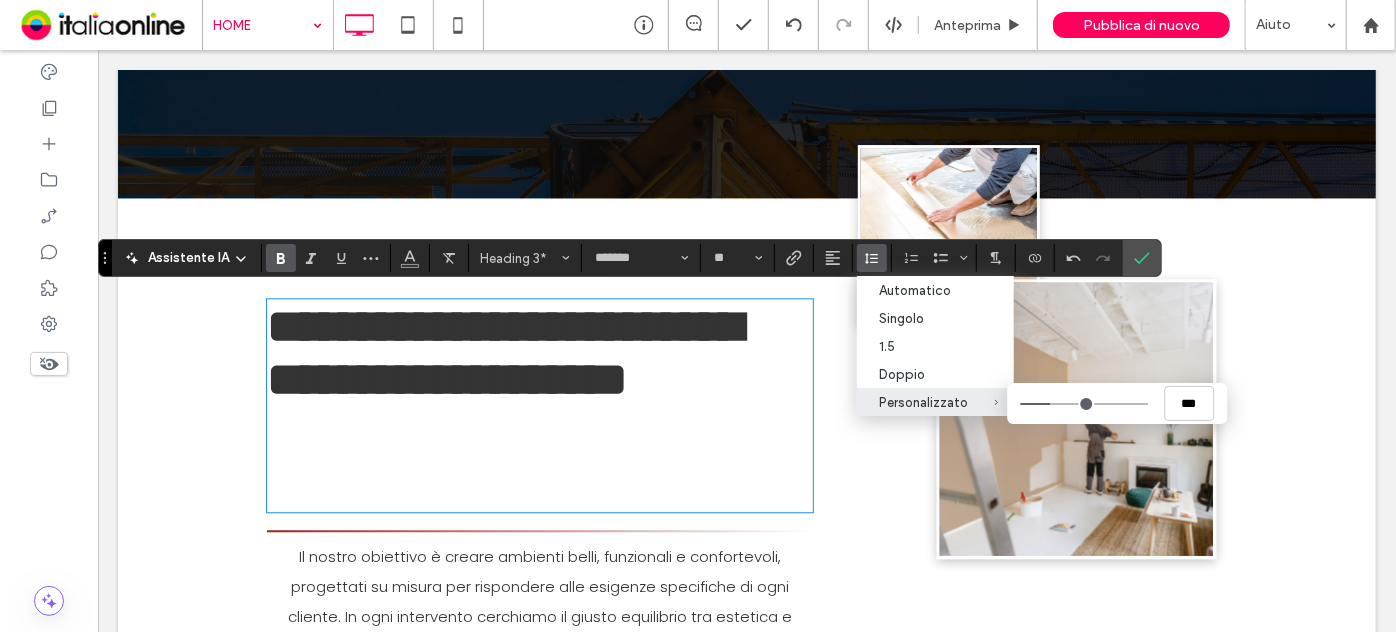 drag, startPoint x: 1064, startPoint y: 410, endPoint x: 1048, endPoint y: 406, distance: 16.492422 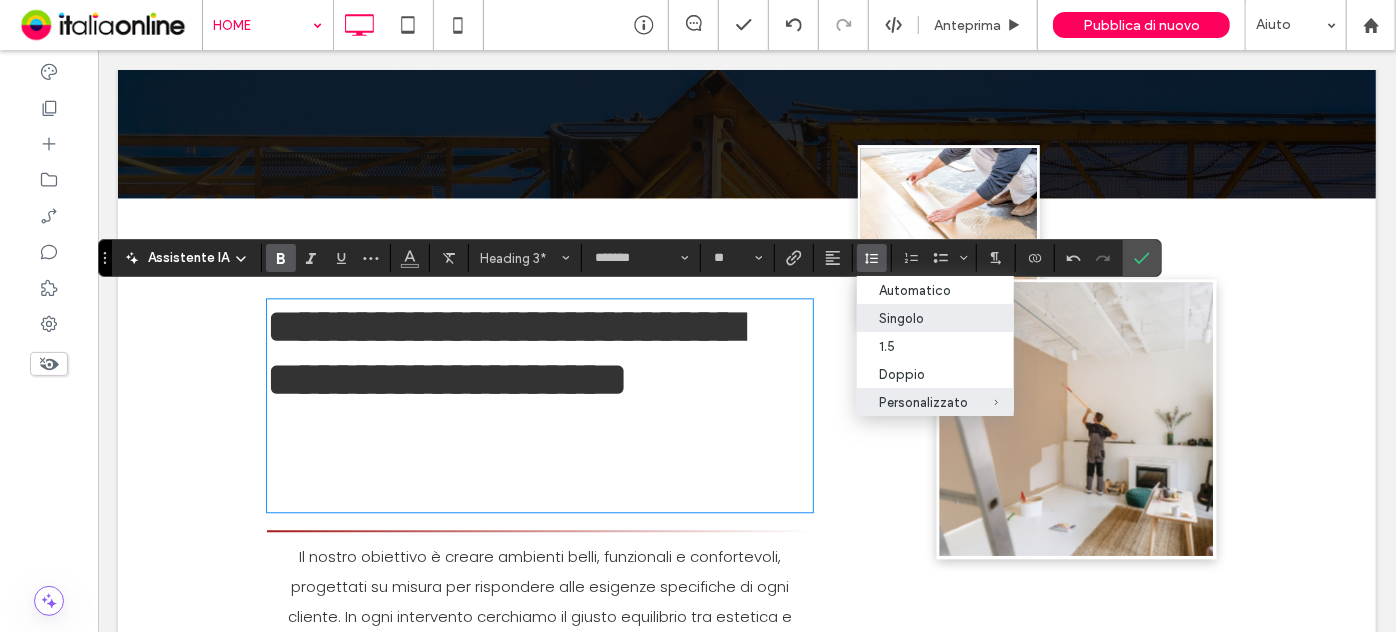 click on "Singolo" at bounding box center [935, 318] 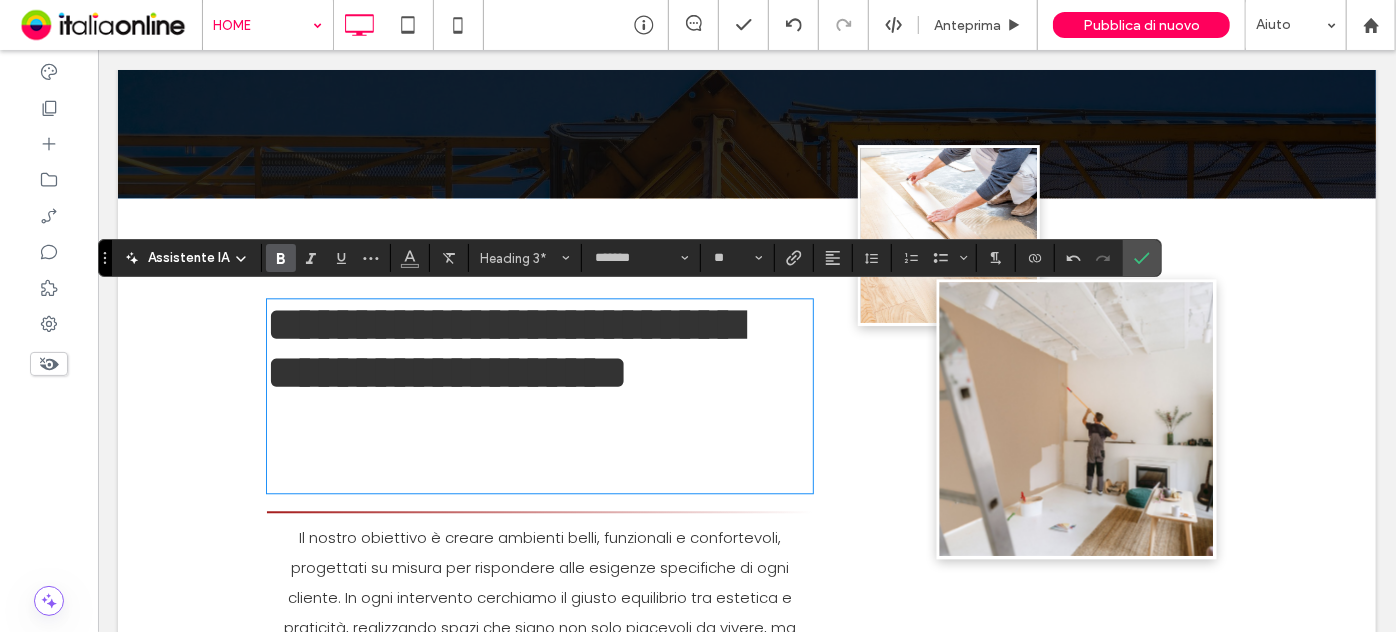 click on "**********" at bounding box center [539, 396] 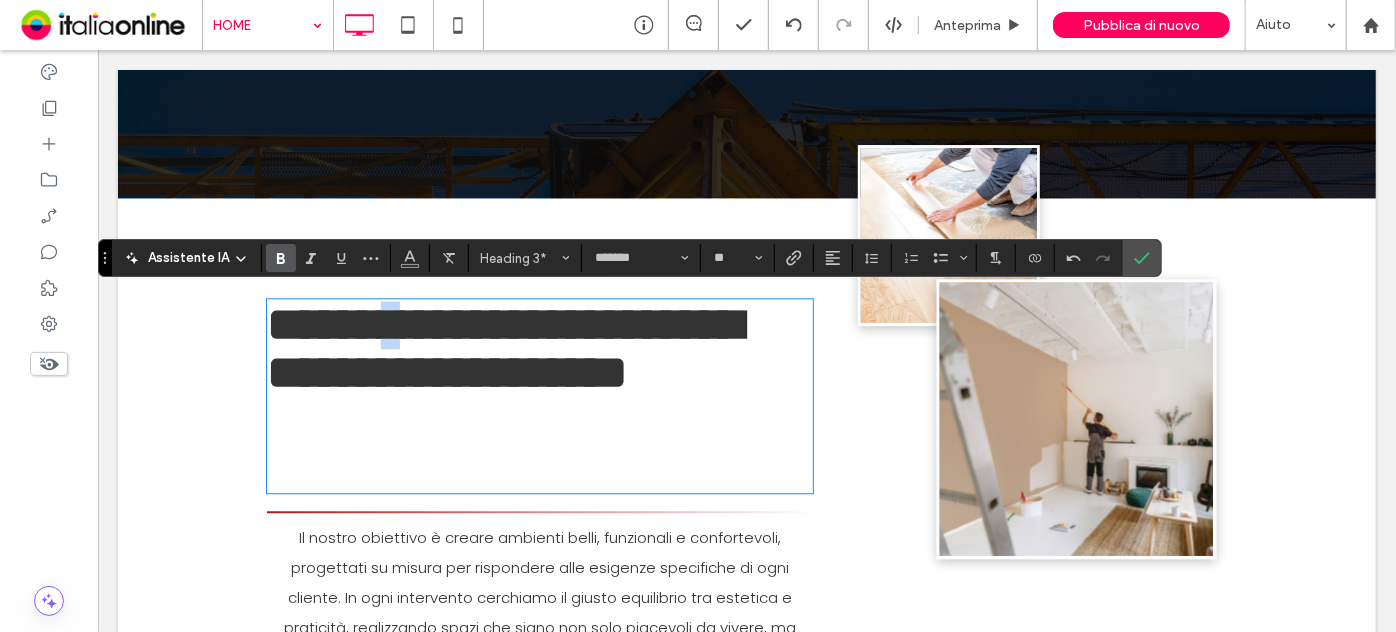 drag, startPoint x: 463, startPoint y: 312, endPoint x: 443, endPoint y: 315, distance: 20.22375 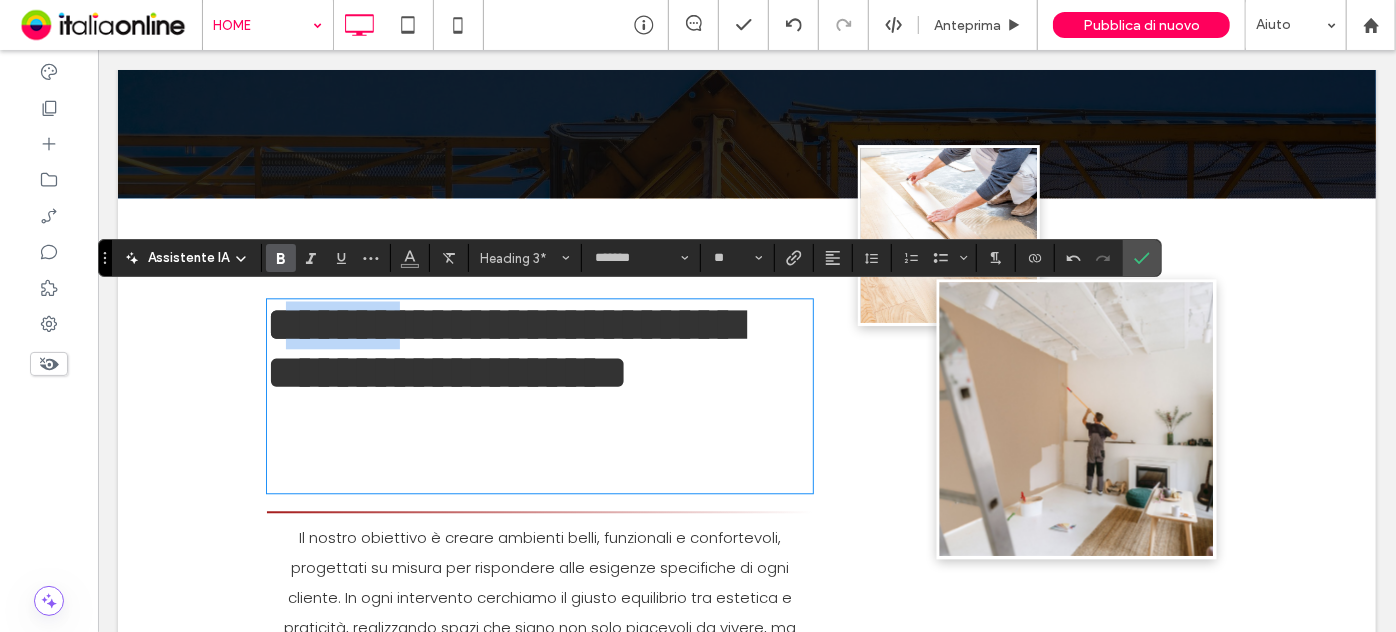 drag, startPoint x: 471, startPoint y: 326, endPoint x: 278, endPoint y: 323, distance: 193.02332 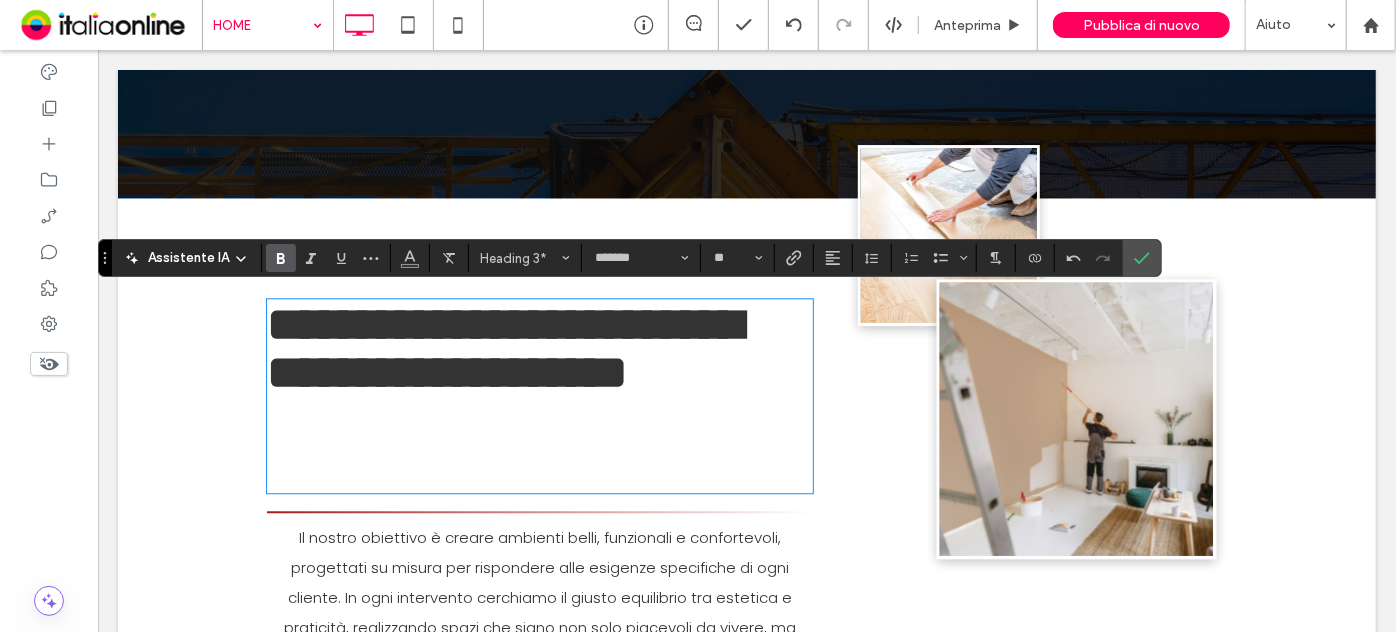 click on "**********" at bounding box center [503, 347] 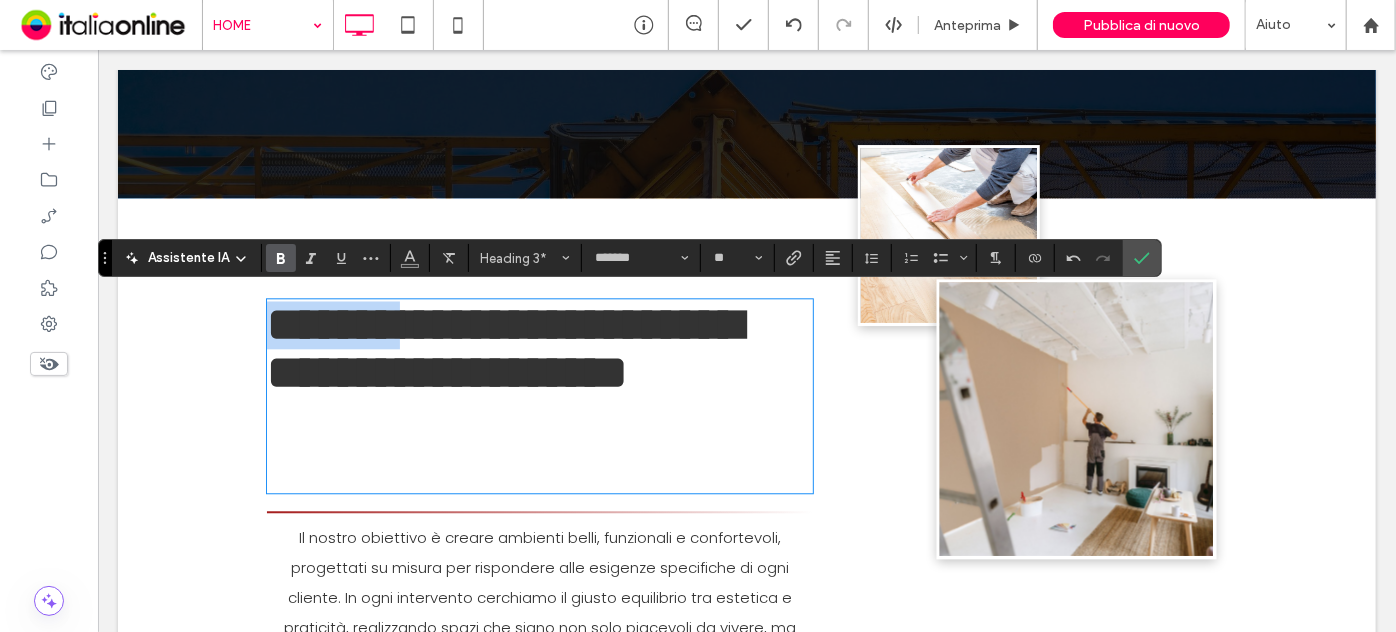drag, startPoint x: 260, startPoint y: 325, endPoint x: 462, endPoint y: 318, distance: 202.12125 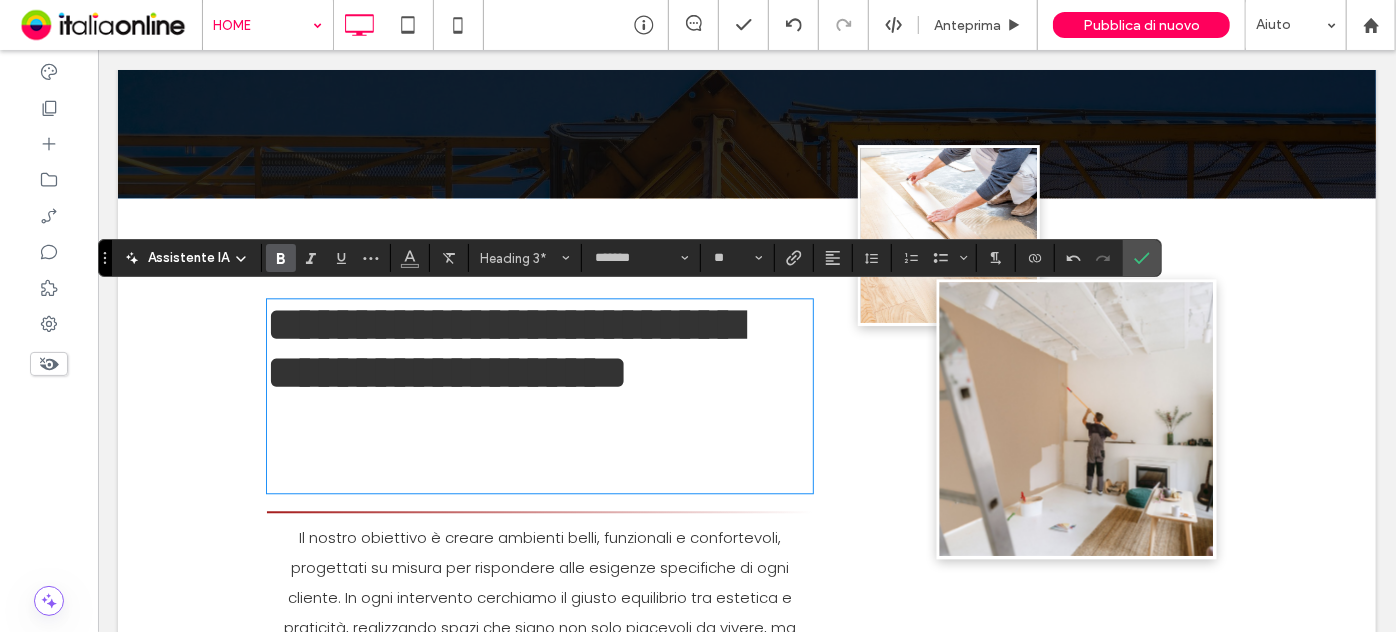 click on "**********" at bounding box center (503, 347) 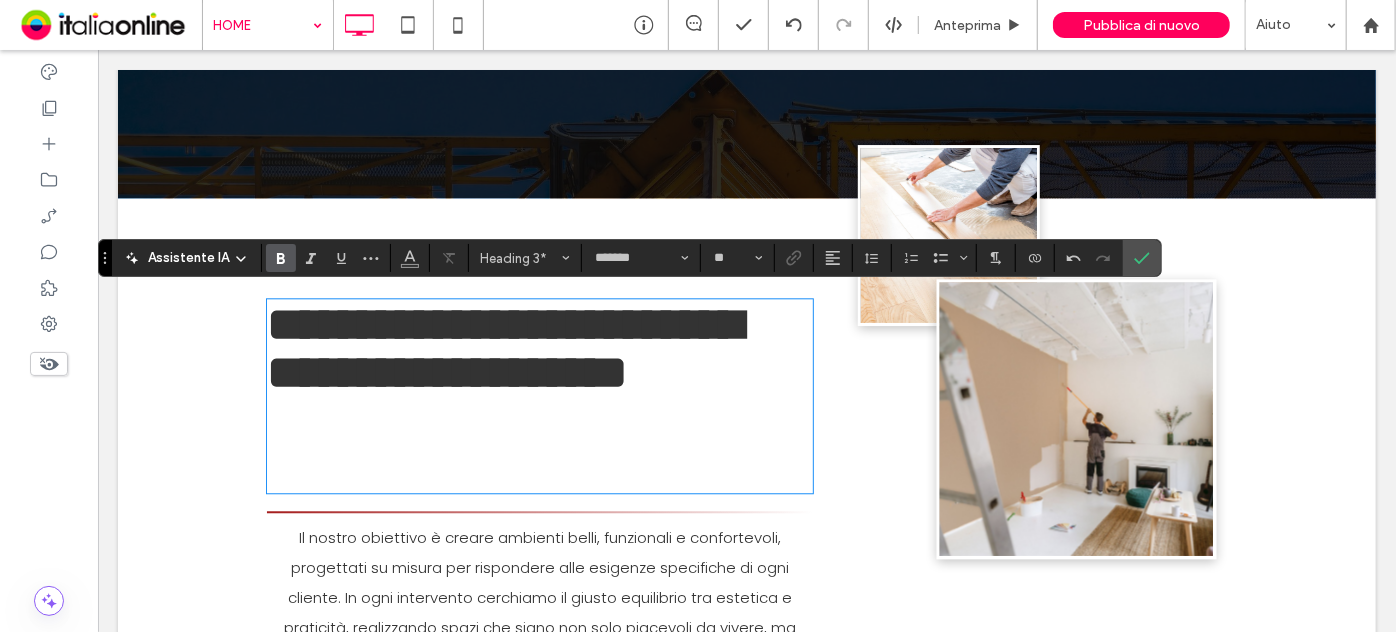 click on "**********" at bounding box center (503, 347) 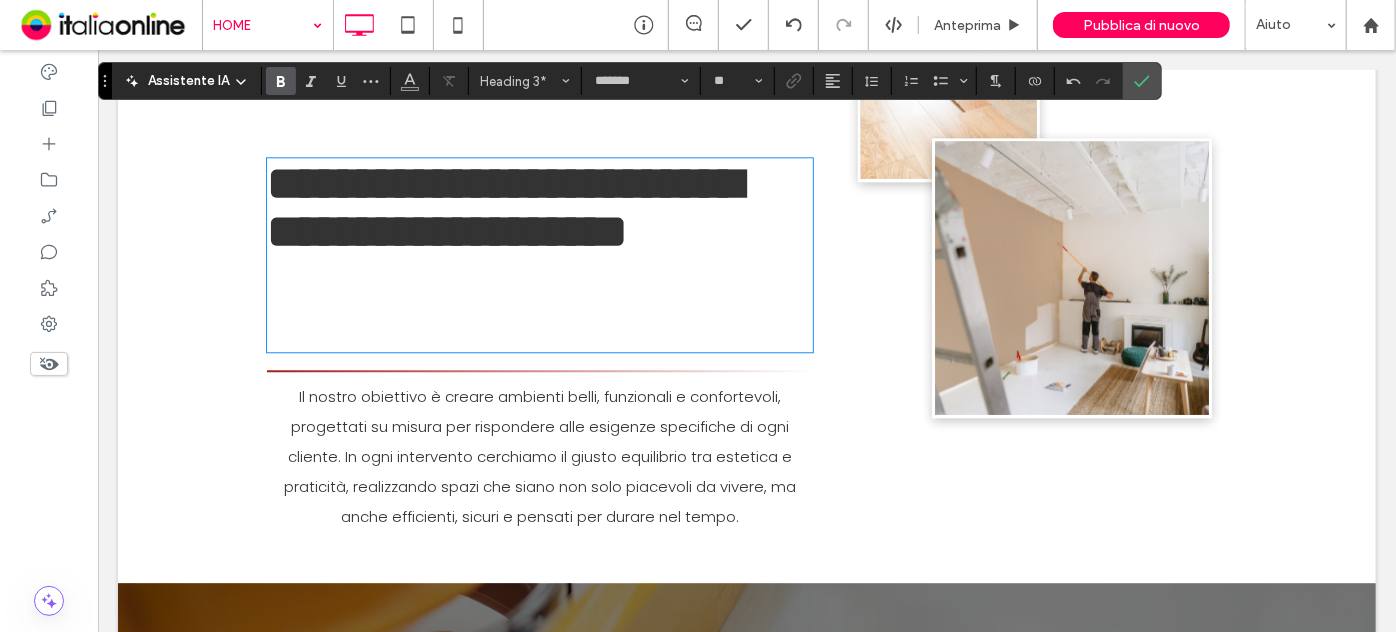 scroll, scrollTop: 2454, scrollLeft: 0, axis: vertical 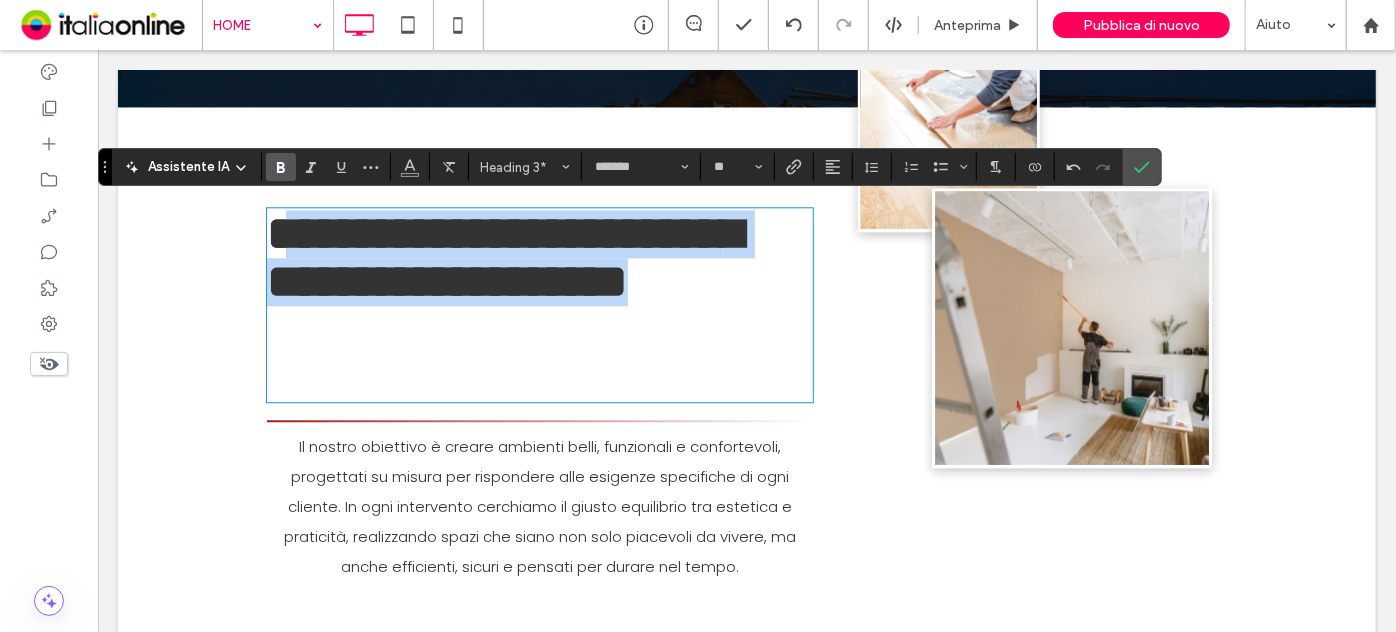 drag, startPoint x: 596, startPoint y: 371, endPoint x: 280, endPoint y: 209, distance: 355.10562 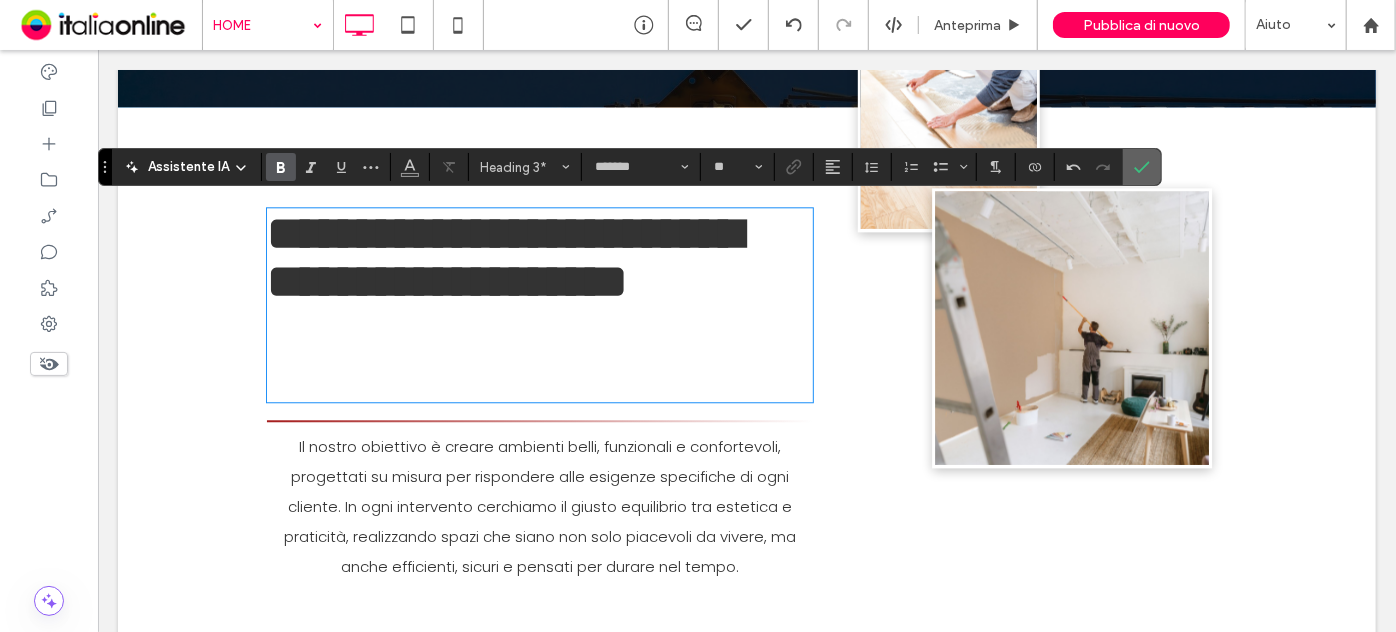 click 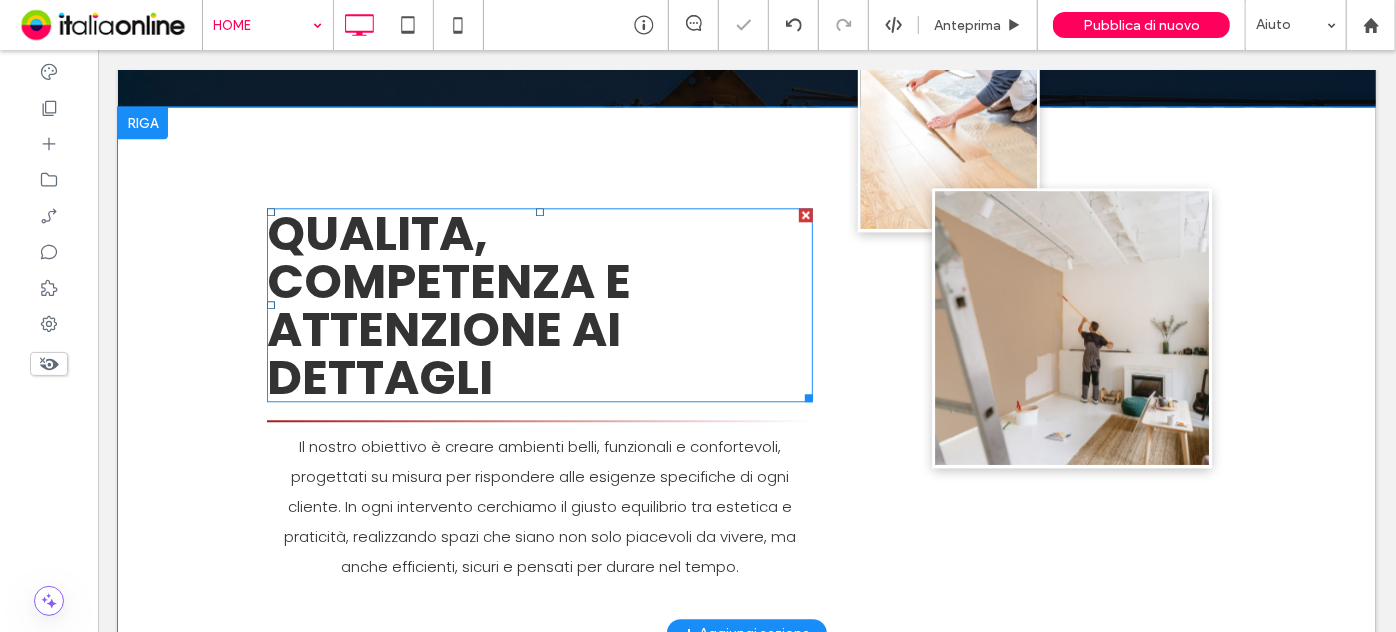 click on "QUALITA, COMPETENZA E ATTENZIONE AI DETTAGLI" at bounding box center (539, 305) 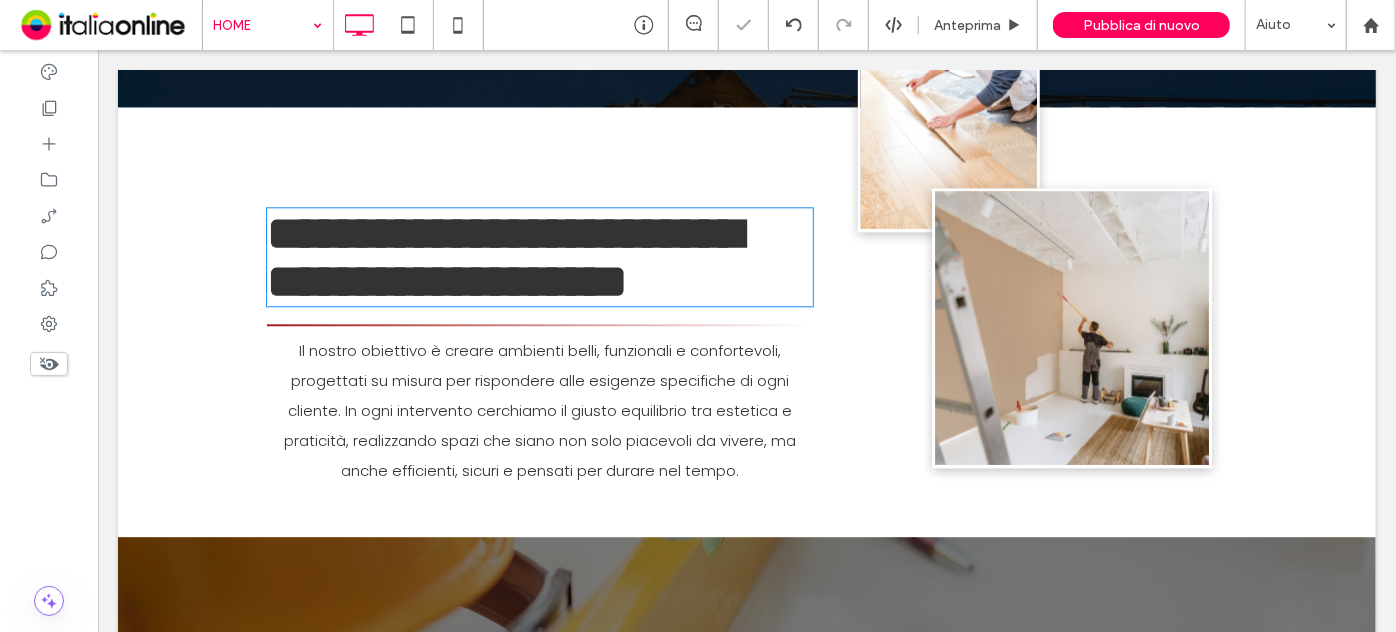 click on "**********" at bounding box center [539, 257] 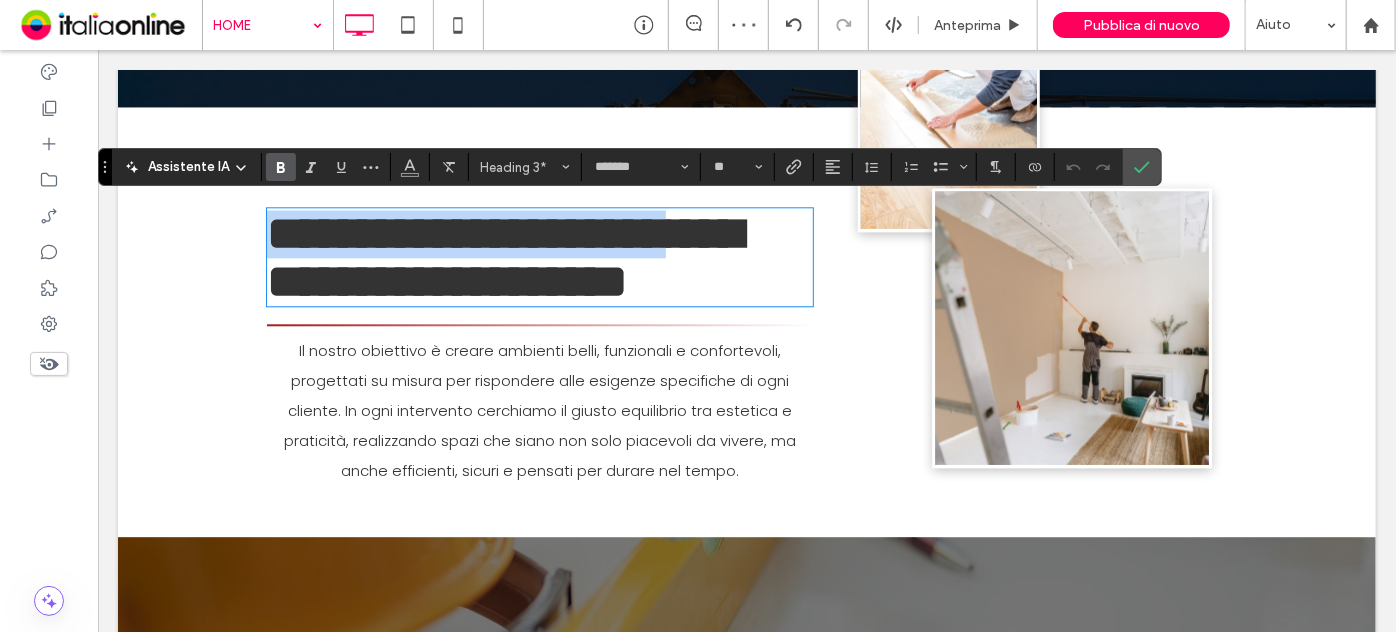 drag, startPoint x: 619, startPoint y: 270, endPoint x: 199, endPoint y: 242, distance: 420.9323 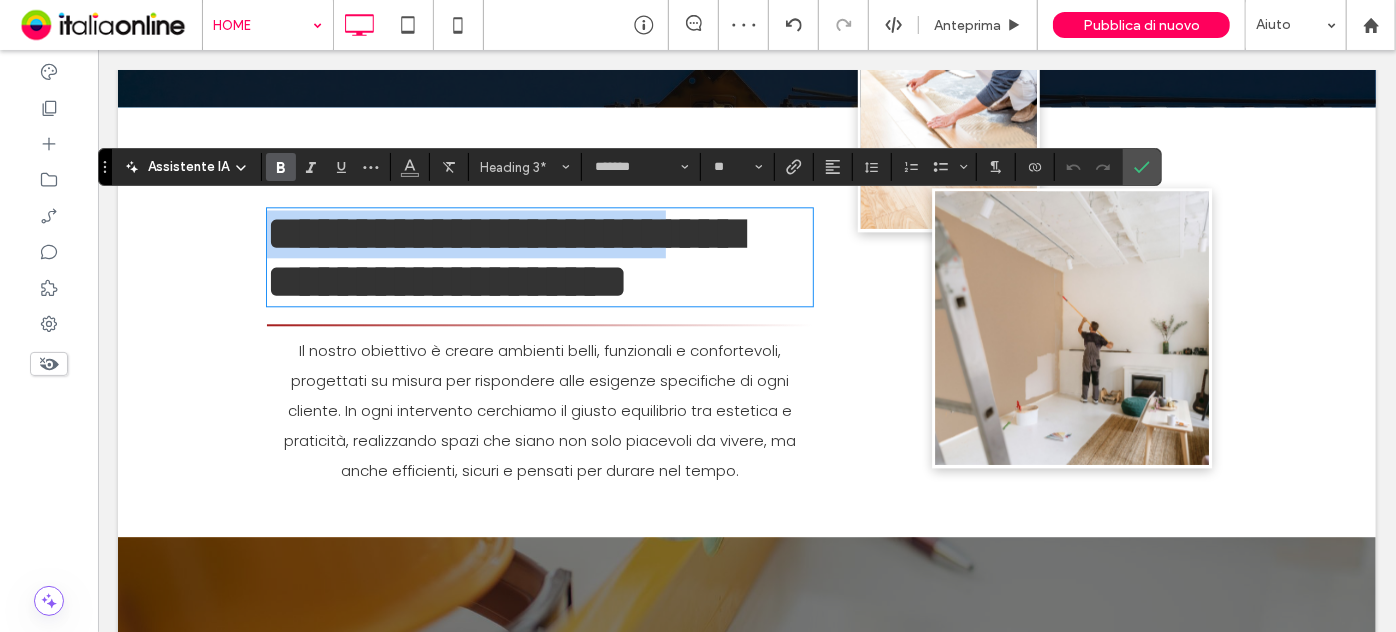 click on "**********" at bounding box center (746, 321) 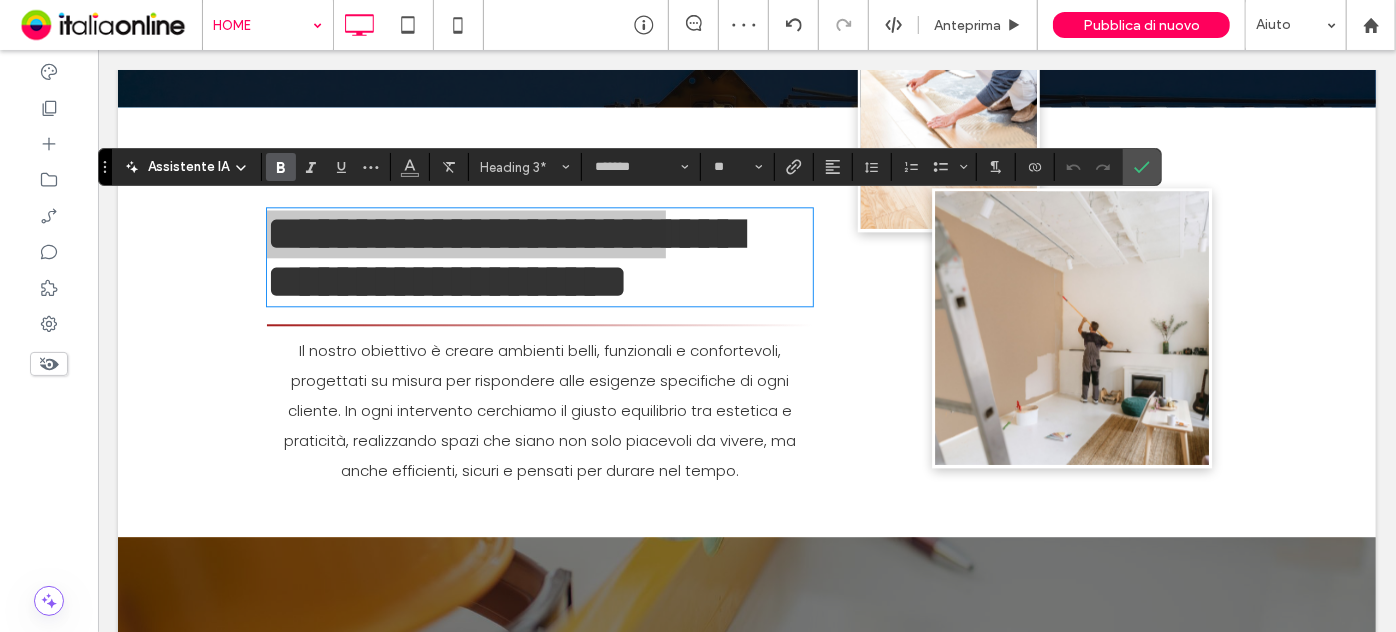 click 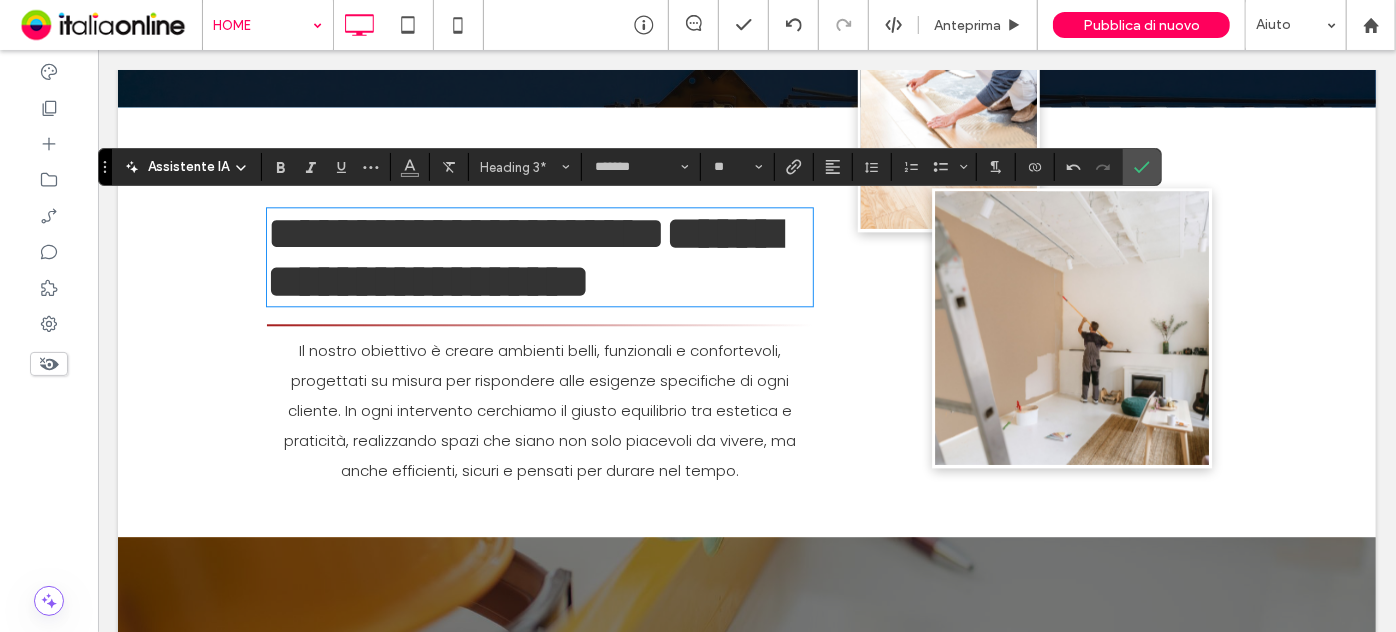 click on "**********" at bounding box center (522, 256) 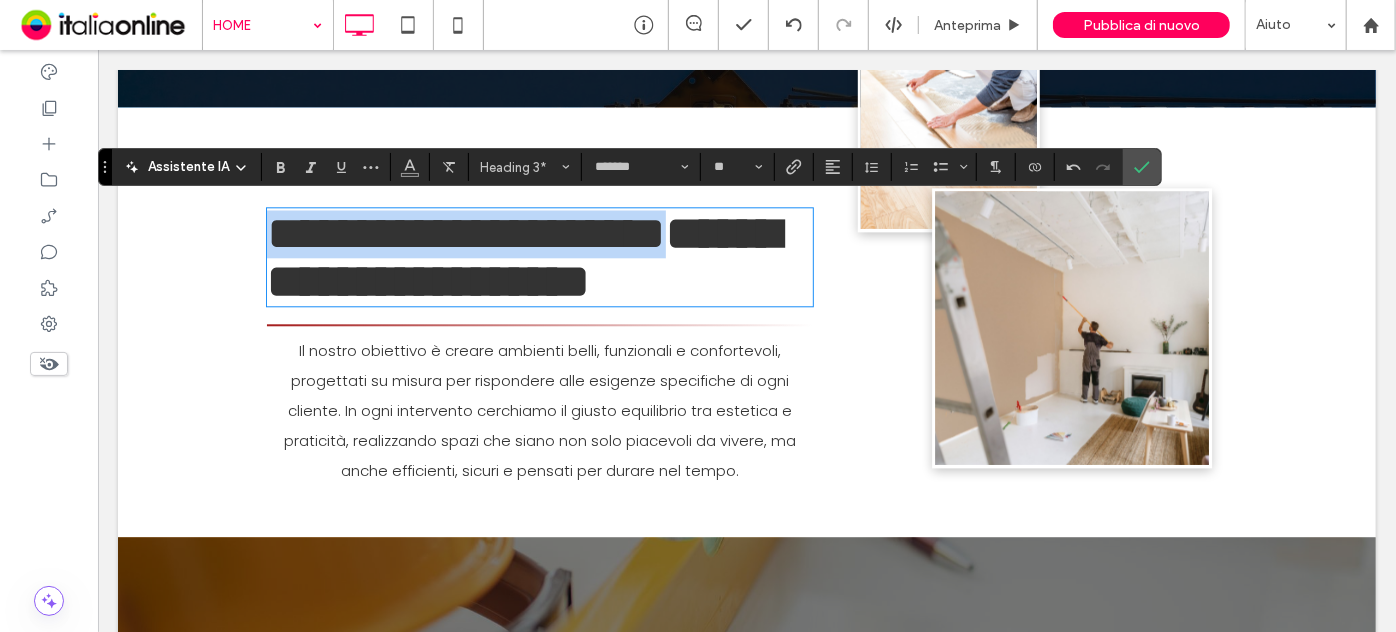 drag, startPoint x: 287, startPoint y: 273, endPoint x: 268, endPoint y: 238, distance: 39.824615 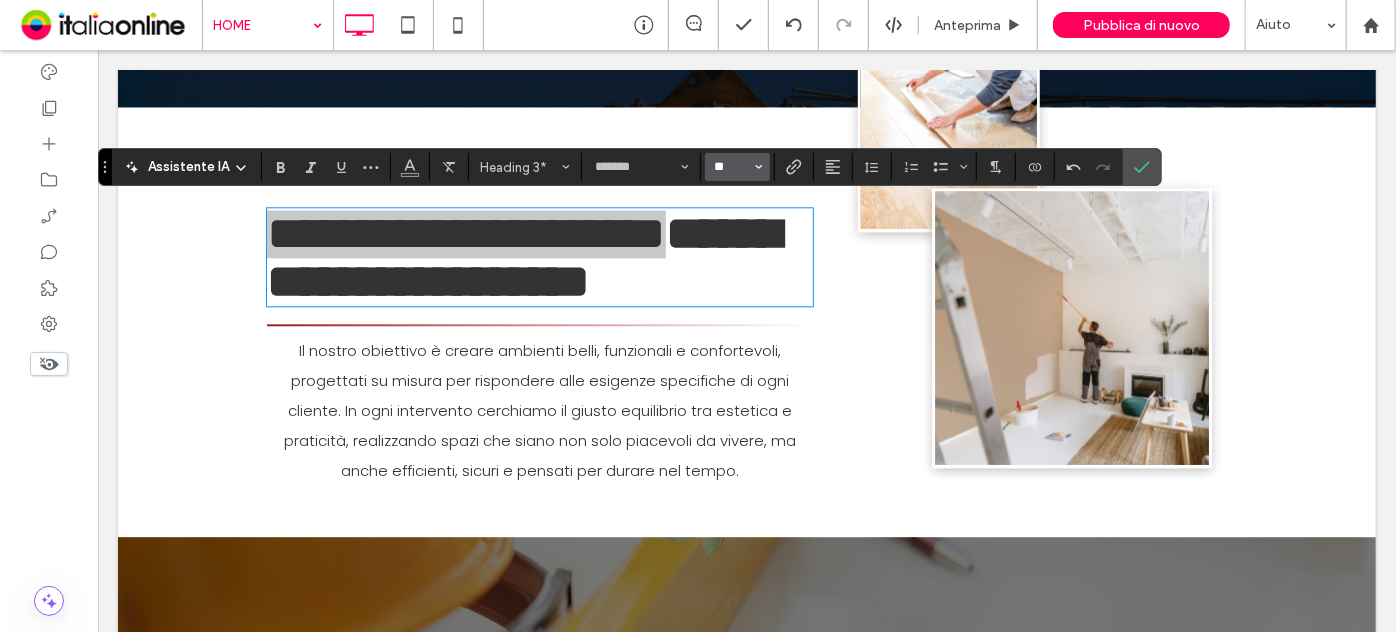 click on "**" at bounding box center [731, 167] 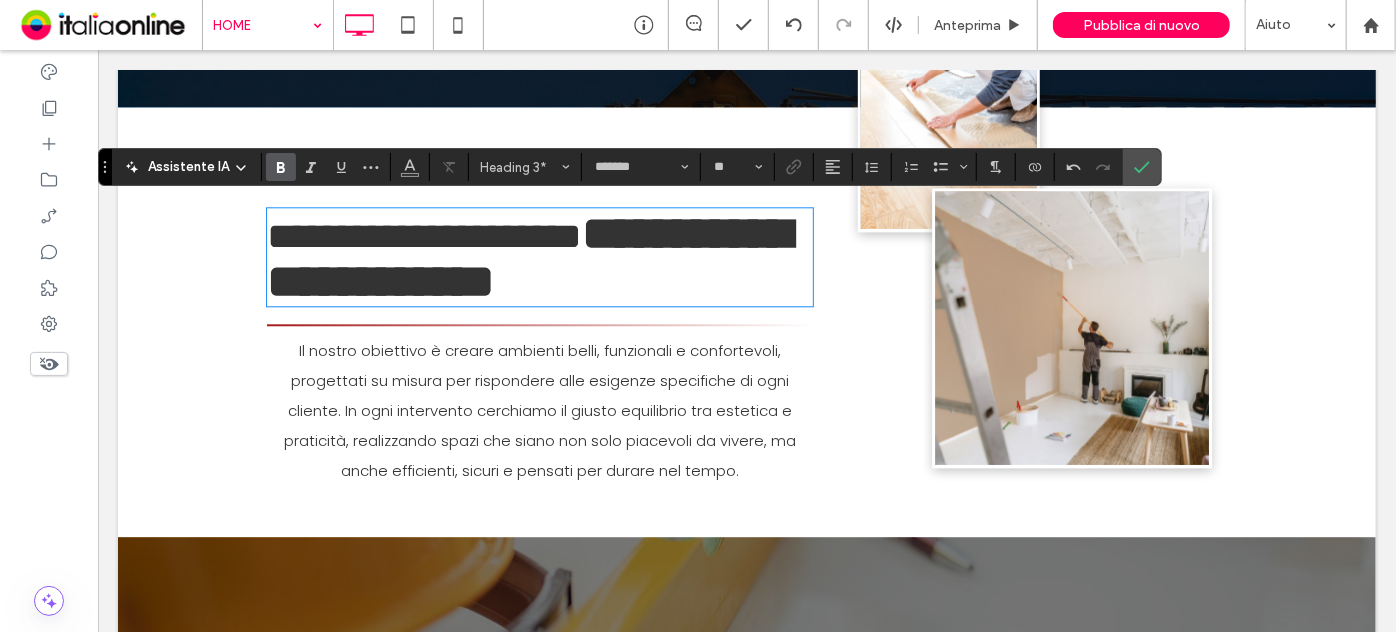 click on "**********" at bounding box center (528, 256) 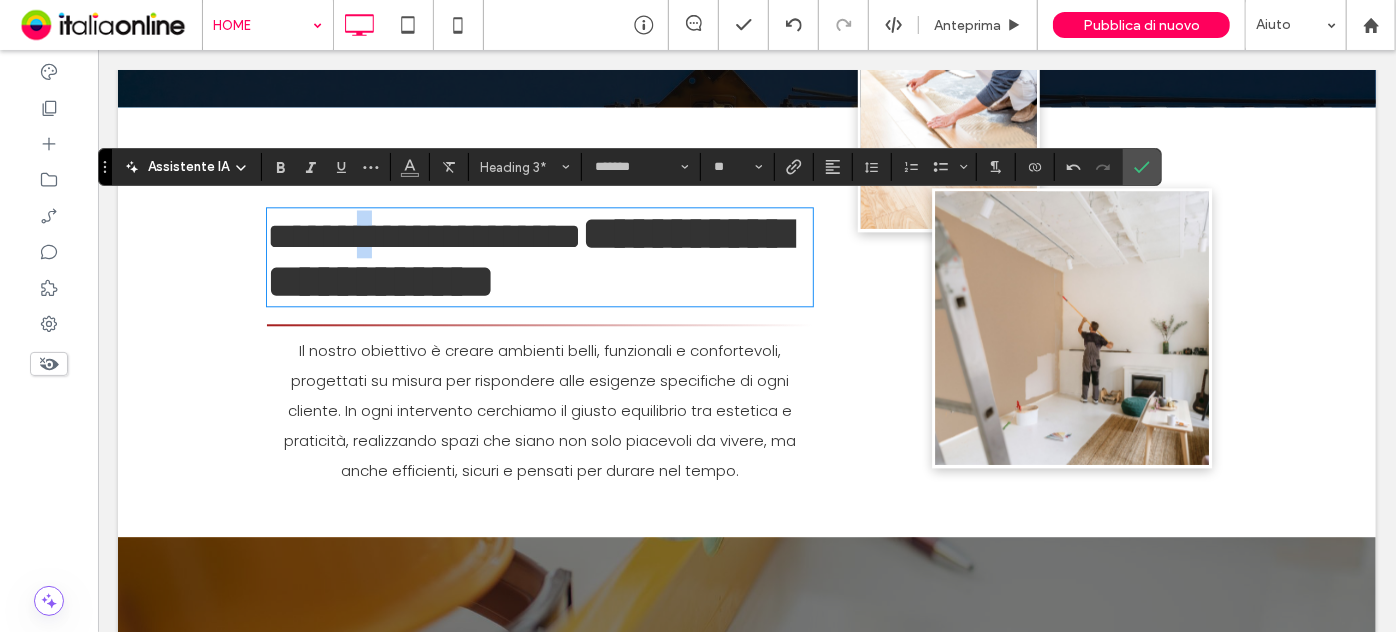 click on "**********" at bounding box center [423, 235] 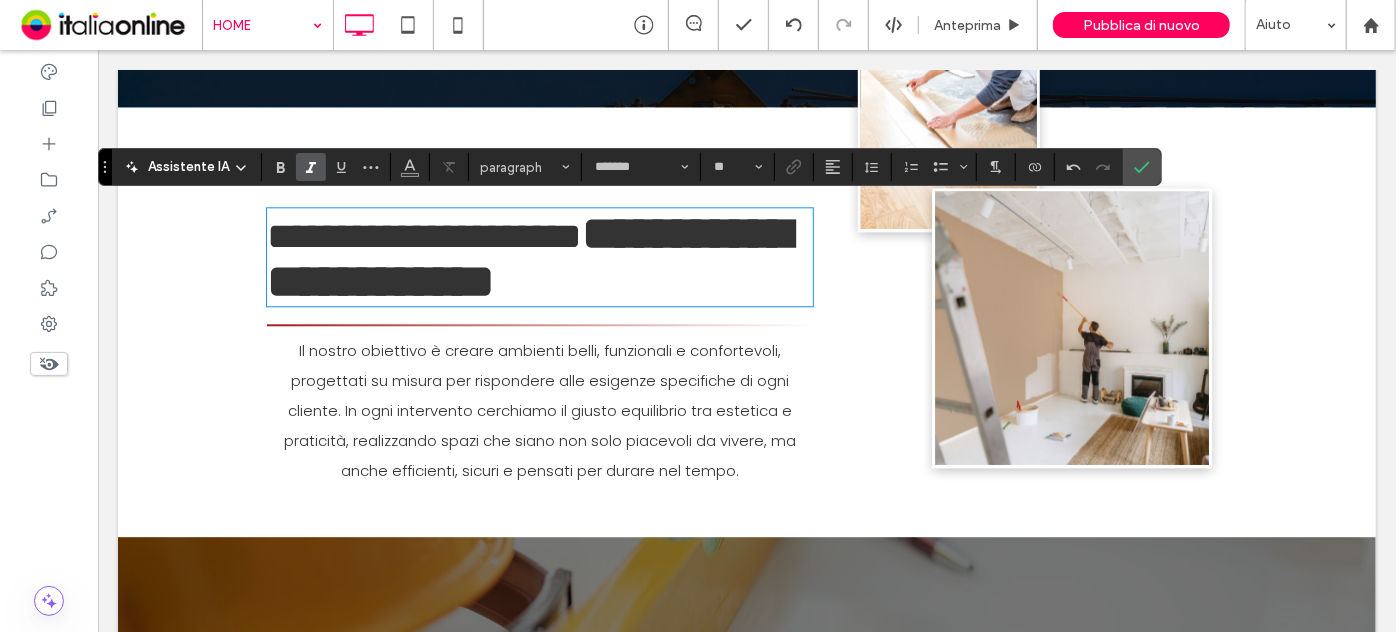 type on "**" 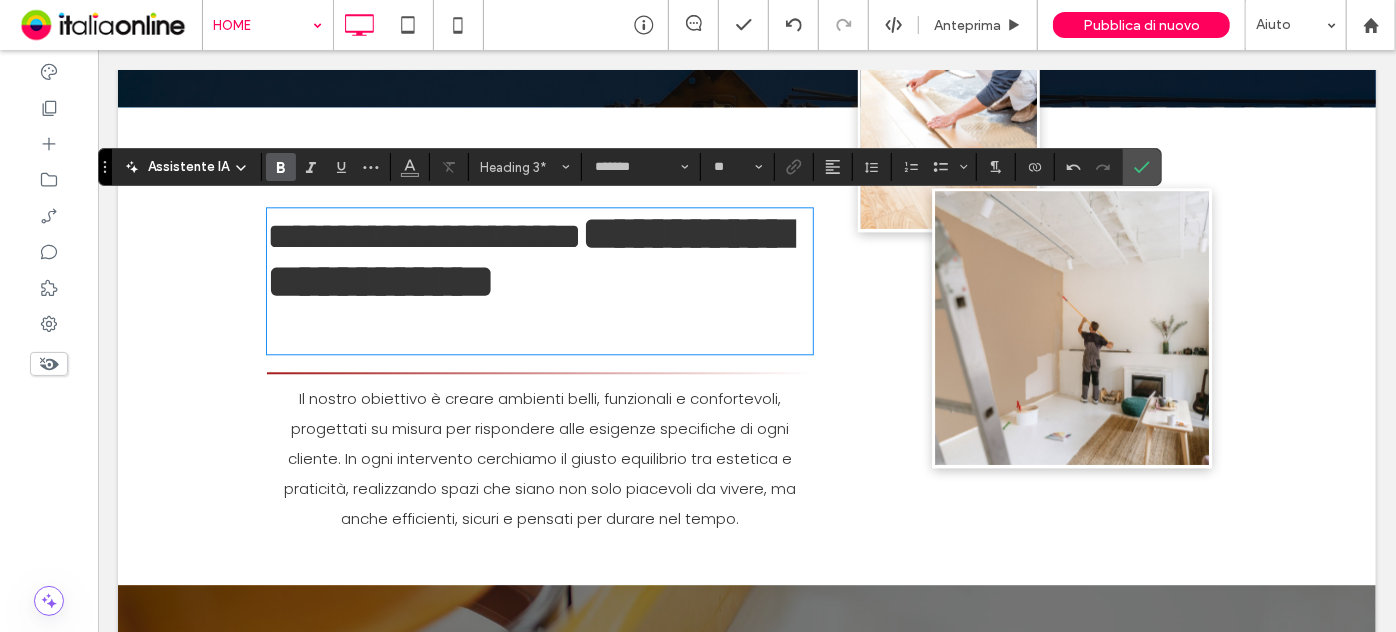 click on "Il nostro obiettivo è creare ambienti belli, funzionali e confortevoli, progettati su misura per rispondere alle esigenze specifiche di ogni cliente. In ogni intervento cerchiamo il giusto equilibrio tra estetica e praticità, realizzando spazi che siano non solo piacevoli da vivere, ma anche efficienti, sicuri e pensati per durare nel tempo." at bounding box center (539, 457) 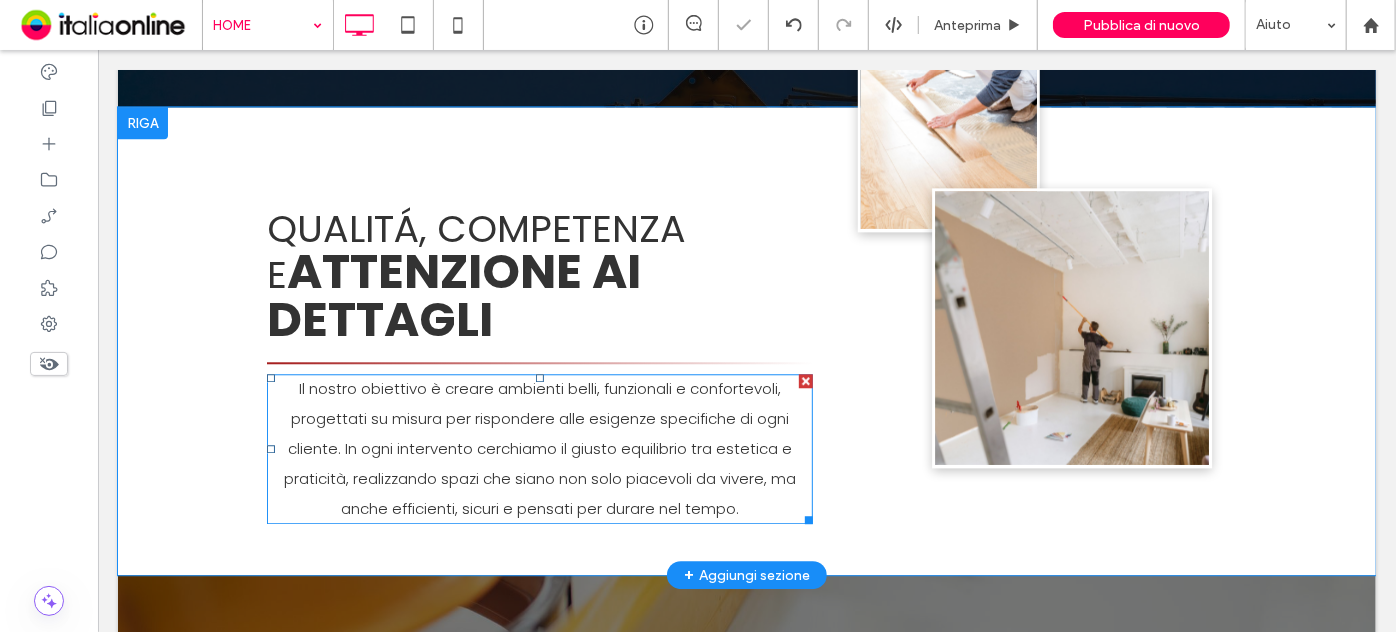 click on "Il nostro obiettivo è creare ambienti belli, funzionali e confortevoli, progettati su misura per rispondere alle esigenze specifiche di ogni cliente. In ogni intervento cerchiamo il giusto equilibrio tra estetica e praticità, realizzando spazi che siano non solo piacevoli da vivere, ma anche efficienti, sicuri e pensati per durare nel tempo." at bounding box center (539, 447) 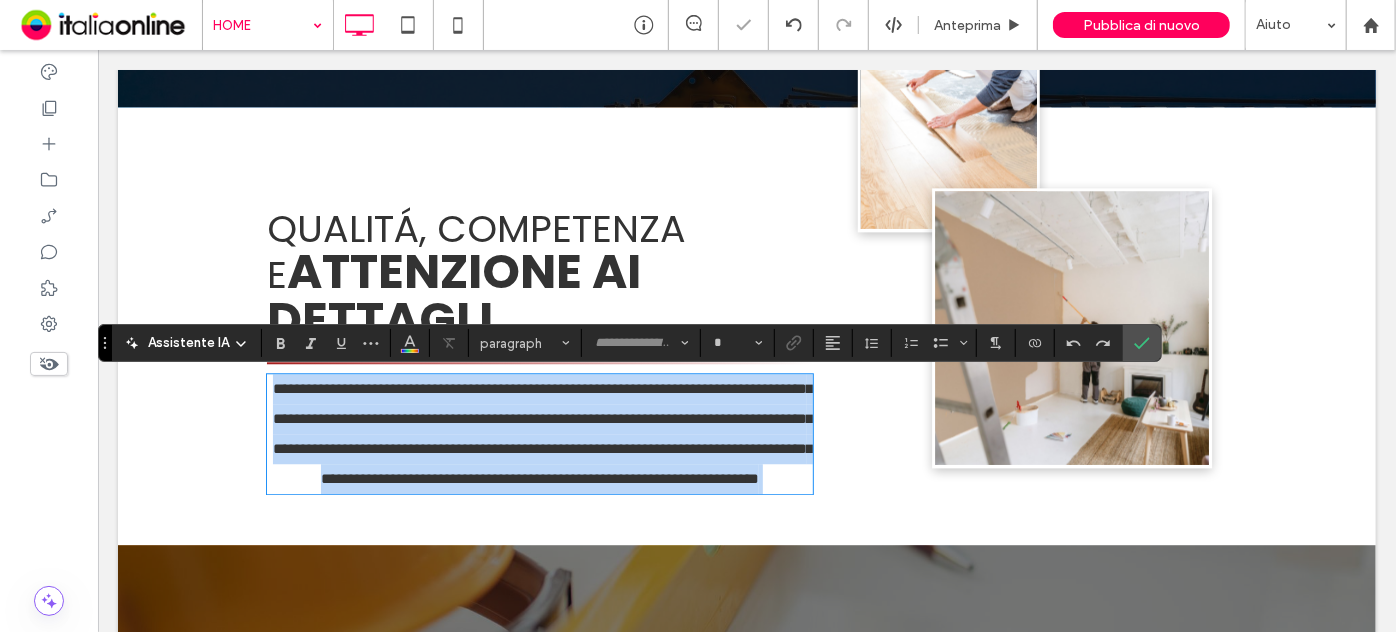type on "*******" 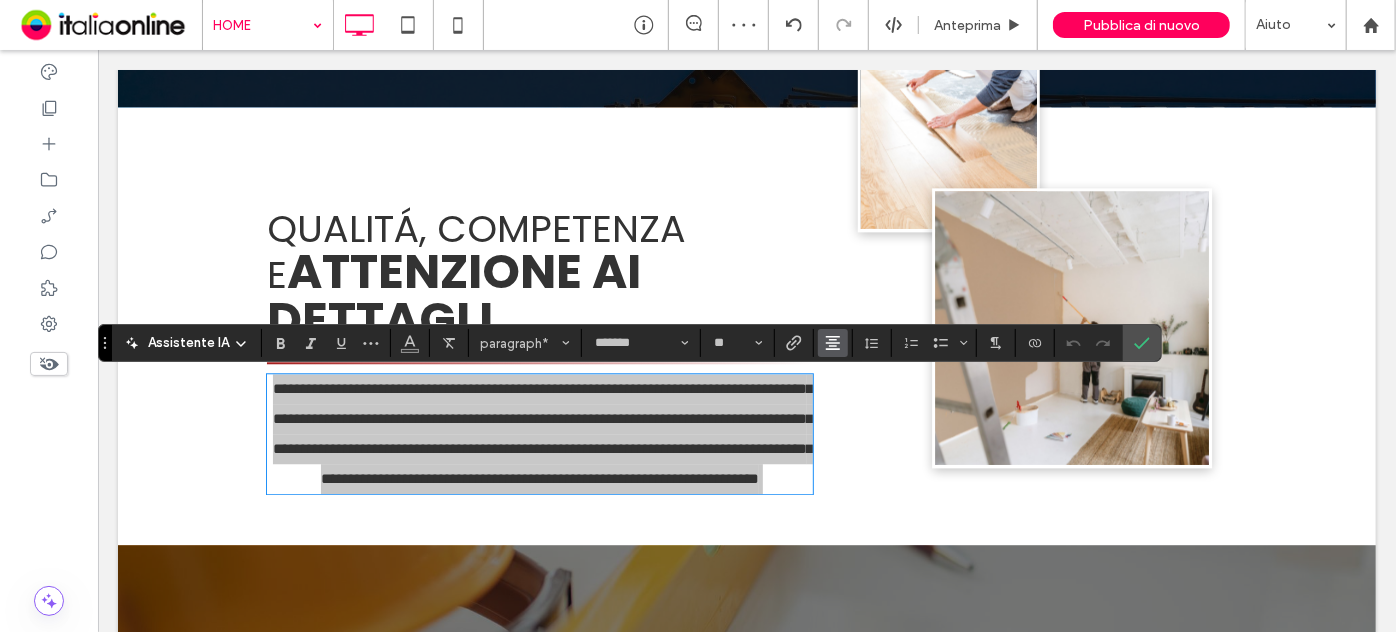 click at bounding box center (833, 343) 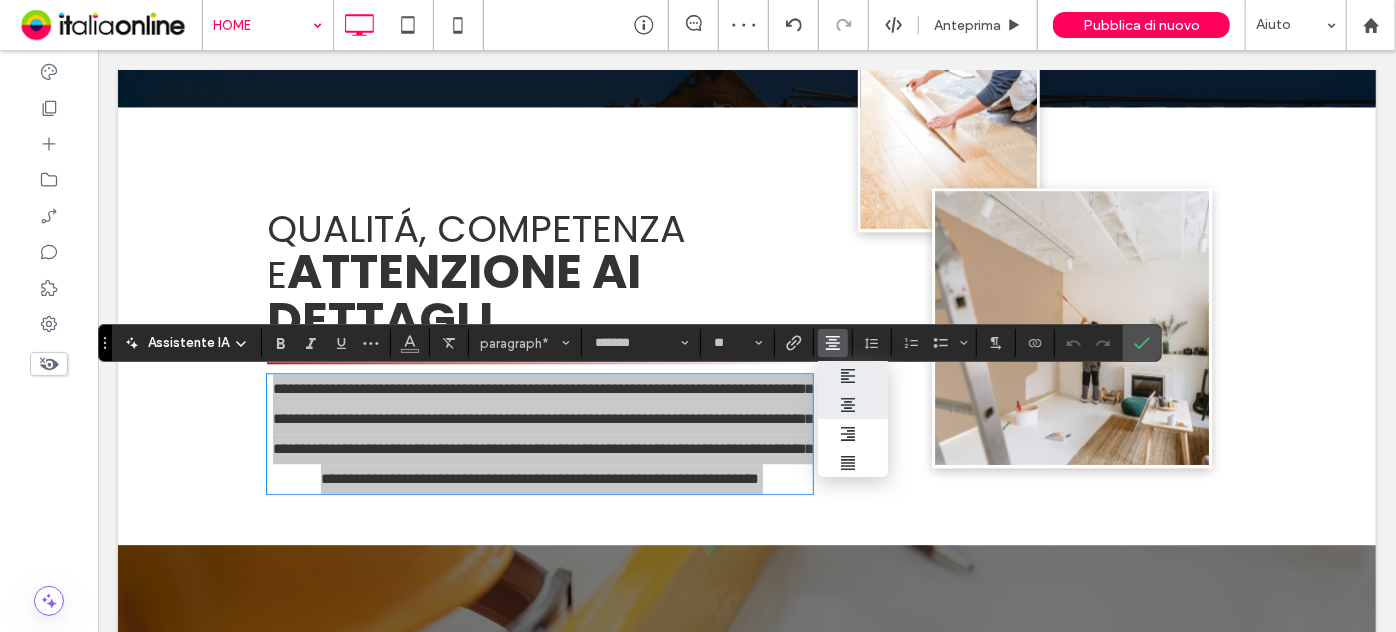 drag, startPoint x: 845, startPoint y: 373, endPoint x: 558, endPoint y: 370, distance: 287.0157 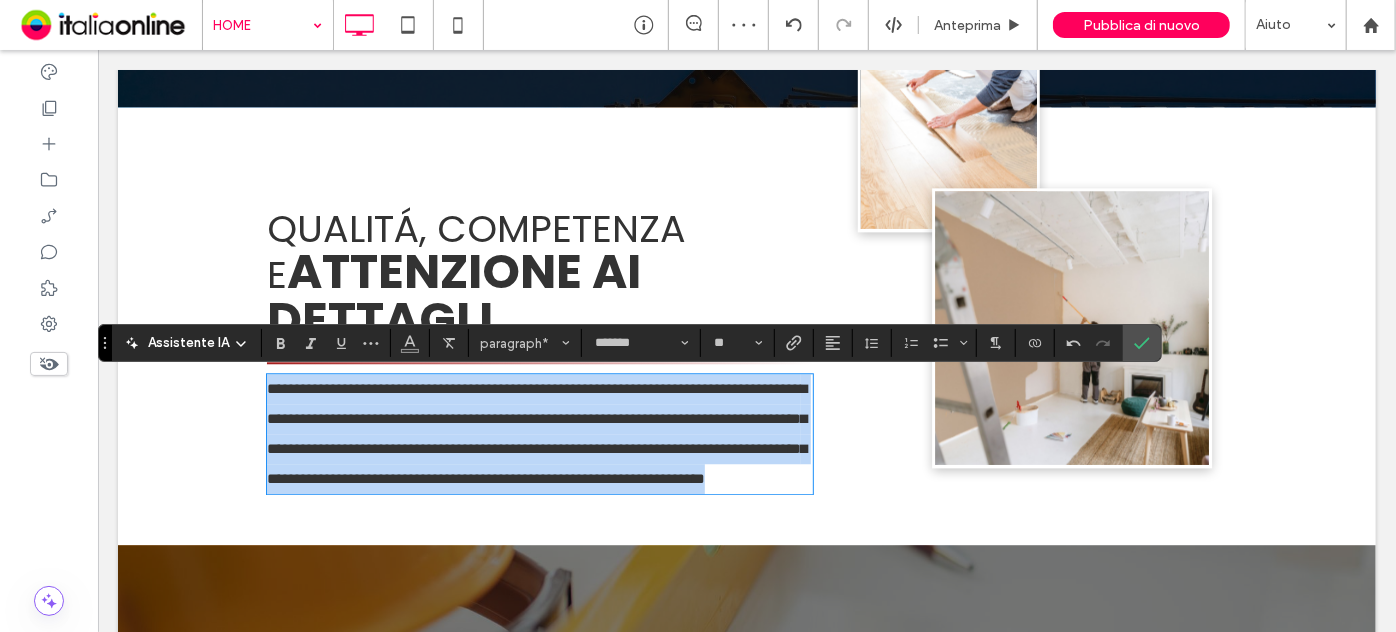 click on "**********" at bounding box center [536, 432] 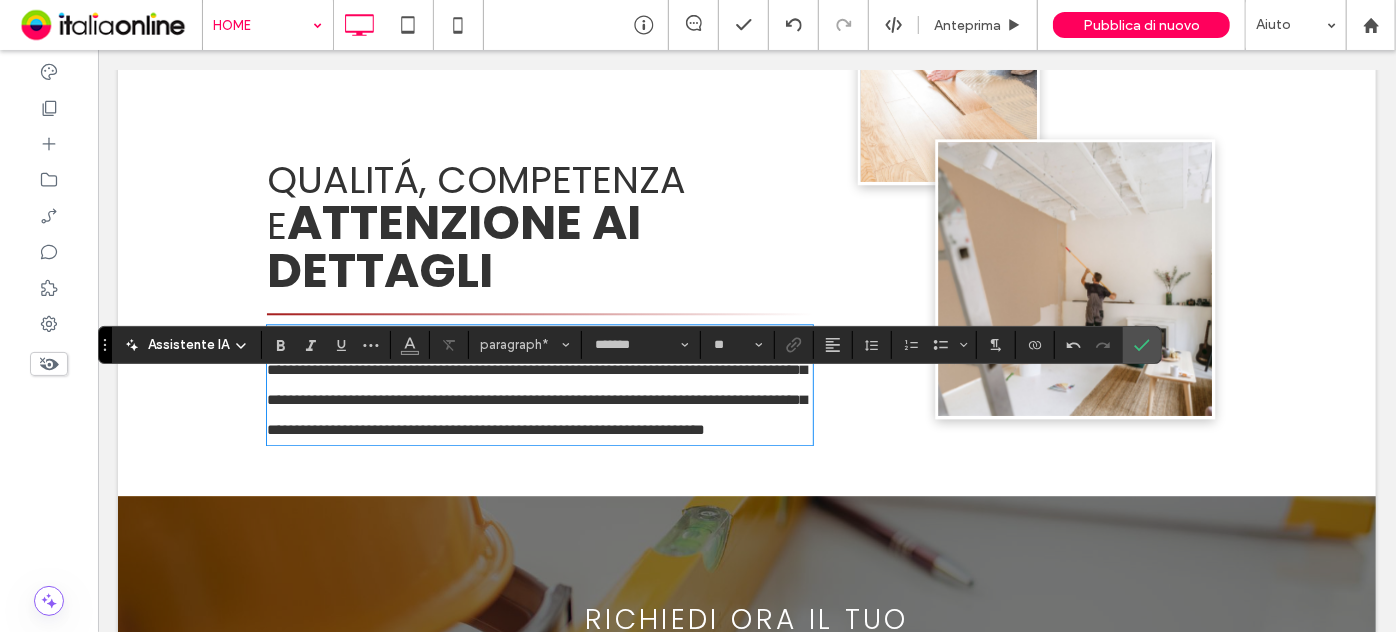 scroll, scrollTop: 2545, scrollLeft: 0, axis: vertical 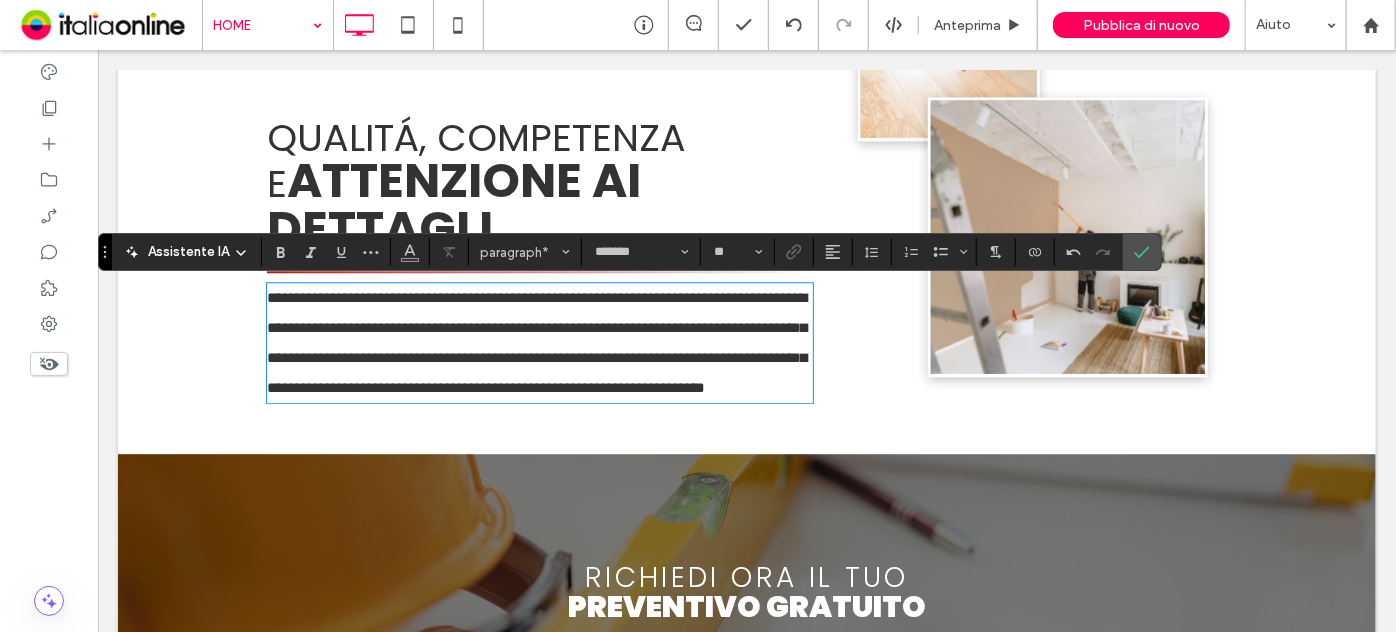 click on "**********" at bounding box center (539, 342) 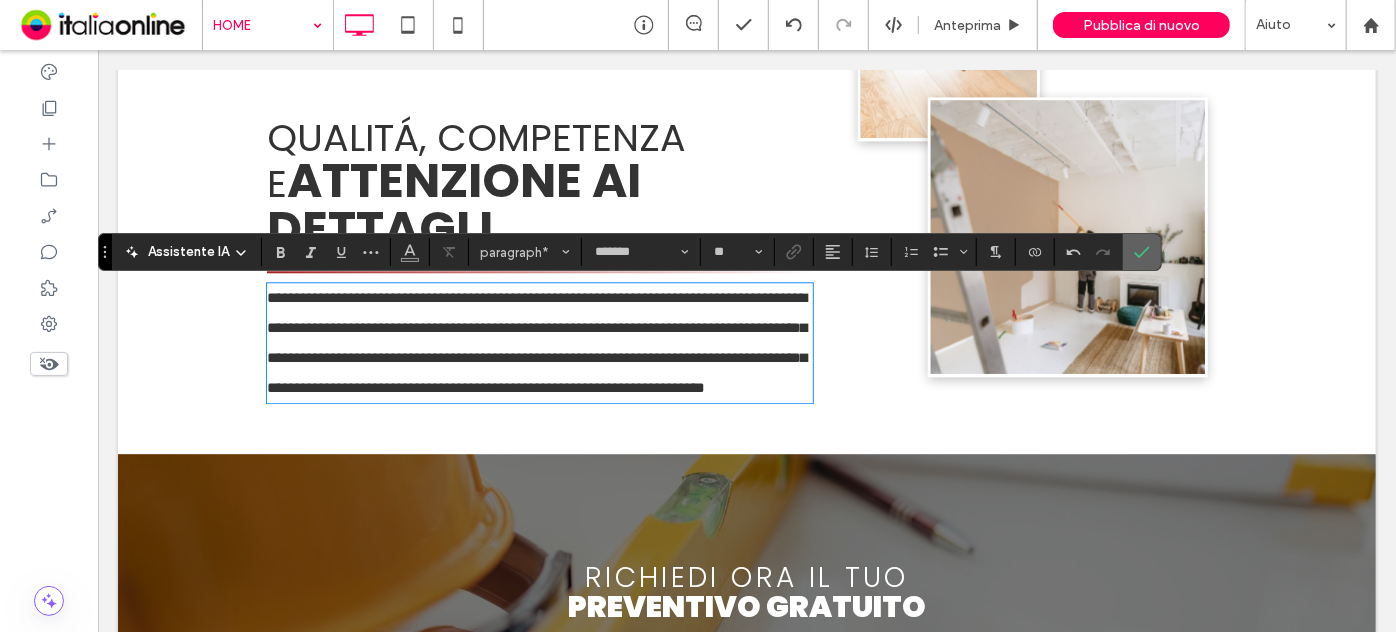drag, startPoint x: 1131, startPoint y: 255, endPoint x: 1029, endPoint y: 213, distance: 110.308655 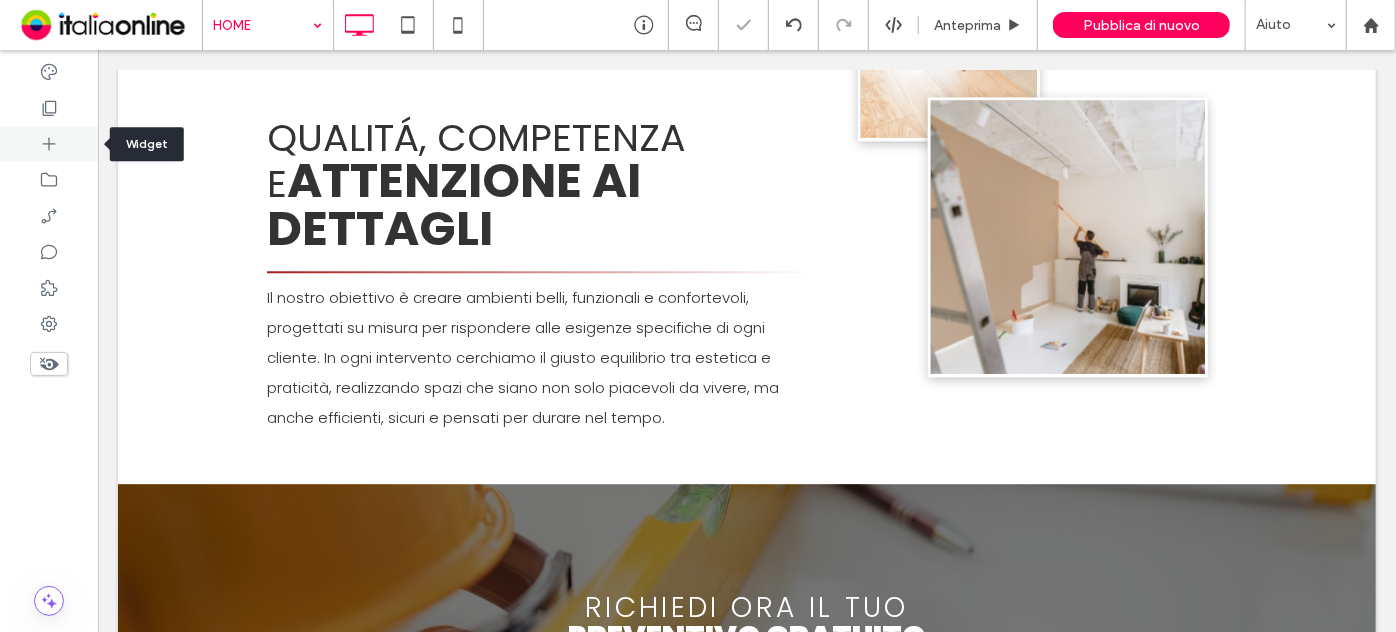 click at bounding box center (49, 144) 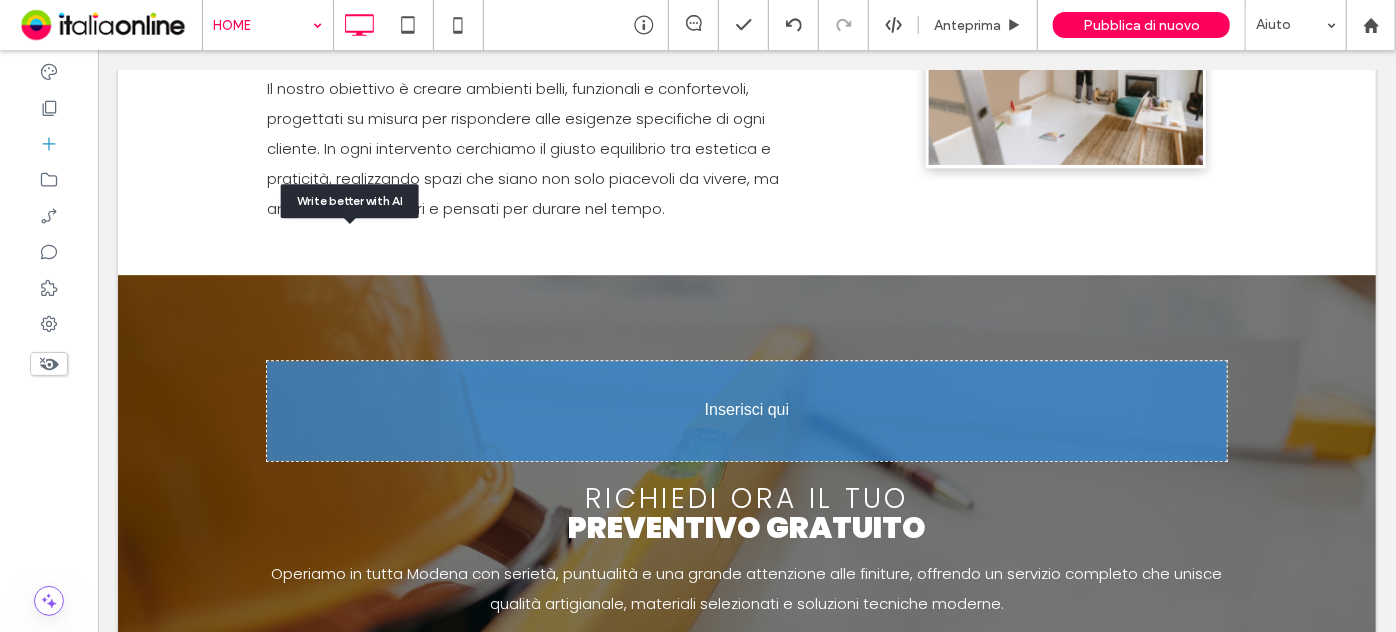 scroll, scrollTop: 2774, scrollLeft: 0, axis: vertical 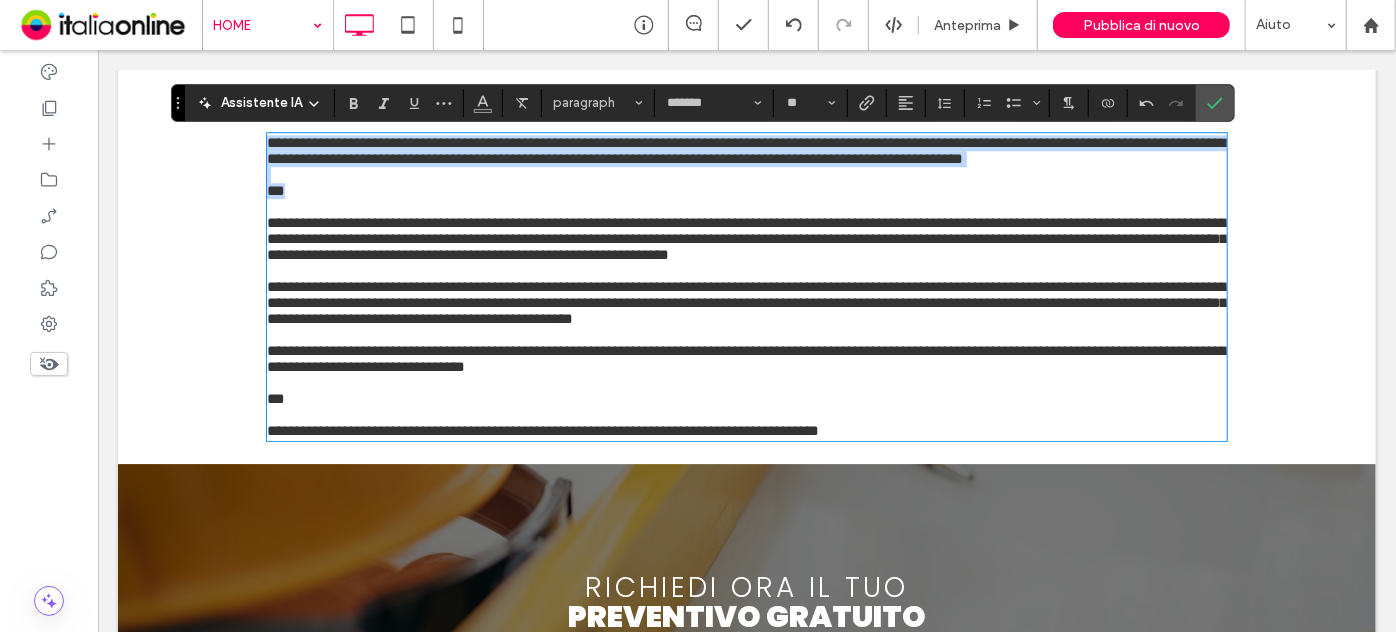drag, startPoint x: 446, startPoint y: 231, endPoint x: 231, endPoint y: 134, distance: 235.8686 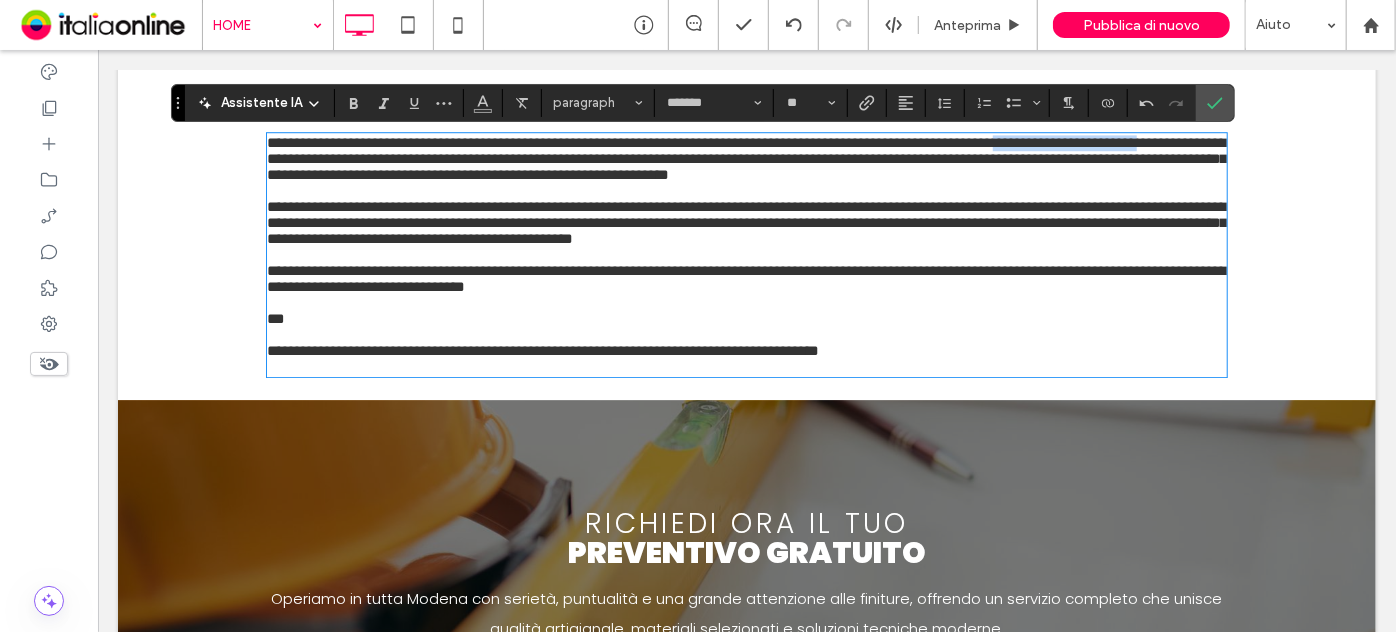drag, startPoint x: 1127, startPoint y: 168, endPoint x: 340, endPoint y: 171, distance: 787.00574 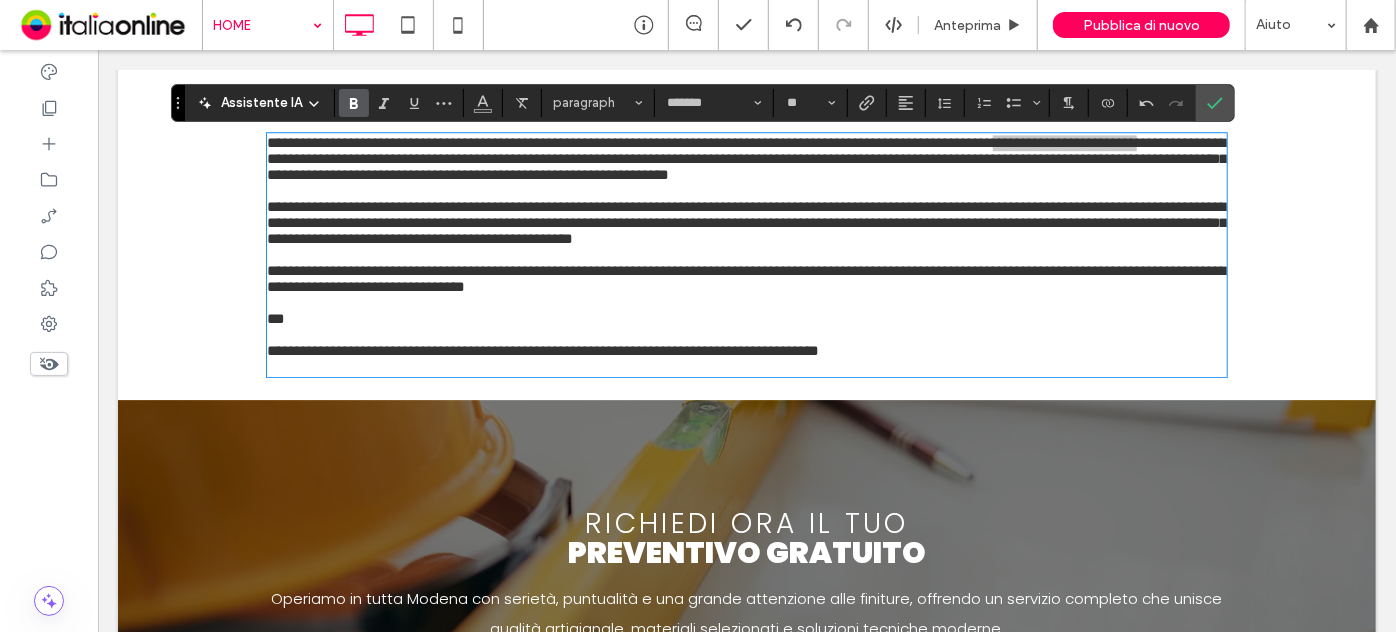 click 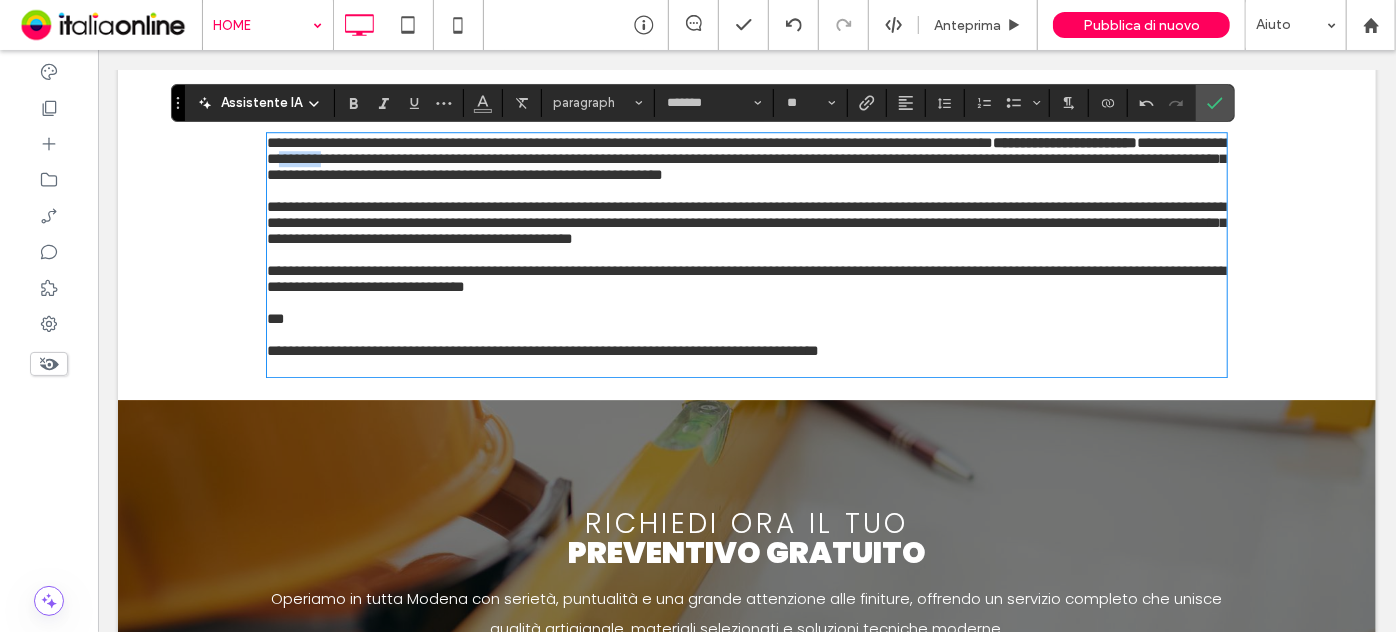 drag, startPoint x: 500, startPoint y: 177, endPoint x: 547, endPoint y: 174, distance: 47.095646 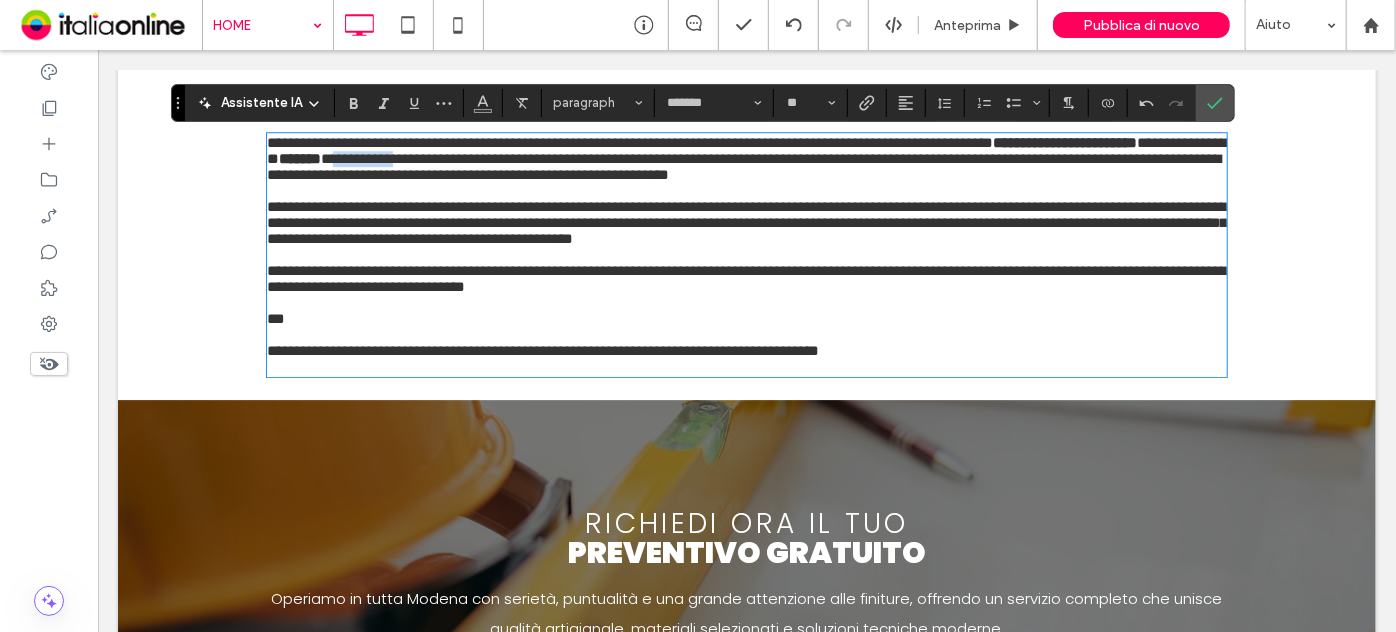 drag, startPoint x: 560, startPoint y: 176, endPoint x: 655, endPoint y: 172, distance: 95.084175 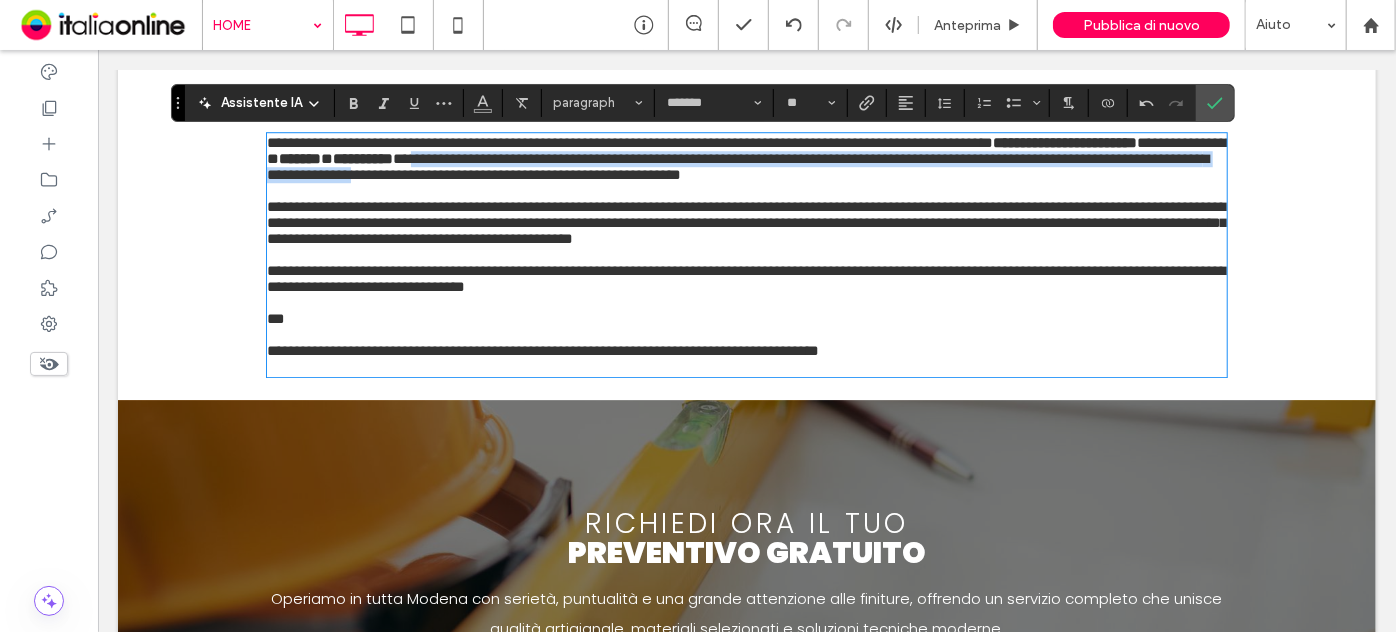 drag, startPoint x: 700, startPoint y: 169, endPoint x: 843, endPoint y: 184, distance: 143.78456 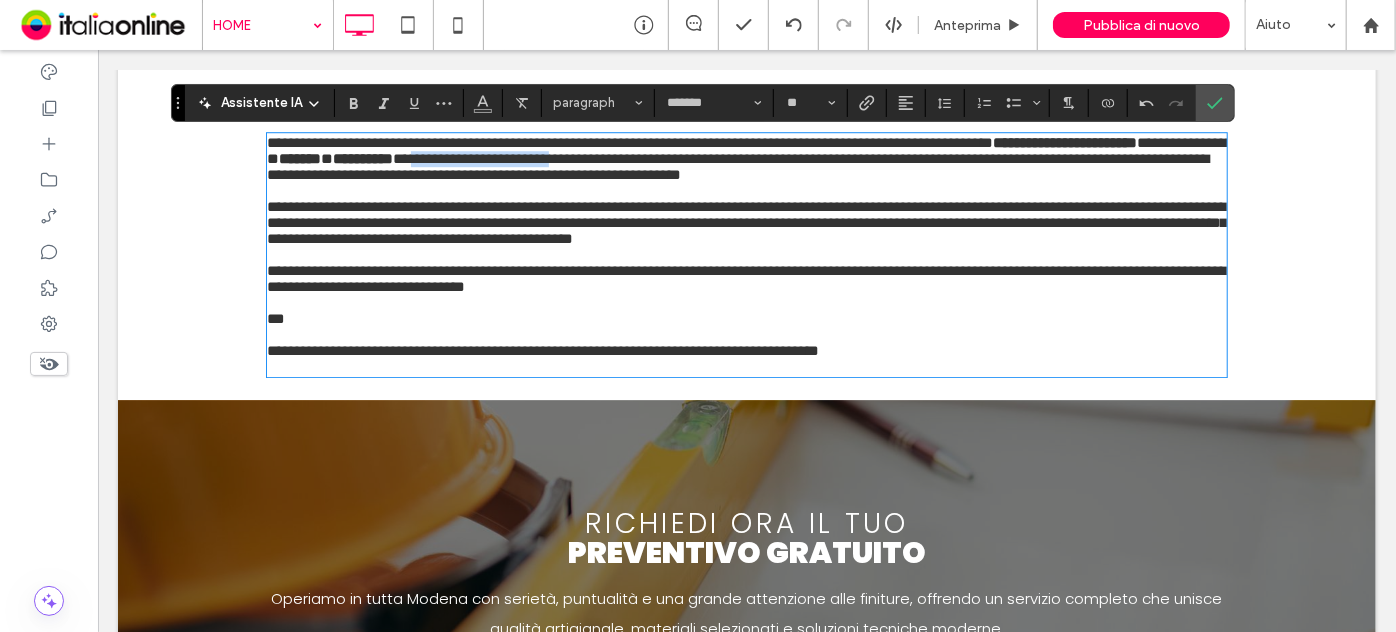 drag, startPoint x: 841, startPoint y: 175, endPoint x: 680, endPoint y: 177, distance: 161.01242 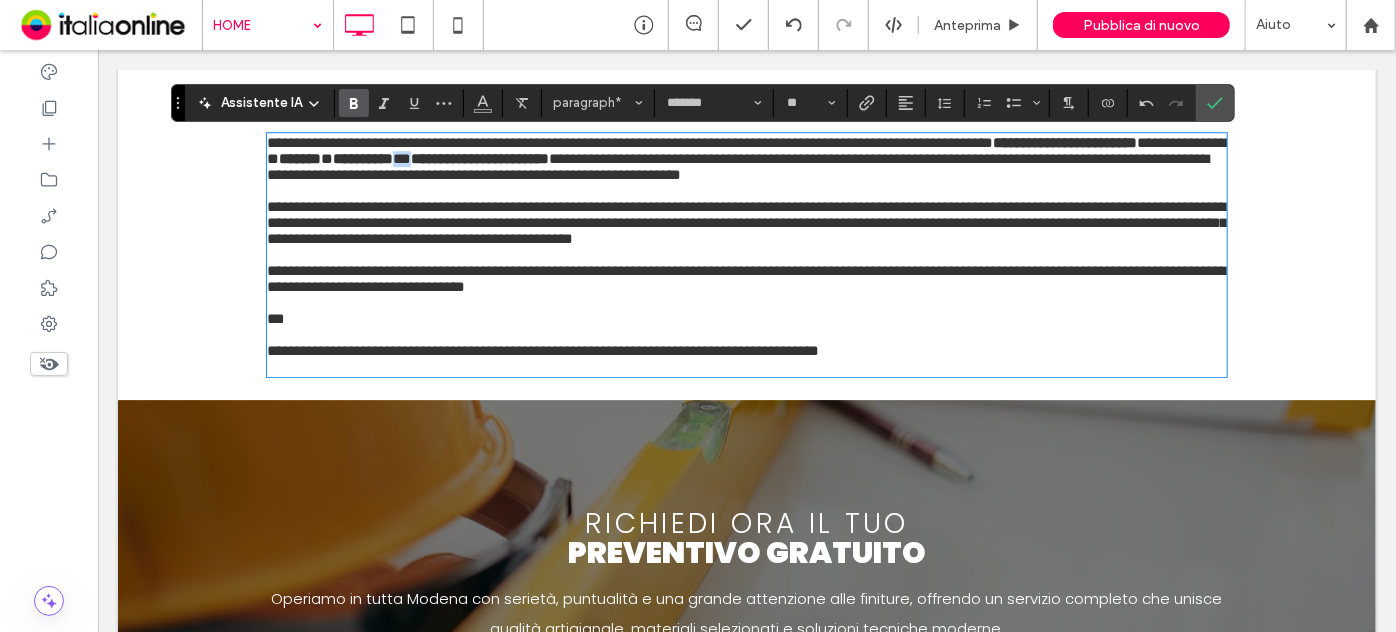 click on "**********" at bounding box center [737, 165] 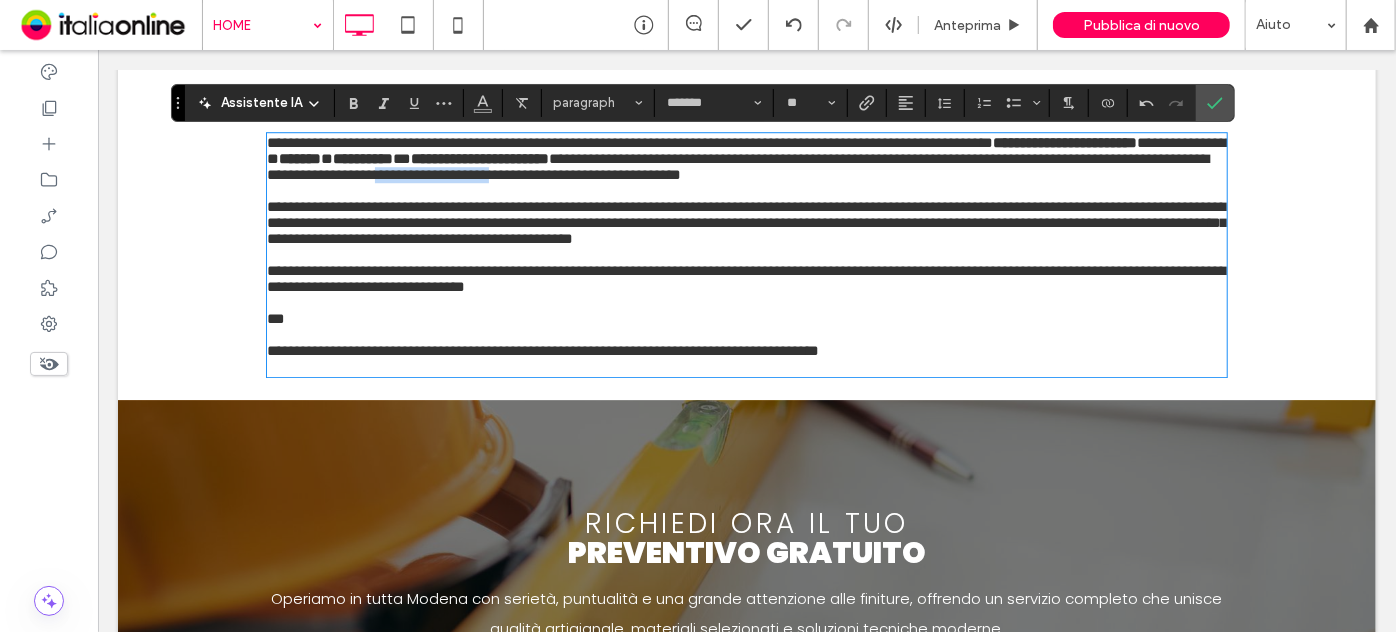 drag, startPoint x: 864, startPoint y: 195, endPoint x: 1002, endPoint y: 195, distance: 138 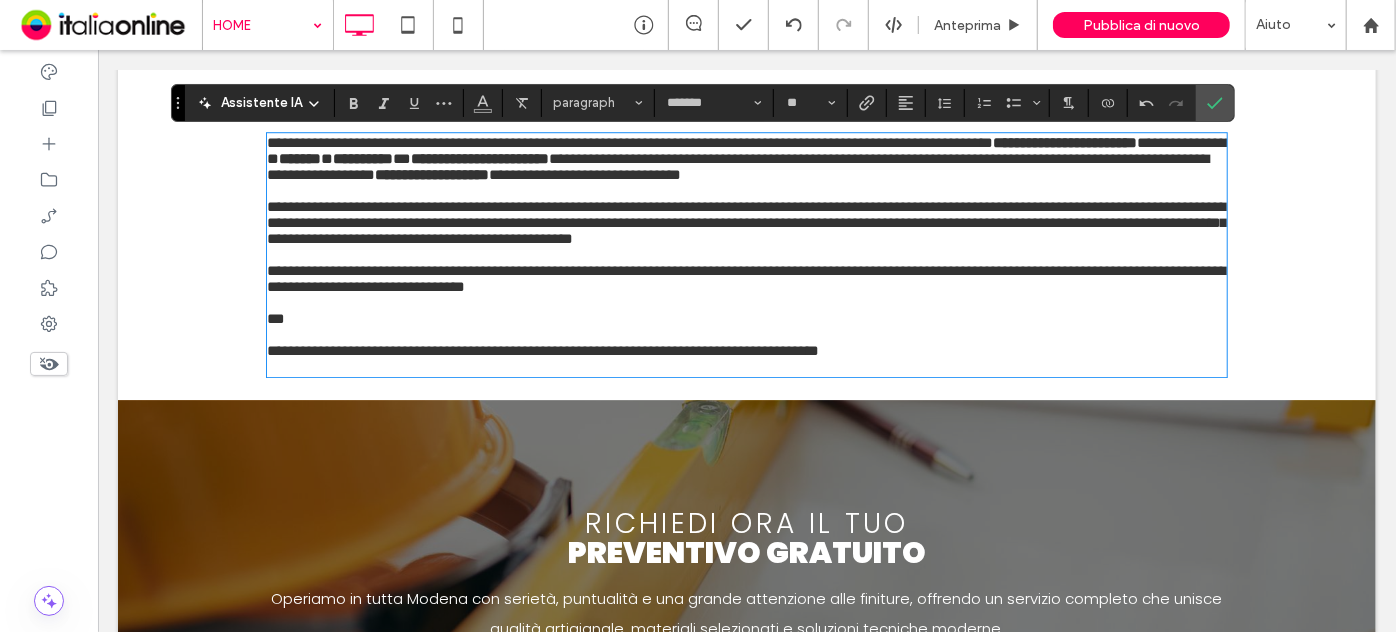 click on "**********" at bounding box center [746, 158] 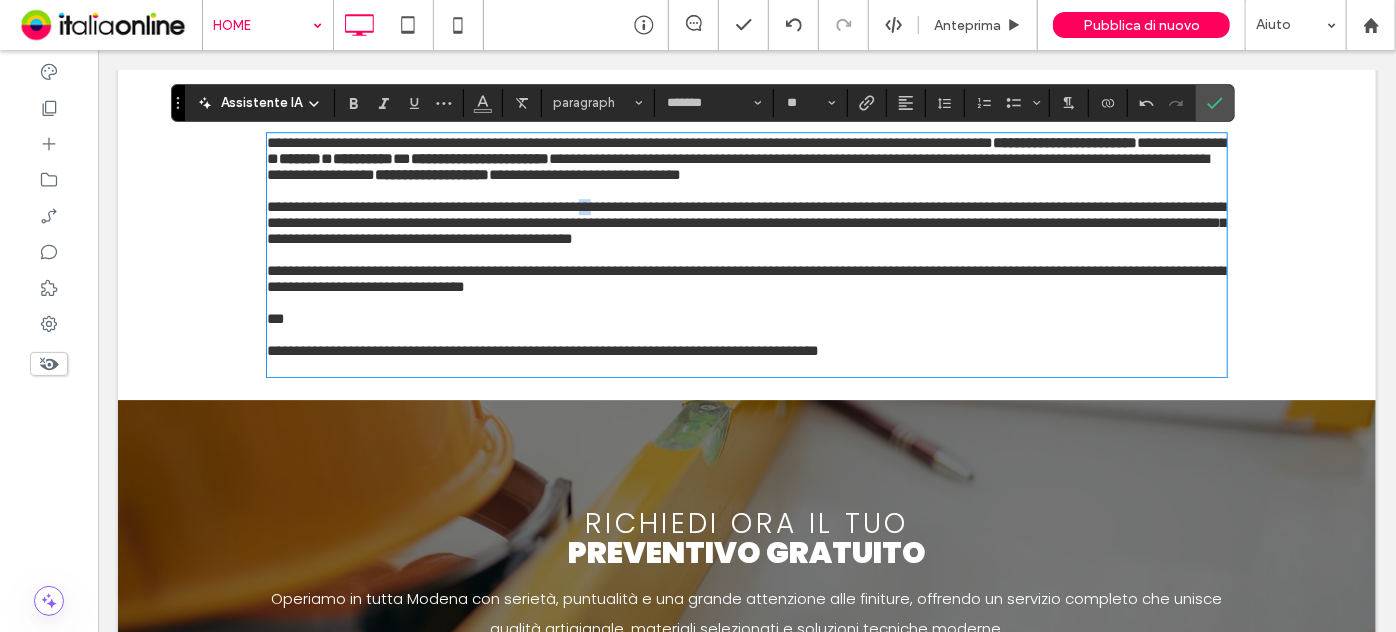 drag, startPoint x: 619, startPoint y: 254, endPoint x: 607, endPoint y: 254, distance: 12 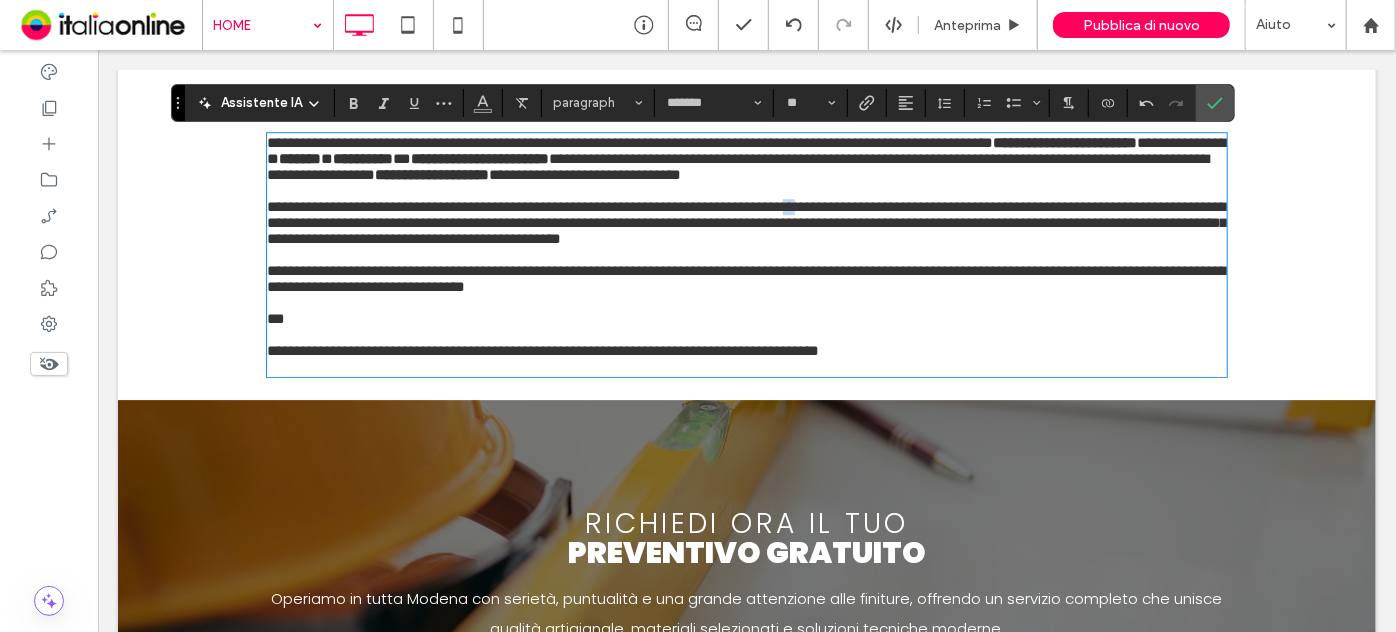 drag, startPoint x: 891, startPoint y: 254, endPoint x: 906, endPoint y: 262, distance: 17 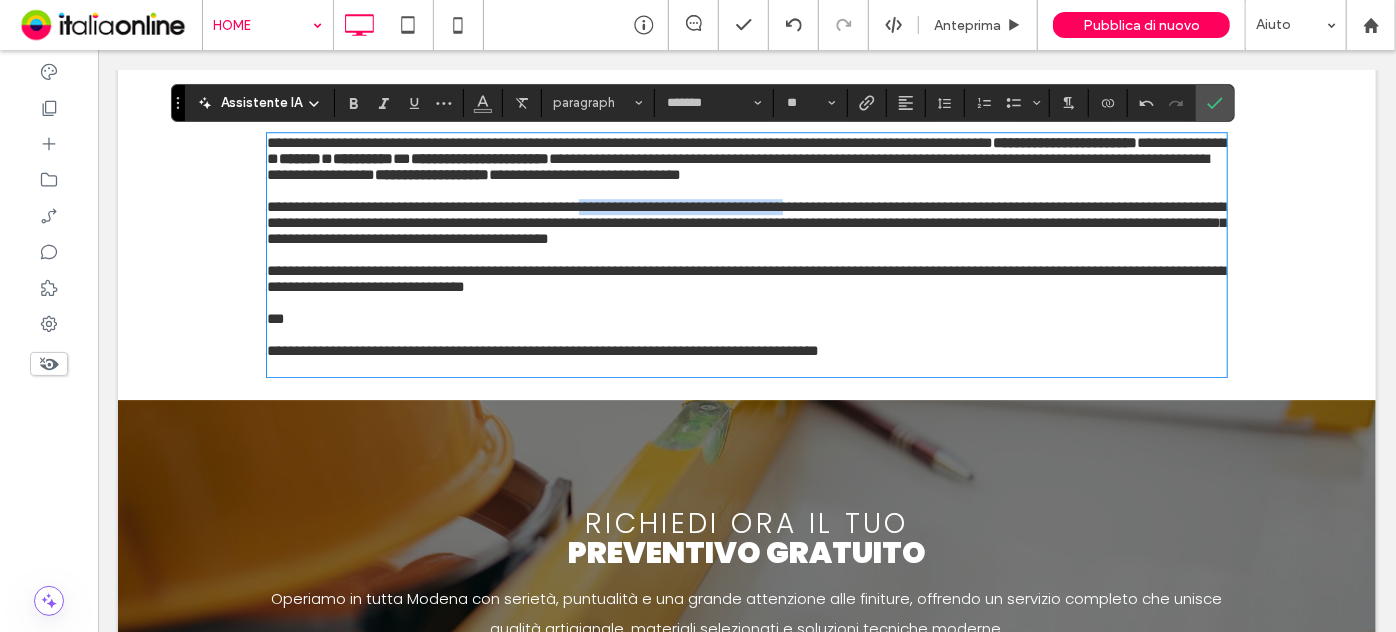 drag, startPoint x: 892, startPoint y: 252, endPoint x: 608, endPoint y: 269, distance: 284.50836 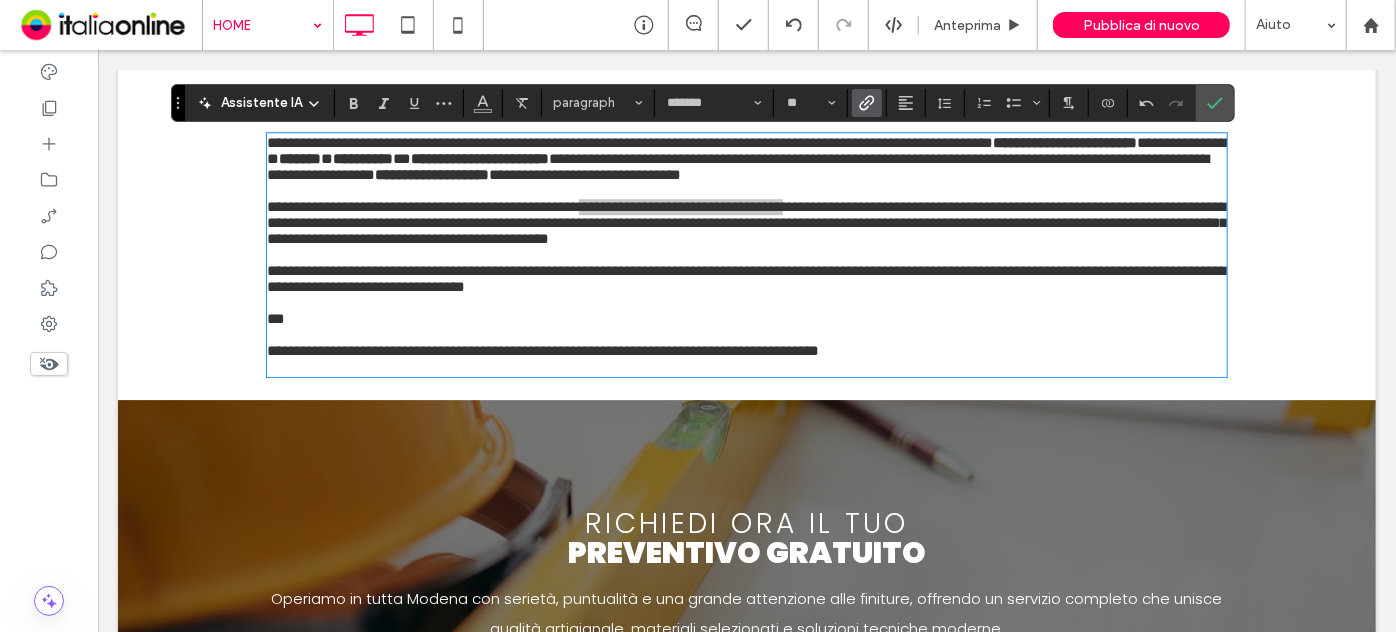click 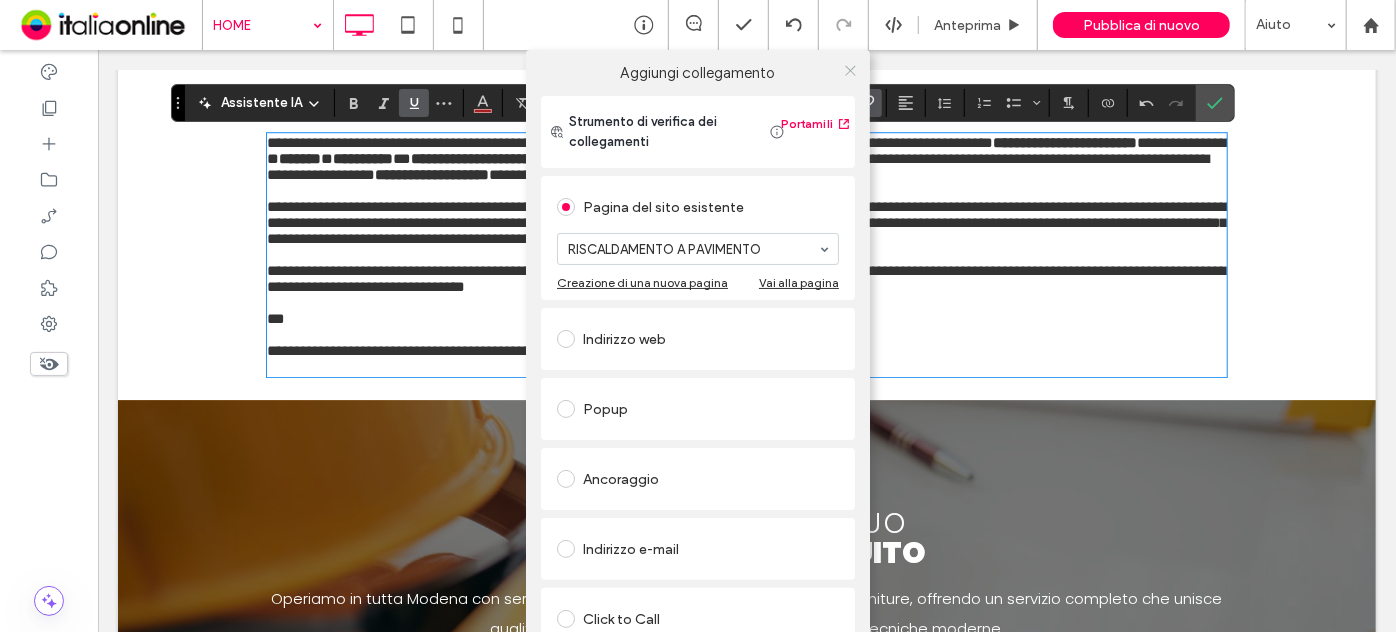 click 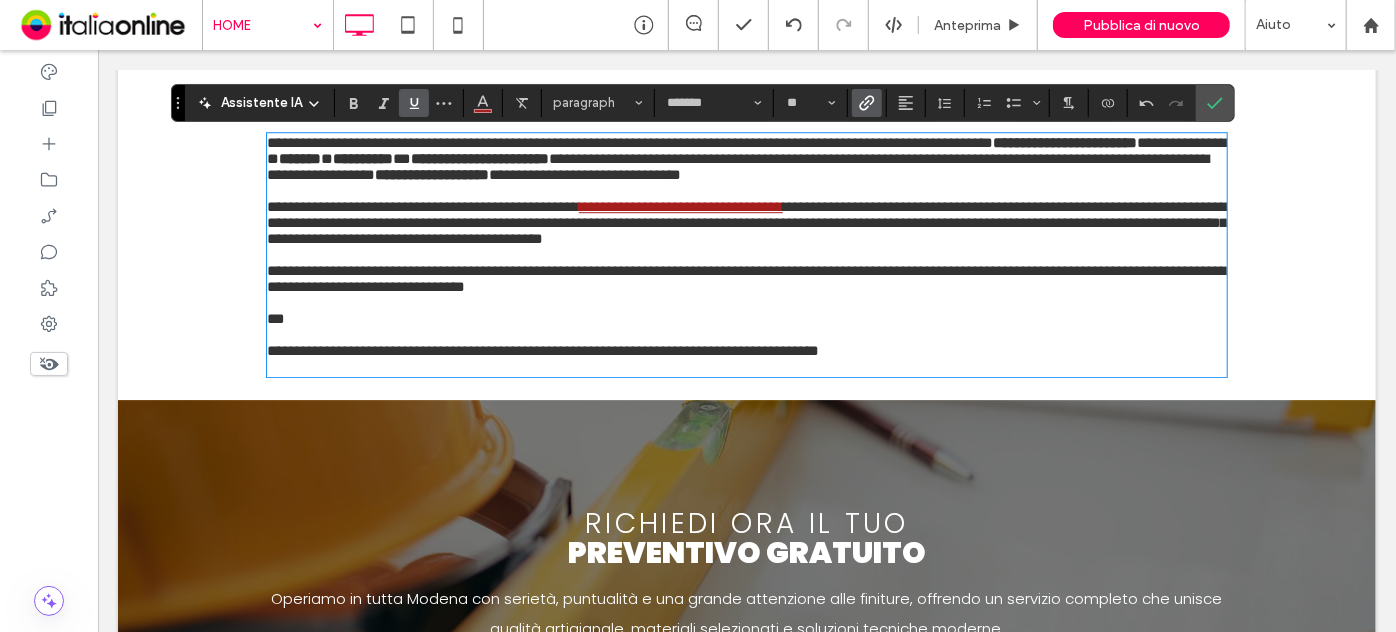 click on "**********" at bounding box center [746, 158] 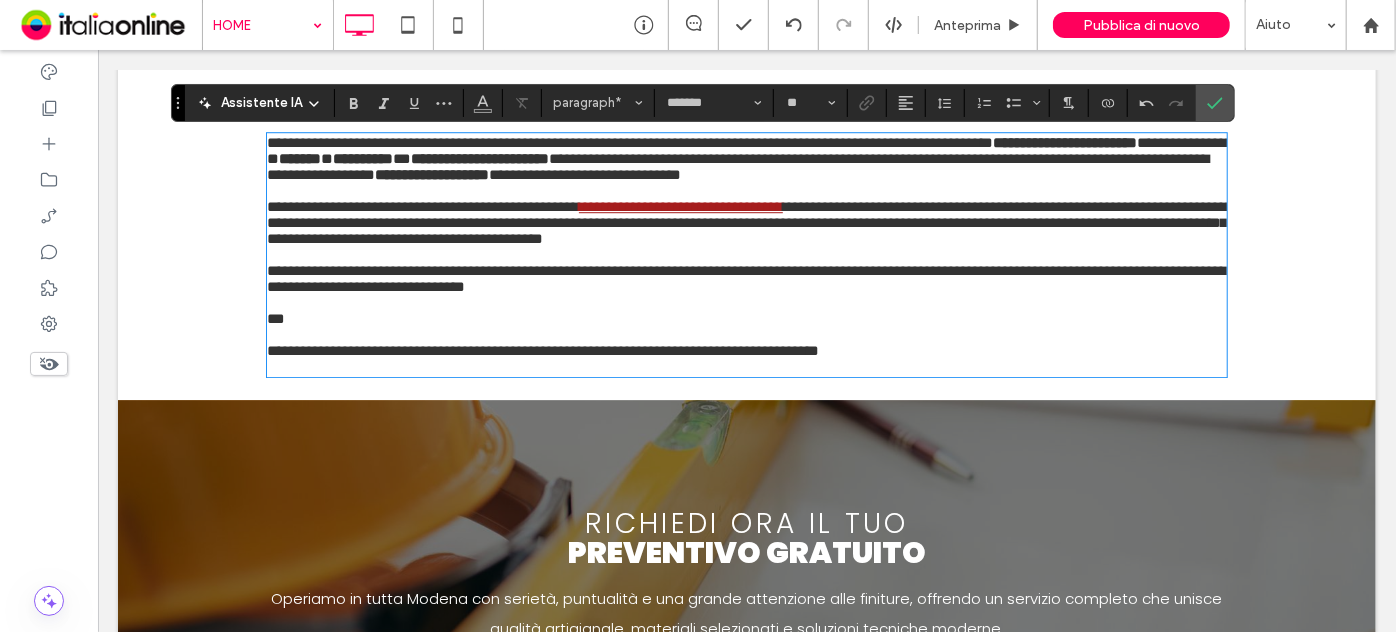 click on "**********" at bounding box center [749, 221] 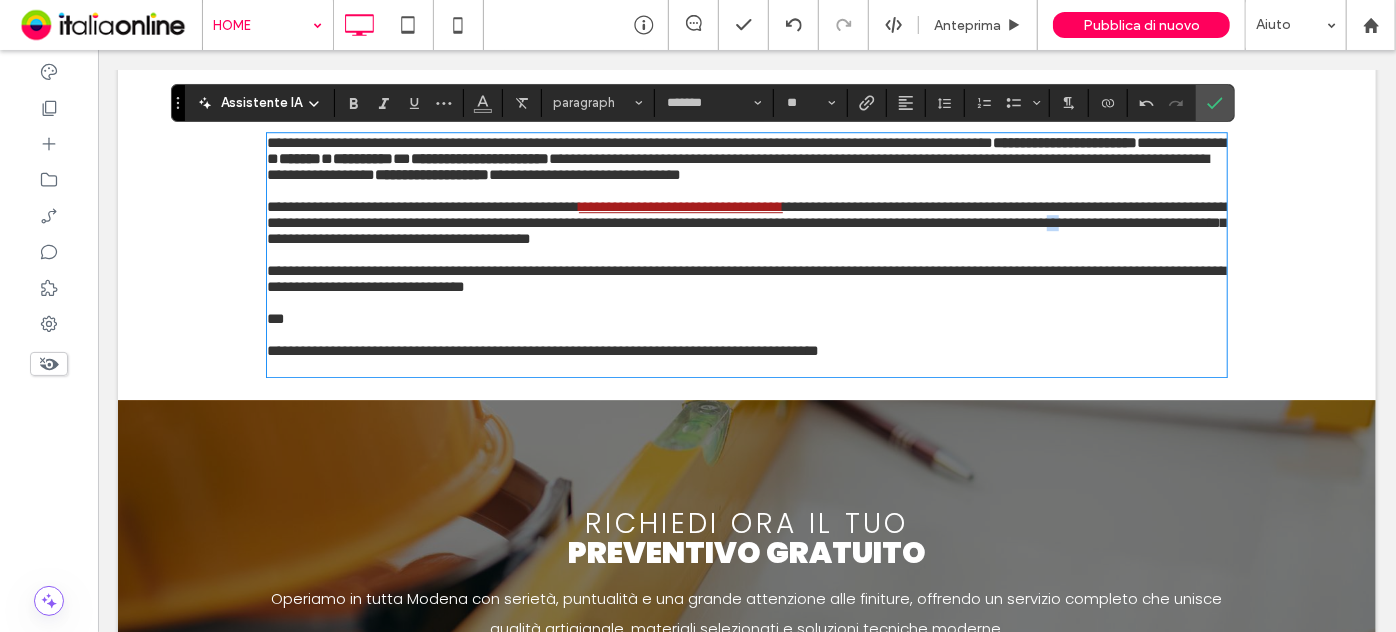 drag, startPoint x: 518, startPoint y: 306, endPoint x: 502, endPoint y: 307, distance: 16.03122 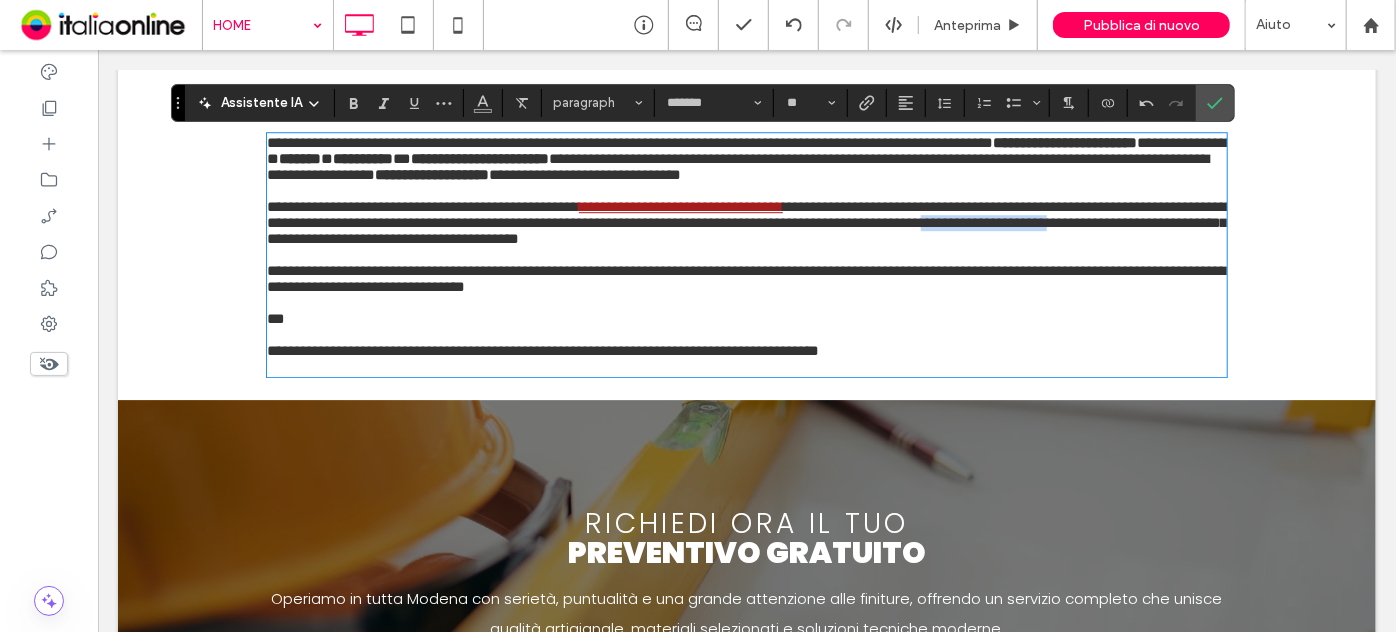 drag, startPoint x: 505, startPoint y: 307, endPoint x: 337, endPoint y: 316, distance: 168.2409 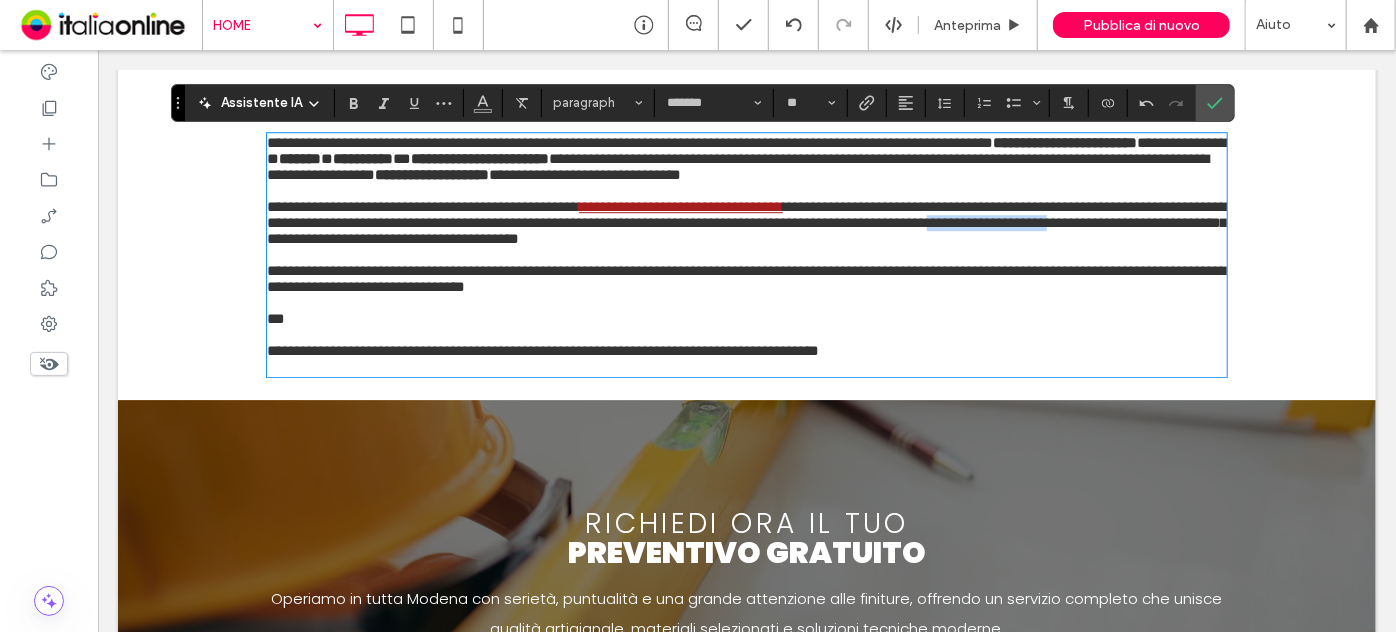 drag, startPoint x: 340, startPoint y: 302, endPoint x: 503, endPoint y: 310, distance: 163.1962 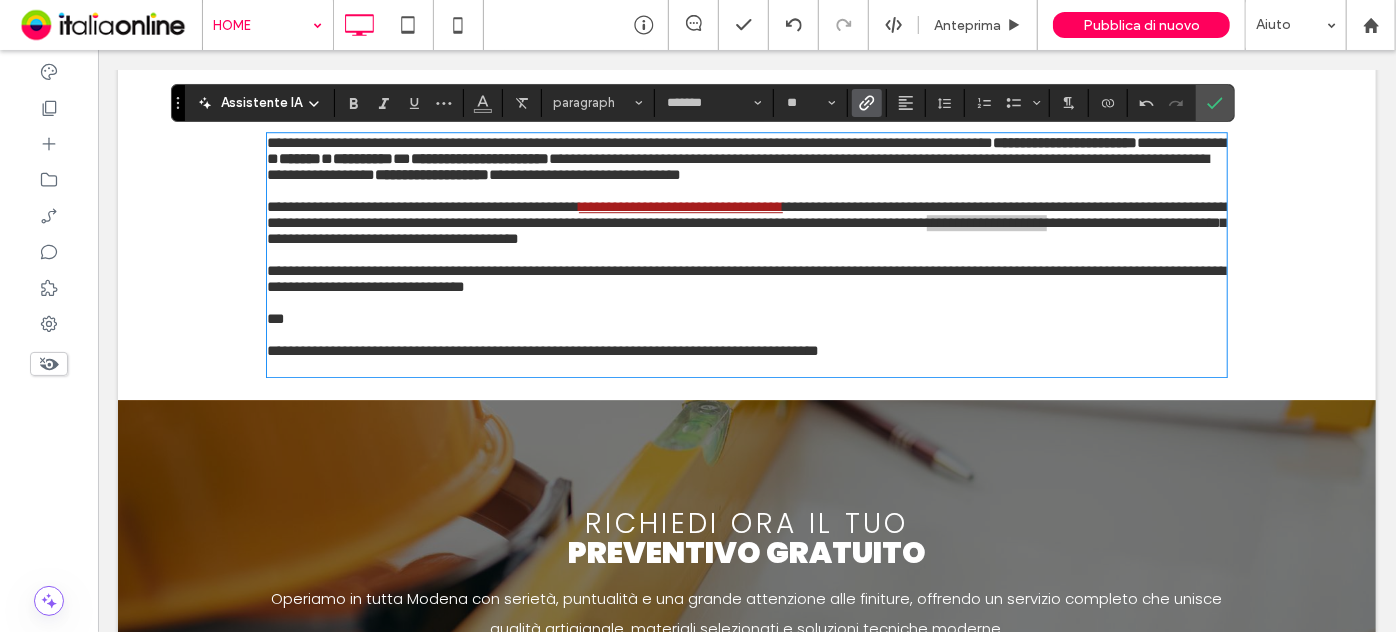 click at bounding box center (867, 103) 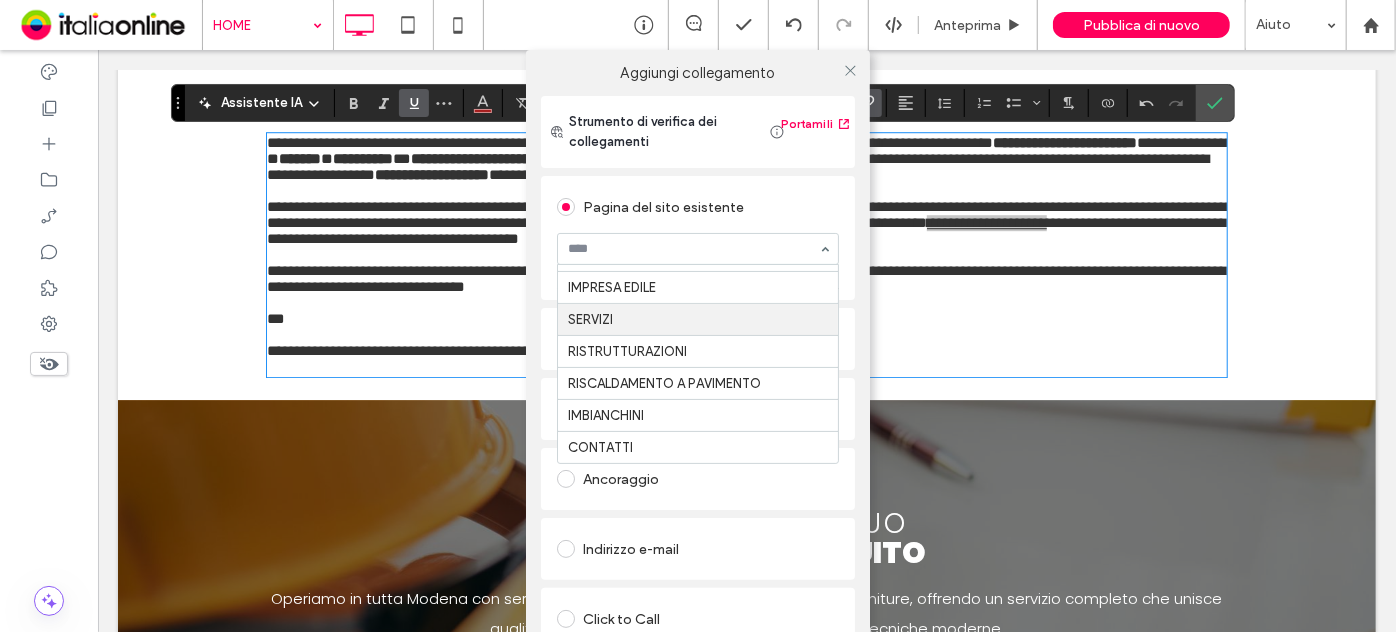 scroll, scrollTop: 30, scrollLeft: 0, axis: vertical 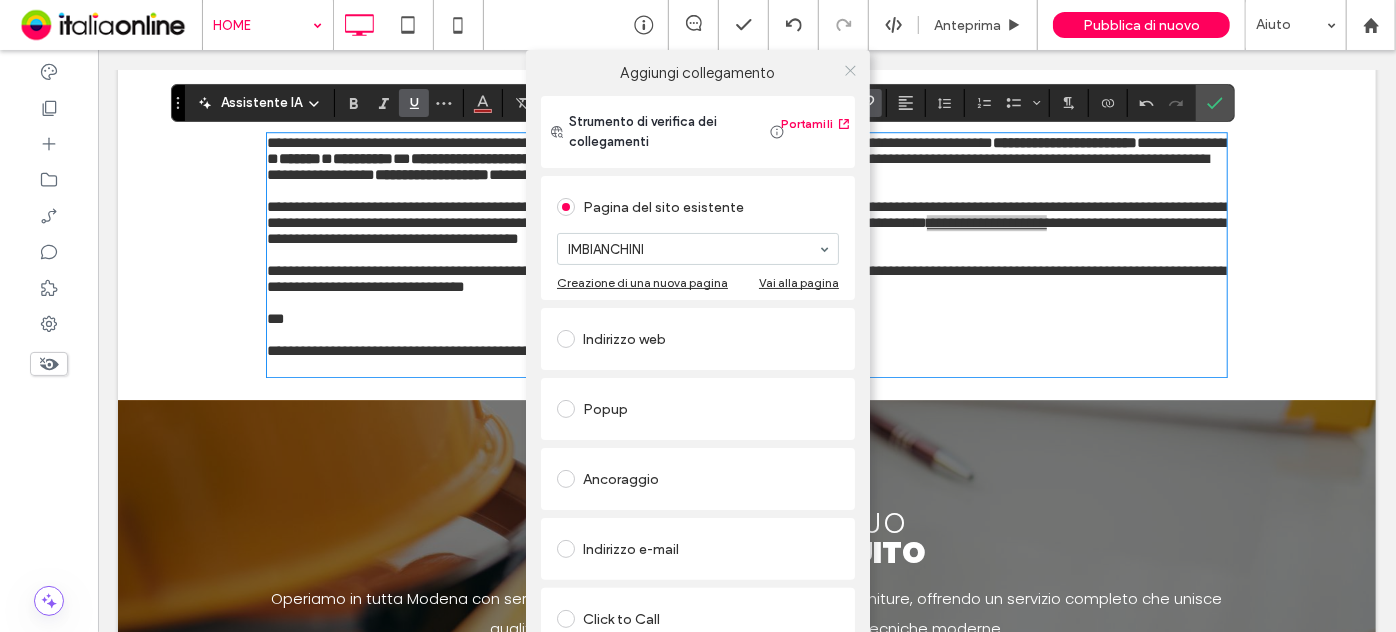 click 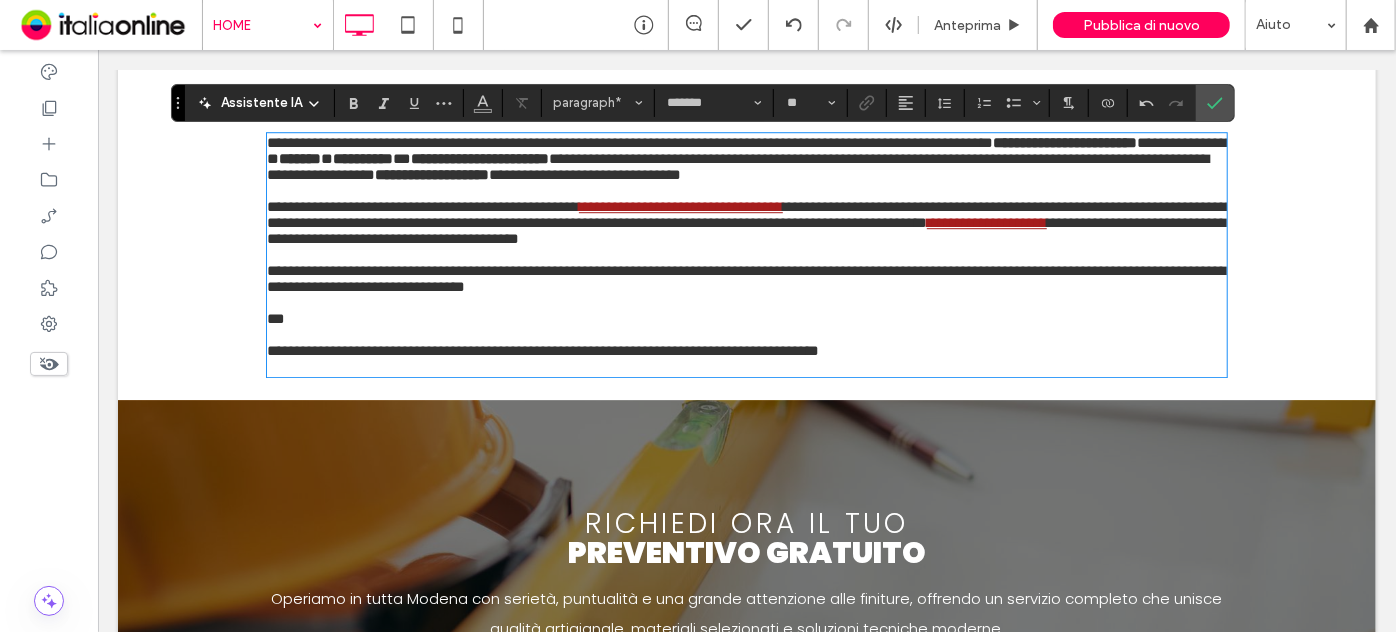 click on "**********" at bounding box center (746, 278) 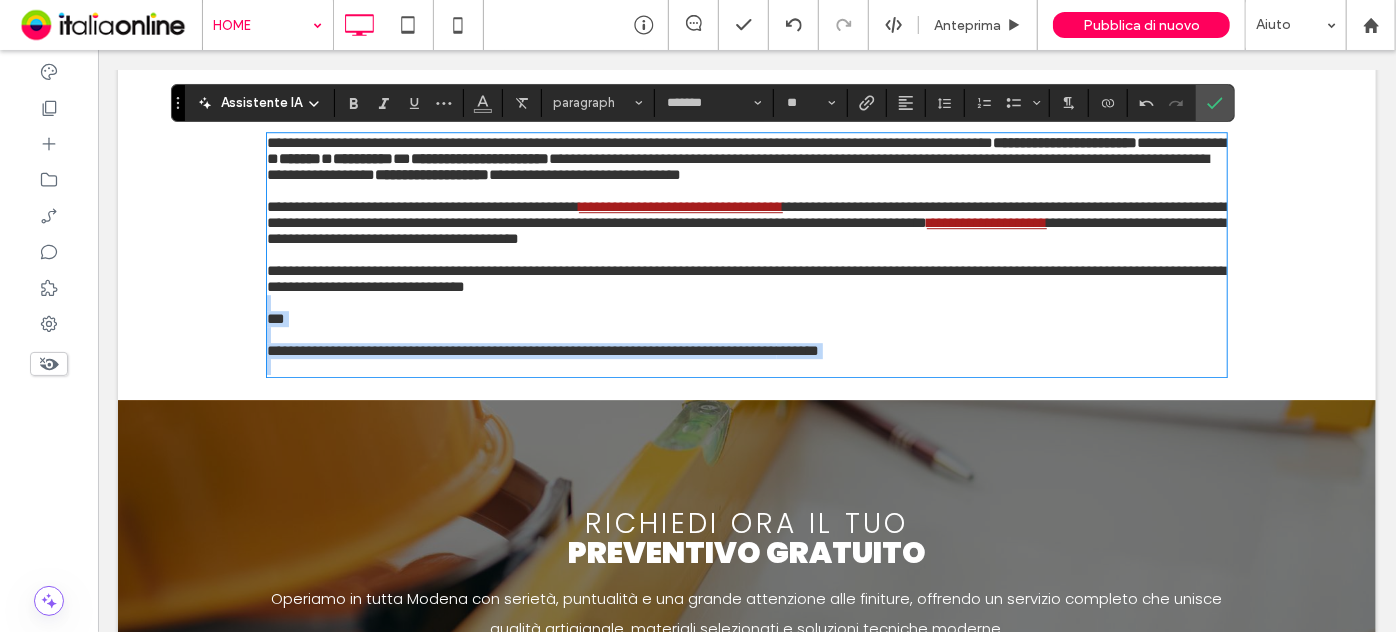 drag, startPoint x: 708, startPoint y: 364, endPoint x: 979, endPoint y: 490, distance: 298.8595 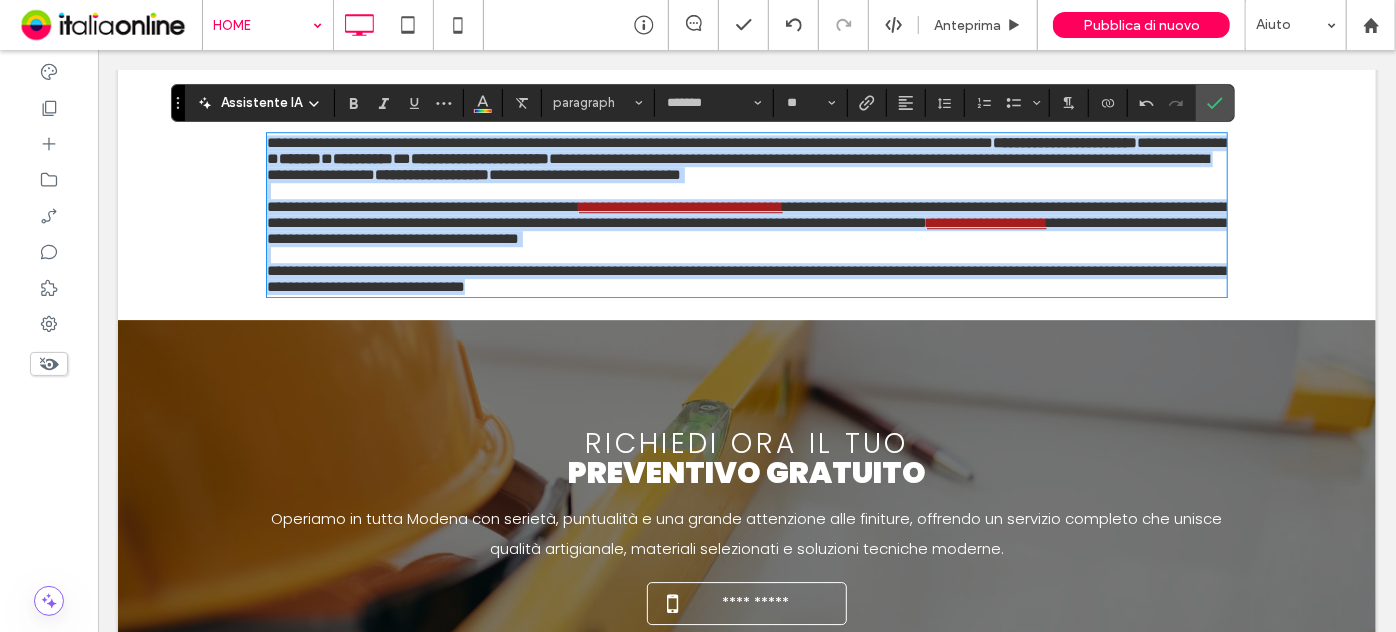drag, startPoint x: 699, startPoint y: 376, endPoint x: 245, endPoint y: 148, distance: 508.03543 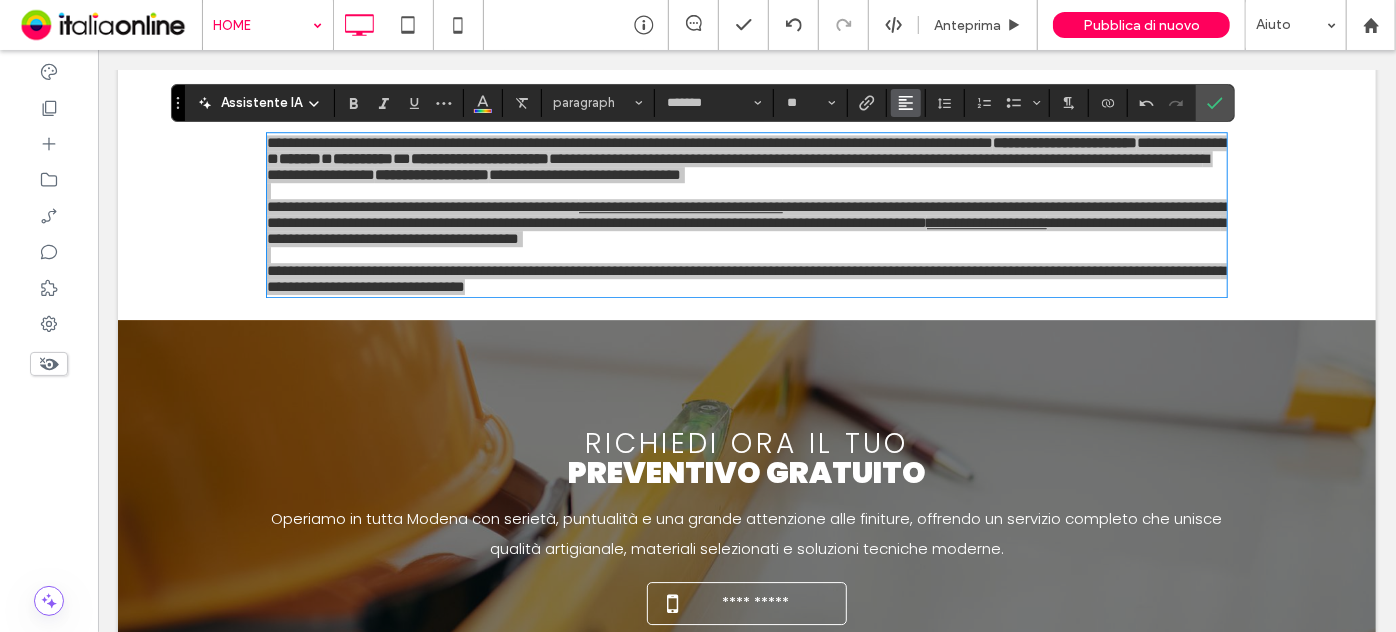 click at bounding box center (906, 103) 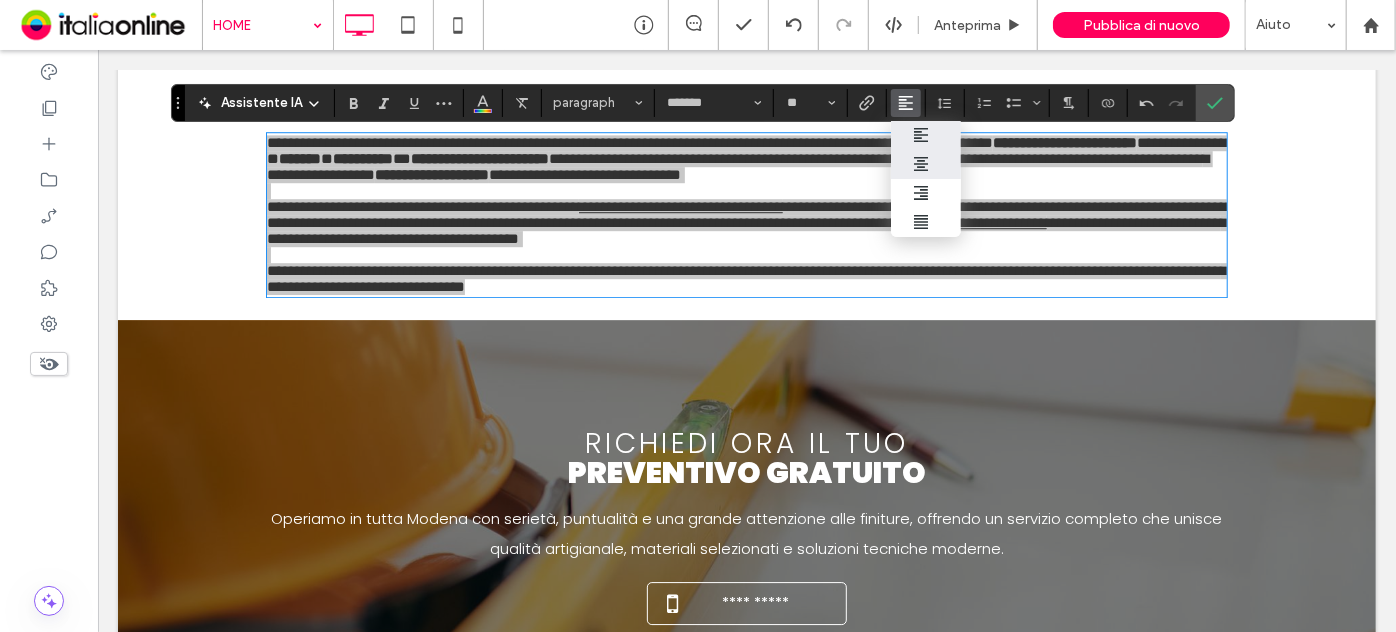 drag, startPoint x: 939, startPoint y: 160, endPoint x: 570, endPoint y: 221, distance: 374.00803 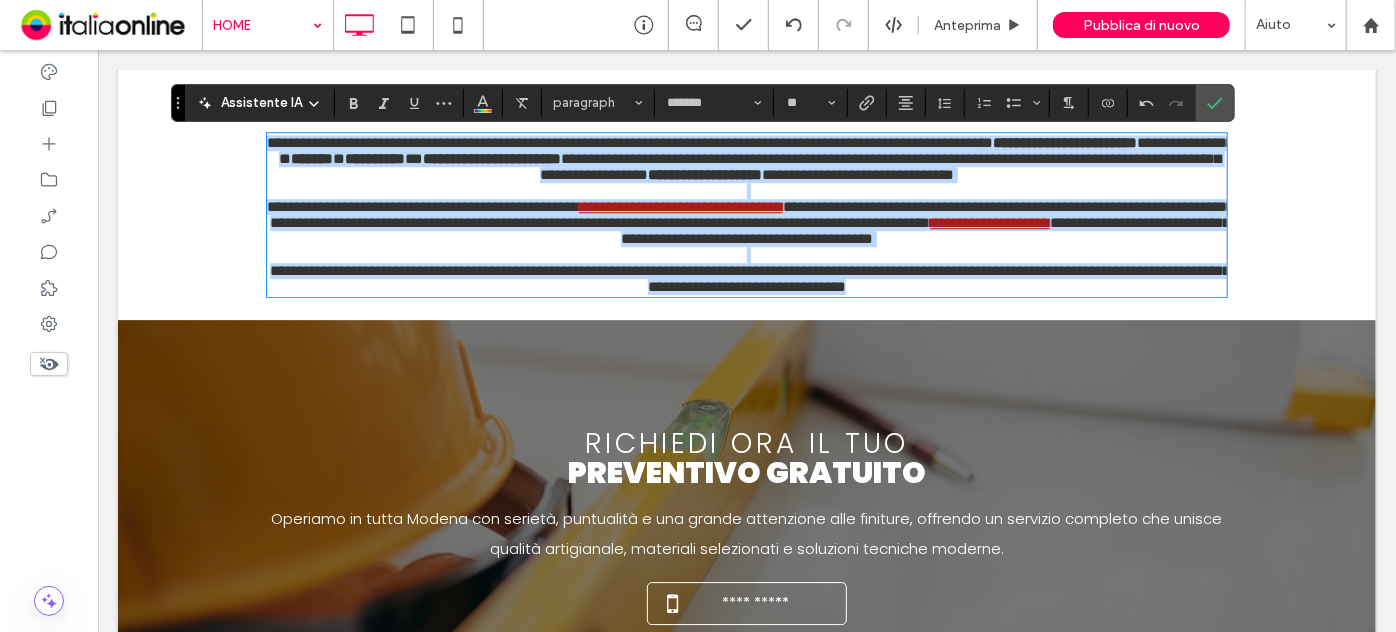 click on "**********" at bounding box center (749, 277) 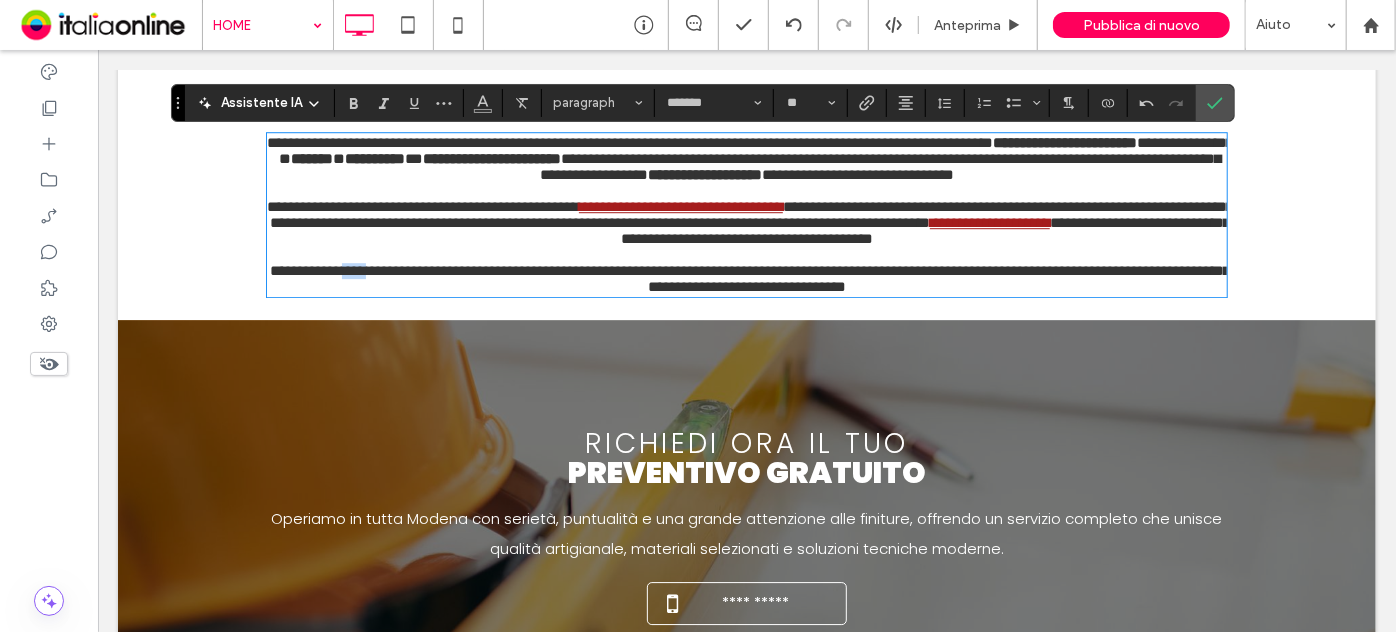 drag, startPoint x: 369, startPoint y: 355, endPoint x: 340, endPoint y: 355, distance: 29 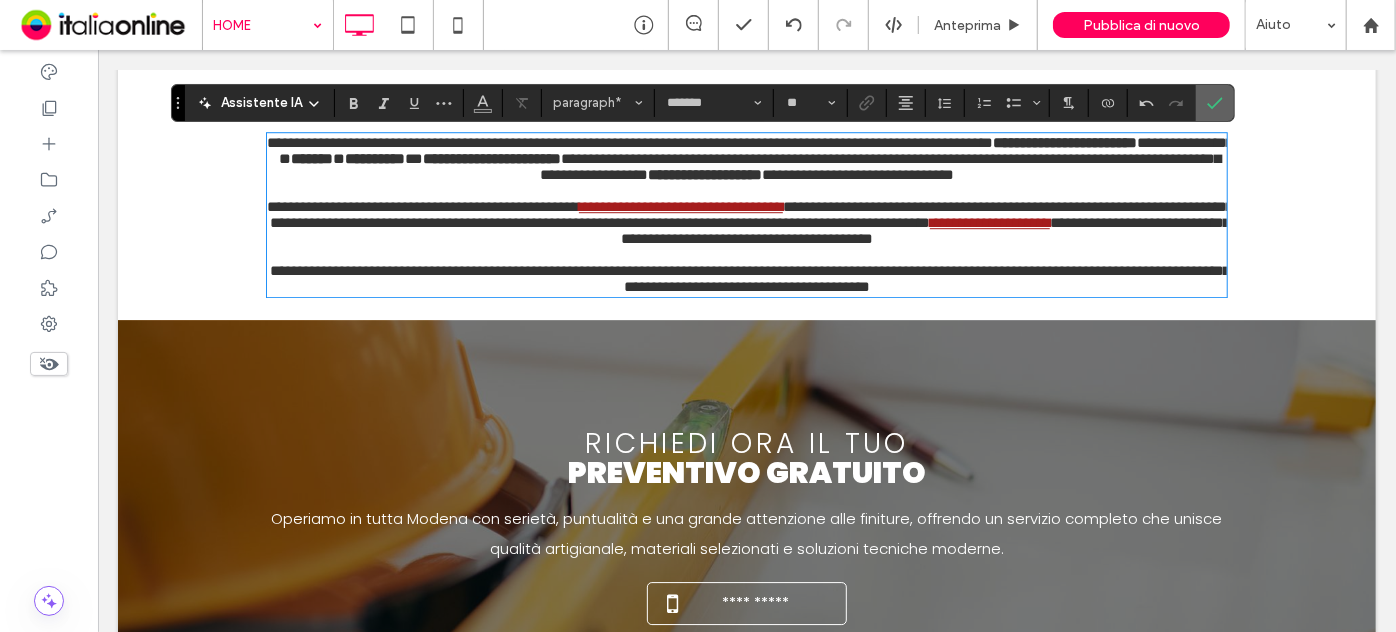 click at bounding box center (1215, 103) 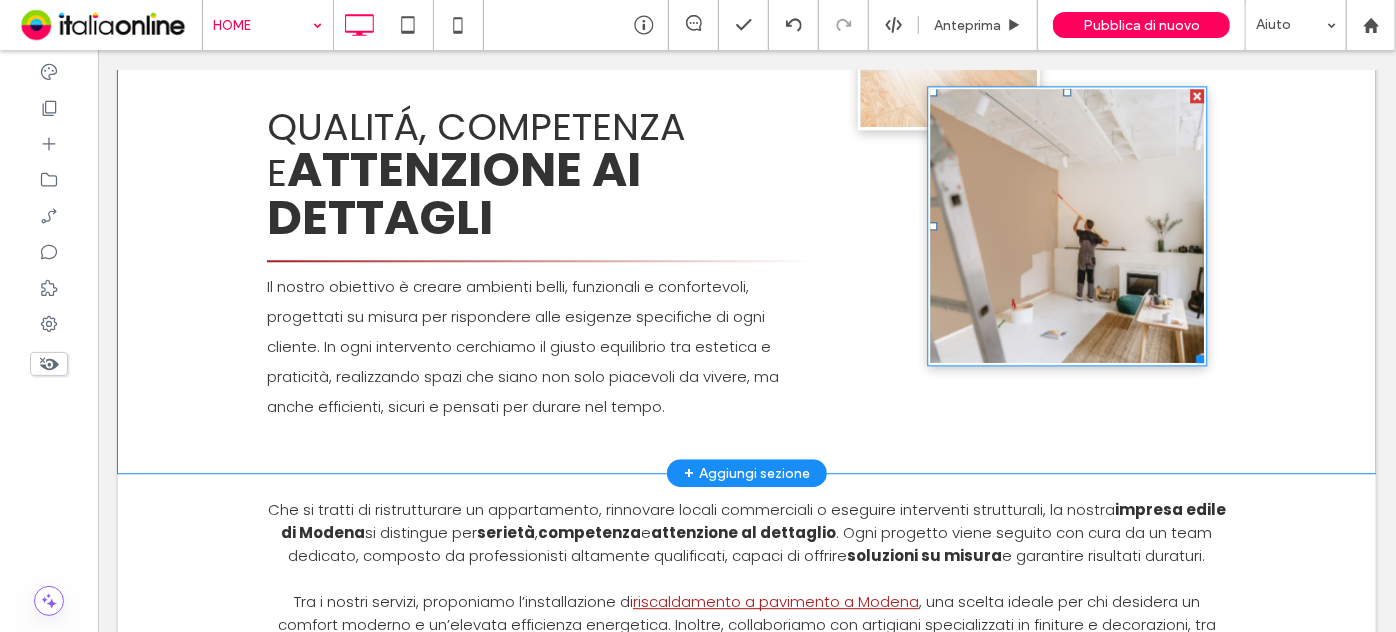 scroll, scrollTop: 2555, scrollLeft: 0, axis: vertical 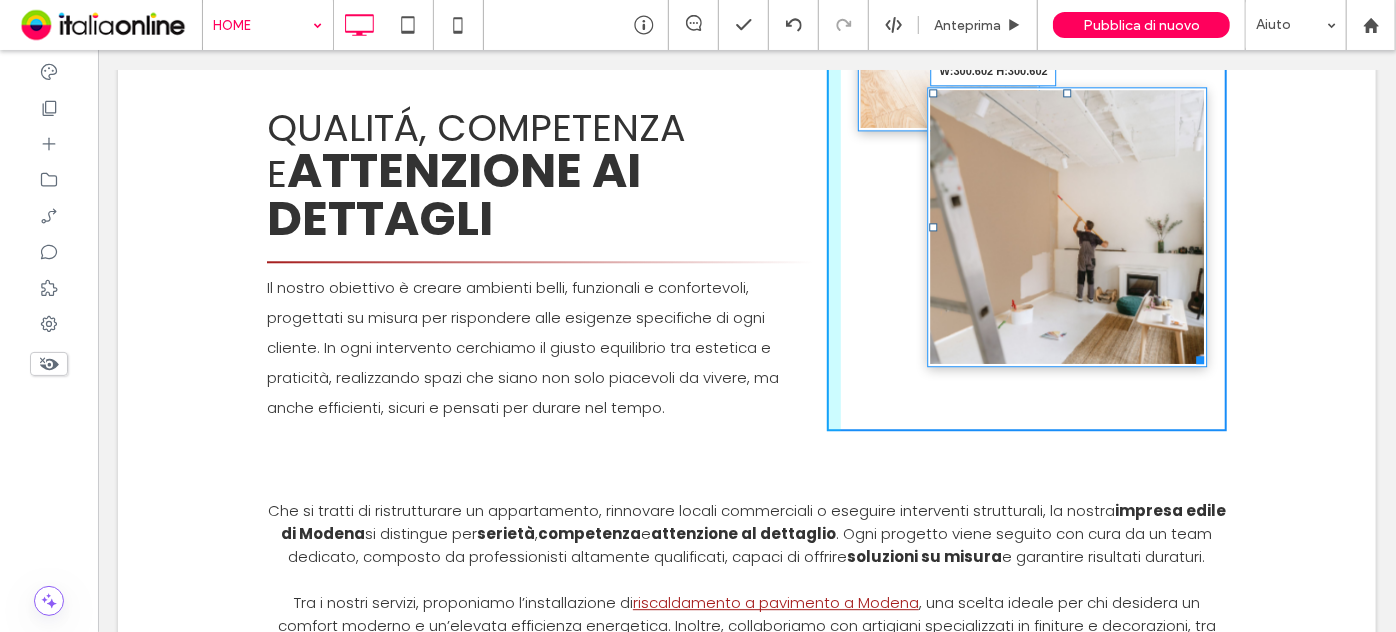 drag, startPoint x: 1194, startPoint y: 350, endPoint x: 1255, endPoint y: 385, distance: 70.327805 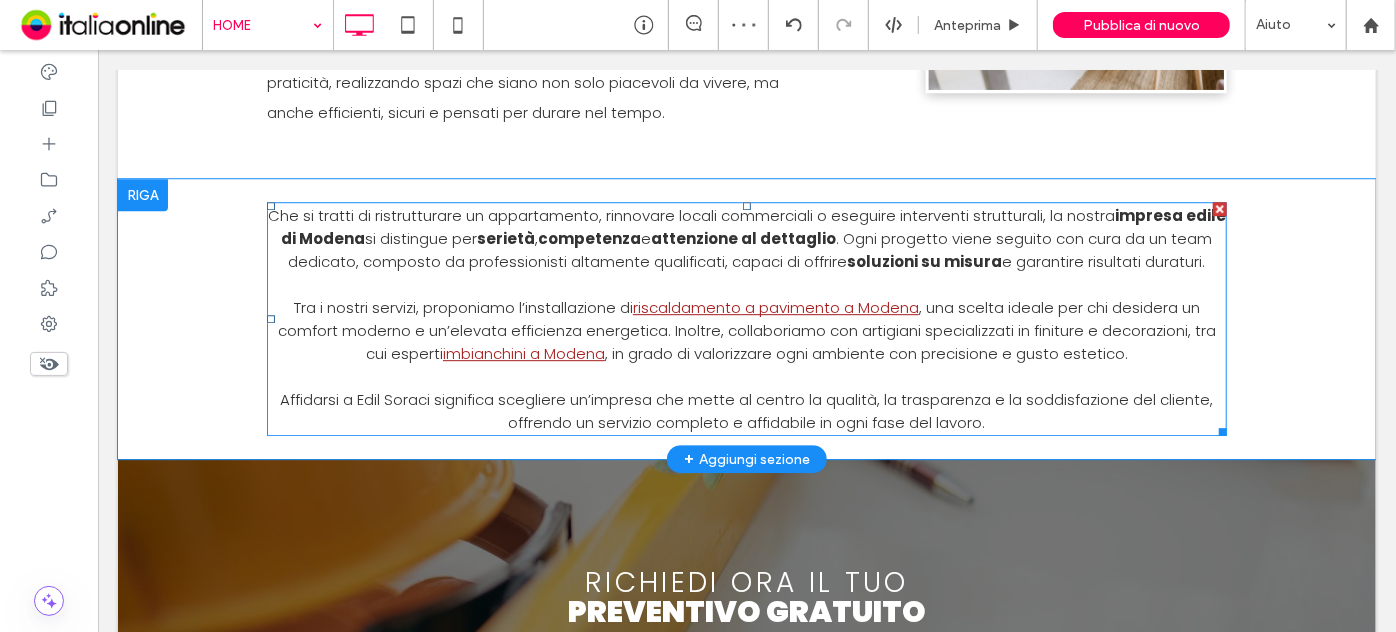 scroll, scrollTop: 2737, scrollLeft: 0, axis: vertical 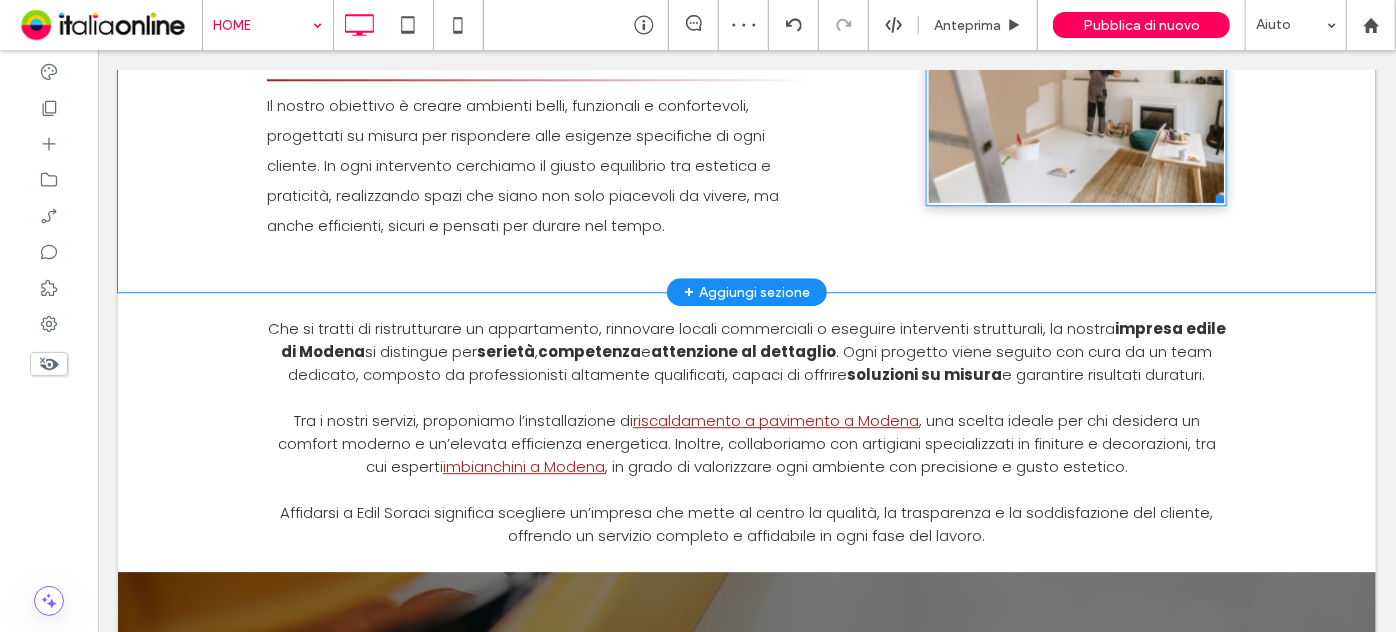 click at bounding box center [1075, 54] 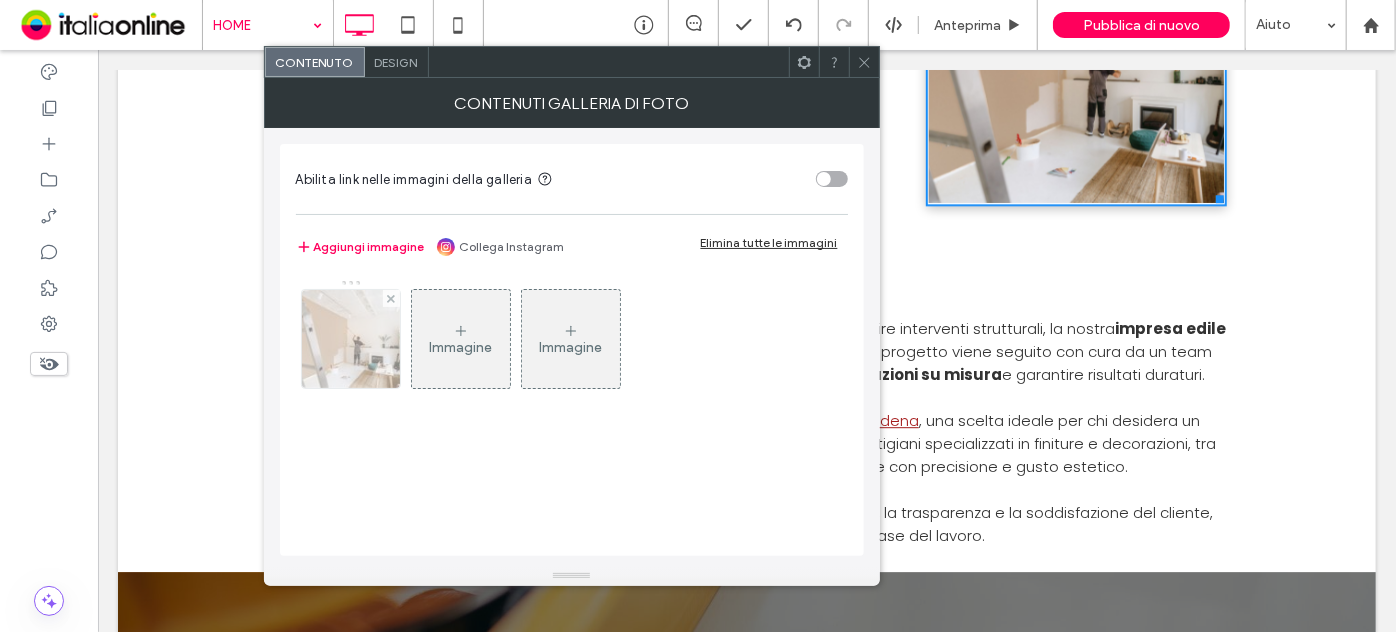click at bounding box center [350, 339] 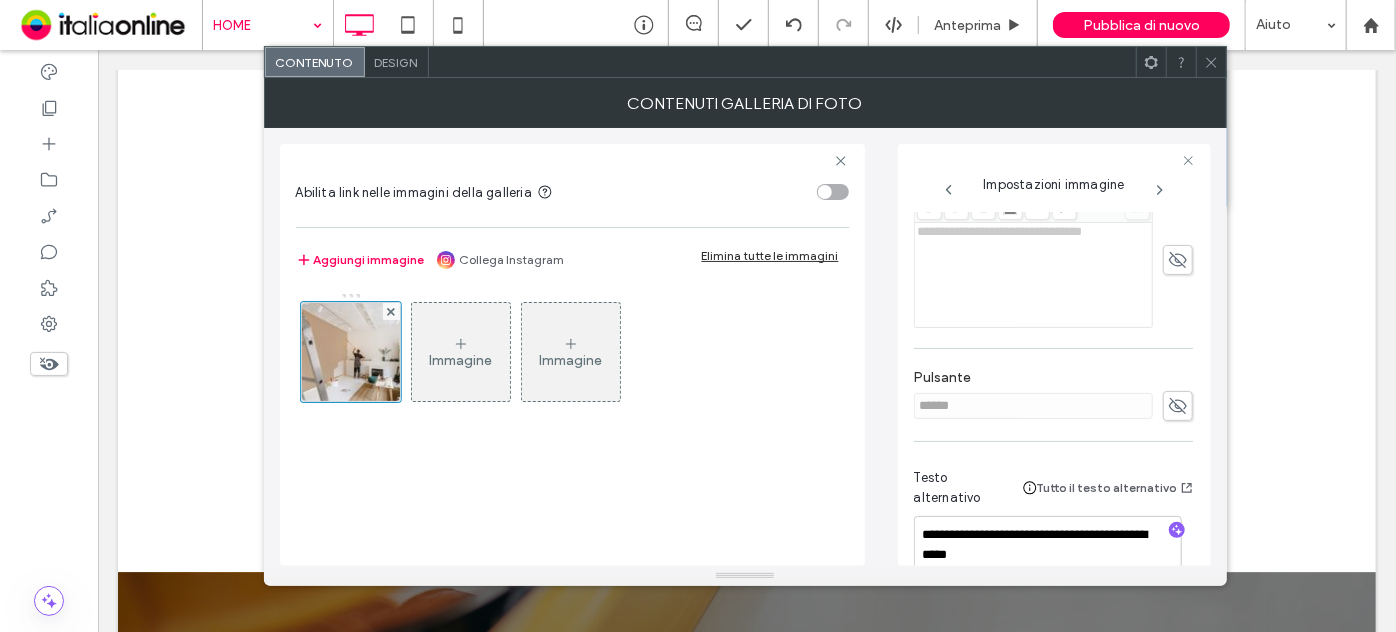 scroll, scrollTop: 517, scrollLeft: 0, axis: vertical 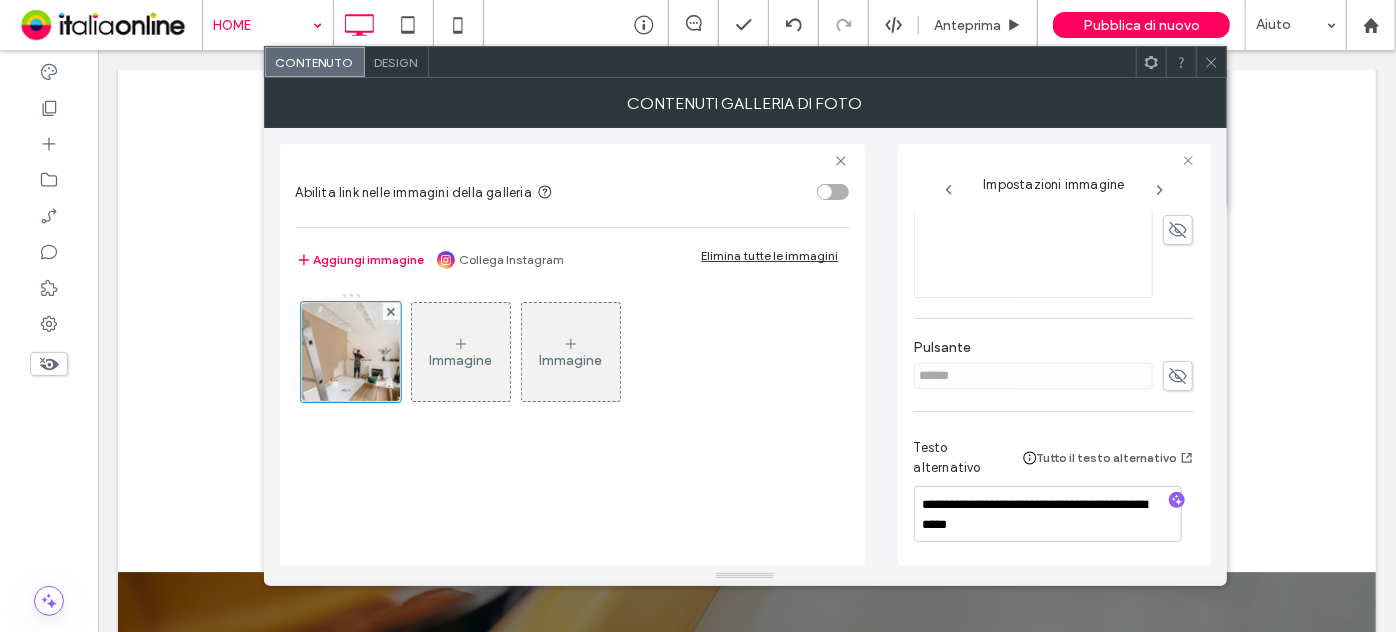 click 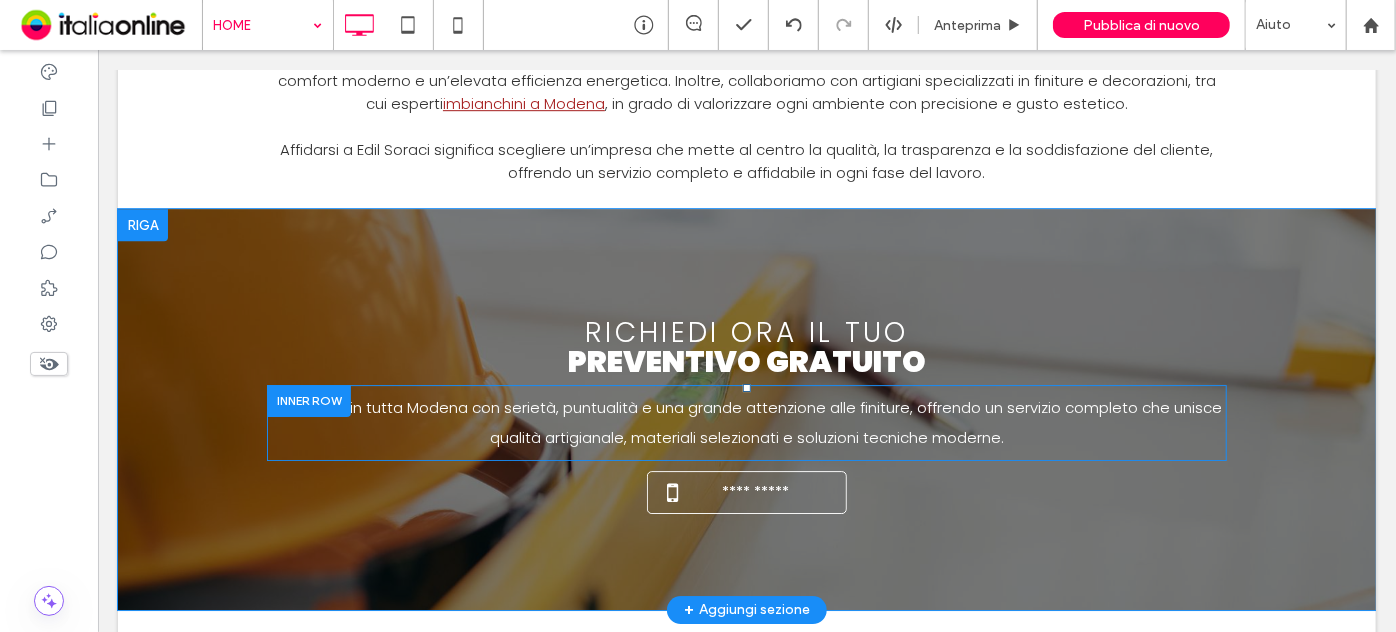scroll, scrollTop: 3192, scrollLeft: 0, axis: vertical 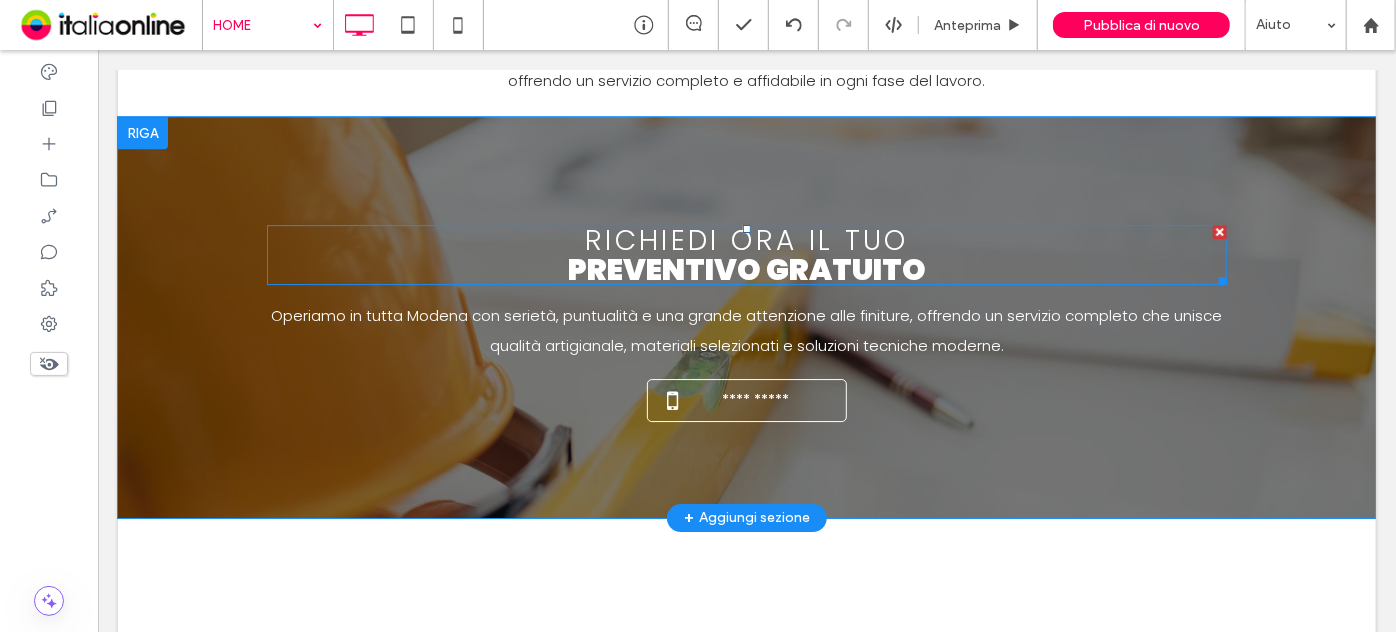 click on "preventivo gratuito" at bounding box center (746, 268) 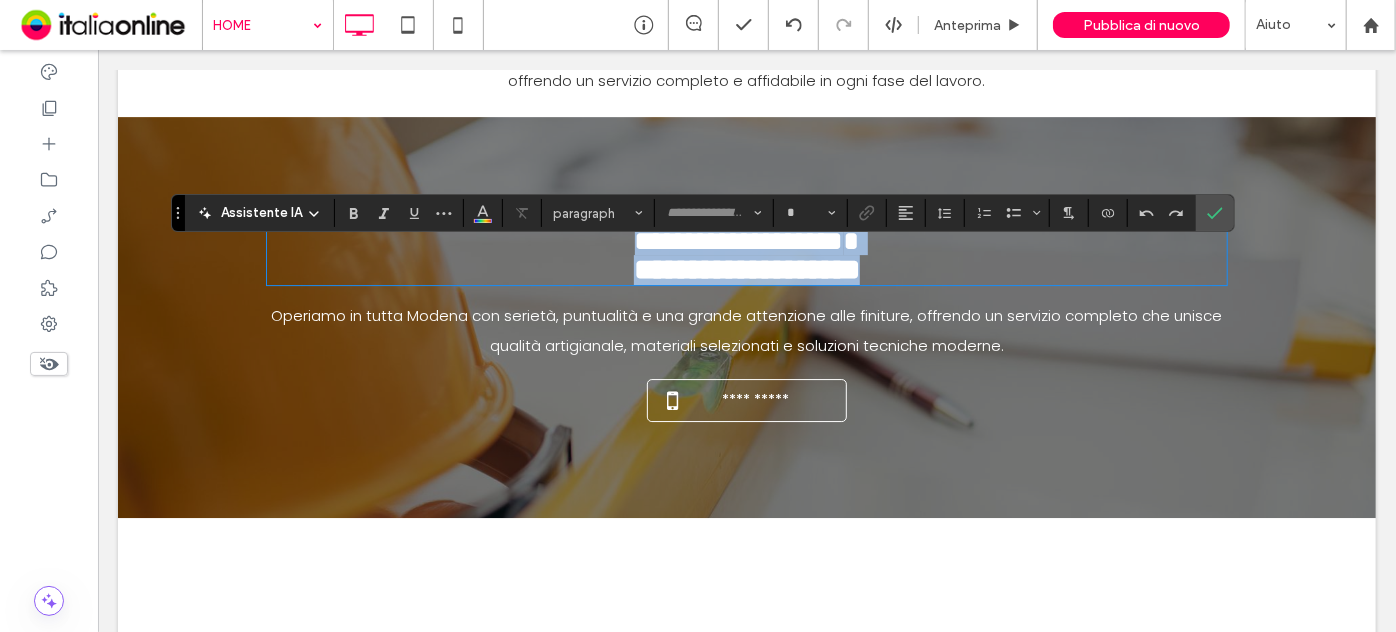 type on "*******" 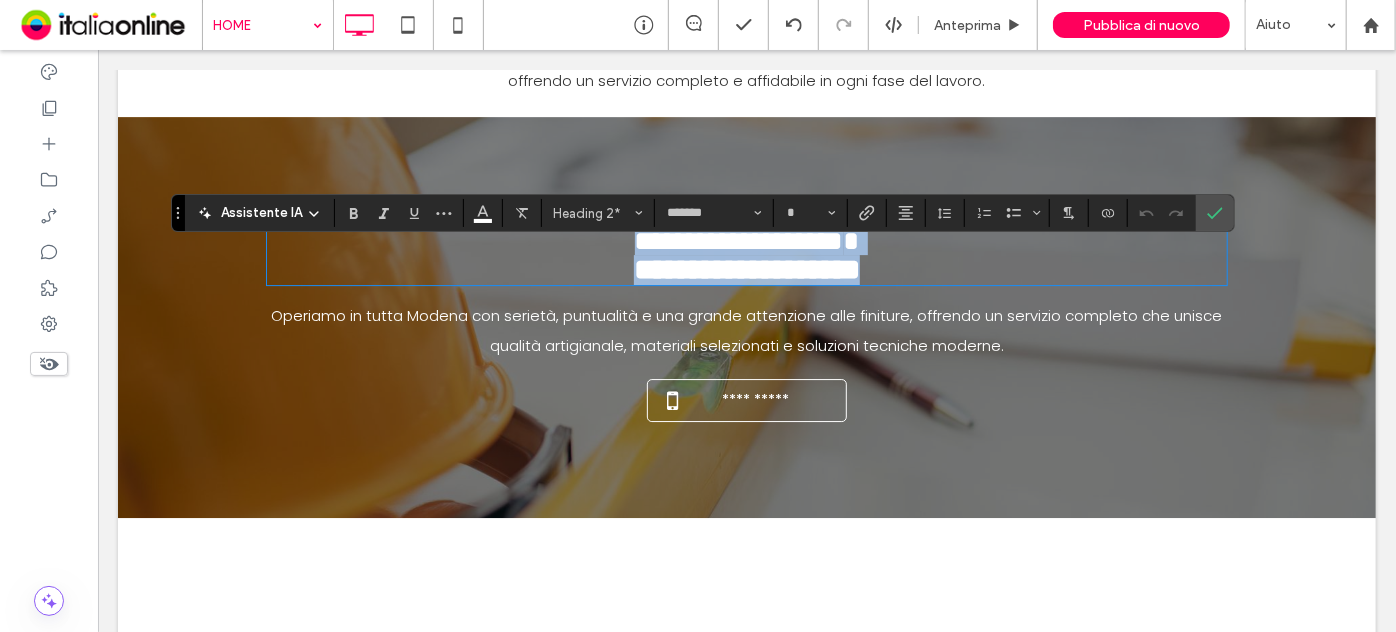 click on "**********" at bounding box center [746, 268] 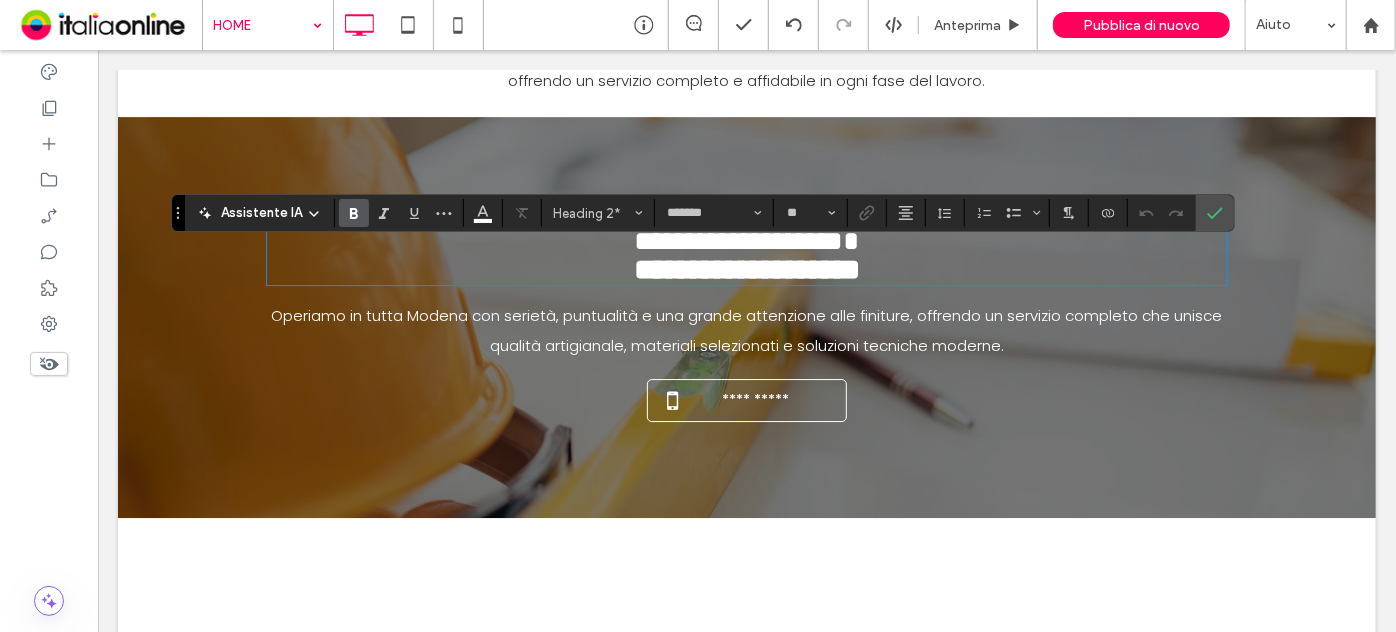 scroll, scrollTop: 5, scrollLeft: 0, axis: vertical 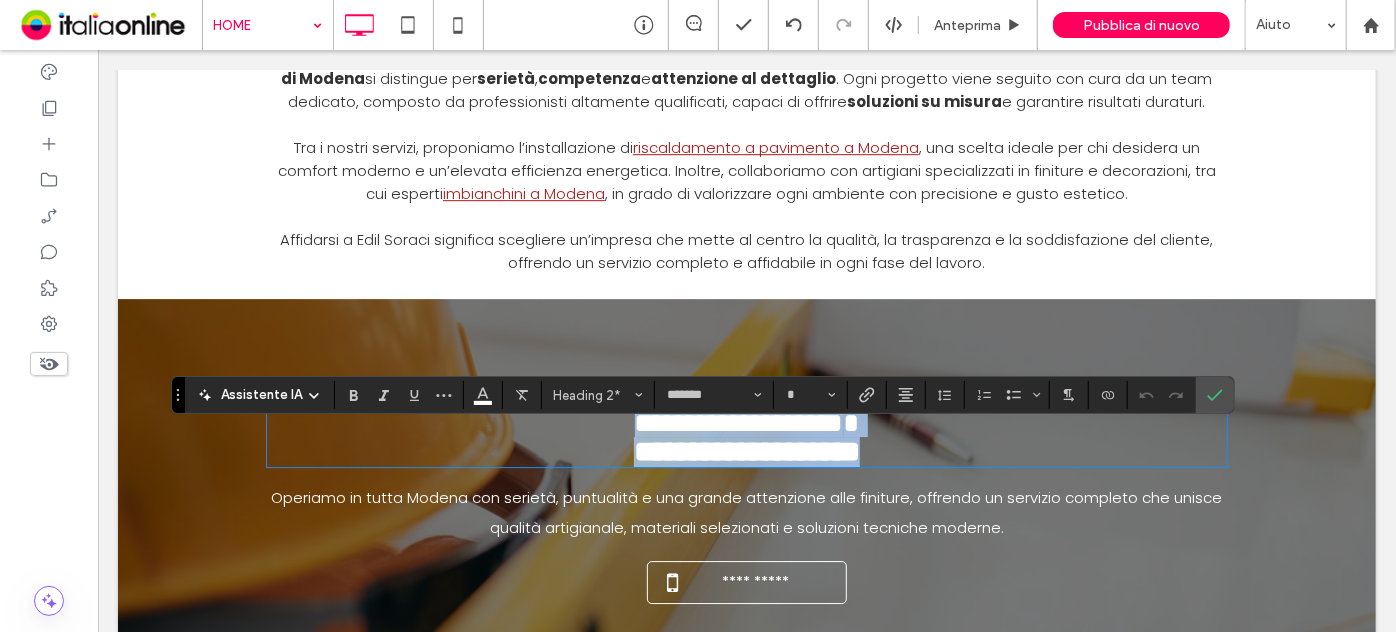 drag, startPoint x: 924, startPoint y: 474, endPoint x: 539, endPoint y: 435, distance: 386.97028 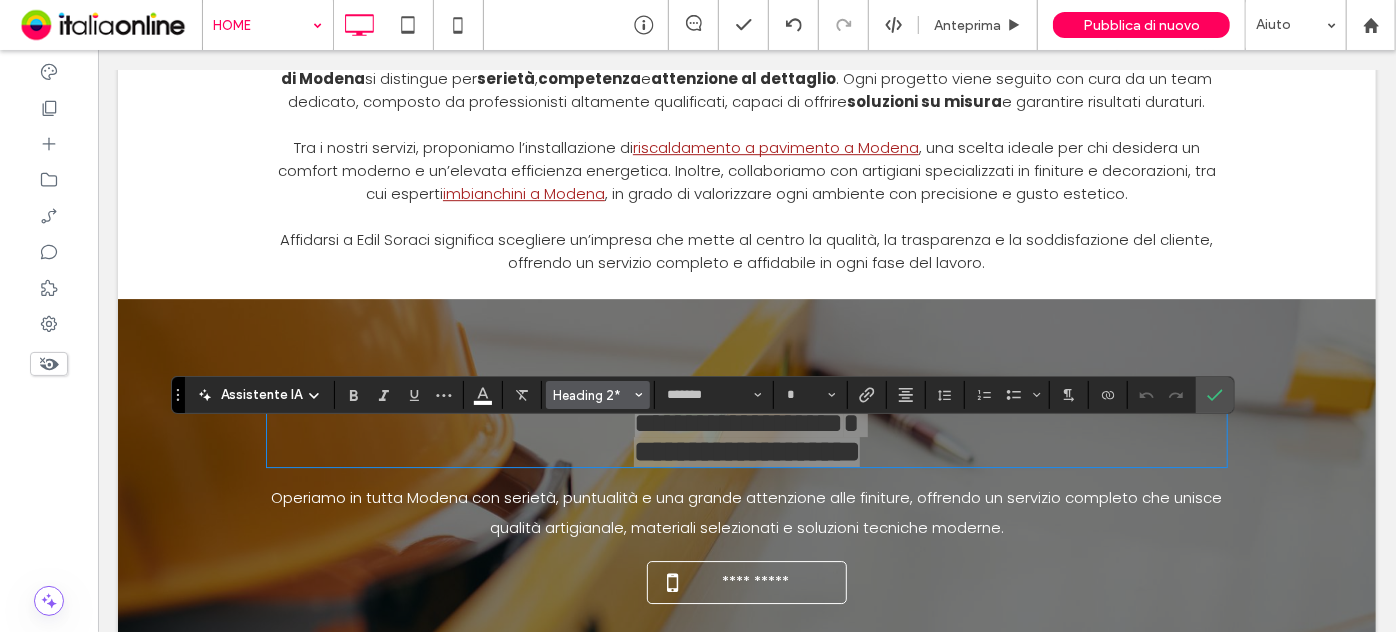 click 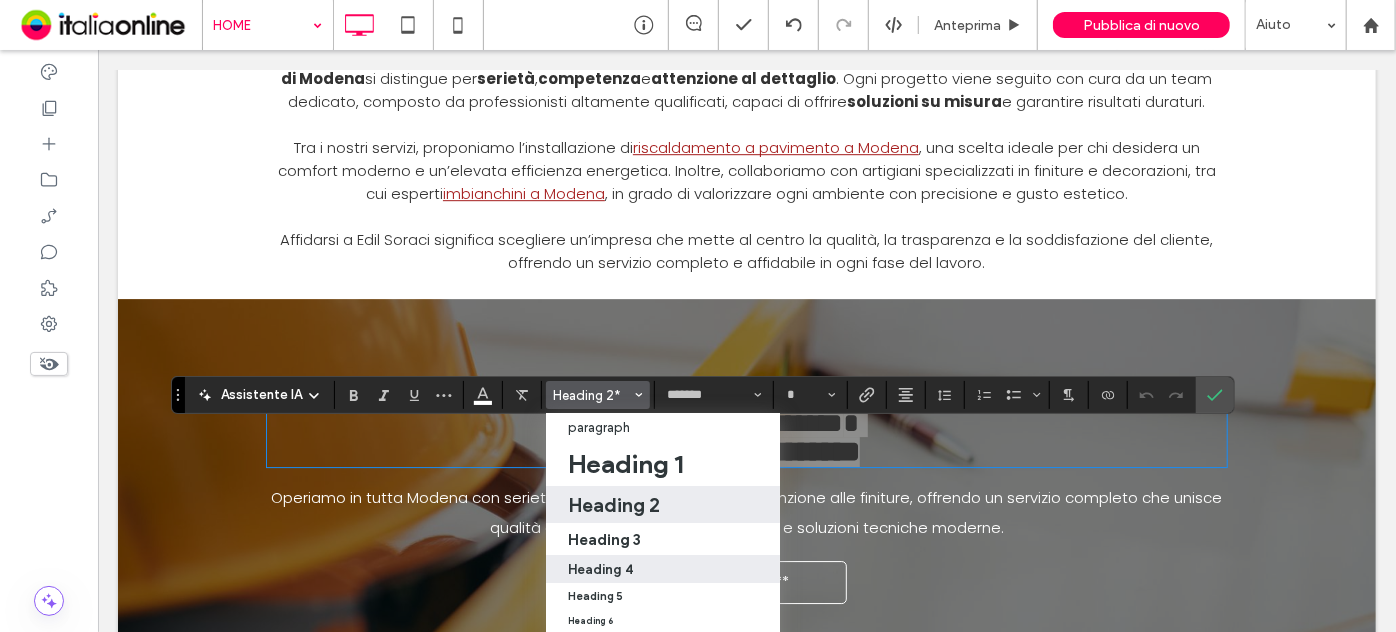 click on "Heading 4" at bounding box center [600, 569] 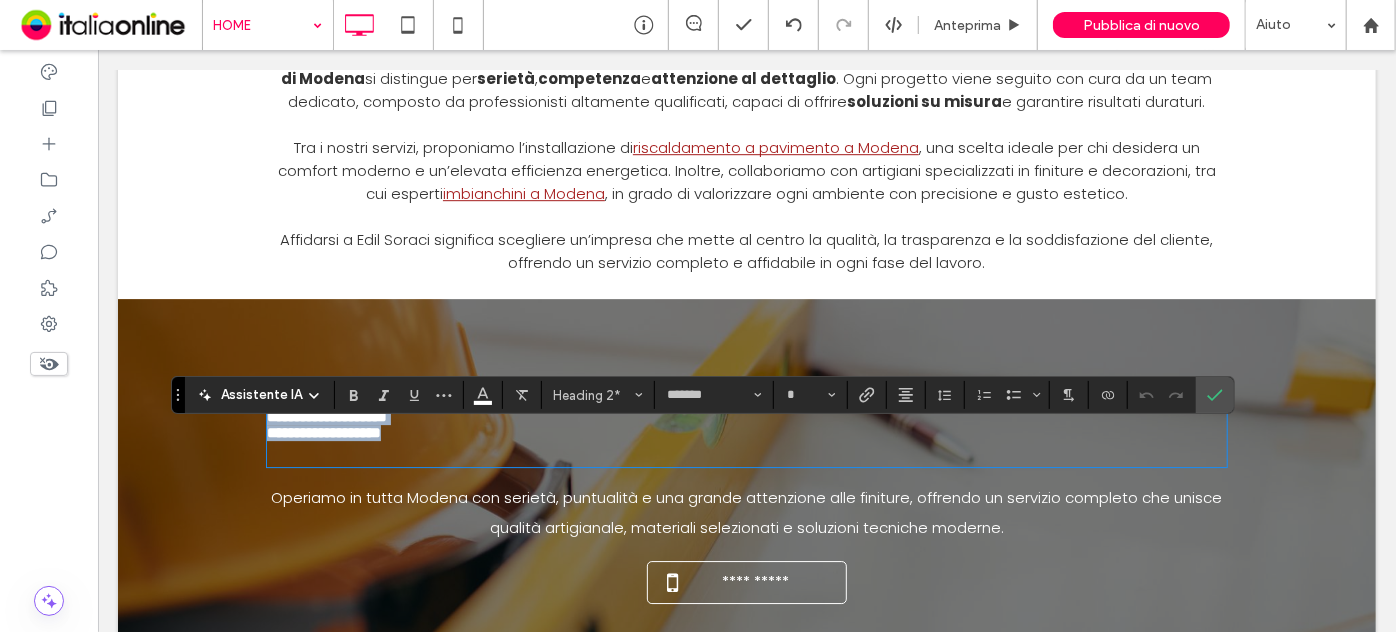 type on "**" 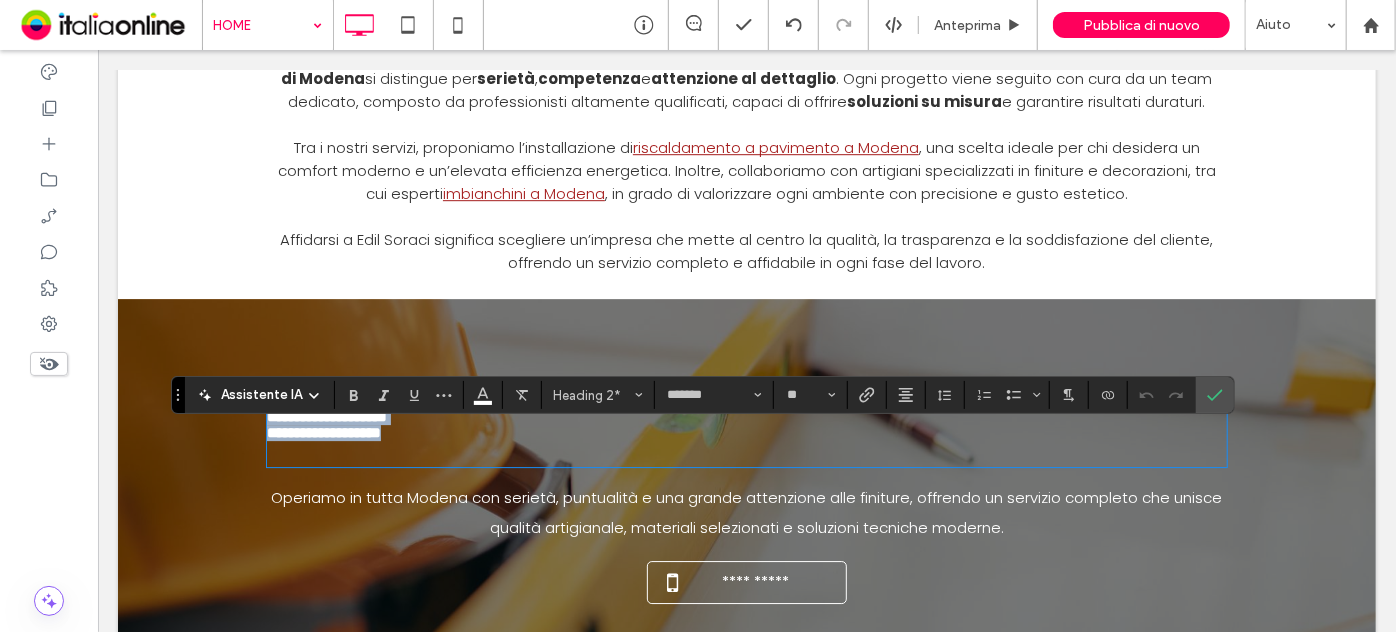 scroll, scrollTop: 0, scrollLeft: 0, axis: both 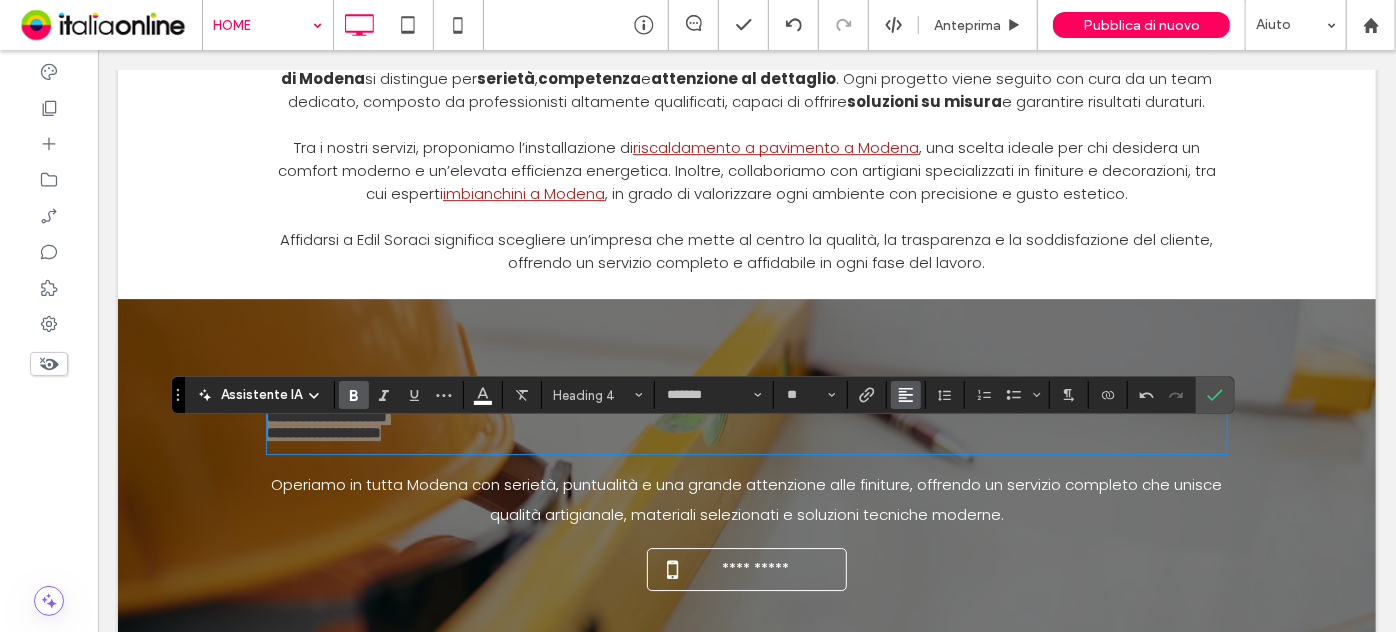 click 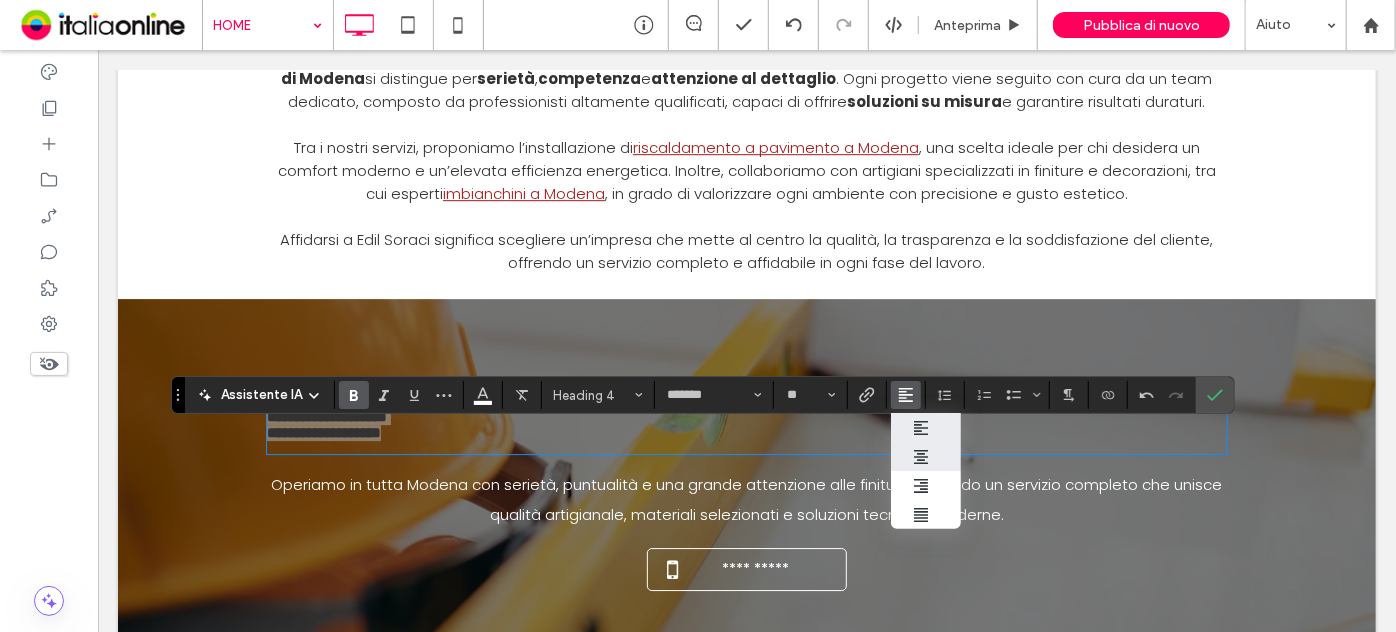 click 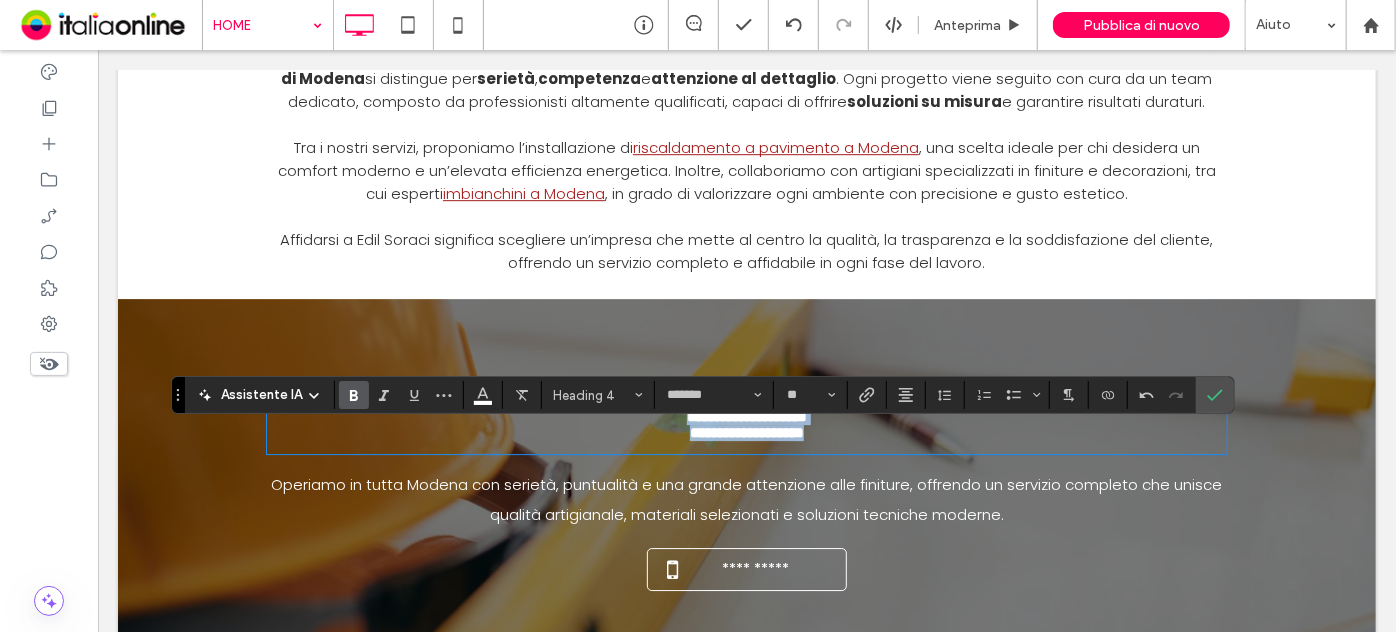 click on "**********" at bounding box center [746, 415] 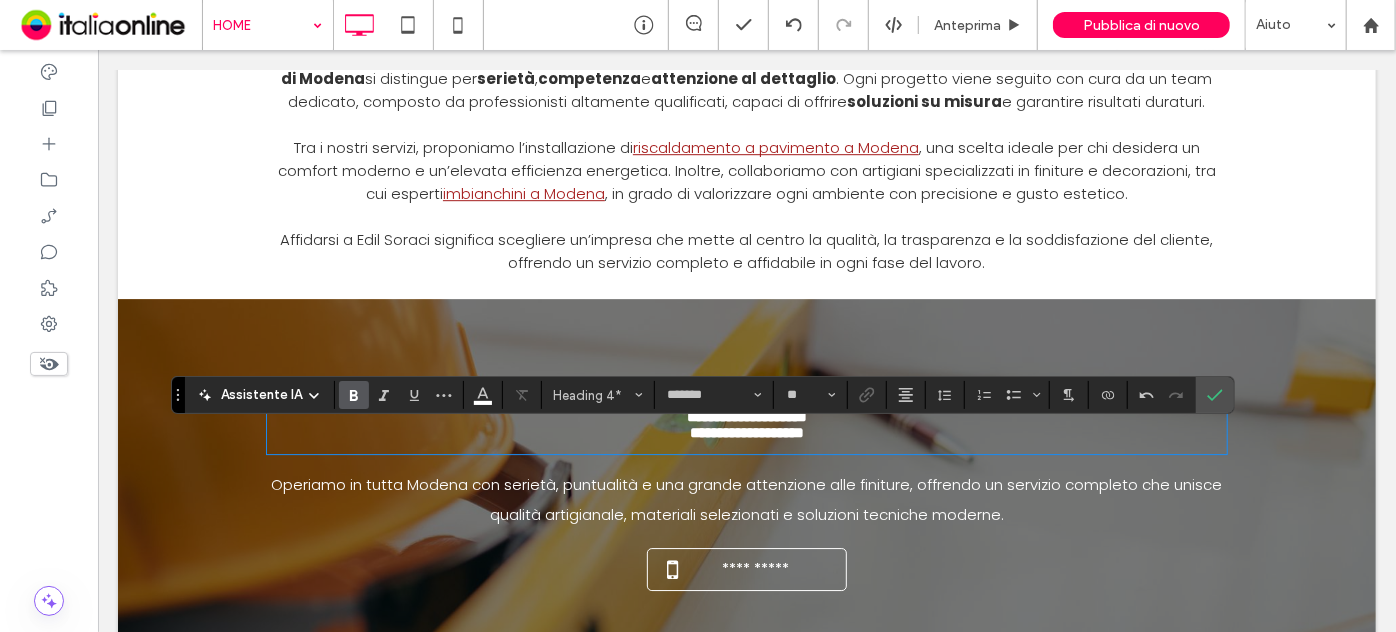 drag, startPoint x: 815, startPoint y: 449, endPoint x: 764, endPoint y: 443, distance: 51.351727 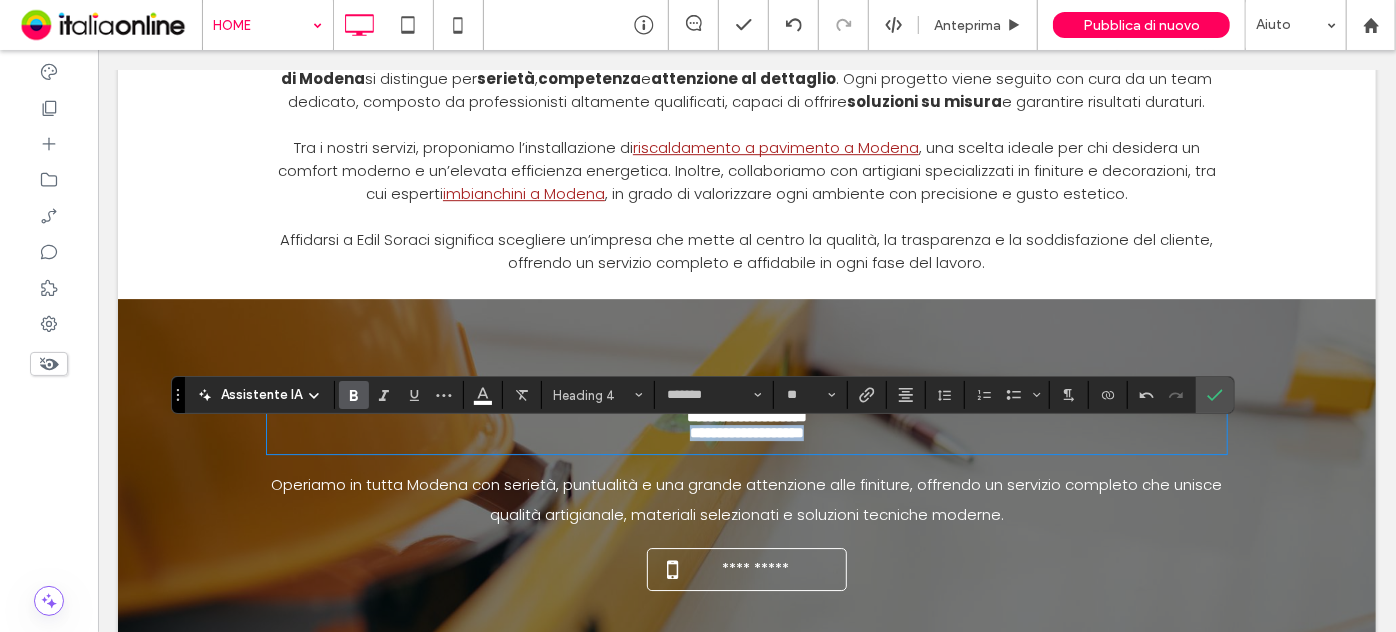 drag, startPoint x: 812, startPoint y: 468, endPoint x: 621, endPoint y: 467, distance: 191.00262 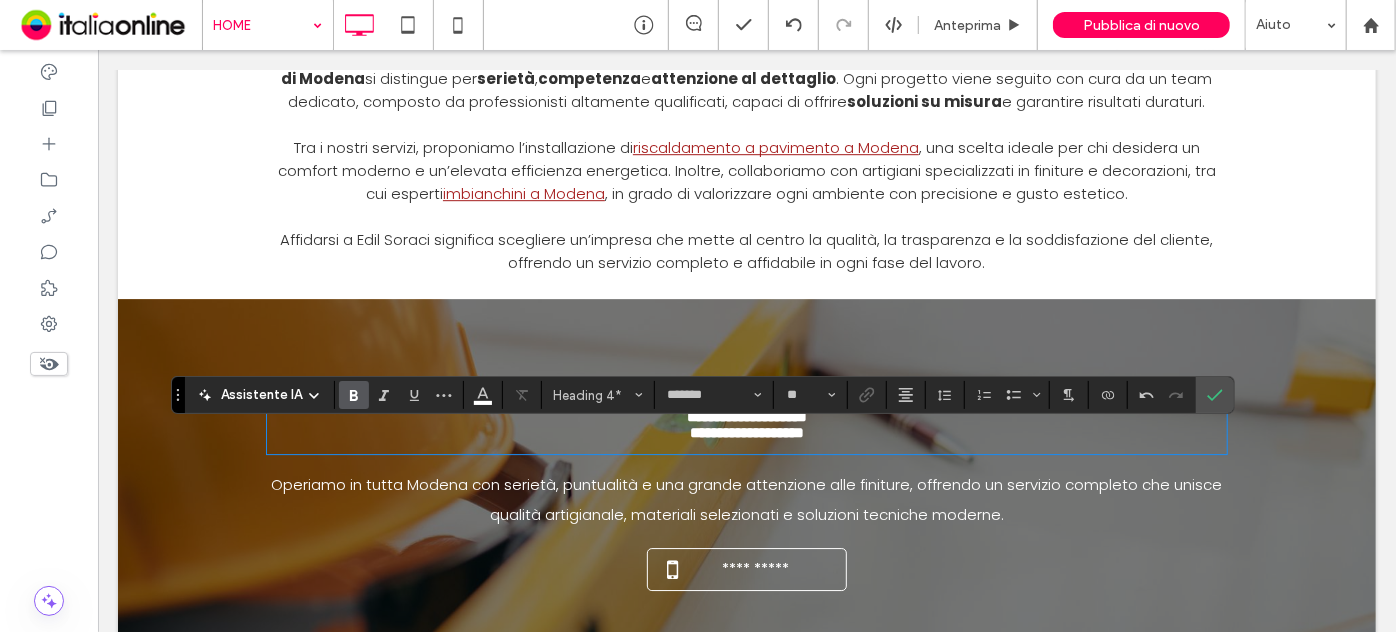 drag, startPoint x: 810, startPoint y: 428, endPoint x: 647, endPoint y: 442, distance: 163.60013 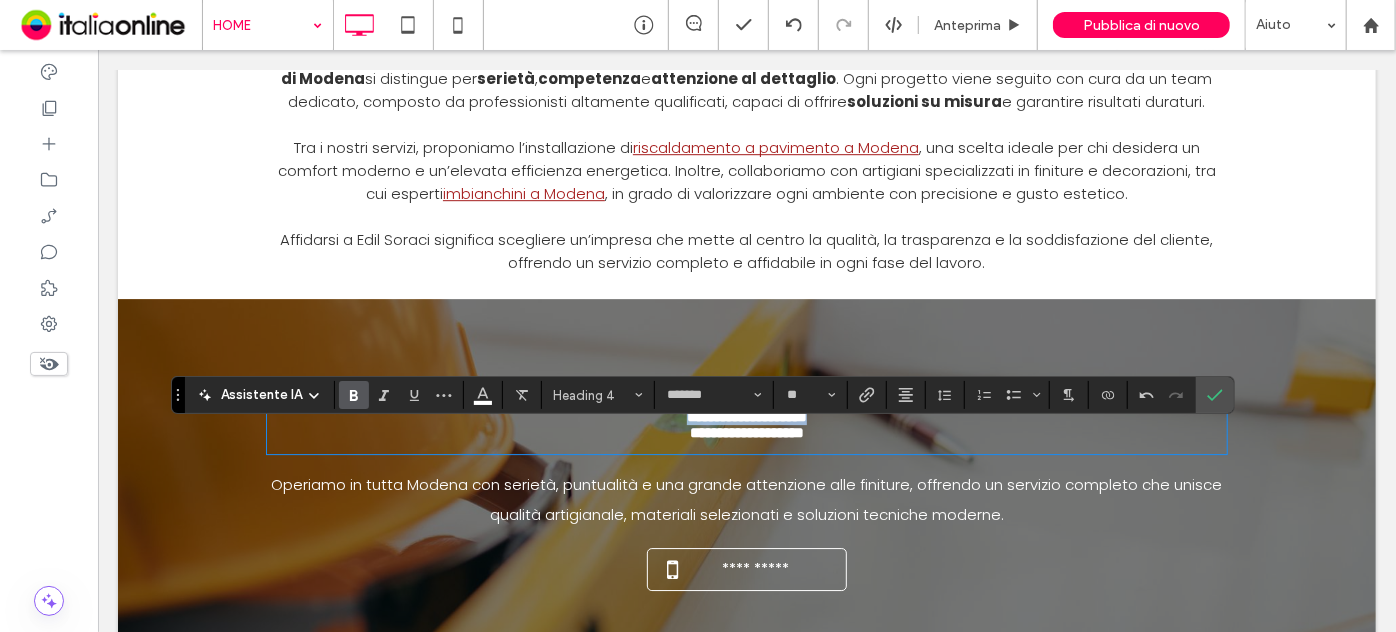 drag, startPoint x: 660, startPoint y: 443, endPoint x: 825, endPoint y: 443, distance: 165 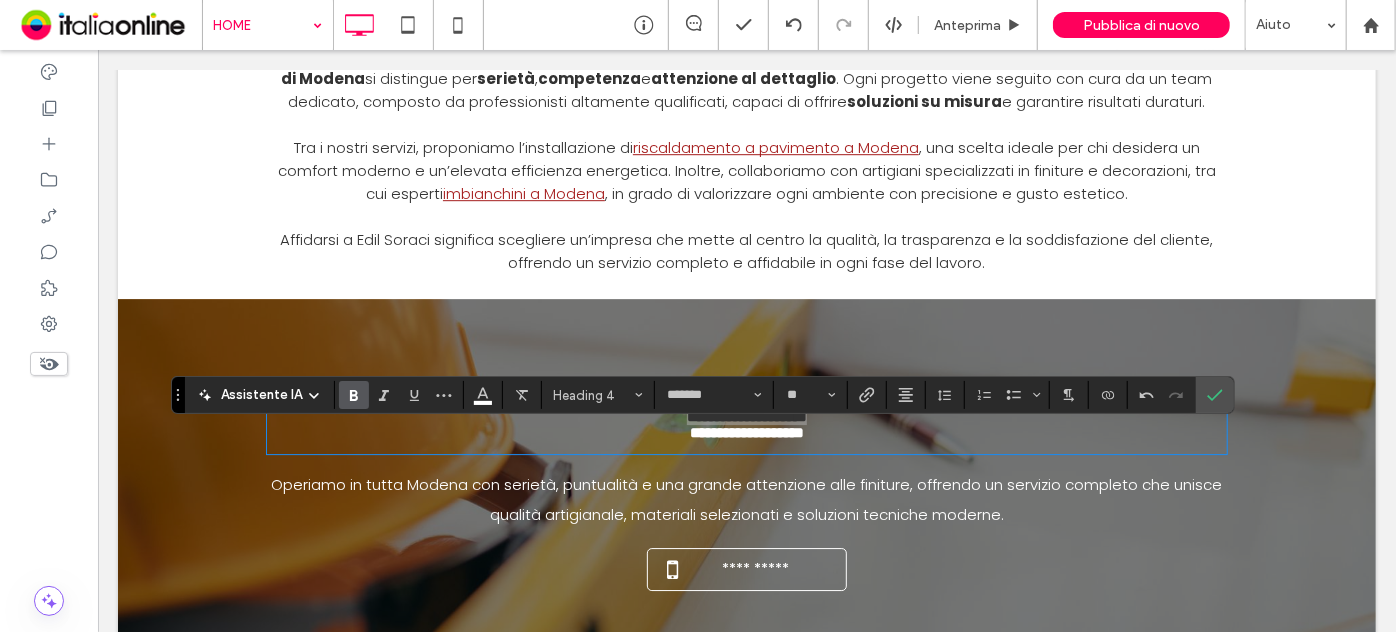 click 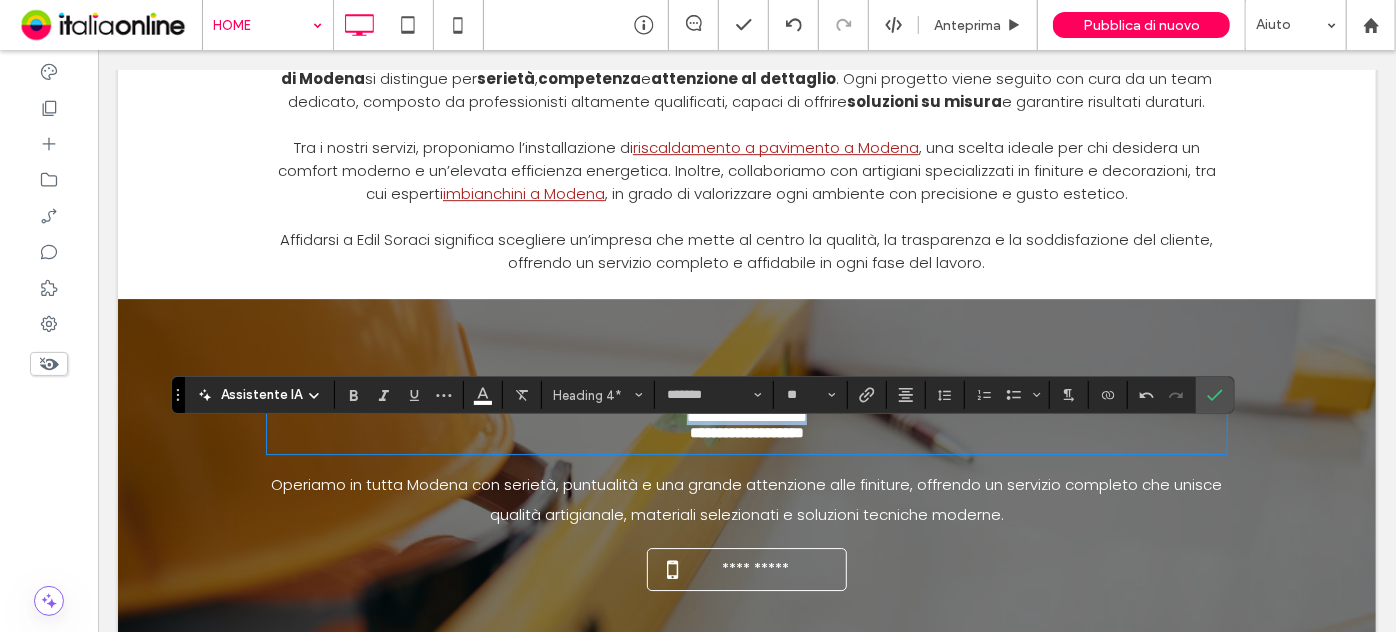 click on "**********" at bounding box center (746, 416) 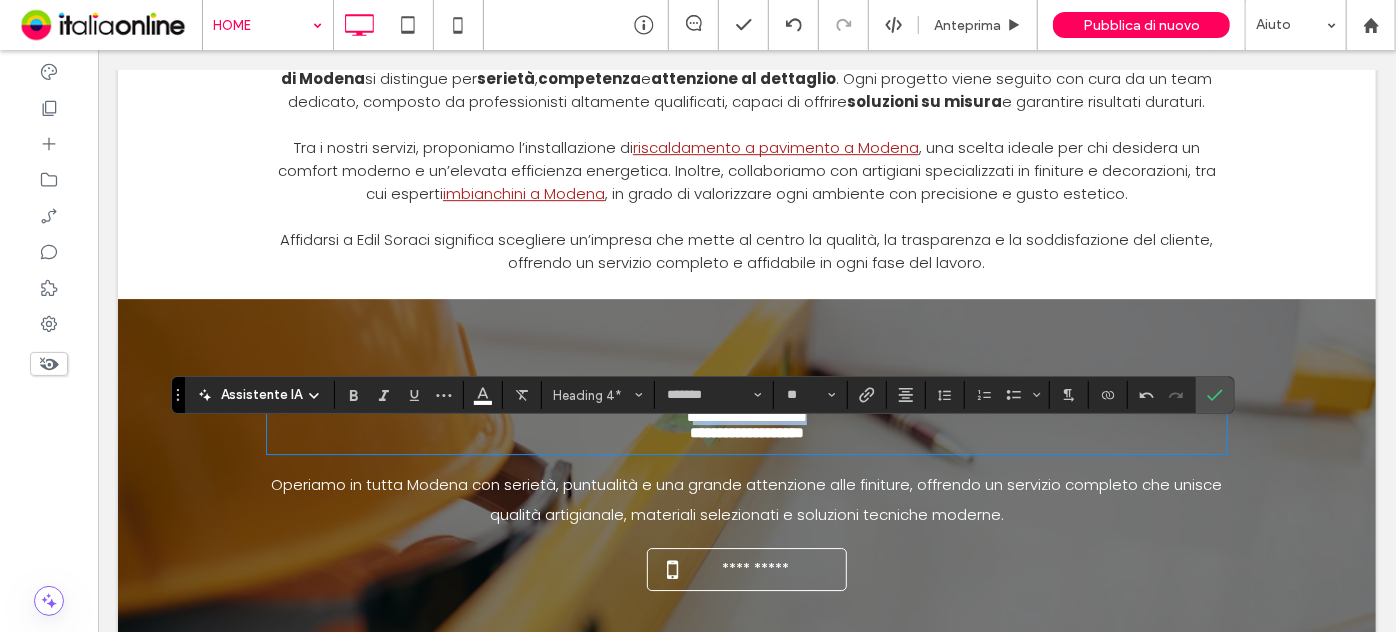 drag, startPoint x: 681, startPoint y: 440, endPoint x: 875, endPoint y: 446, distance: 194.09276 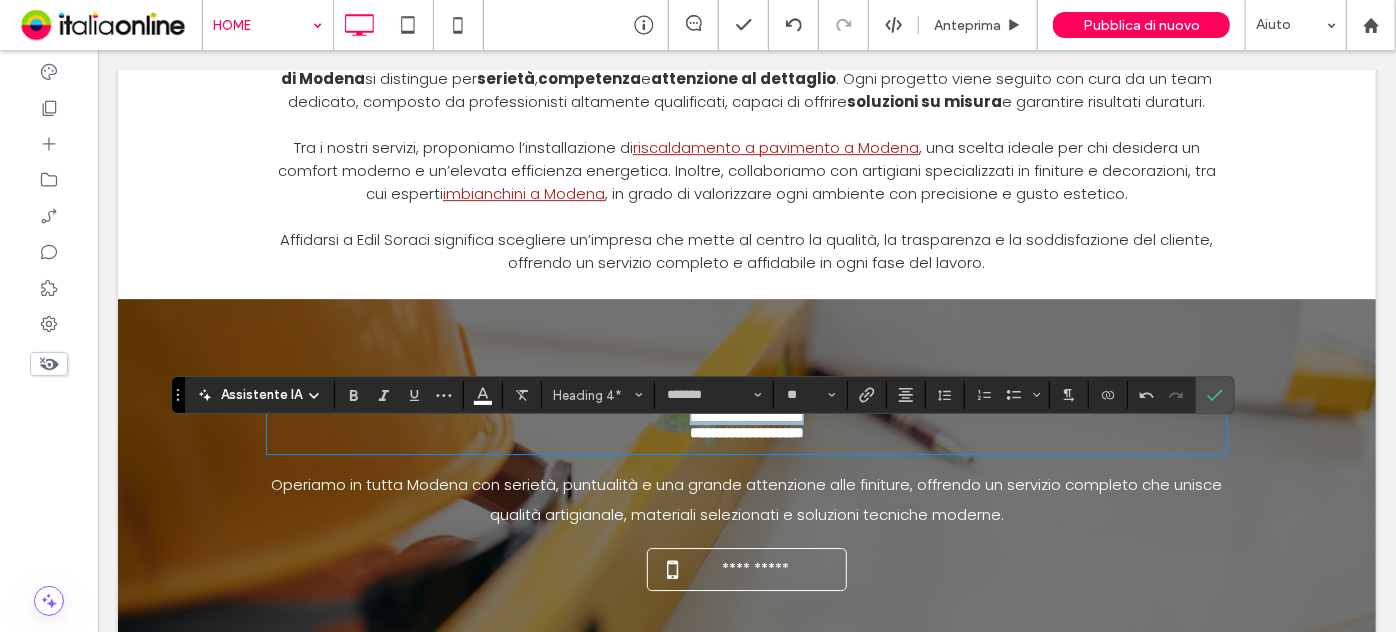 drag, startPoint x: 816, startPoint y: 443, endPoint x: 634, endPoint y: 442, distance: 182.00275 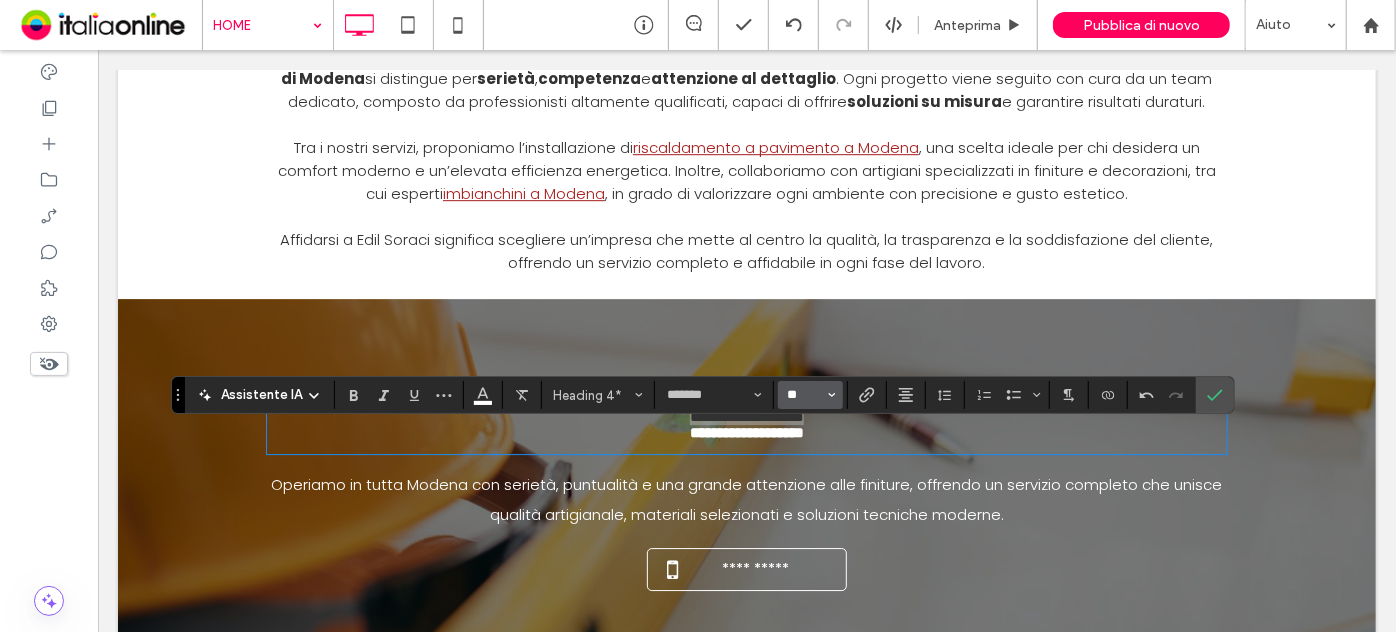 click on "**" at bounding box center (804, 395) 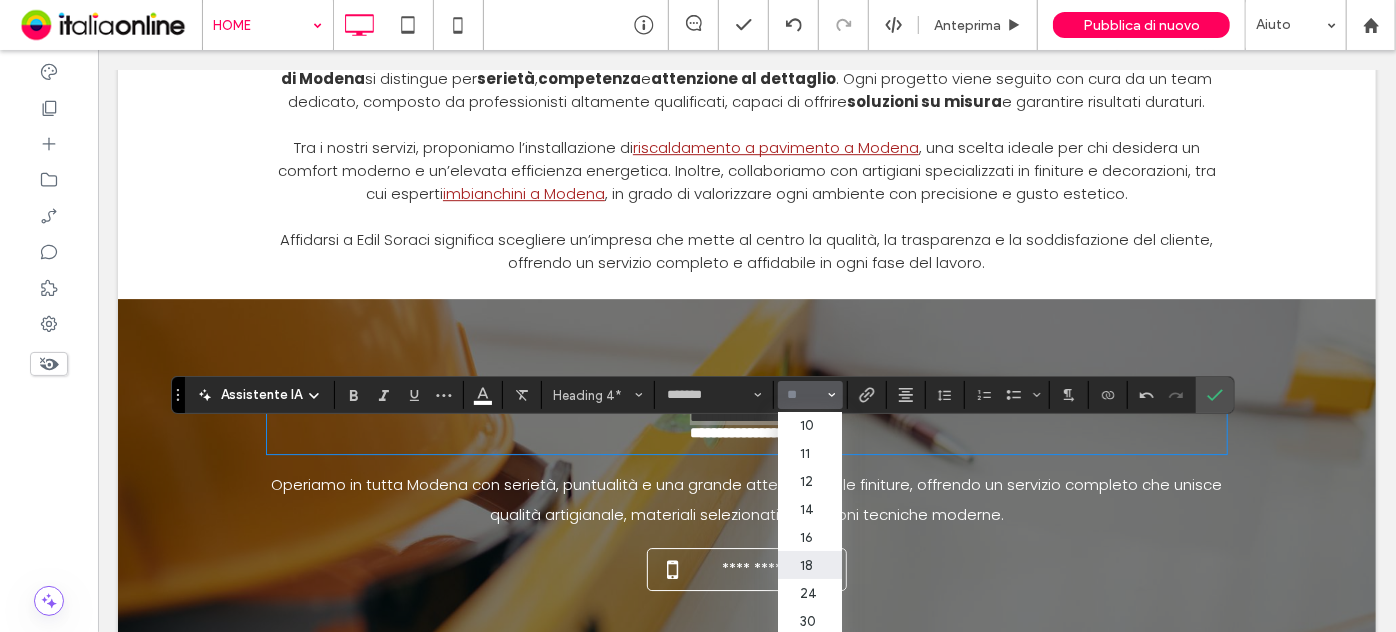 scroll, scrollTop: 181, scrollLeft: 0, axis: vertical 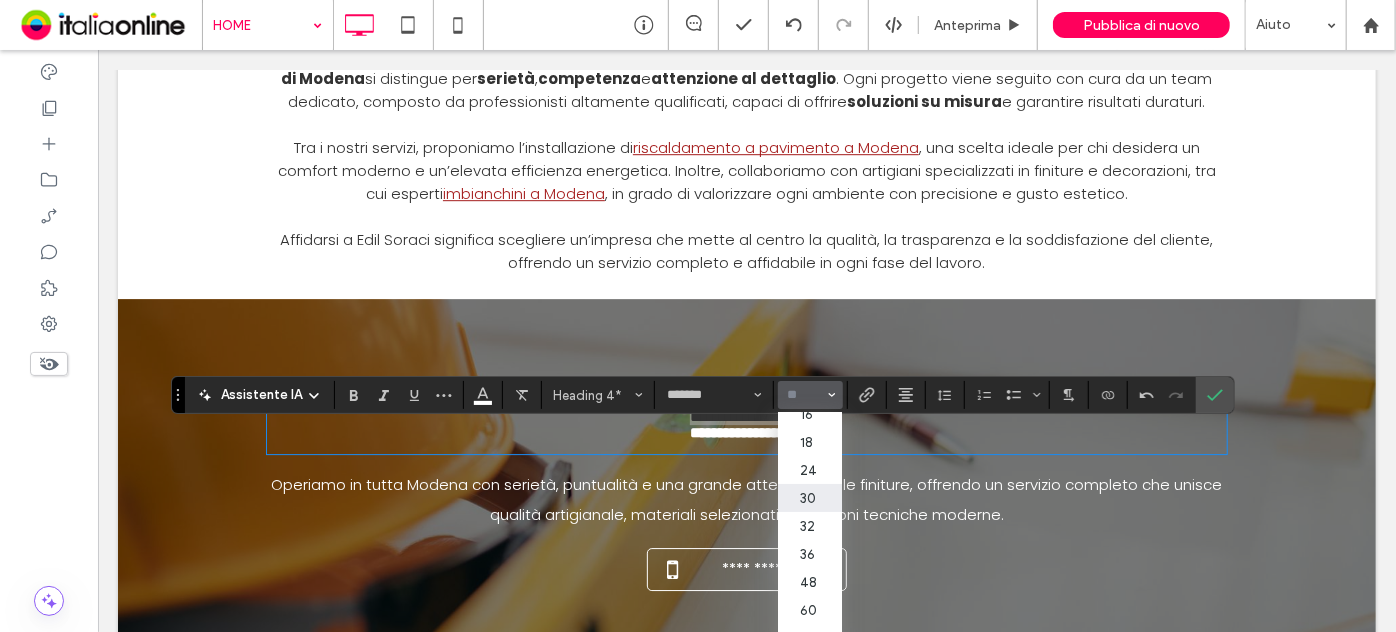 click on "30" at bounding box center [810, 498] 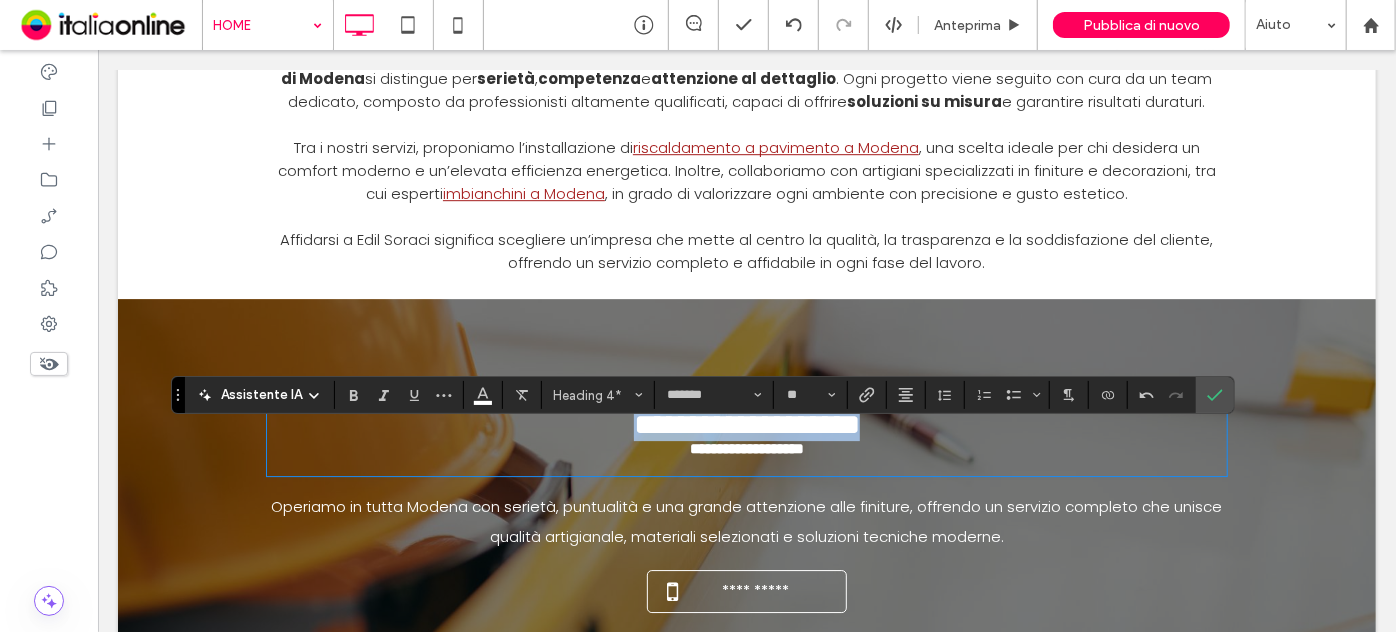 click on "**********" at bounding box center [746, 423] 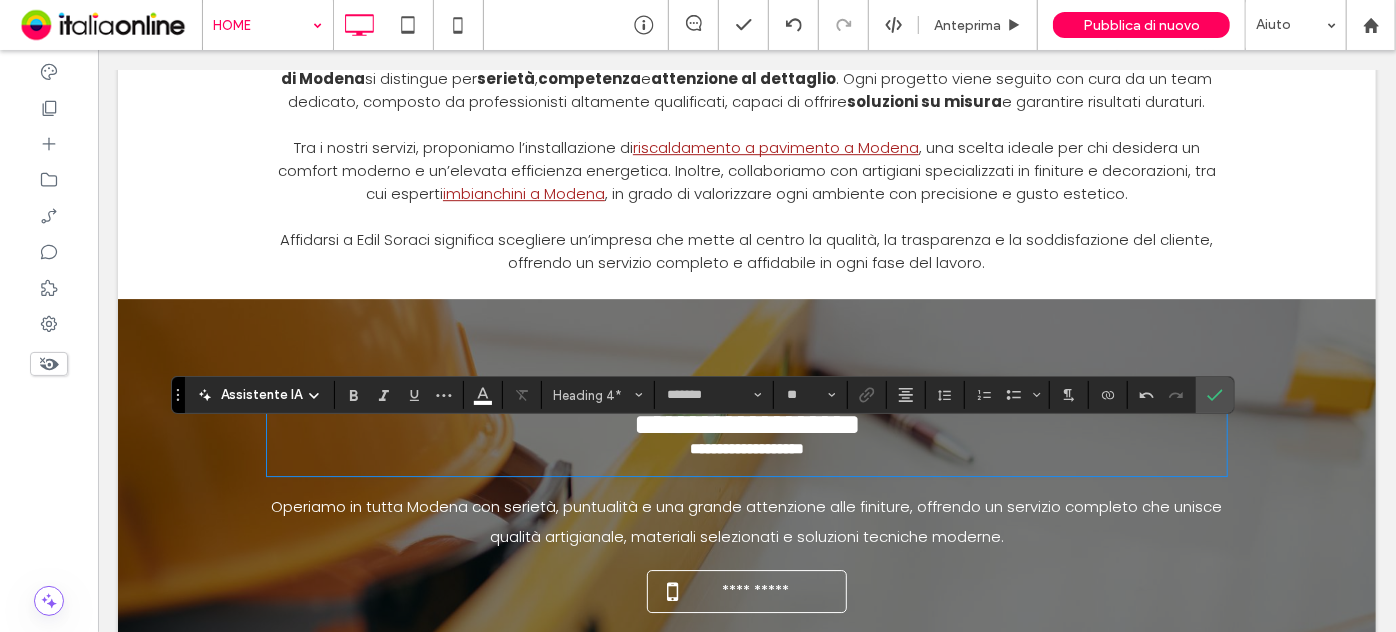 type on "**" 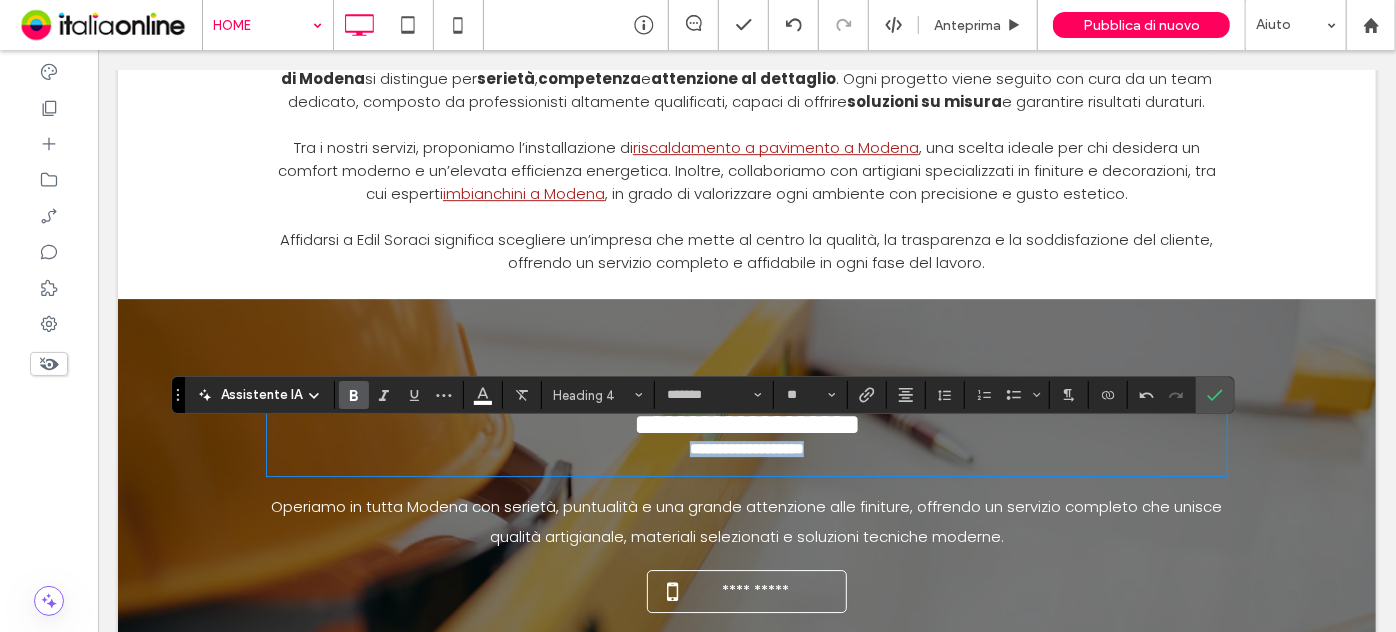 drag, startPoint x: 841, startPoint y: 489, endPoint x: 651, endPoint y: 500, distance: 190.31816 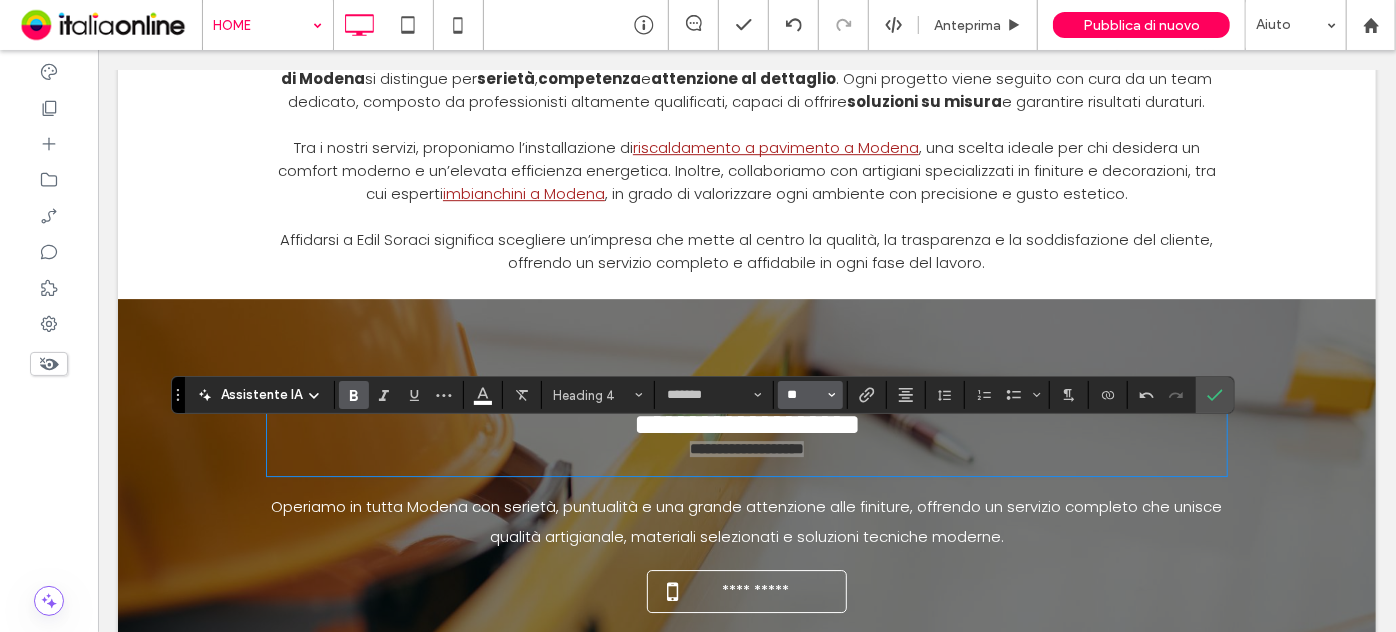 click on "**" at bounding box center [804, 395] 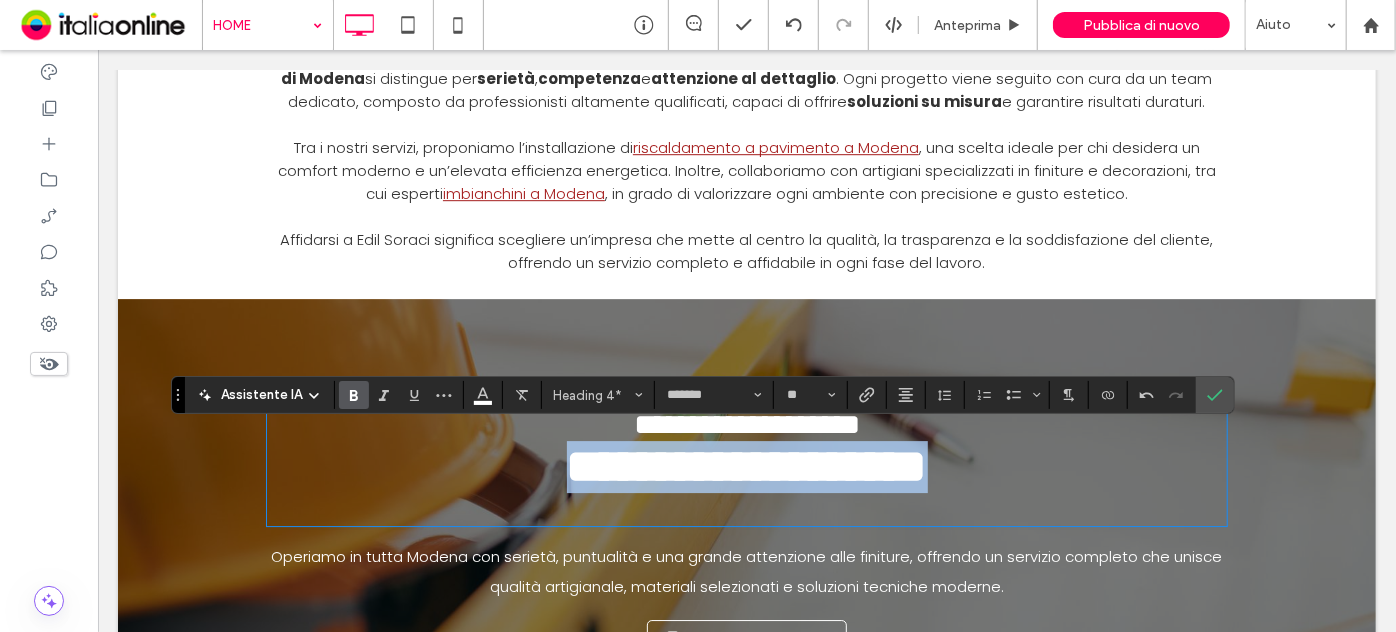 click on "**********" at bounding box center [746, 465] 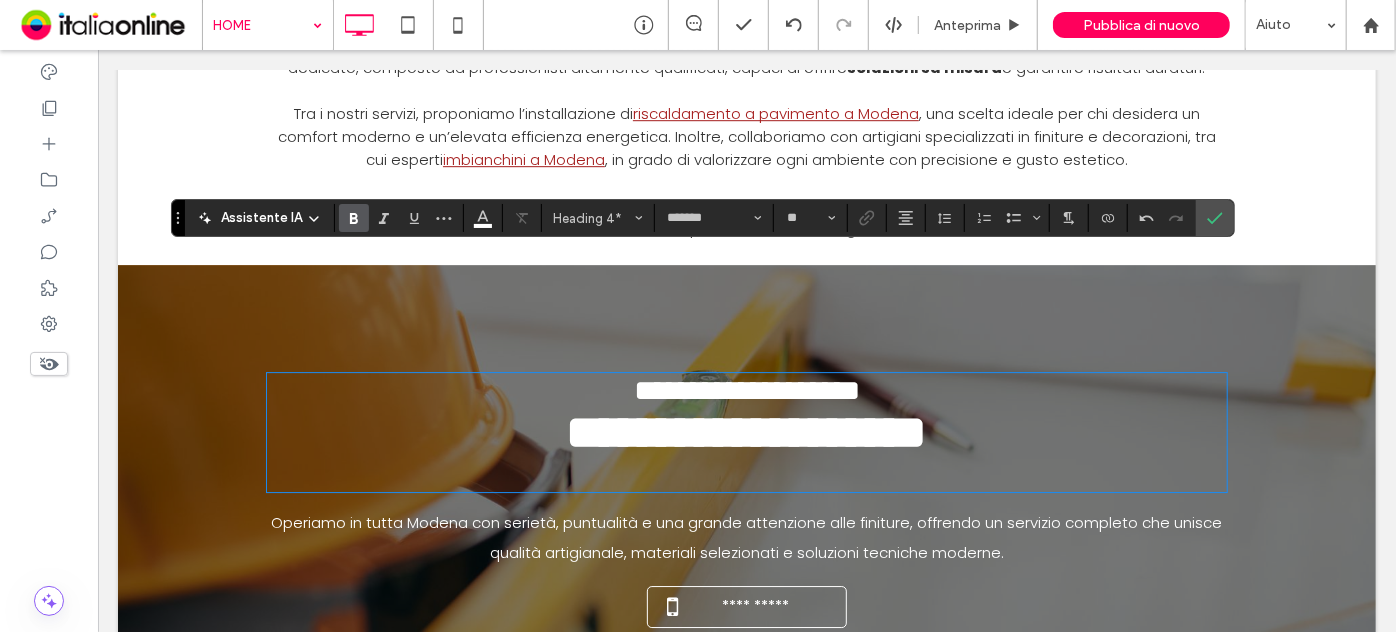 scroll, scrollTop: 3010, scrollLeft: 0, axis: vertical 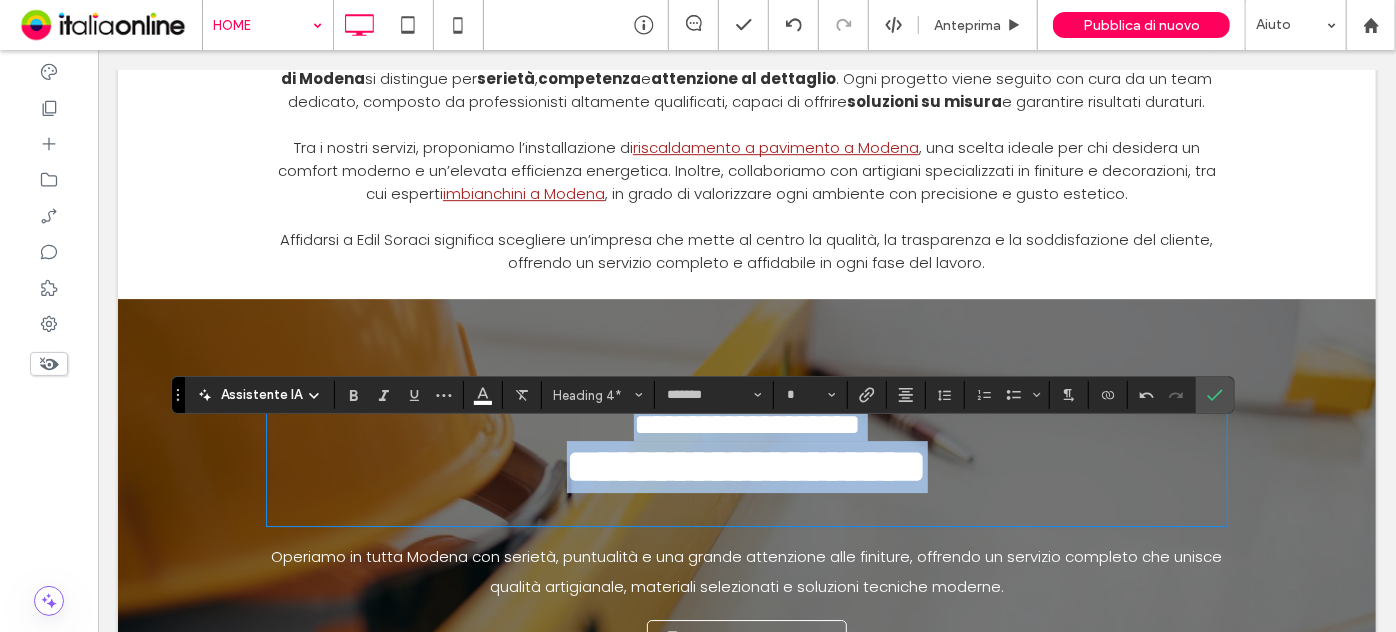 drag, startPoint x: 1006, startPoint y: 522, endPoint x: 540, endPoint y: 433, distance: 474.42282 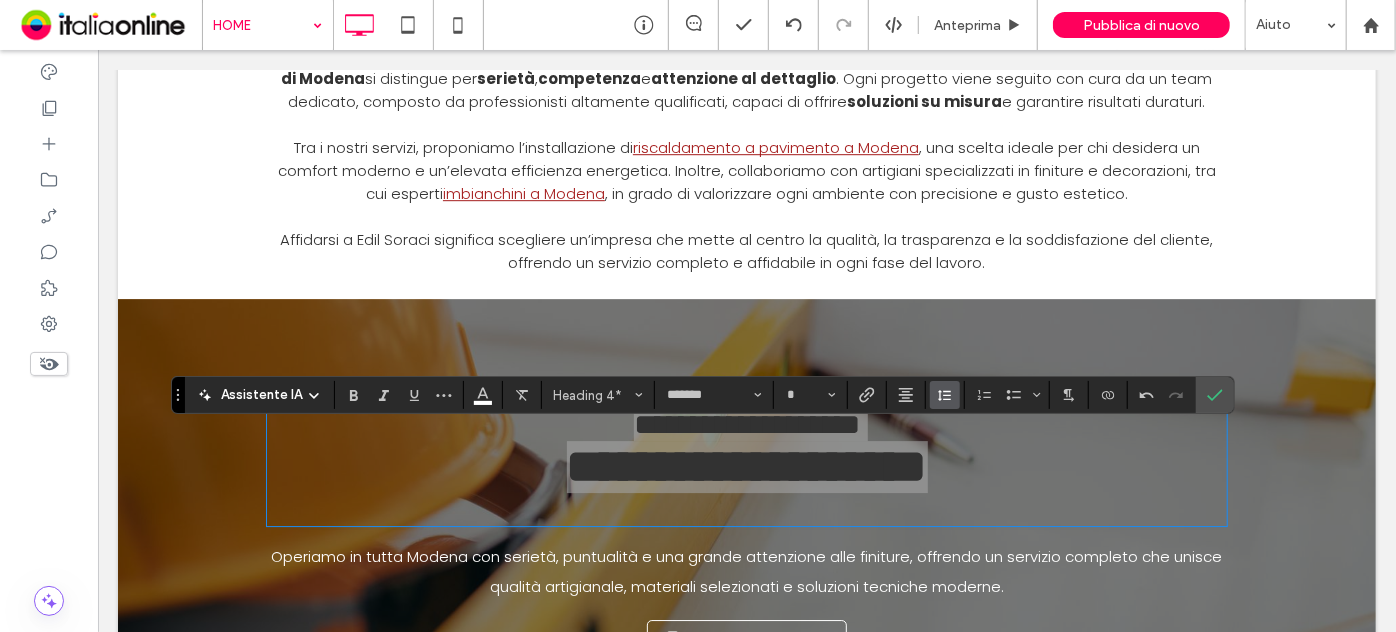 click 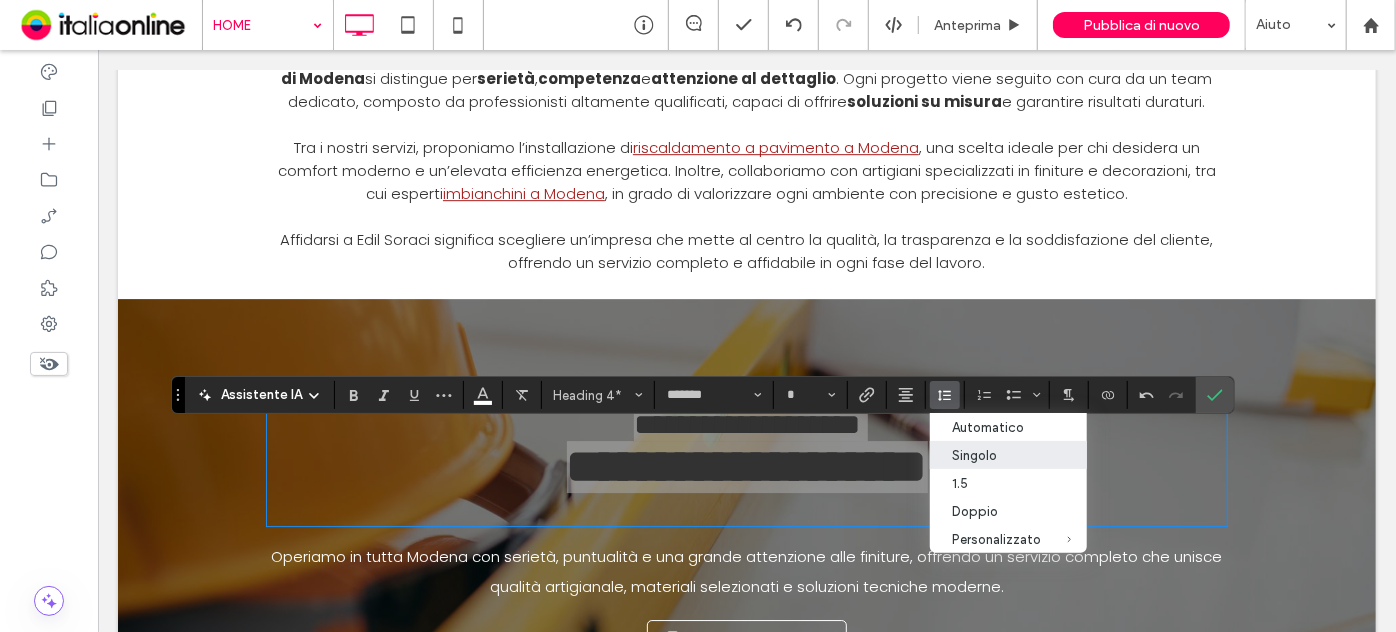 click on "Singolo" at bounding box center [996, 455] 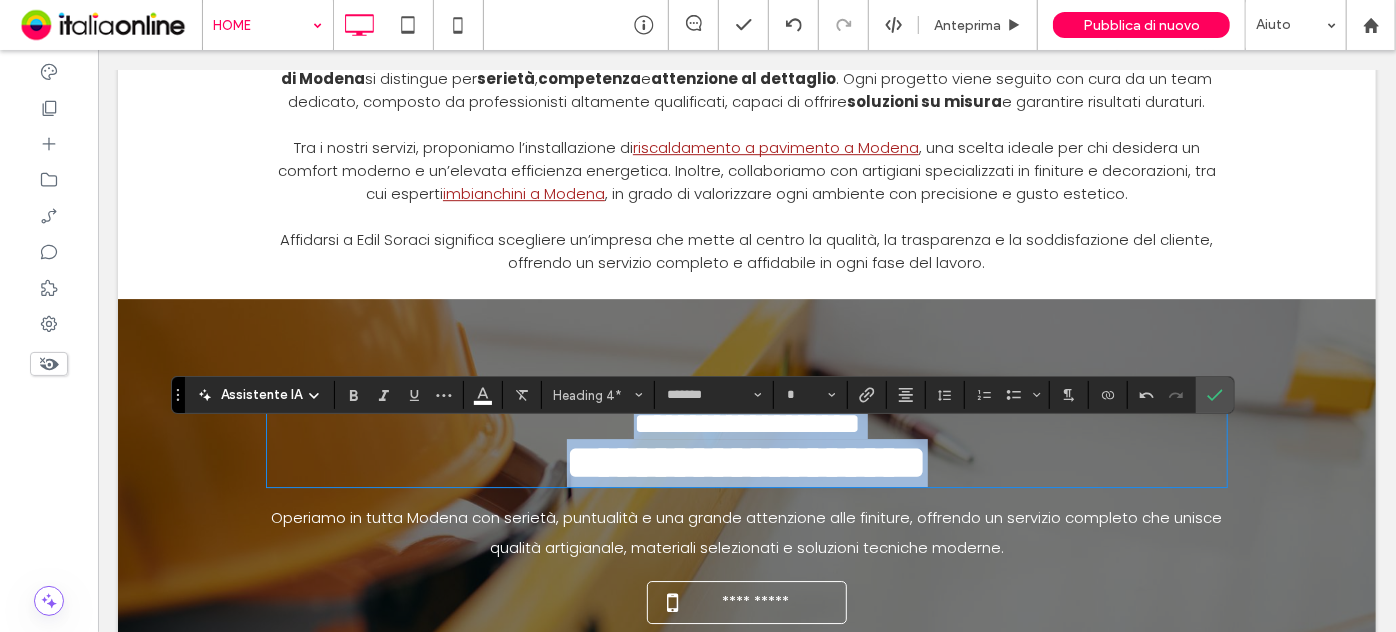 click on "**********" at bounding box center (746, 461) 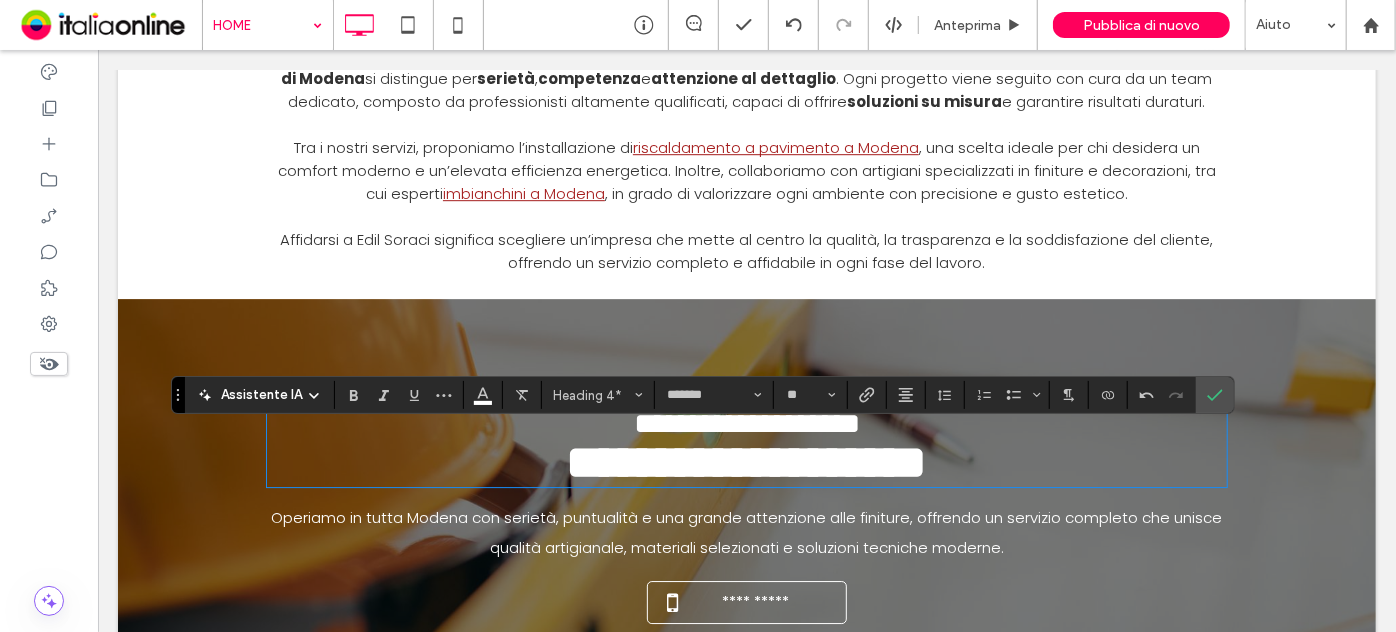 scroll, scrollTop: 9, scrollLeft: 0, axis: vertical 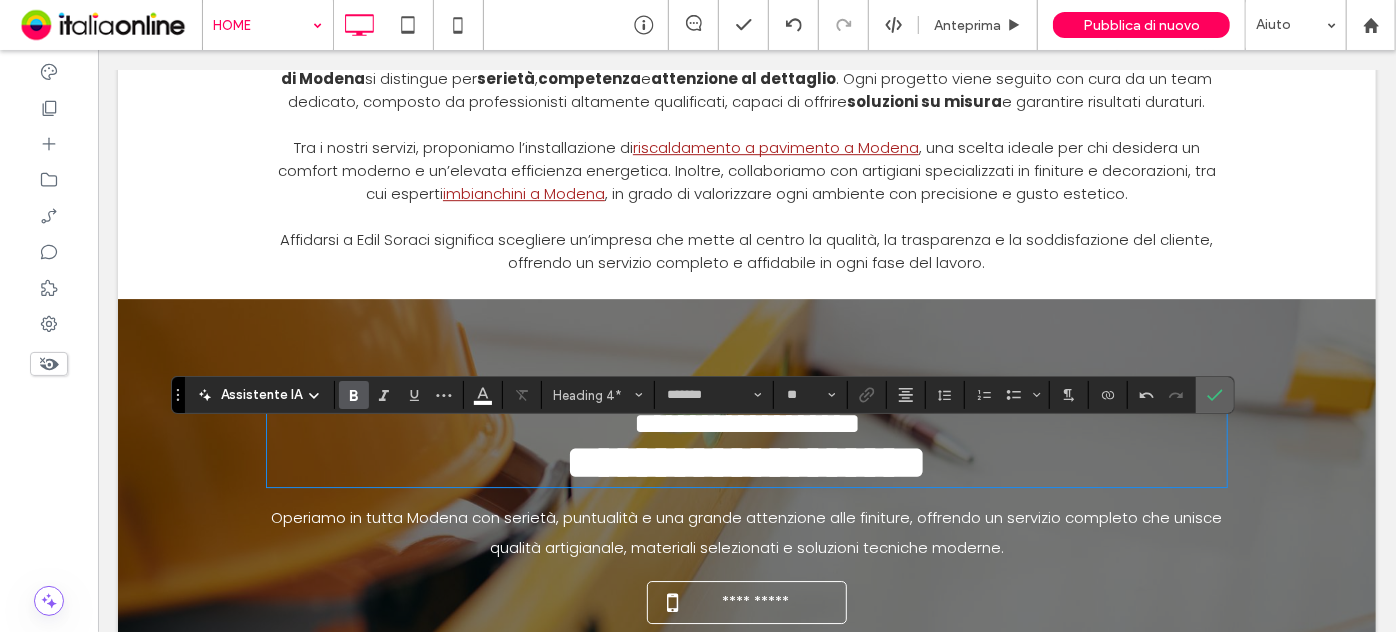 click 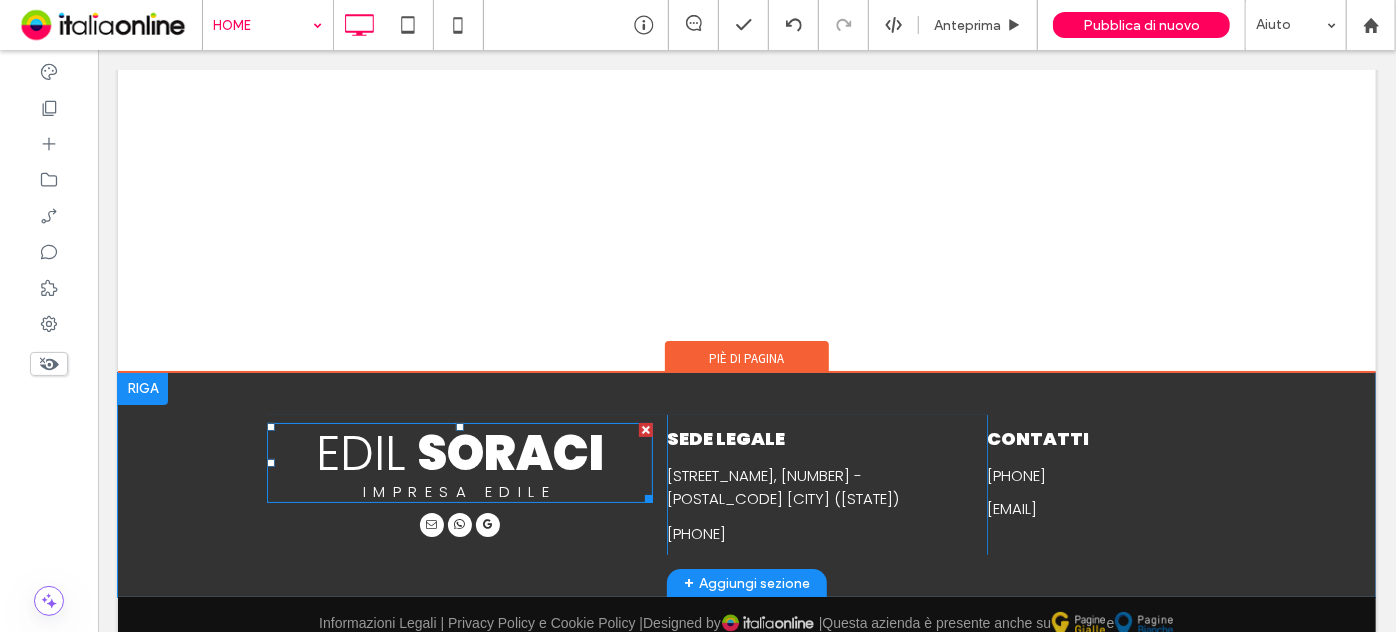 scroll, scrollTop: 3686, scrollLeft: 0, axis: vertical 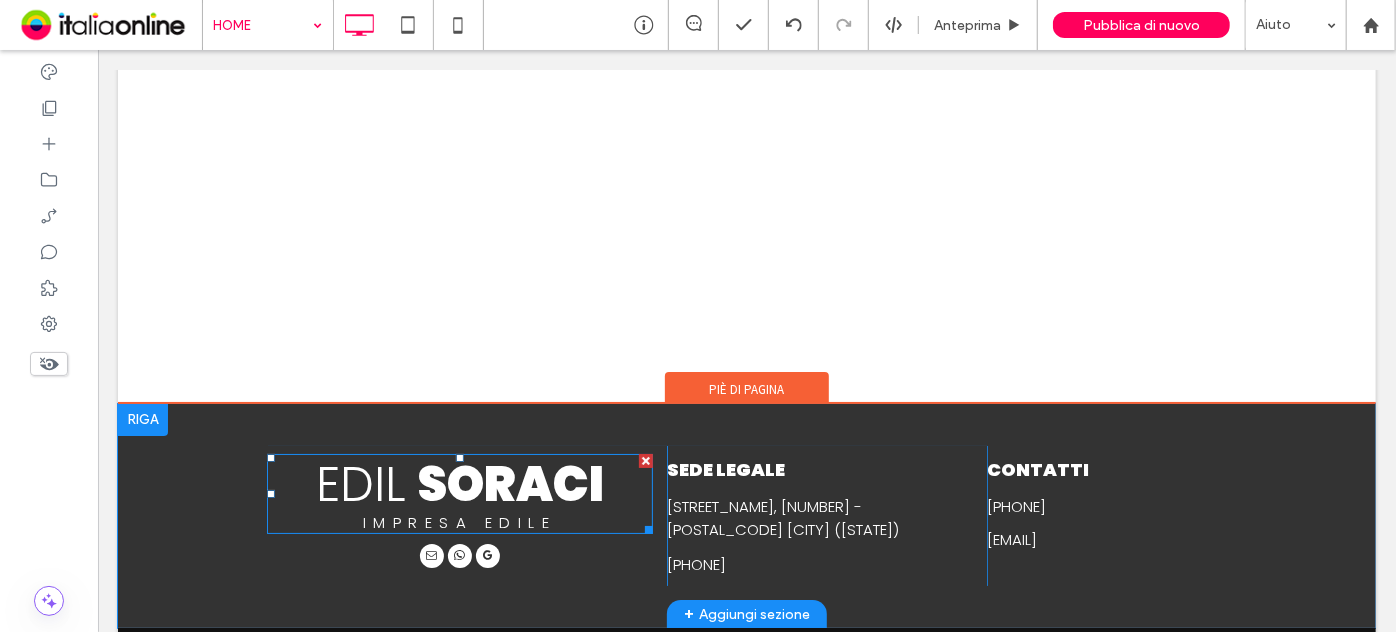 click on "SORACI" at bounding box center (510, 483) 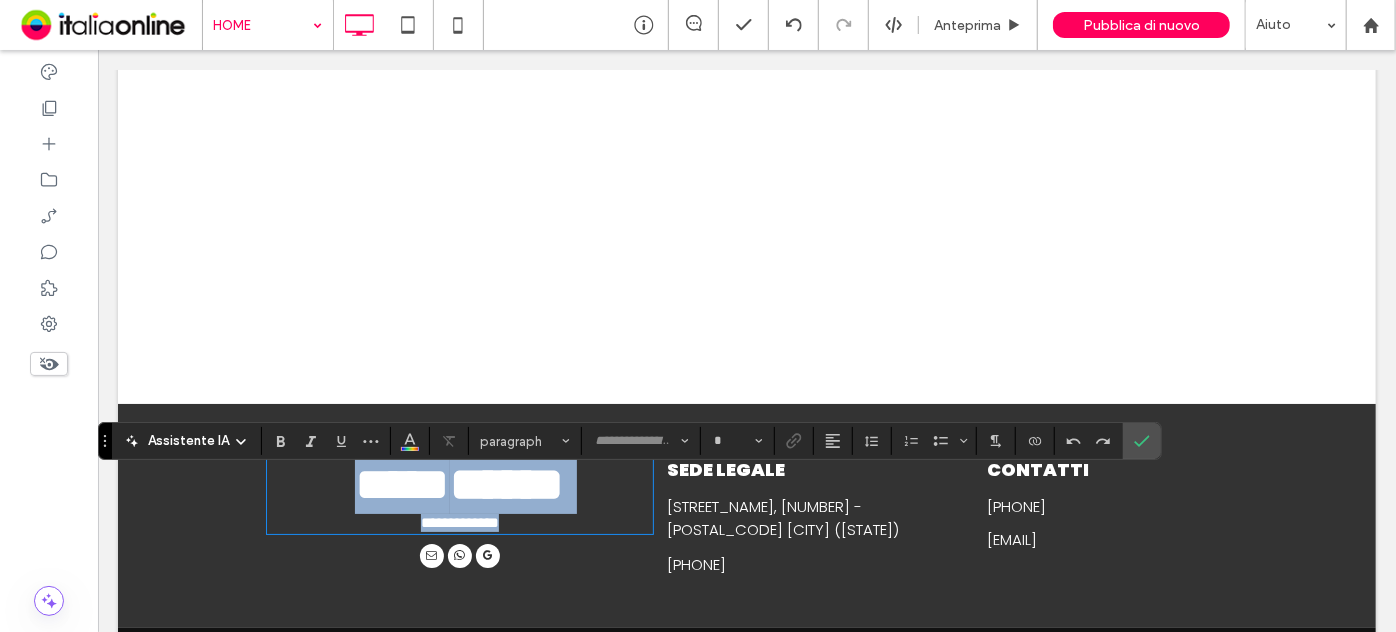 type on "*******" 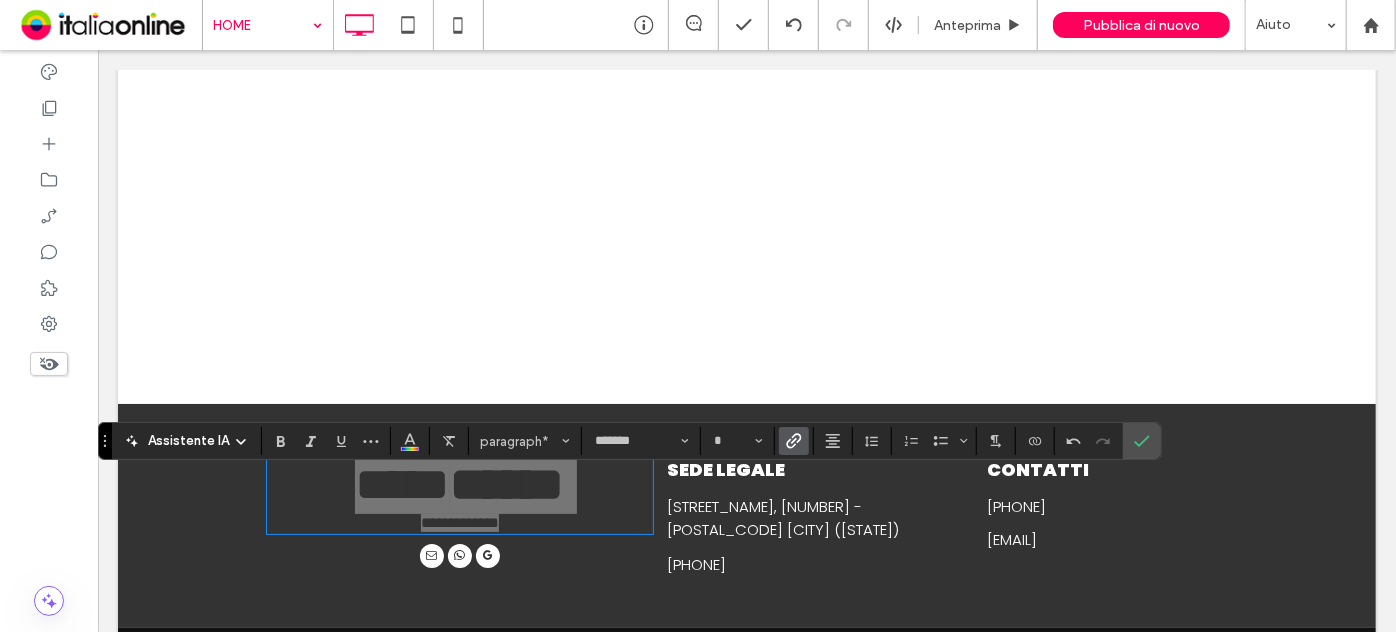click at bounding box center [794, 441] 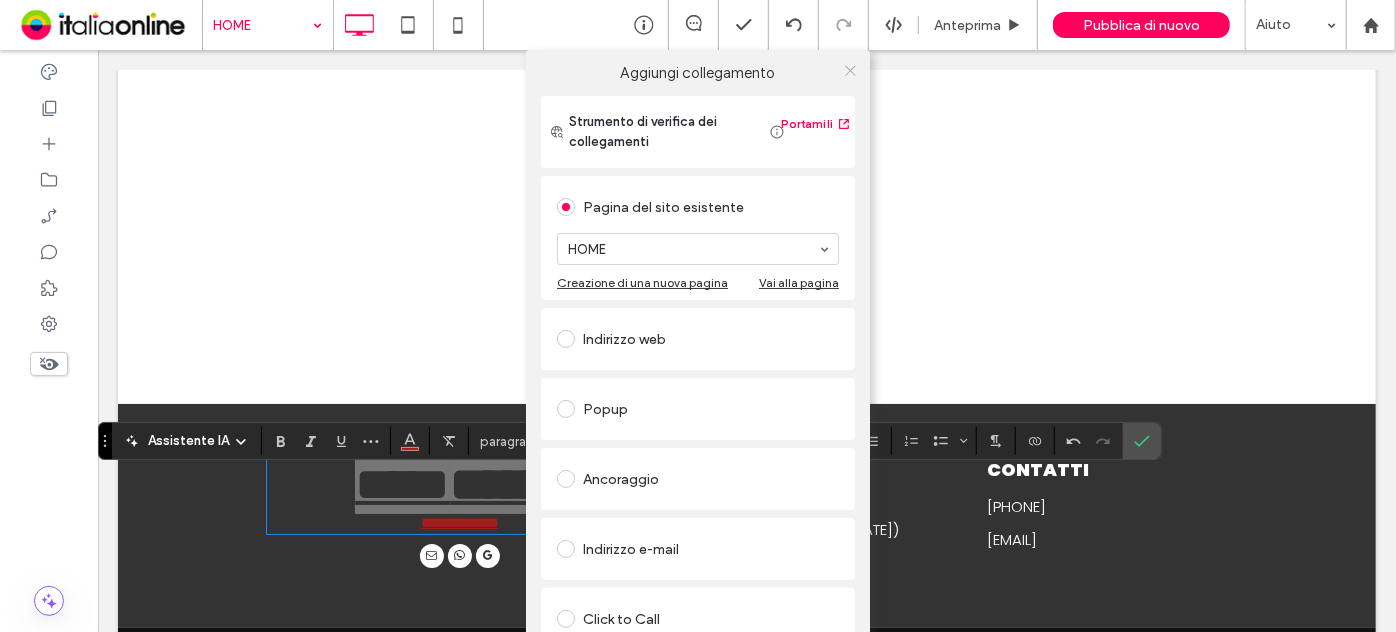 click 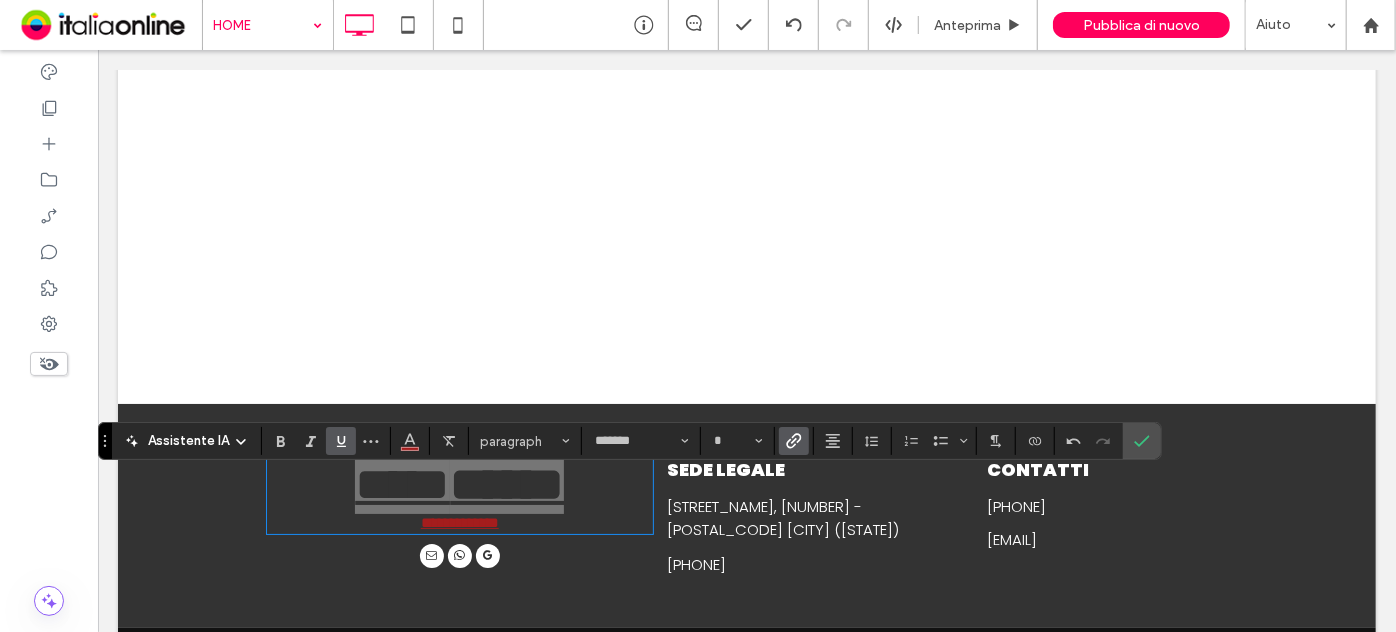 click 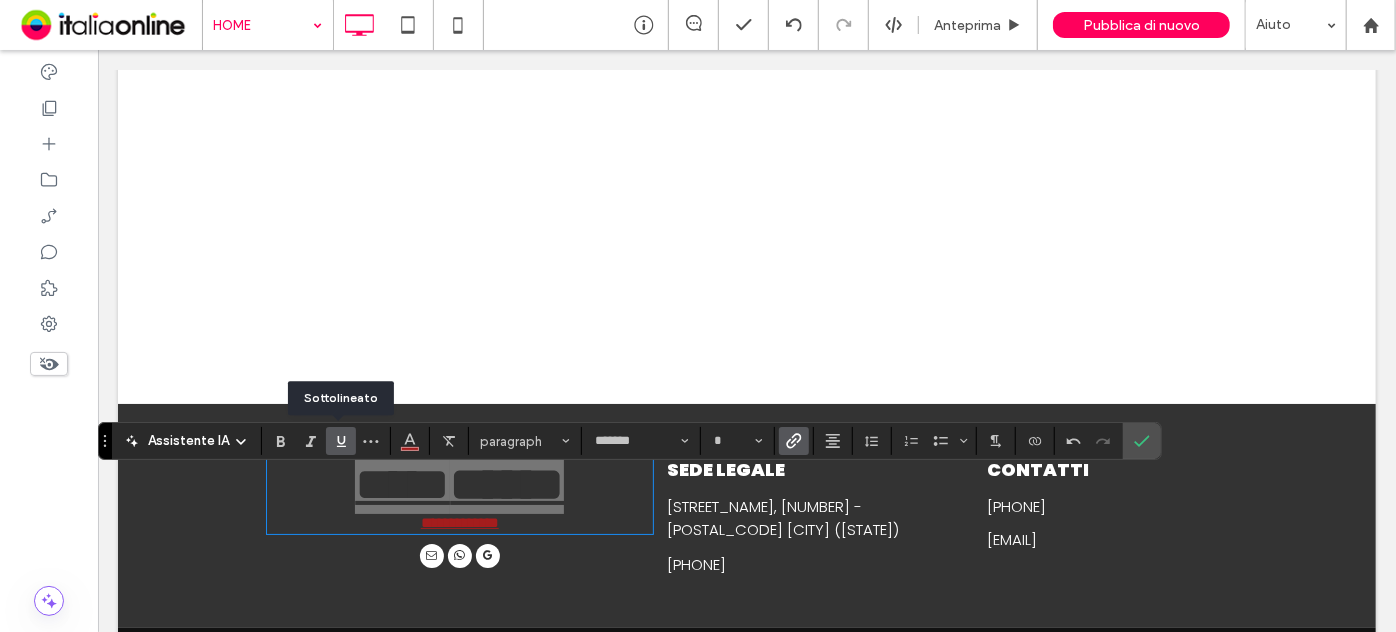 click 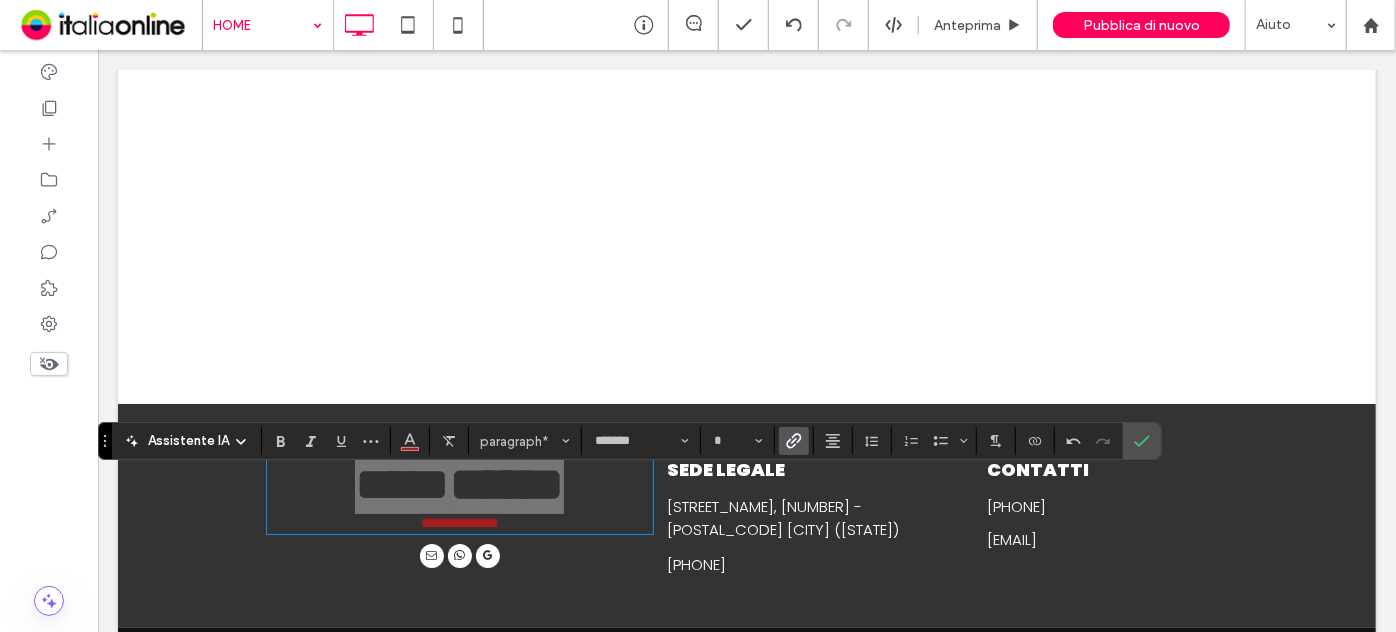 click on "Assistente IA paragraph* ******* *" at bounding box center (630, 441) 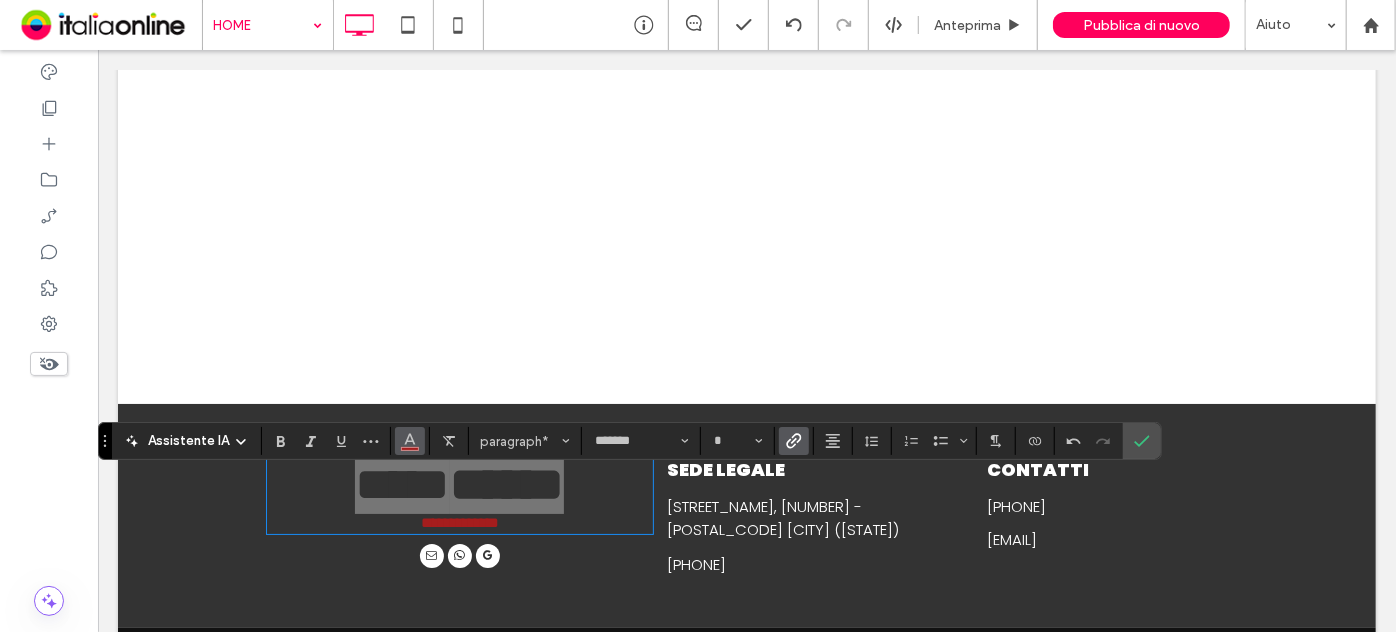 click at bounding box center [410, 439] 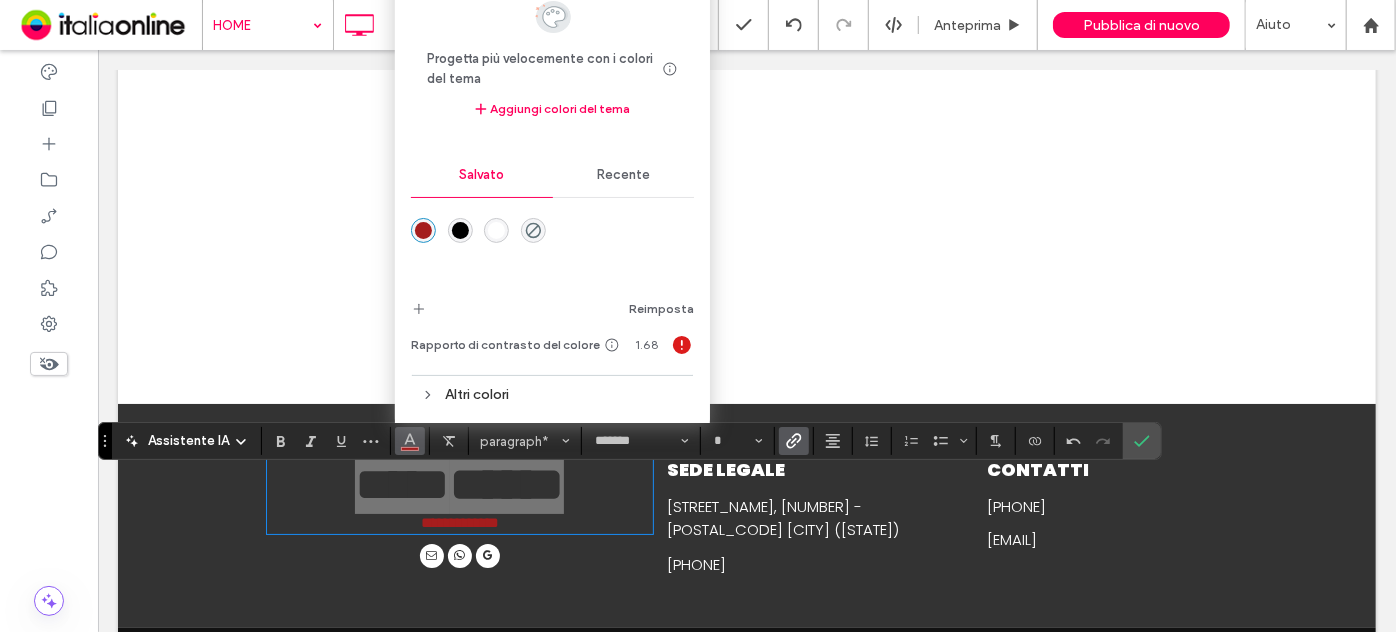 click at bounding box center [496, 230] 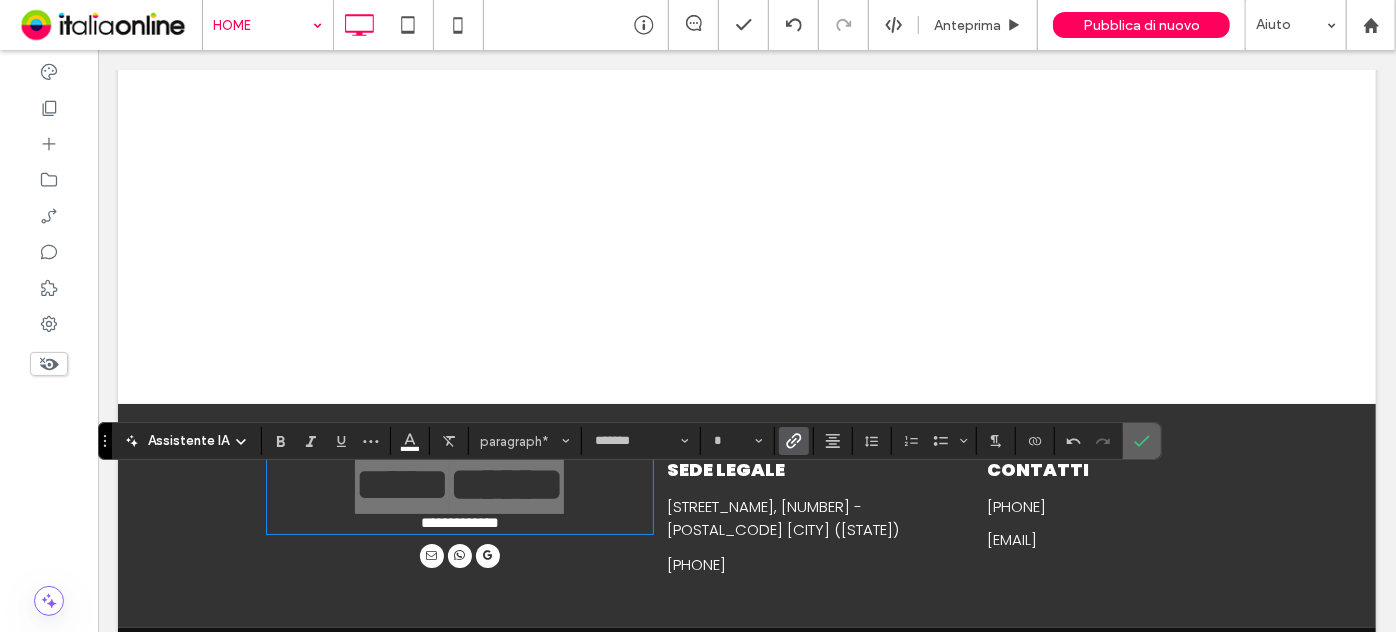 click 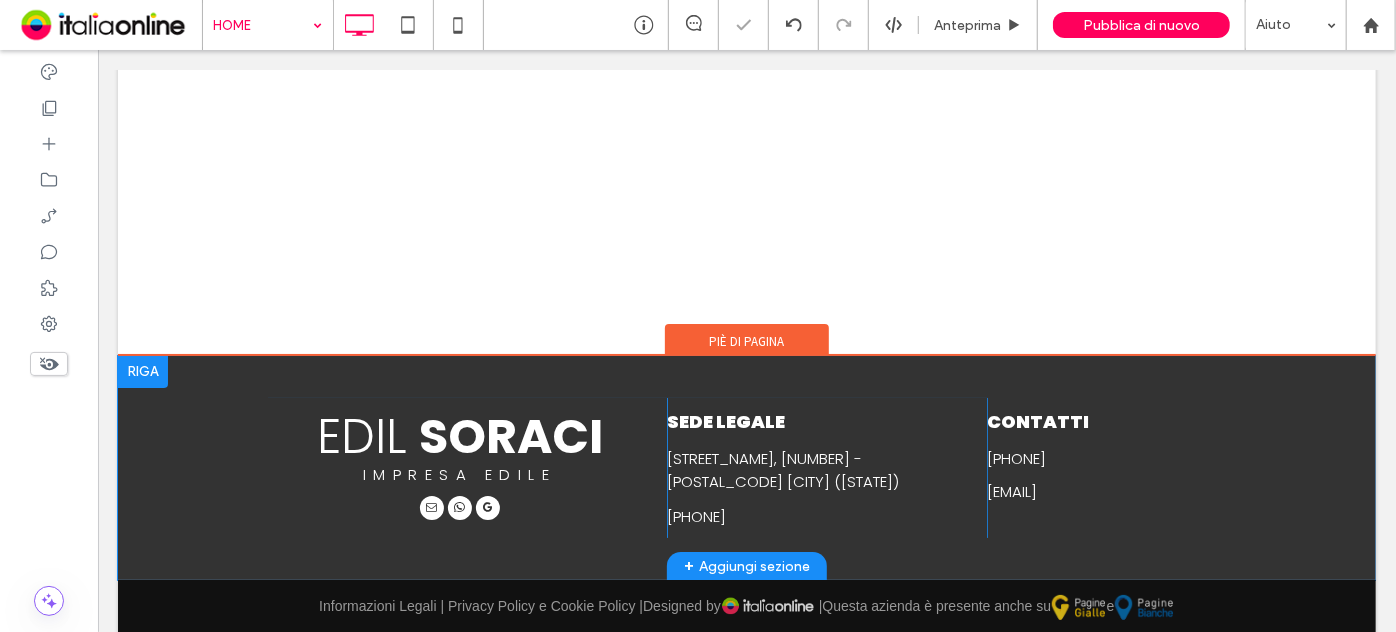 scroll, scrollTop: 3777, scrollLeft: 0, axis: vertical 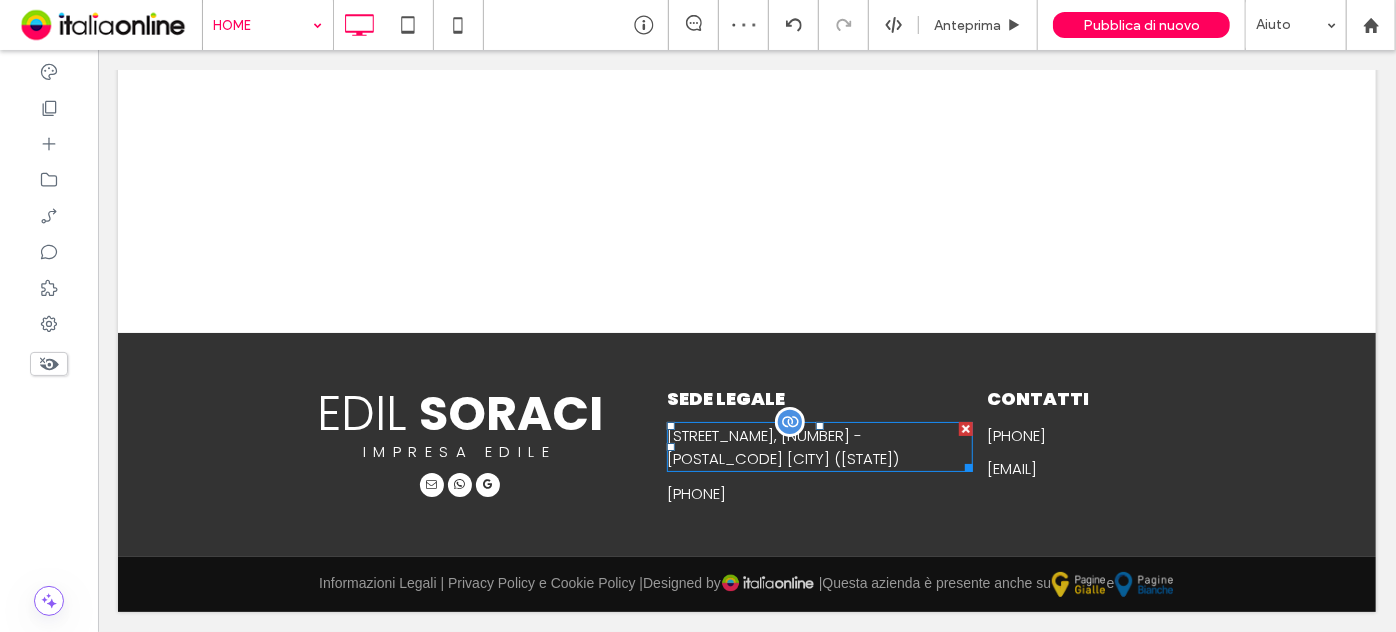 click on "[STREET] [NAME], [NUMBER] - [POSTAL_CODE] [CITY] ([PROVINCE])" at bounding box center [819, 446] 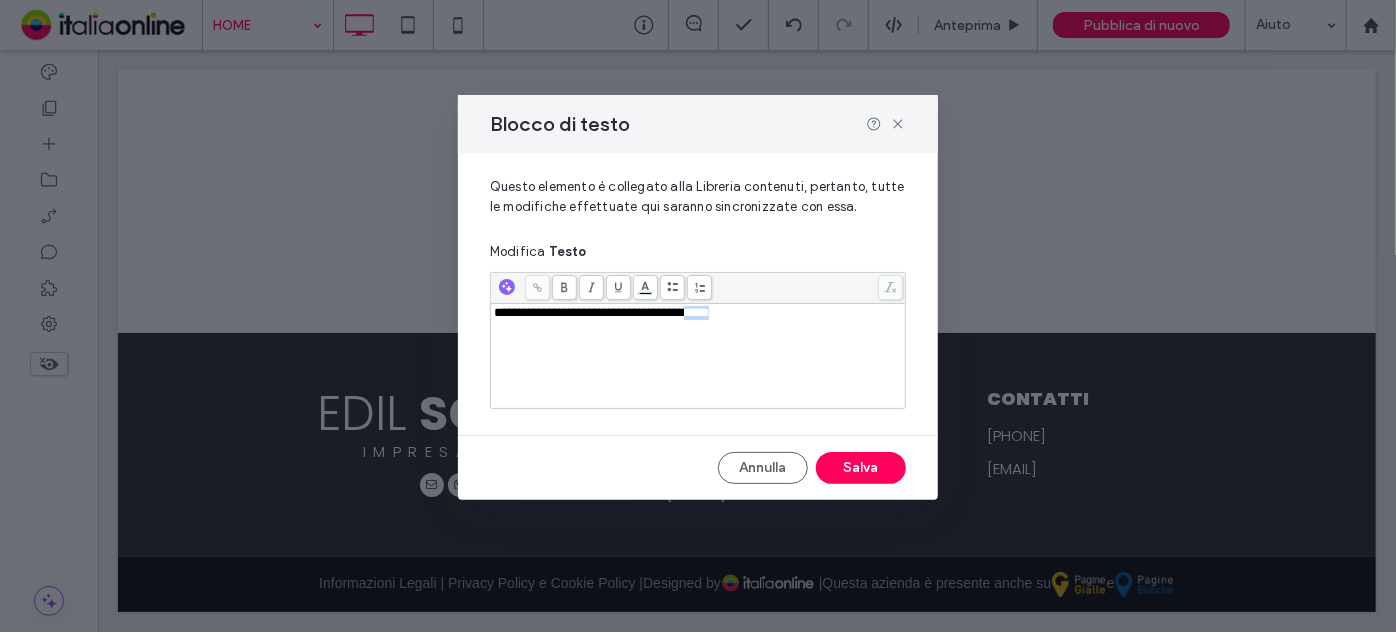 drag, startPoint x: 733, startPoint y: 317, endPoint x: 810, endPoint y: 322, distance: 77.16217 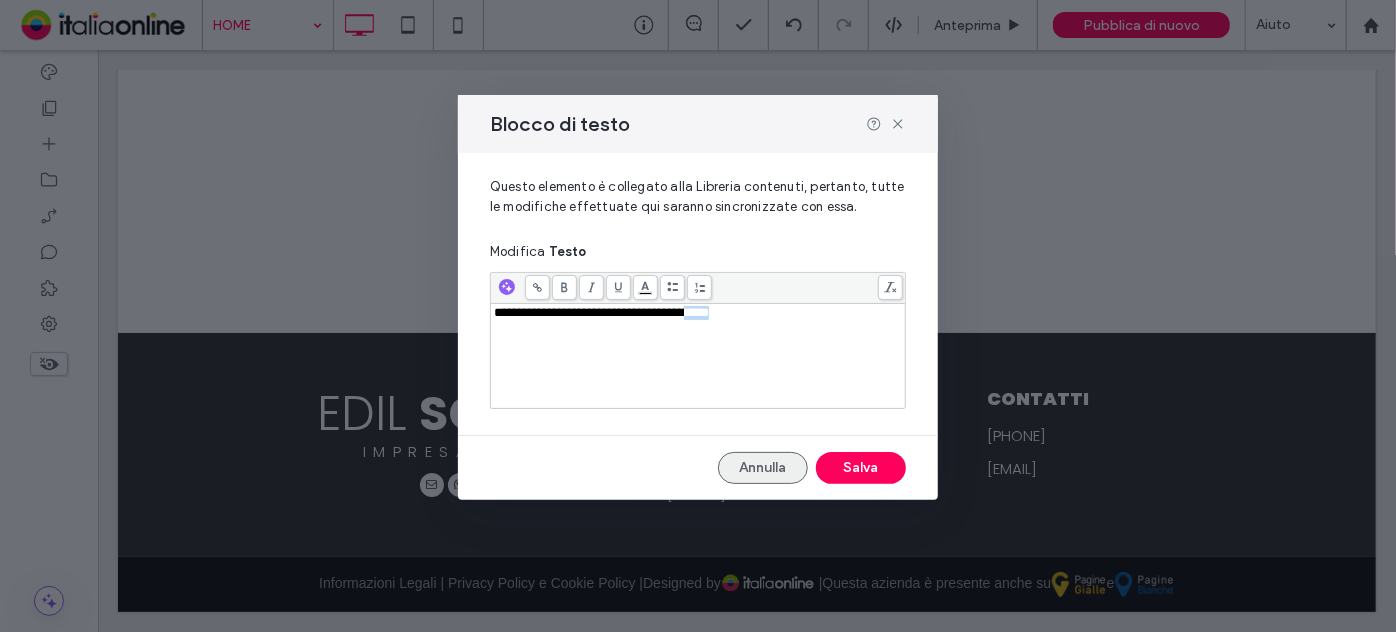 click on "Annulla" at bounding box center [763, 468] 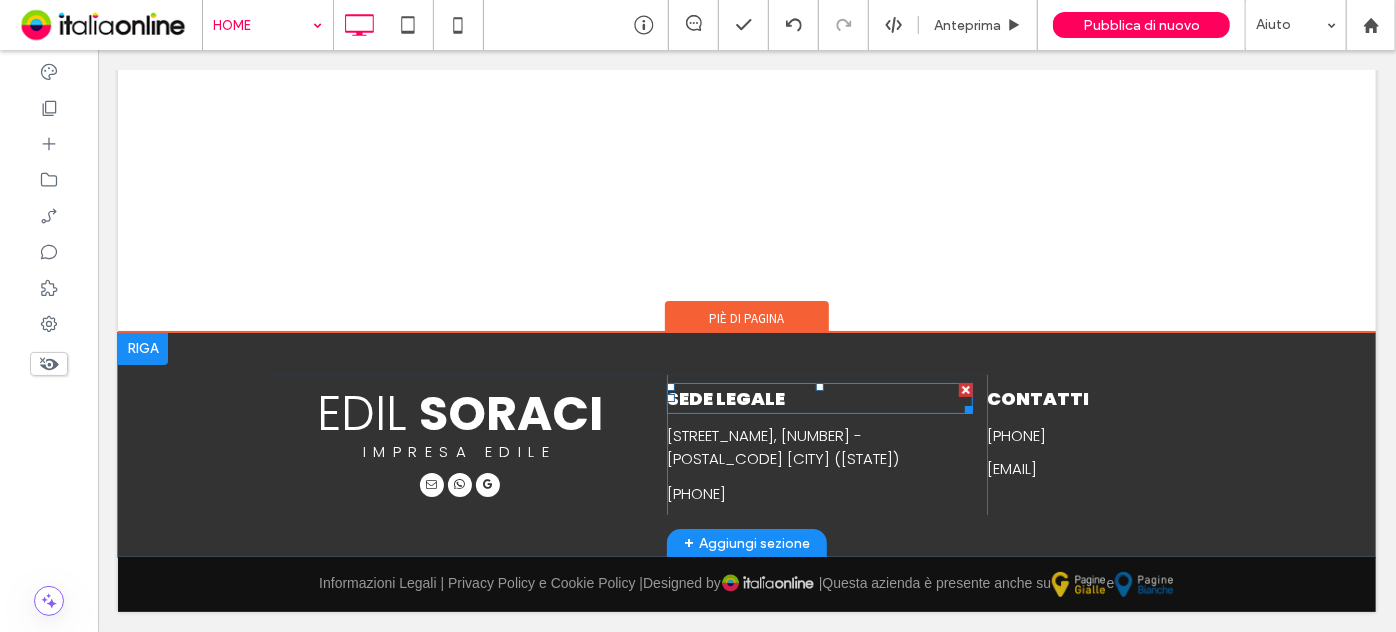 click on "SEDE LEGALE" at bounding box center (725, 397) 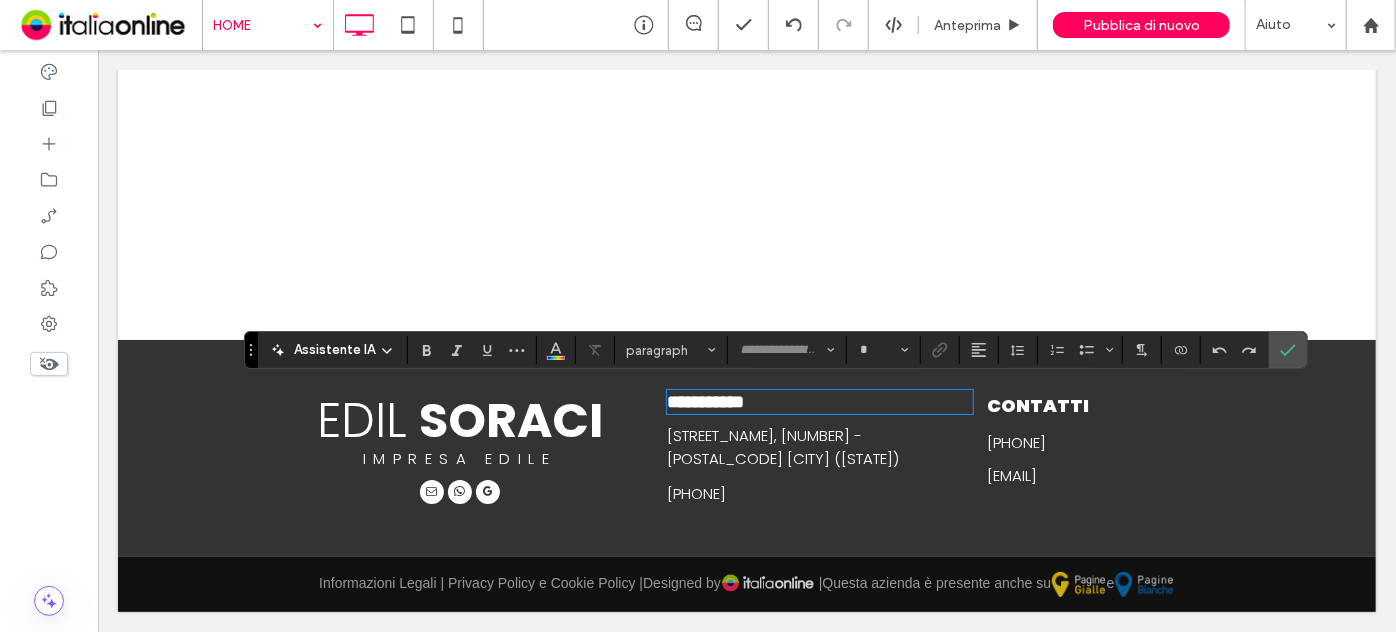 type on "*******" 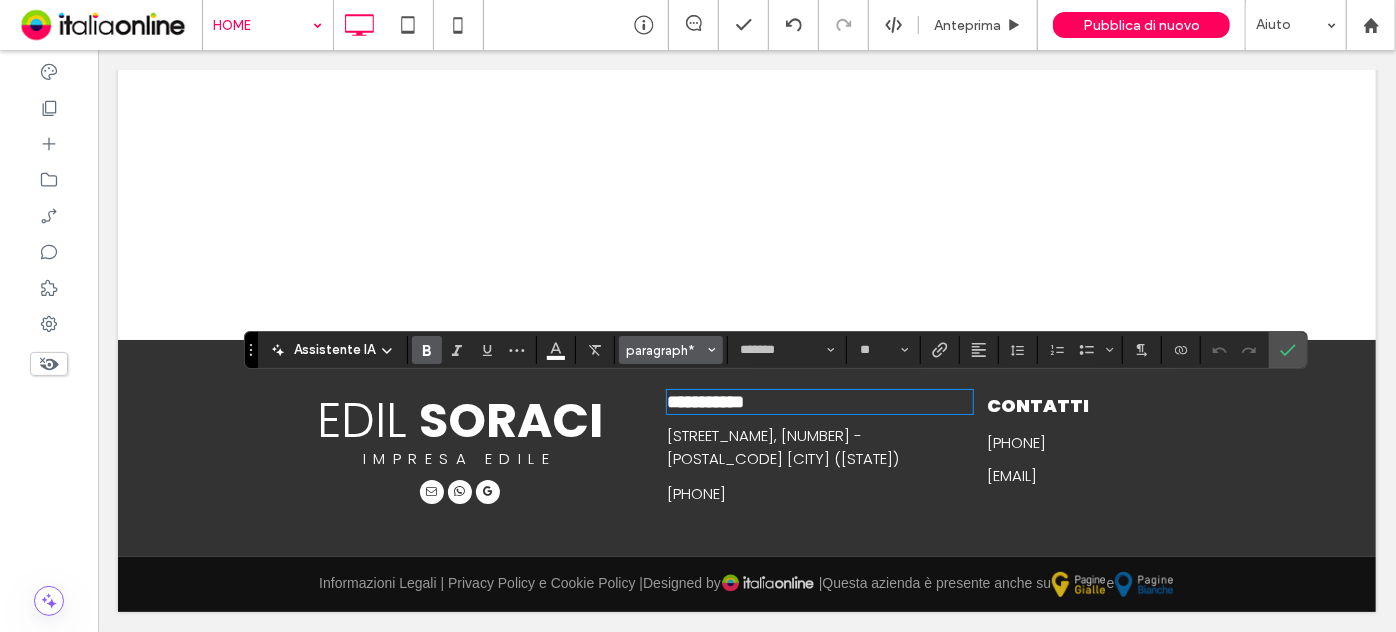 click on "paragraph*" at bounding box center (671, 350) 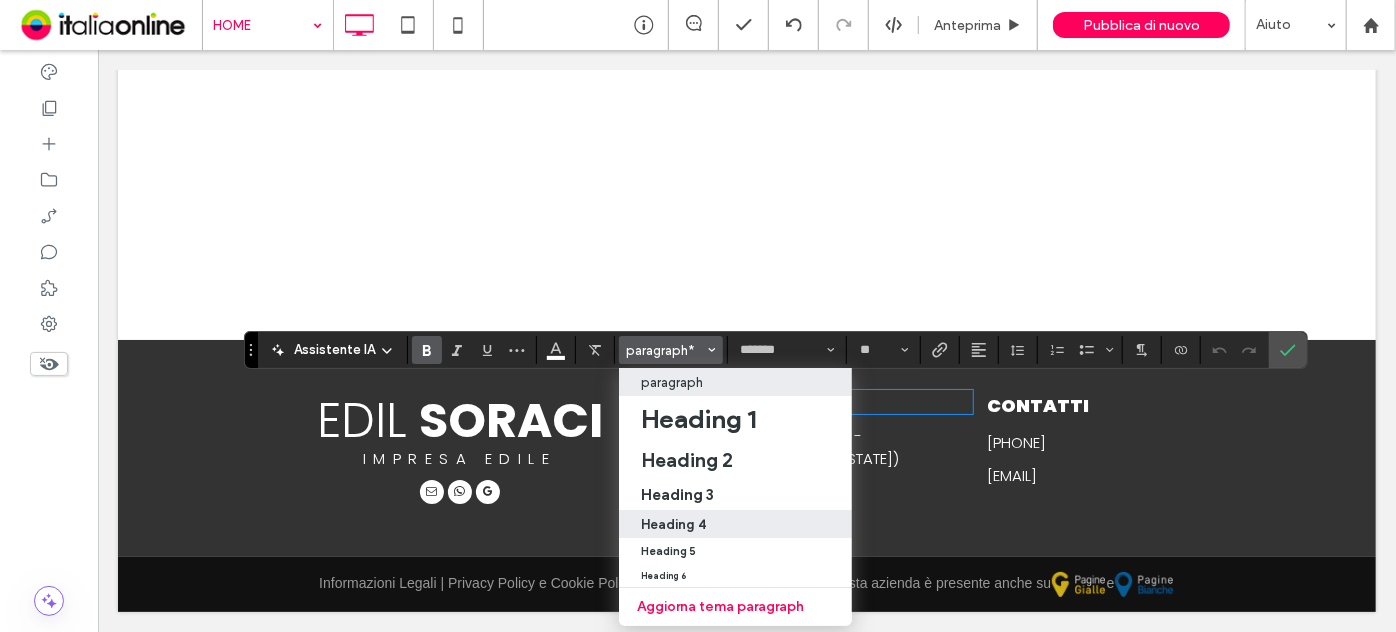 click on "Heading 4" at bounding box center (735, 524) 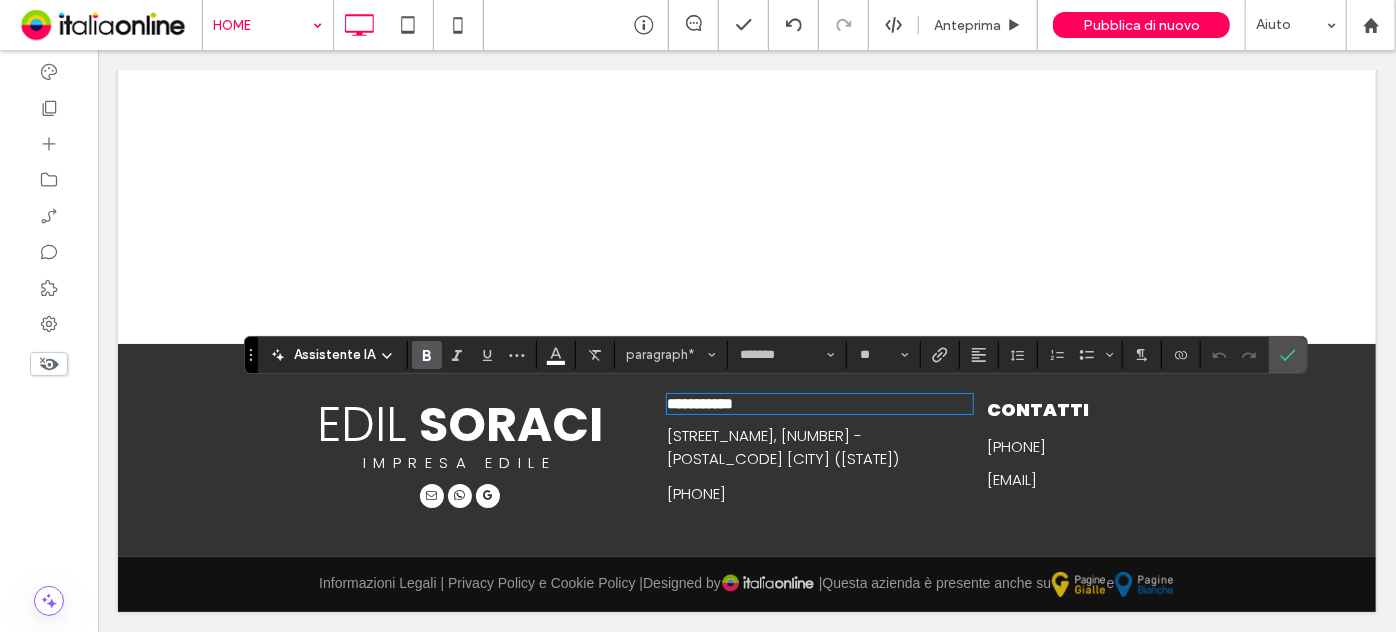 type on "**" 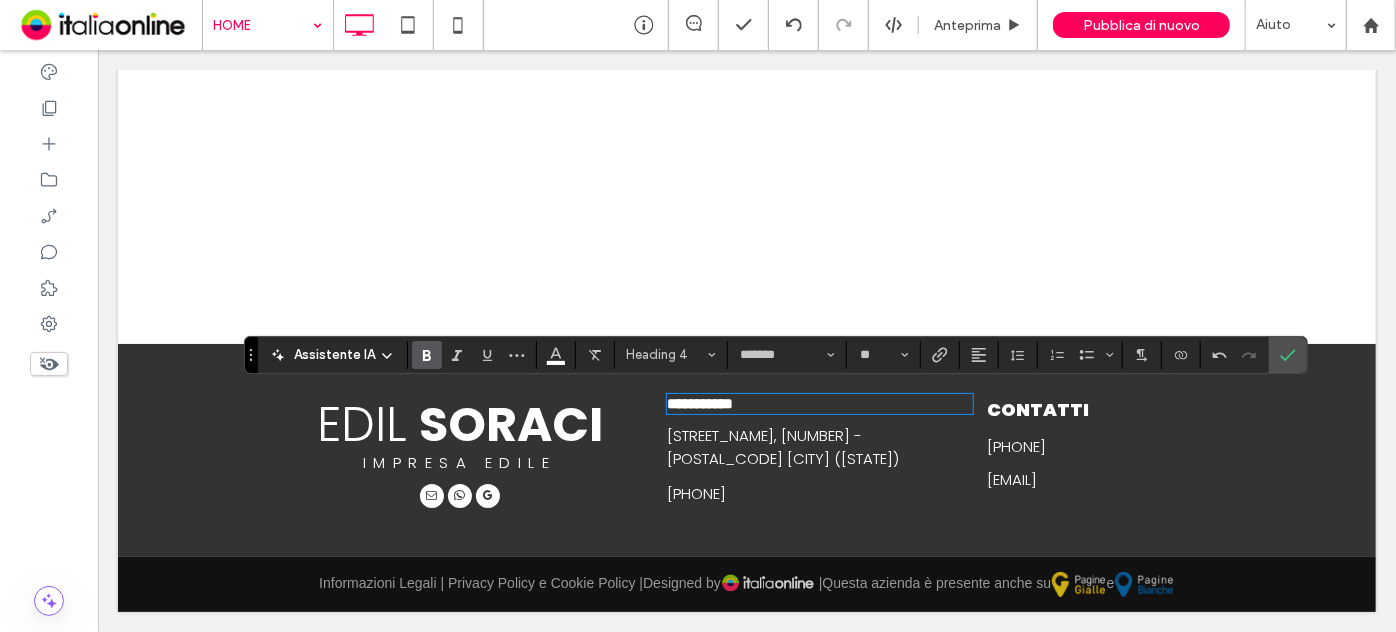 scroll, scrollTop: 3773, scrollLeft: 0, axis: vertical 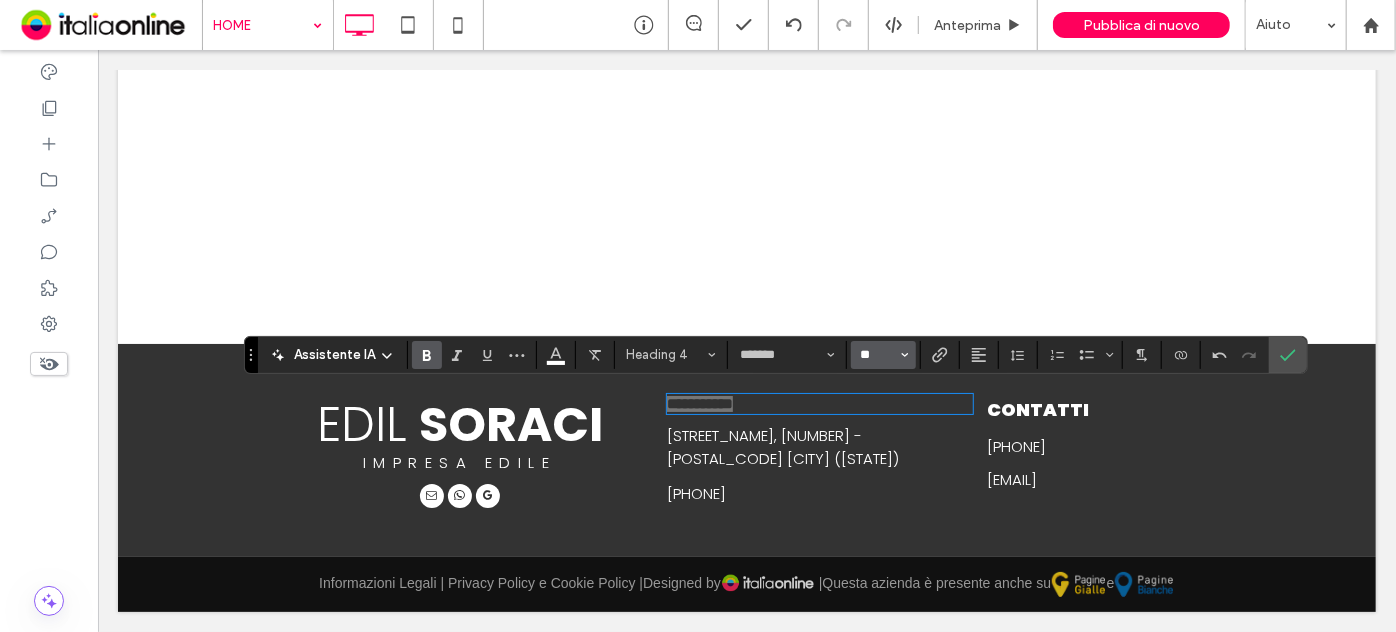 click on "**" at bounding box center [877, 355] 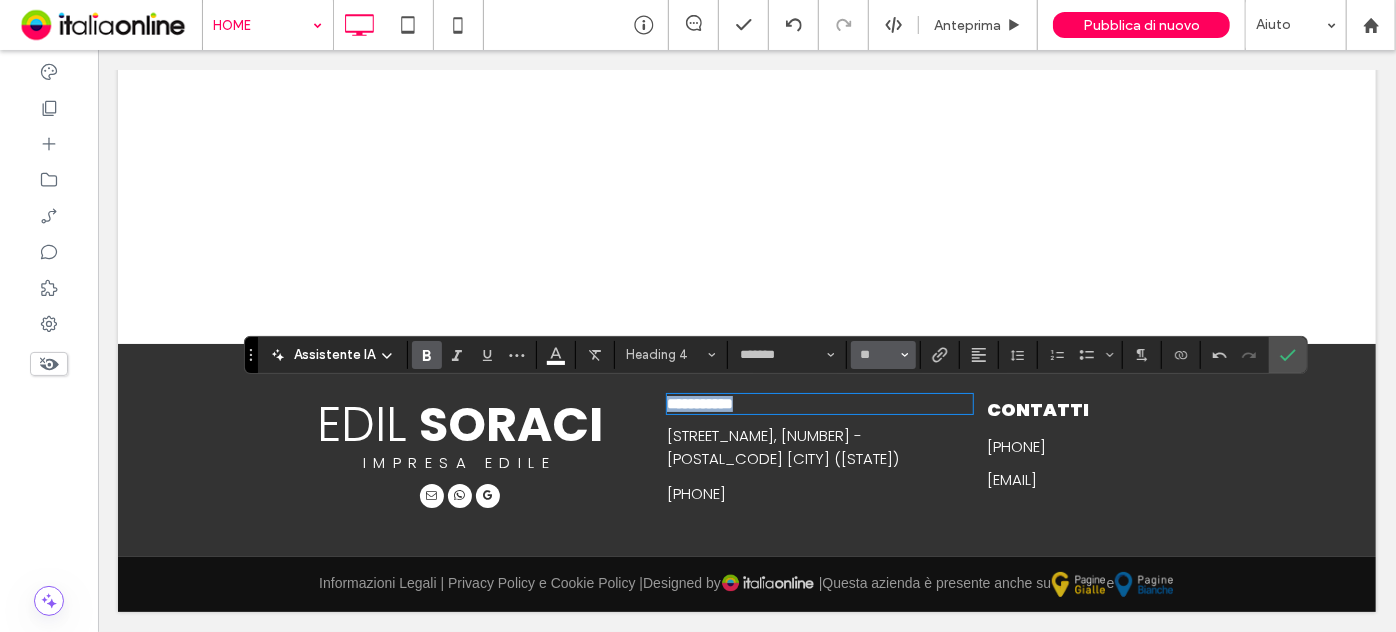 type on "**" 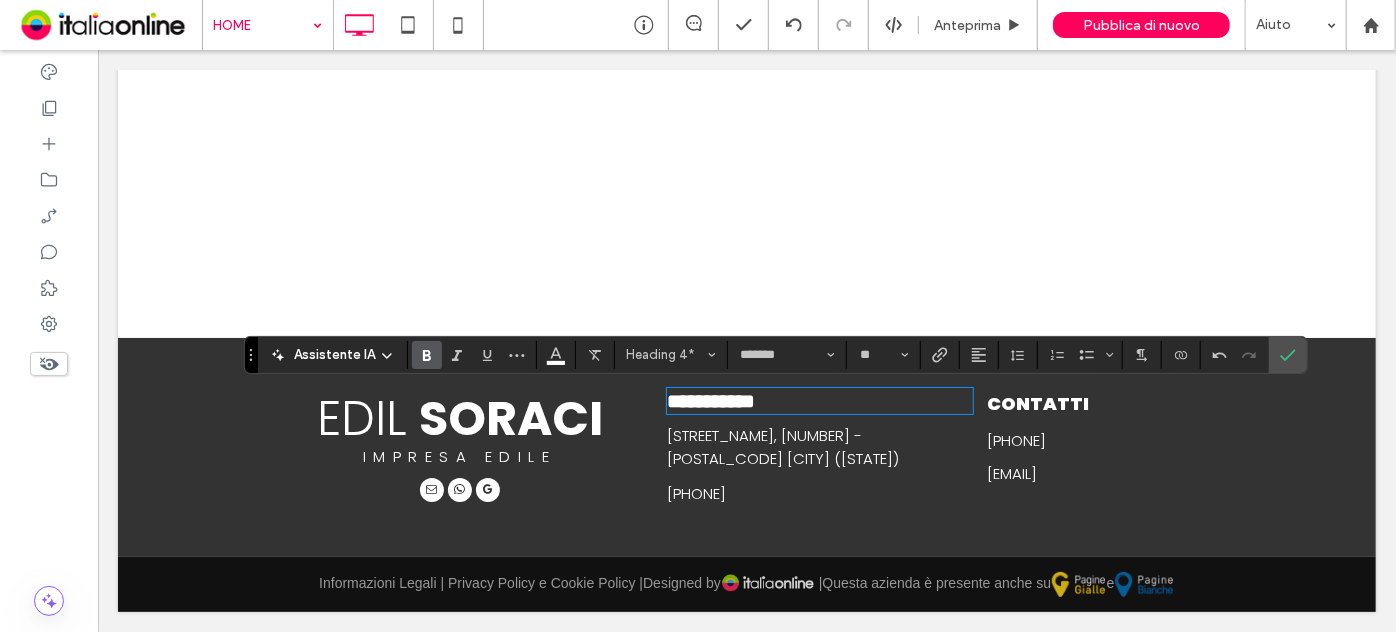 click on "CONTATTI" at bounding box center (1037, 402) 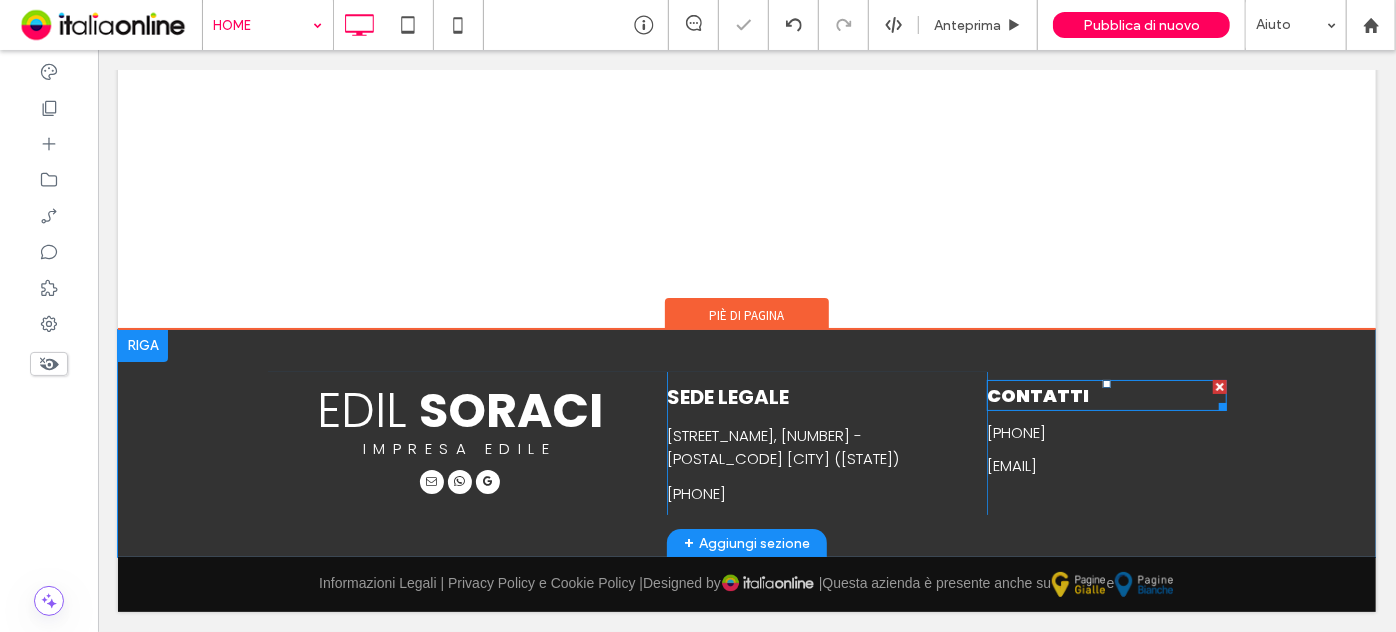 click on "CONTATTI" at bounding box center (1037, 394) 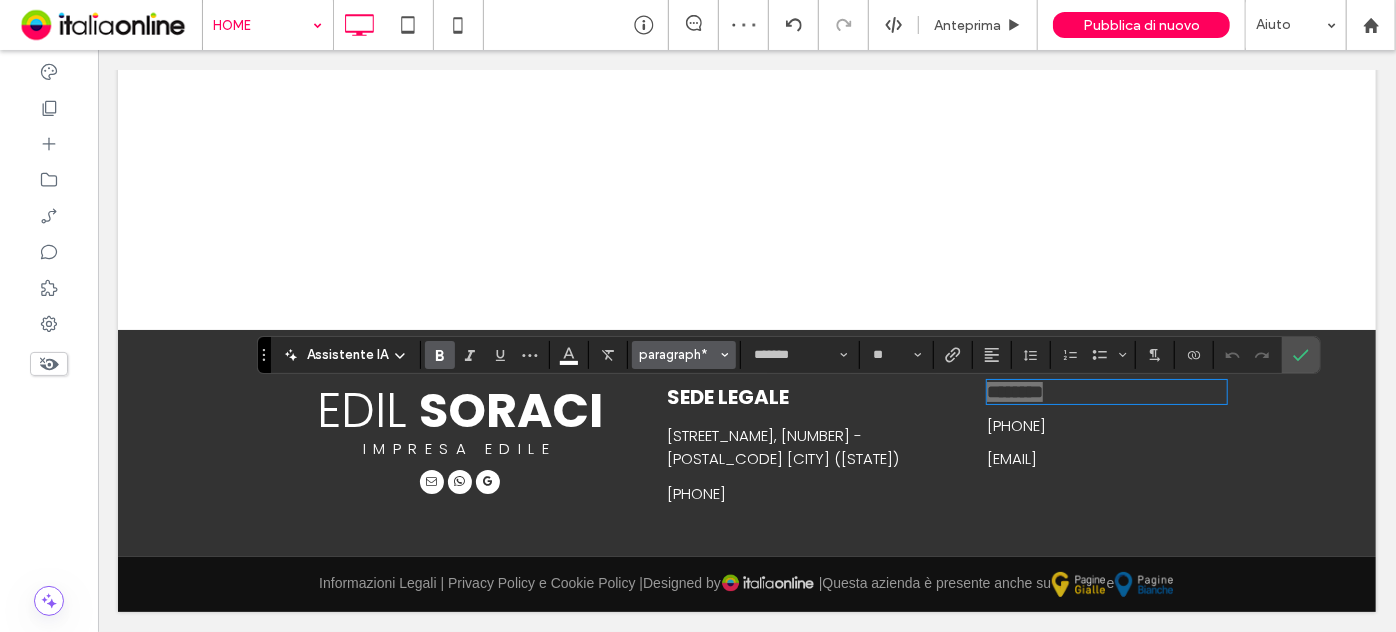 click 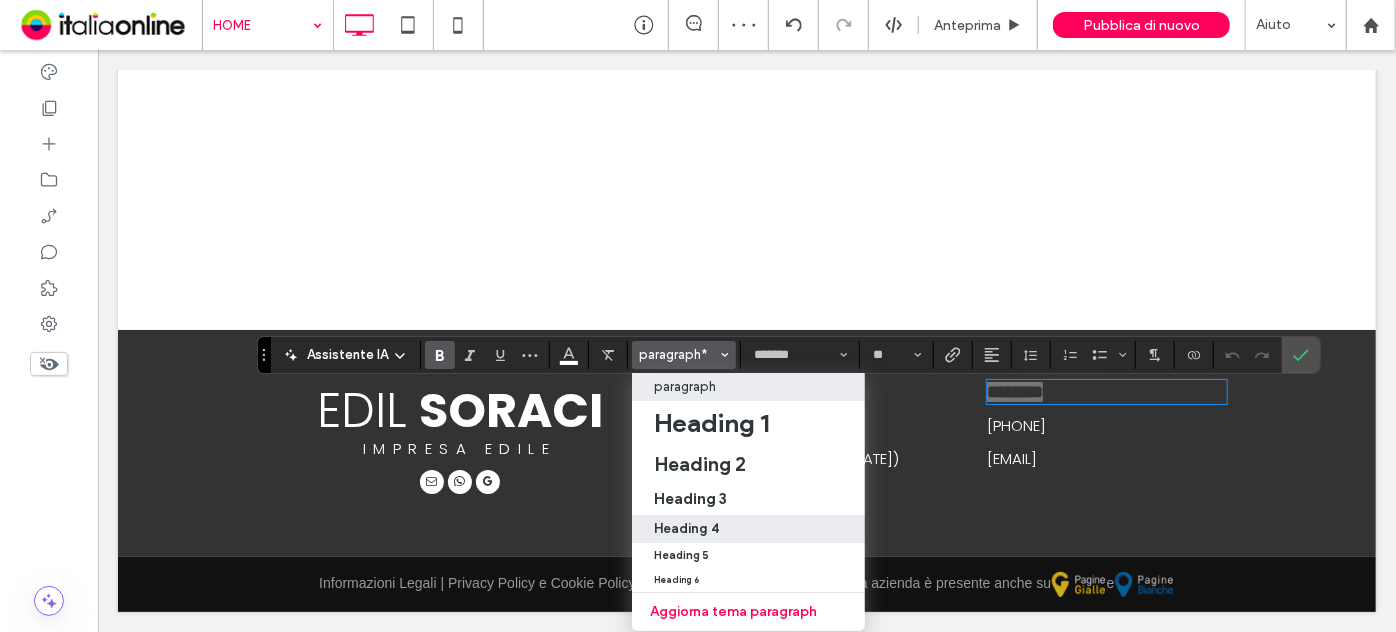 drag, startPoint x: 737, startPoint y: 520, endPoint x: 1060, endPoint y: 325, distance: 377.29828 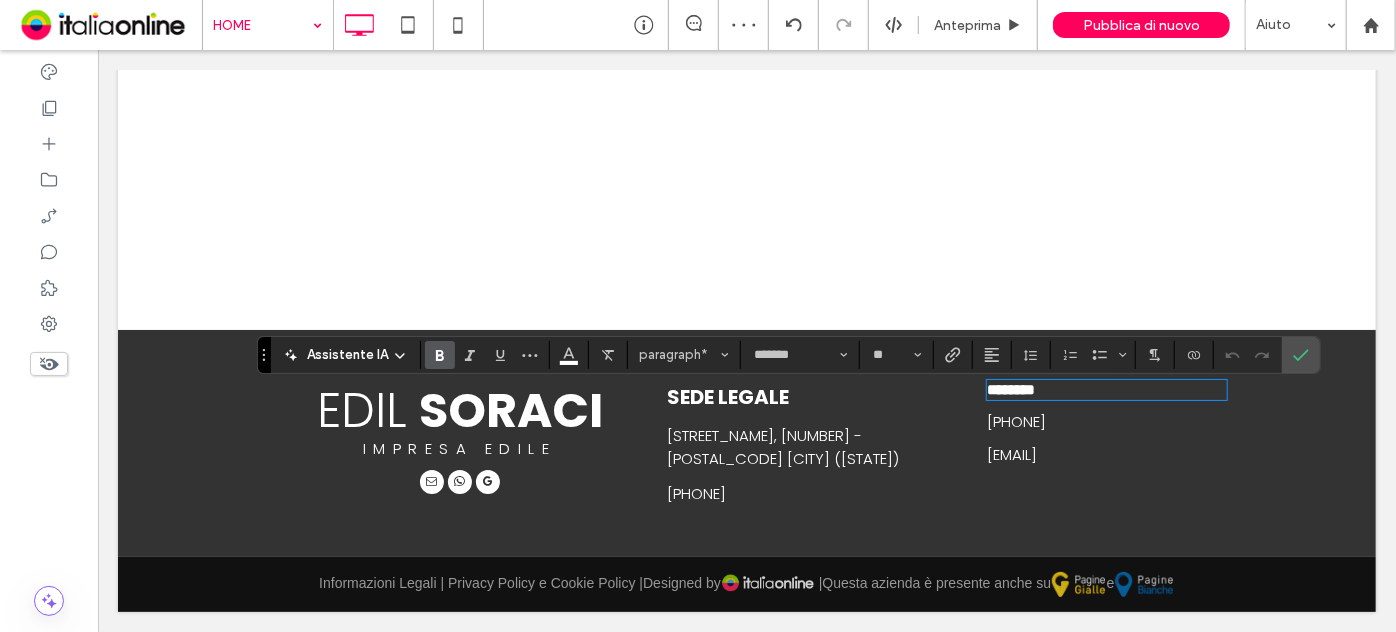 type on "**" 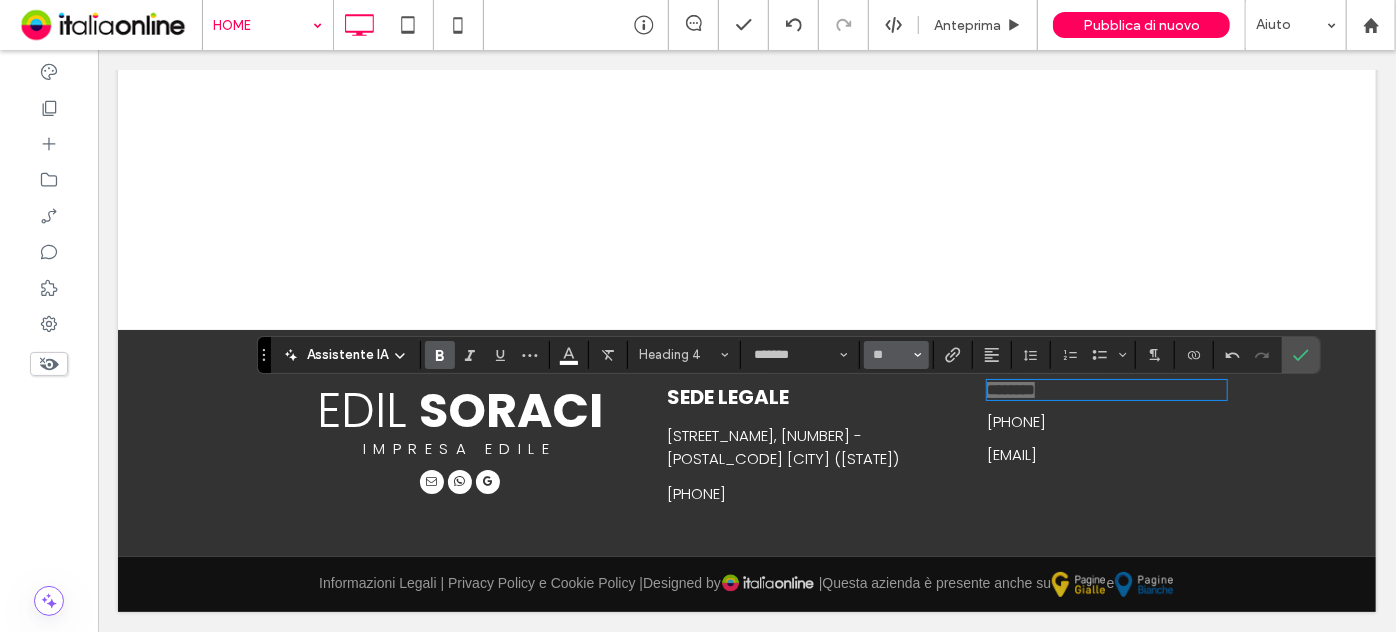 click on "**" at bounding box center (896, 355) 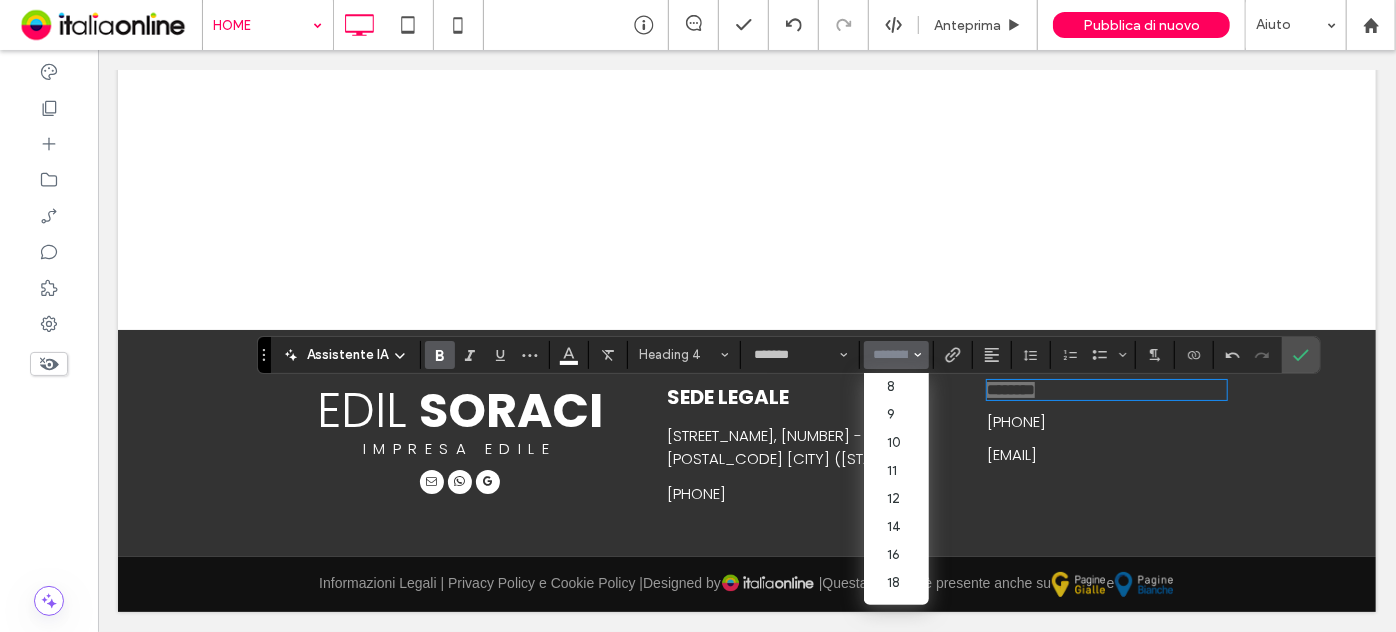 click at bounding box center (890, 355) 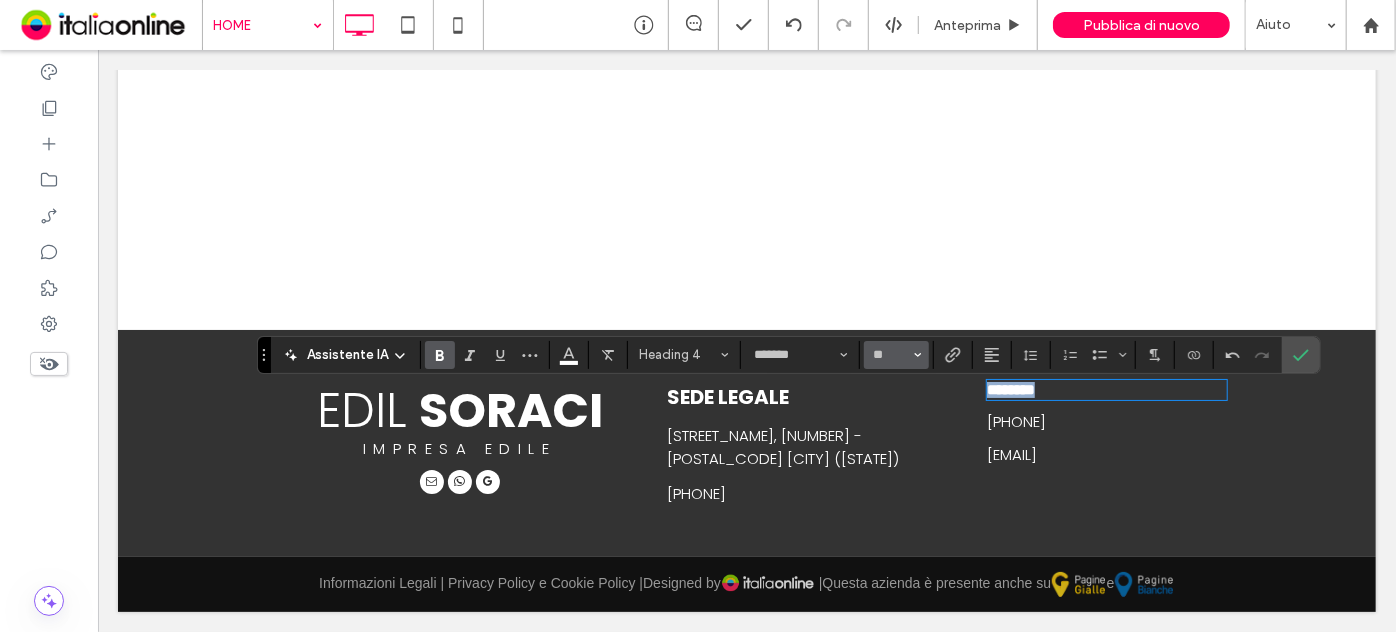type on "**" 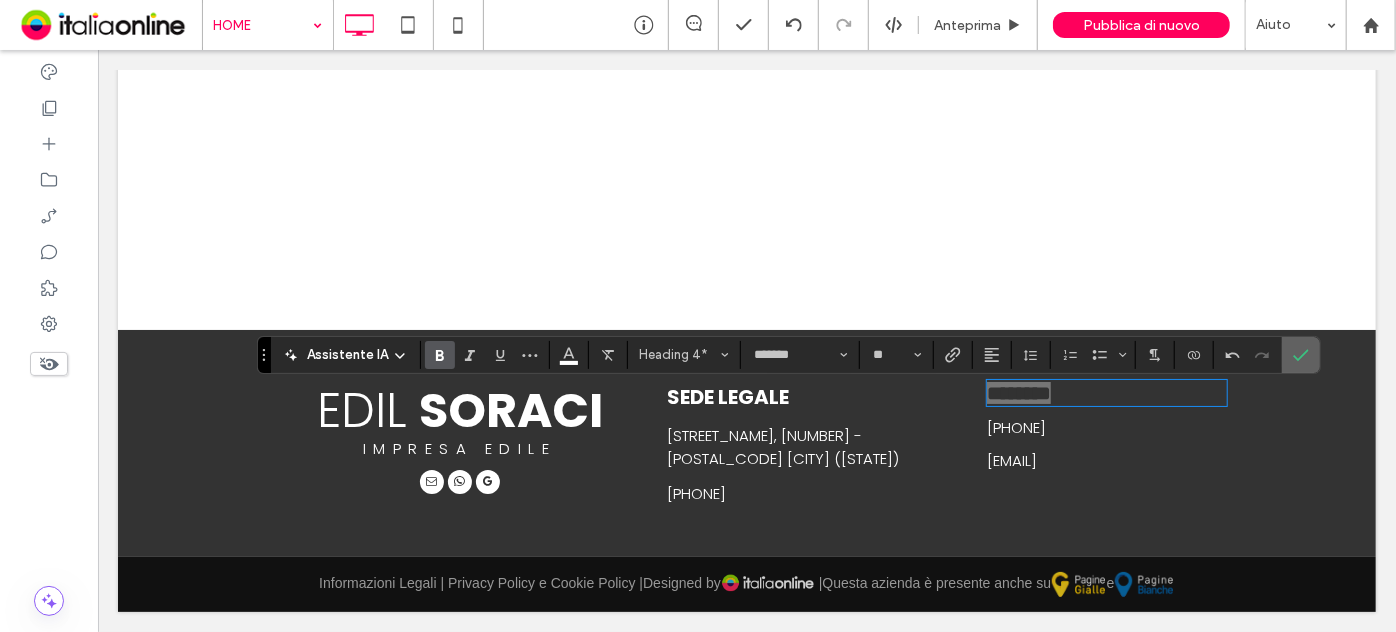 click 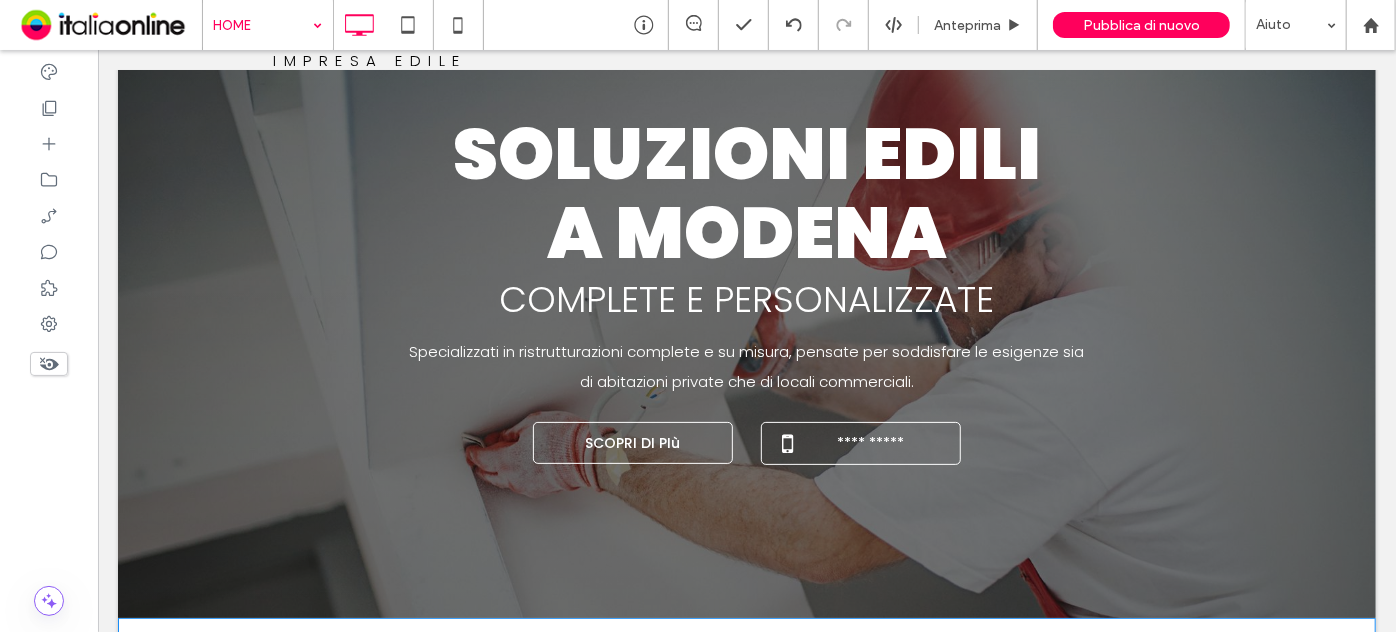 scroll, scrollTop: 0, scrollLeft: 0, axis: both 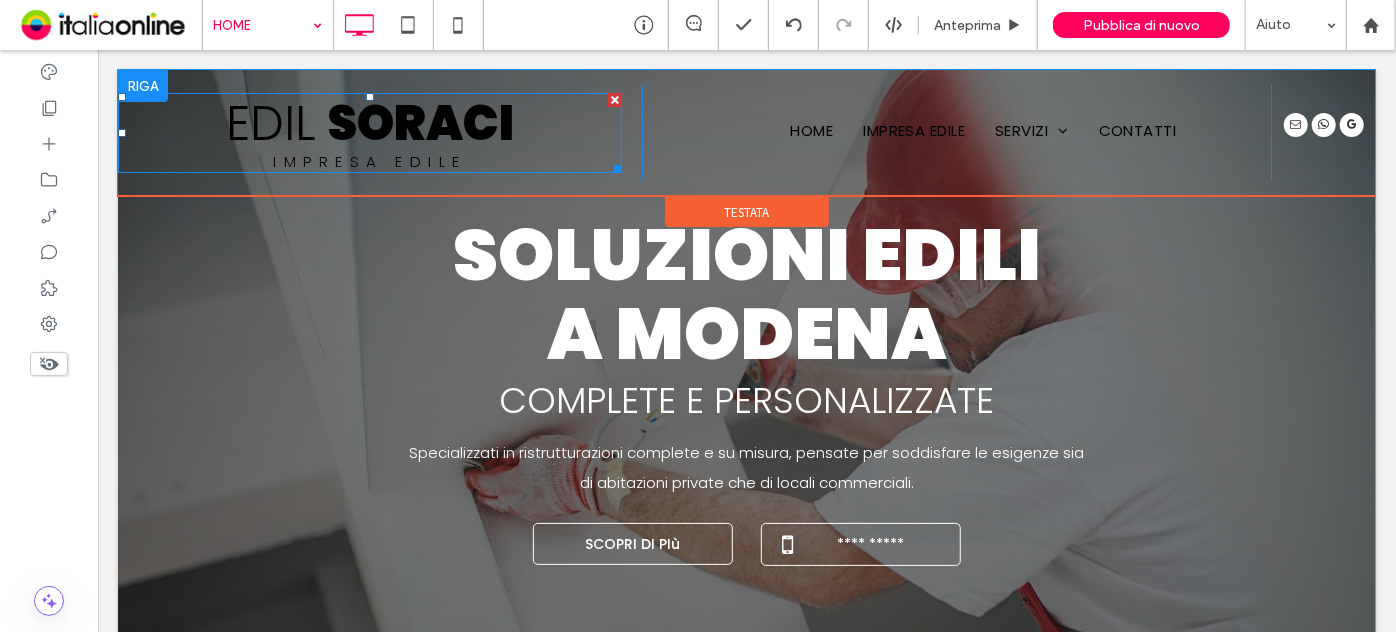 click on "SORACI" at bounding box center [420, 122] 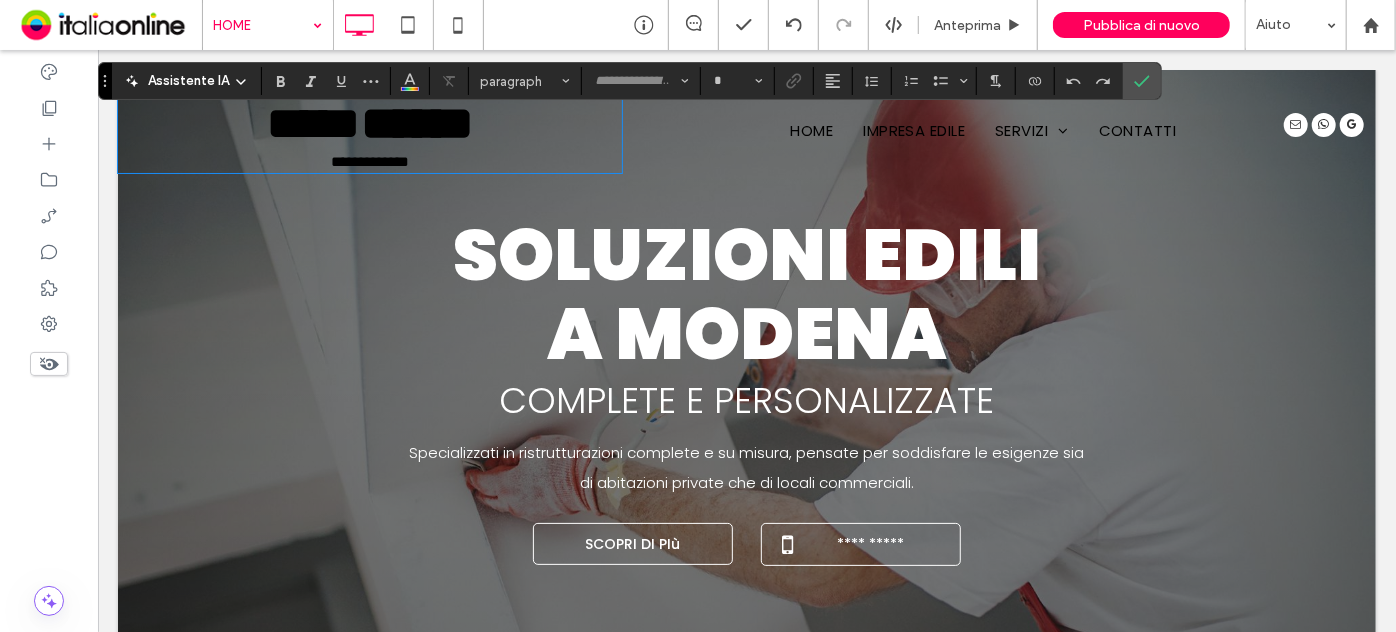 type on "*******" 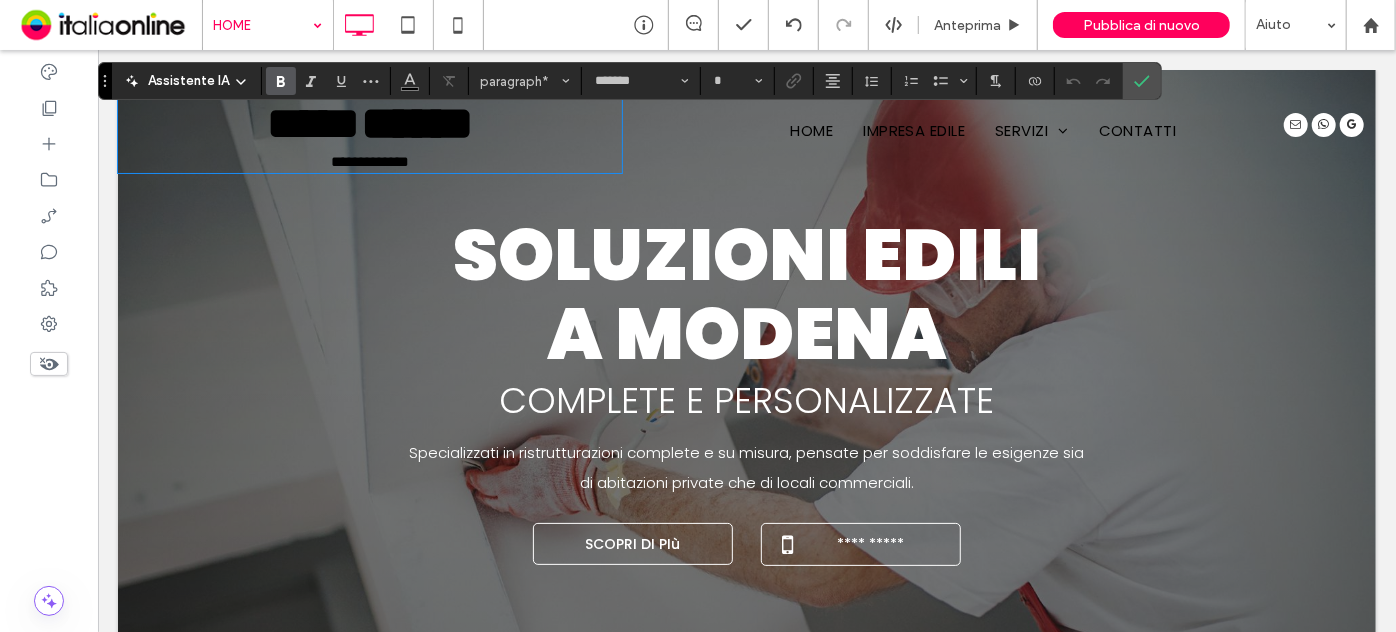 scroll, scrollTop: 0, scrollLeft: 0, axis: both 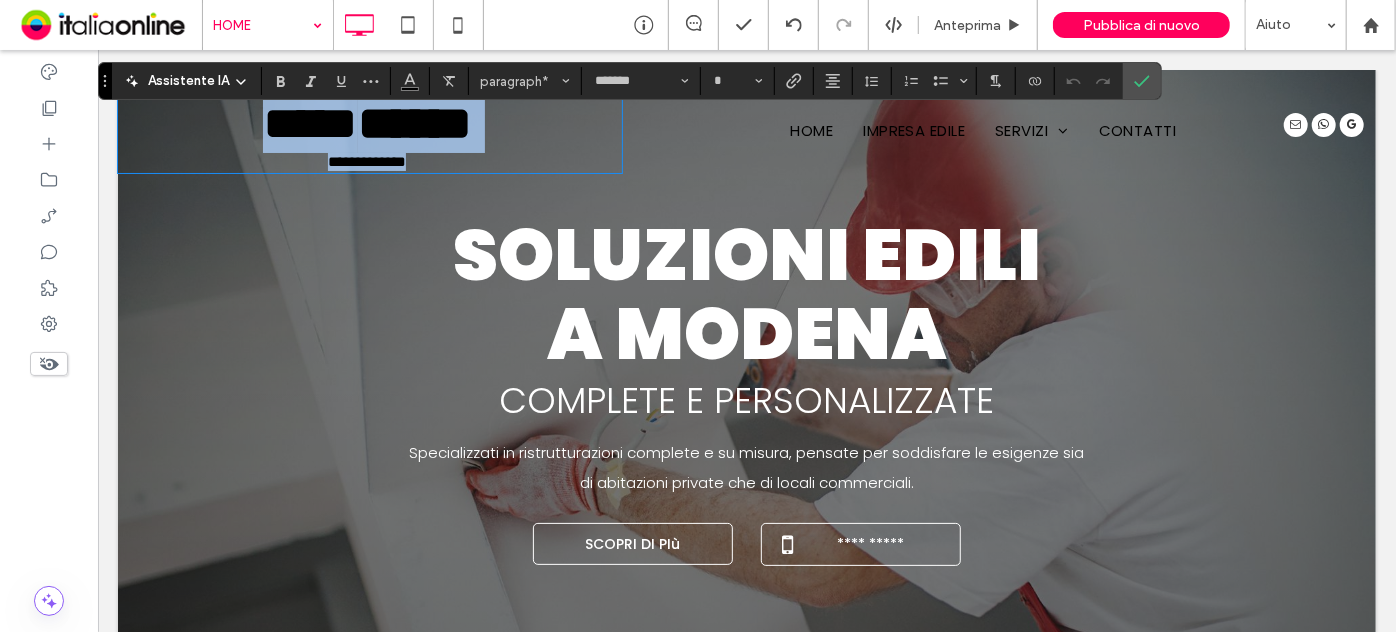 drag, startPoint x: 480, startPoint y: 159, endPoint x: 259, endPoint y: 146, distance: 221.38202 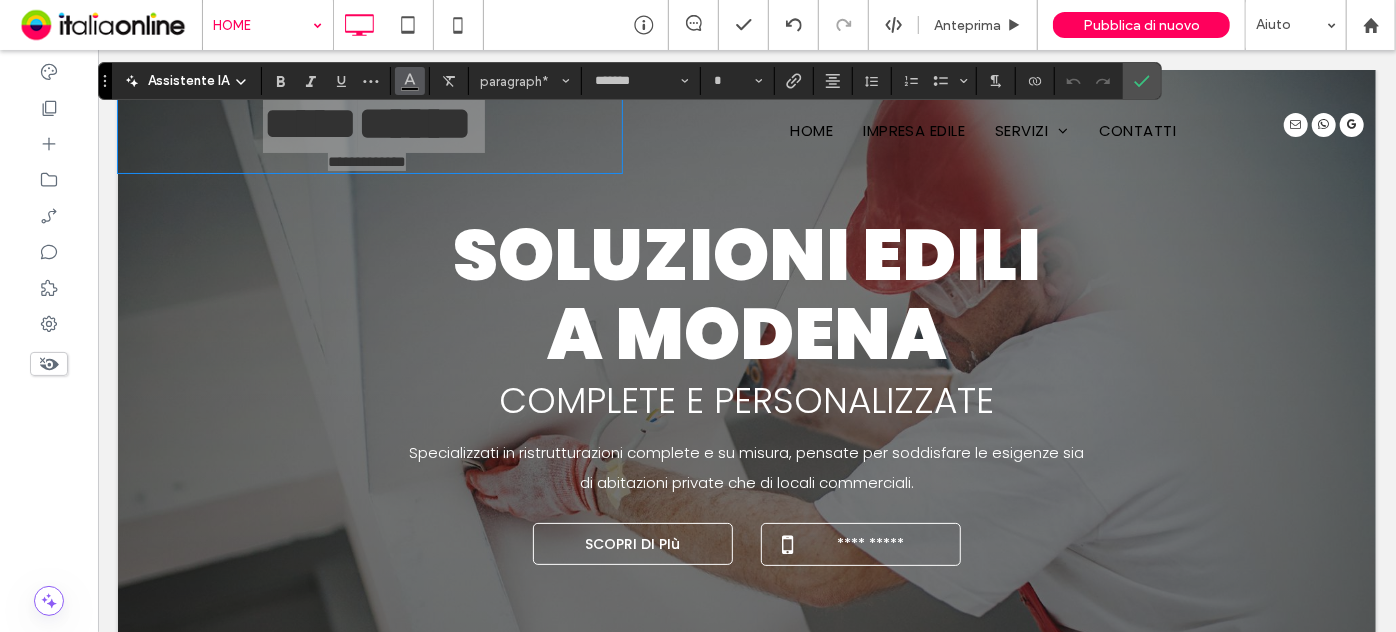 click 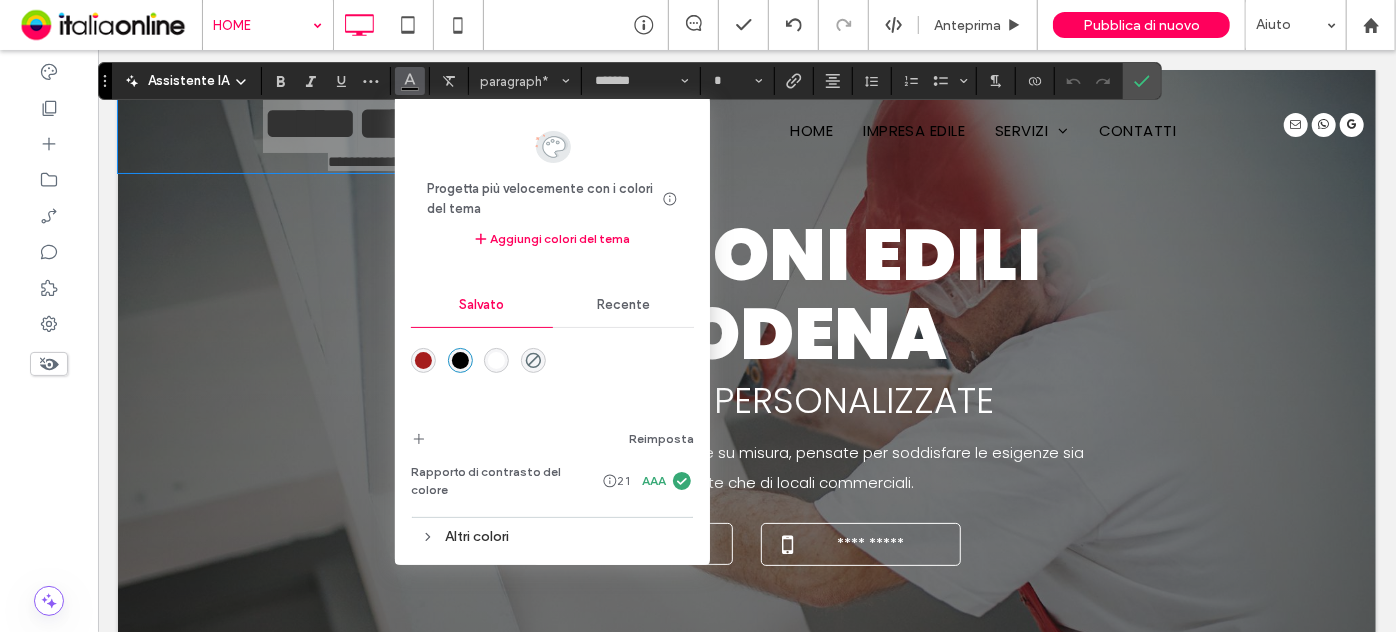 click on "Recente" at bounding box center (623, 305) 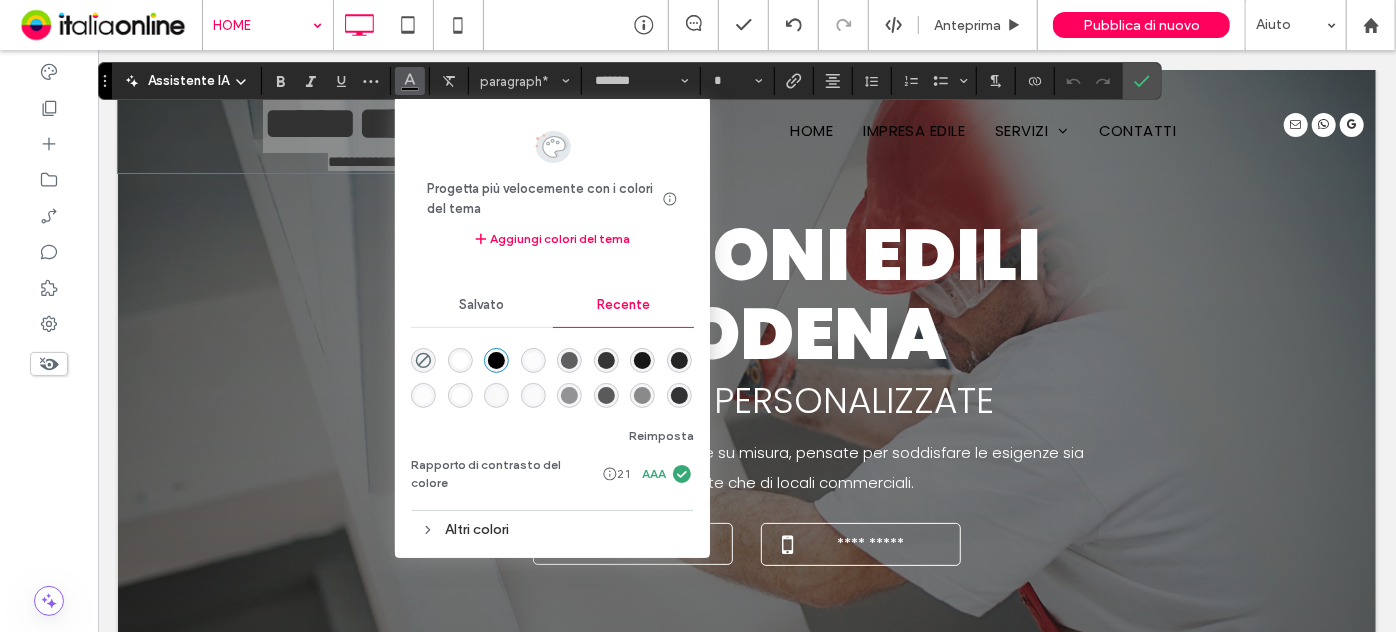 click at bounding box center (642, 395) 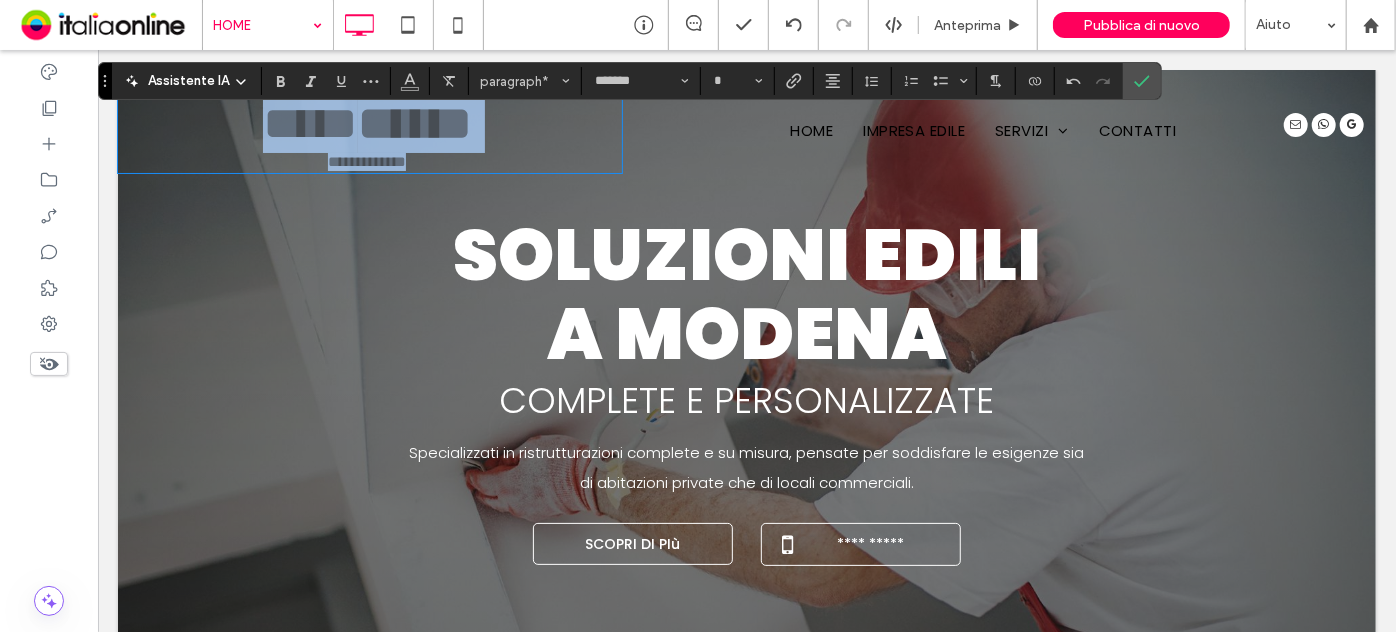 click on "**********" at bounding box center [366, 161] 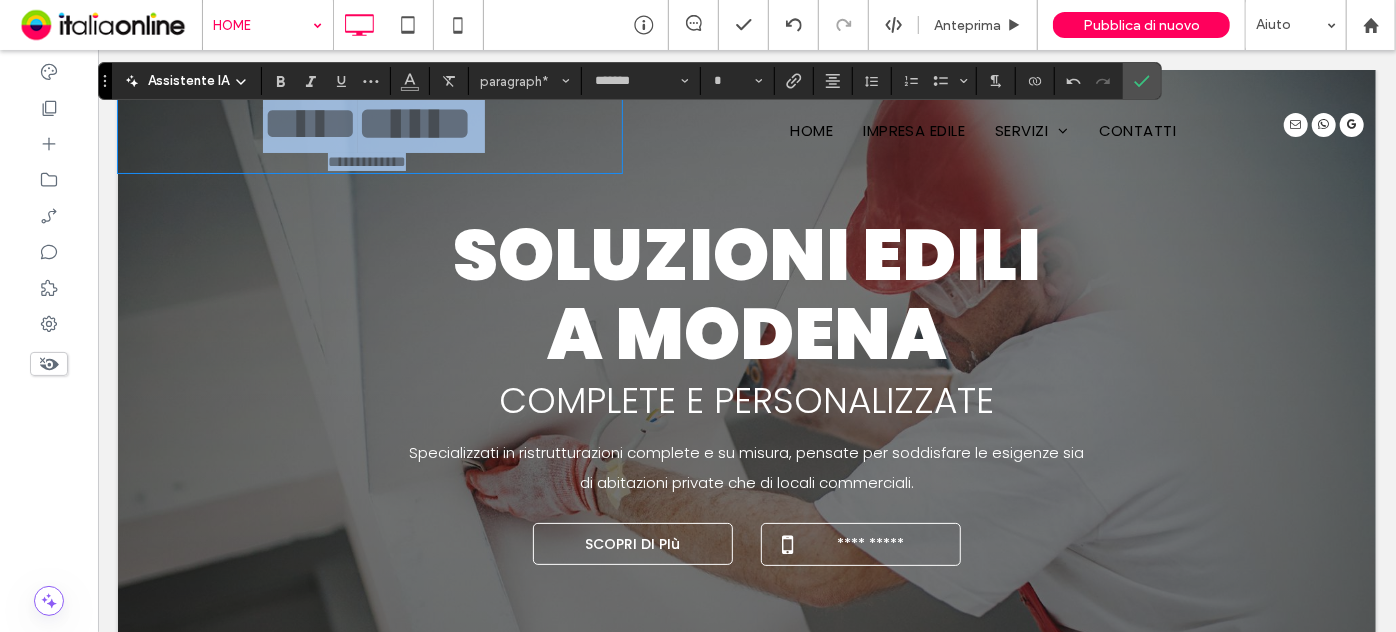 scroll, scrollTop: 0, scrollLeft: 0, axis: both 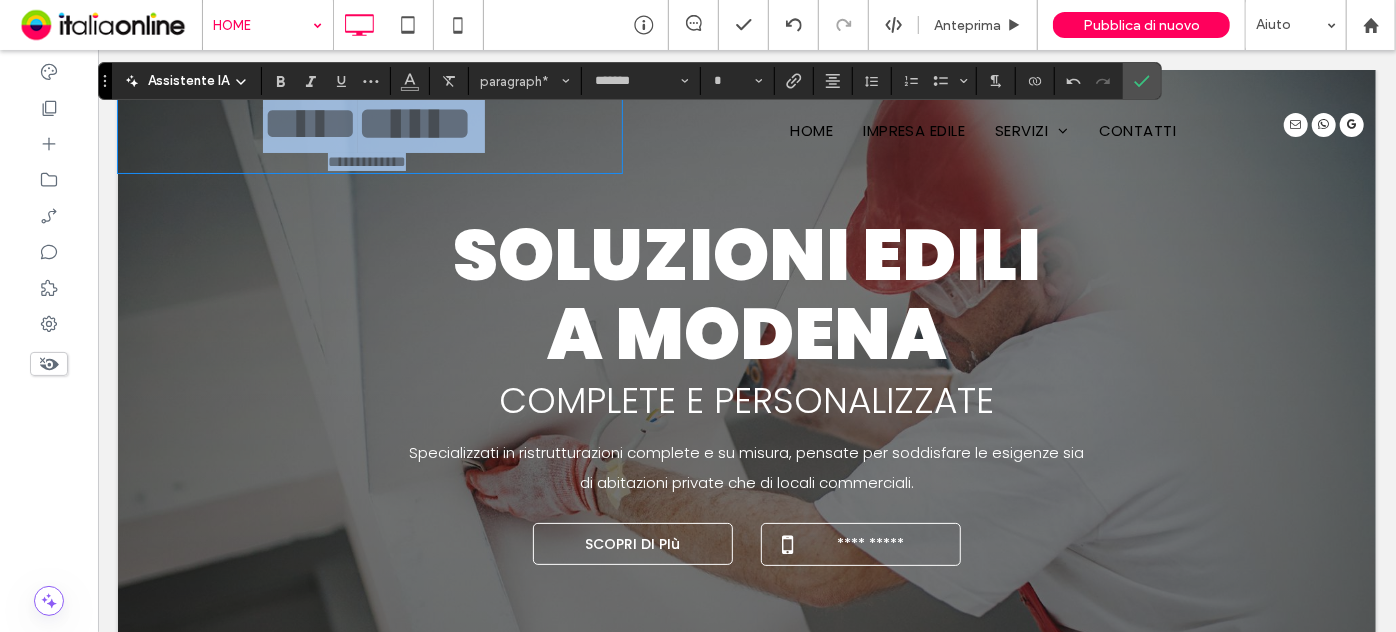 drag, startPoint x: 570, startPoint y: 155, endPoint x: 100, endPoint y: 95, distance: 473.8143 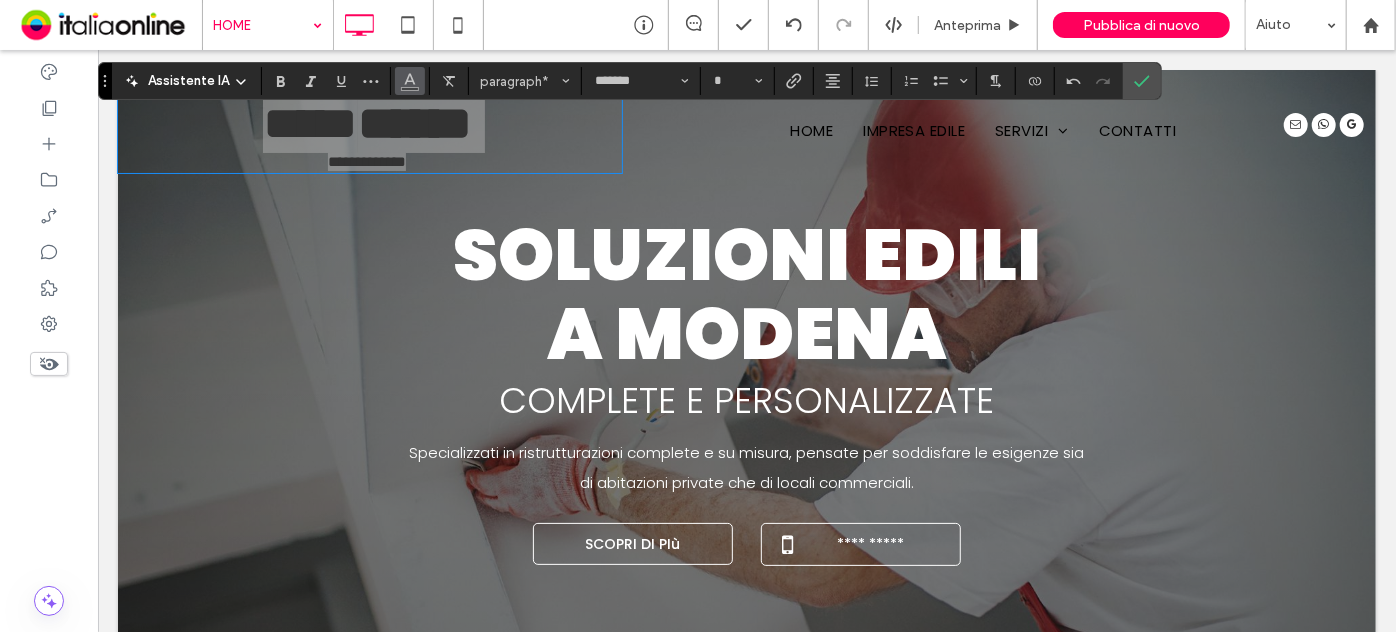 click 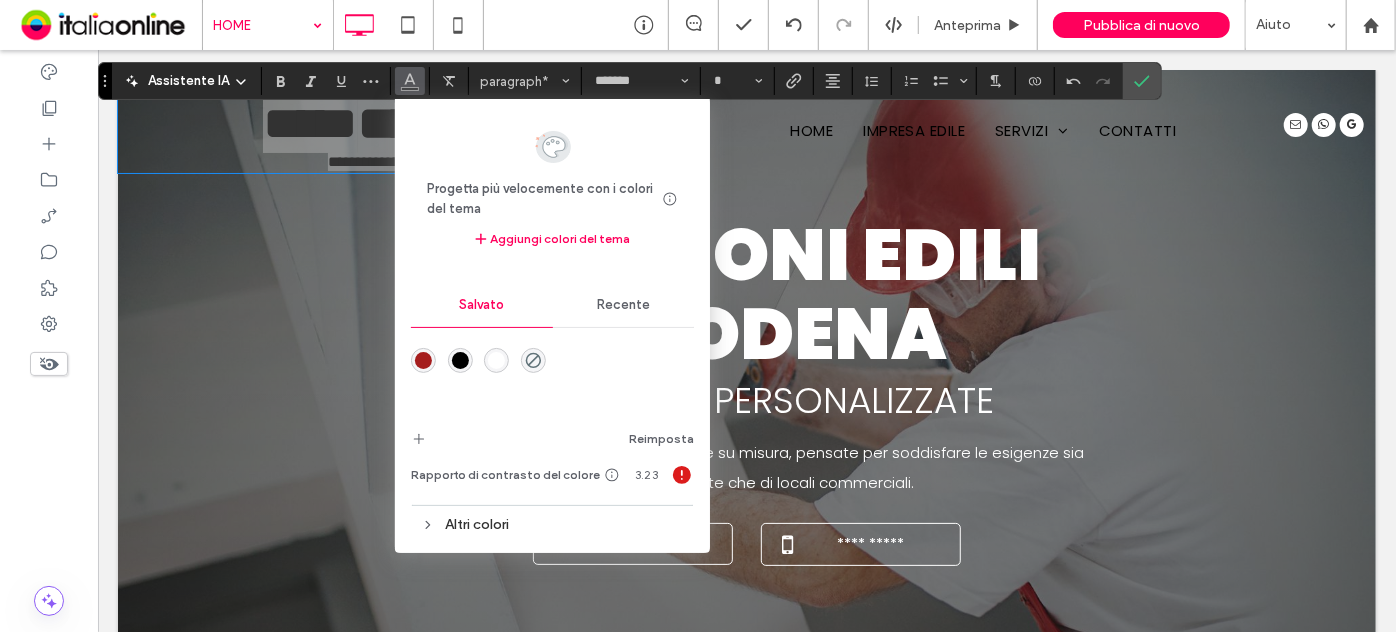 click at bounding box center [460, 360] 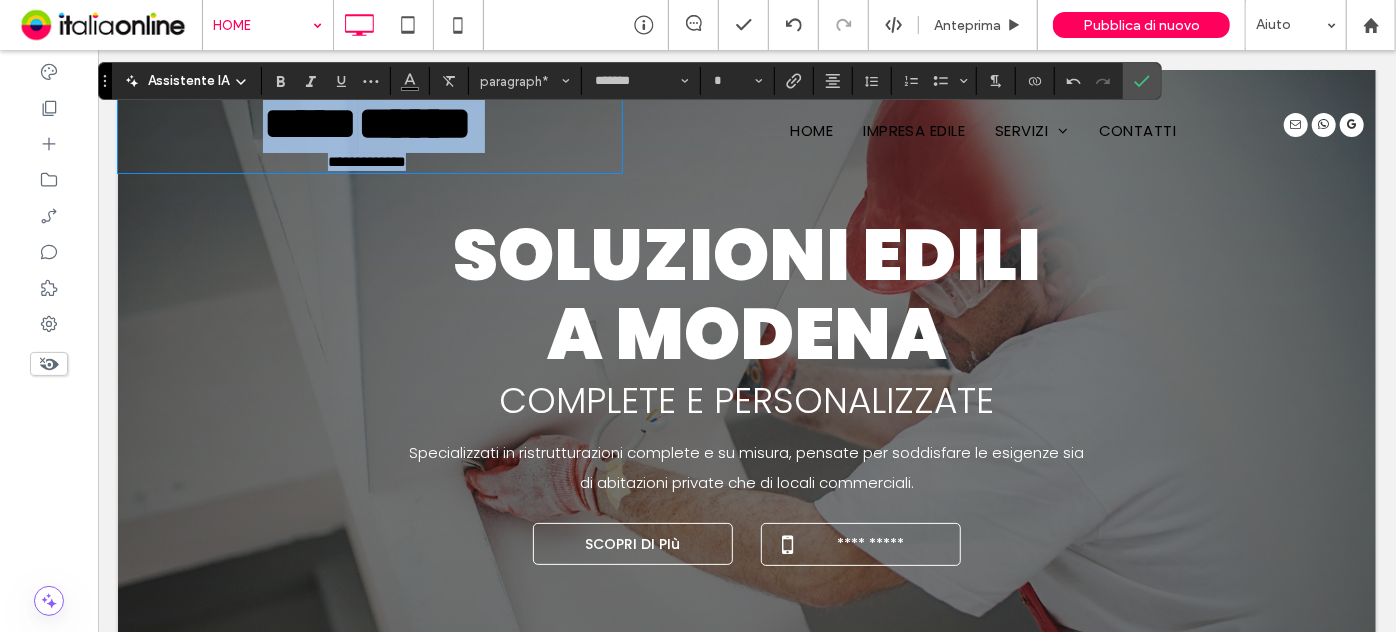 click on "******" at bounding box center (414, 122) 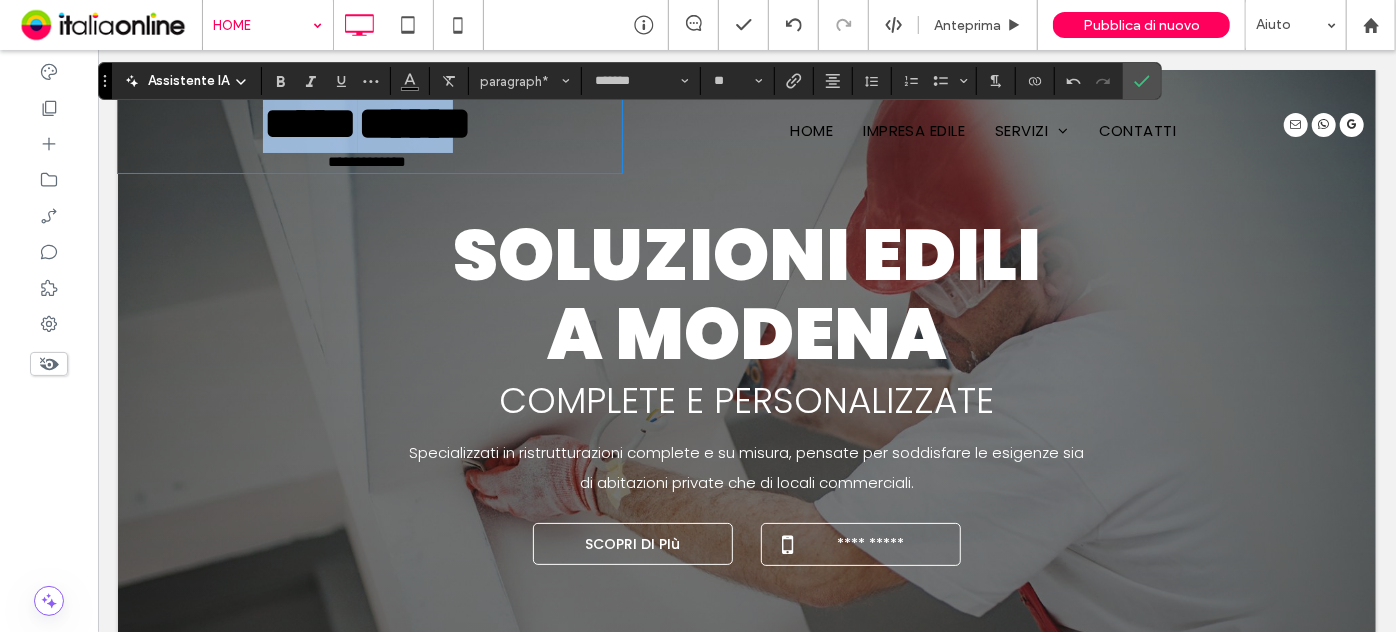 drag, startPoint x: 482, startPoint y: 149, endPoint x: 137, endPoint y: 83, distance: 351.25632 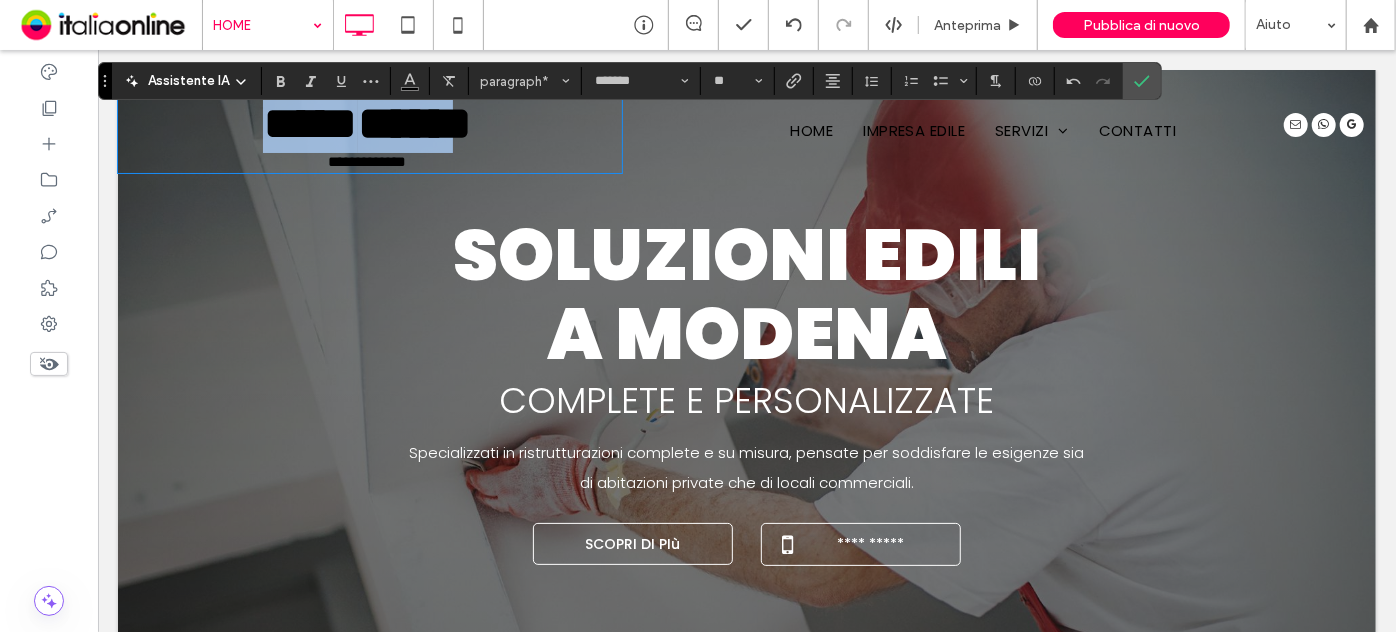 click on "**********" at bounding box center [379, 132] 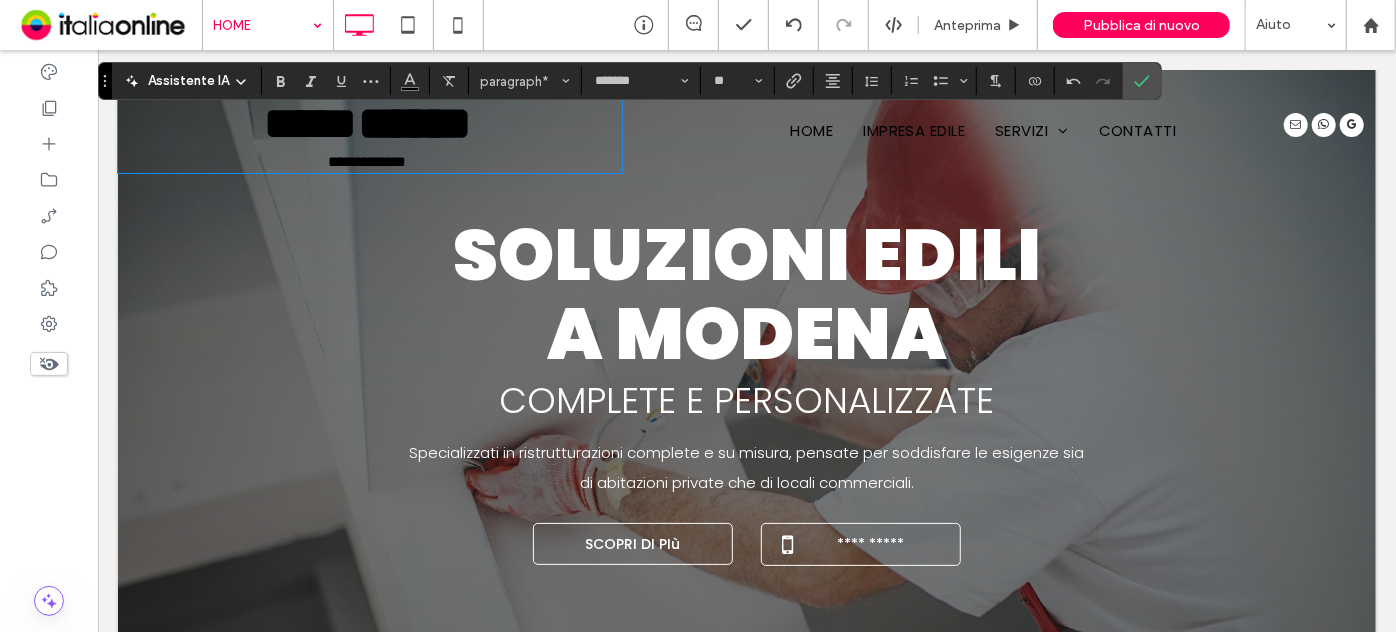 click on "****   ******" at bounding box center (366, 123) 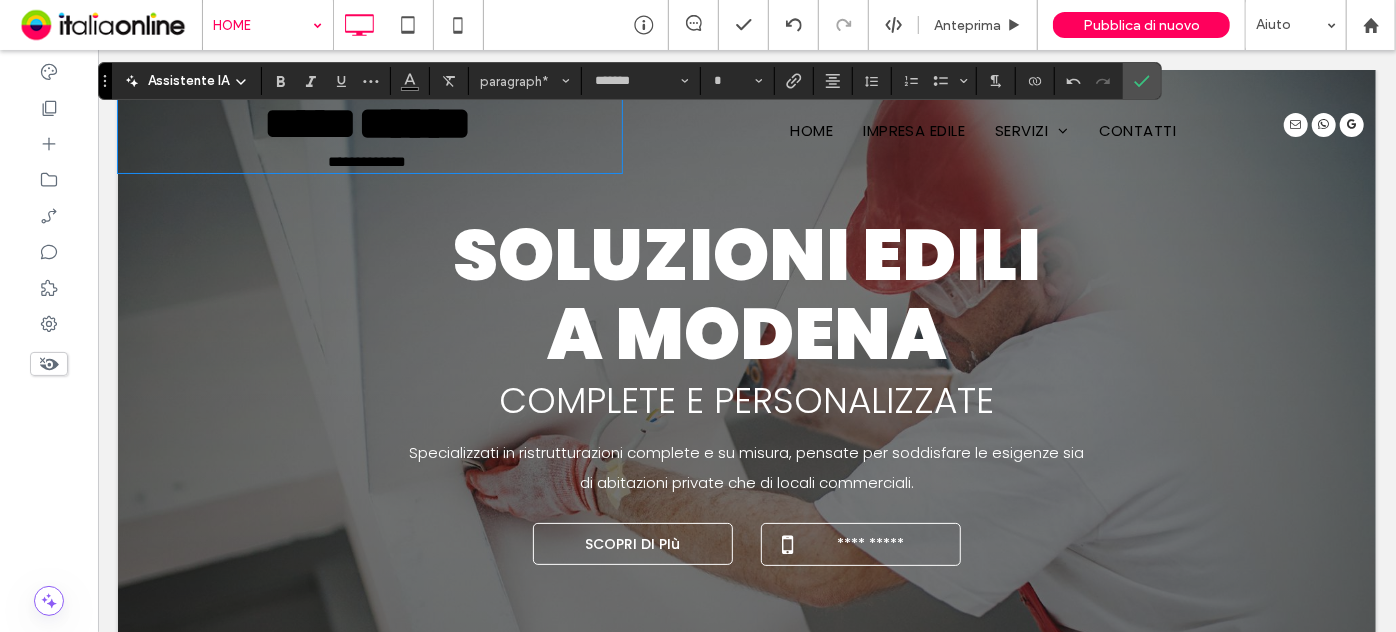 scroll, scrollTop: 0, scrollLeft: 0, axis: both 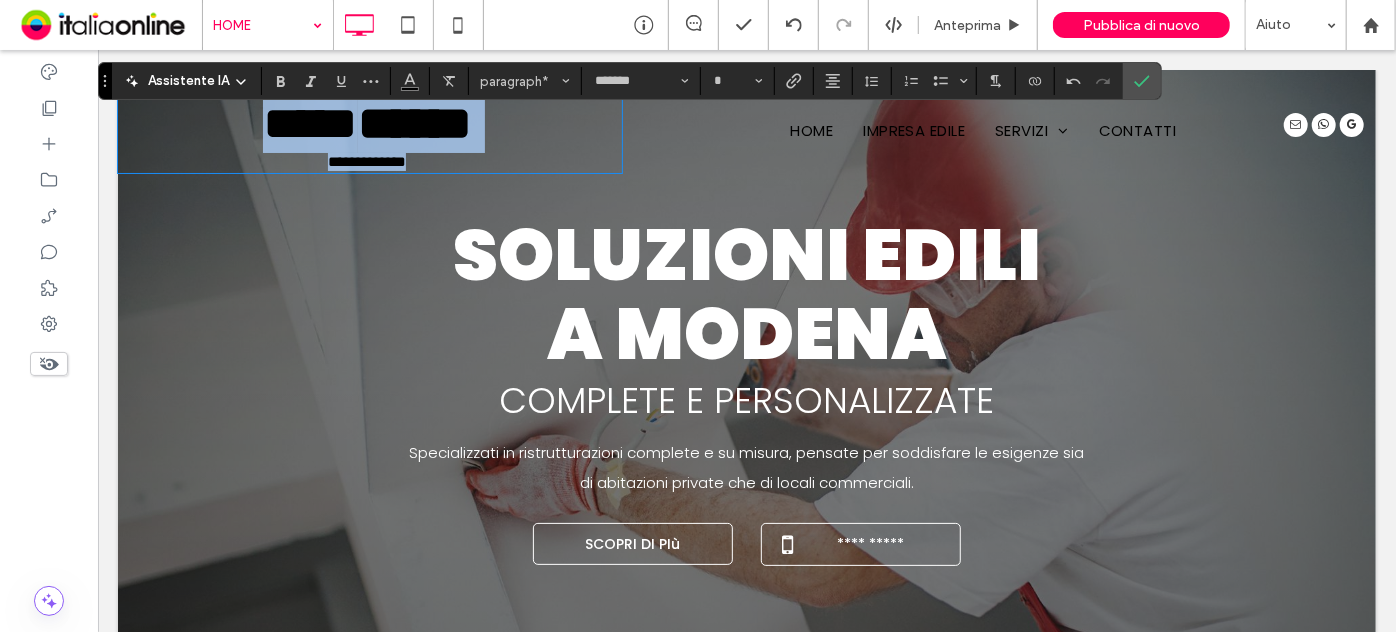 drag, startPoint x: 465, startPoint y: 158, endPoint x: 216, endPoint y: 122, distance: 251.58894 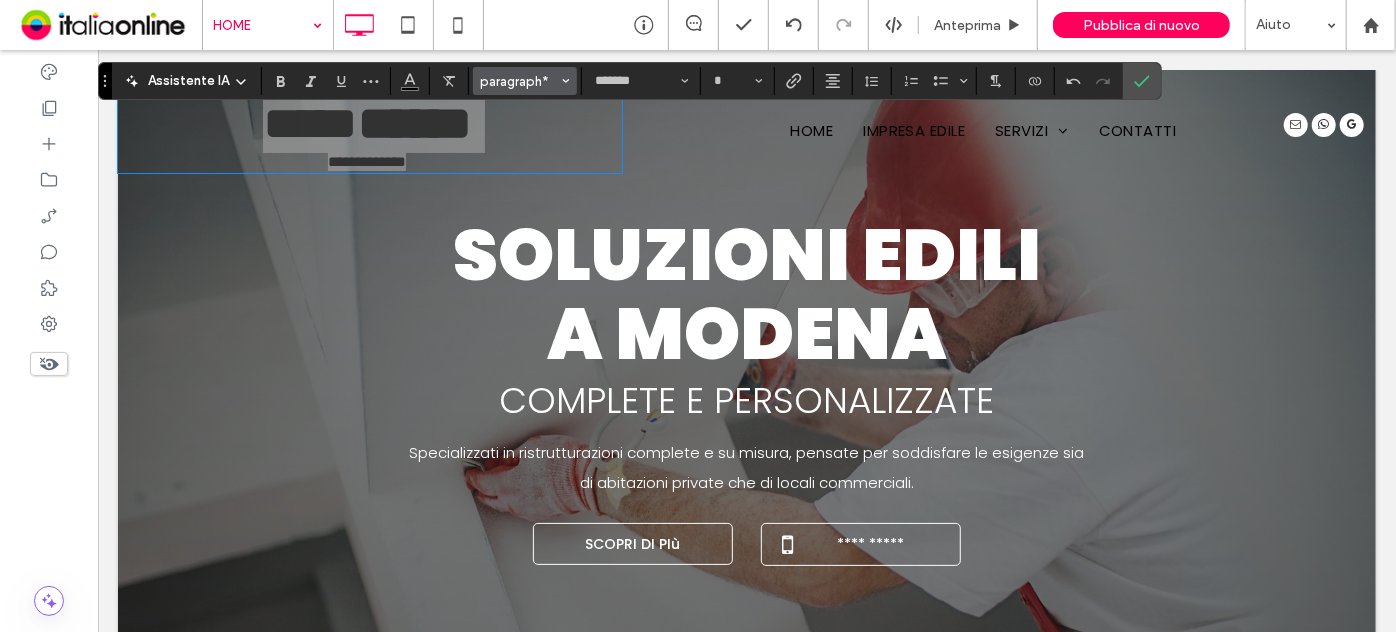 click on "paragraph*" at bounding box center [519, 81] 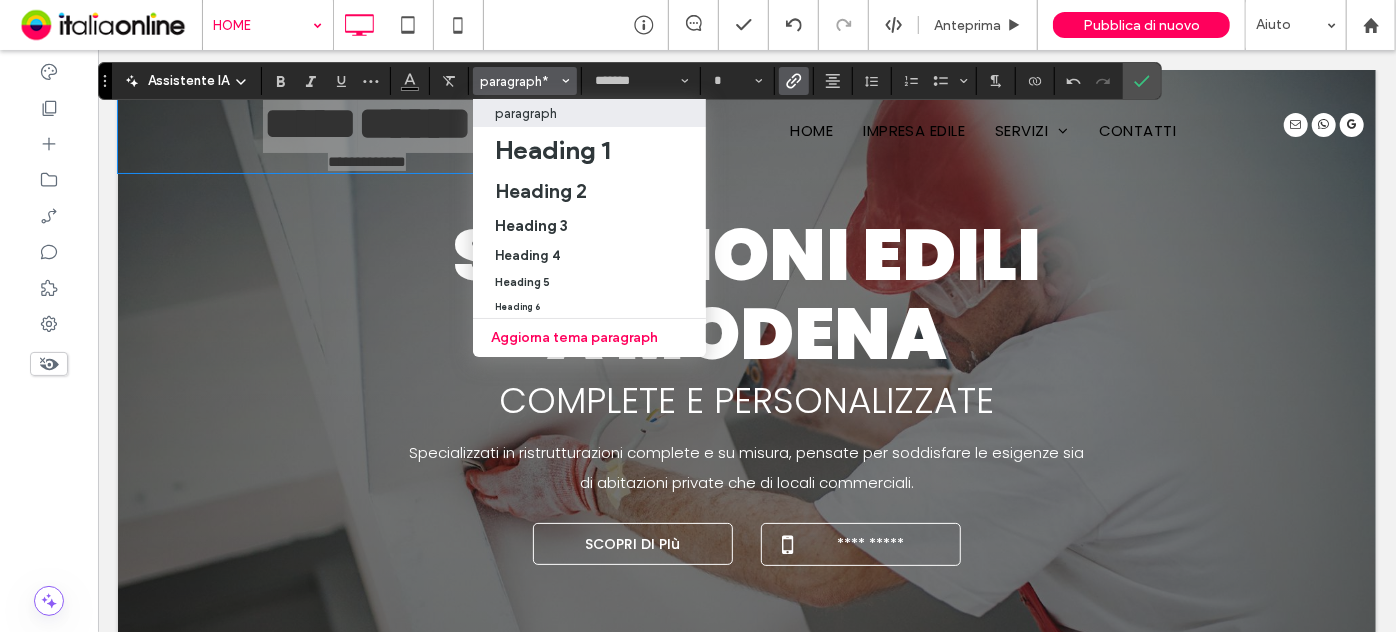 click at bounding box center (794, 81) 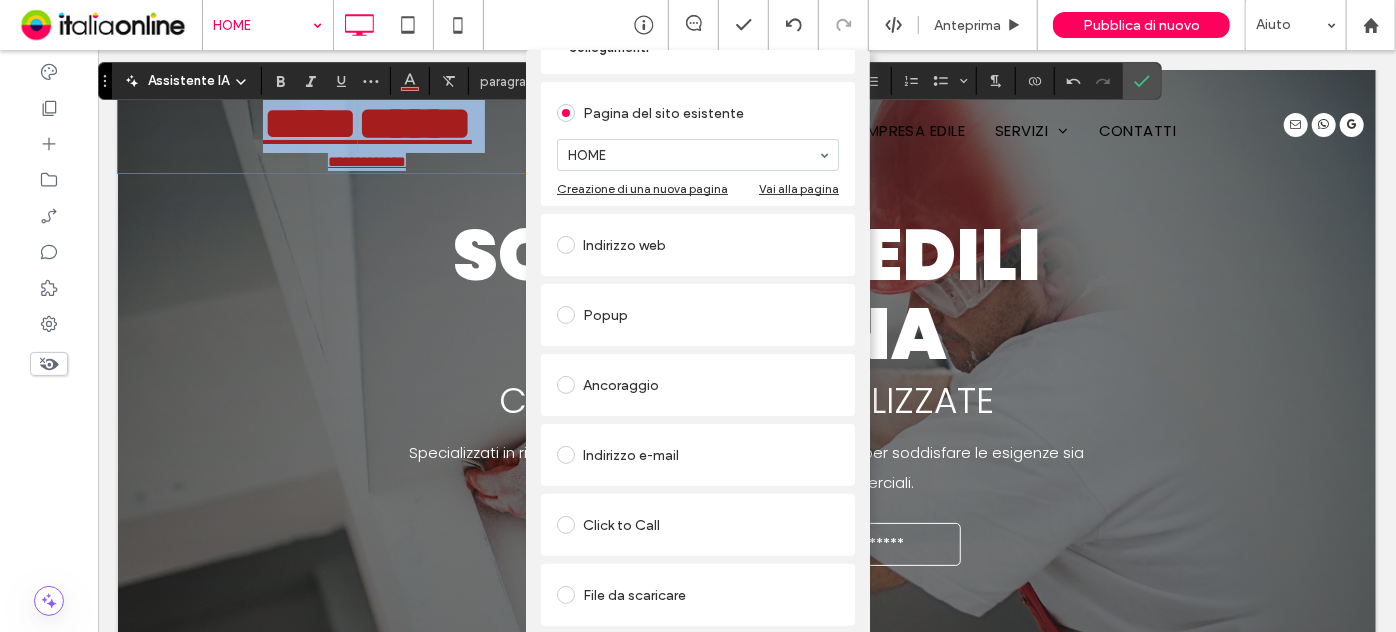 scroll, scrollTop: 0, scrollLeft: 0, axis: both 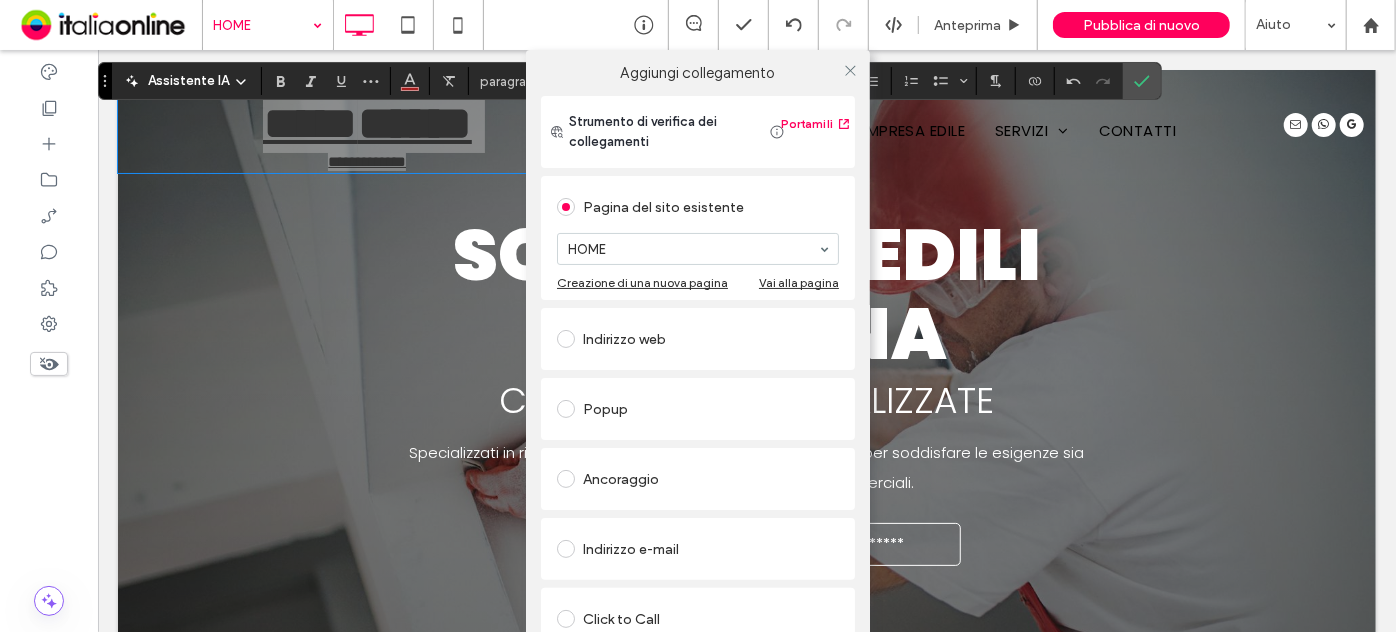 click 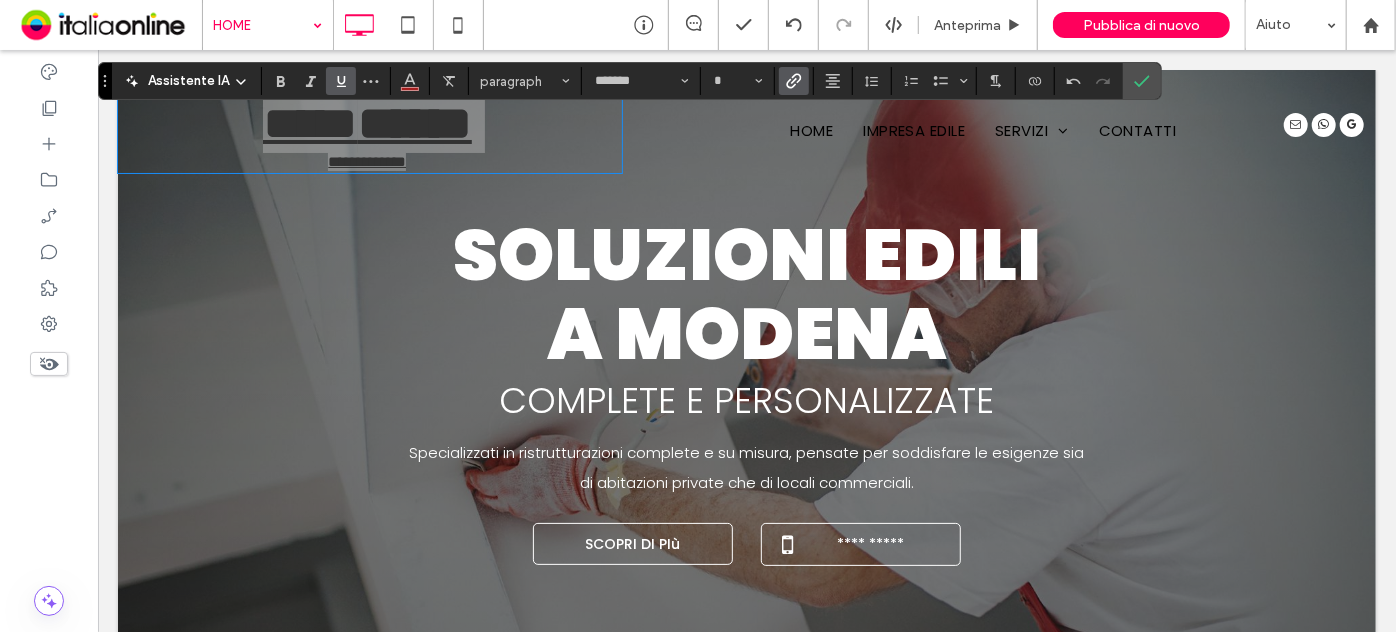 click at bounding box center [337, 81] 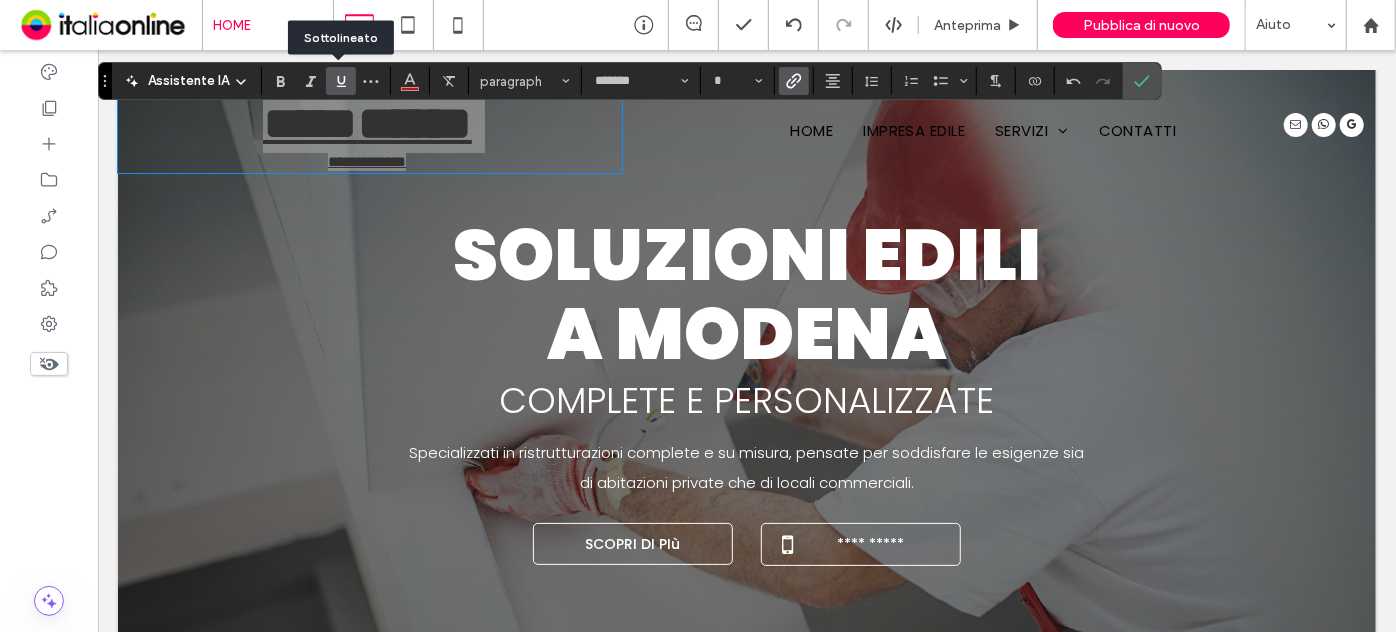 click at bounding box center [337, 81] 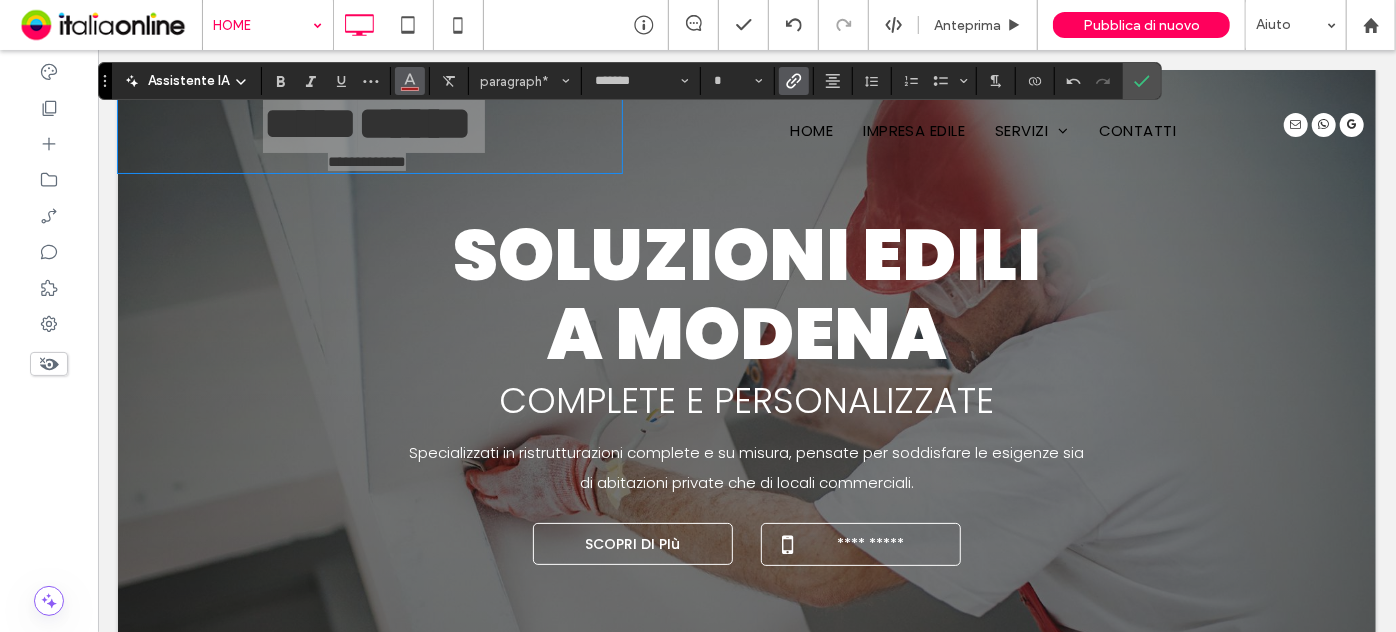 click 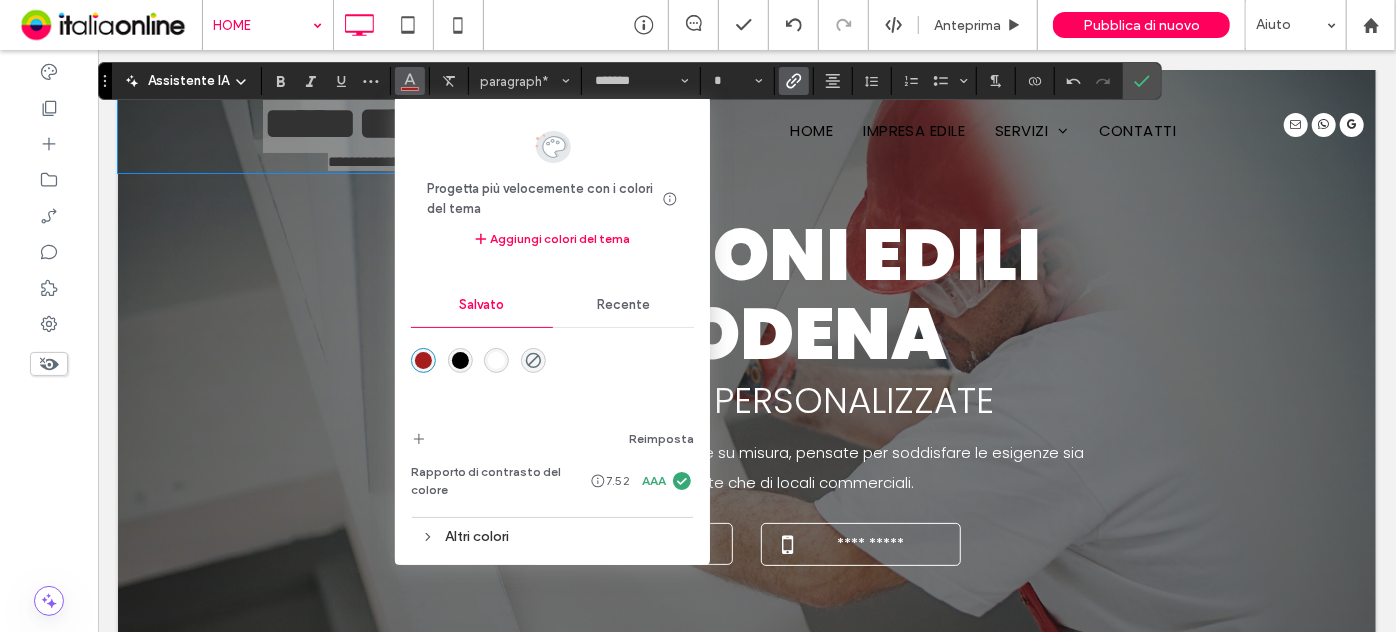 click at bounding box center (496, 360) 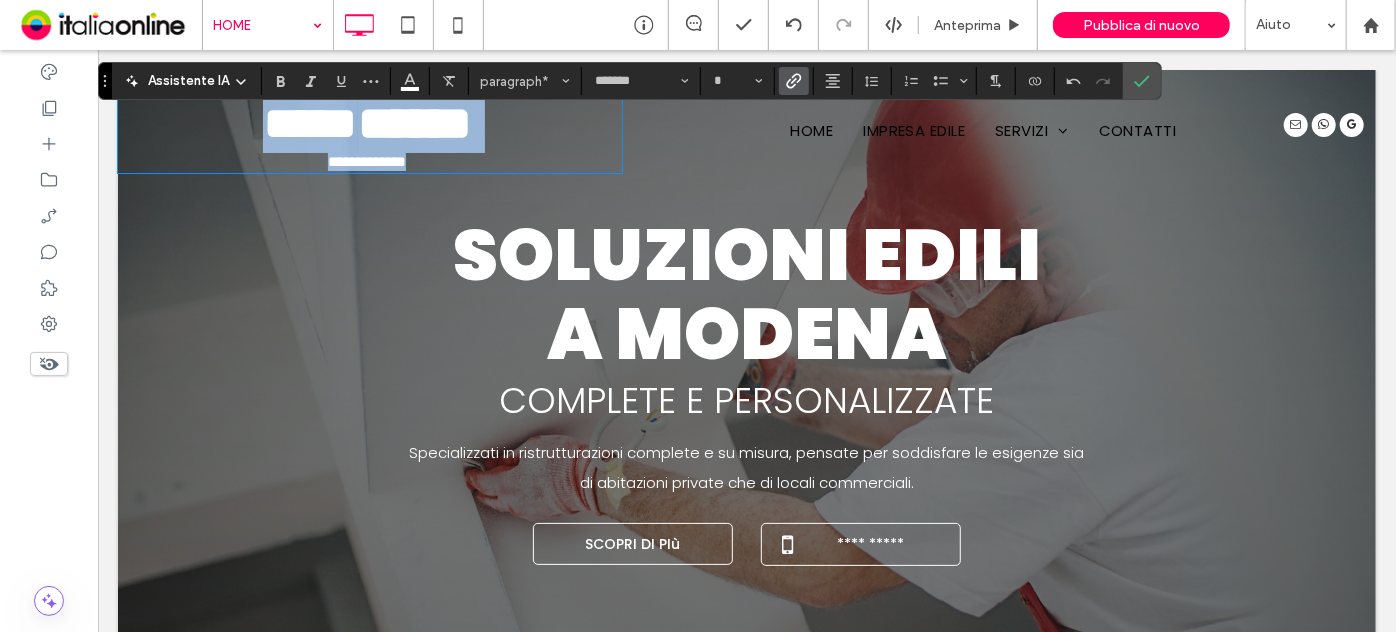 click on "**********" at bounding box center [366, 161] 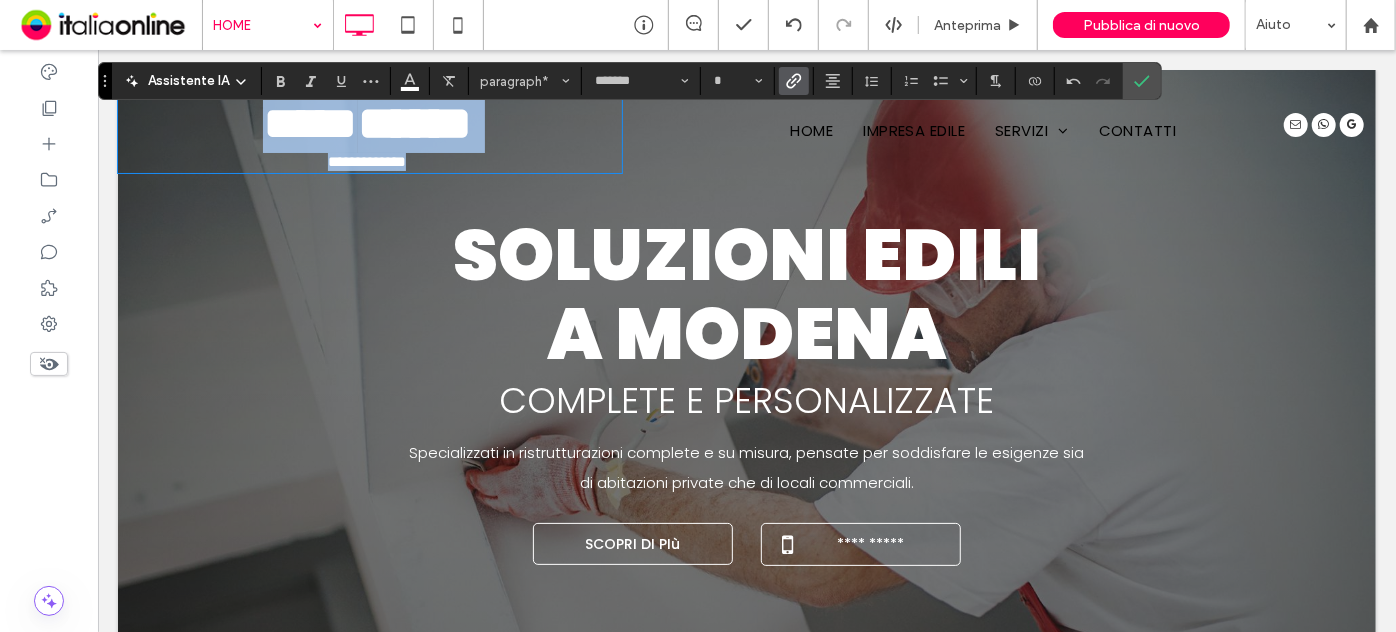 type on "**" 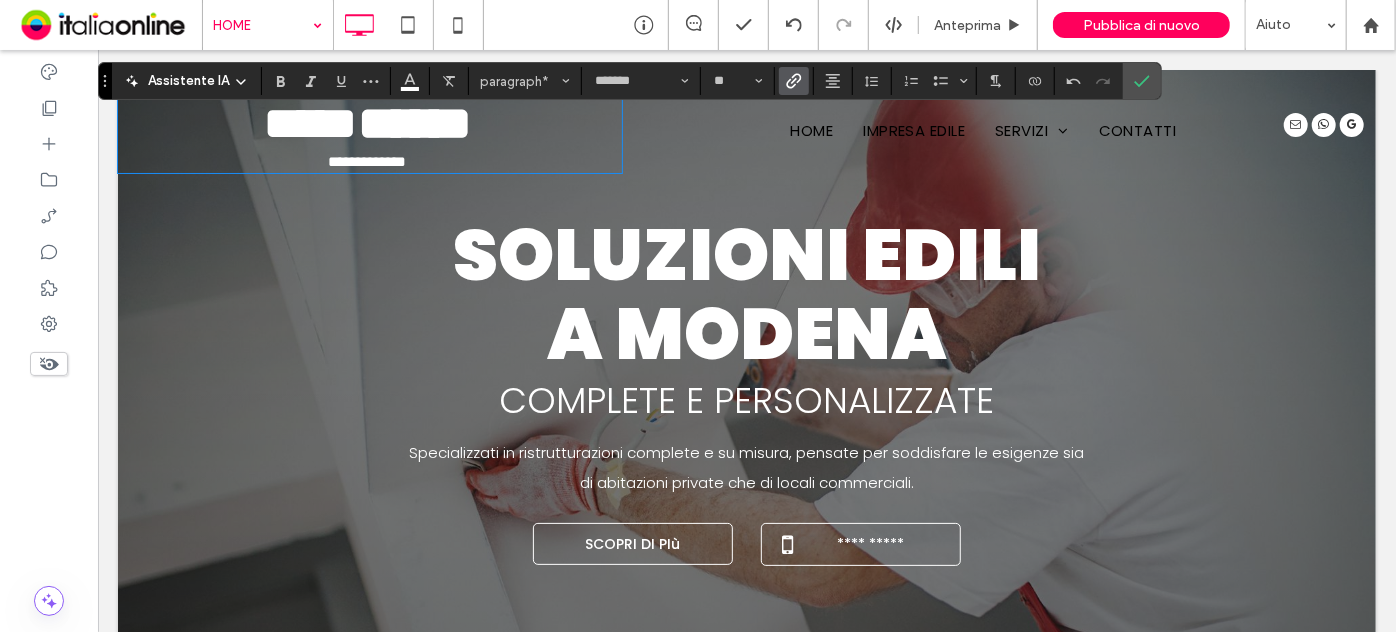 scroll, scrollTop: 0, scrollLeft: 0, axis: both 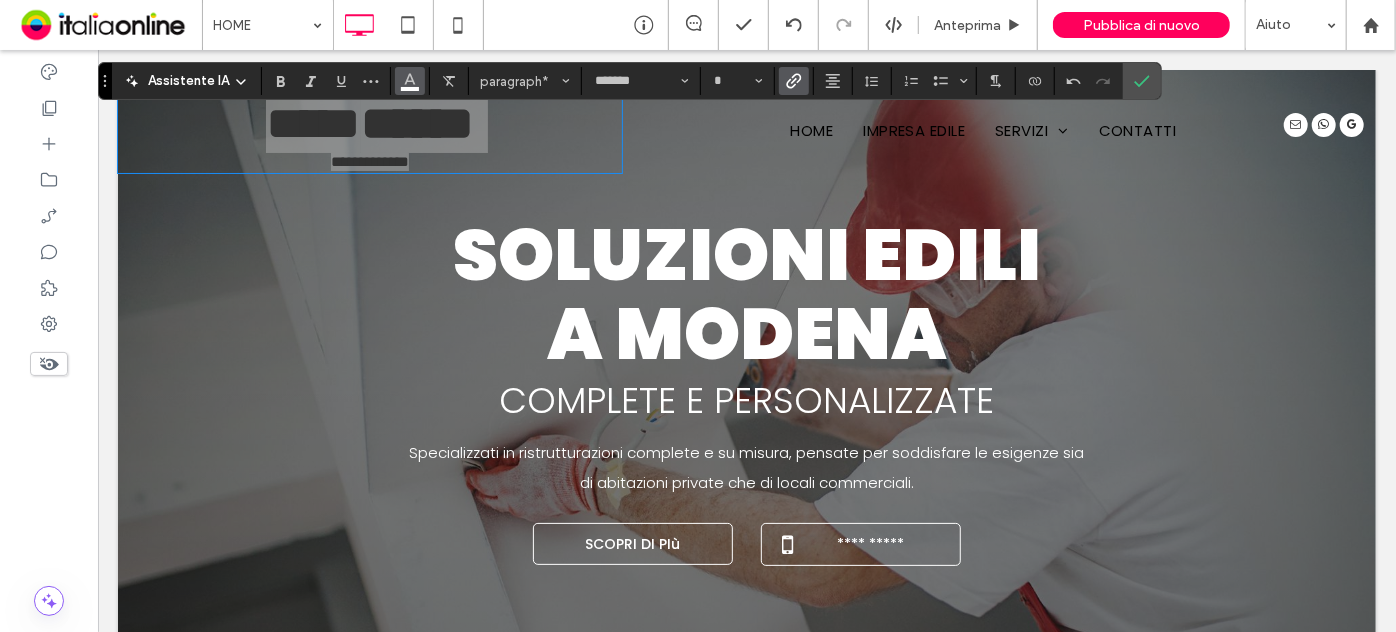 click 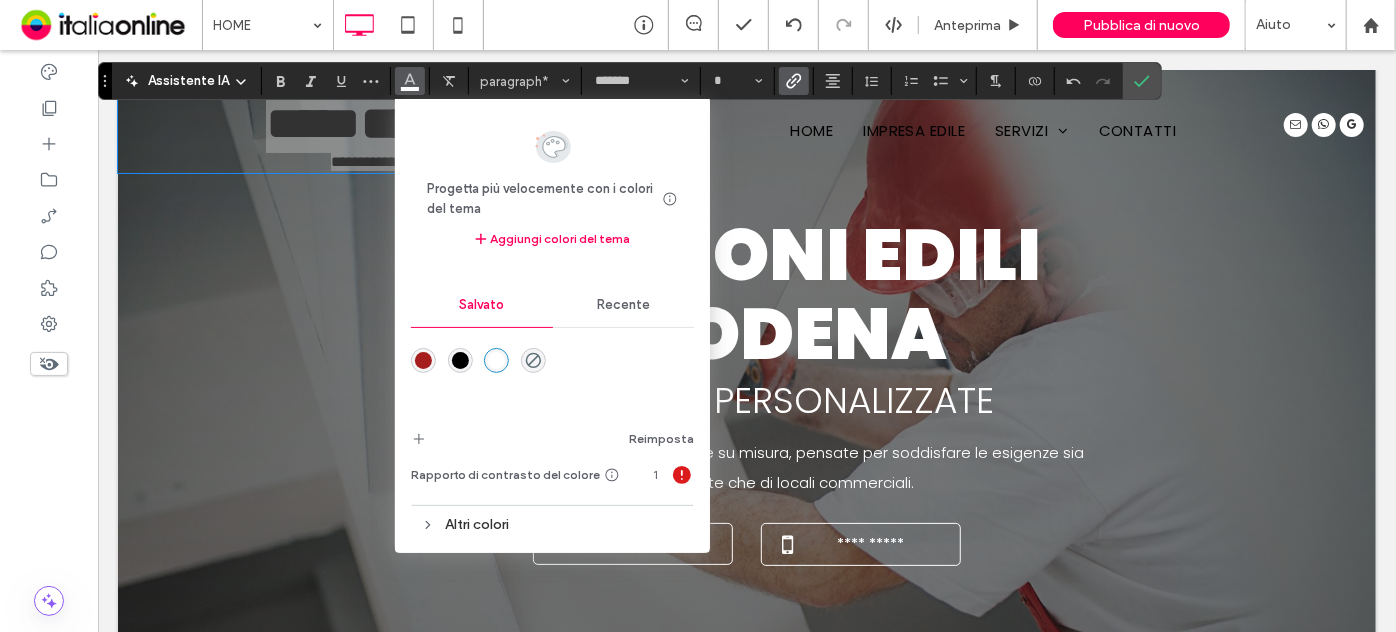 click at bounding box center (460, 360) 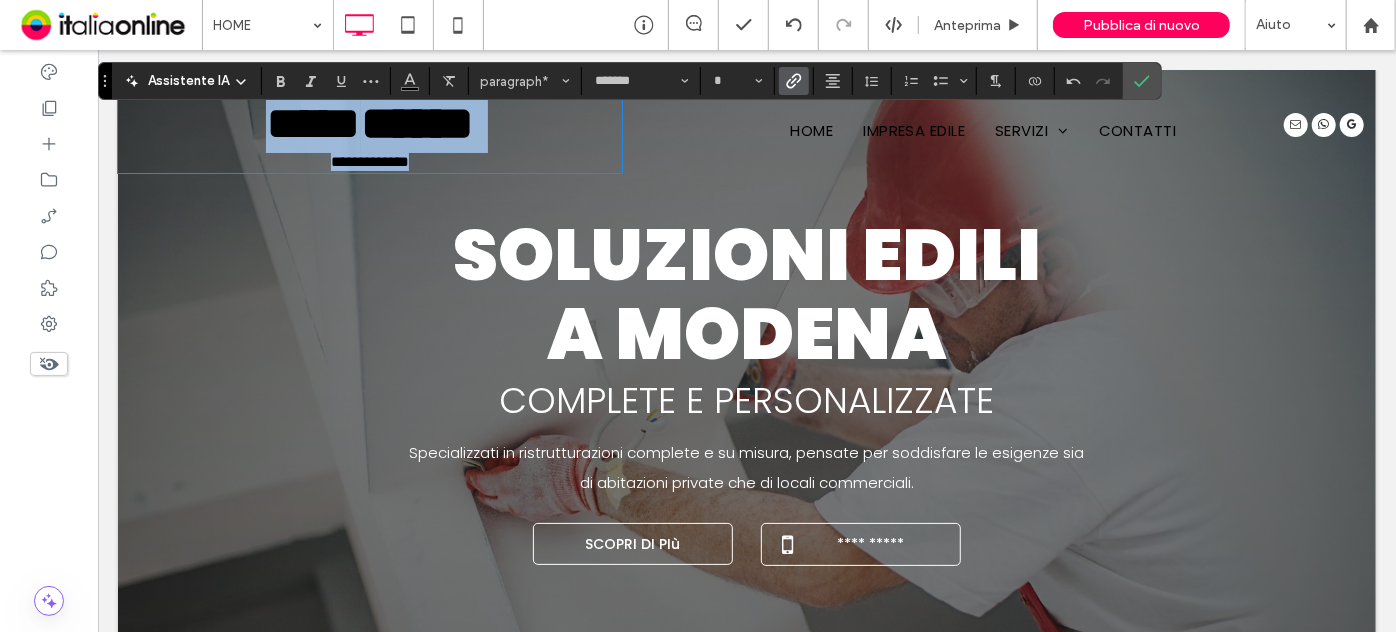click on "**********" at bounding box center [369, 160] 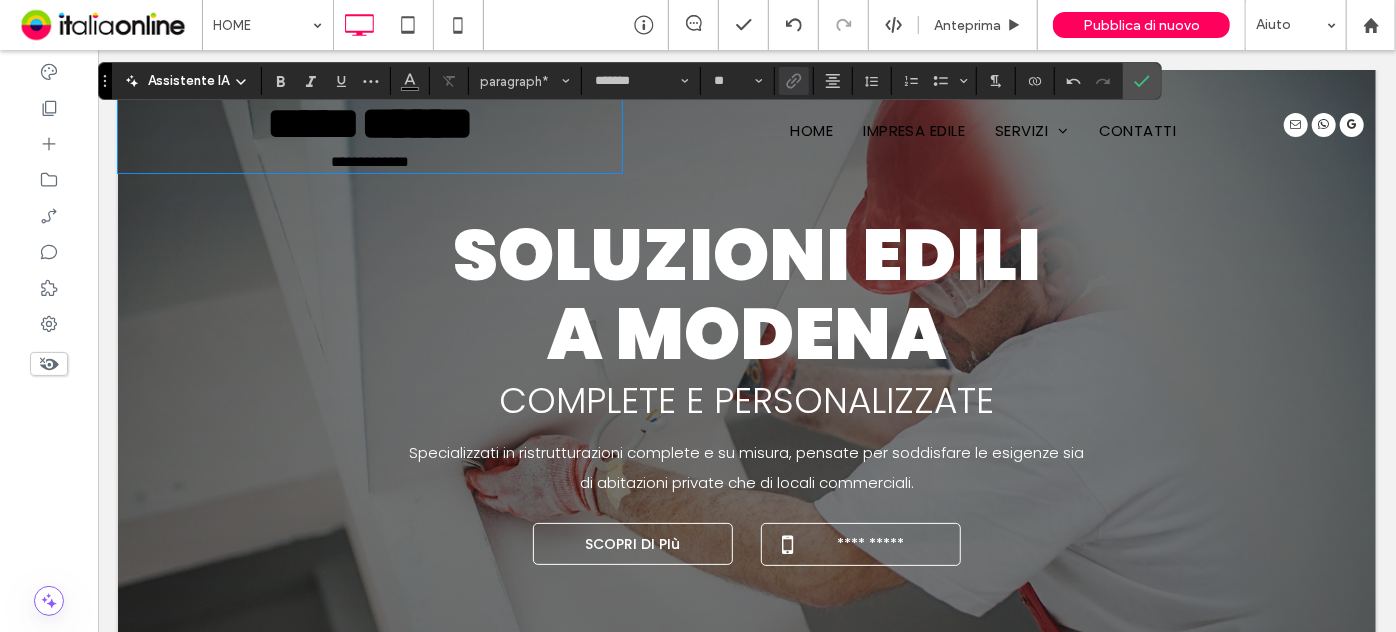 scroll, scrollTop: 0, scrollLeft: 0, axis: both 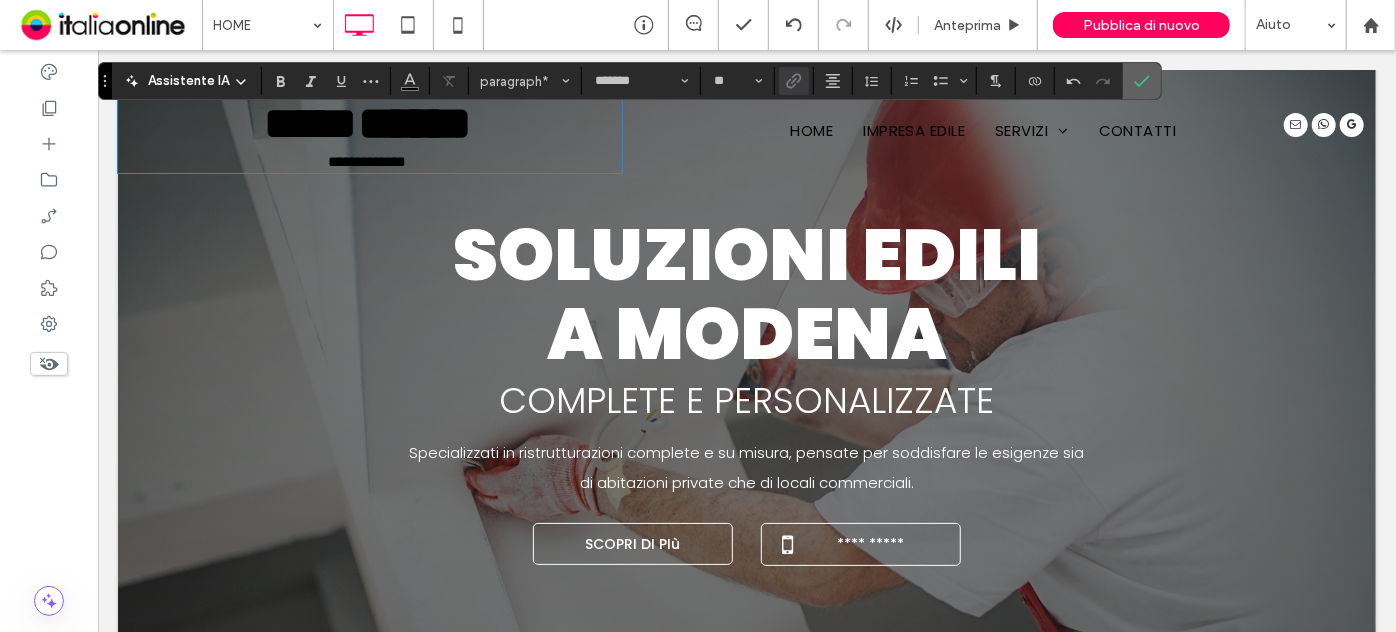 click at bounding box center (1142, 81) 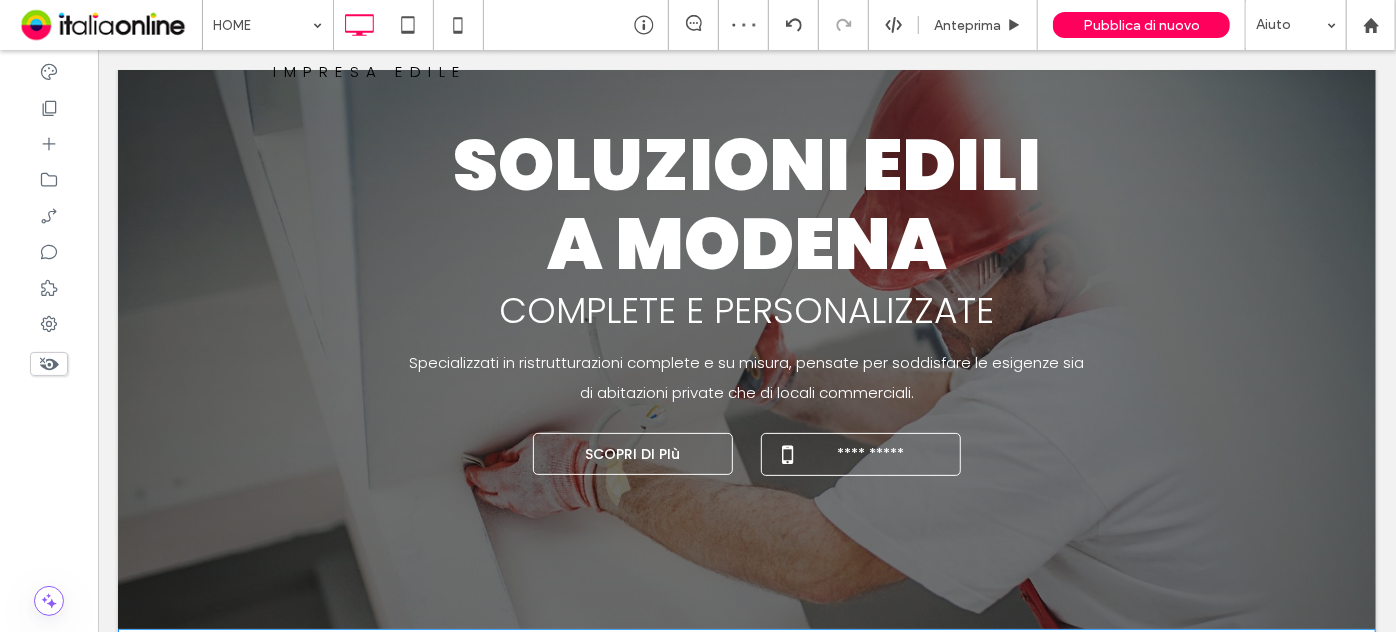 scroll, scrollTop: 0, scrollLeft: 0, axis: both 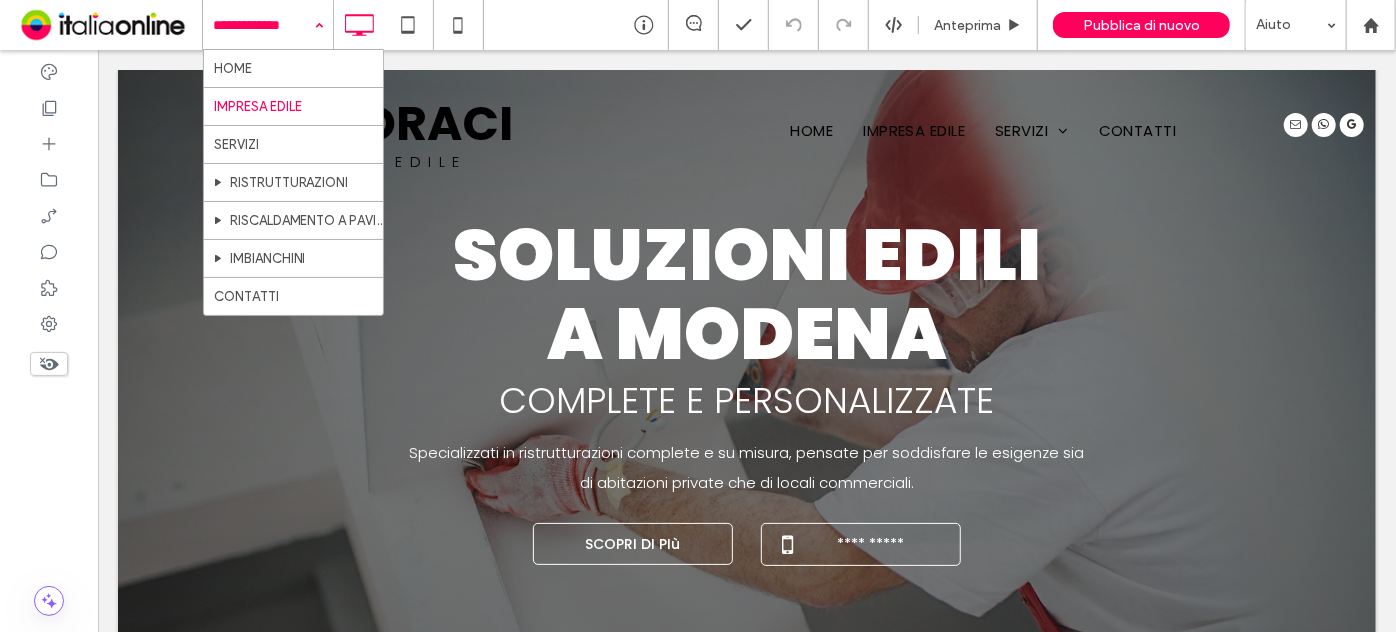 click on "HOME IMPRESA EDILE SERVIZI RISTRUTTURAZIONI RISCALDAMENTO A PAVIMENTO IMBIANCHINI CONTATTI Anteprima Pubblica di nuovo Aiuto" at bounding box center (799, 25) 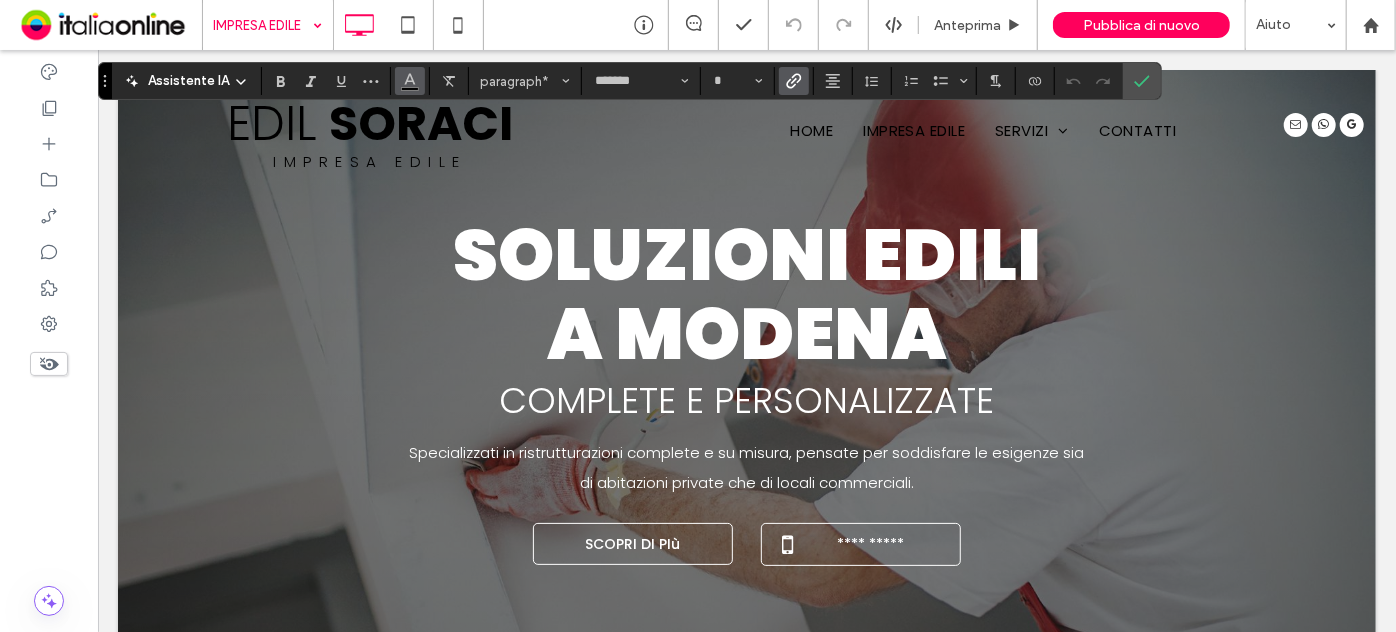 click at bounding box center (410, 79) 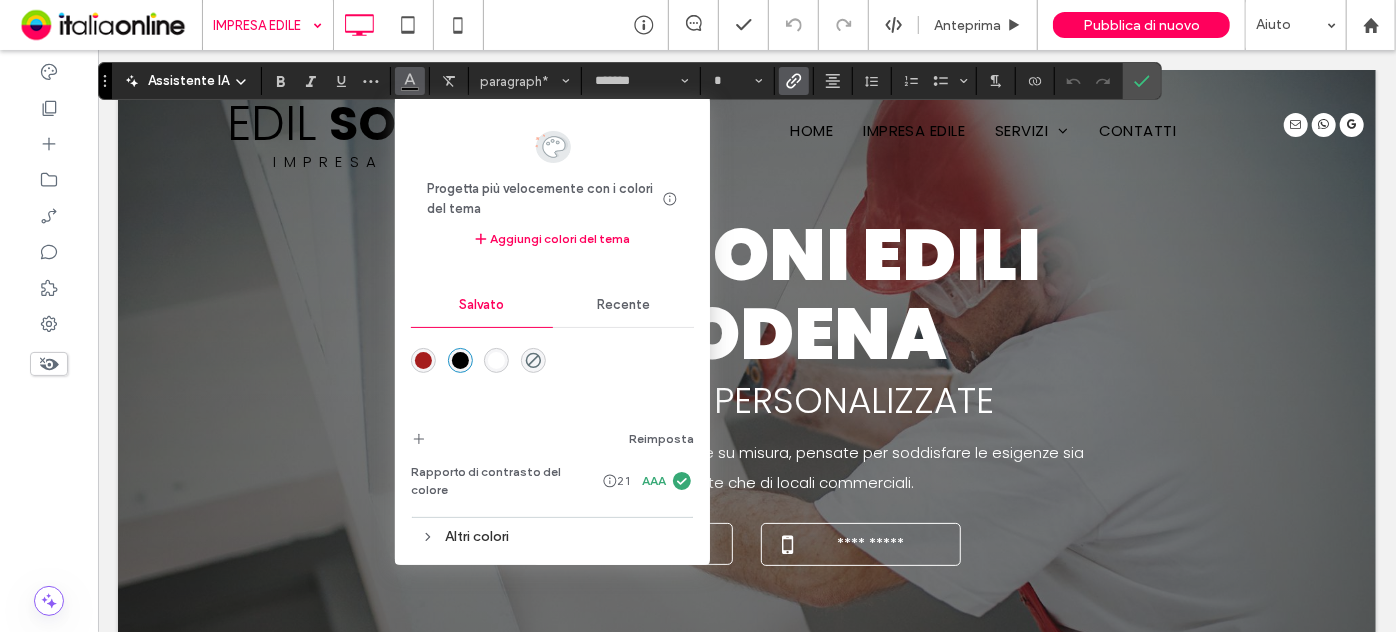 click at bounding box center (496, 360) 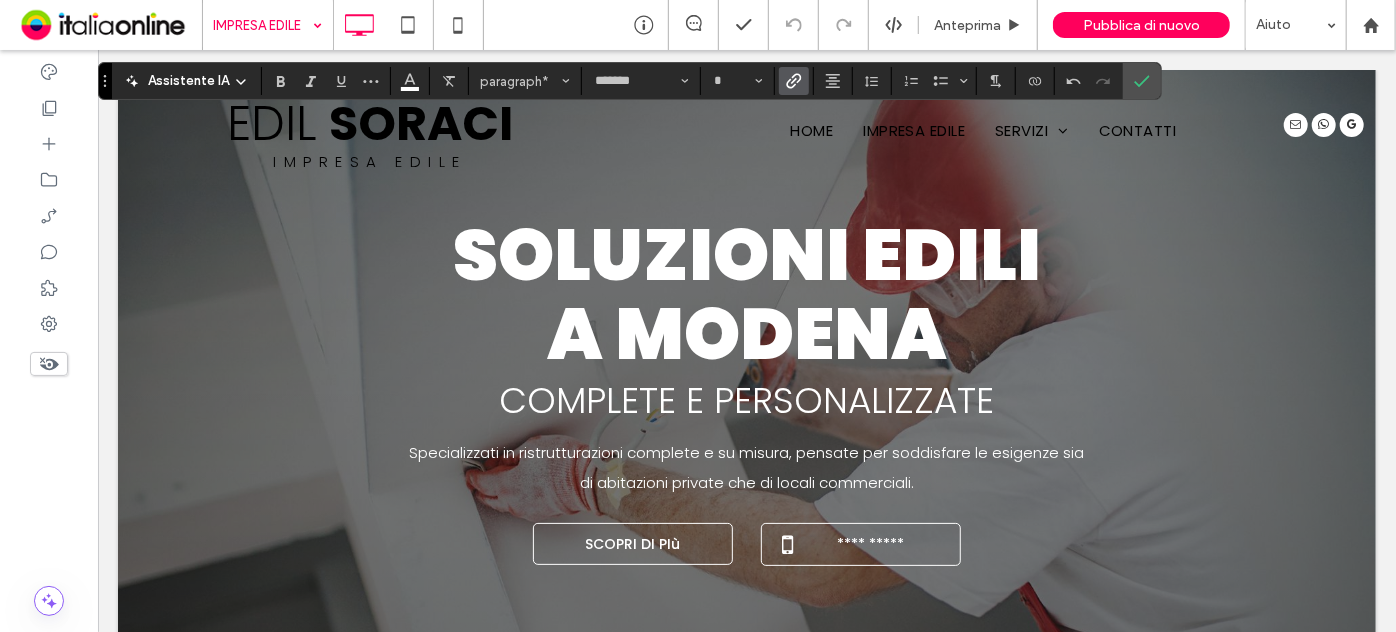 type on "**" 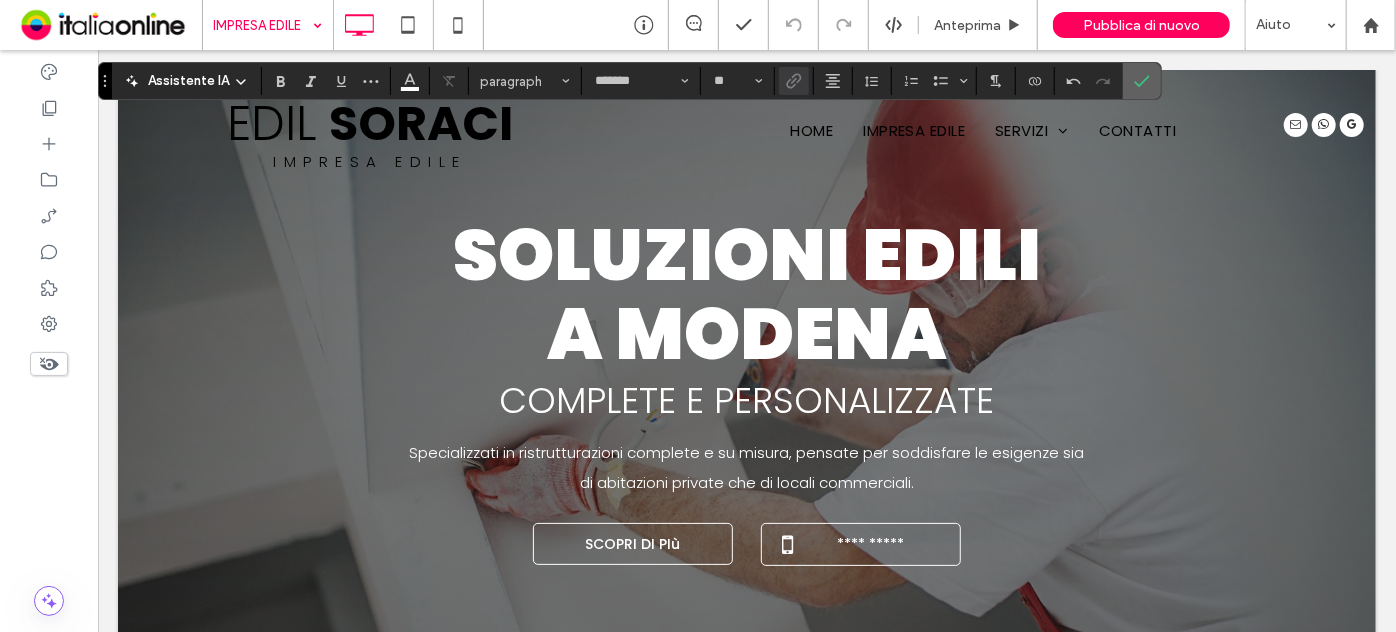 click 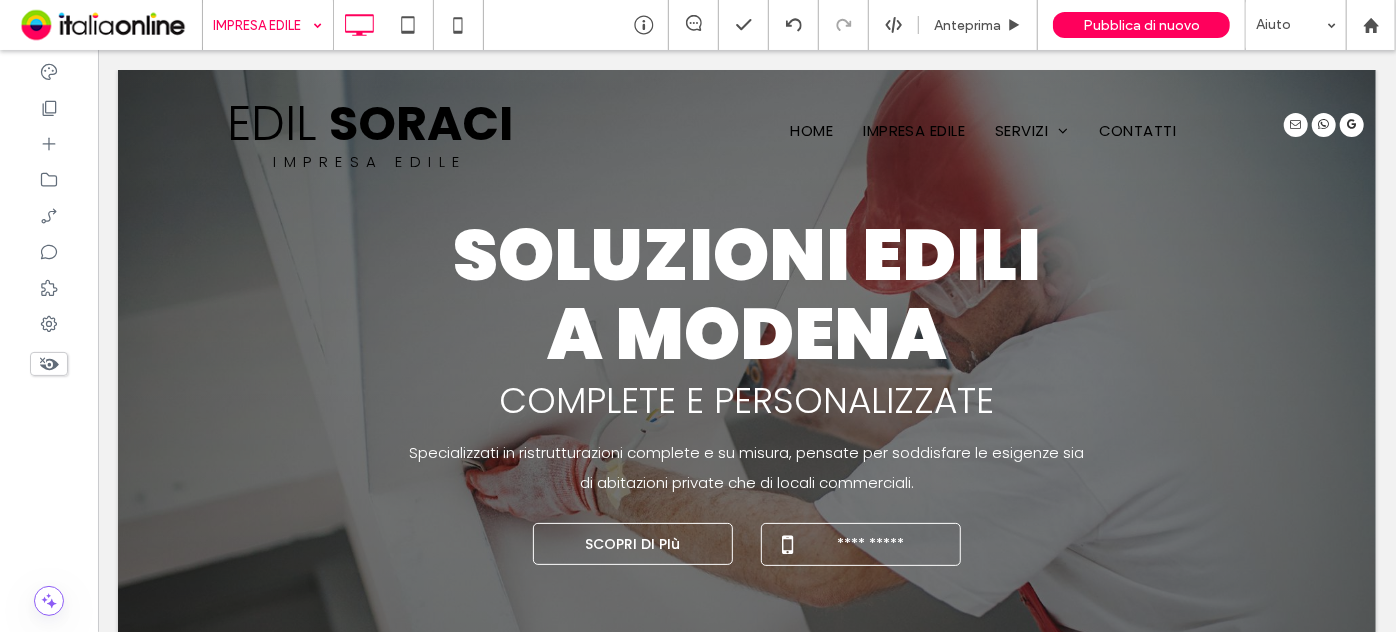 type on "*******" 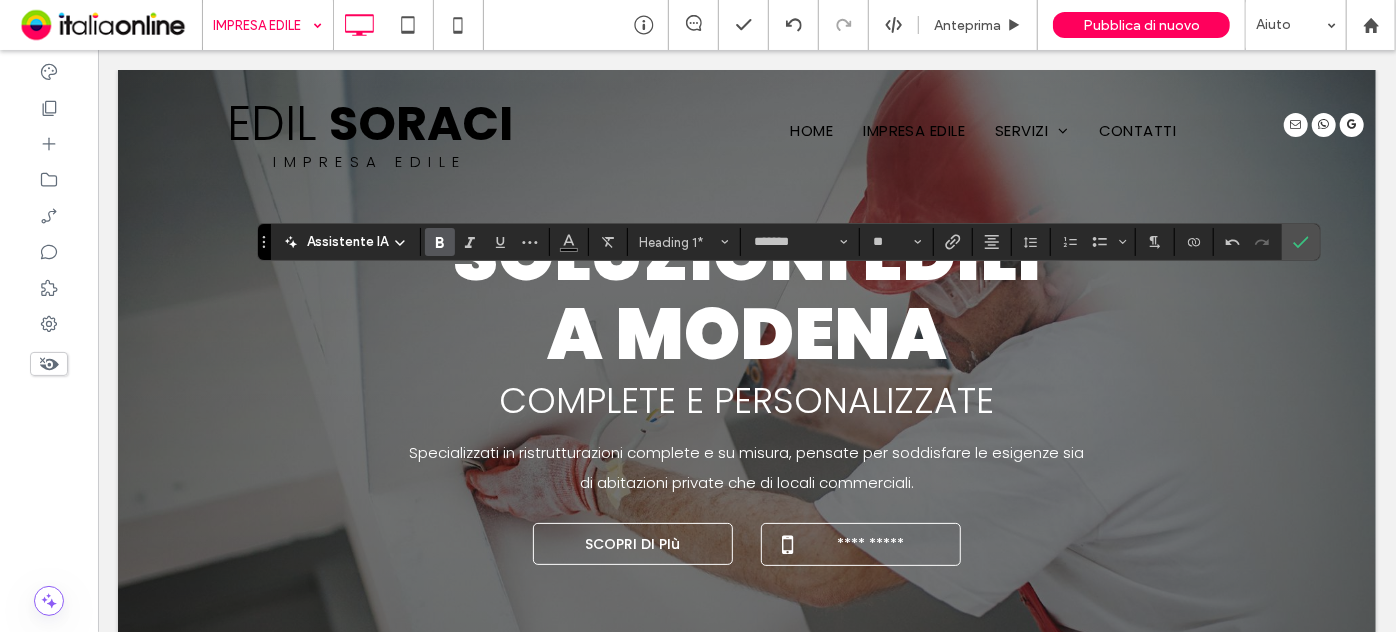 type on "**" 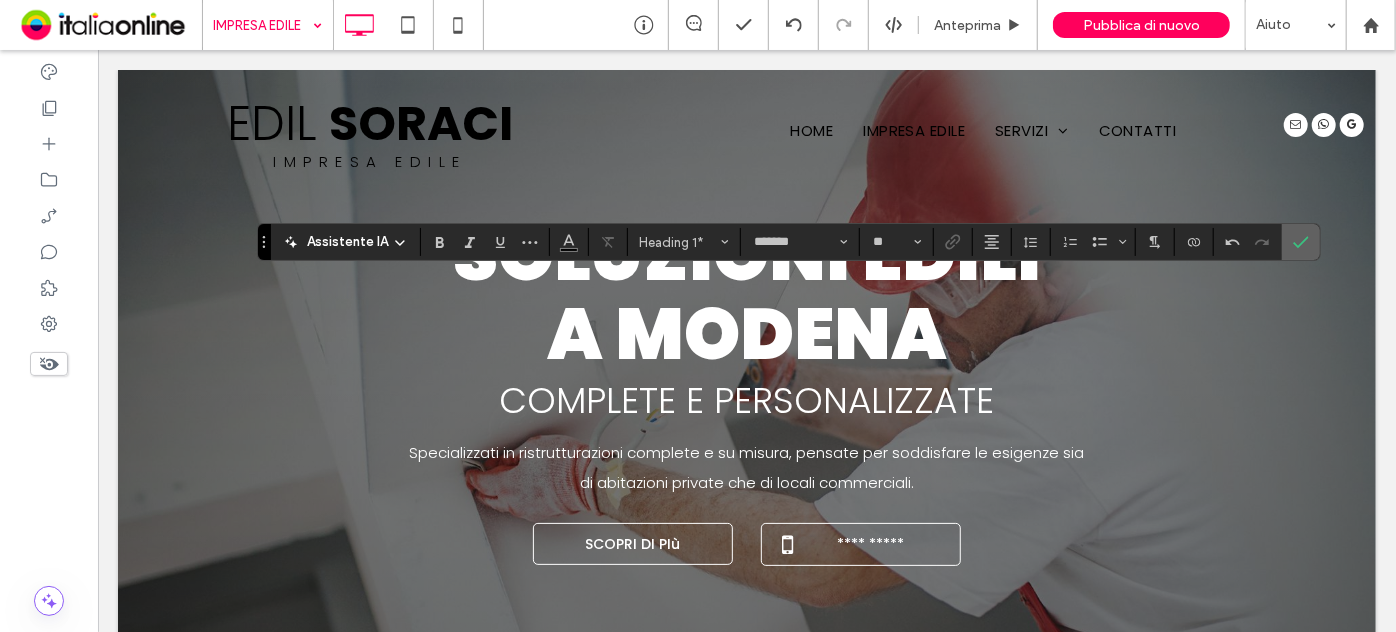 click 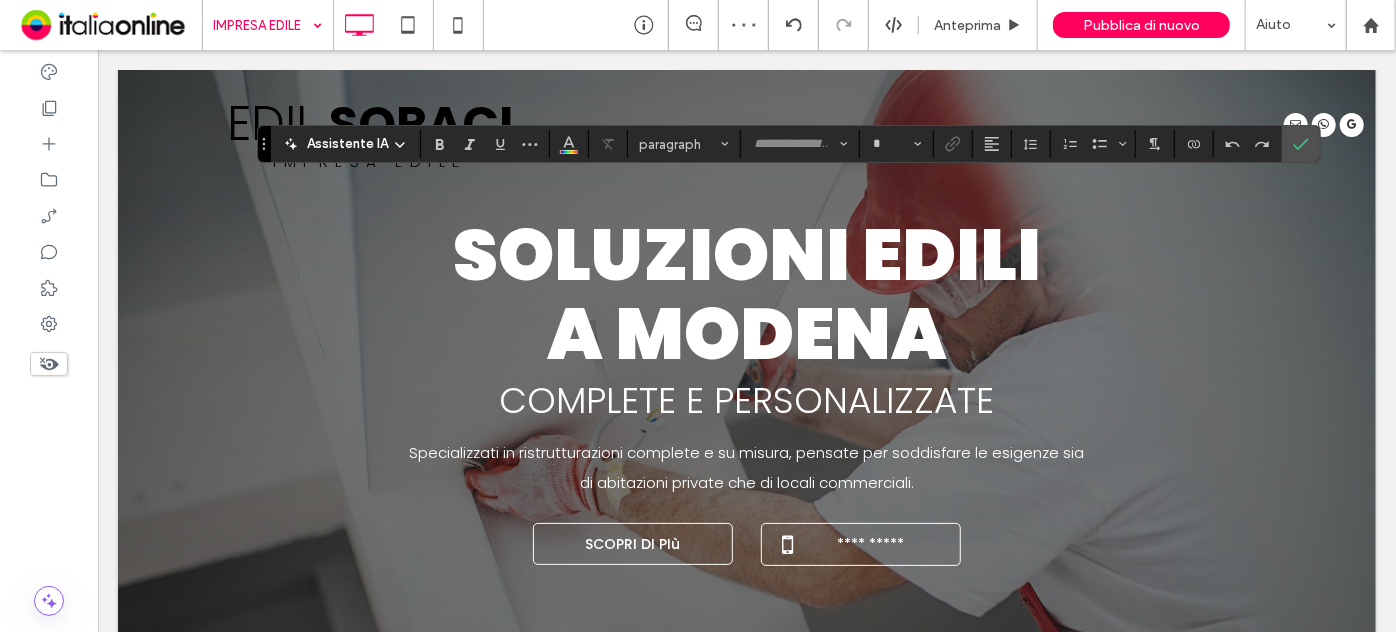 type on "*******" 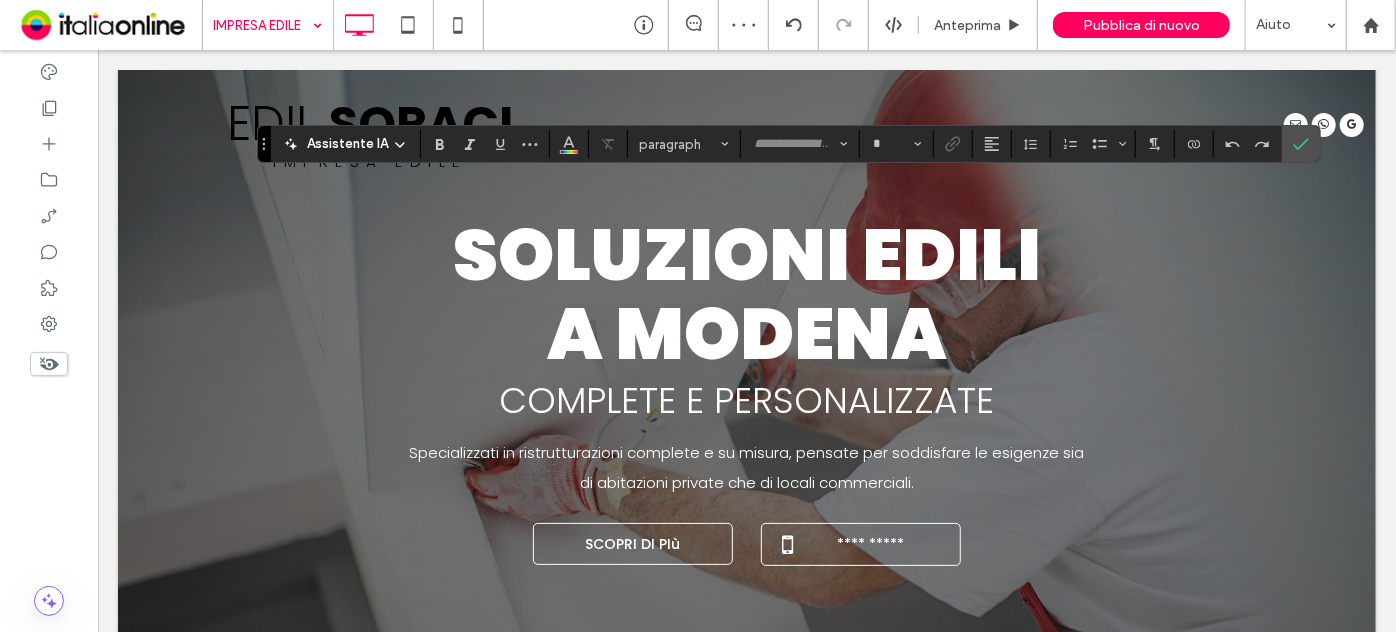 type on "**" 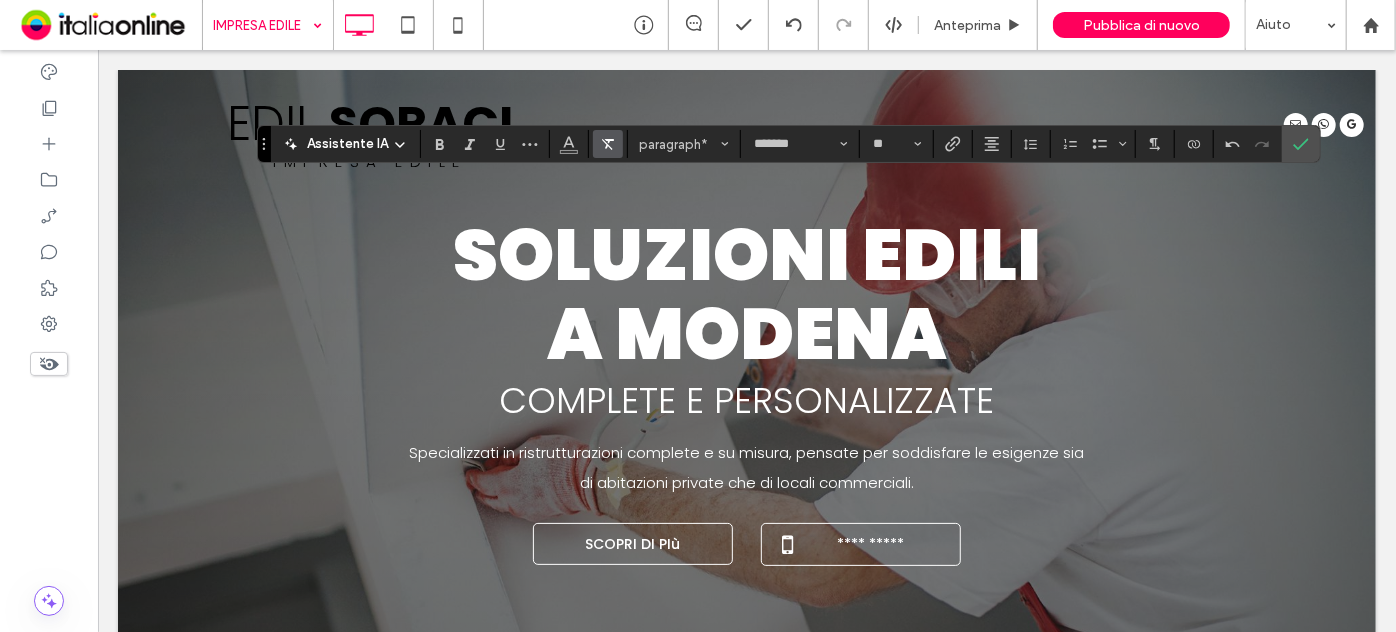 click 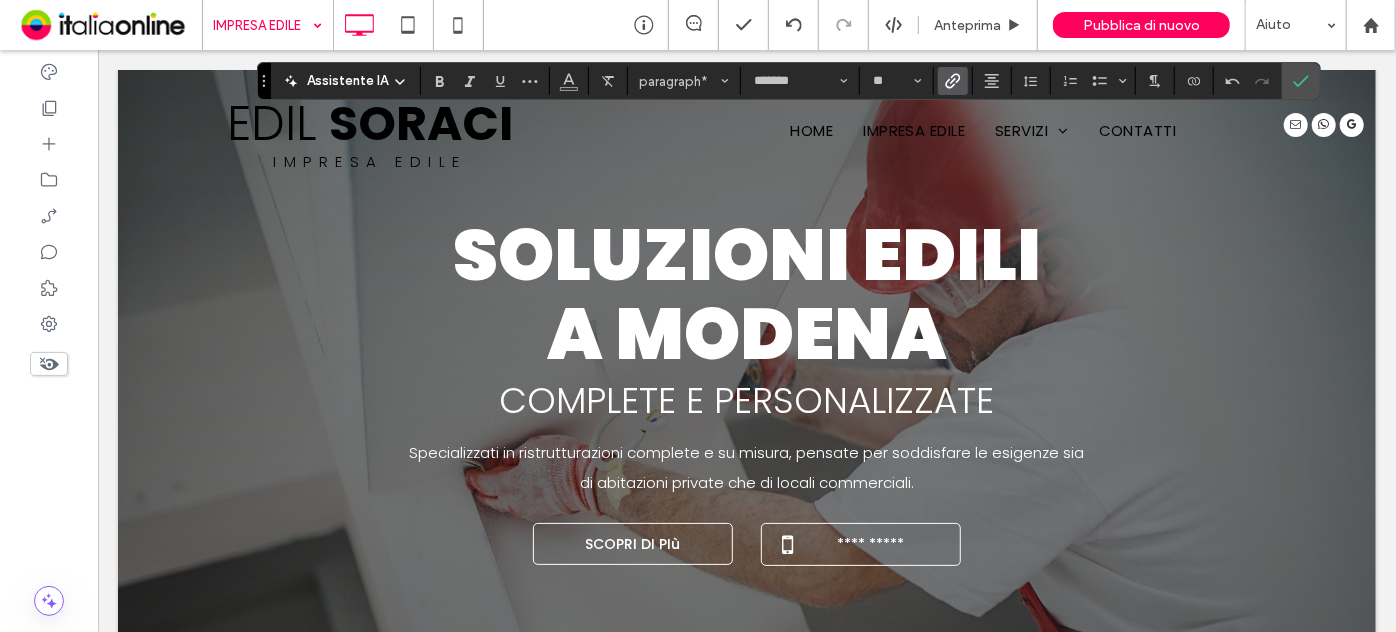 click 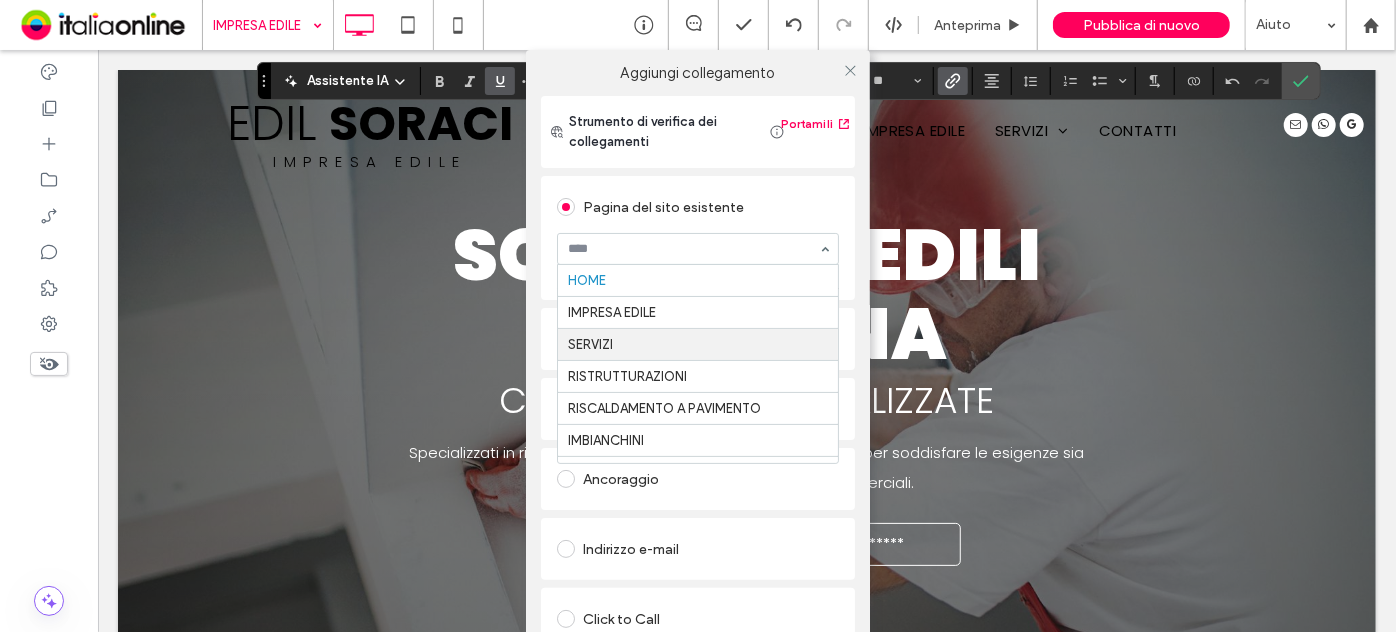 scroll, scrollTop: 30, scrollLeft: 0, axis: vertical 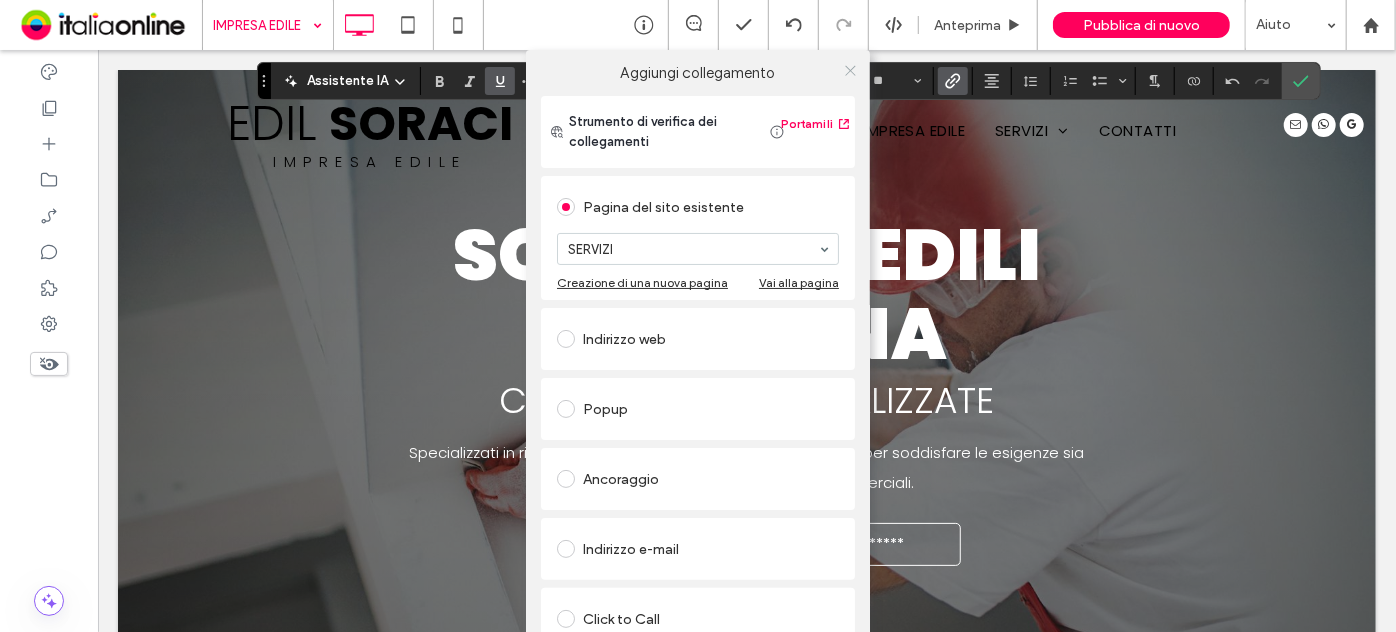 click 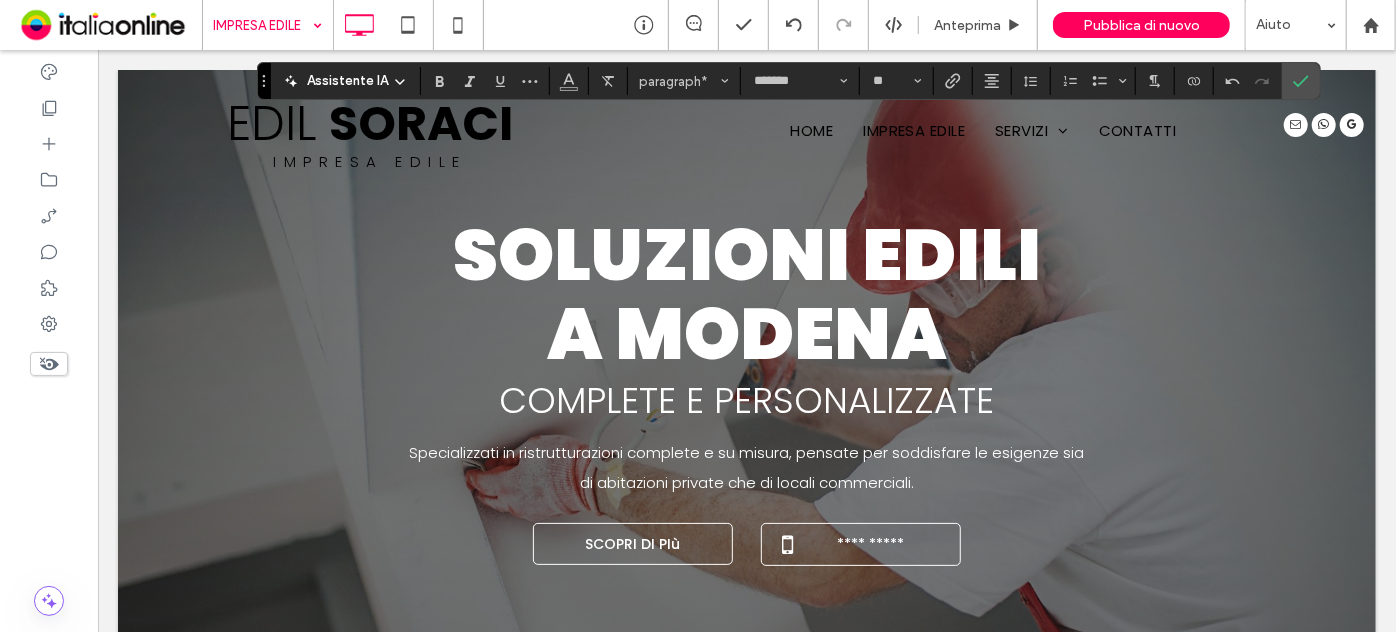 click at bounding box center (608, 81) 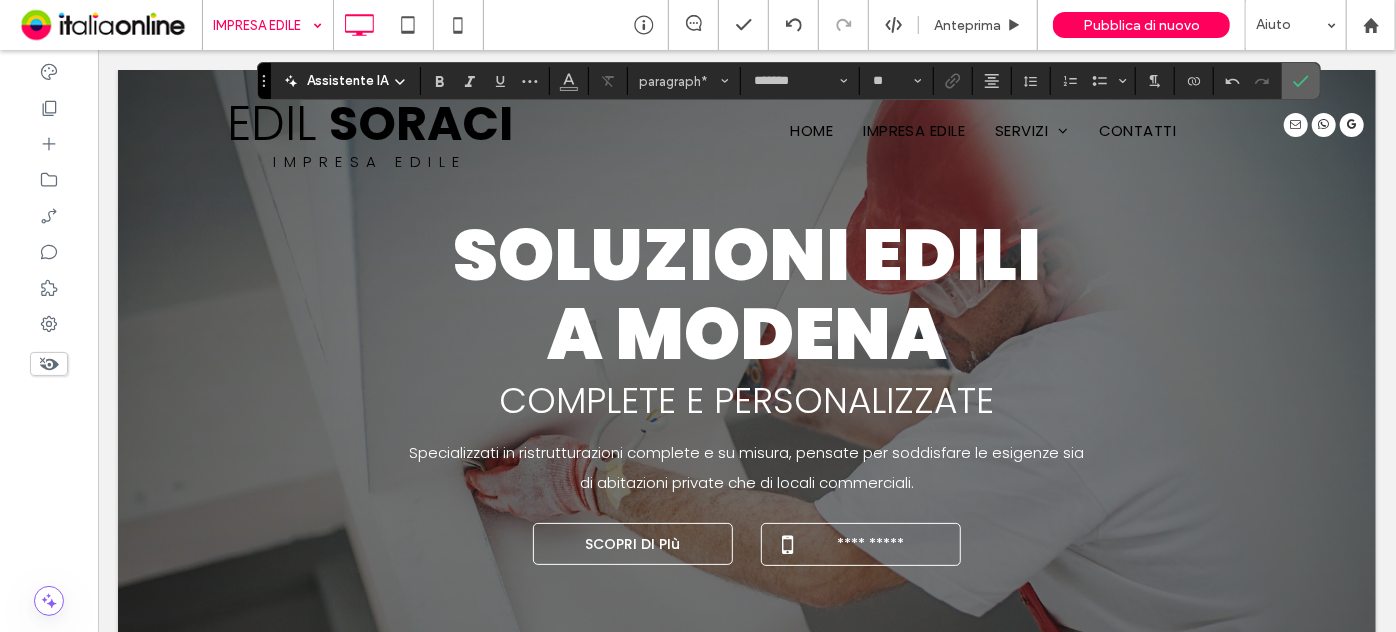 click 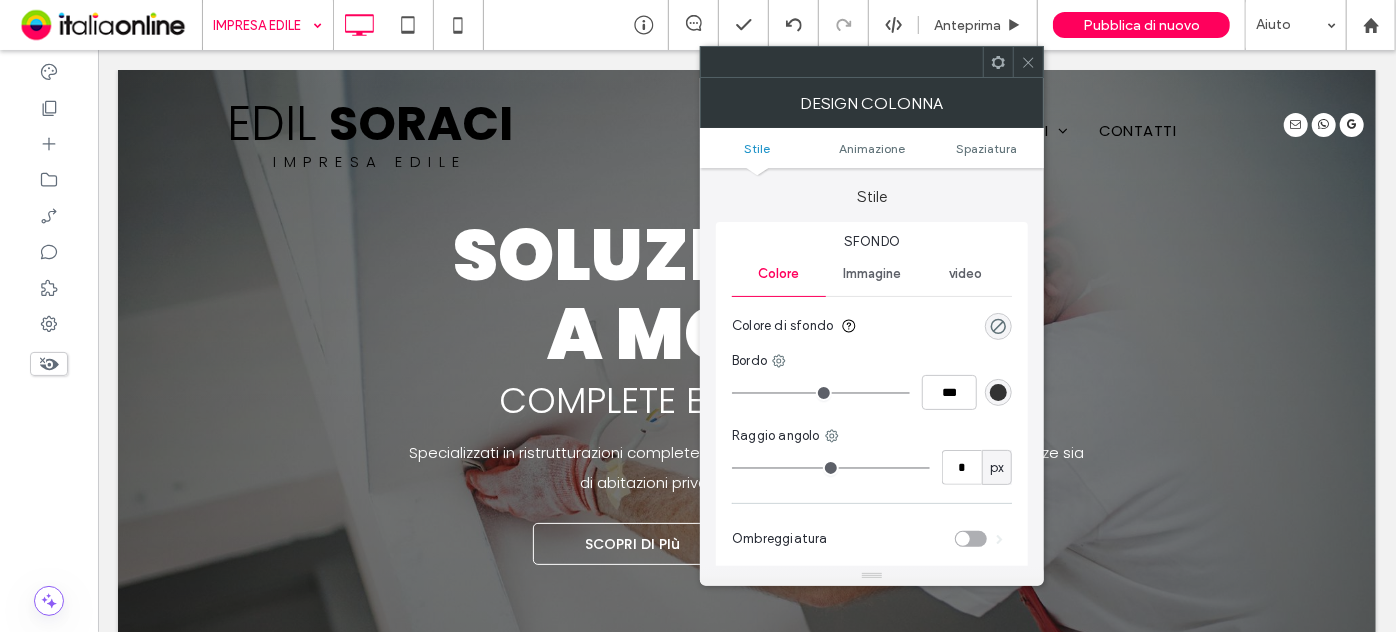 click 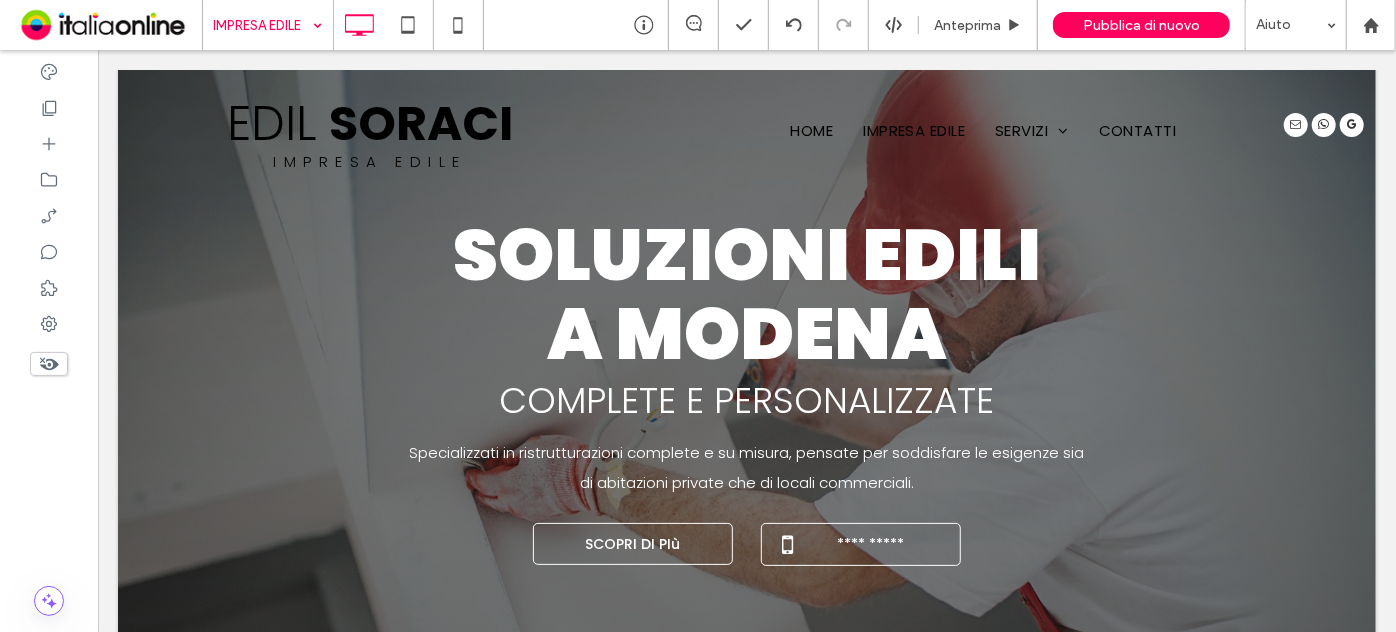 type on "*******" 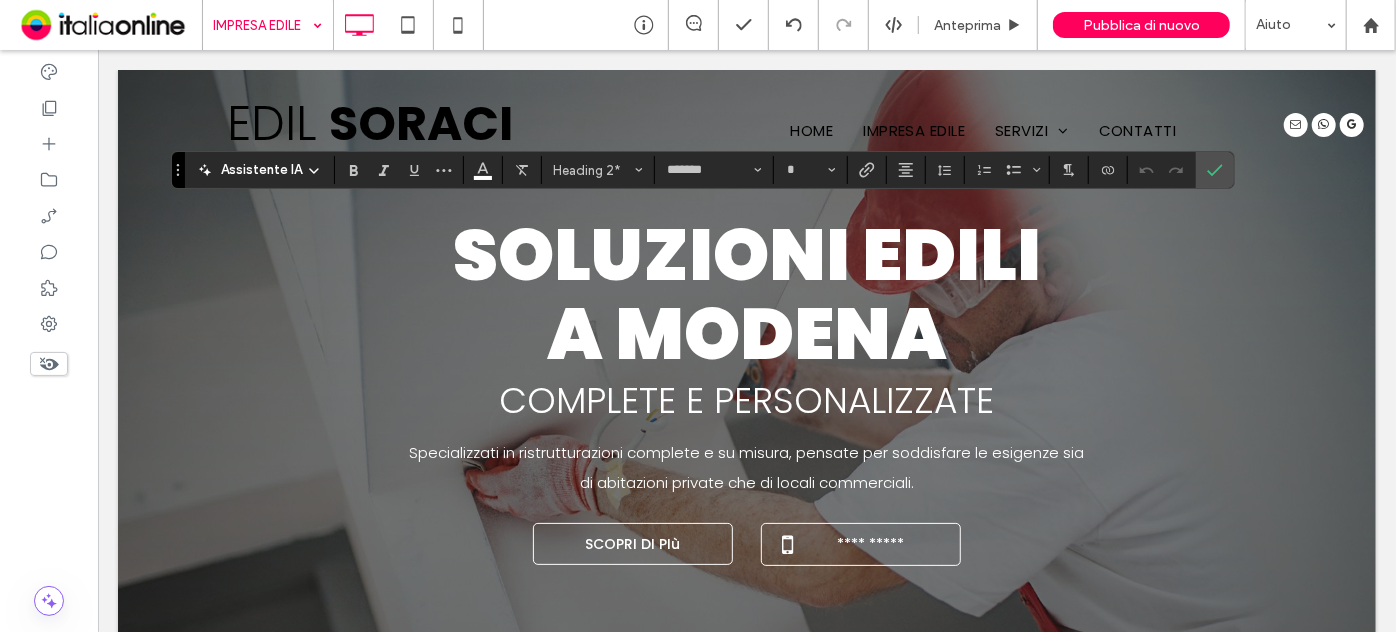 type on "**" 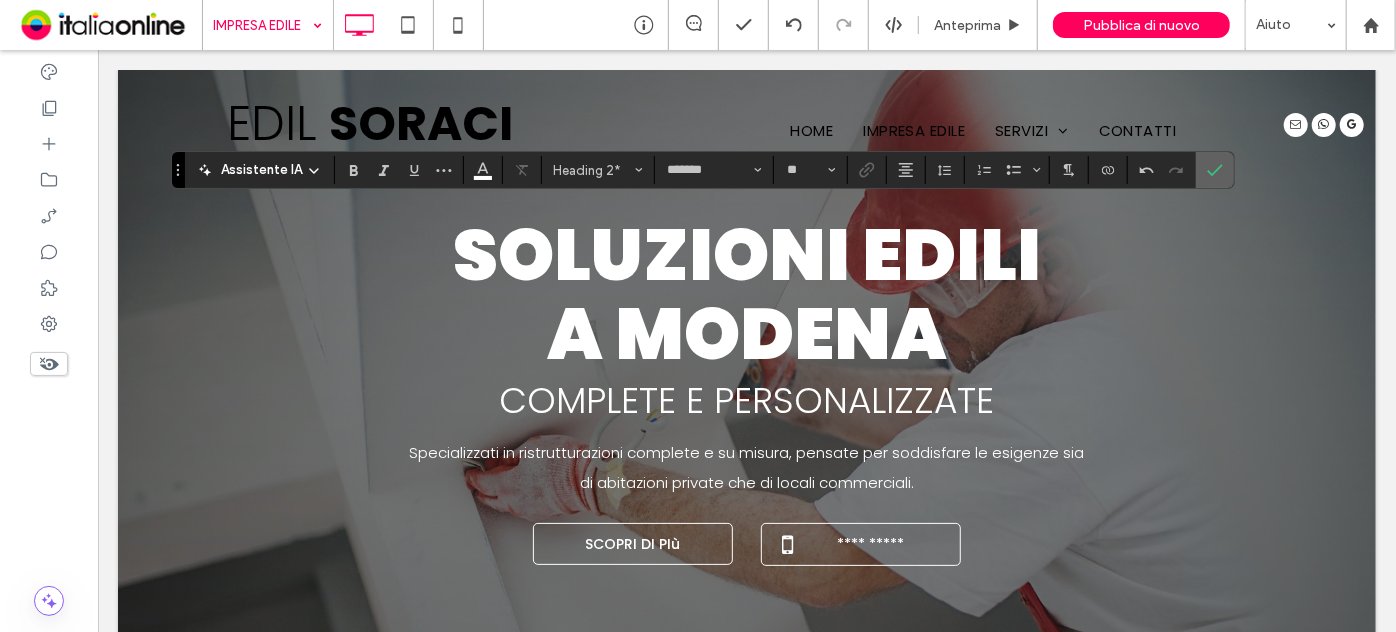 click at bounding box center [1215, 170] 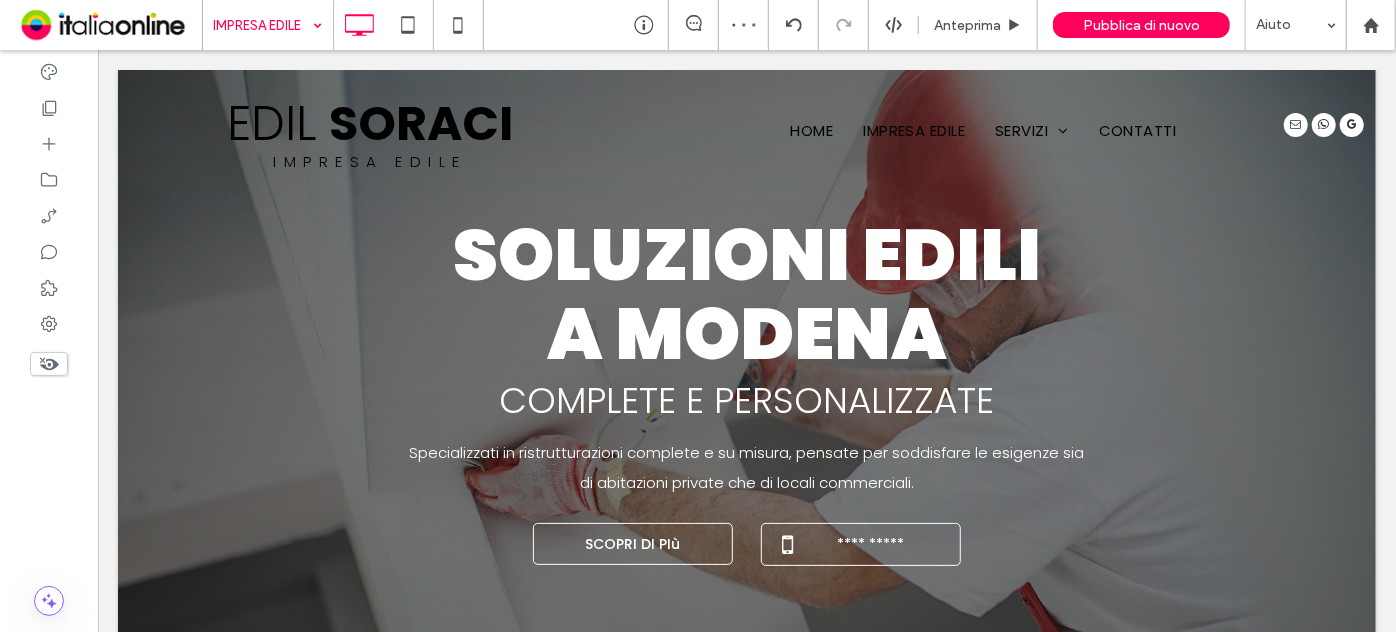 type on "*******" 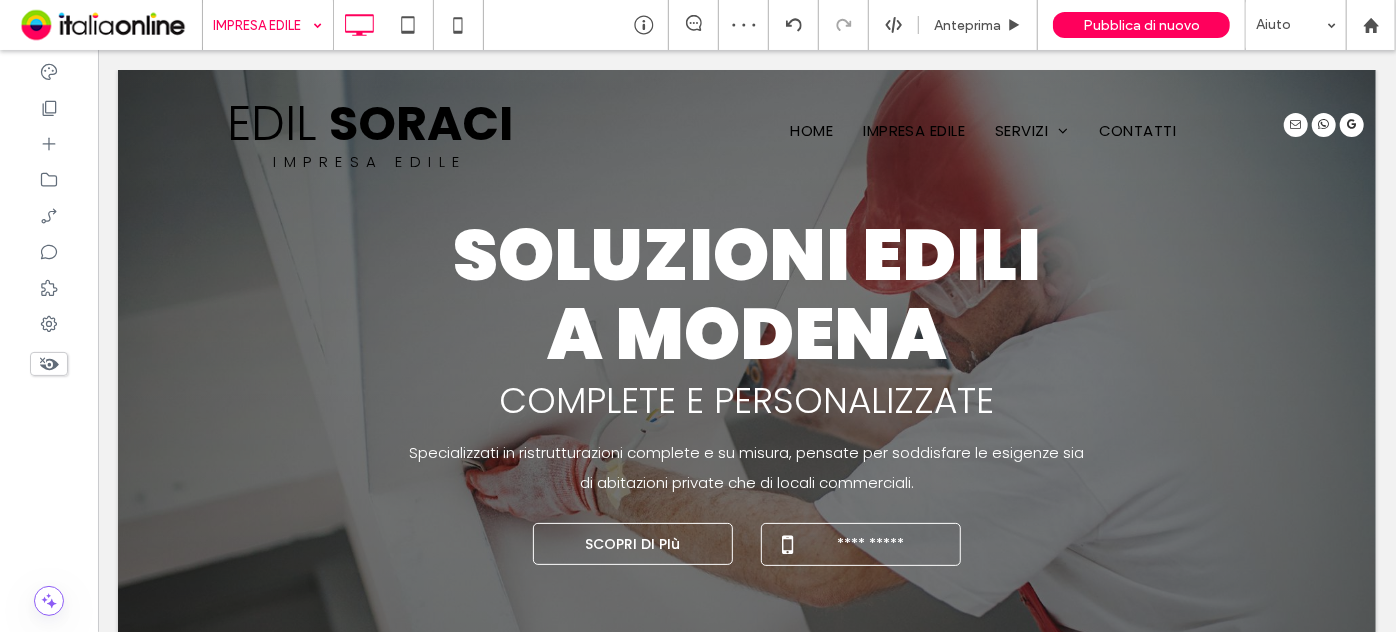 type on "**" 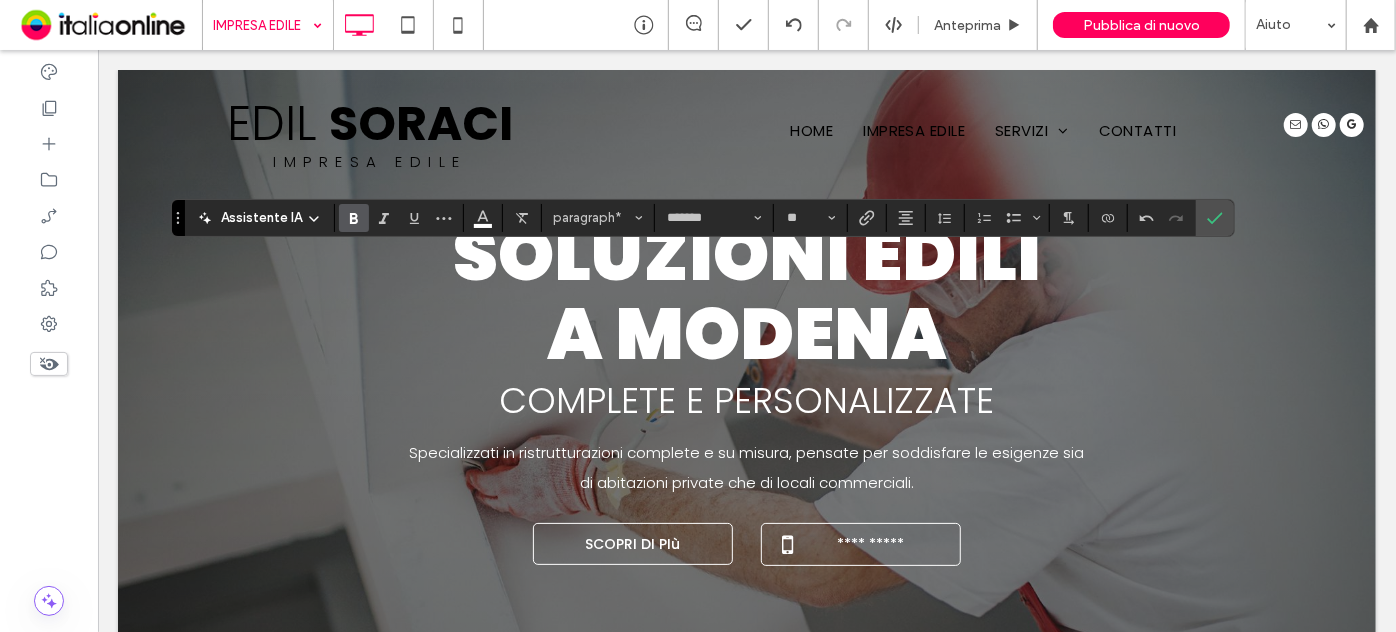 click at bounding box center [354, 218] 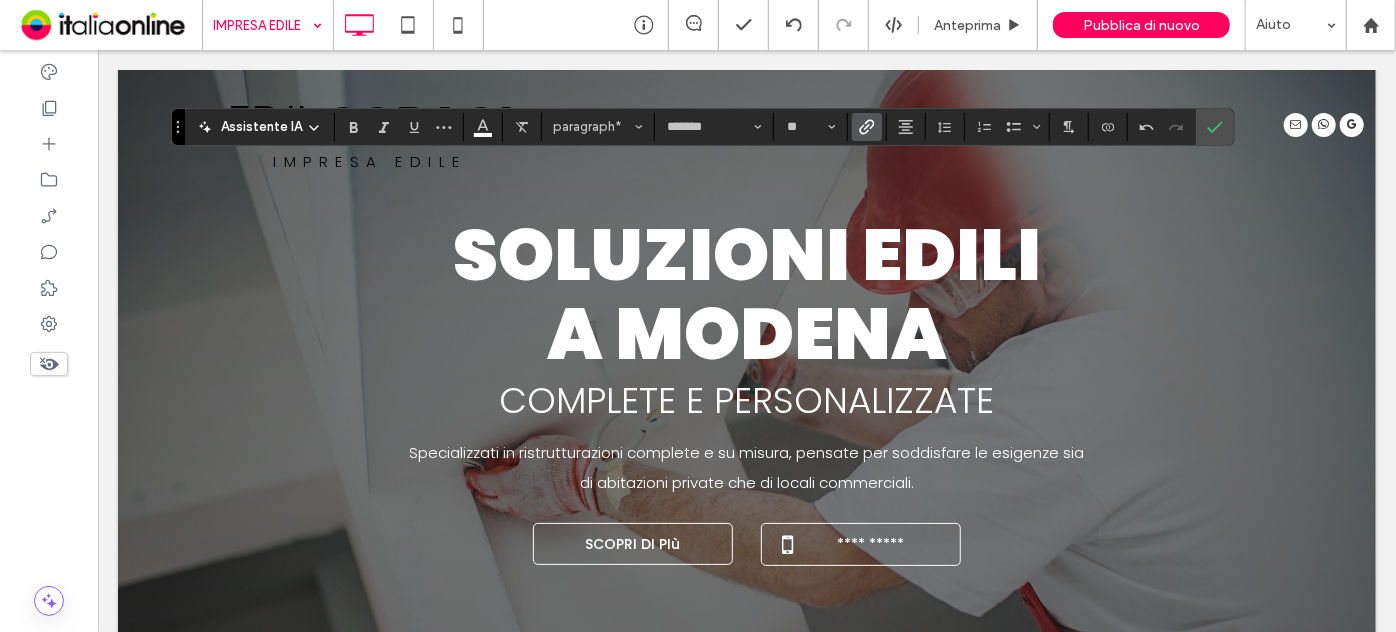click 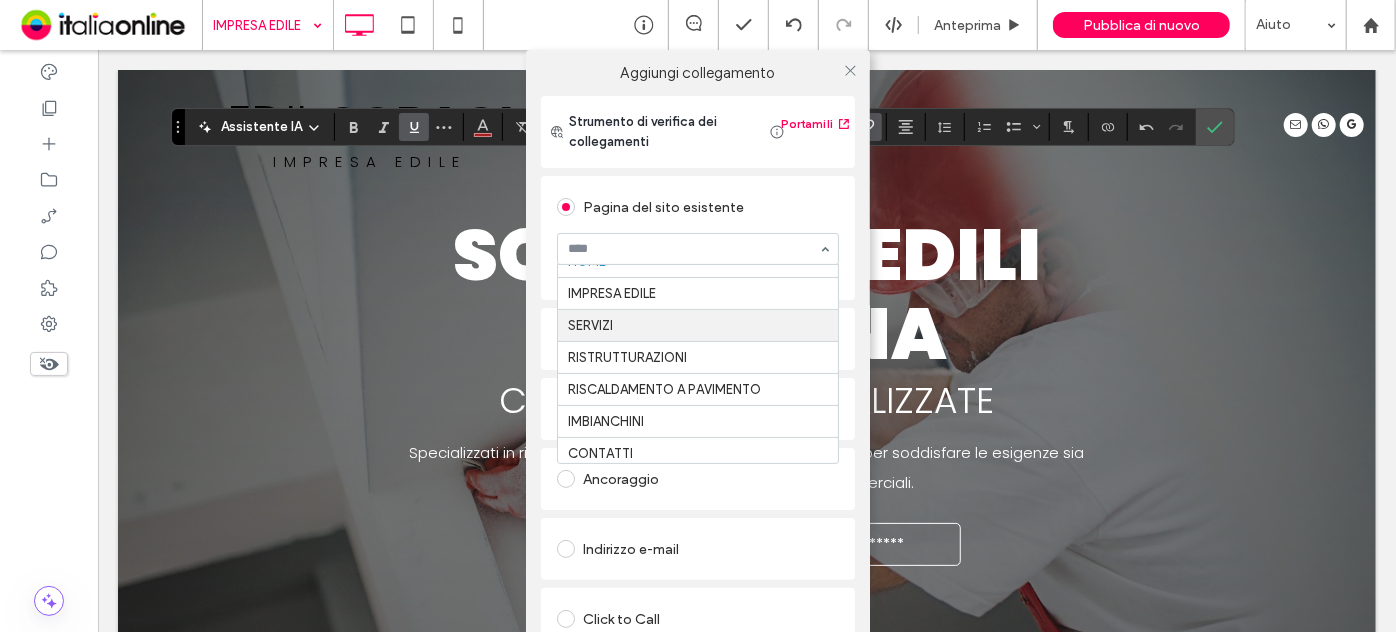 scroll, scrollTop: 30, scrollLeft: 0, axis: vertical 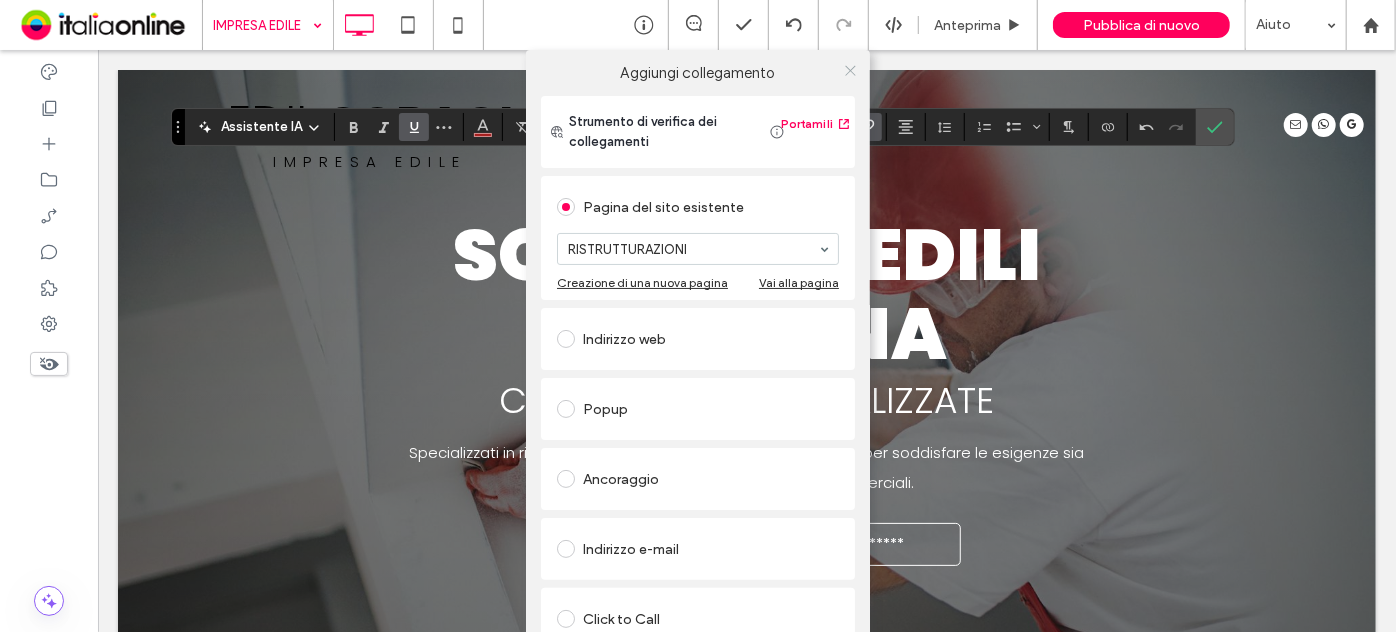 click 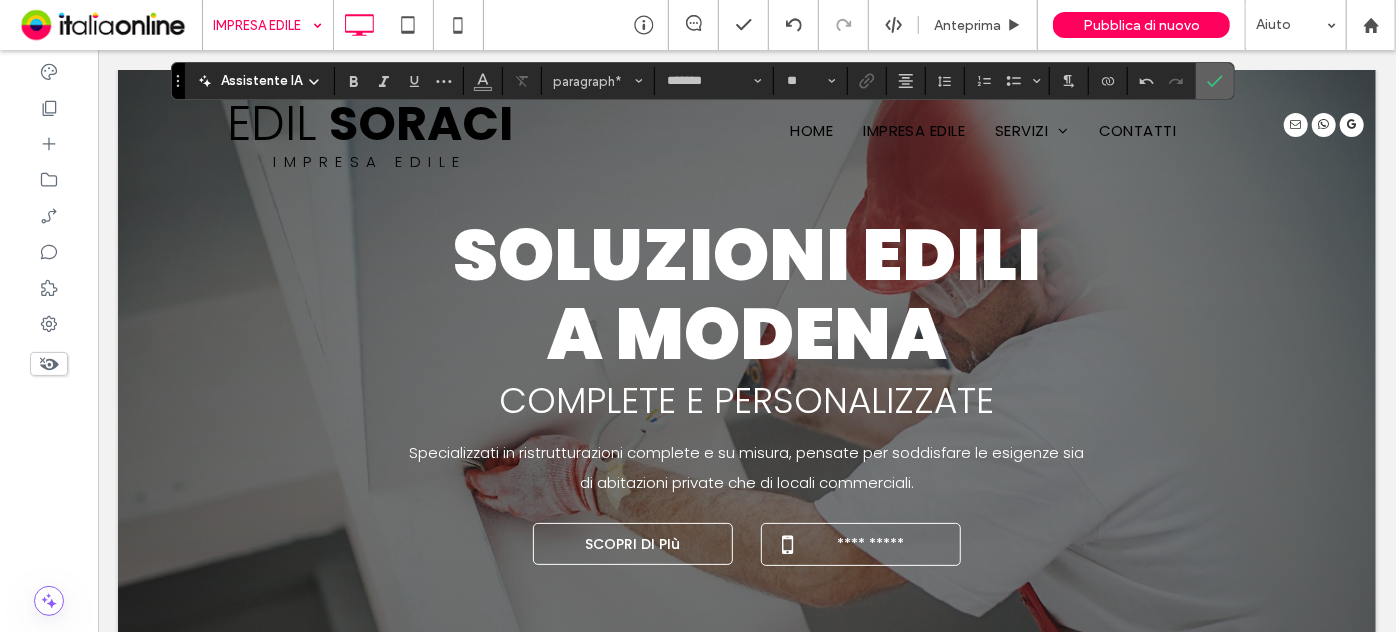 click 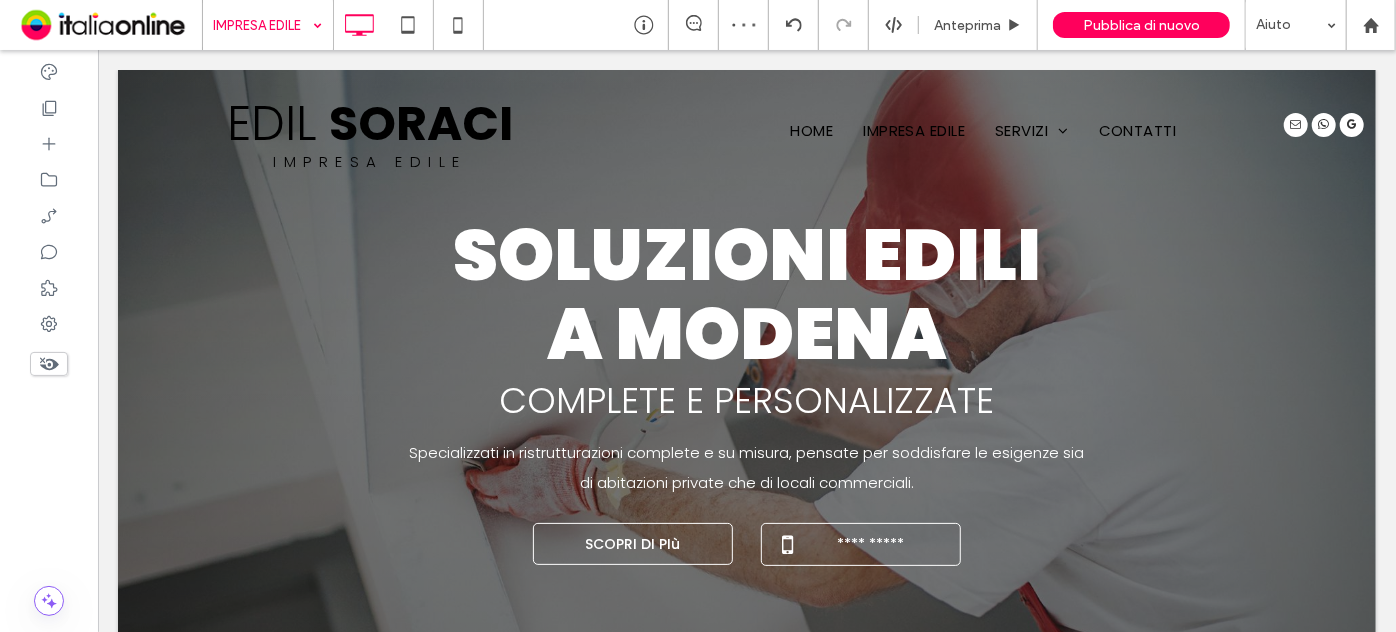 type on "*******" 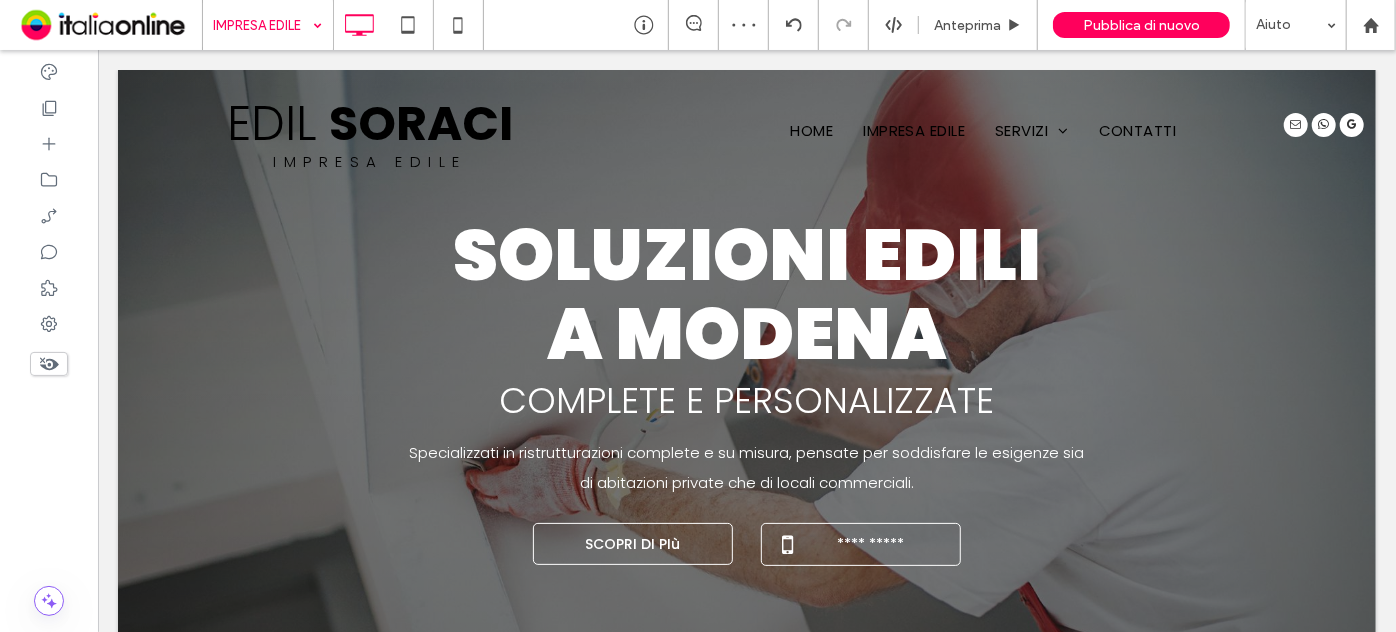 type on "**" 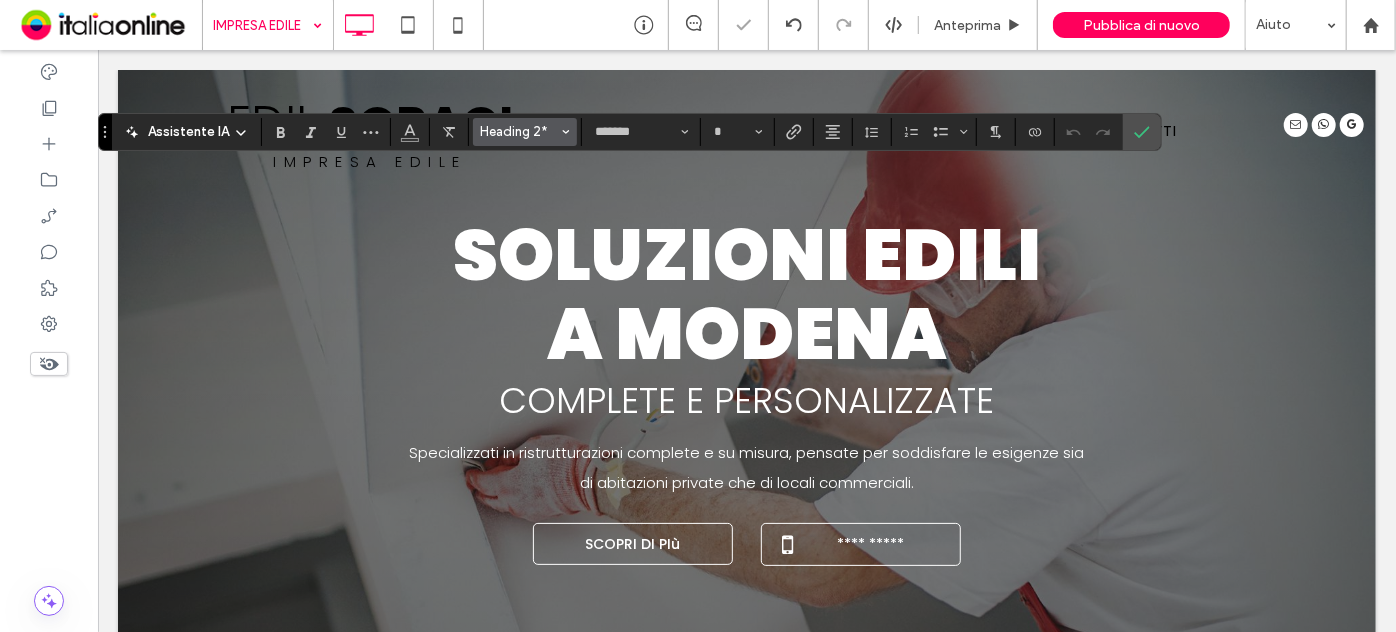 click on "Heading 2*" at bounding box center [525, 132] 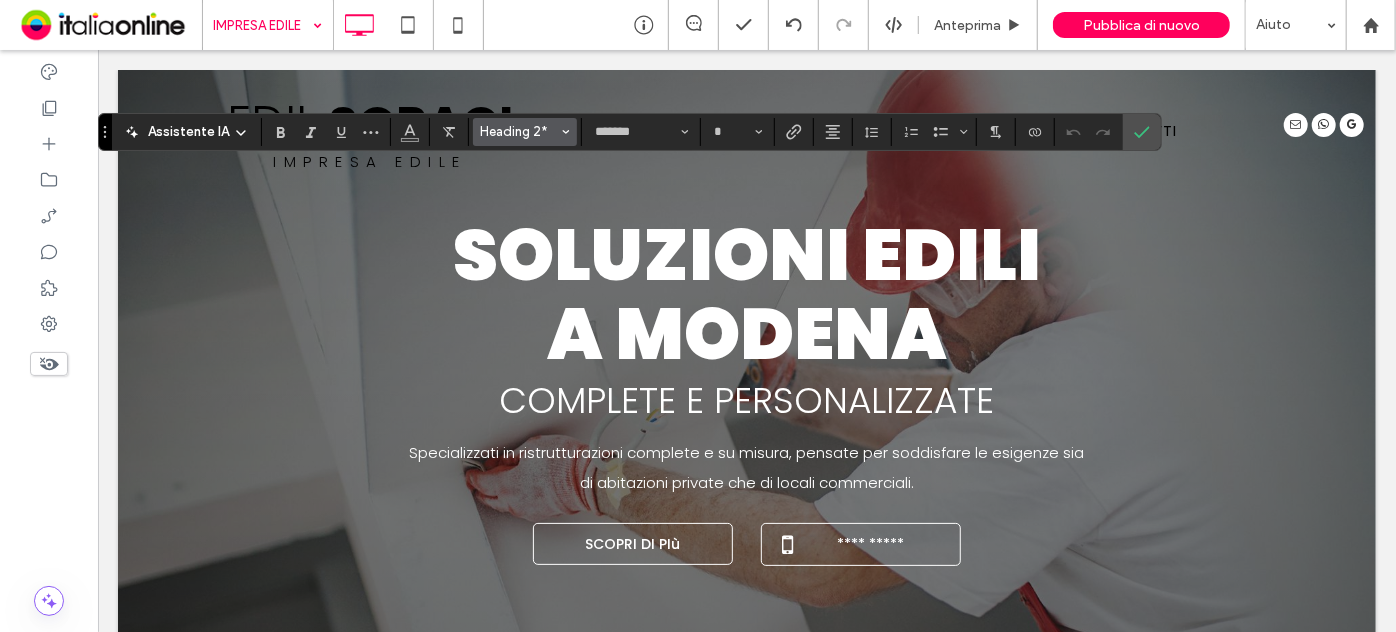click on "Heading 2*" at bounding box center (519, 131) 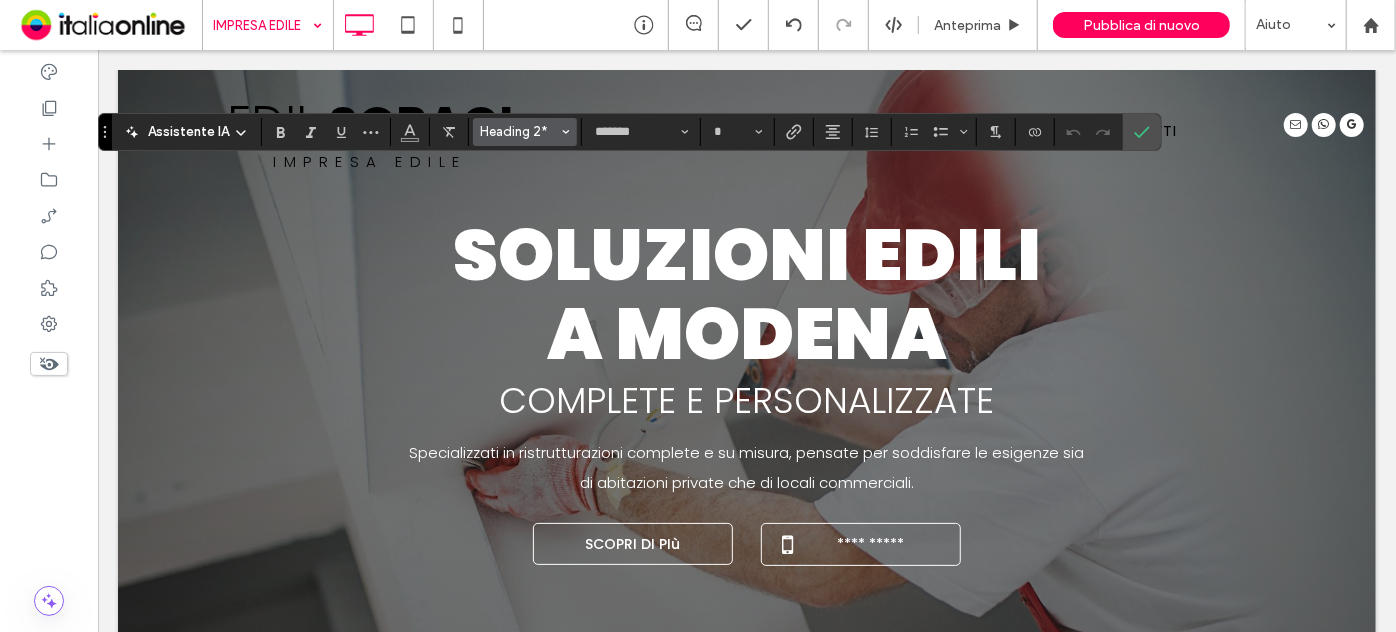 click on "Heading 2*" at bounding box center [519, 131] 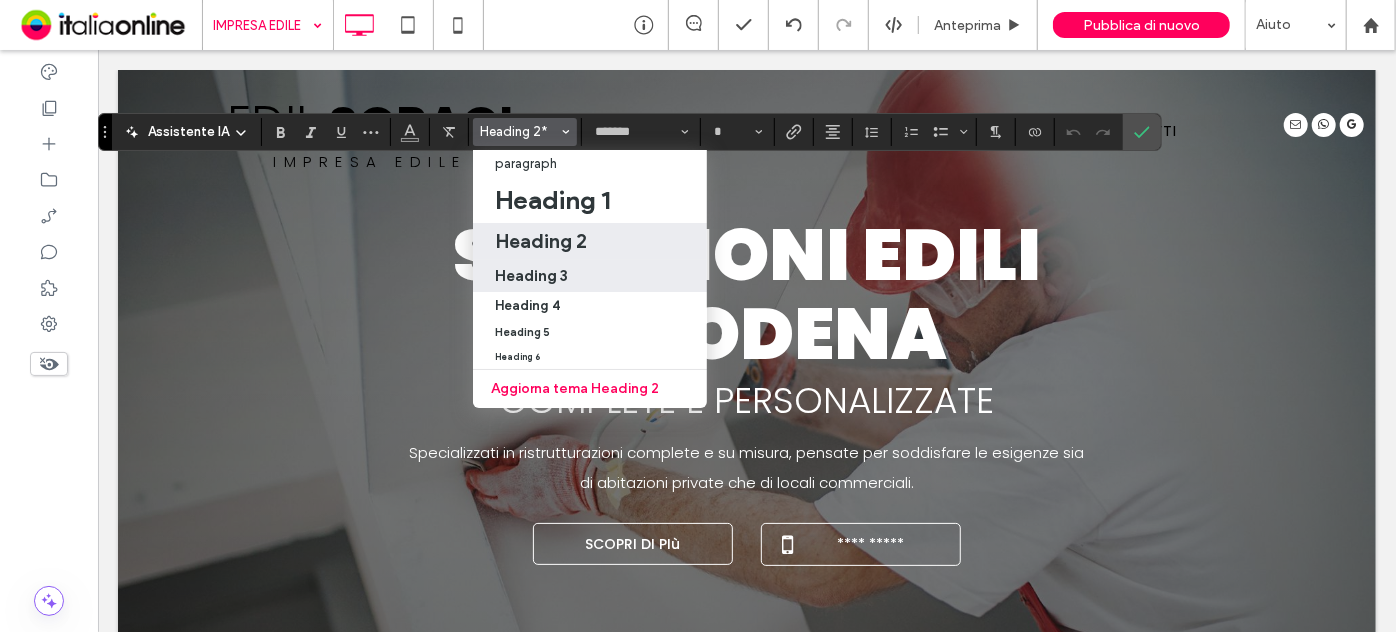 click on "Heading 3" at bounding box center (590, 275) 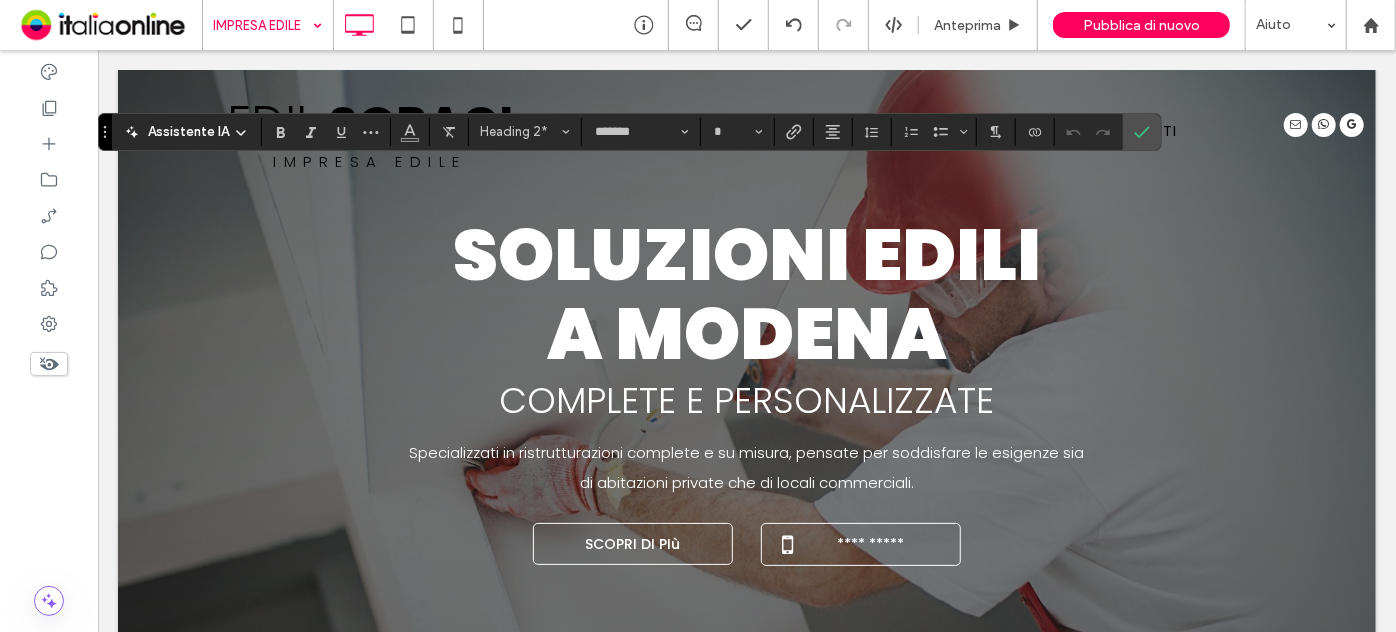 type on "**" 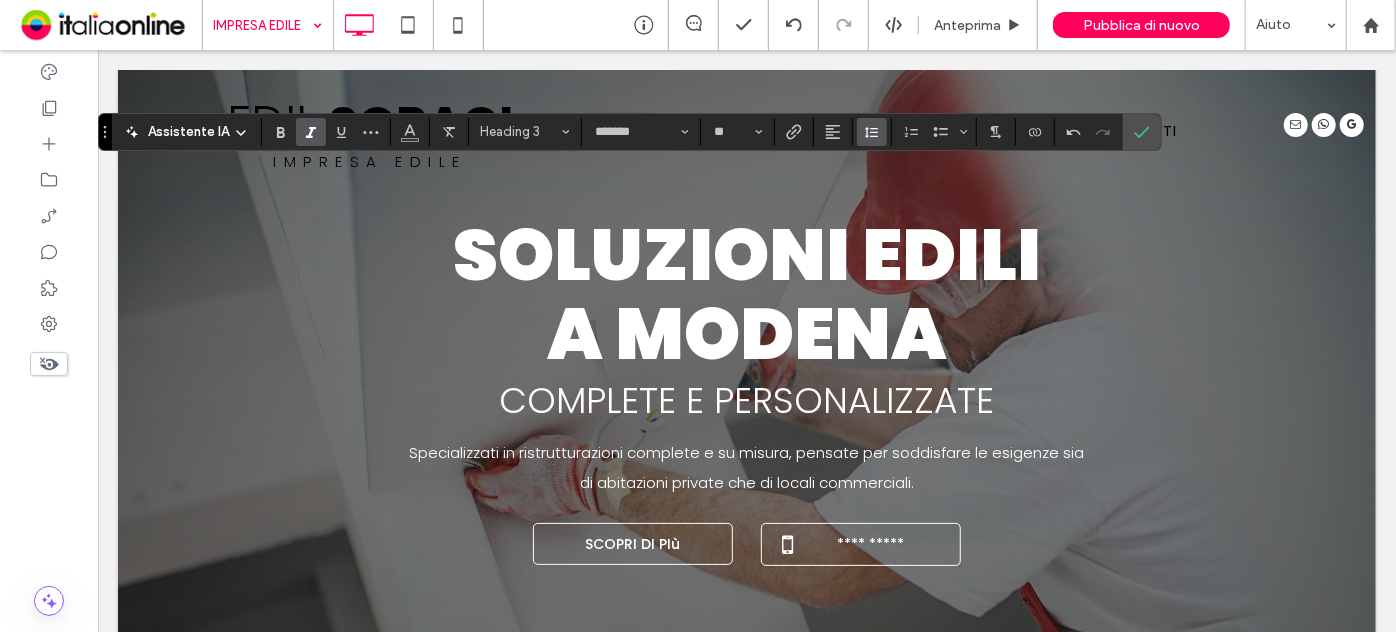 click at bounding box center [872, 132] 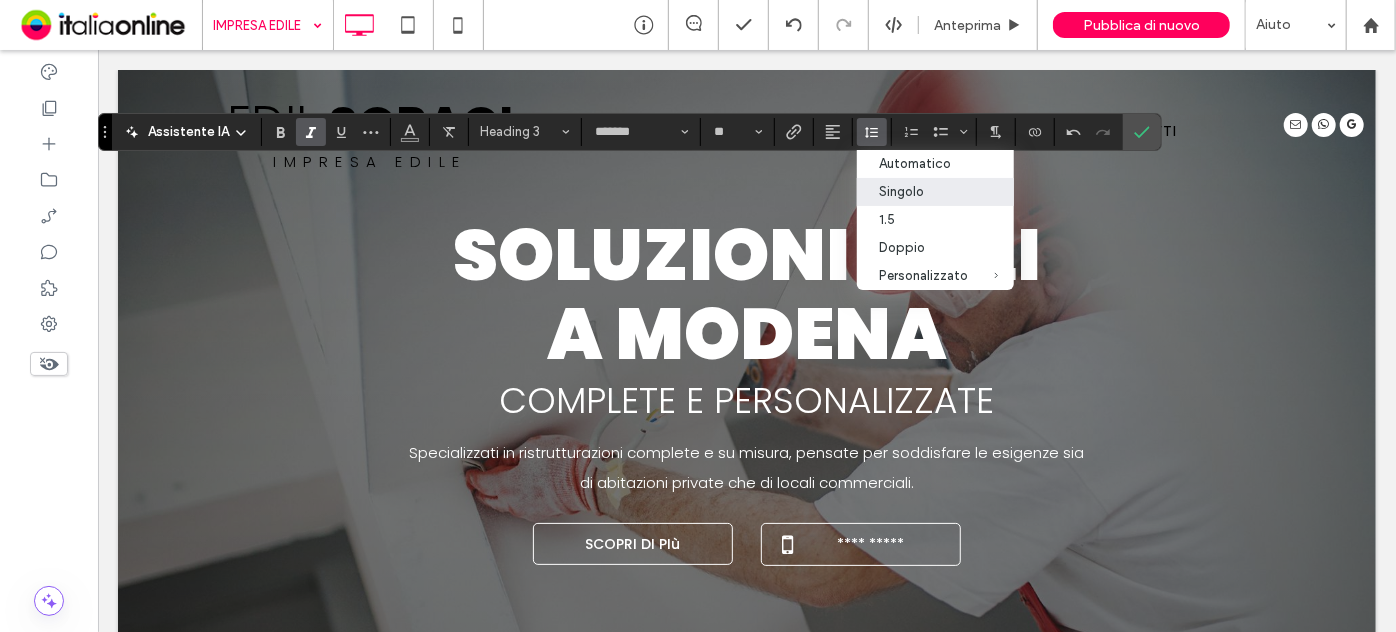 click on "Singolo" at bounding box center (923, 191) 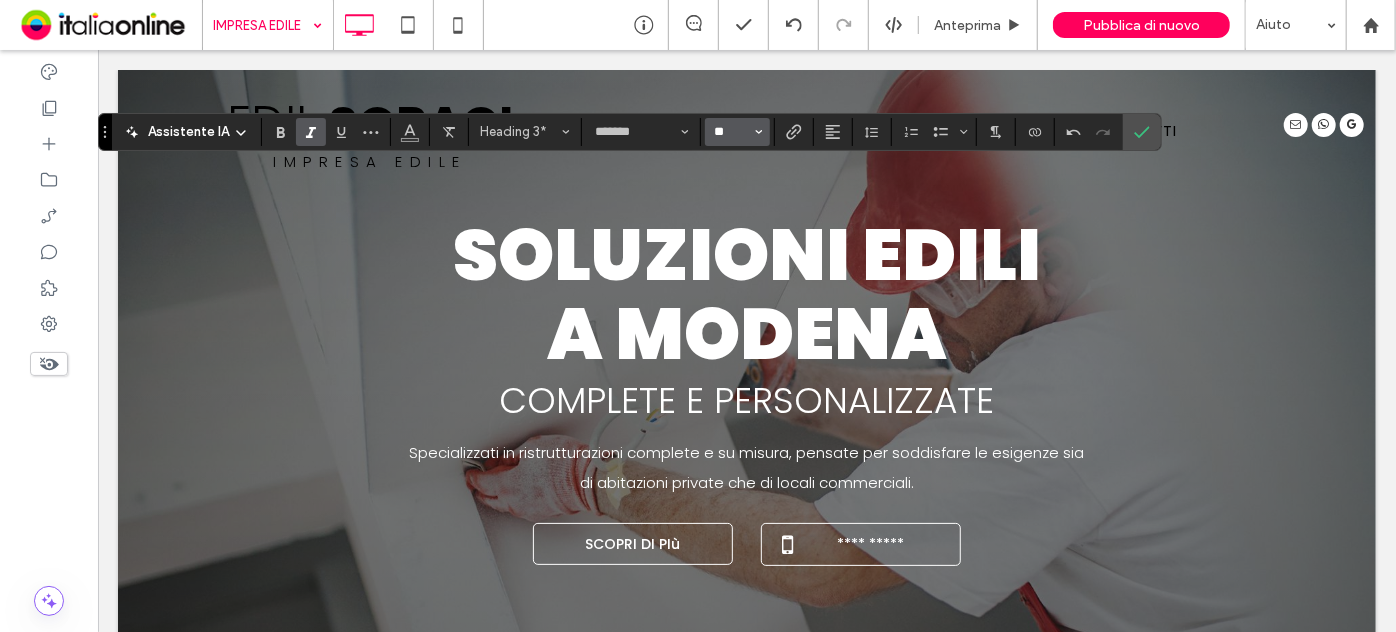 click on "**" at bounding box center (731, 132) 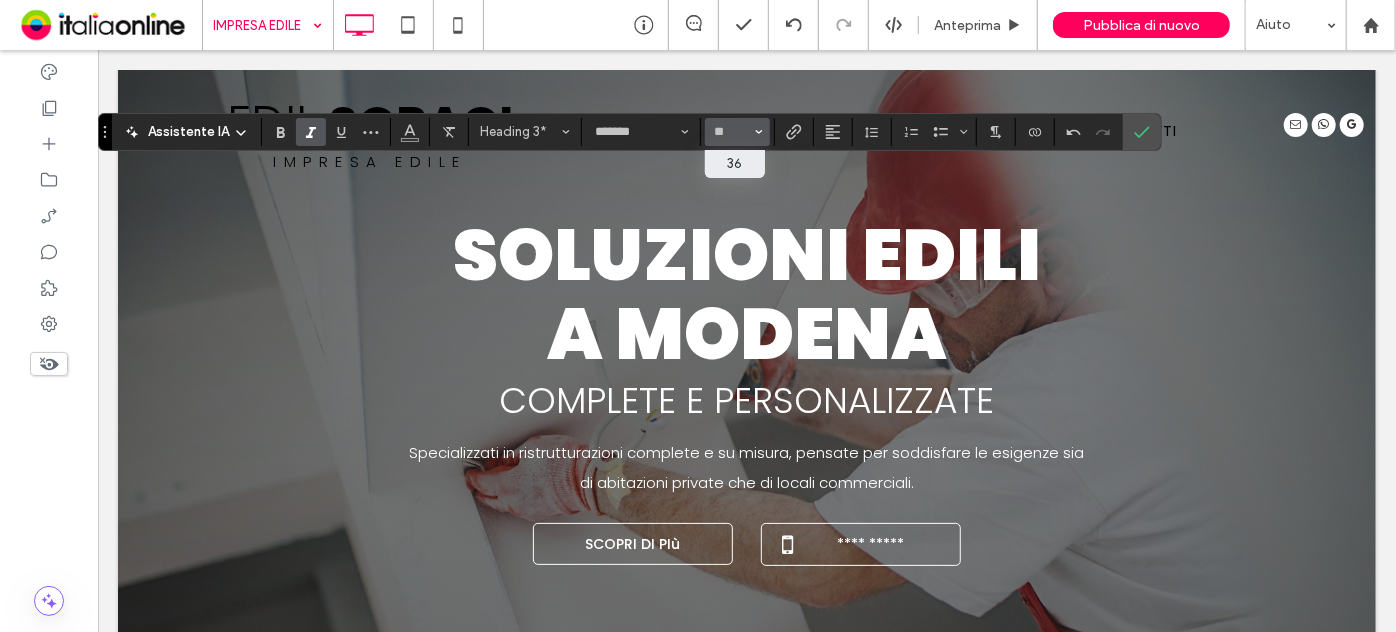 type on "**" 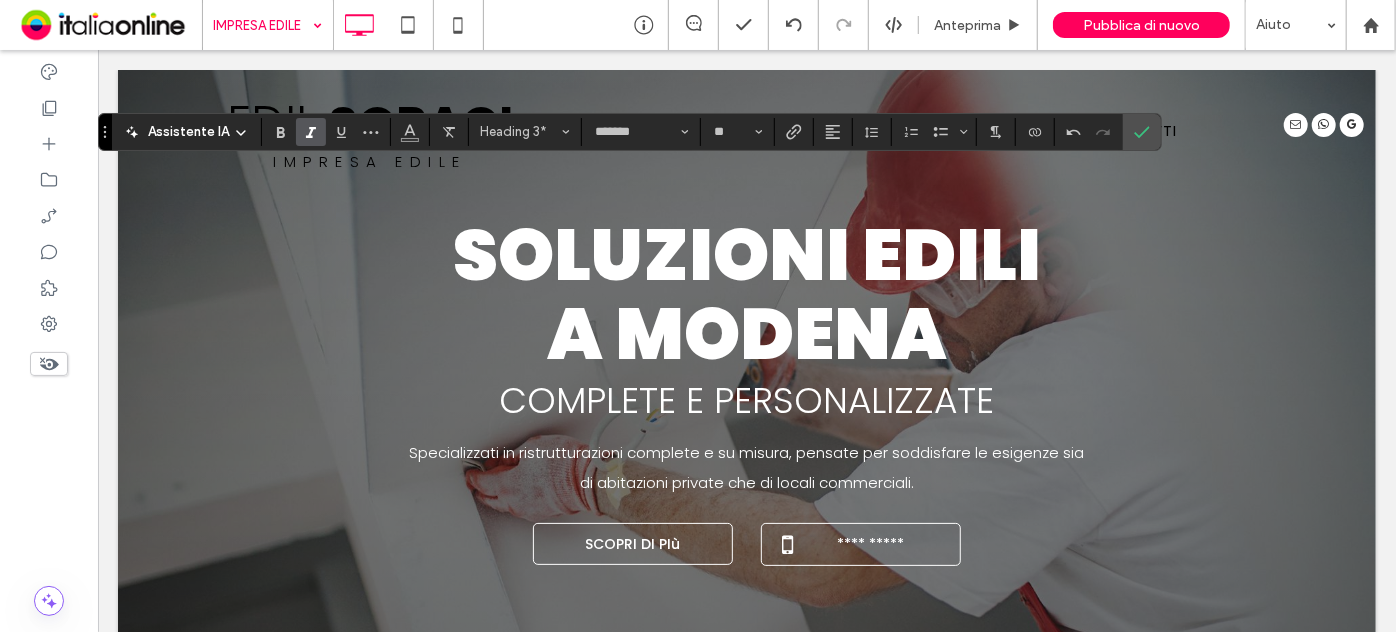 click 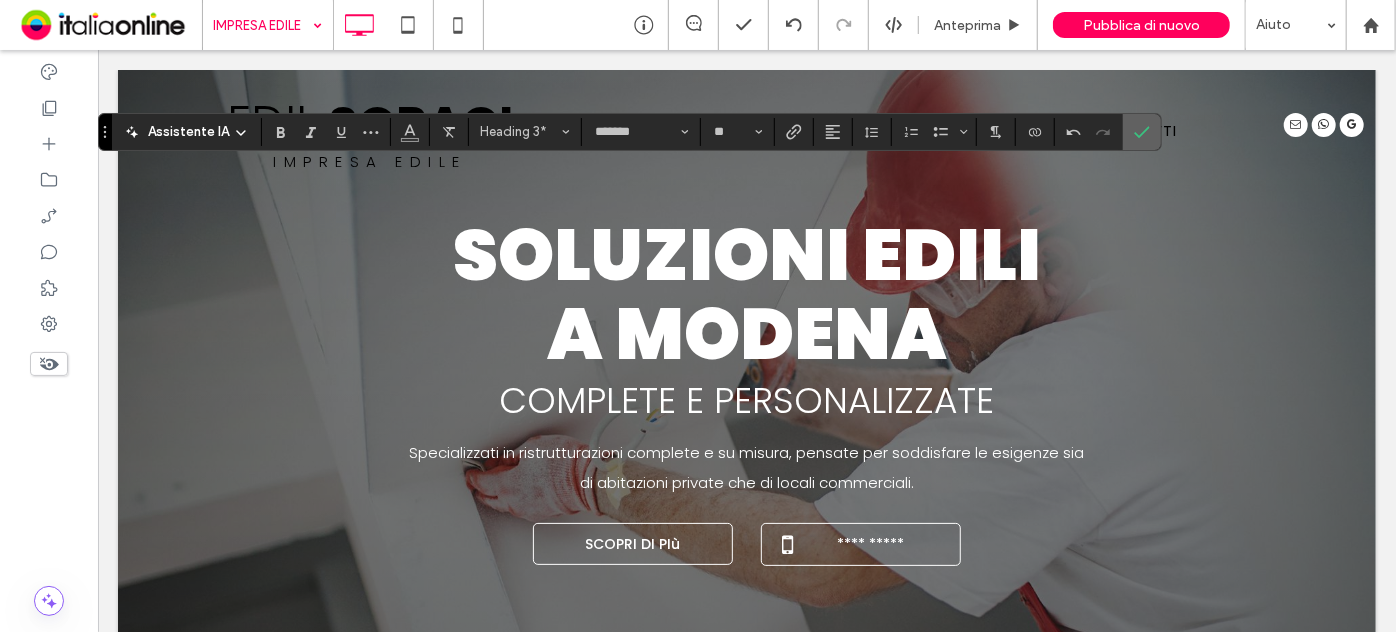 click 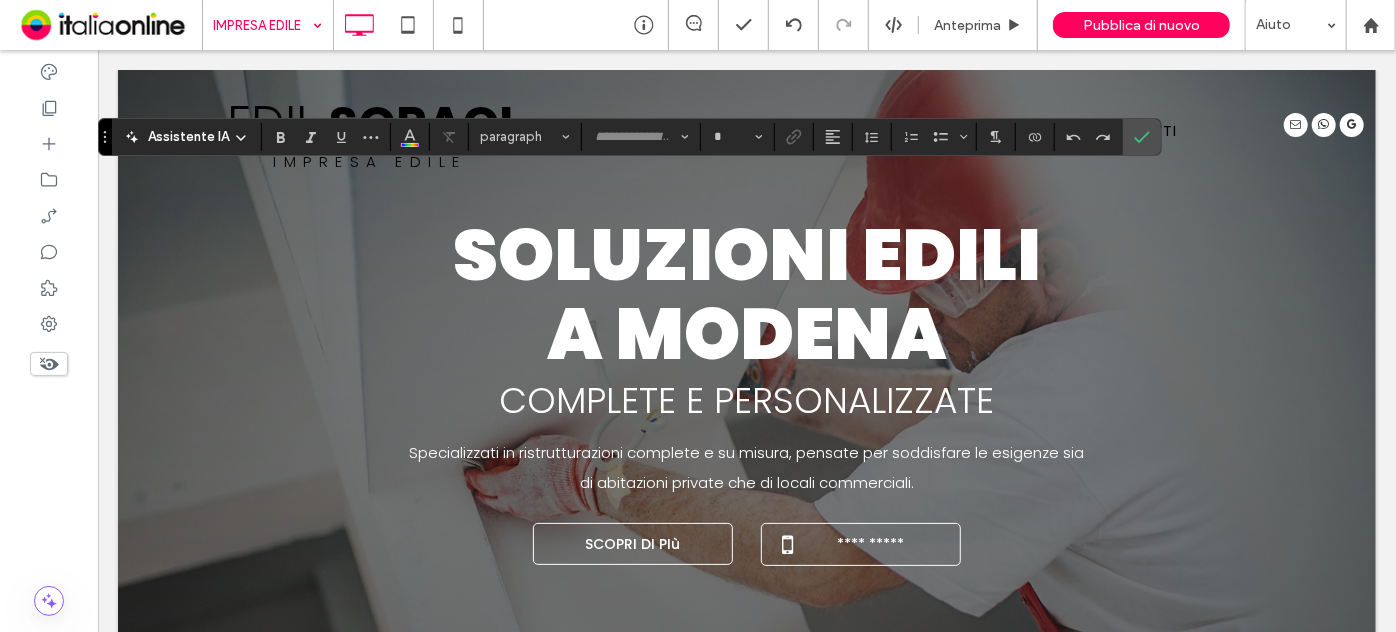 type on "*******" 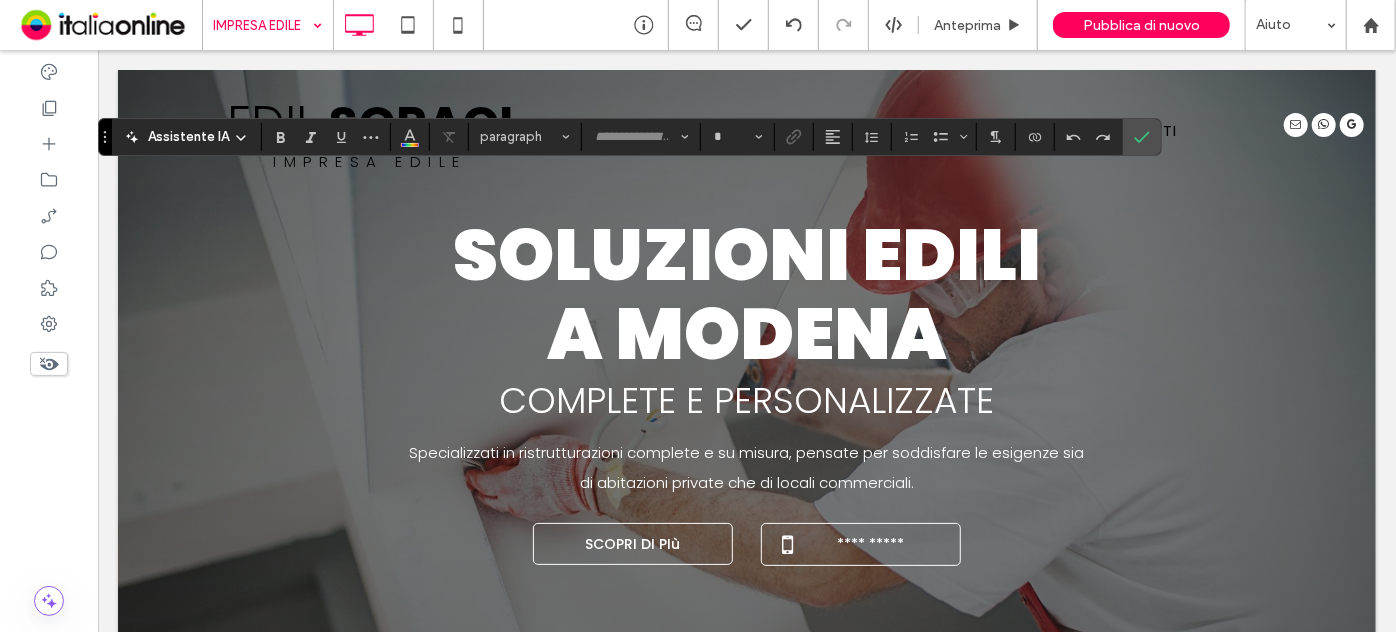 type on "**" 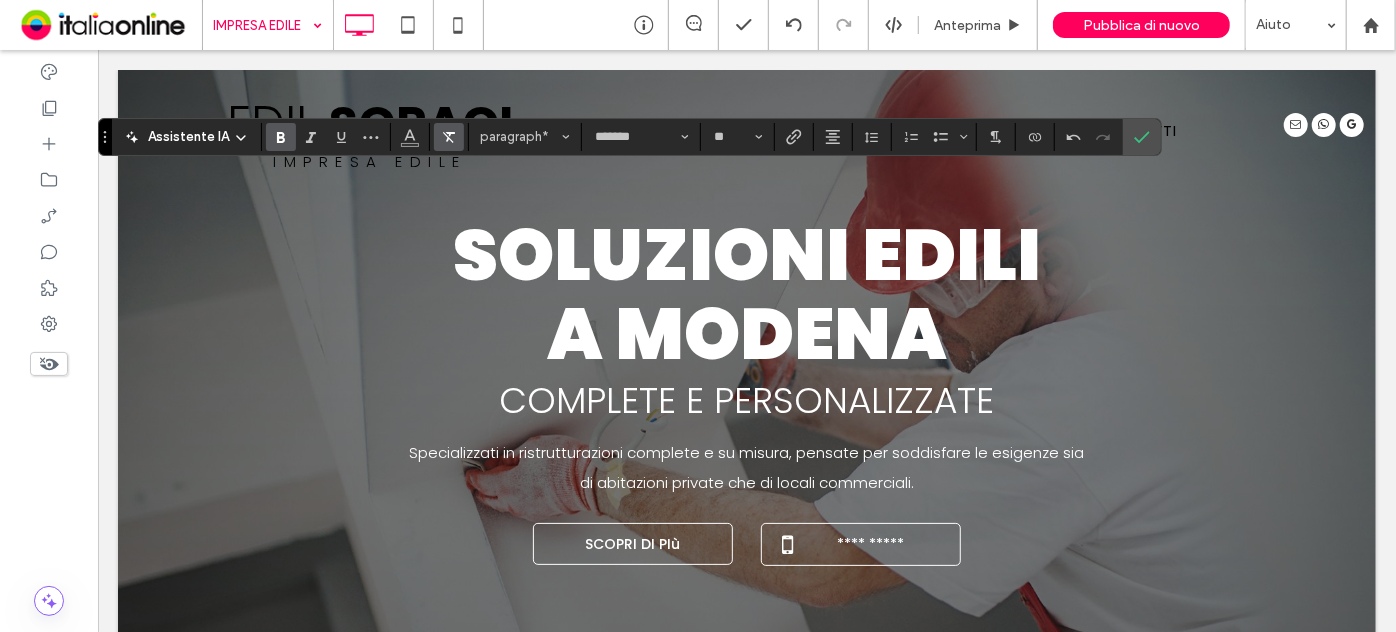 click 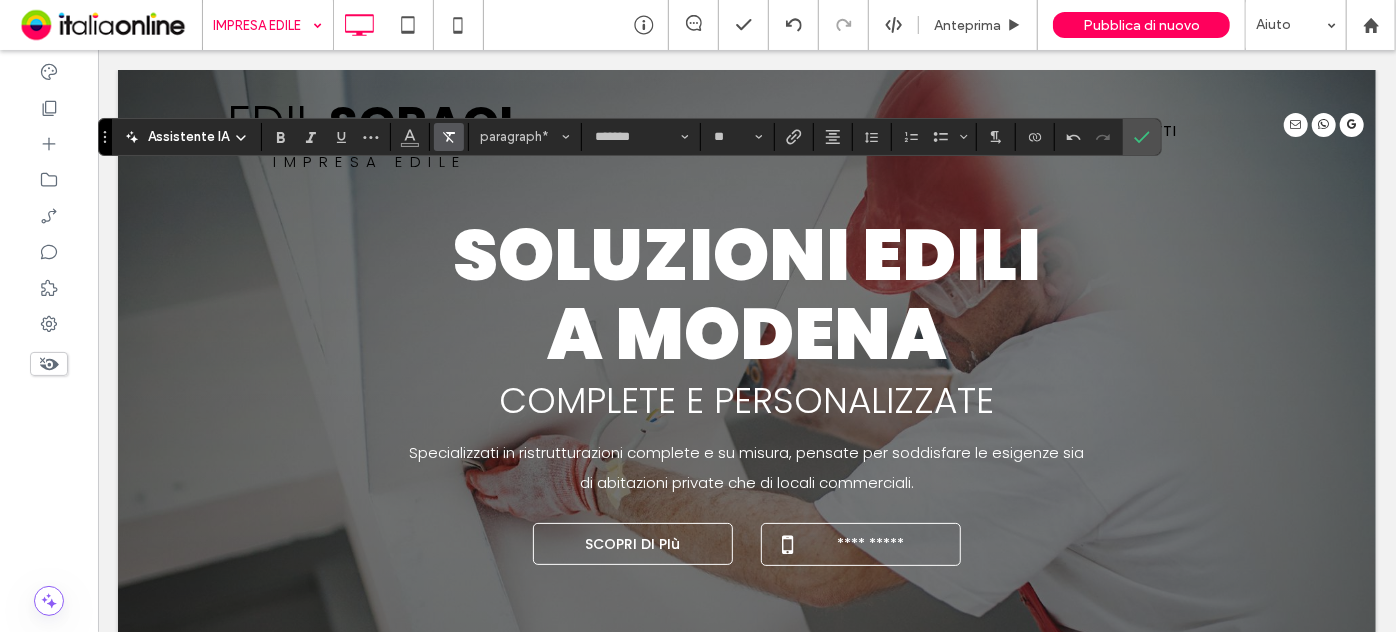 drag, startPoint x: 450, startPoint y: 138, endPoint x: 460, endPoint y: 143, distance: 11.18034 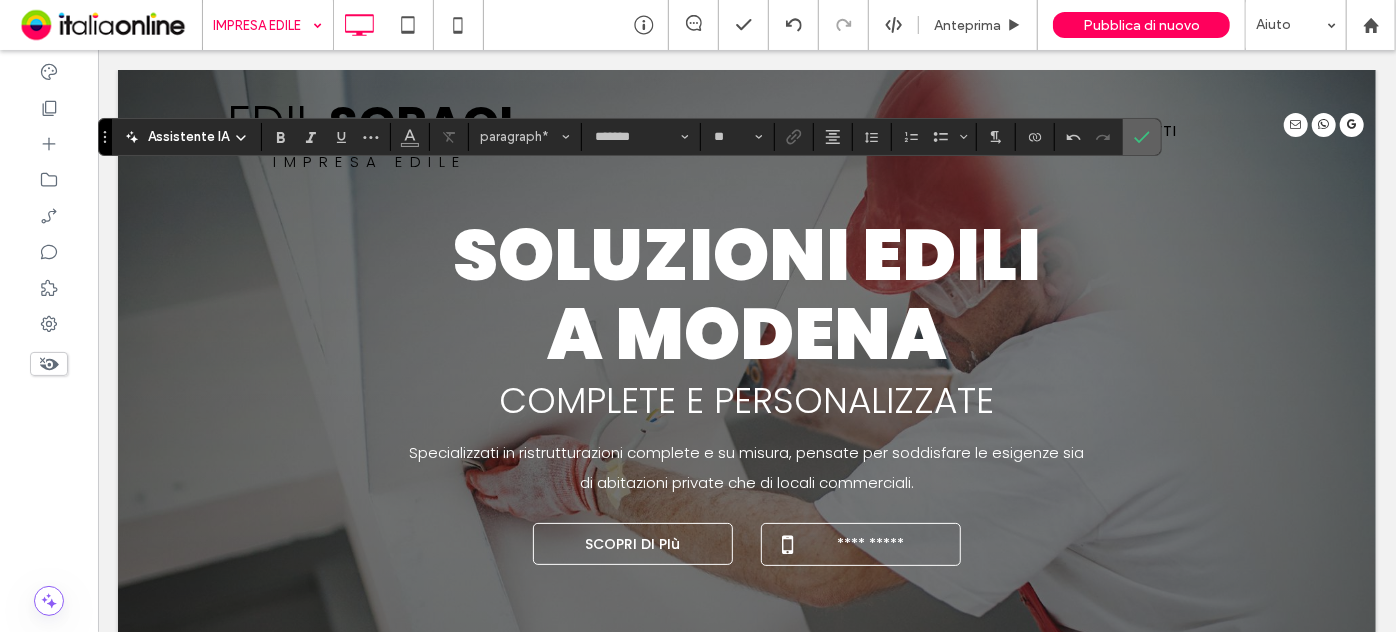 click 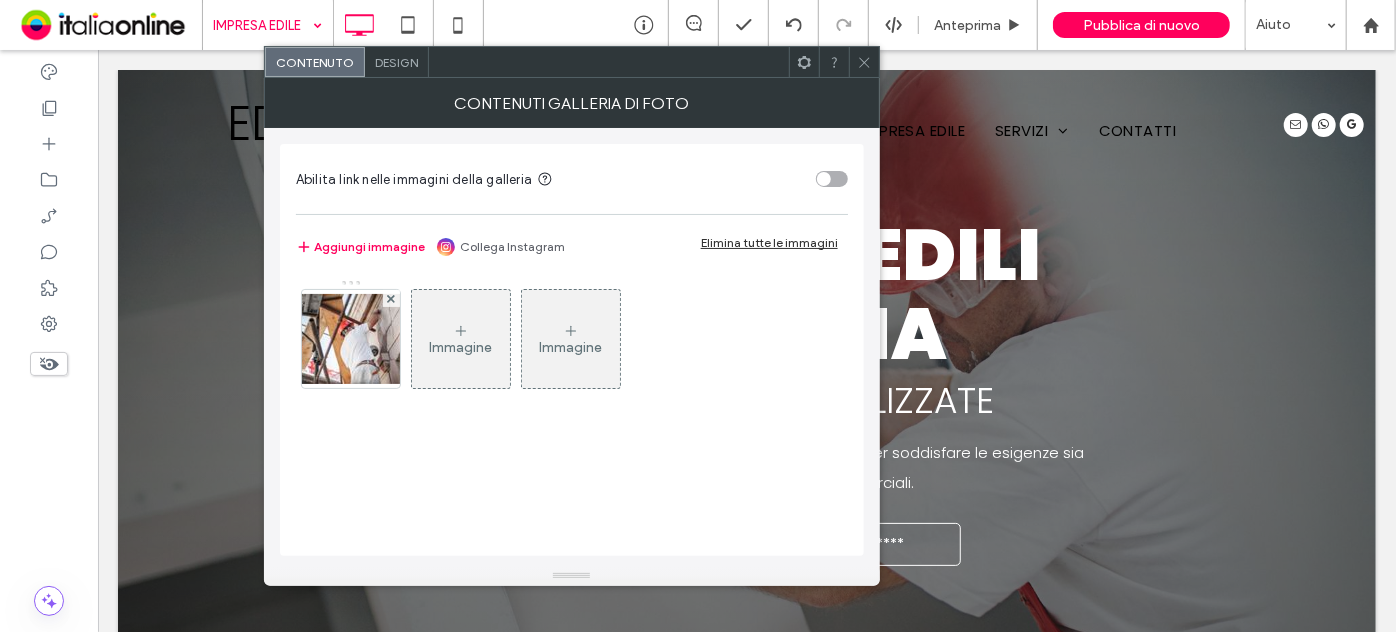 click at bounding box center (351, 339) 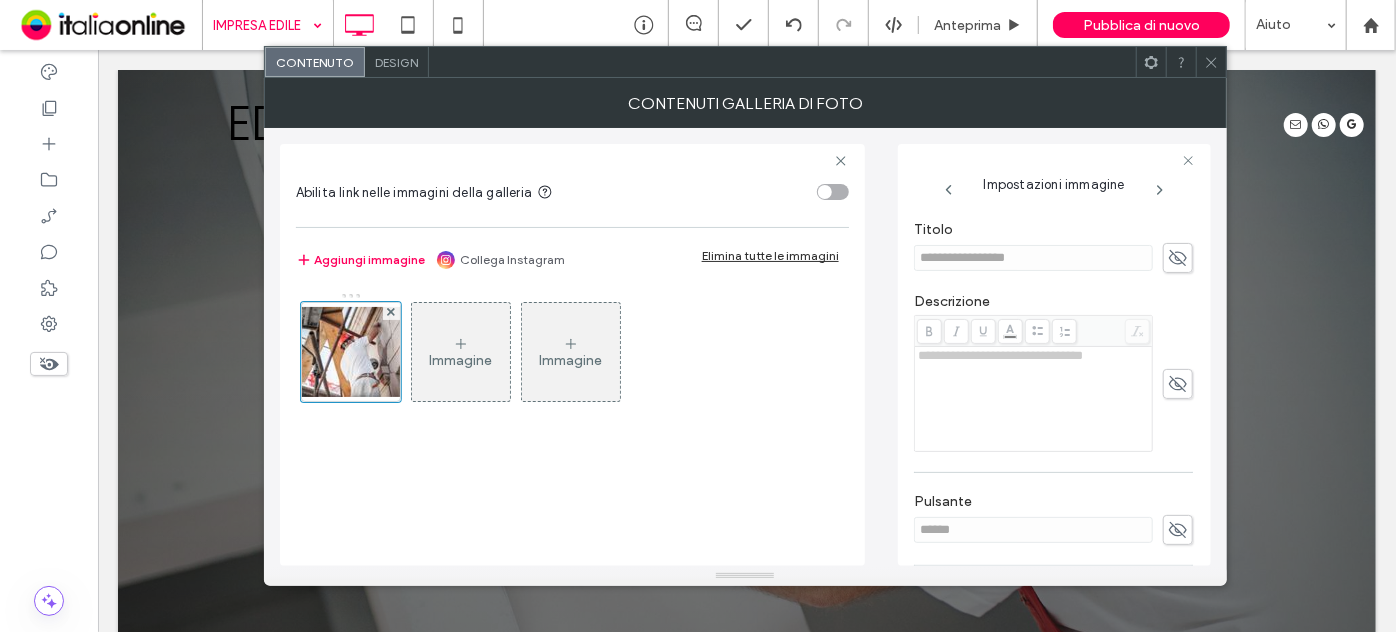 scroll, scrollTop: 517, scrollLeft: 0, axis: vertical 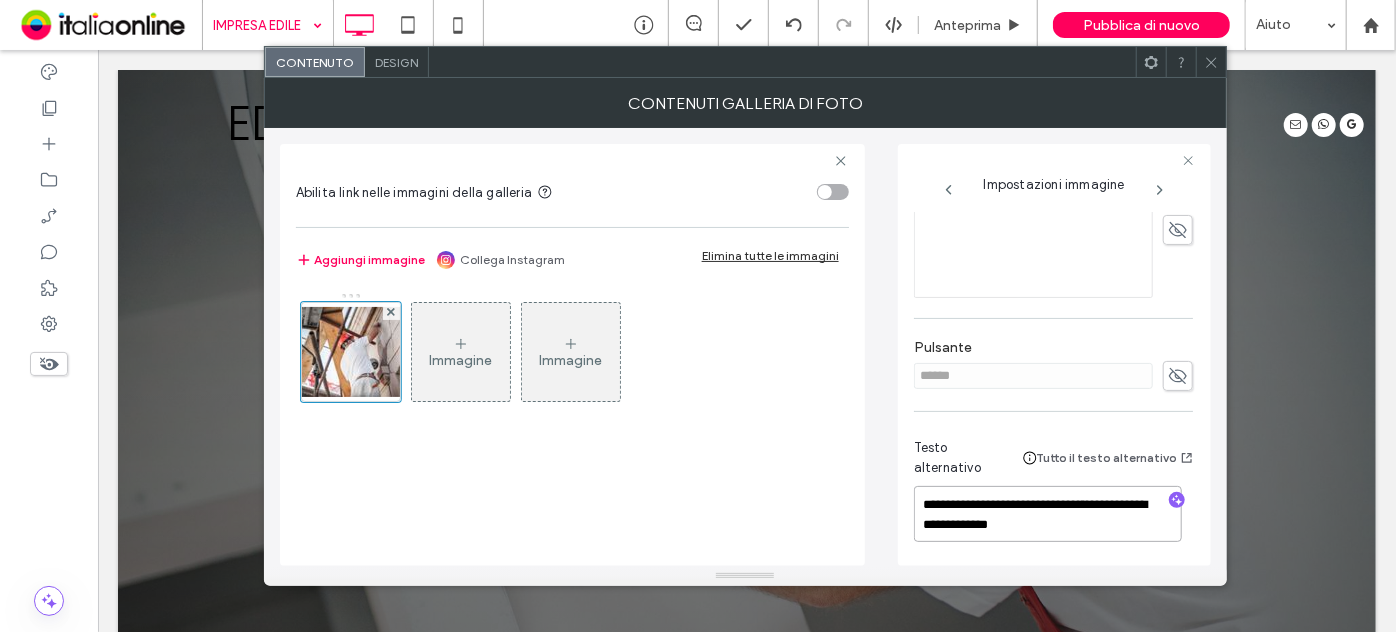 click on "**********" at bounding box center [1048, 514] 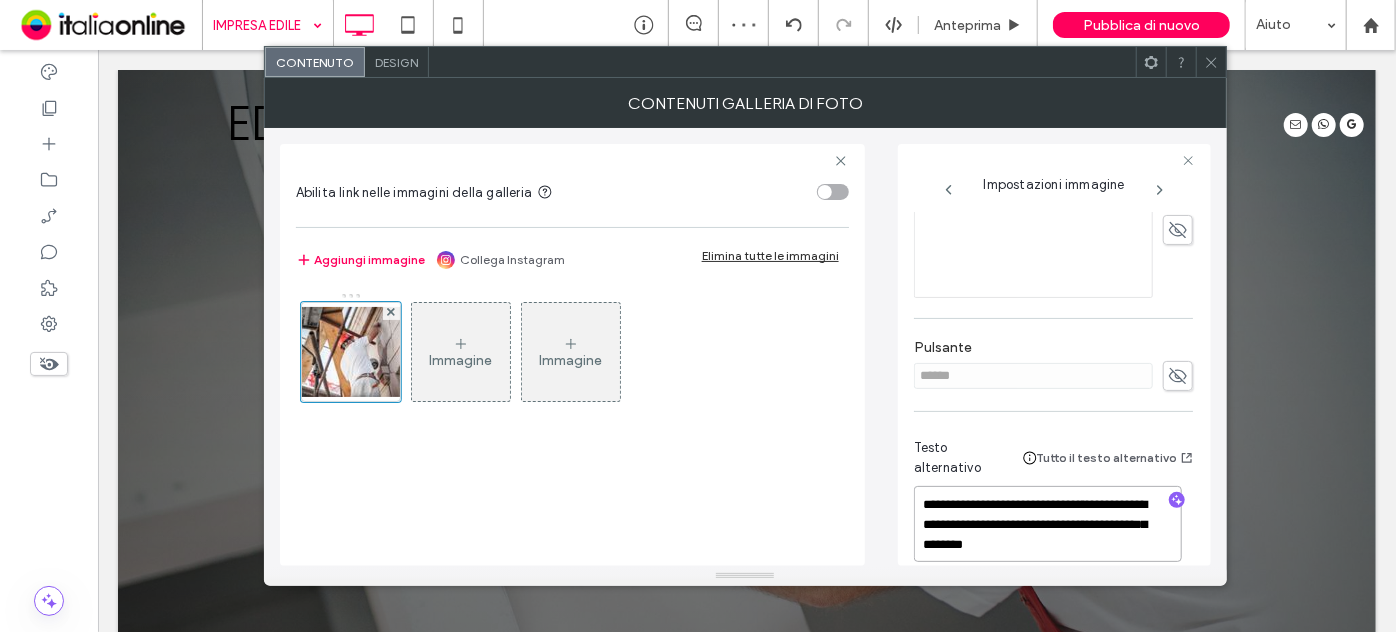 scroll, scrollTop: 537, scrollLeft: 0, axis: vertical 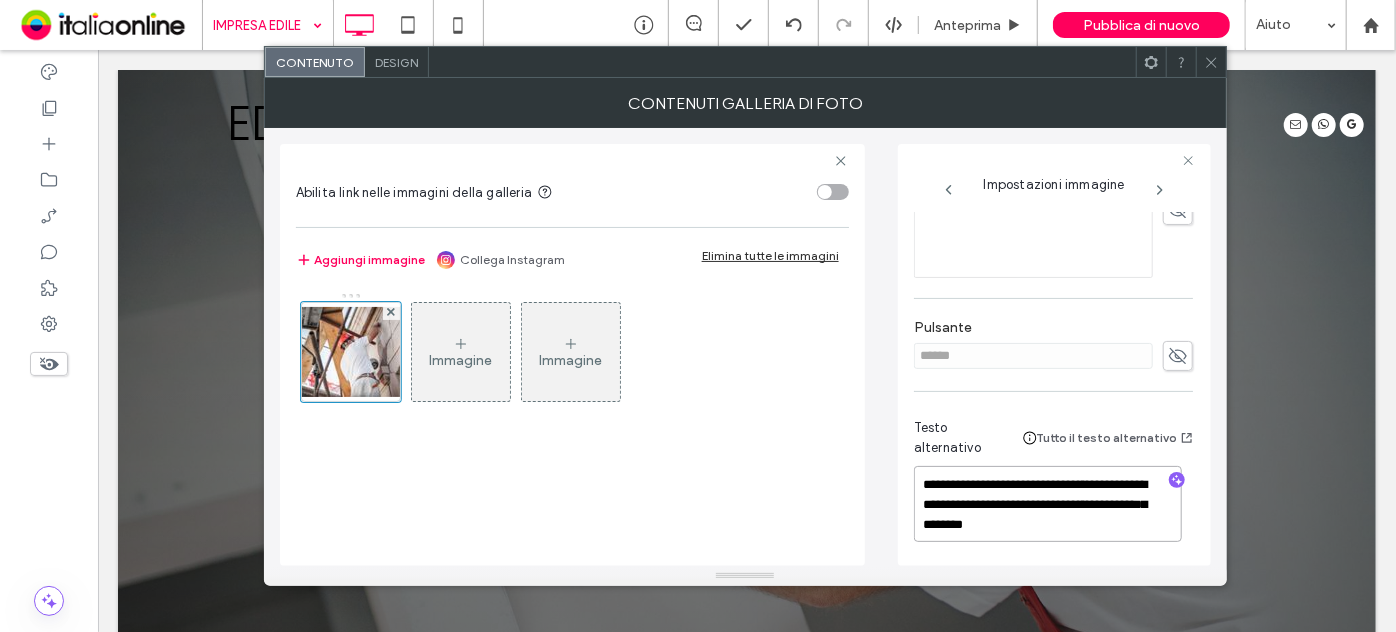 type on "**********" 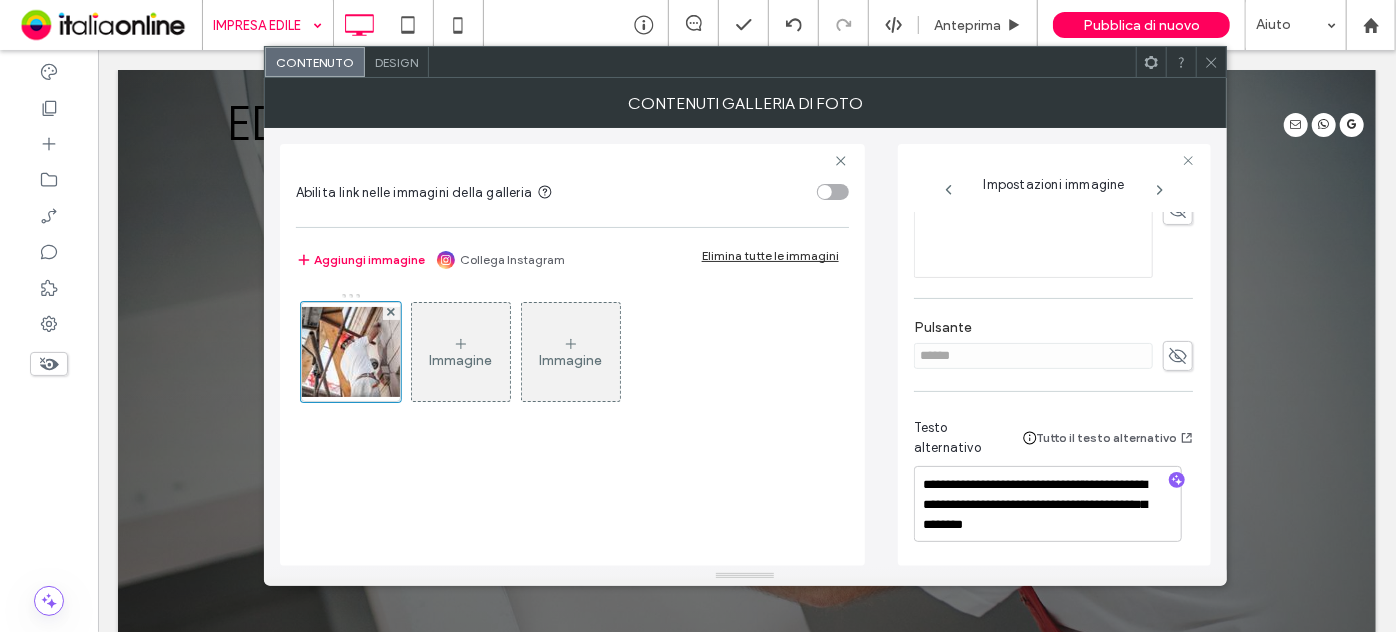 click at bounding box center [1211, 62] 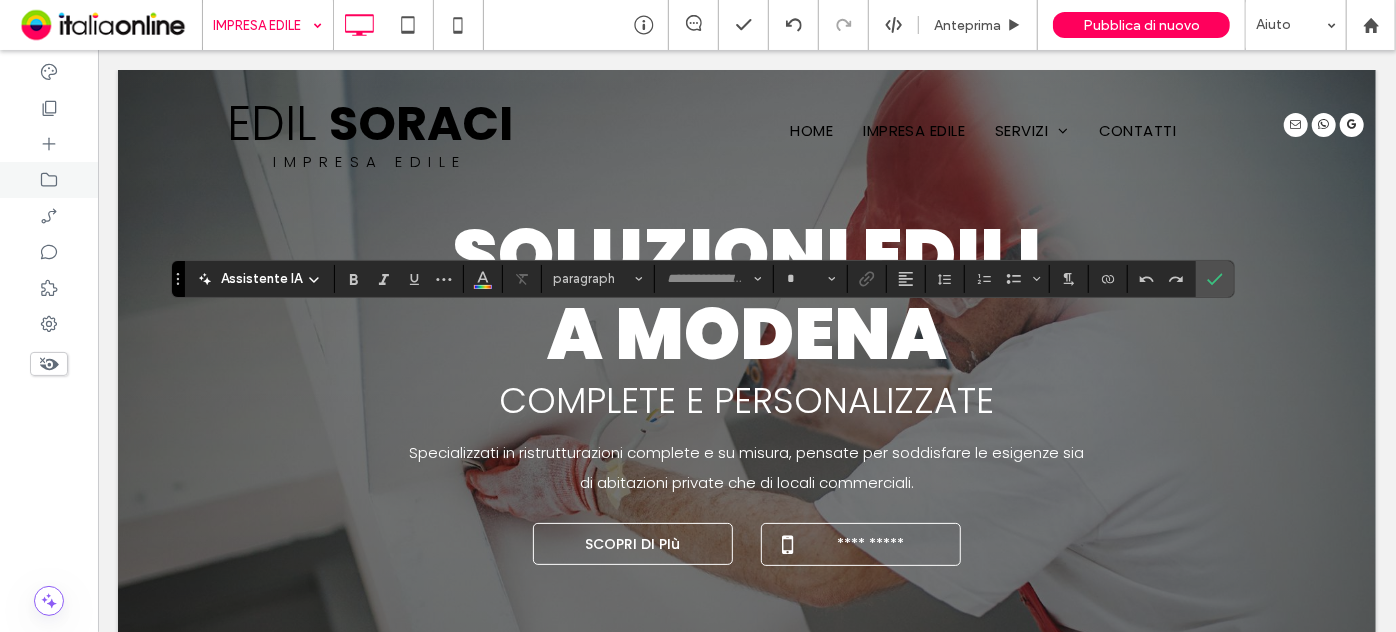 type on "*******" 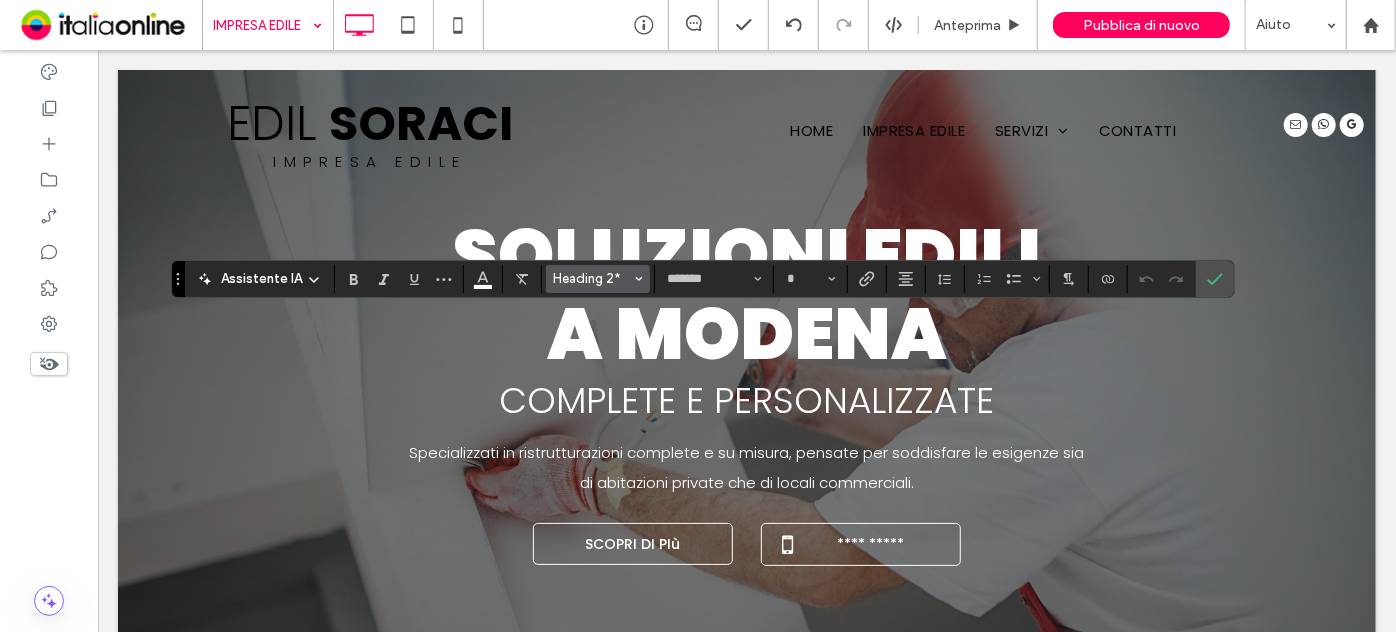 click on "Heading 2*" at bounding box center [592, 278] 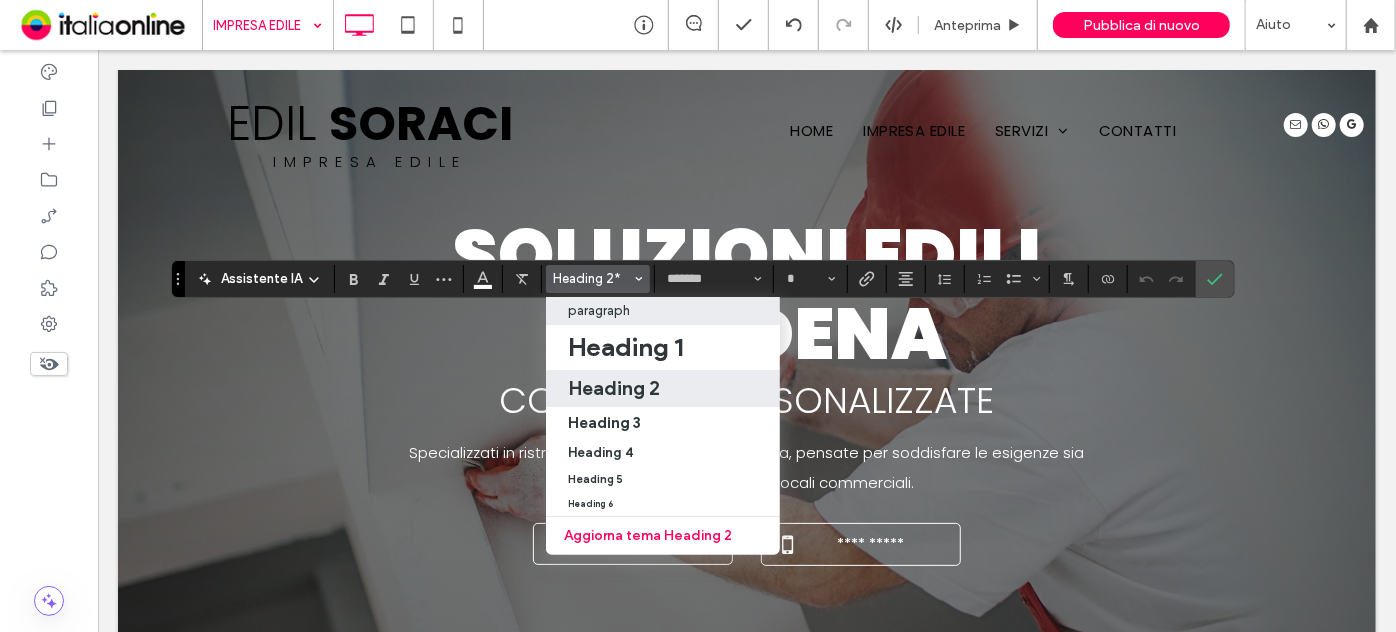 click on "paragraph" at bounding box center (663, 310) 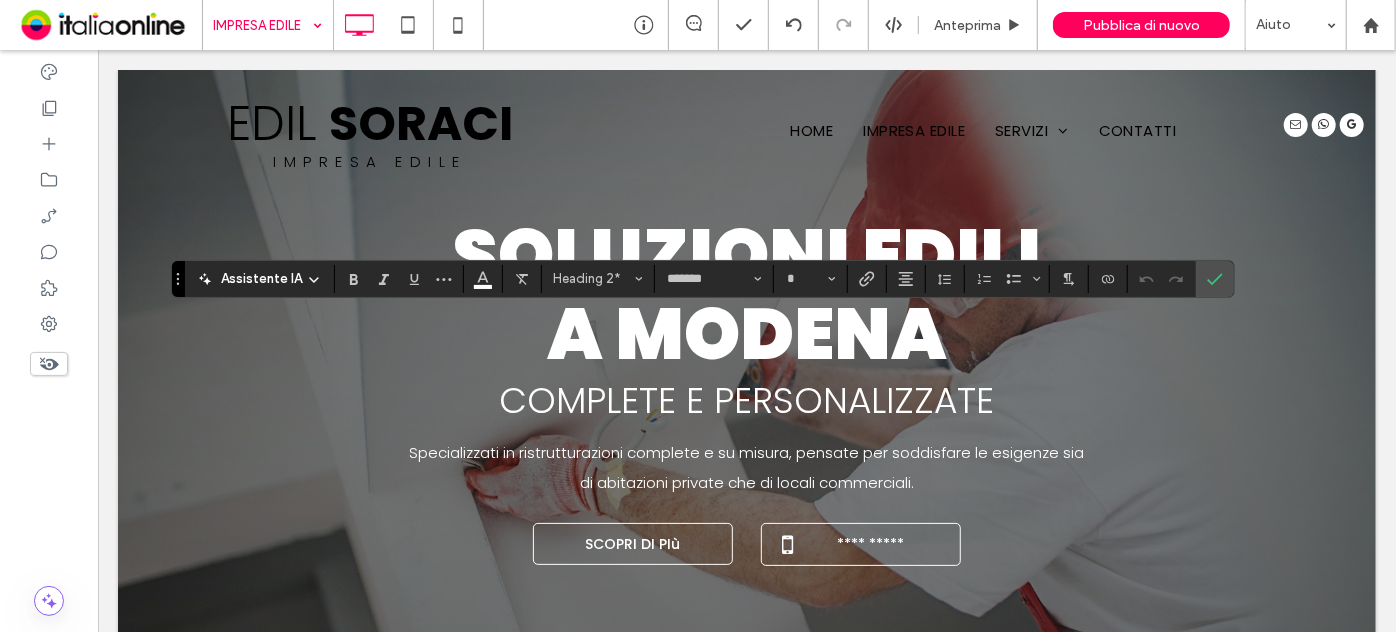 type on "**" 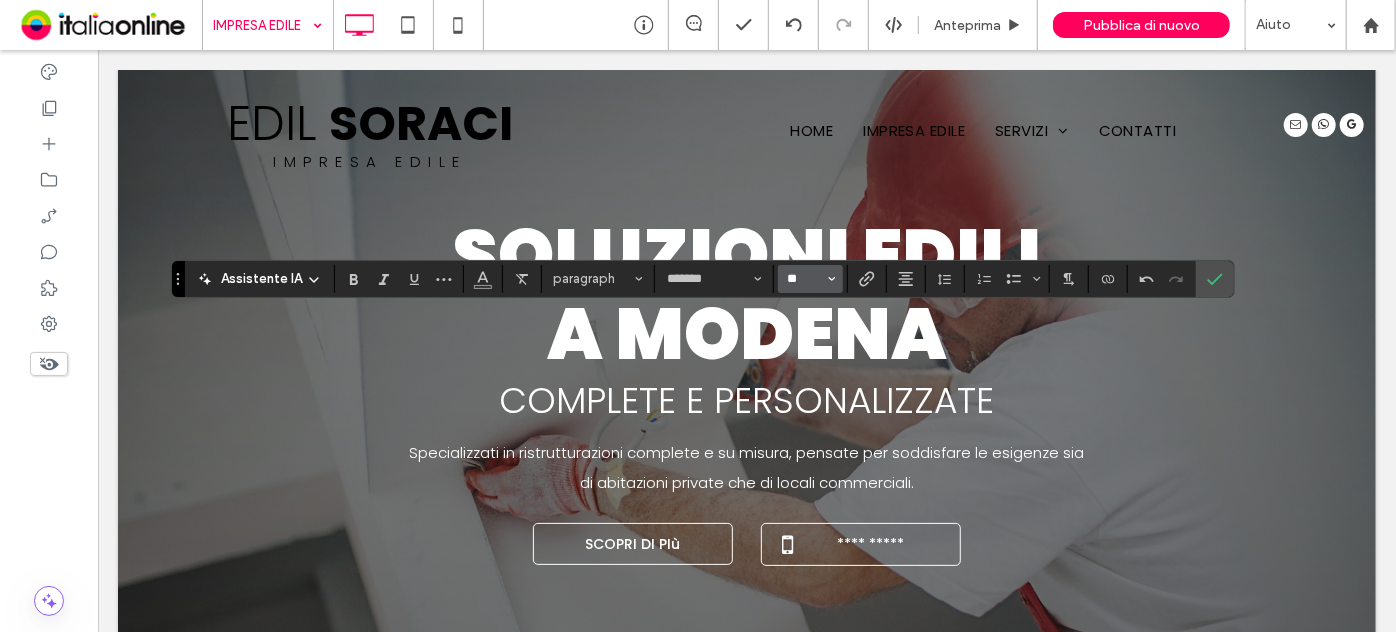 click on "**" at bounding box center [804, 279] 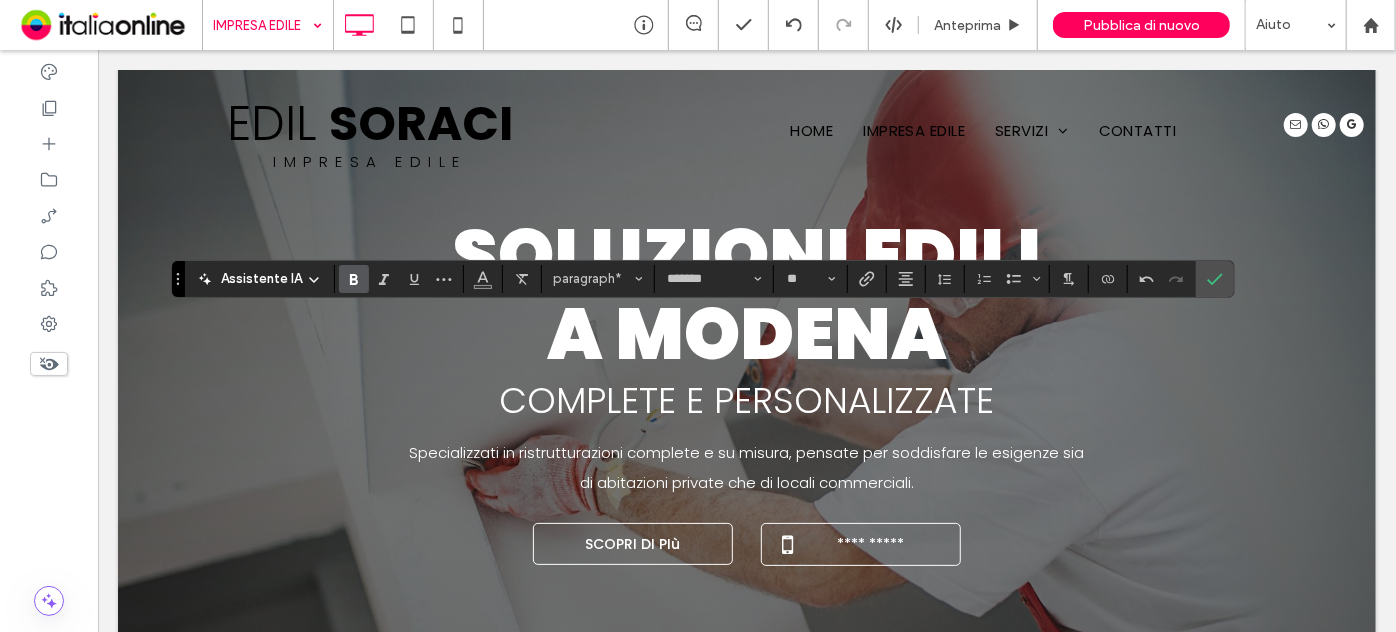 click at bounding box center [354, 279] 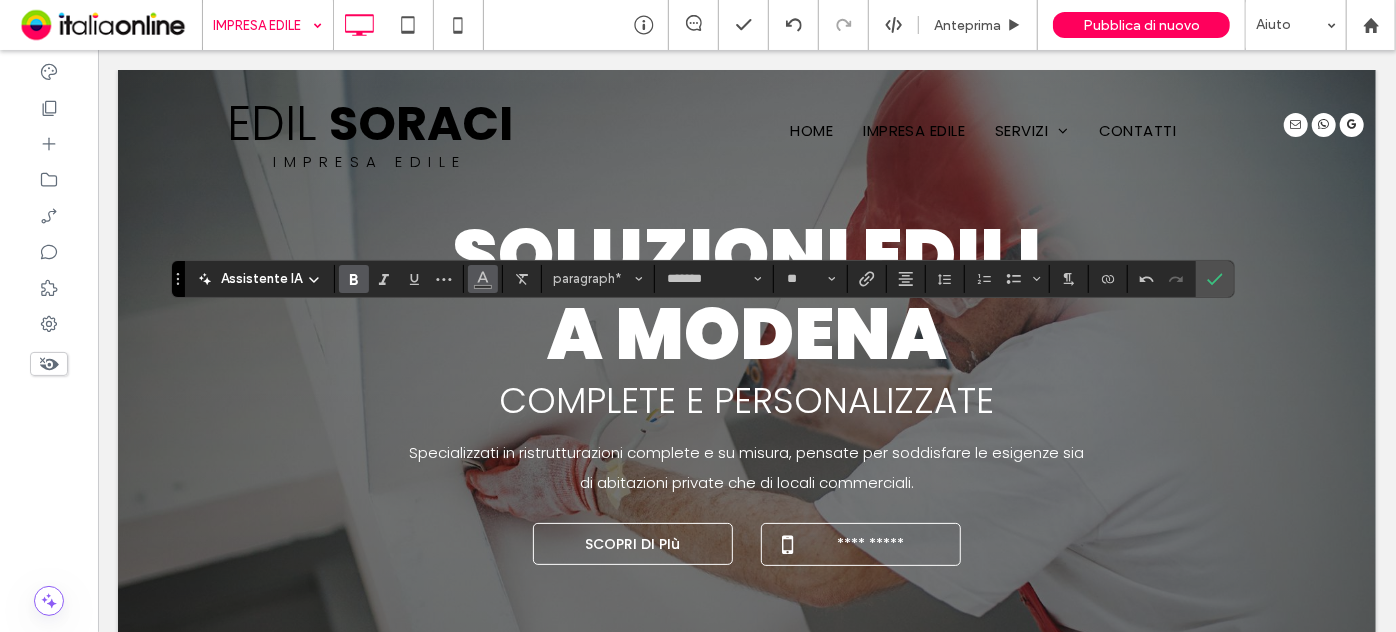 click 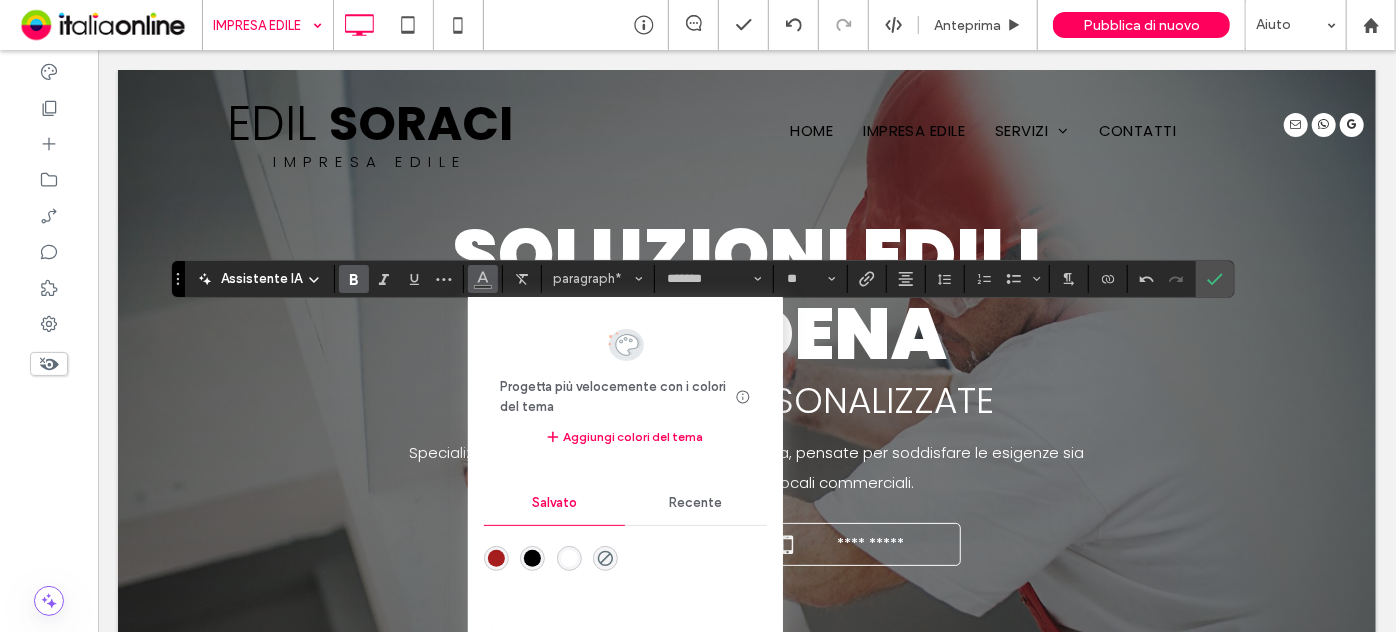 click at bounding box center [569, 558] 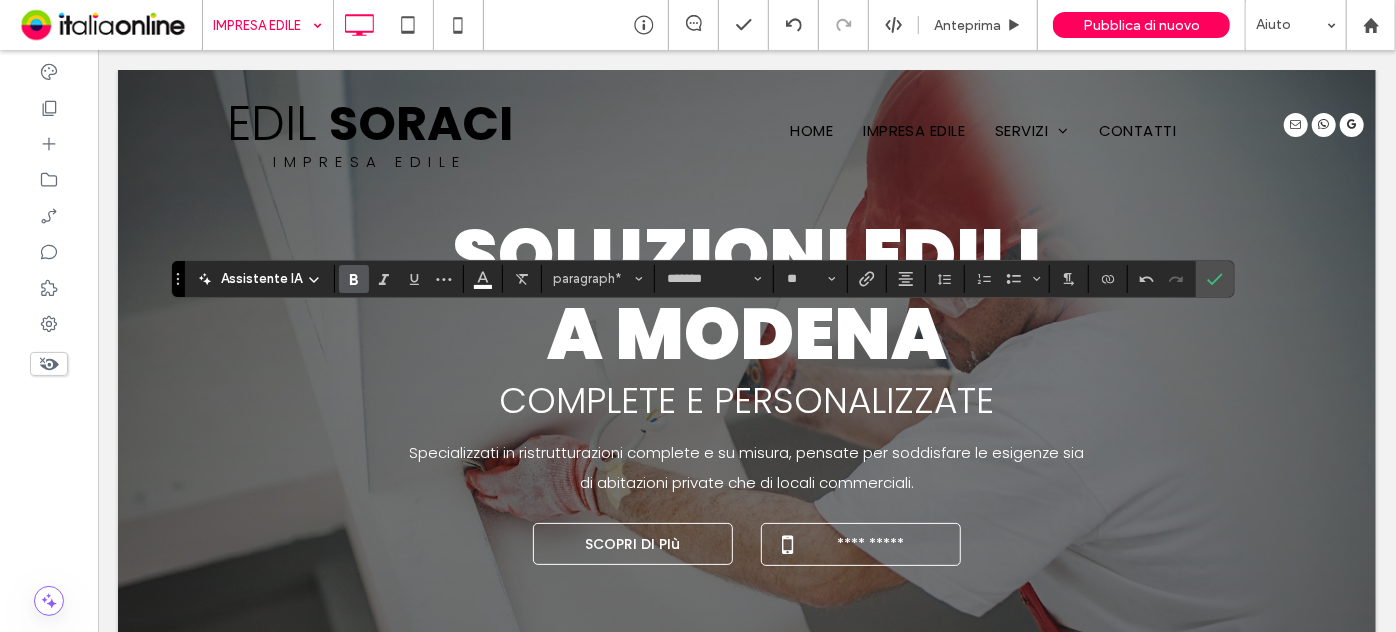 type on "**" 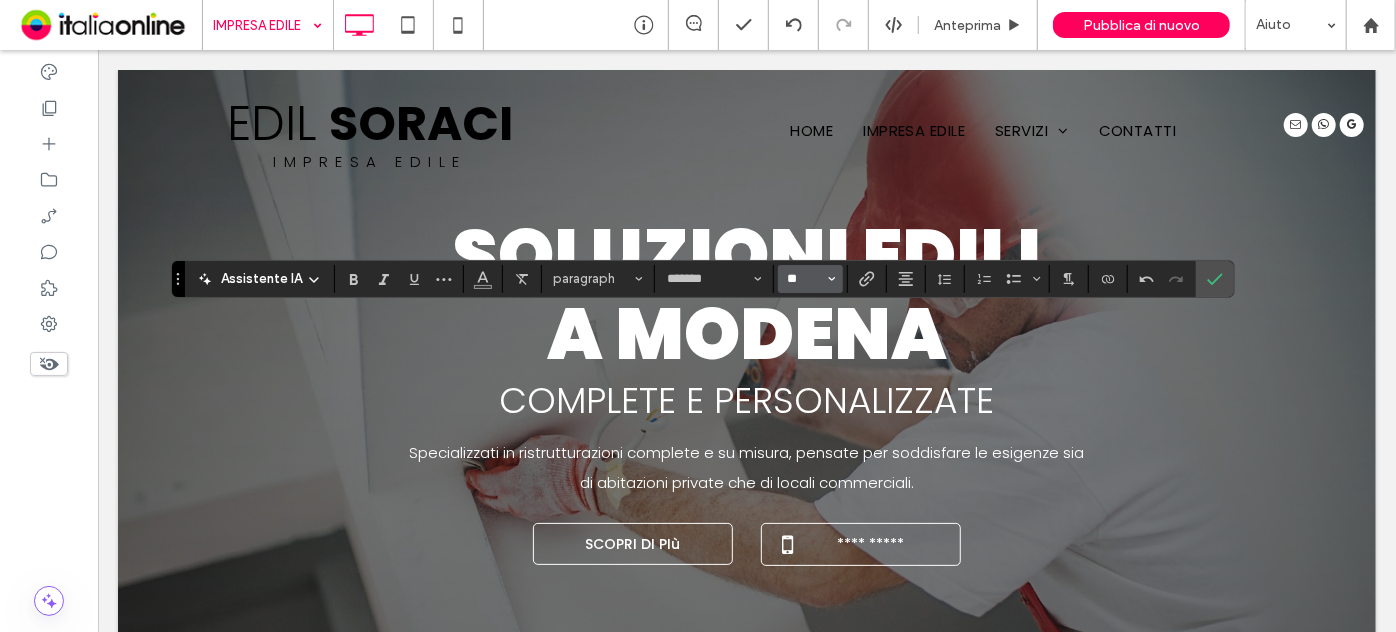 click on "**" at bounding box center (804, 279) 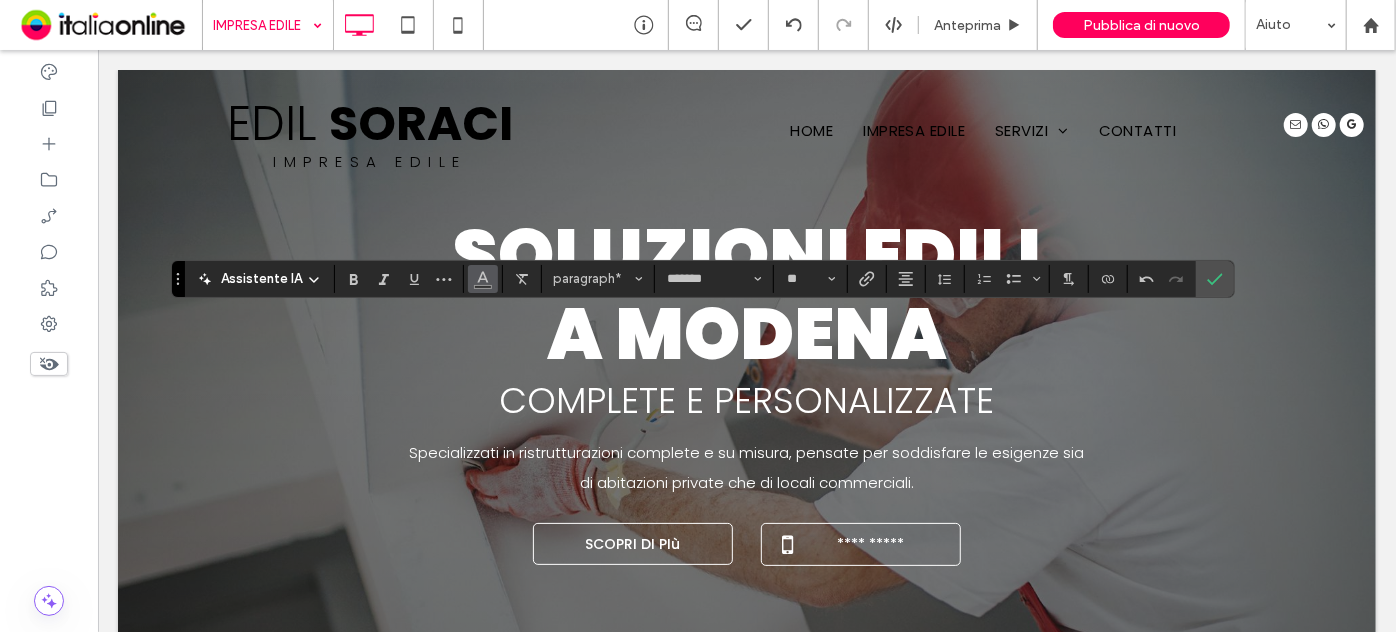 click at bounding box center [483, 279] 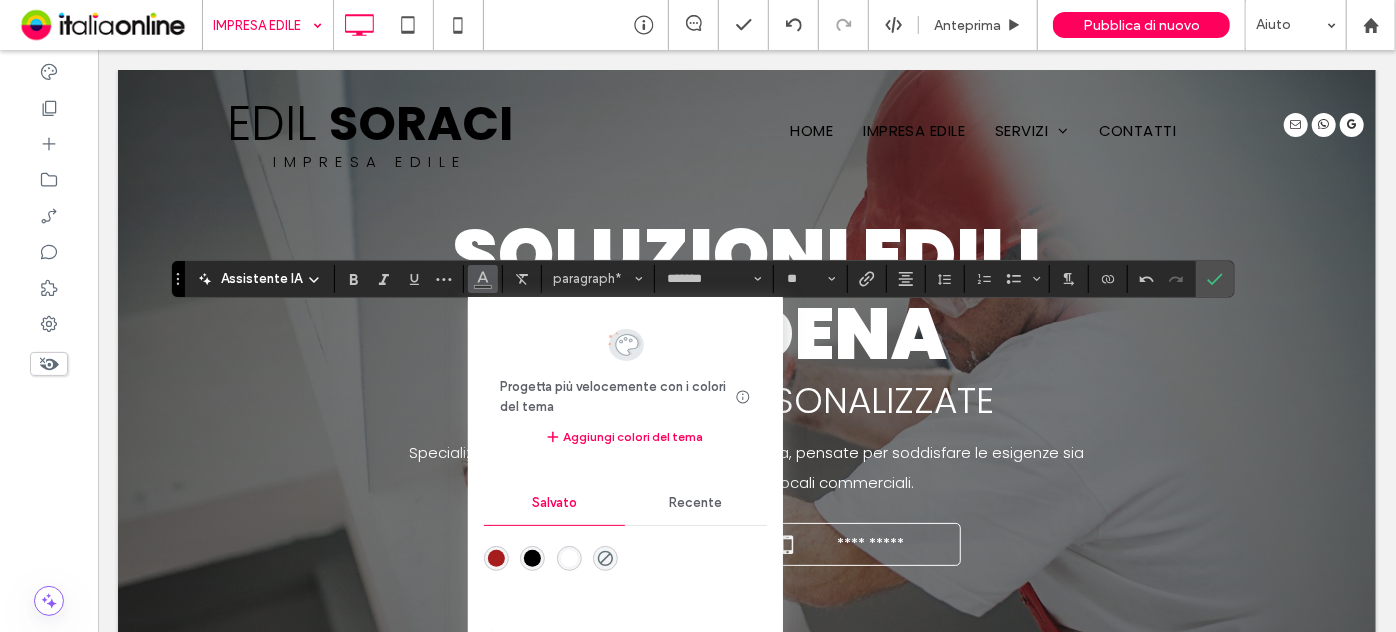click at bounding box center [569, 558] 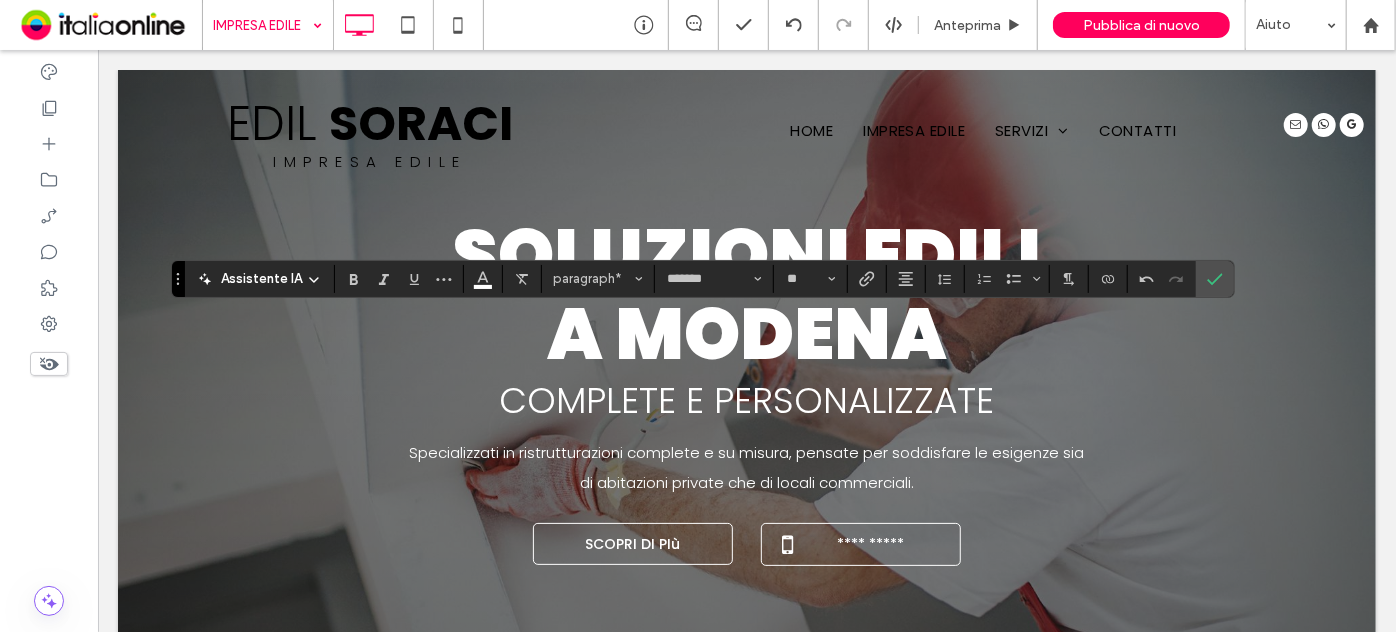 type on "**" 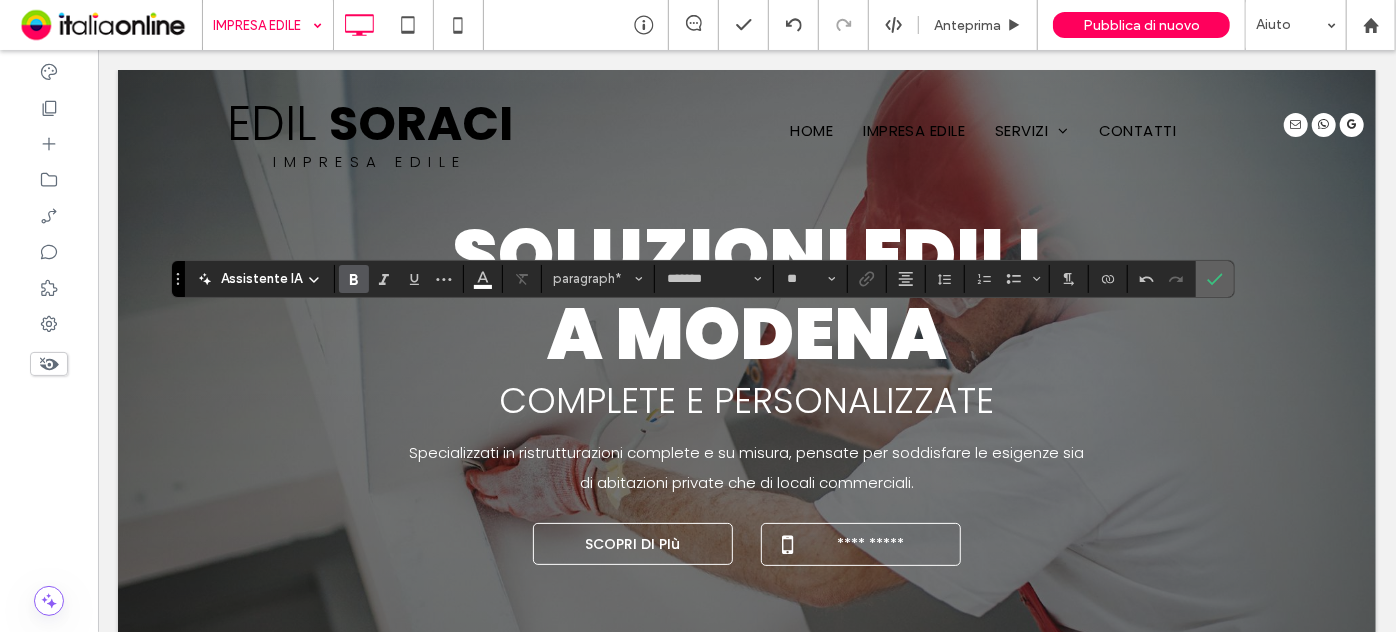 click at bounding box center (1215, 279) 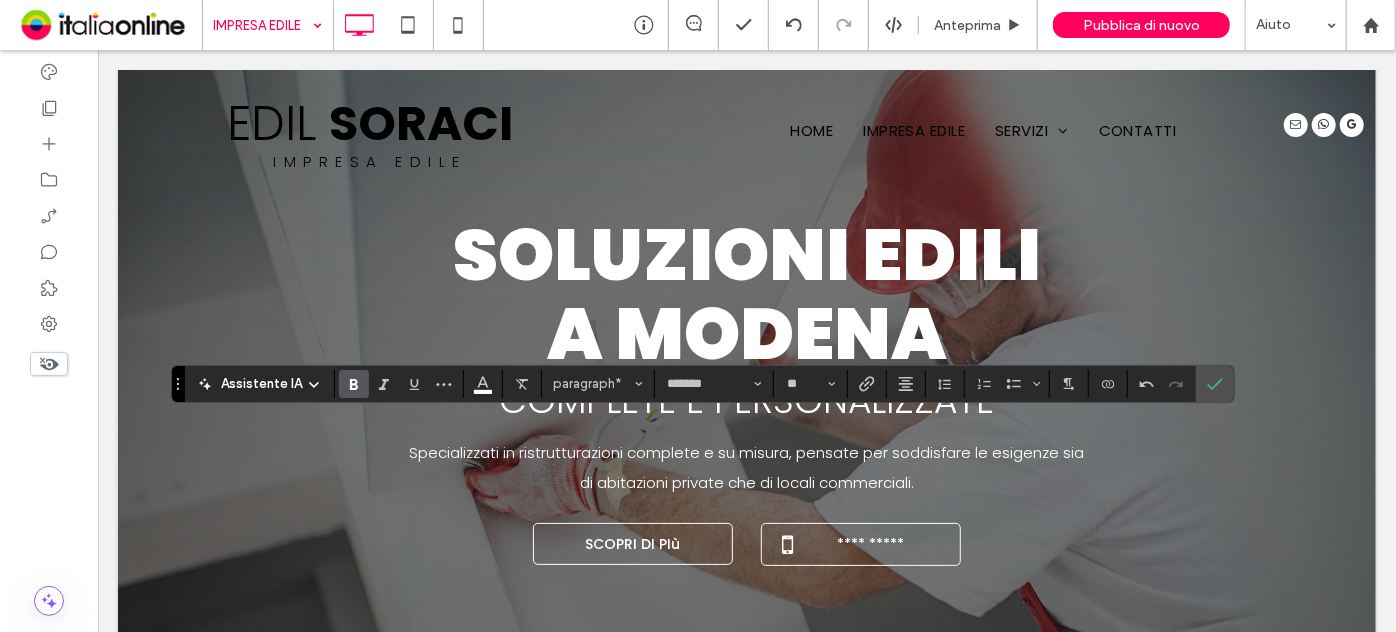 click 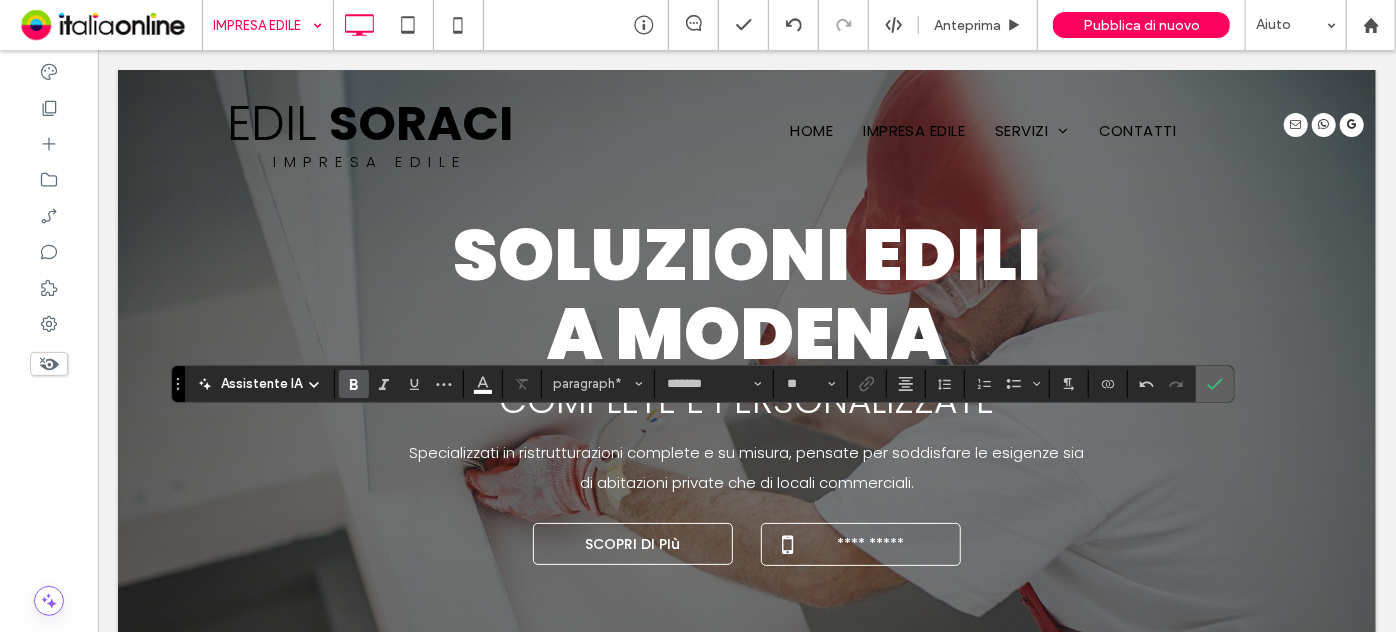 click 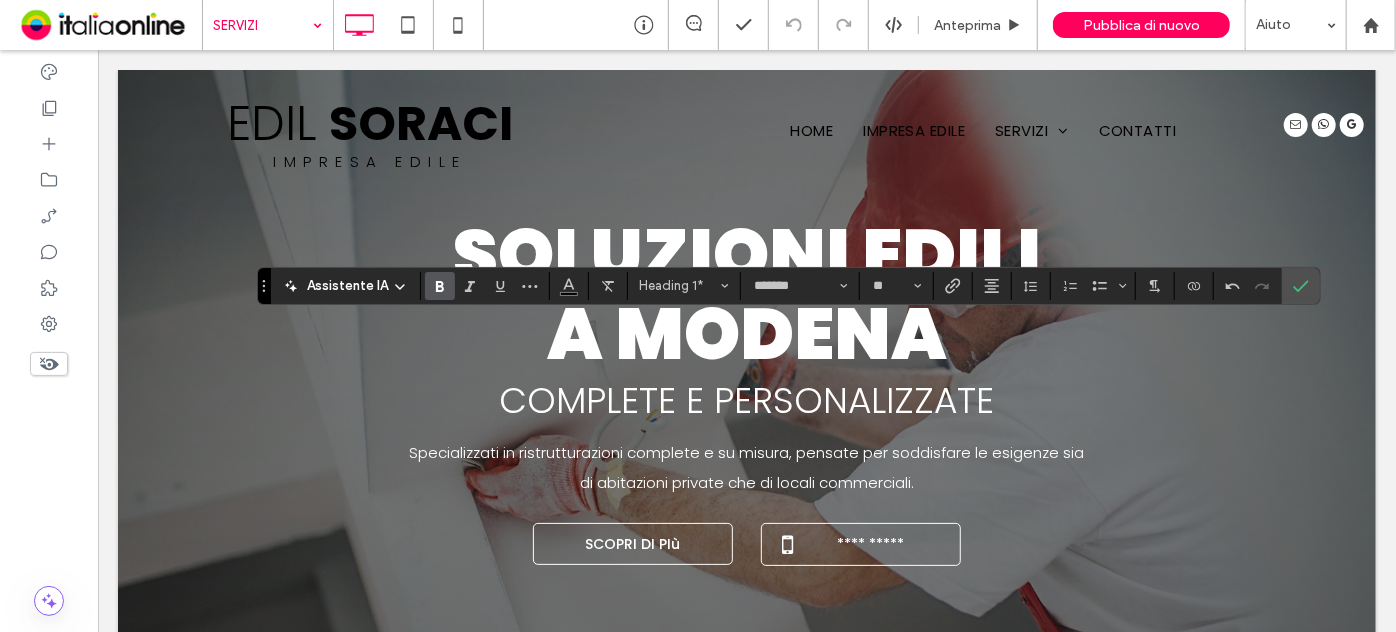 type on "**" 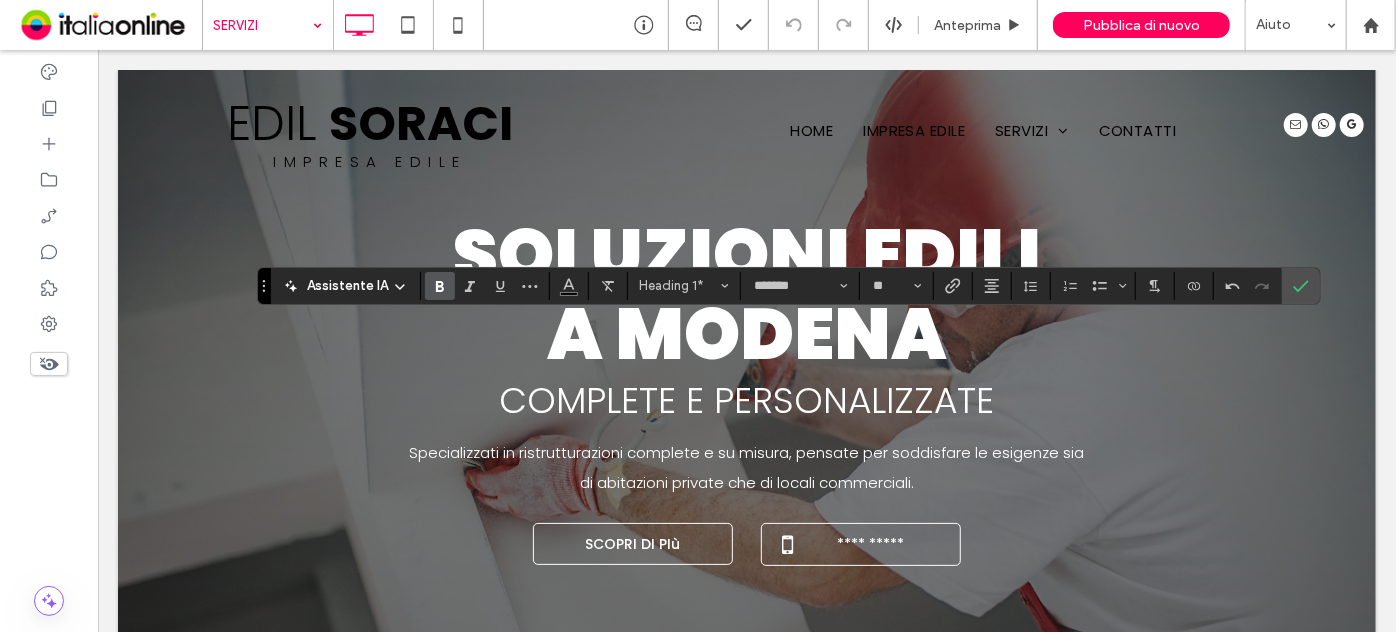 click 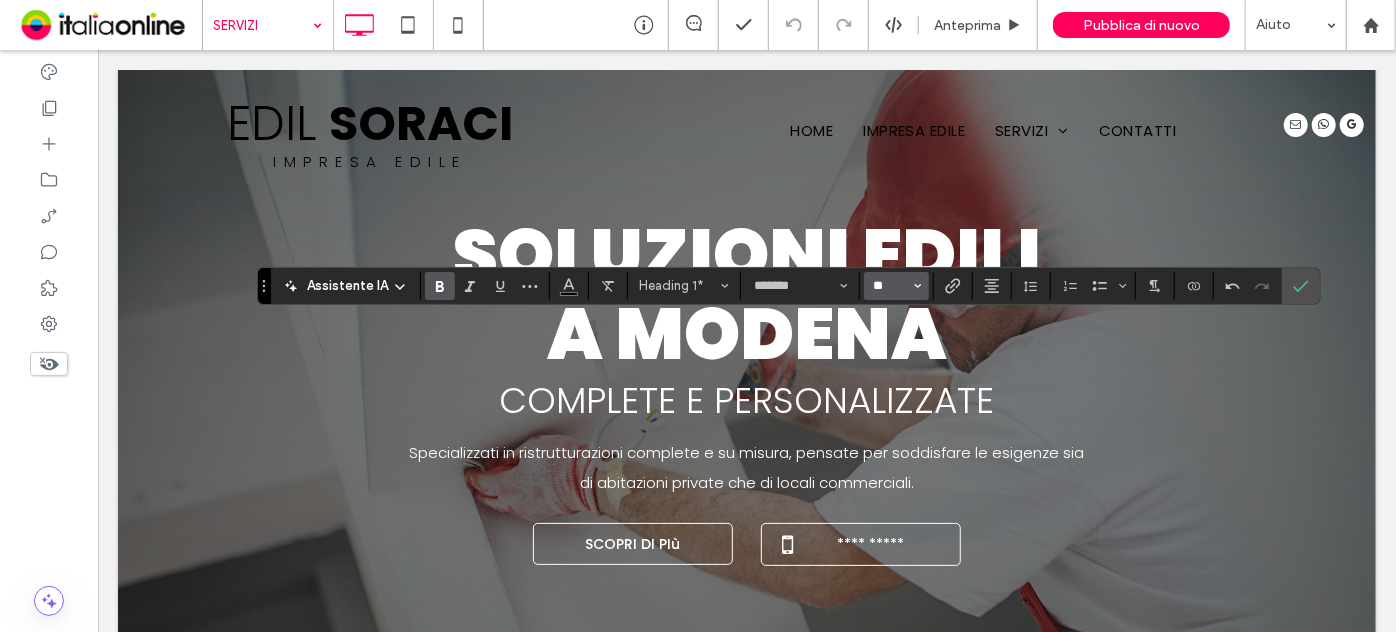 click on "**" at bounding box center (890, 286) 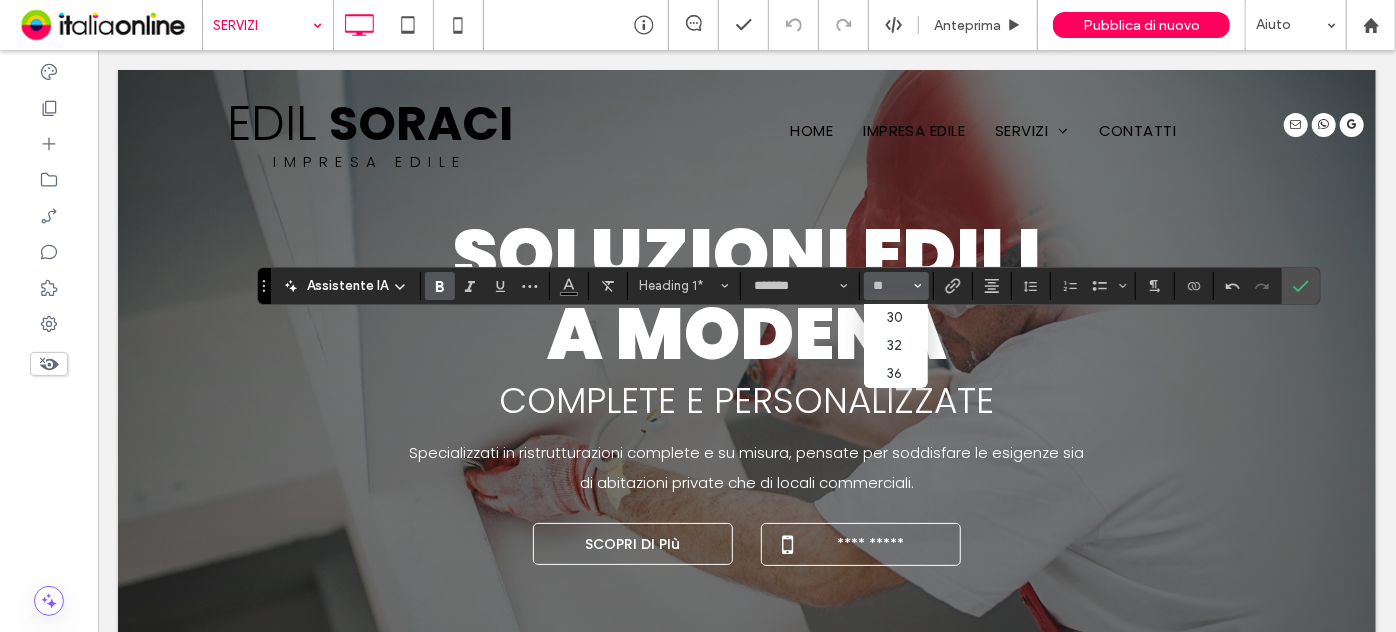 type on "**" 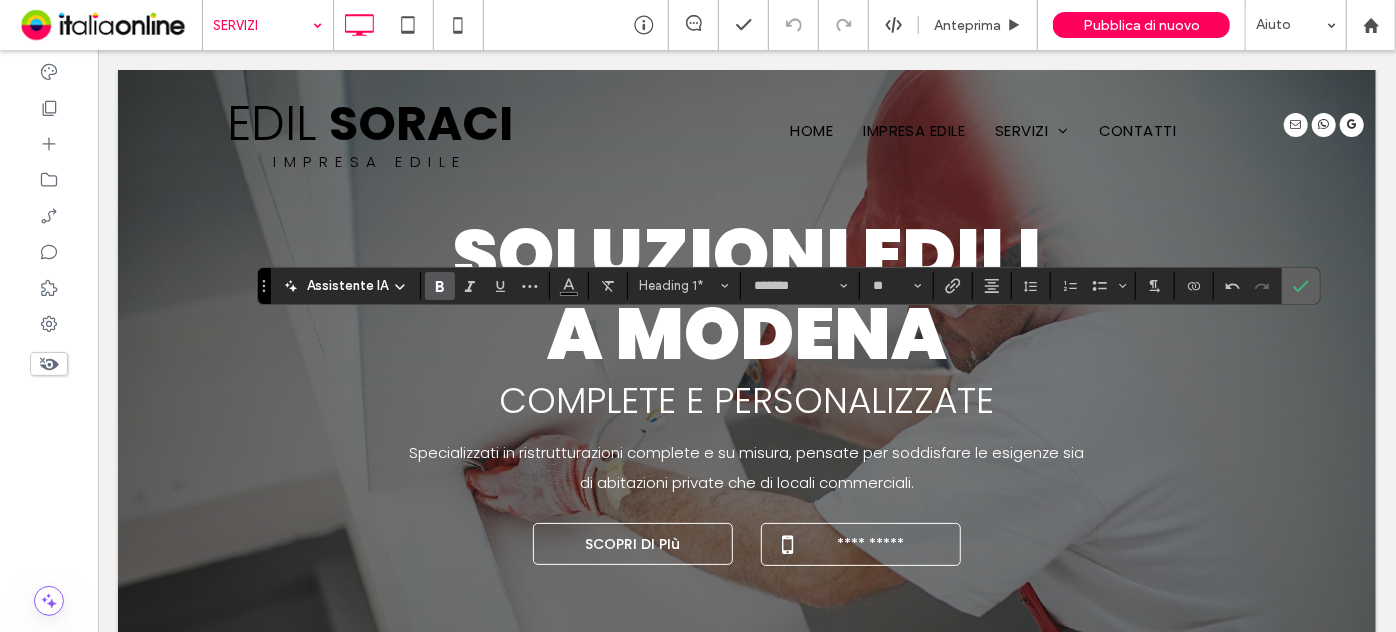 click at bounding box center (1301, 286) 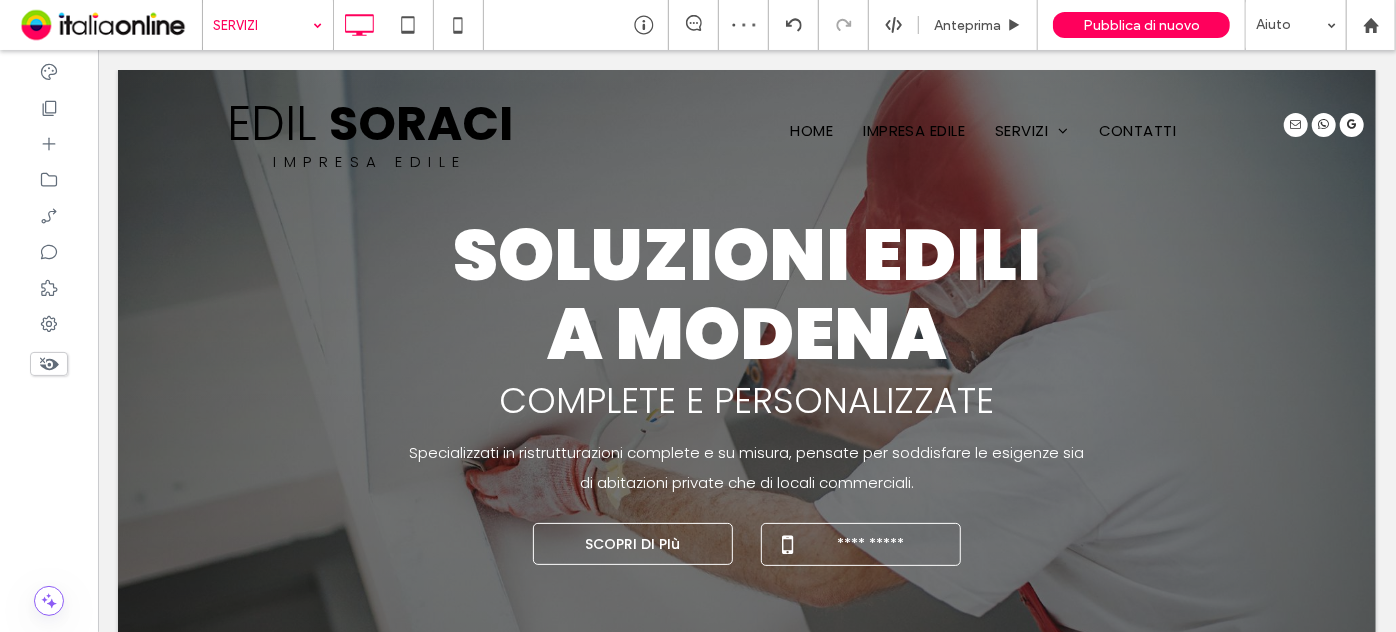 type on "*******" 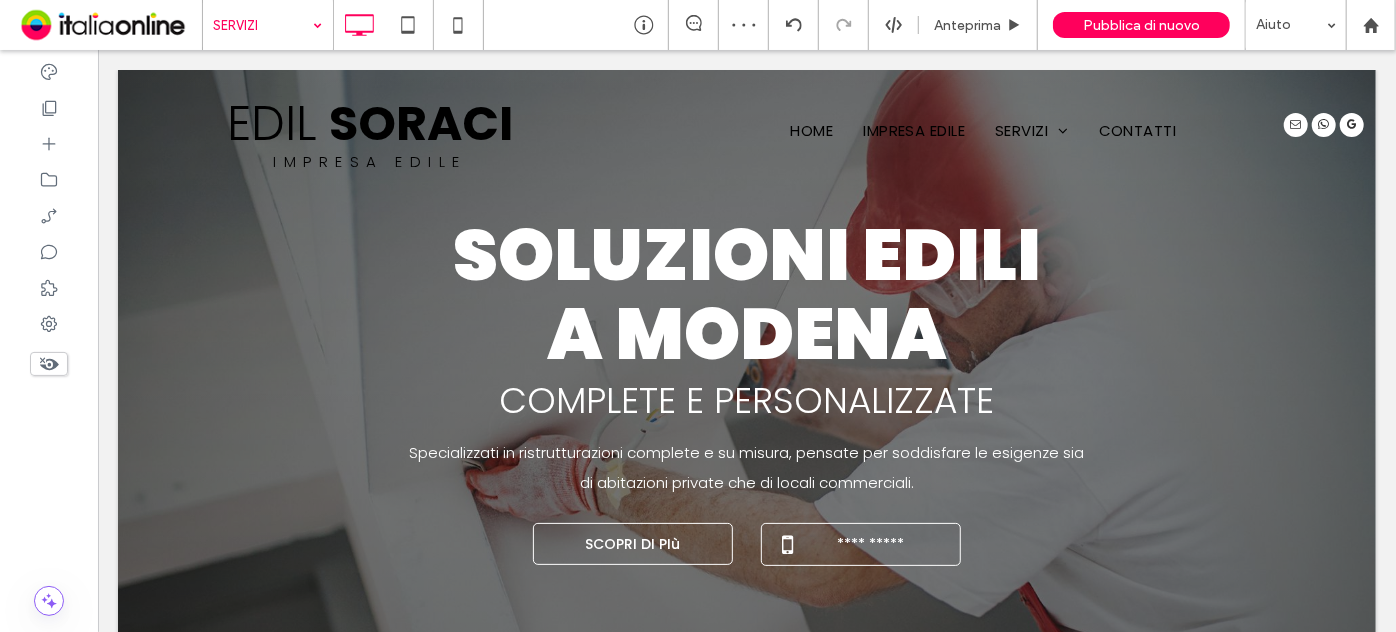 type on "**" 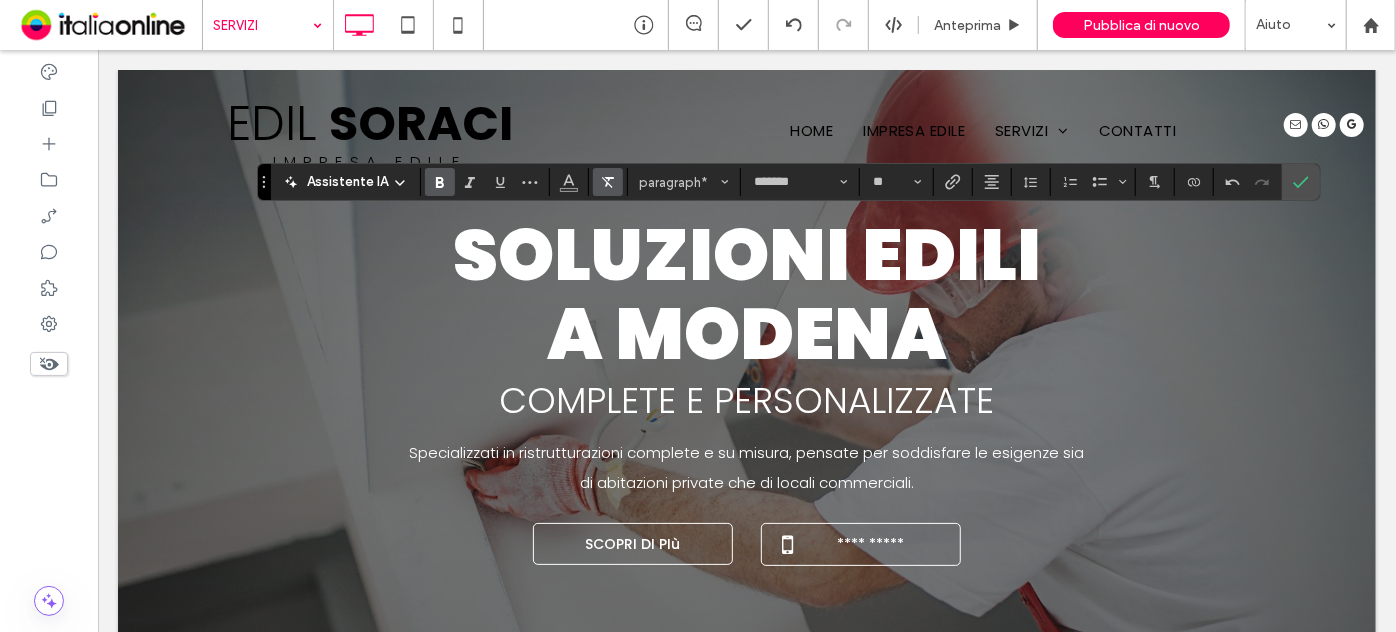 click 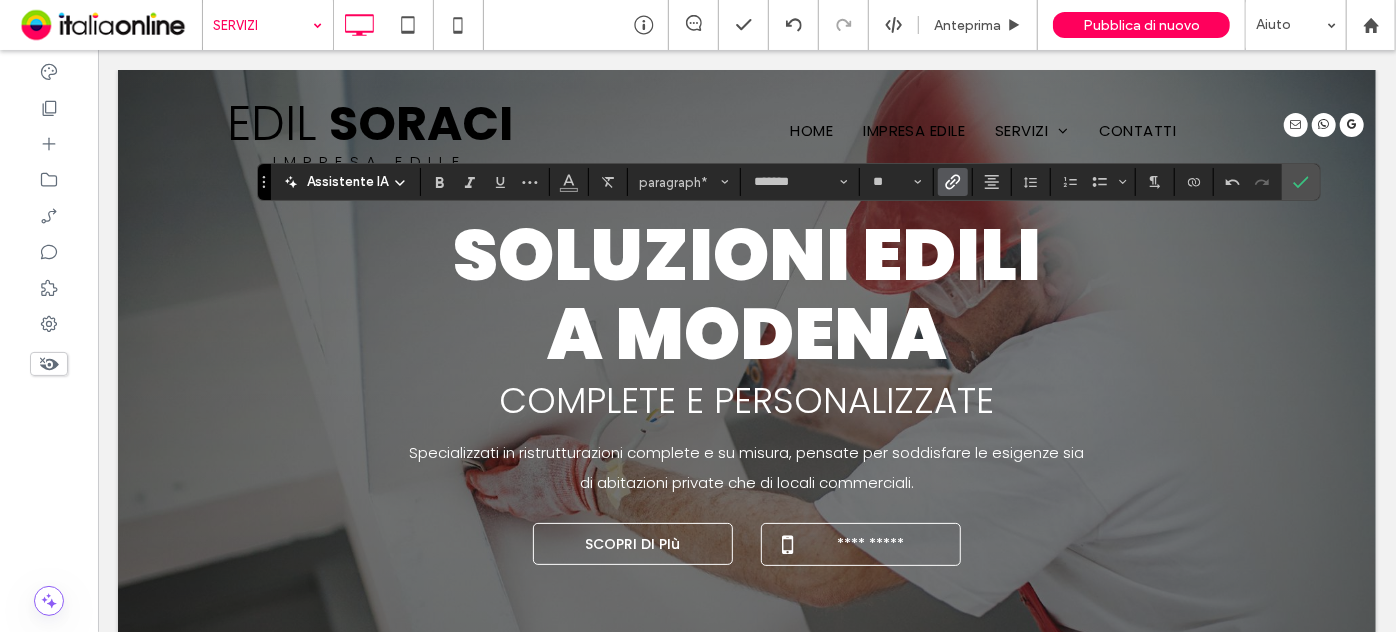 click 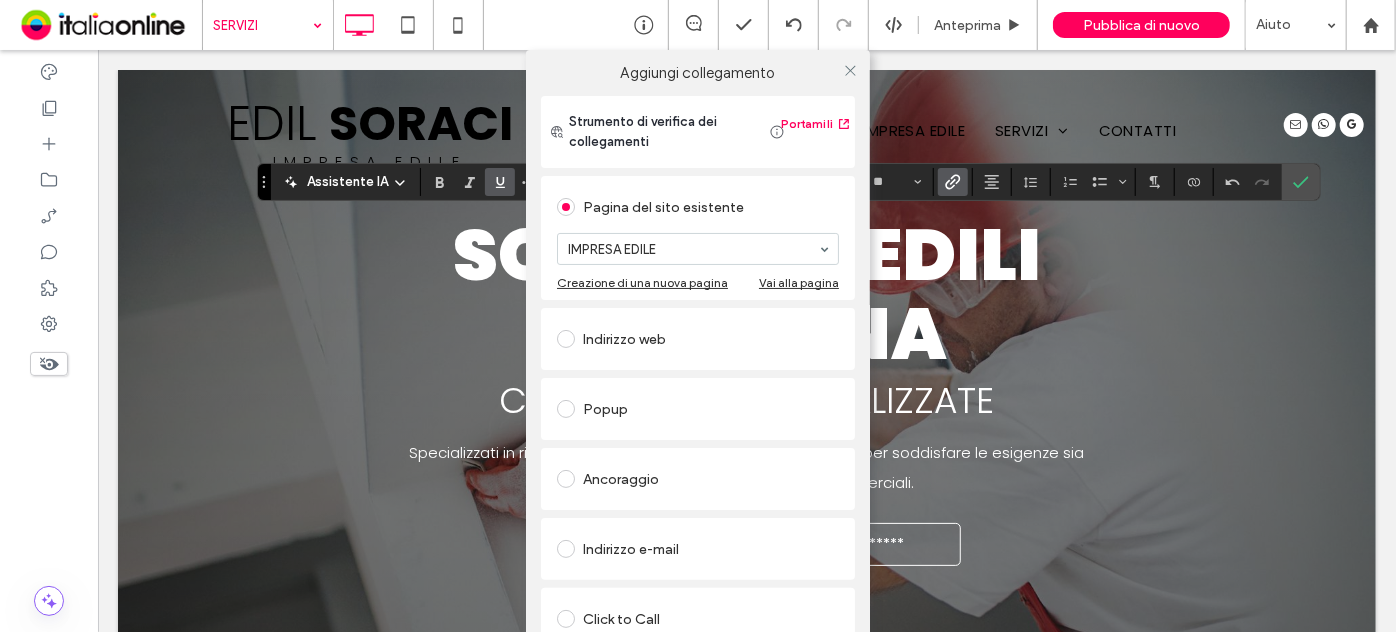 click on "Aggiungi collegamento Strumento di verifica dei collegamenti Portami lì Pagina del sito esistente IMPRESA EDILE Creazione di una nuova pagina Vai alla pagina Indirizzo web Popup Ancoraggio Indirizzo e-mail Click to Call File da scaricare Rimuovi collegamento" at bounding box center (698, 366) 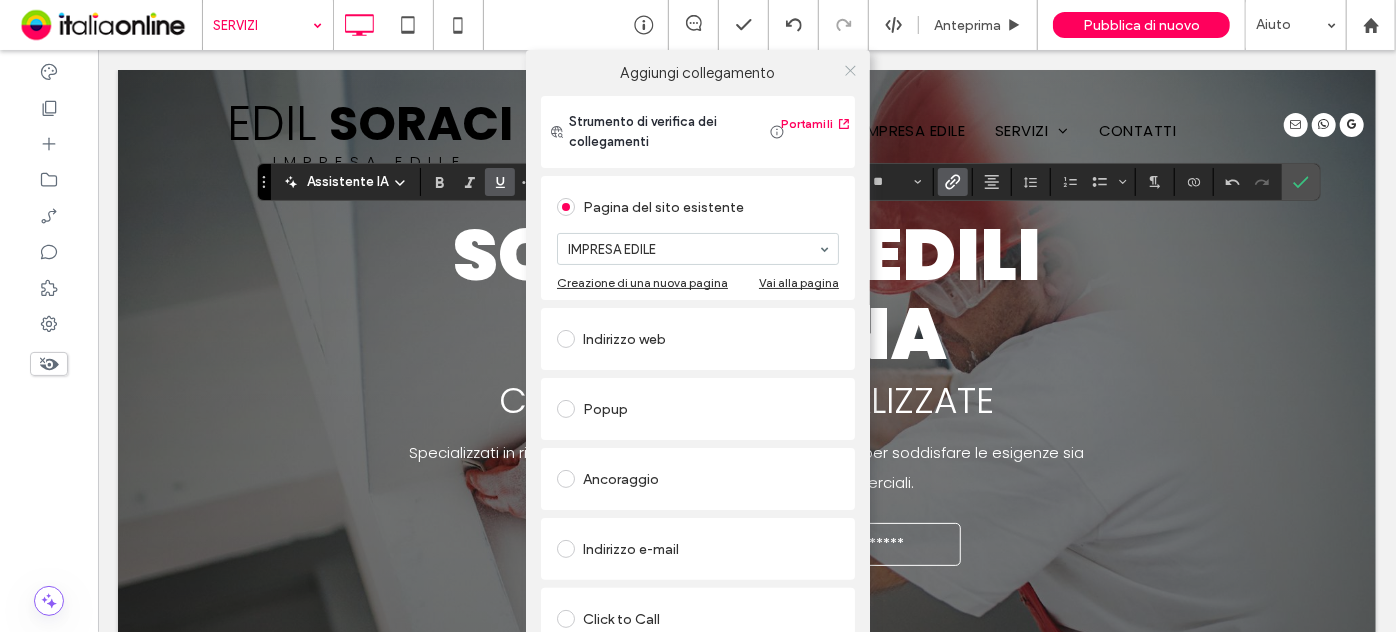 click 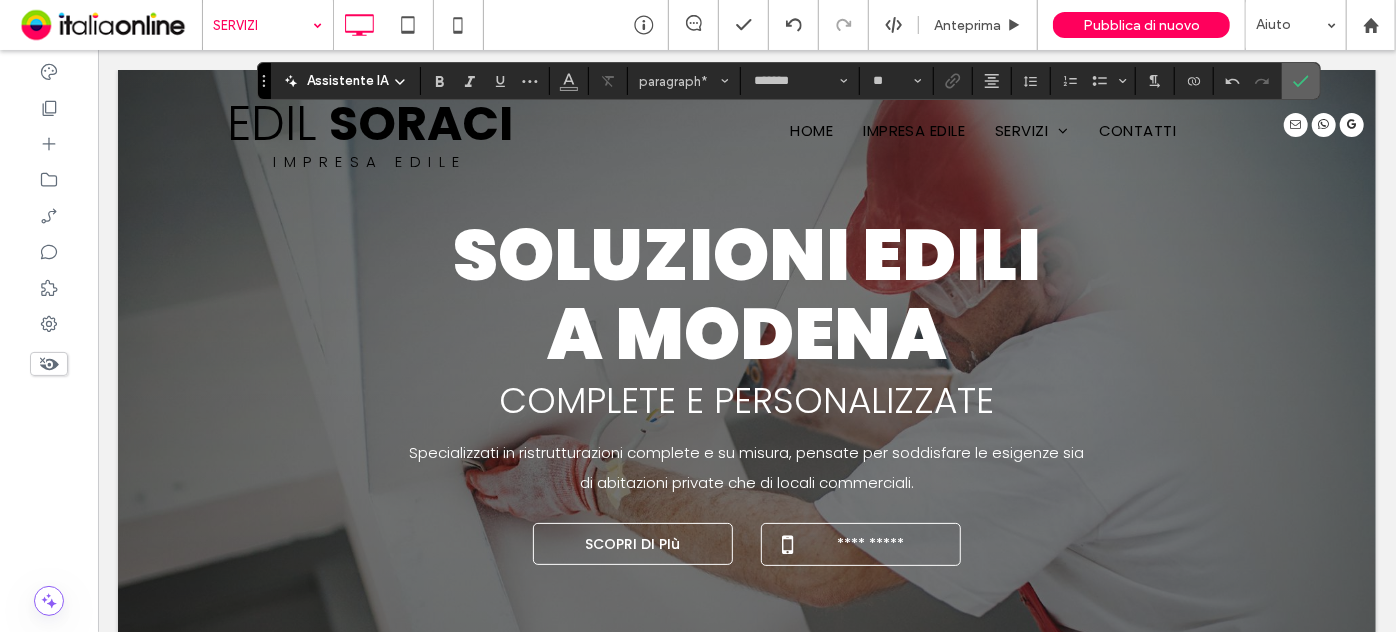 click at bounding box center [1297, 81] 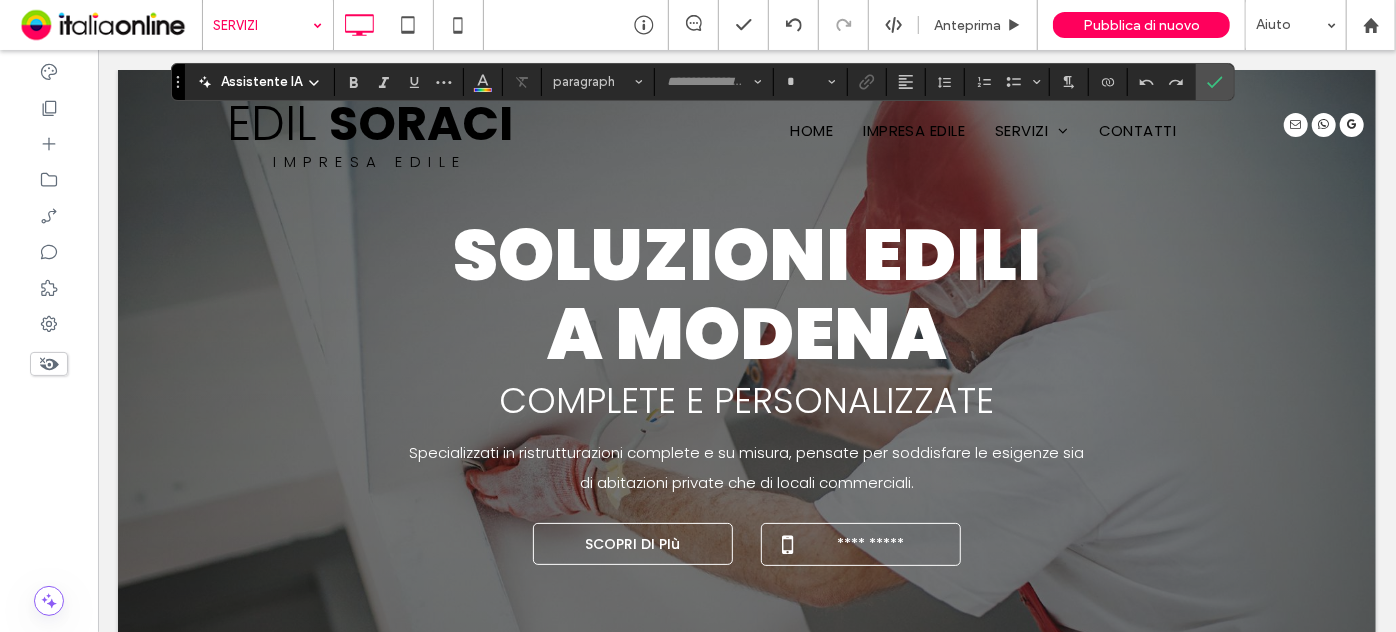 type on "*******" 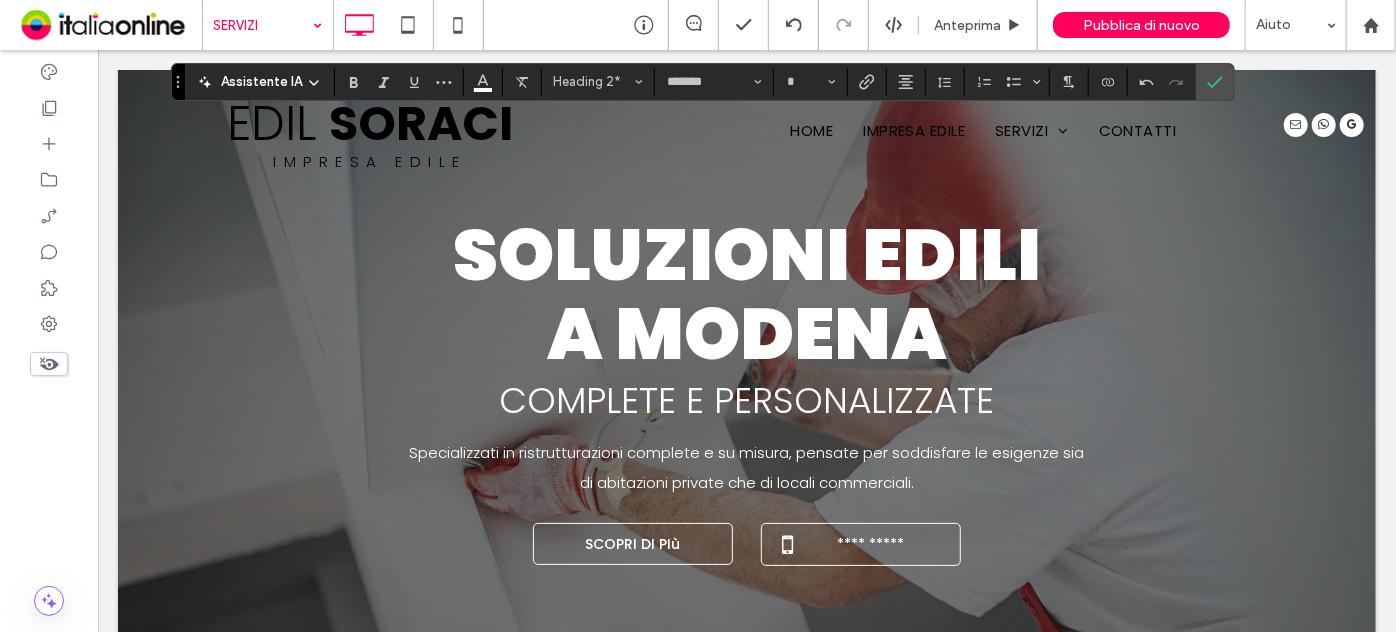 type on "**" 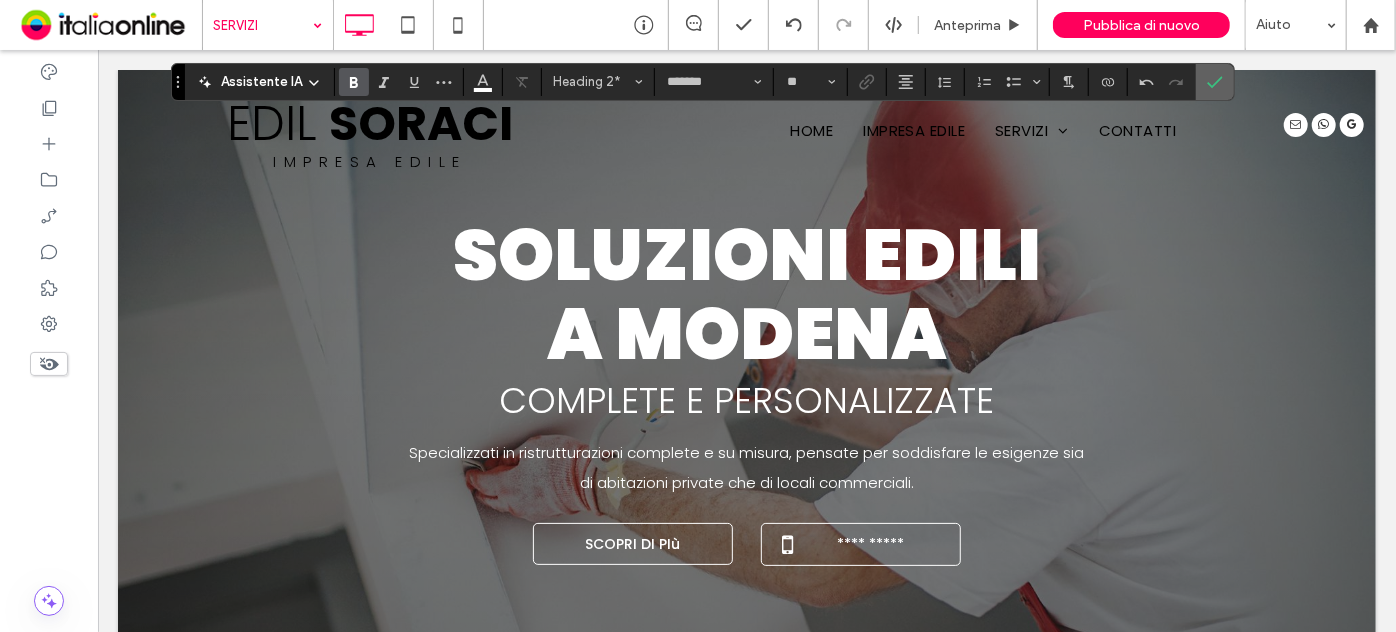 click 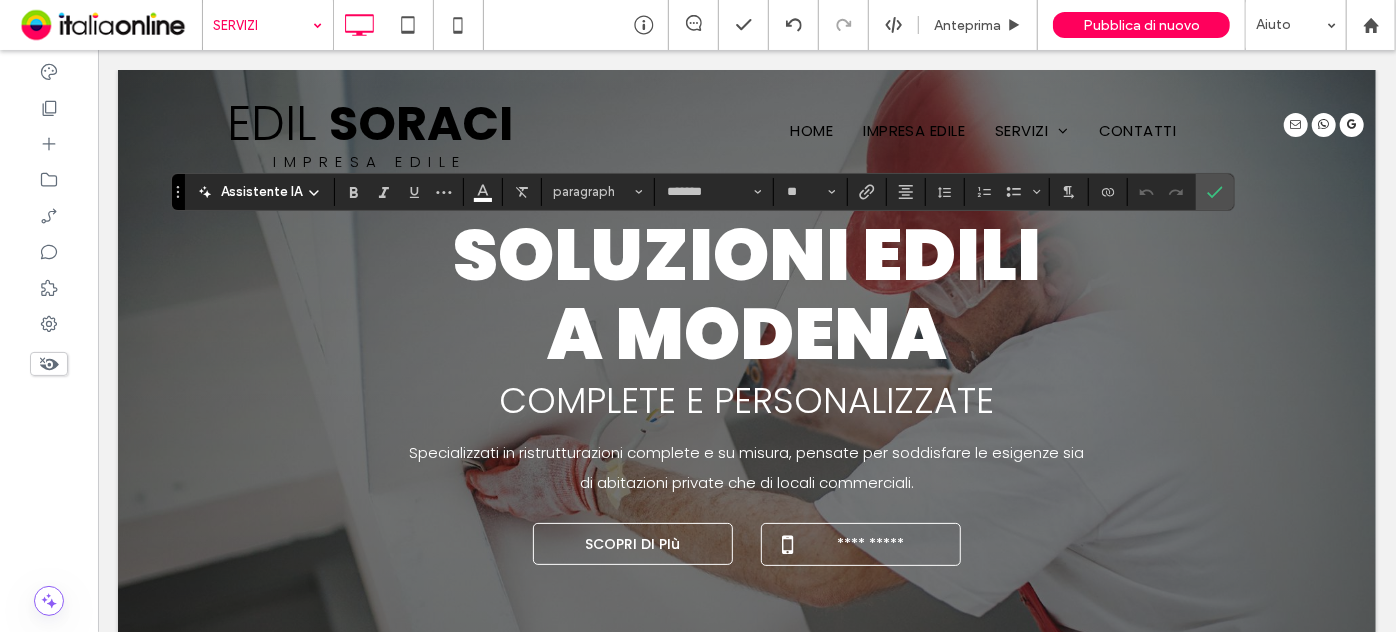 type on "*******" 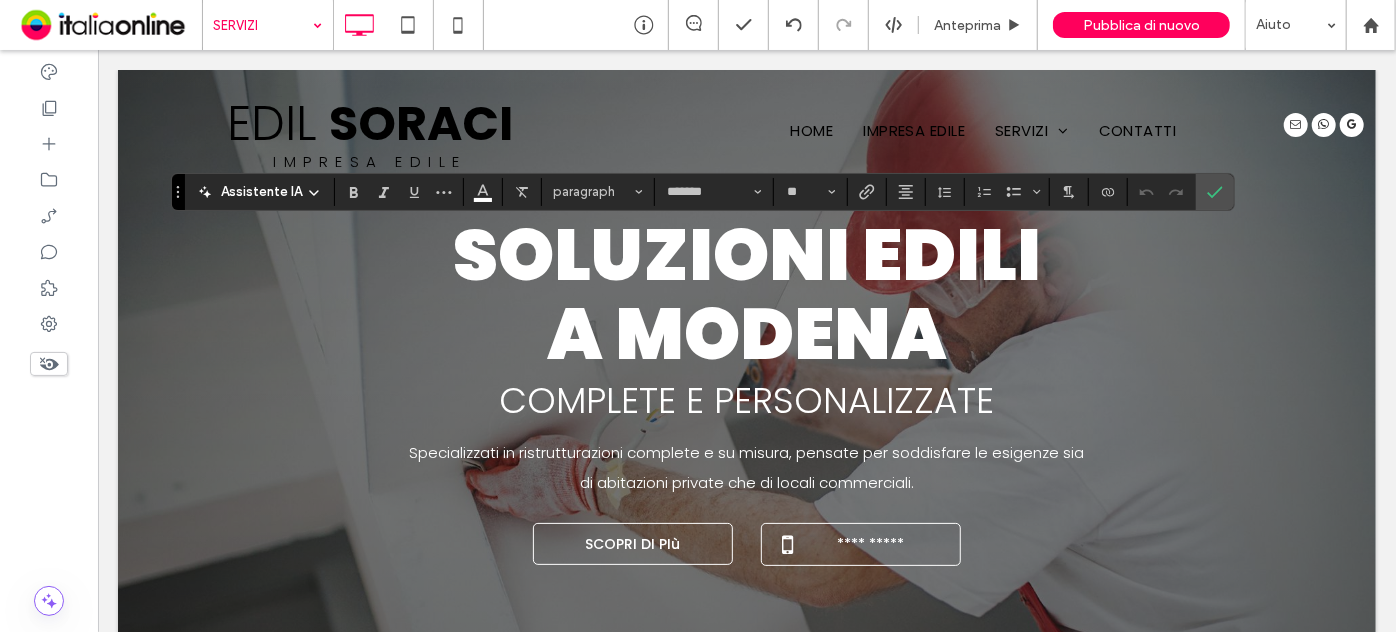 type on "**" 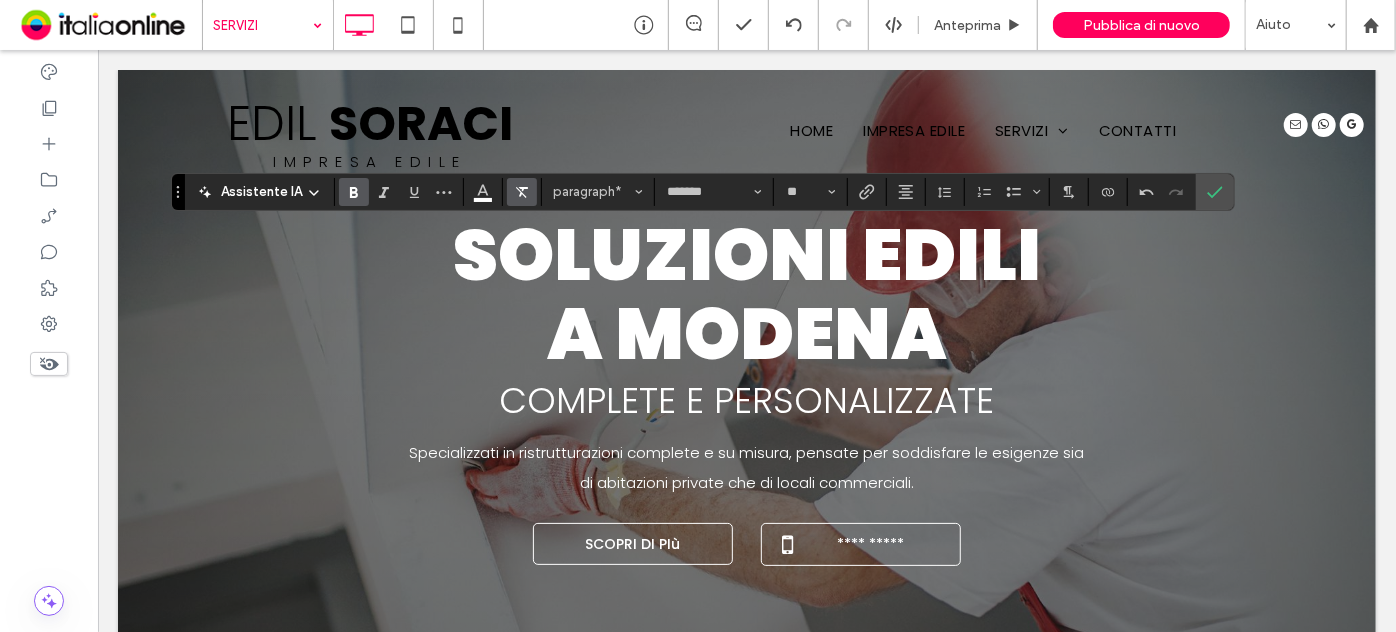click 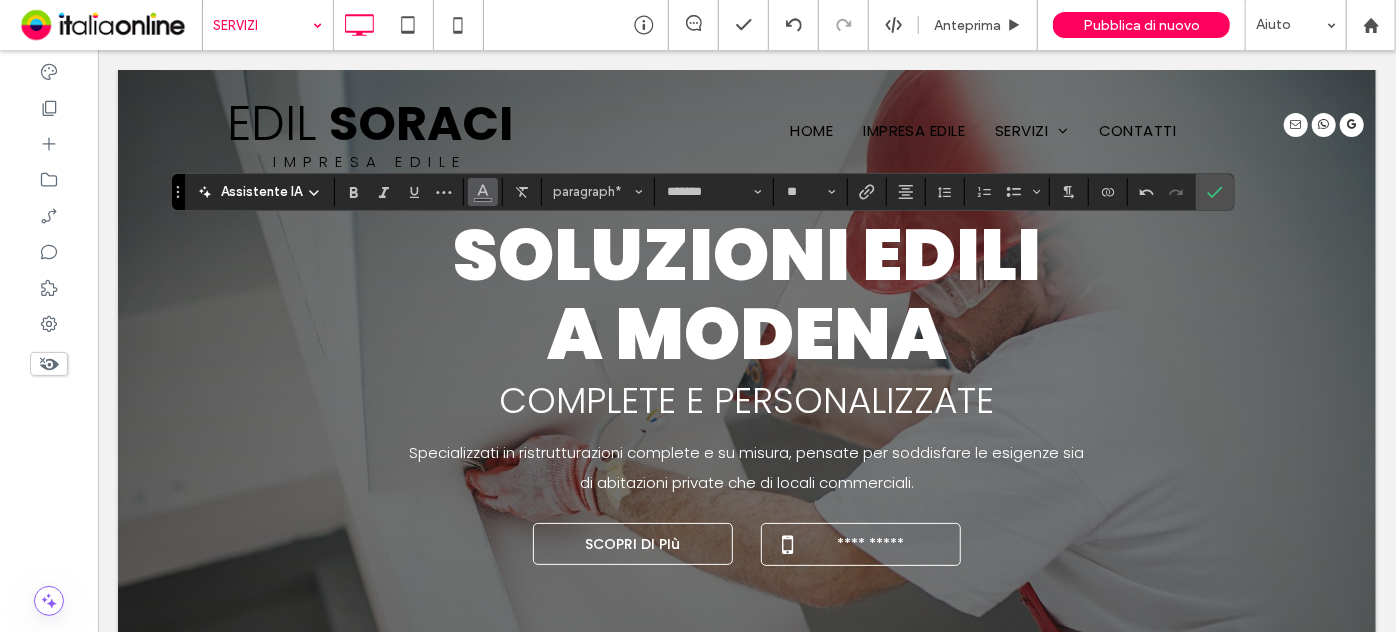 click 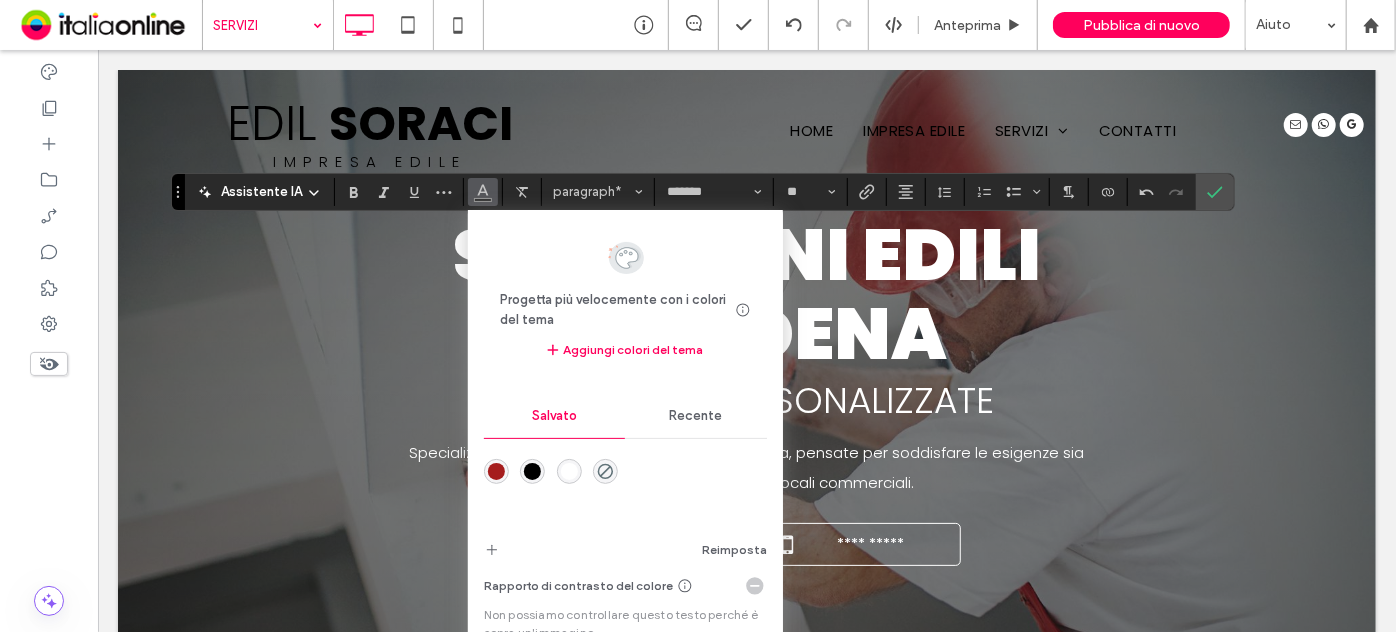 click at bounding box center (569, 471) 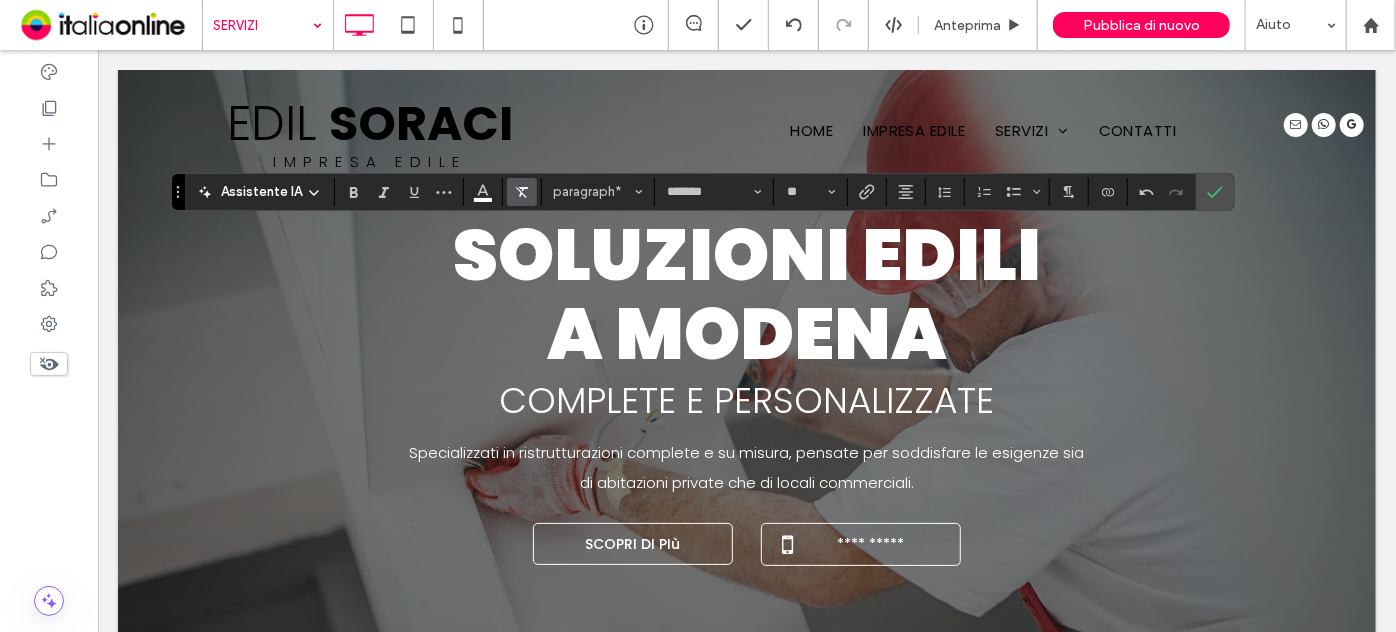 click 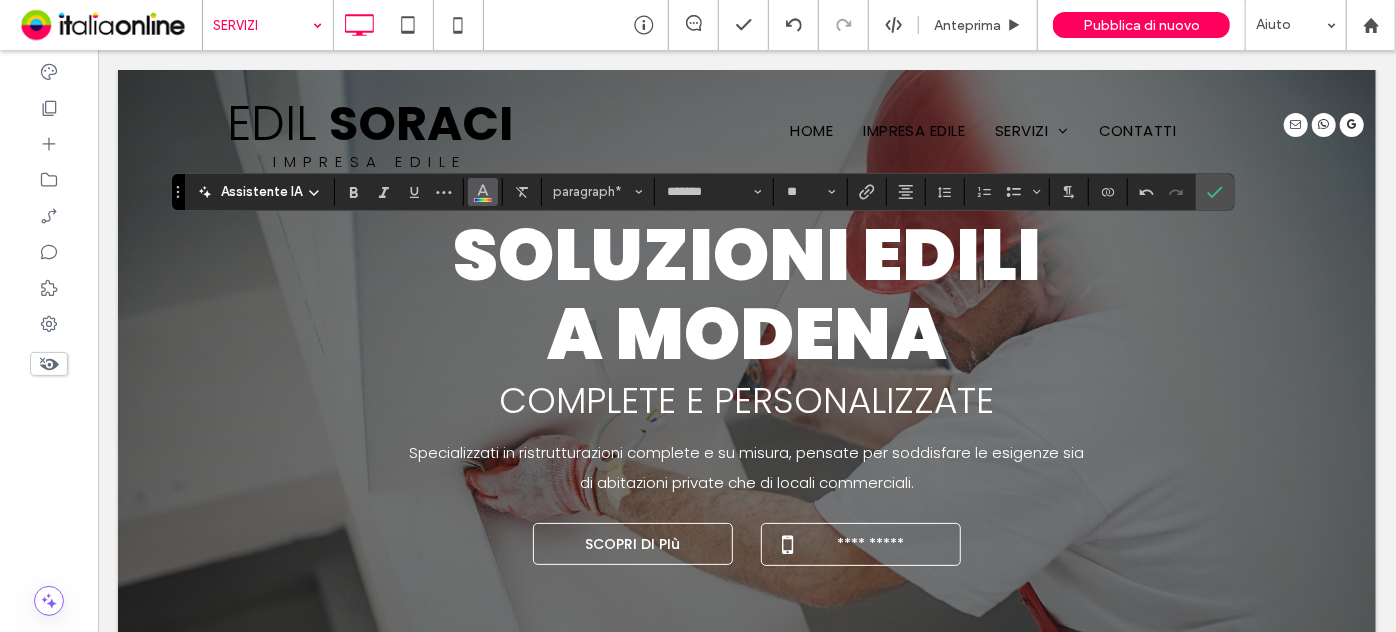 click at bounding box center [483, 192] 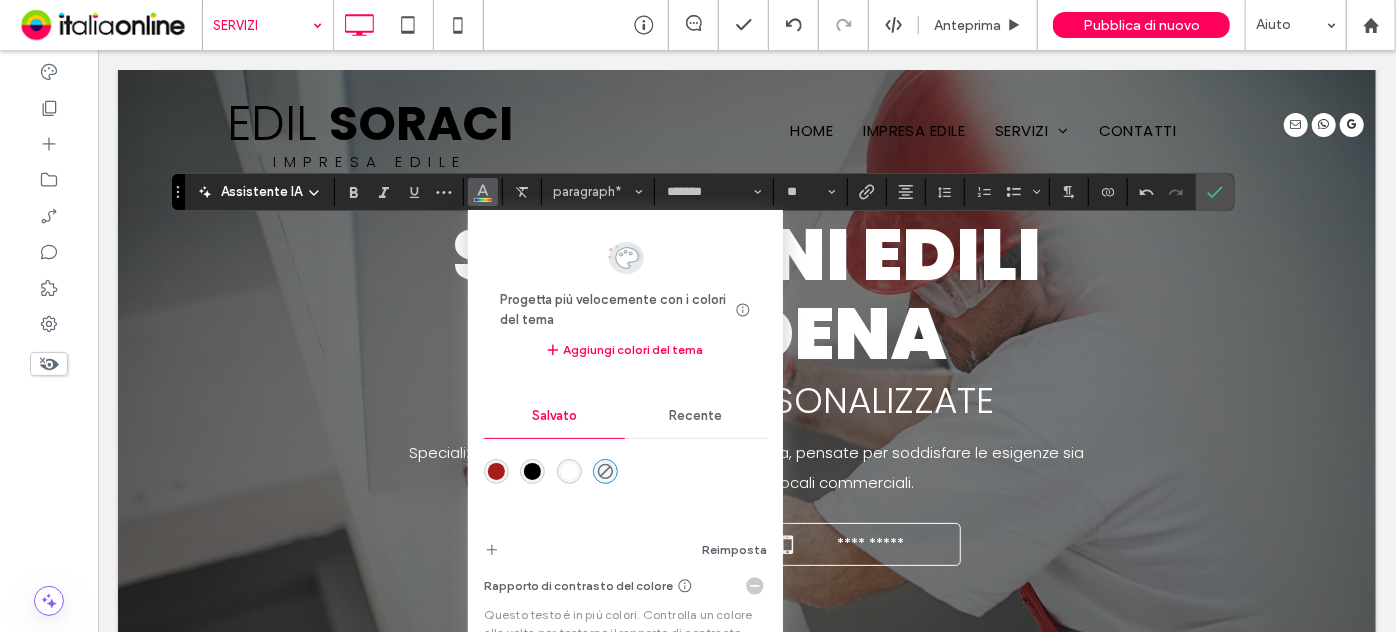 click at bounding box center (569, 471) 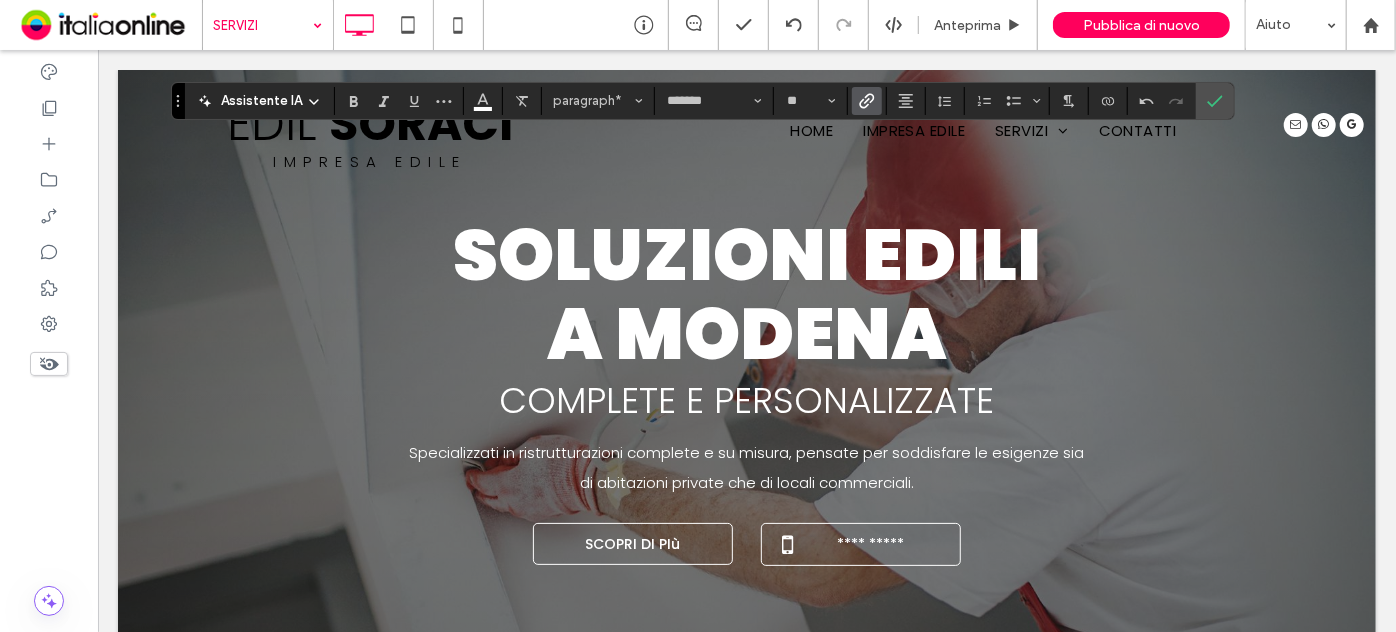 click 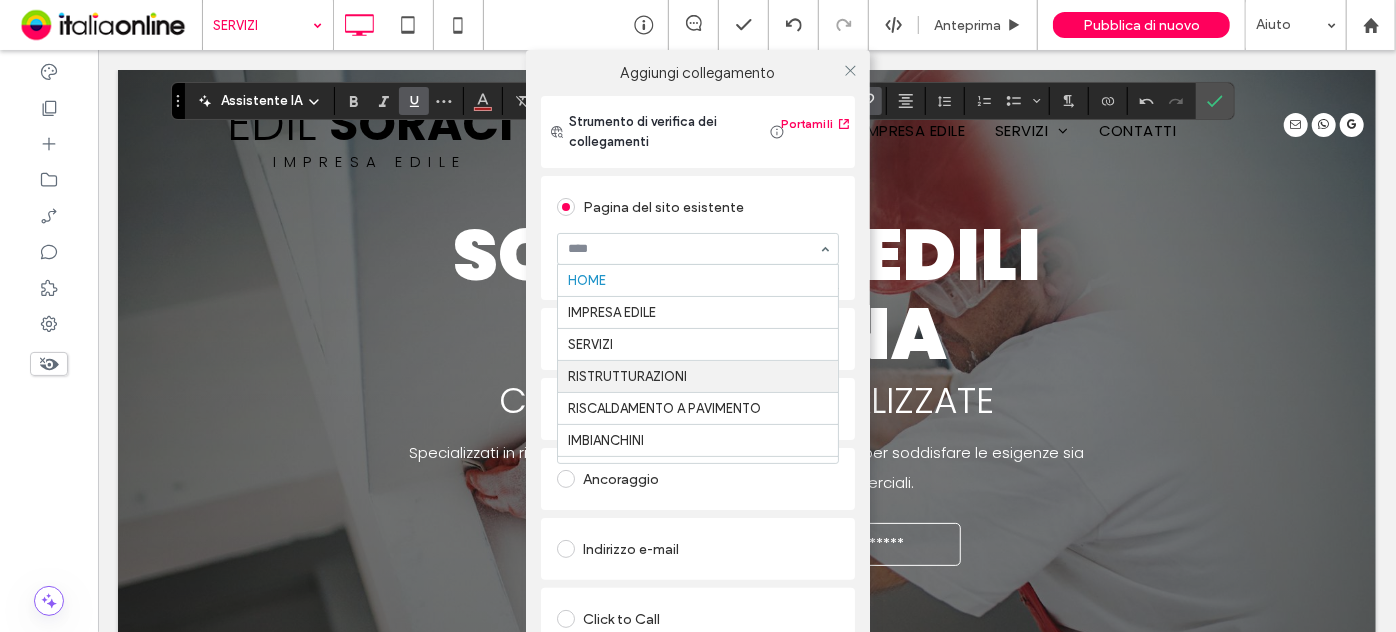 scroll, scrollTop: 30, scrollLeft: 0, axis: vertical 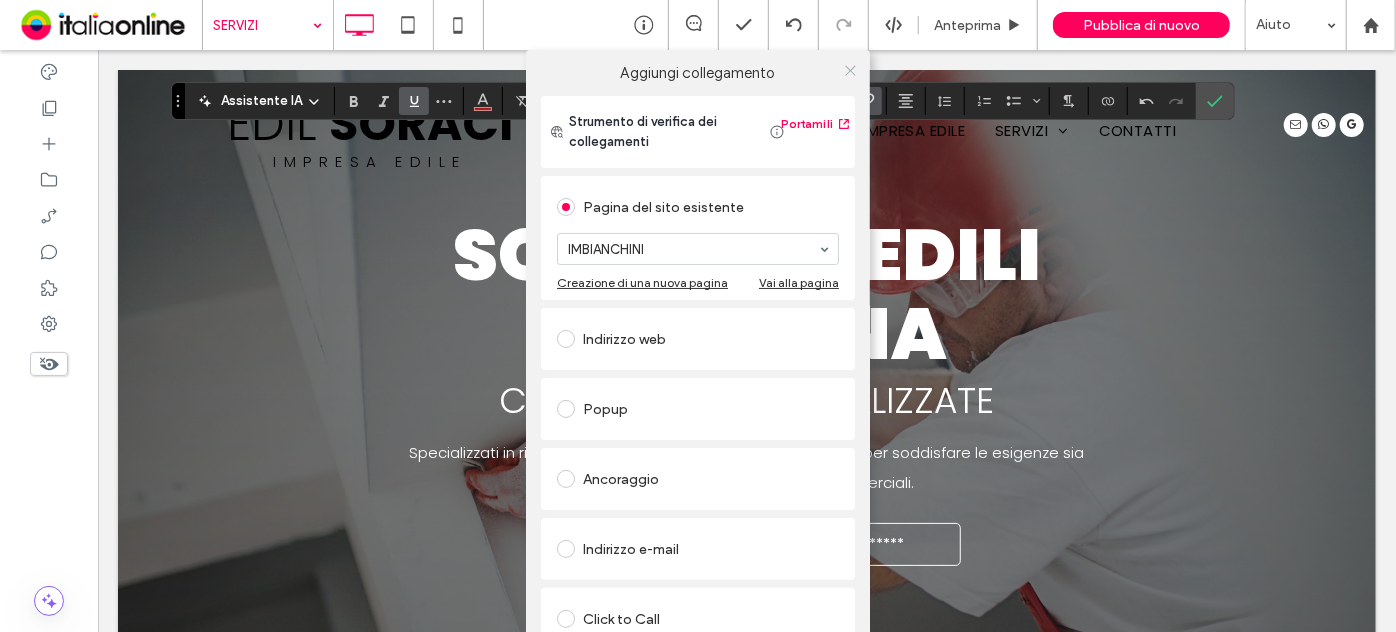 click 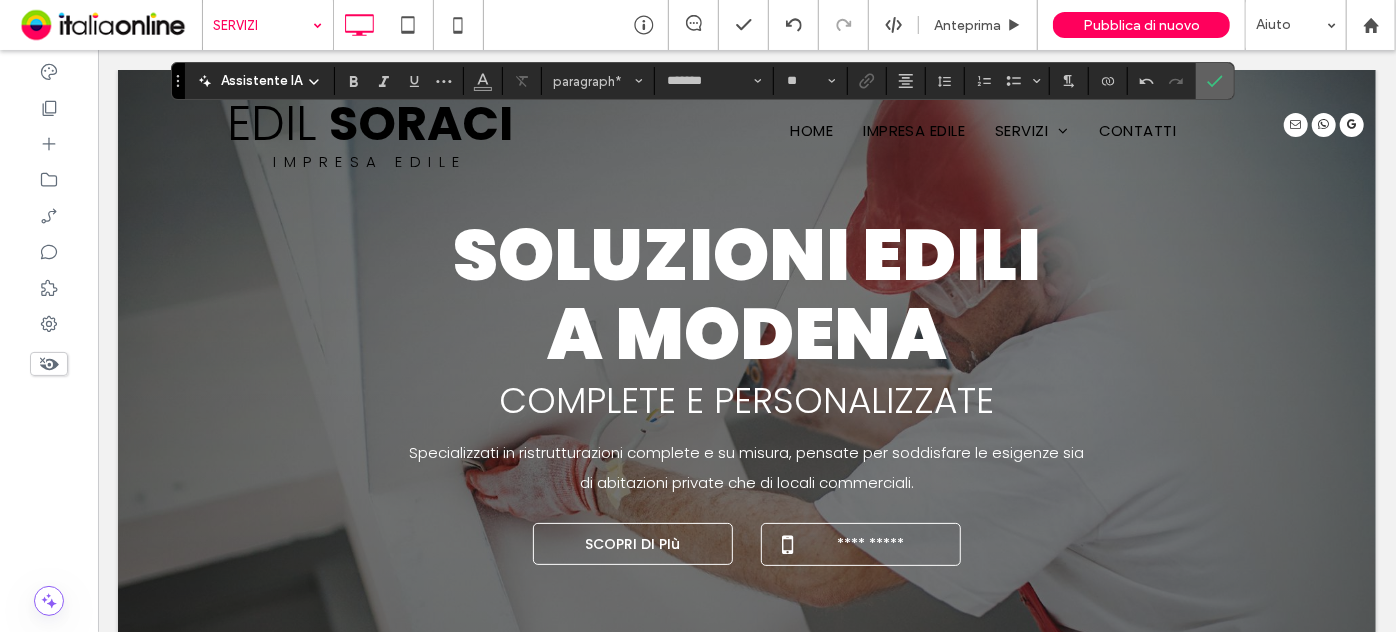 click at bounding box center [1215, 81] 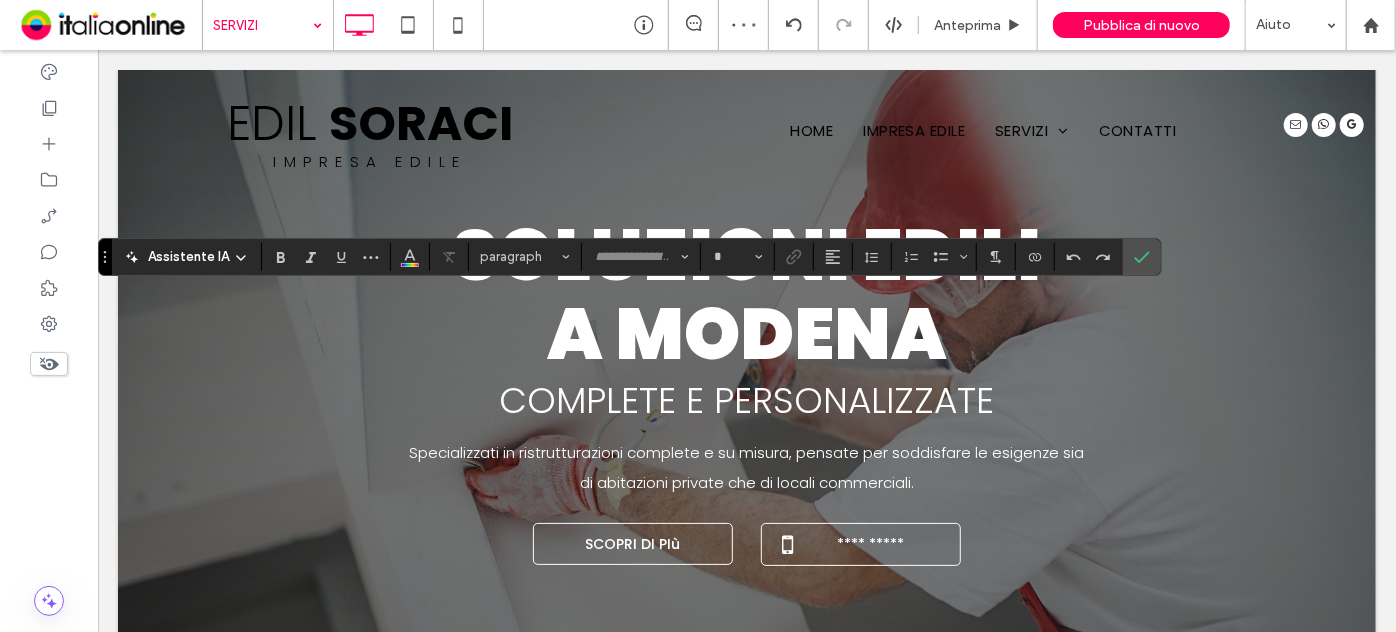 type on "*******" 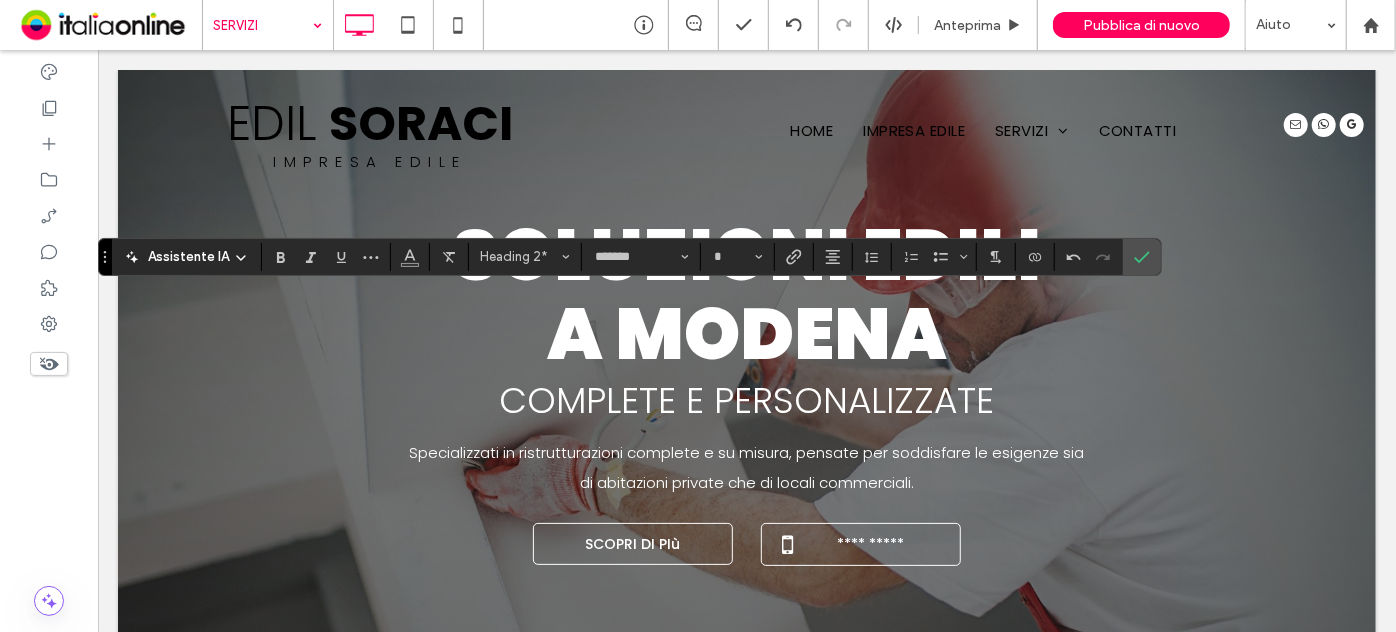 click on "Heading 2*" at bounding box center (525, 257) 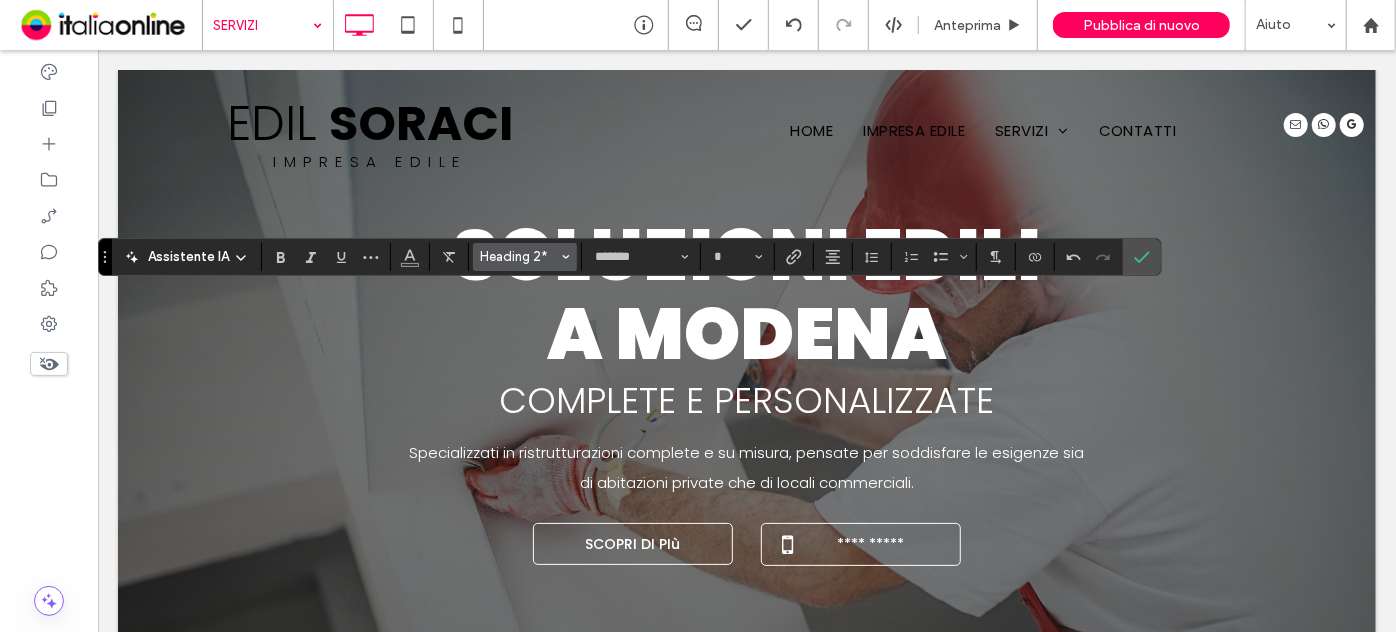 click on "Heading 2*" at bounding box center (525, 257) 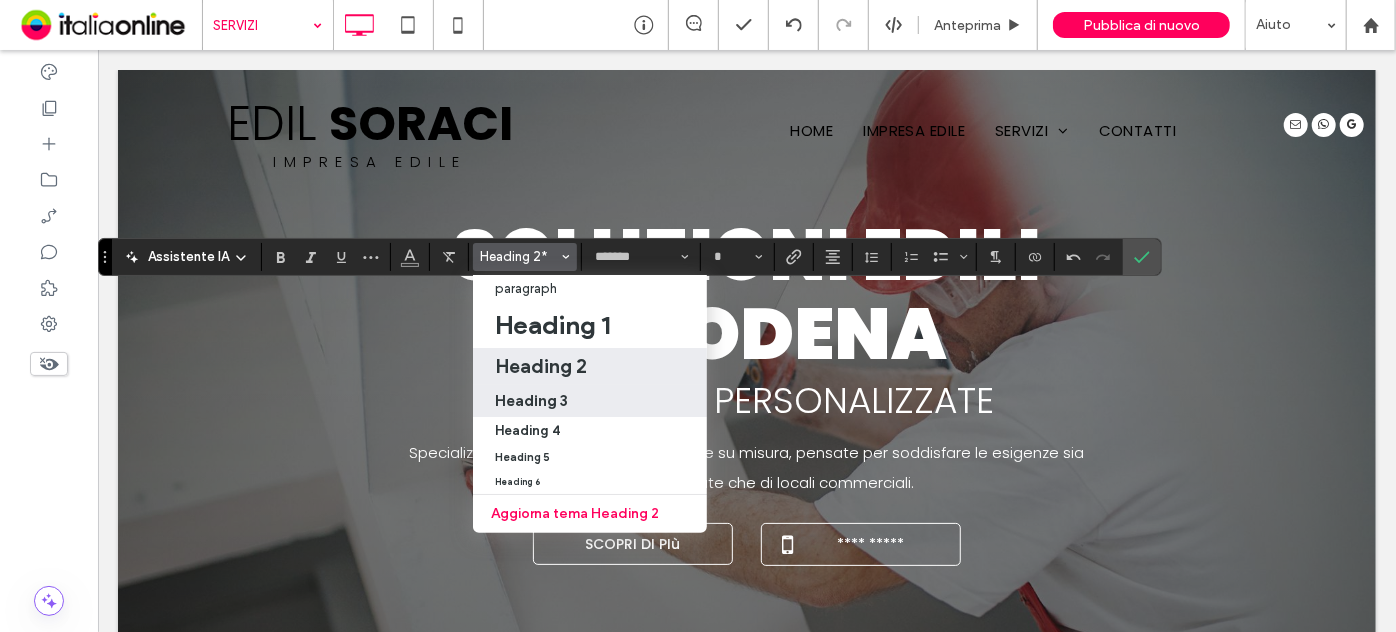 click on "Heading 3" at bounding box center (531, 400) 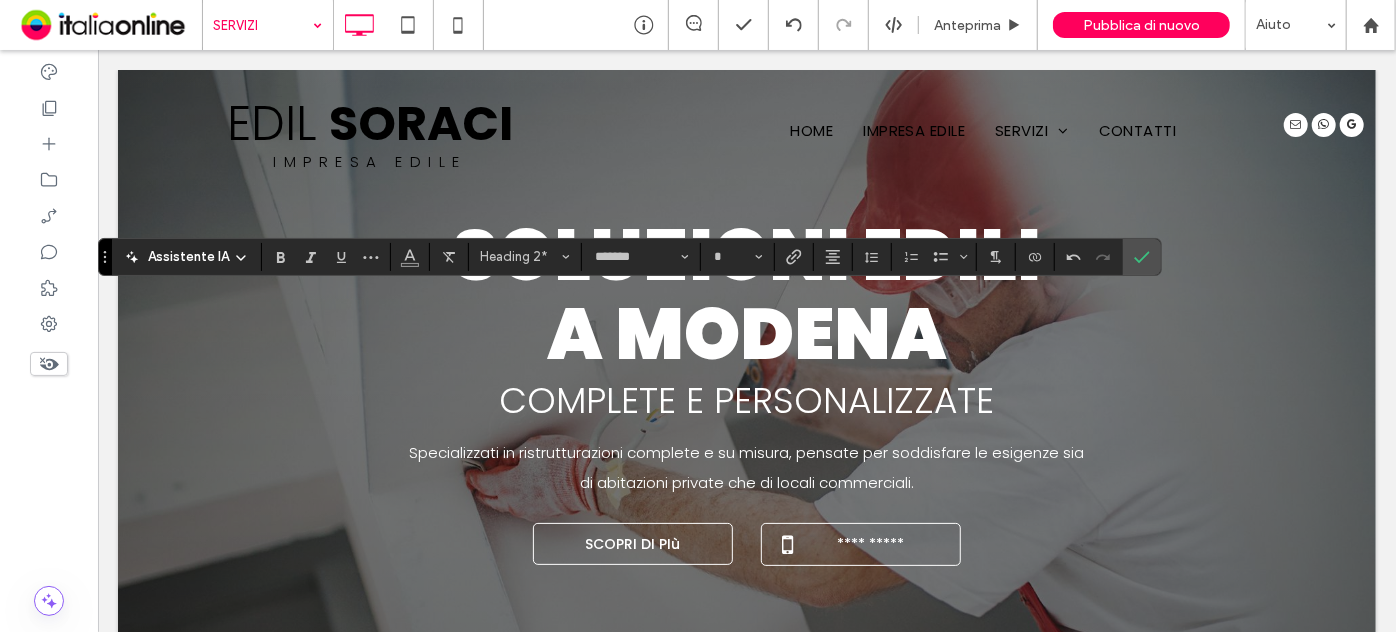 type on "**" 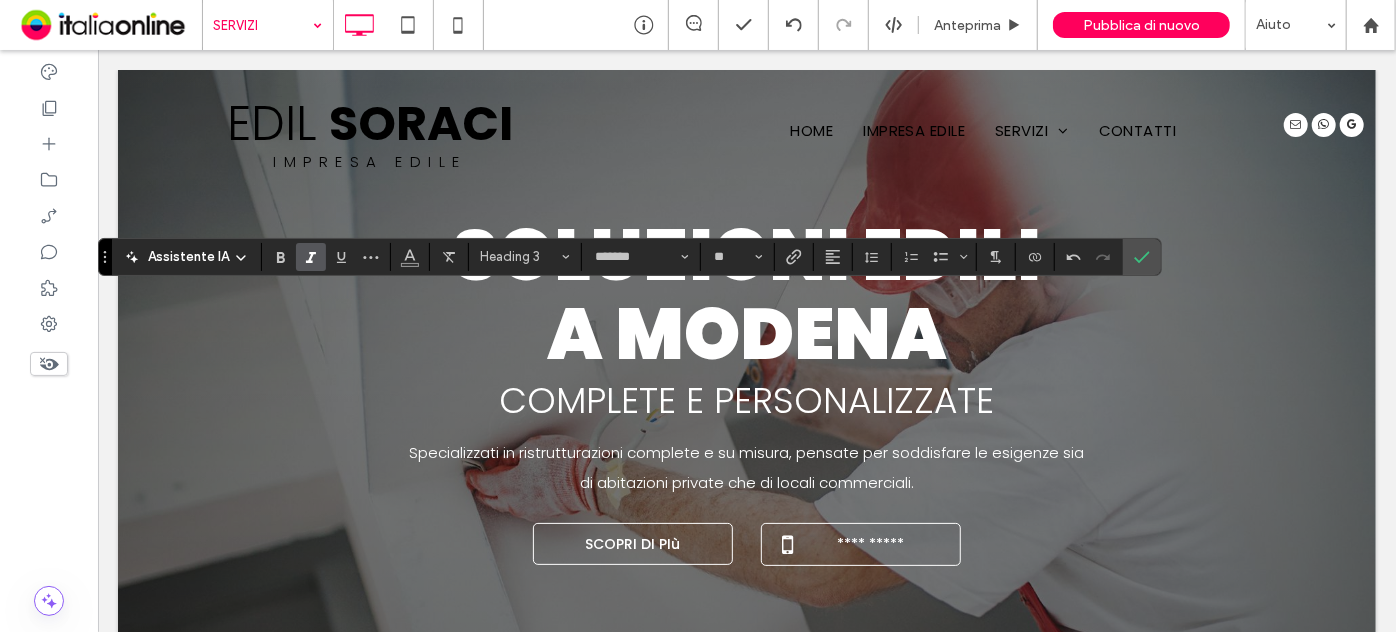 click 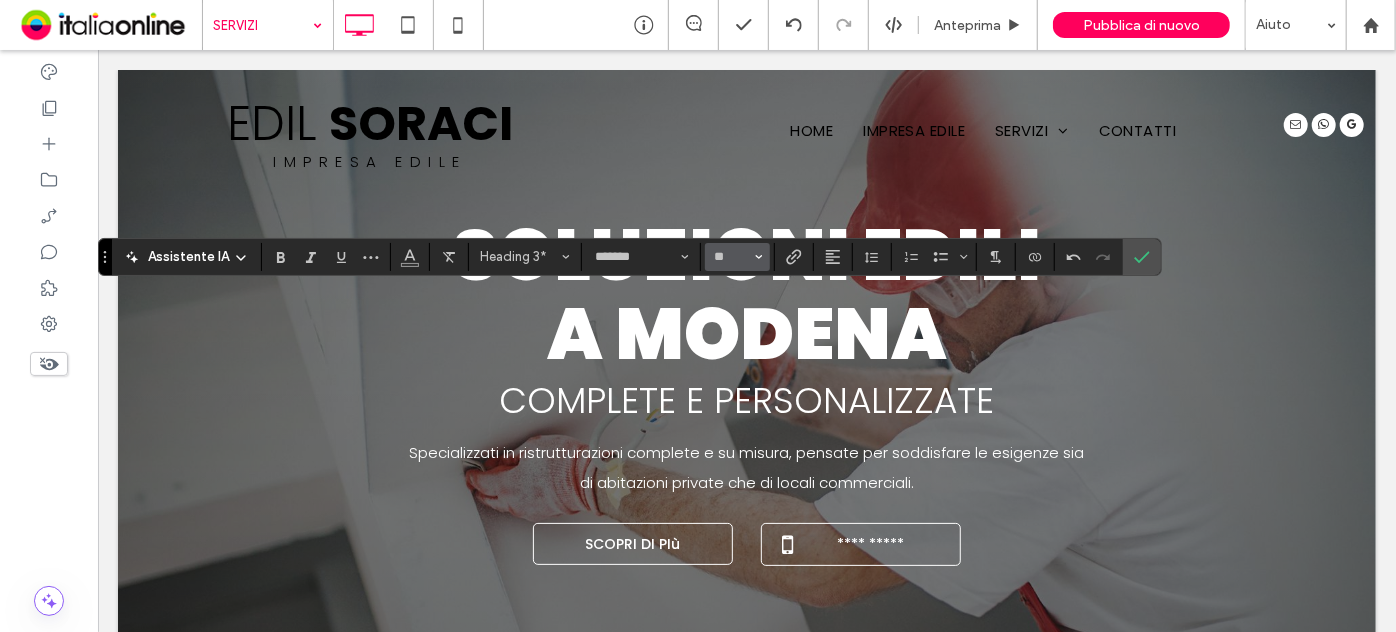 click on "**" at bounding box center (737, 257) 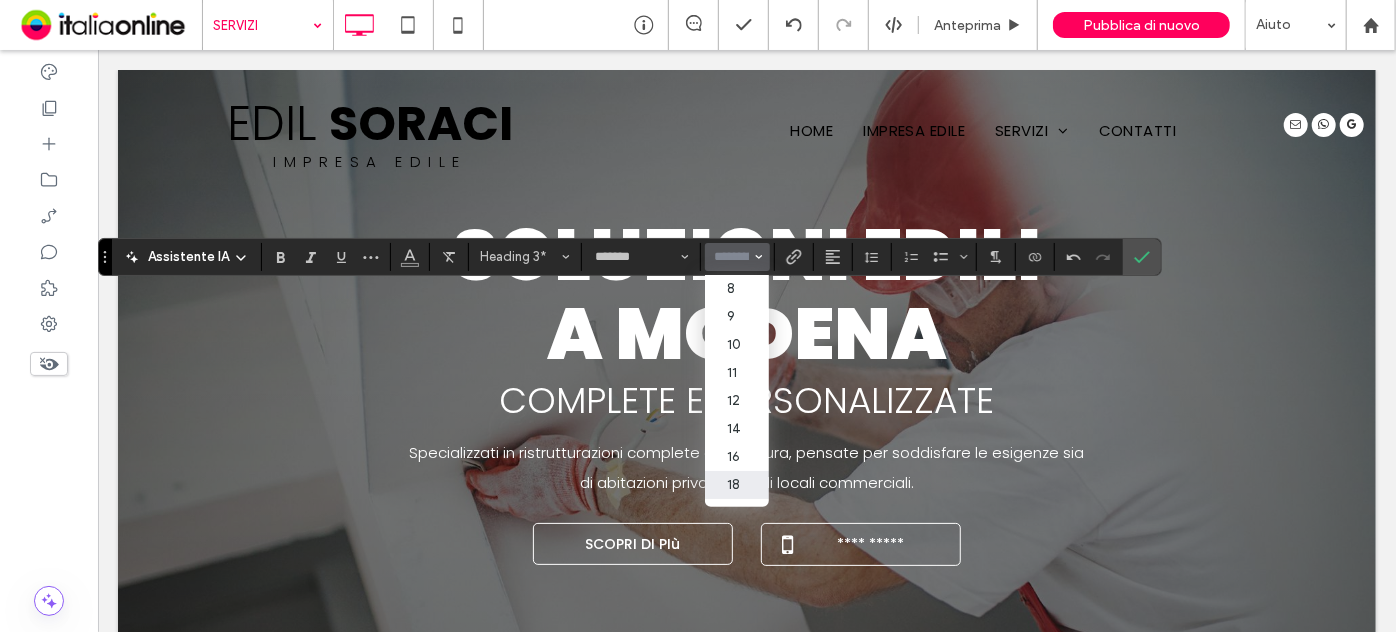 click at bounding box center (731, 257) 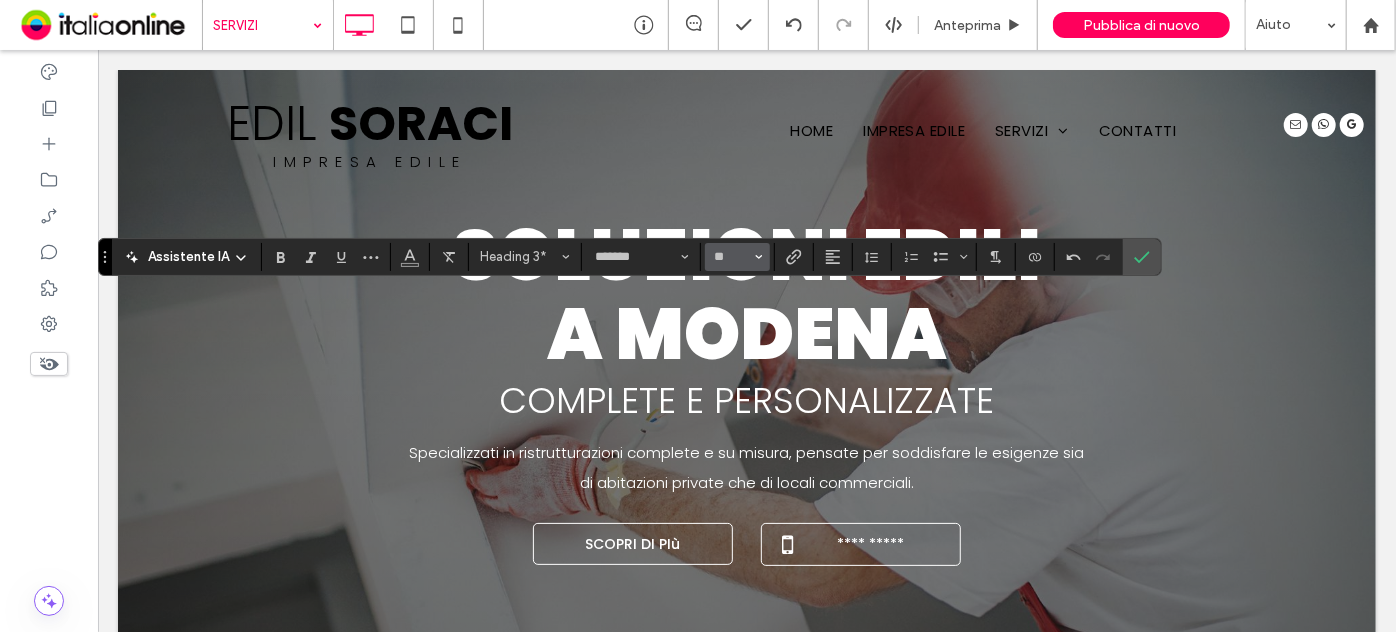 type on "**" 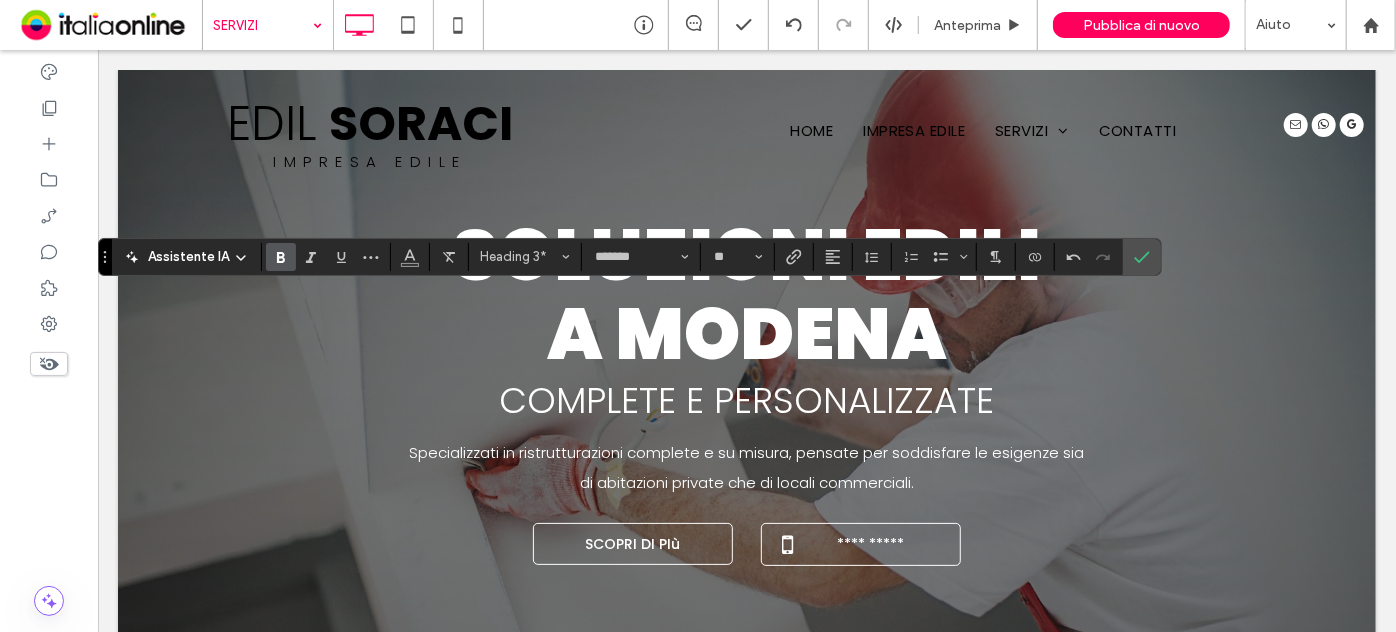 click at bounding box center [281, 257] 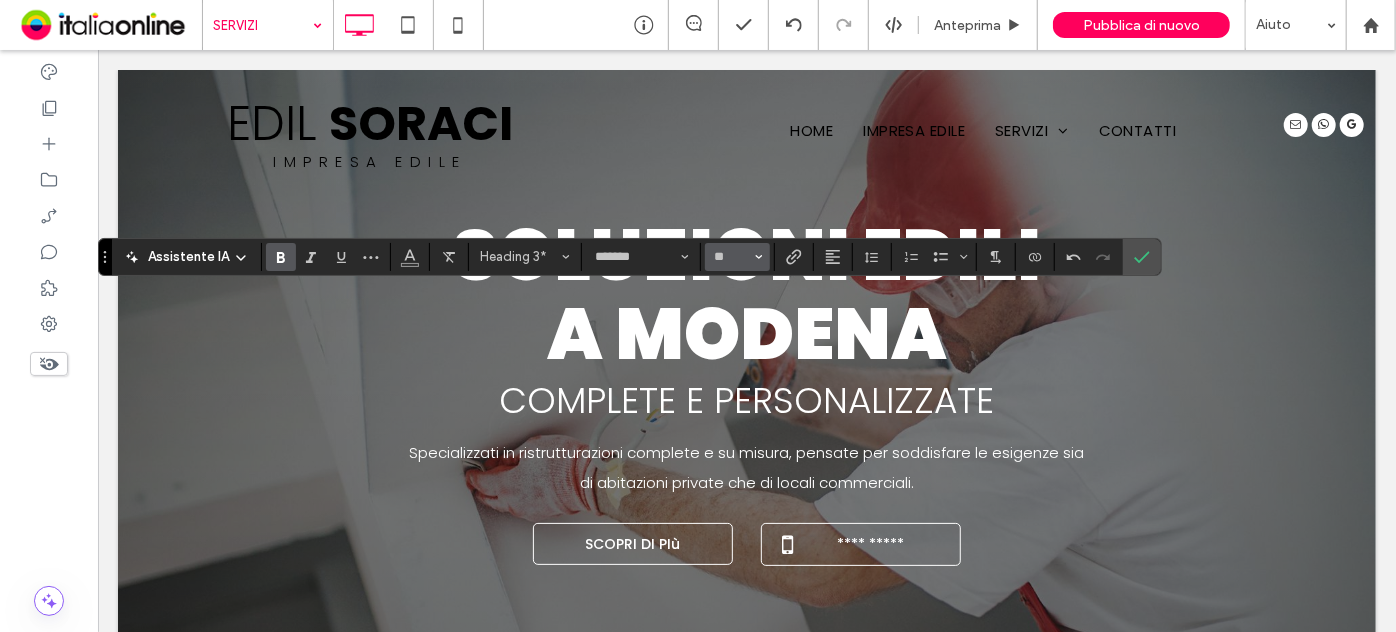 click on "**" at bounding box center (737, 257) 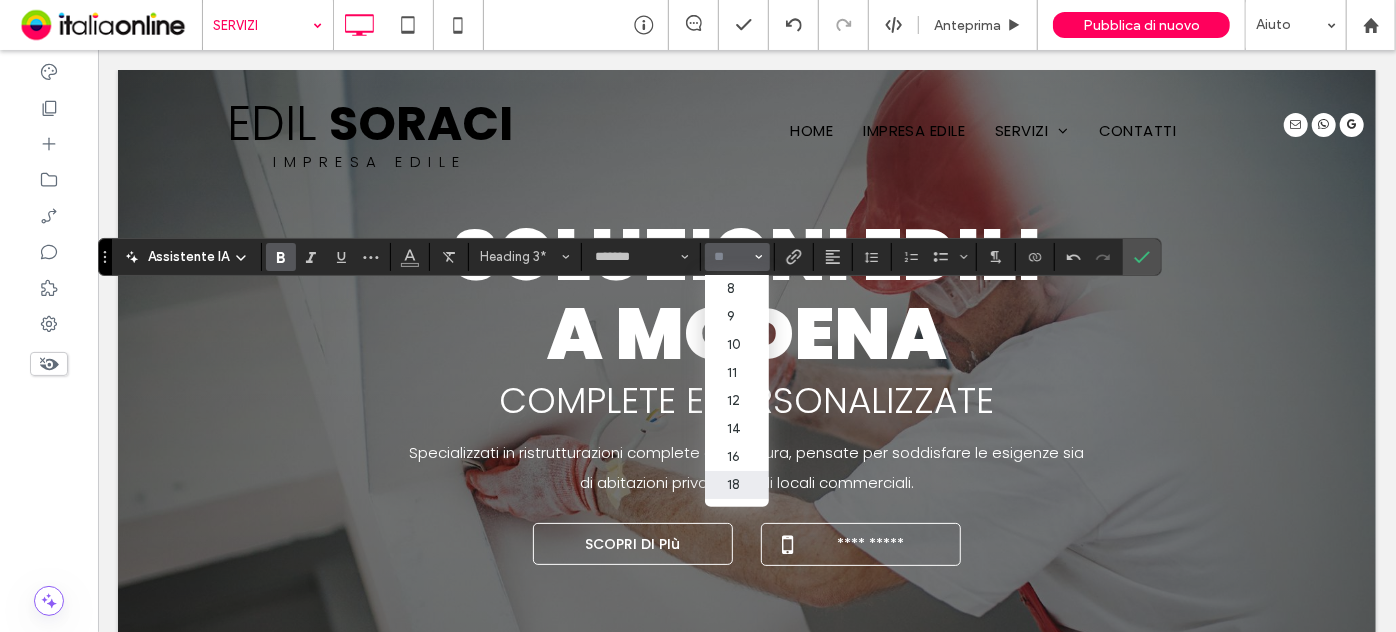 click at bounding box center [731, 257] 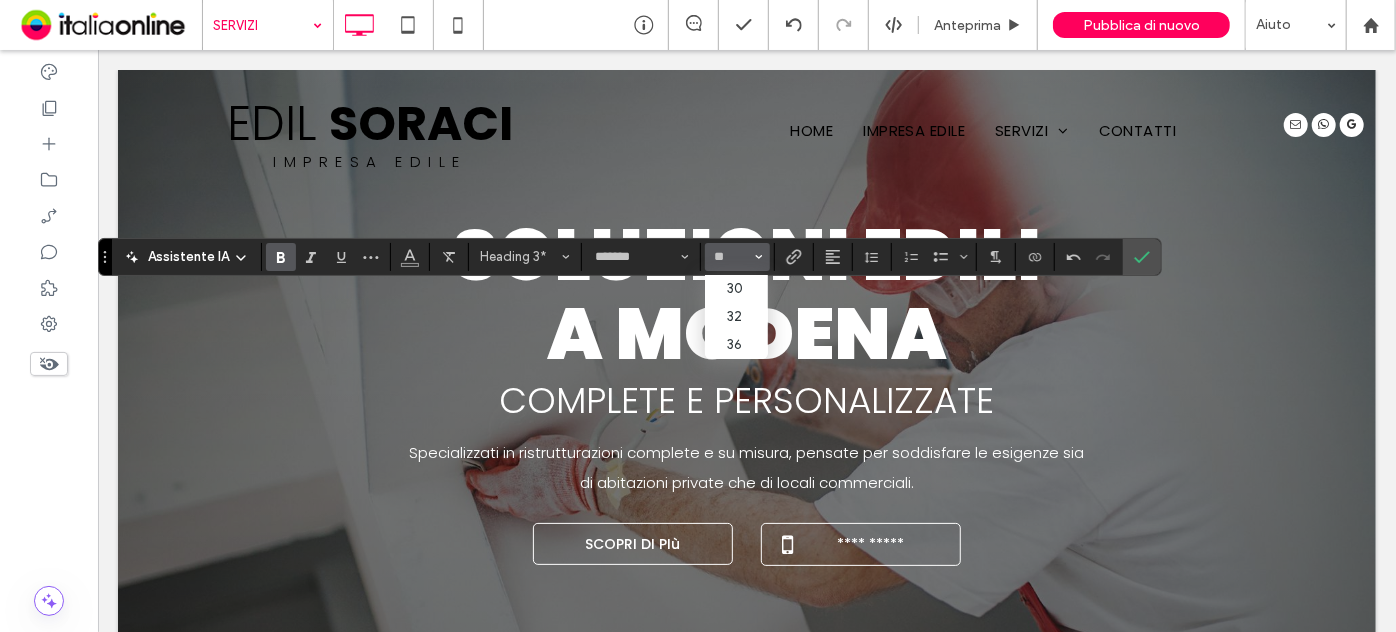 type on "**" 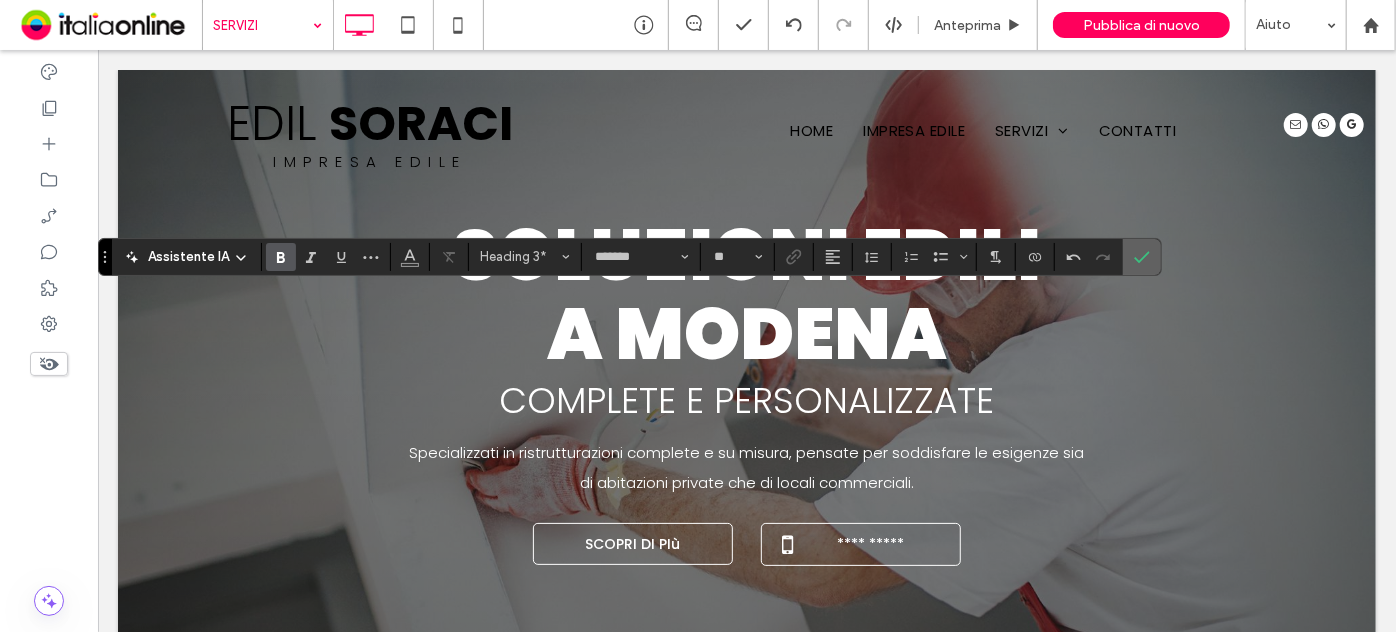click 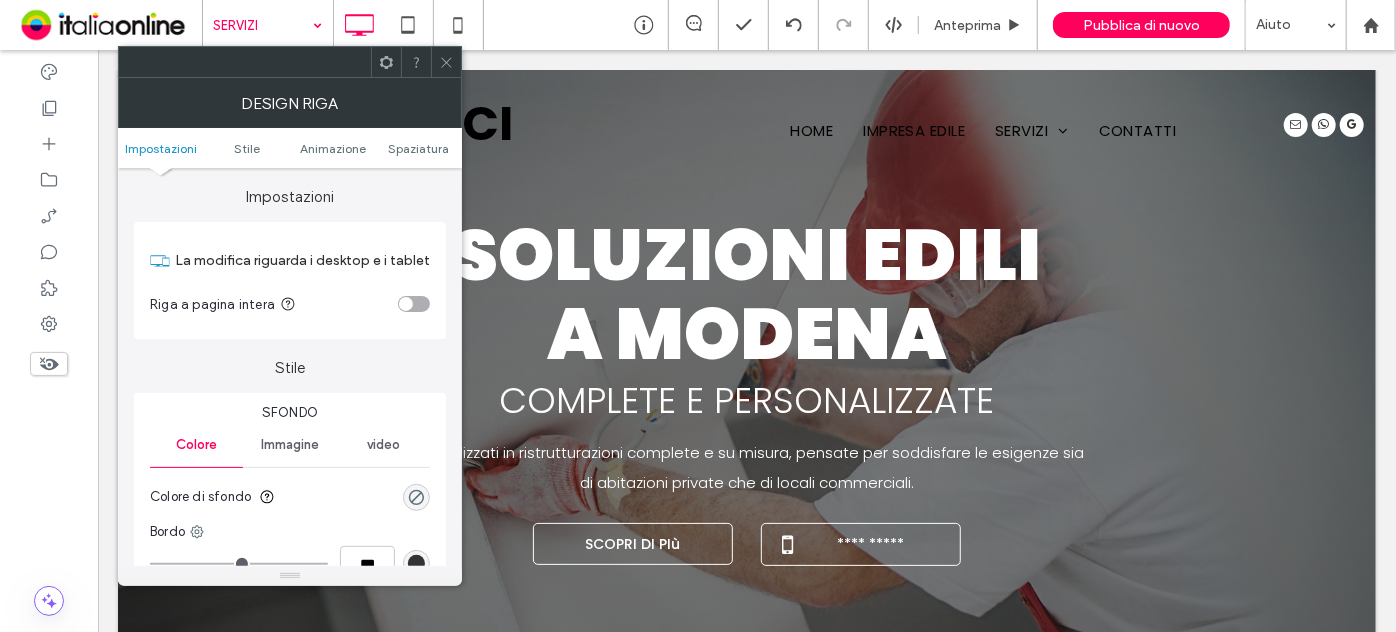 click 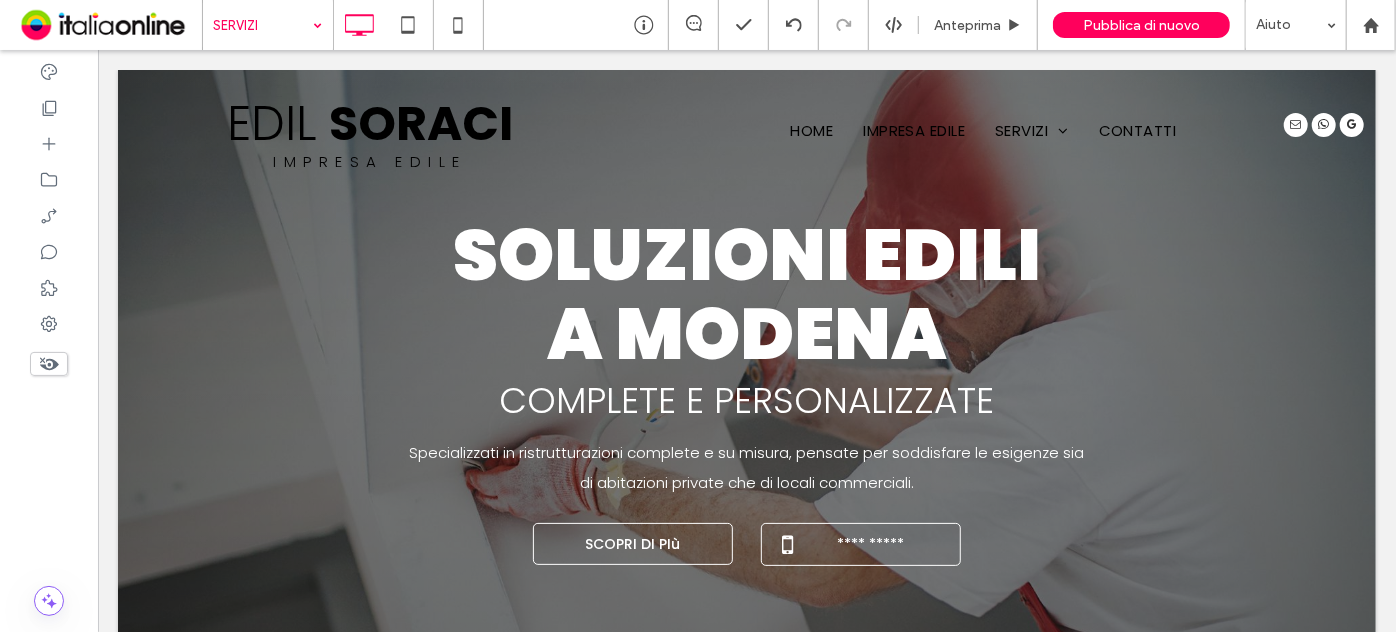 type on "*******" 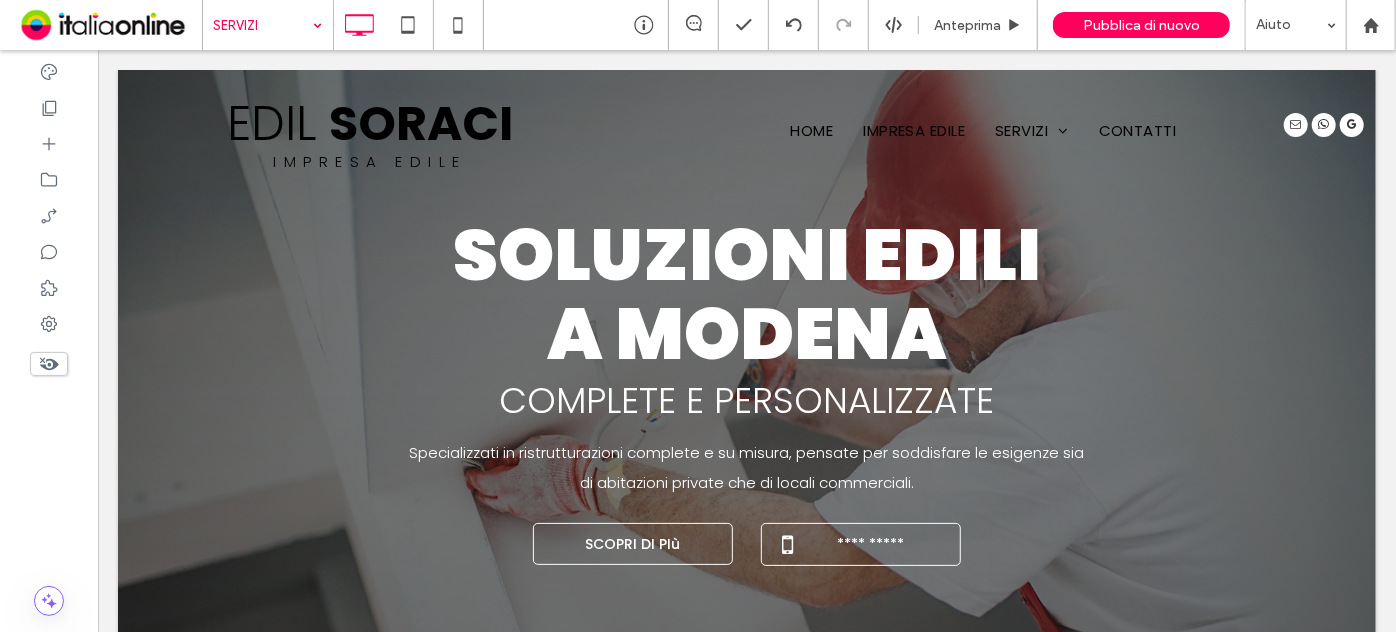 type on "**" 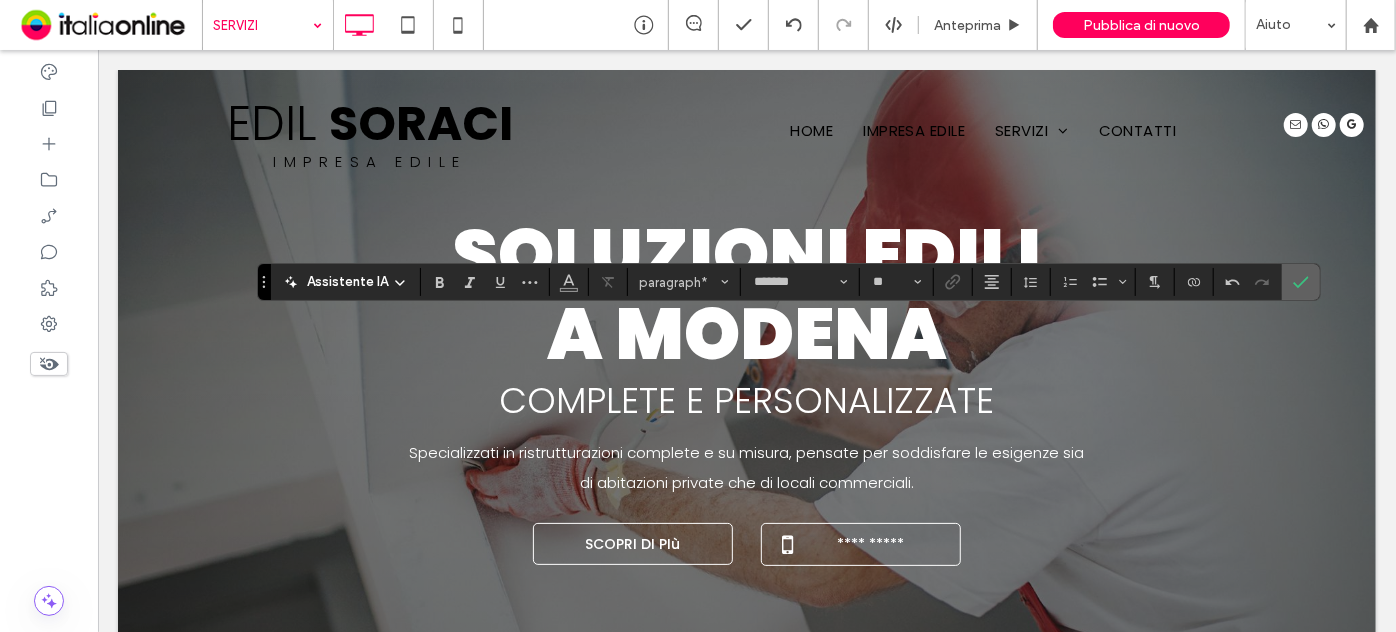 click at bounding box center (1301, 282) 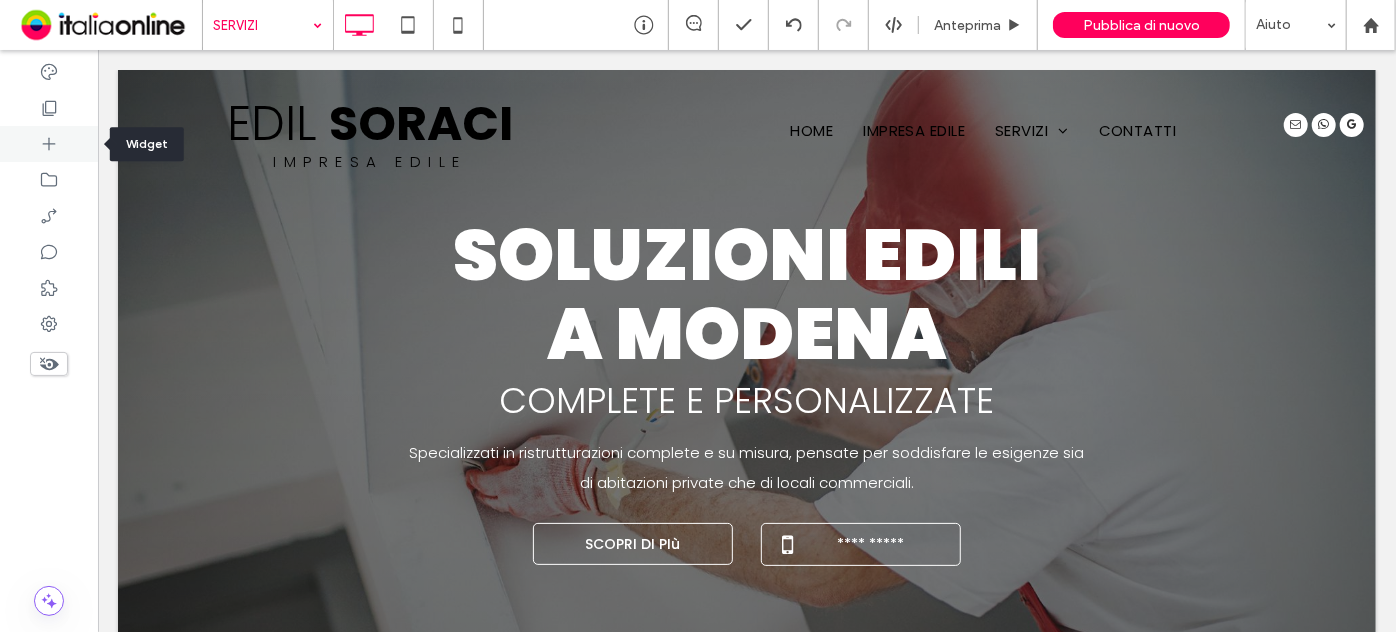click at bounding box center (49, 144) 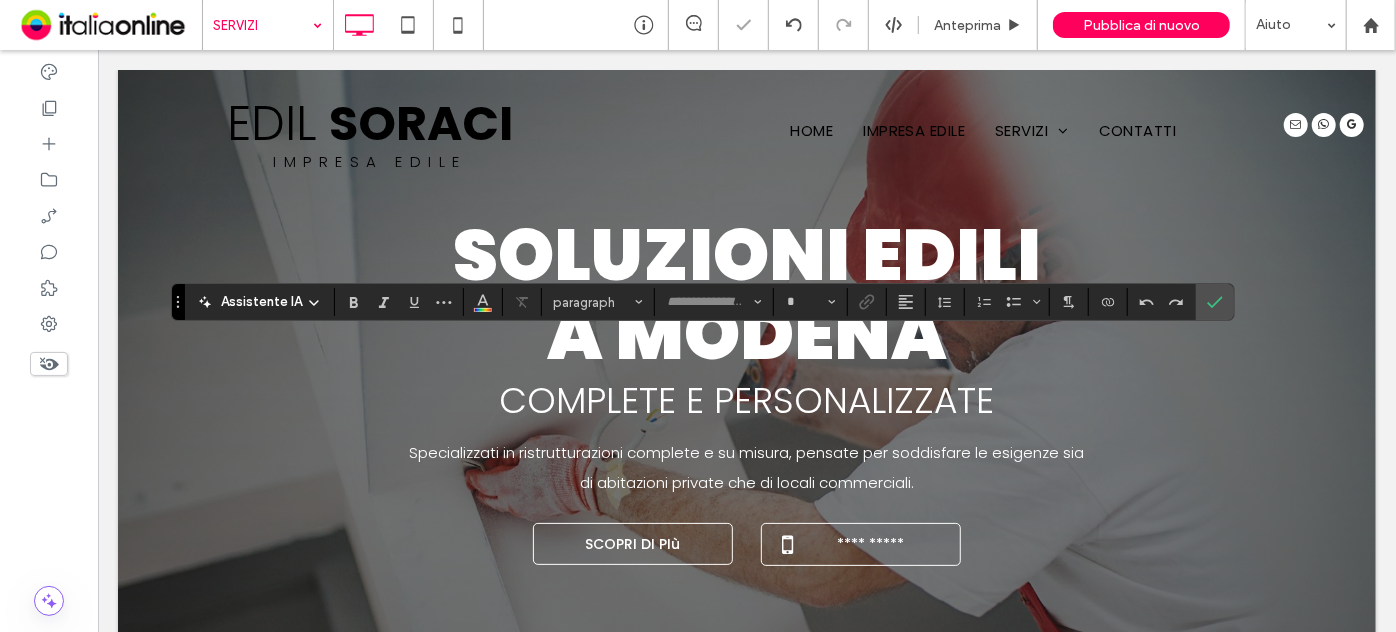 type on "*******" 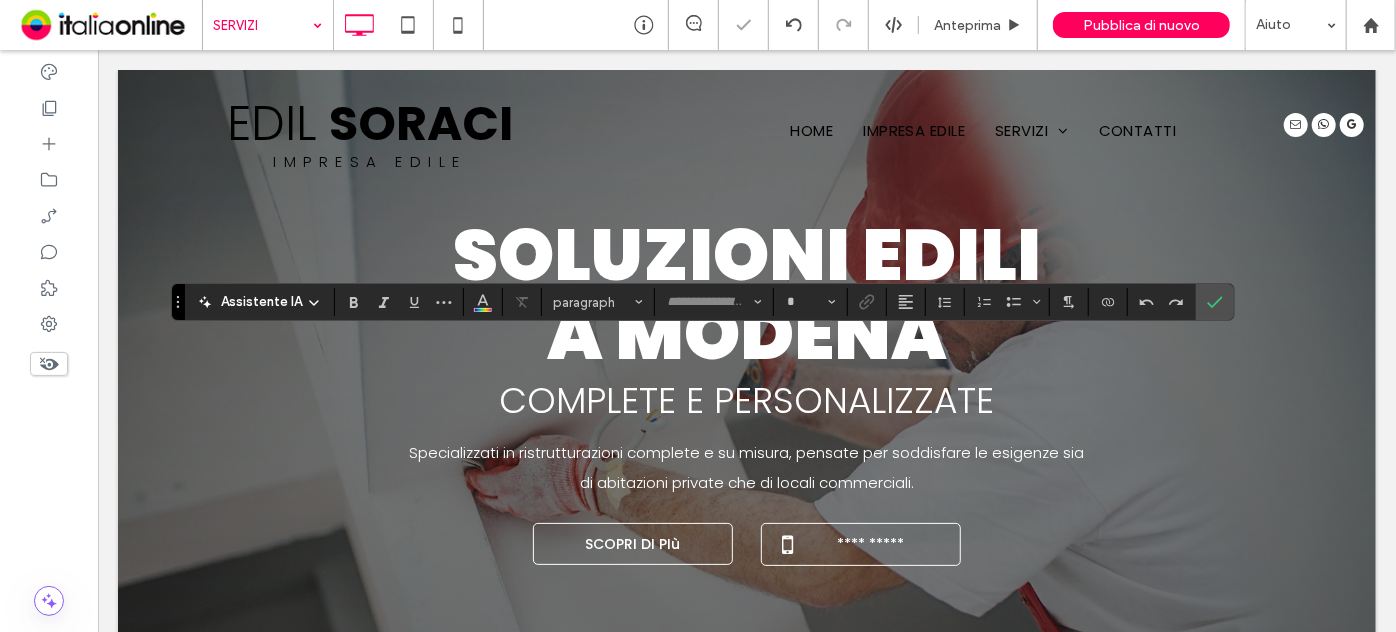 type on "**" 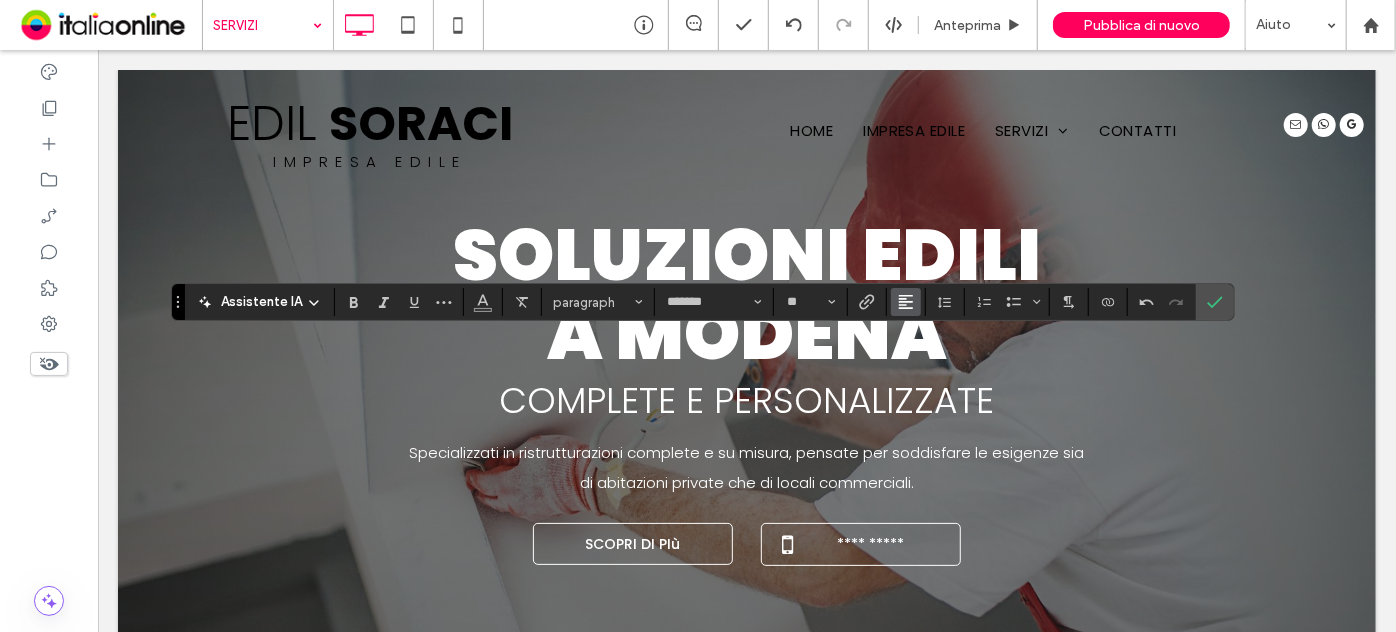 click 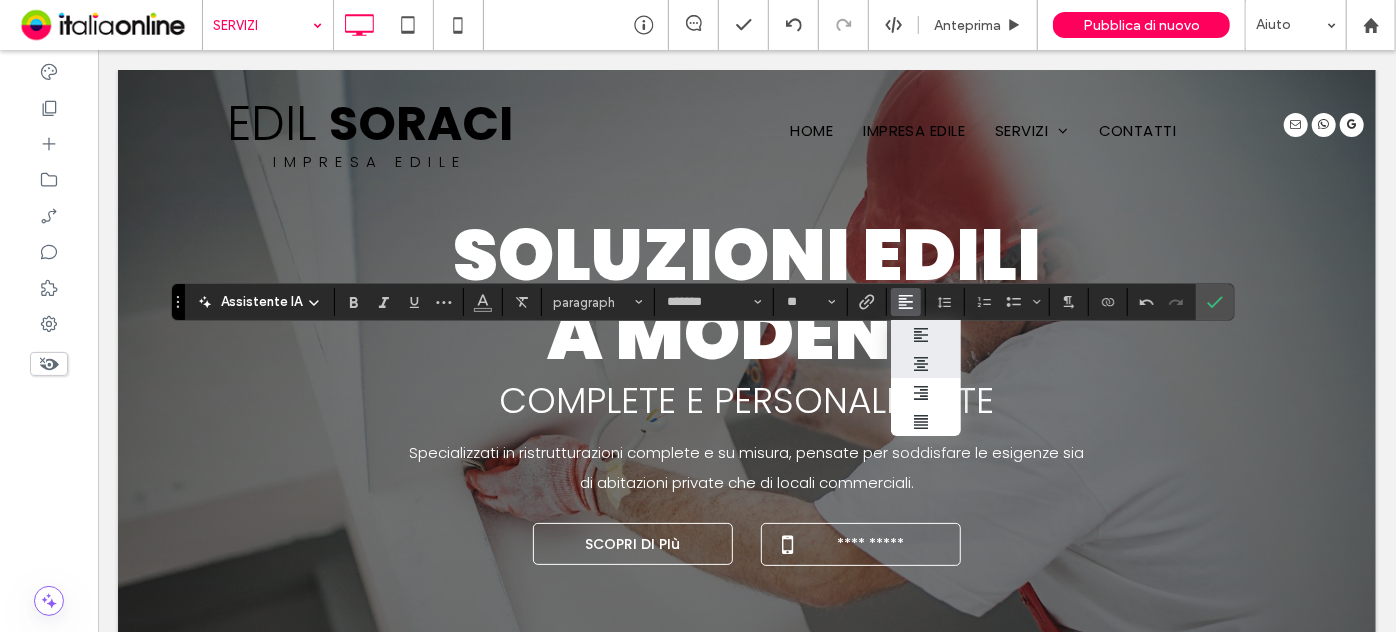 click at bounding box center (926, 363) 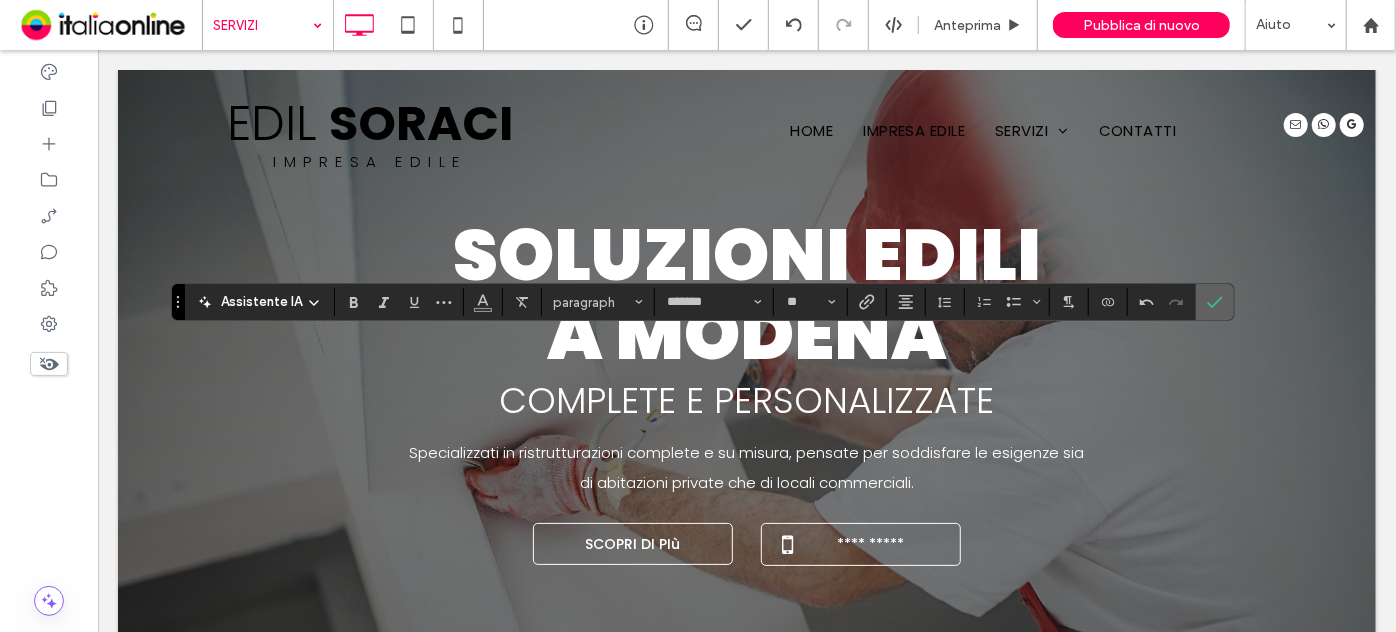 click 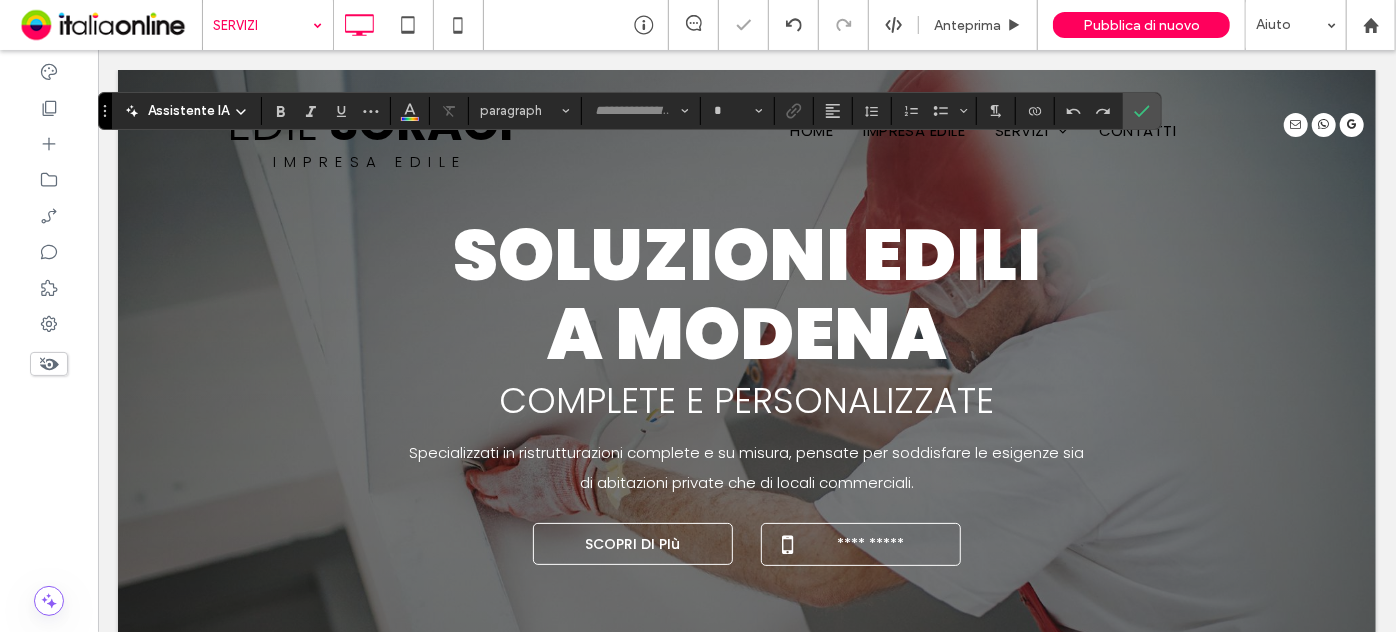 type on "*******" 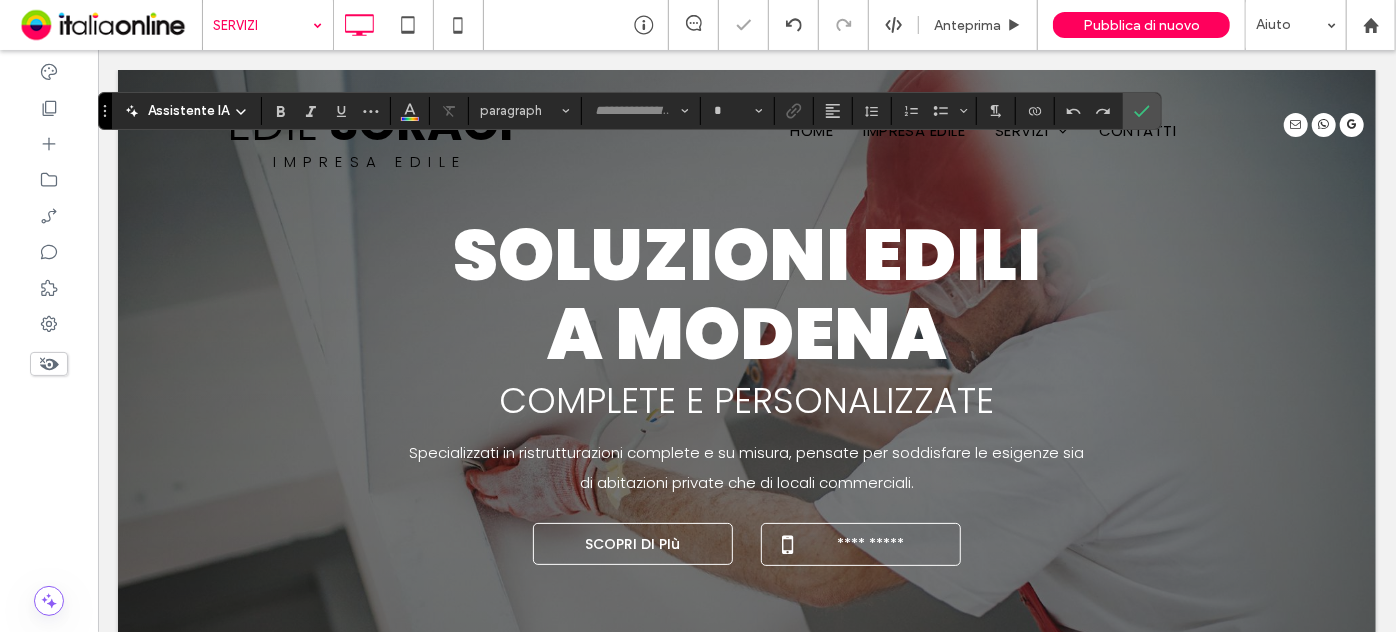 type on "**" 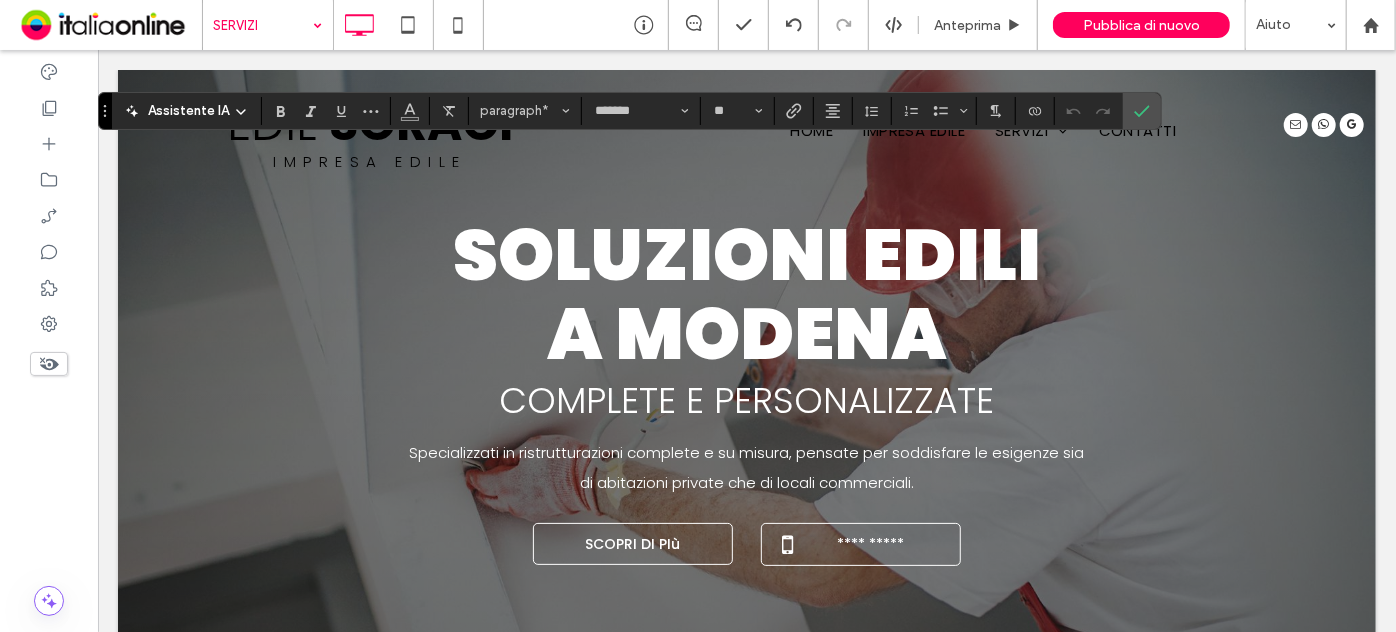 drag, startPoint x: 428, startPoint y: 117, endPoint x: 465, endPoint y: 115, distance: 37.054016 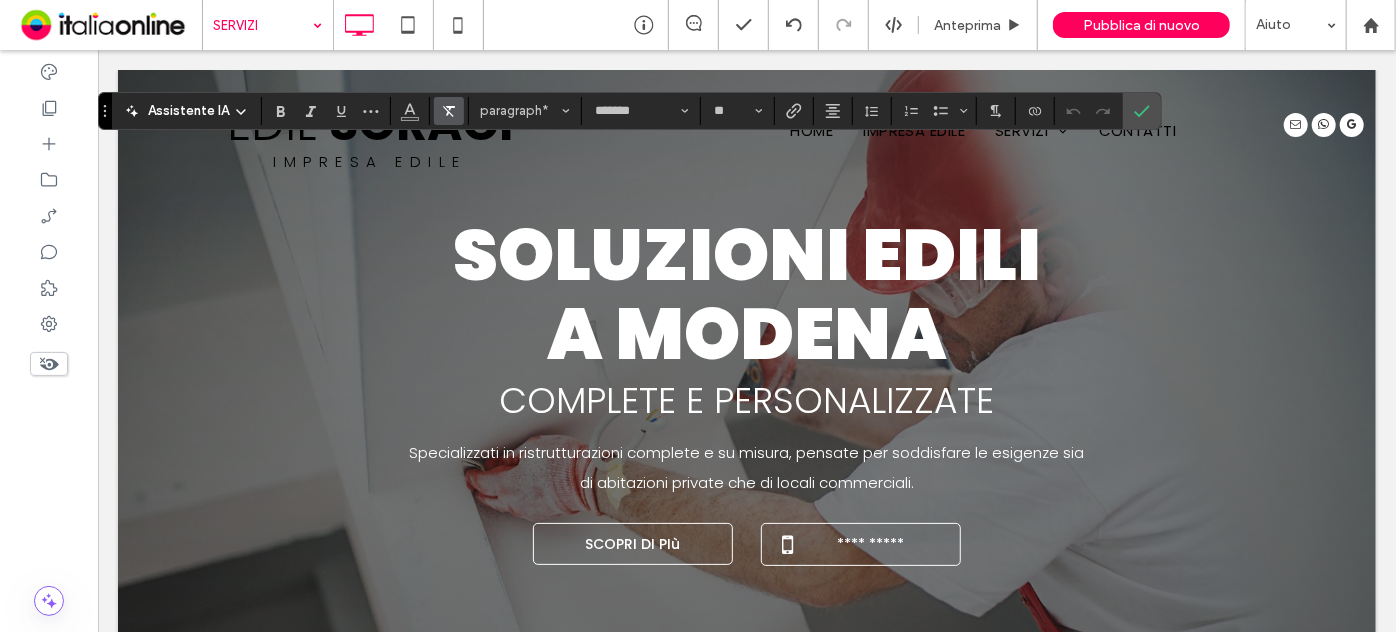 click 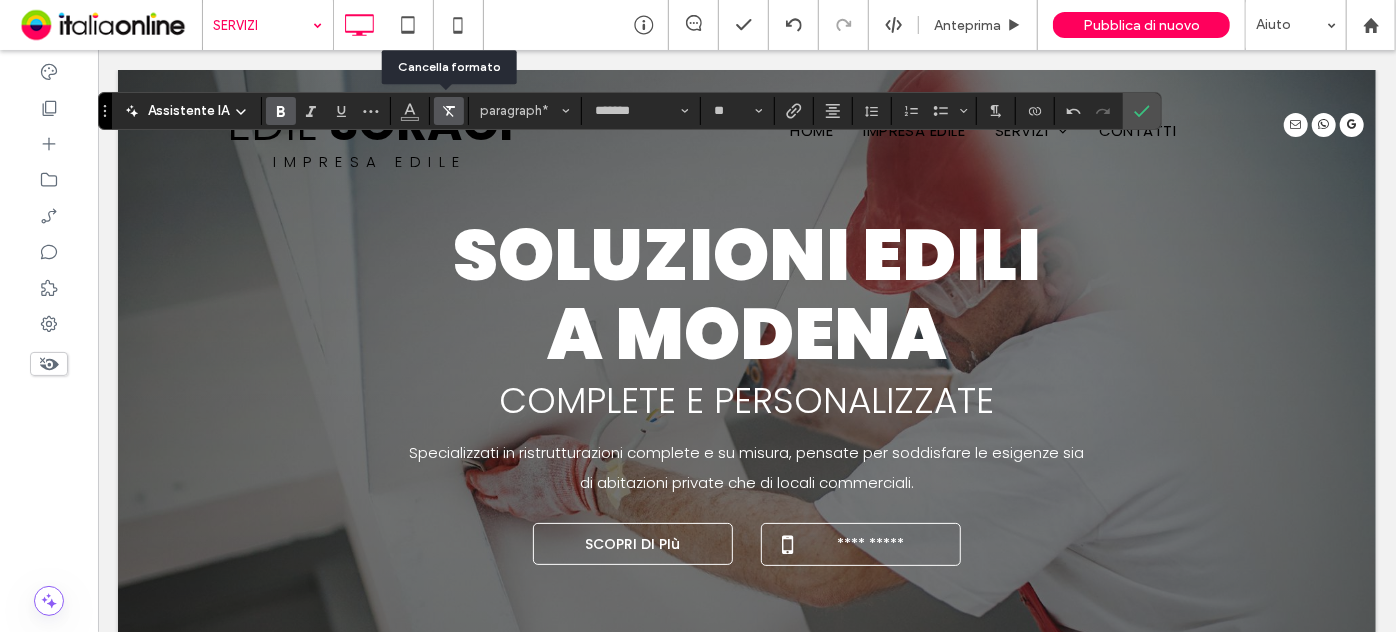 click 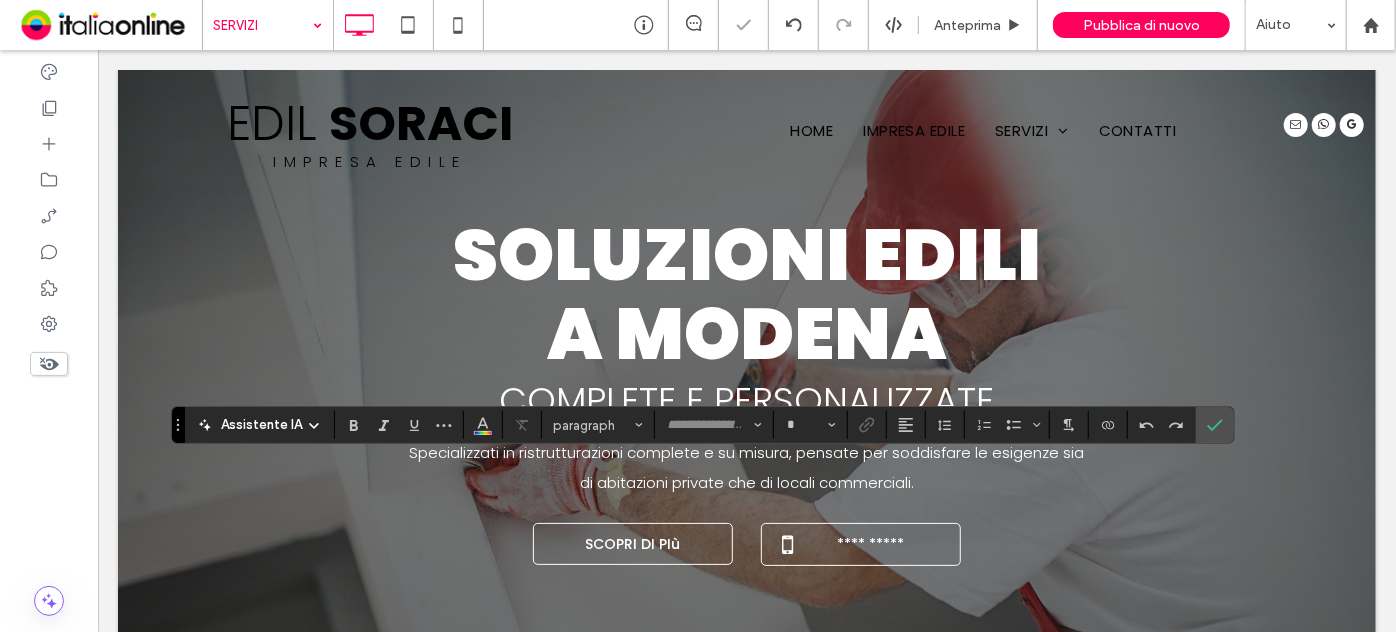 type on "*******" 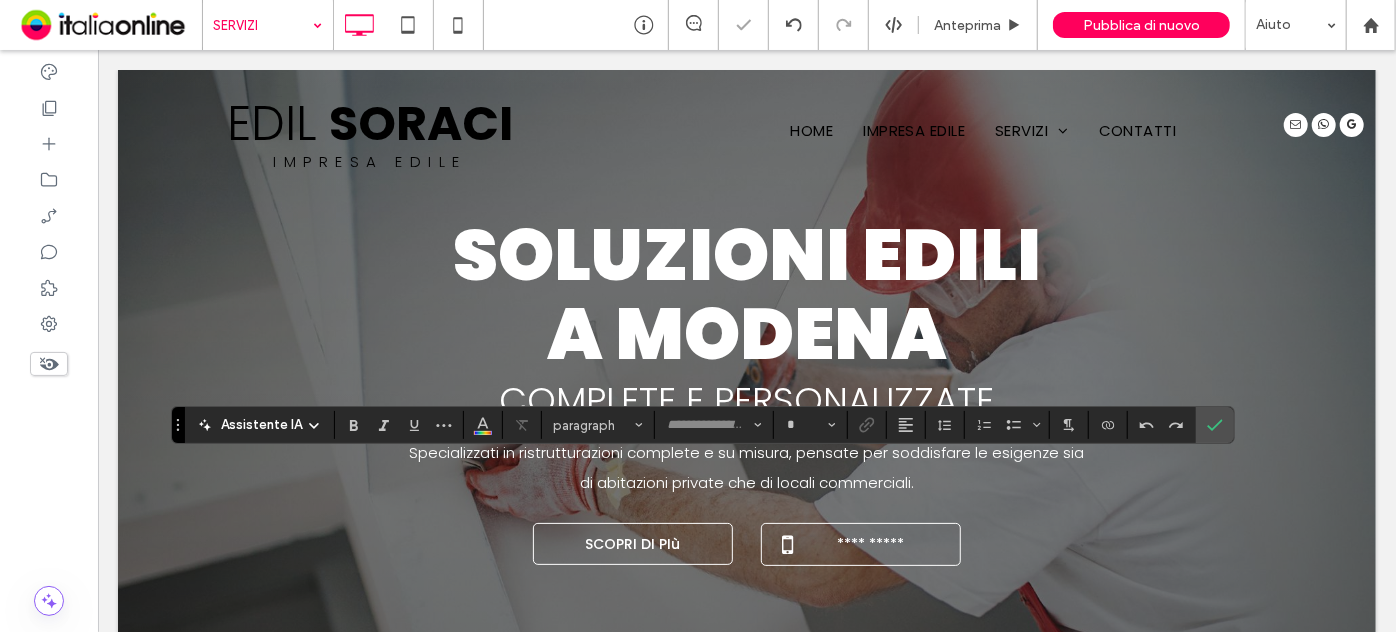 type on "**" 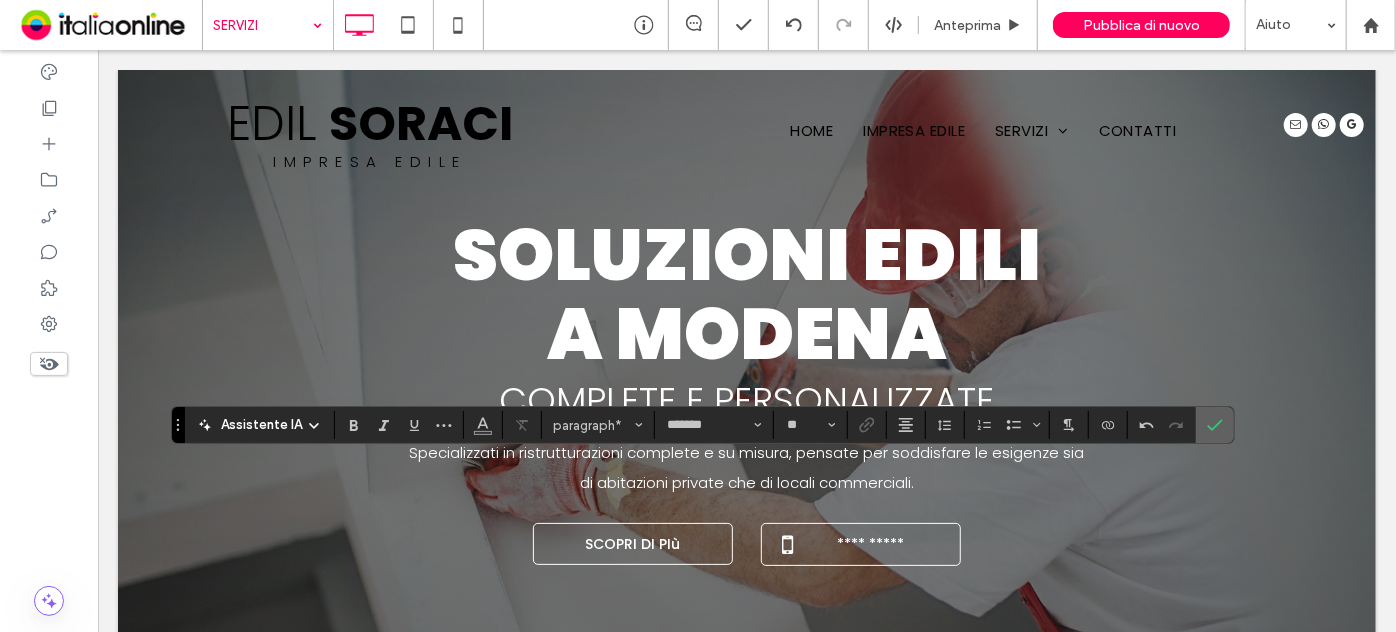 click 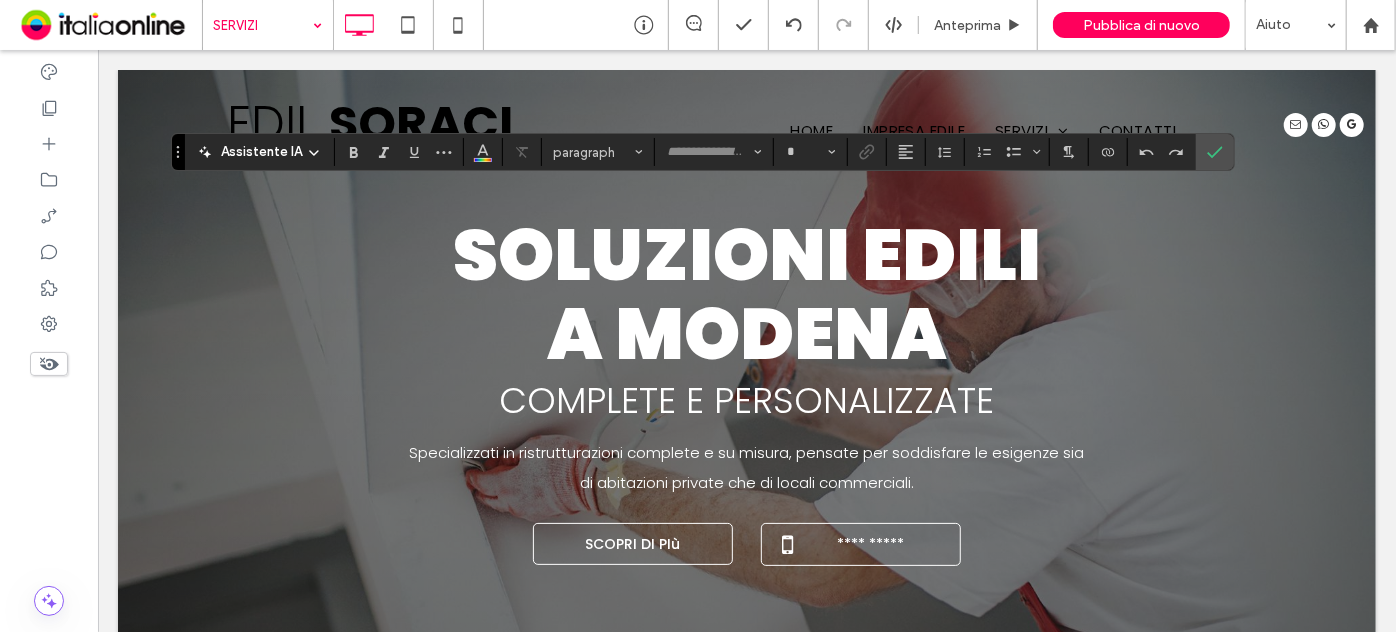 type on "*******" 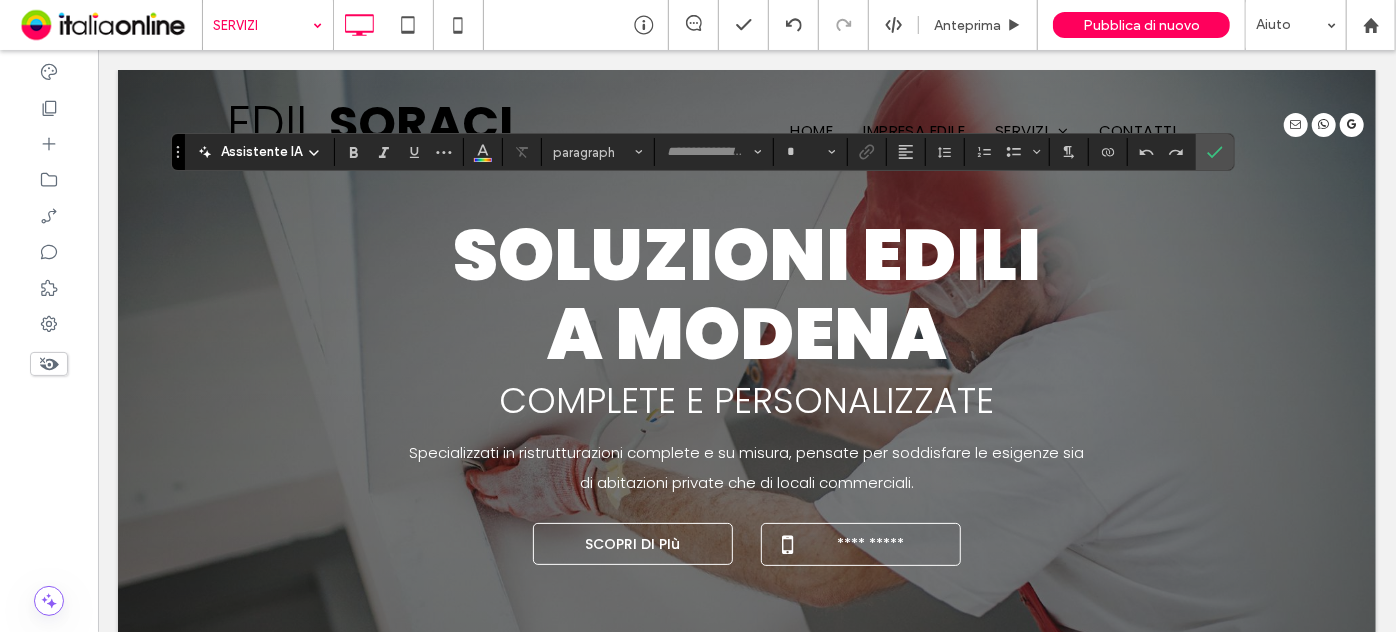 type on "**" 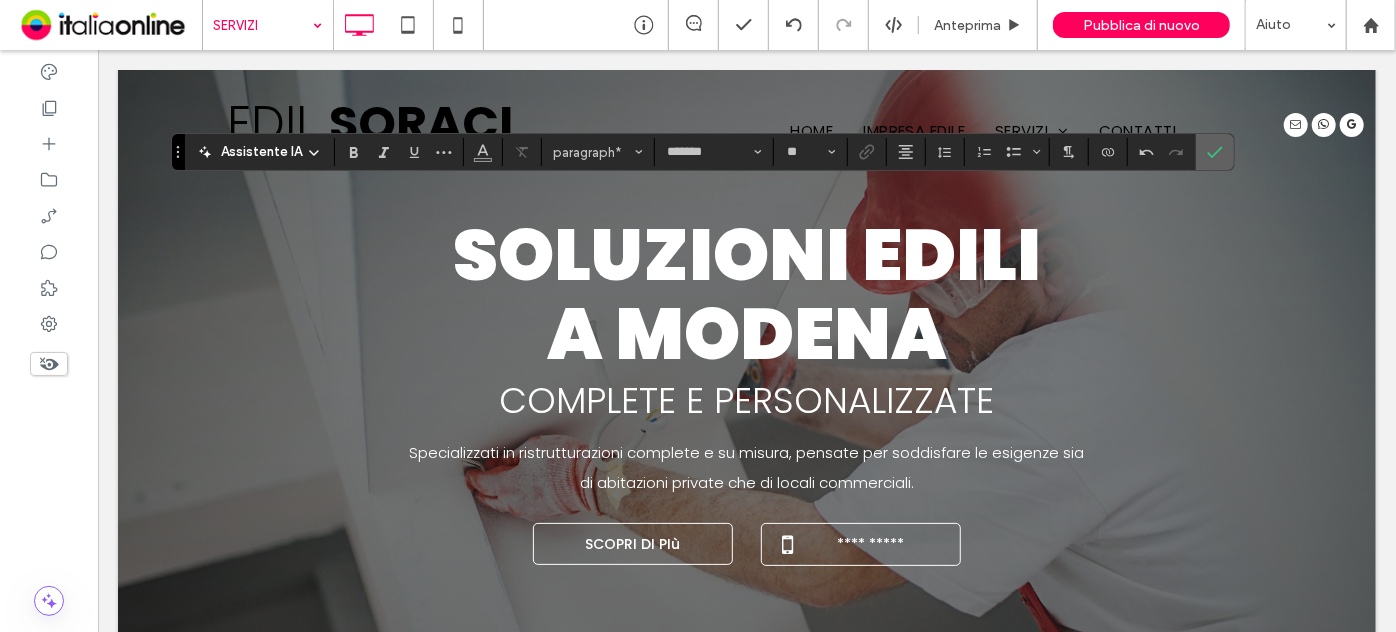 click 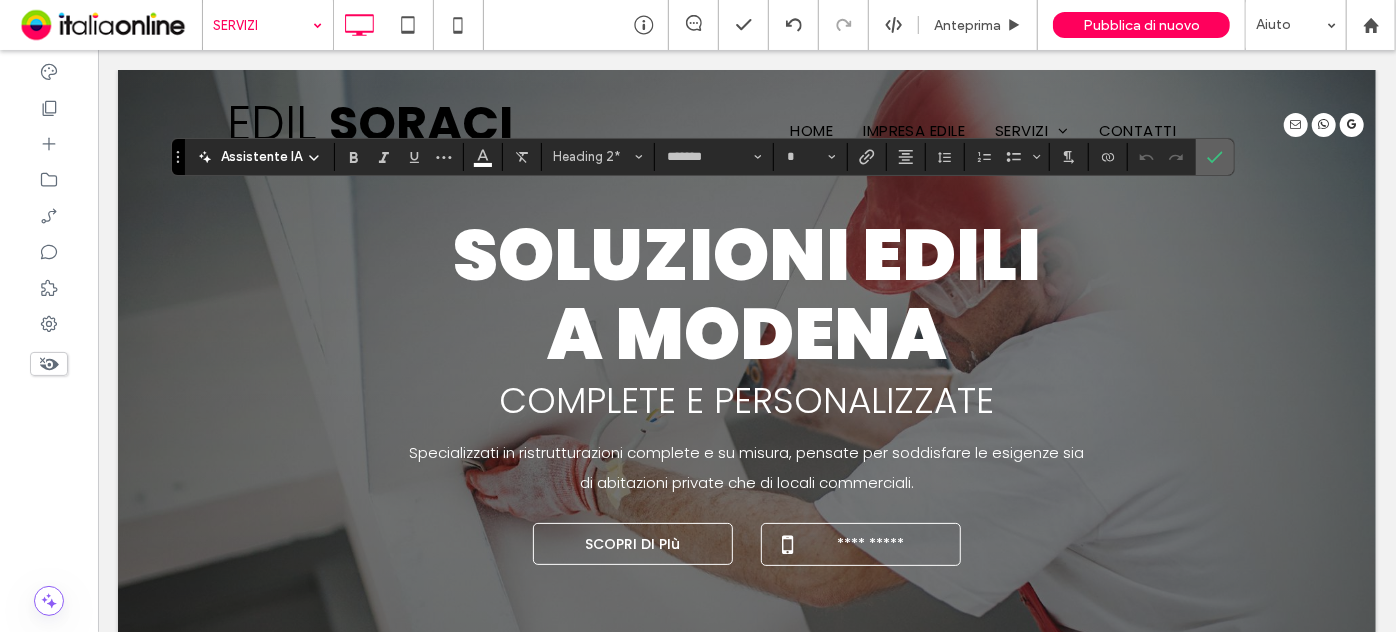 click at bounding box center (1215, 157) 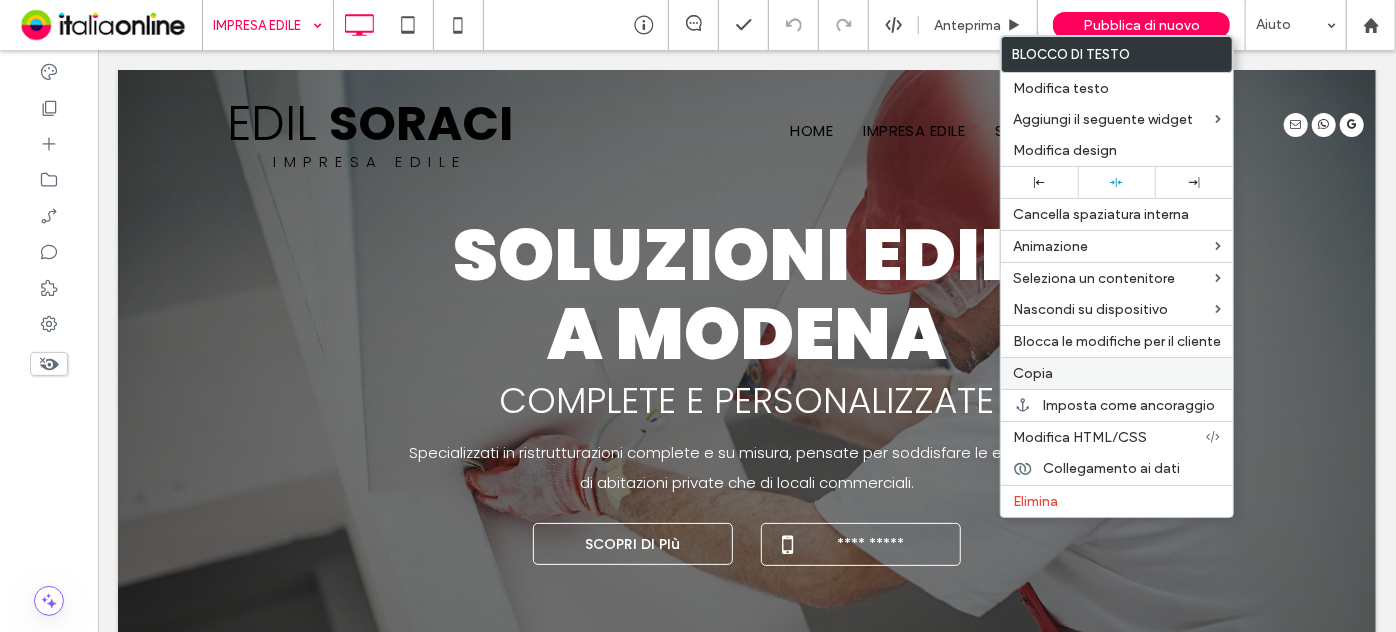 click on "Copia" at bounding box center (1033, 373) 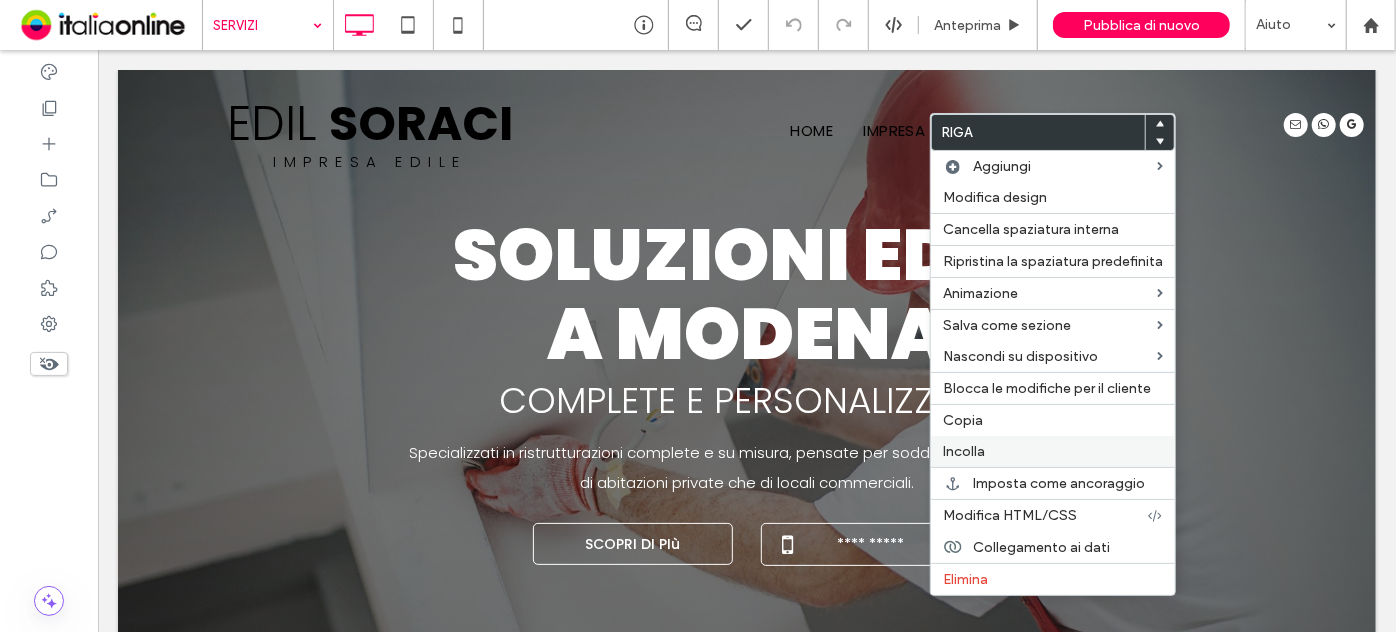 click on "Incolla" at bounding box center [964, 451] 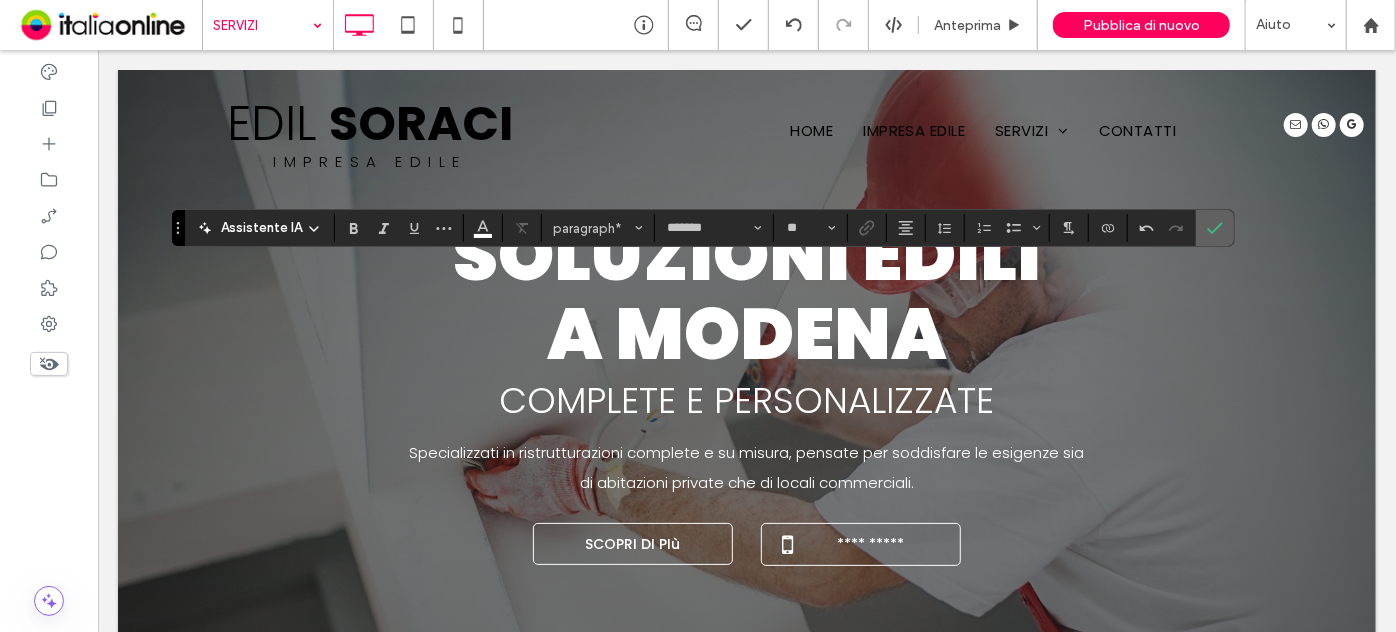 click at bounding box center (1215, 228) 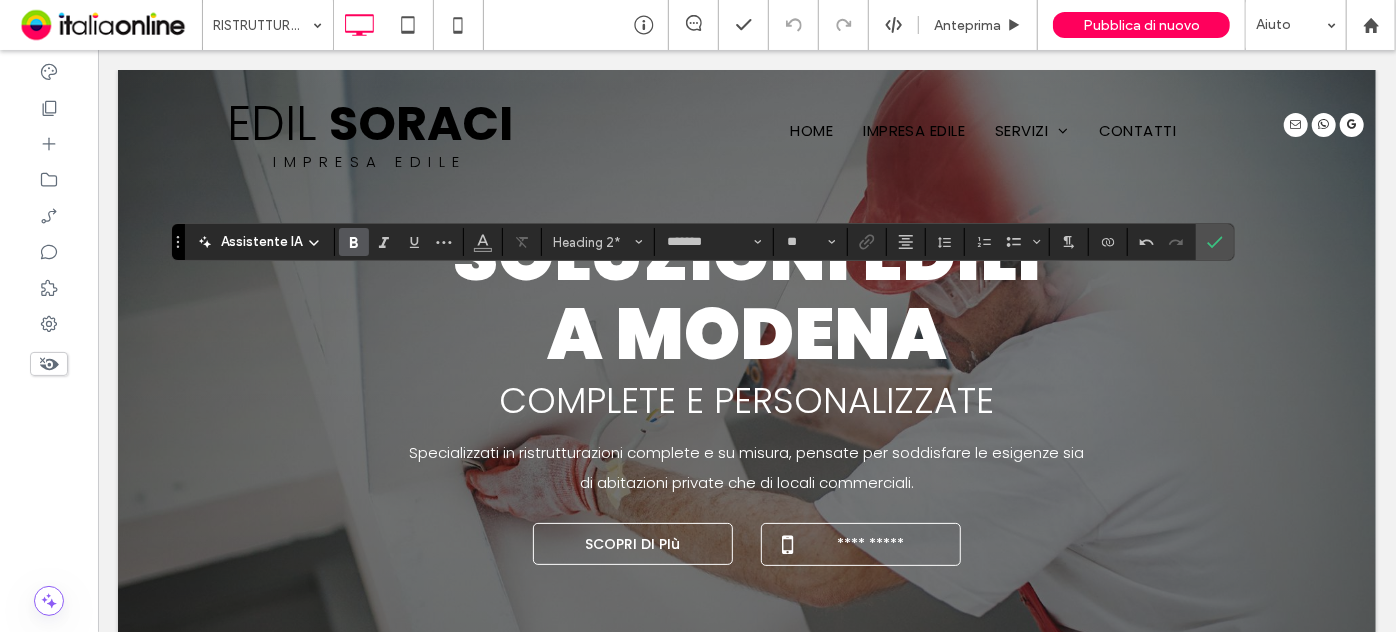 type on "**" 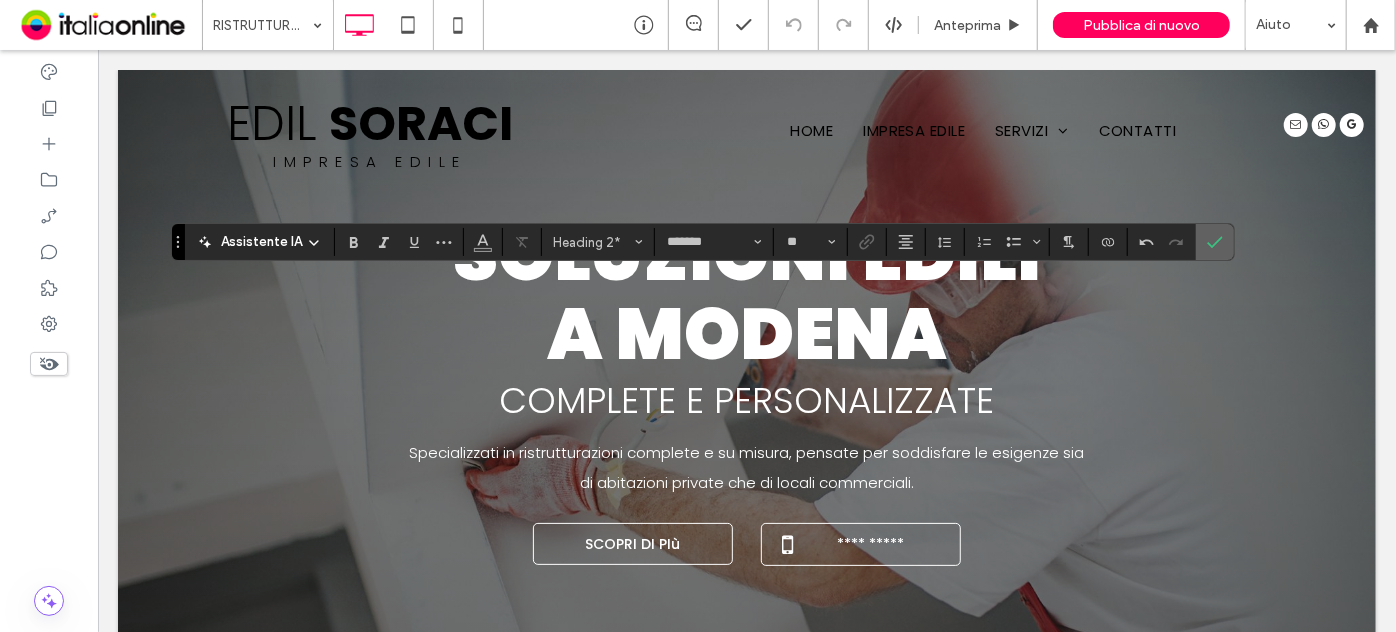 click 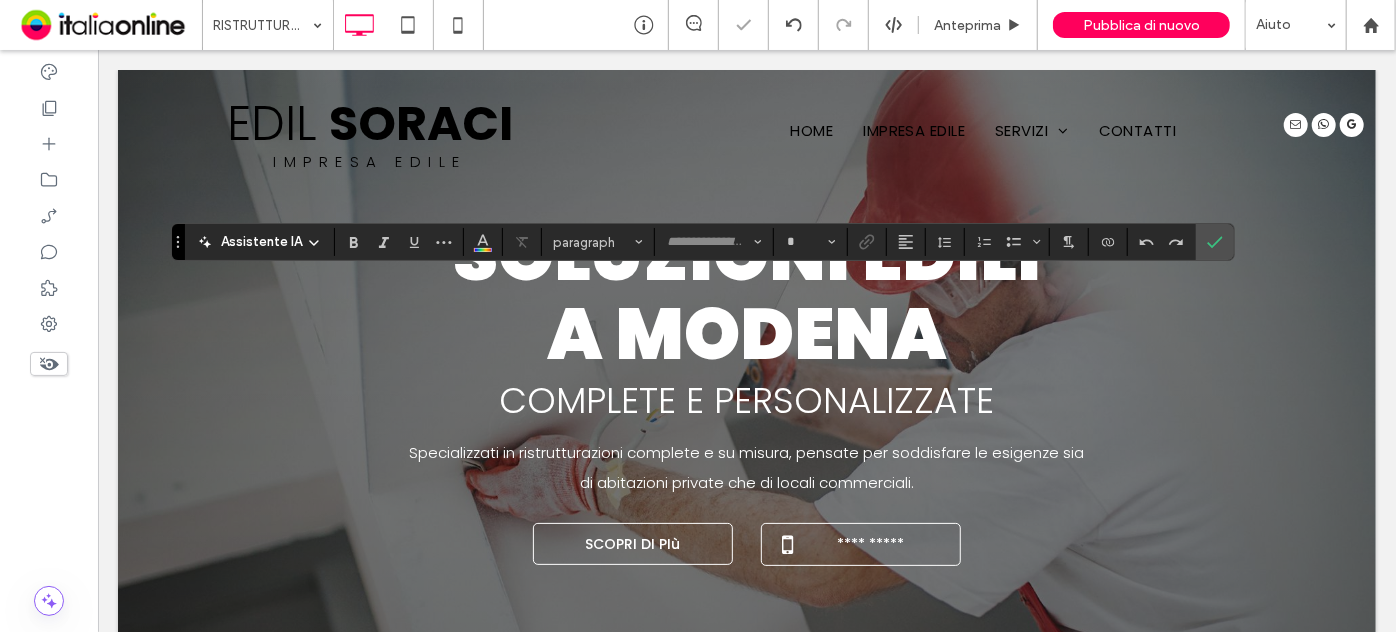 type on "*******" 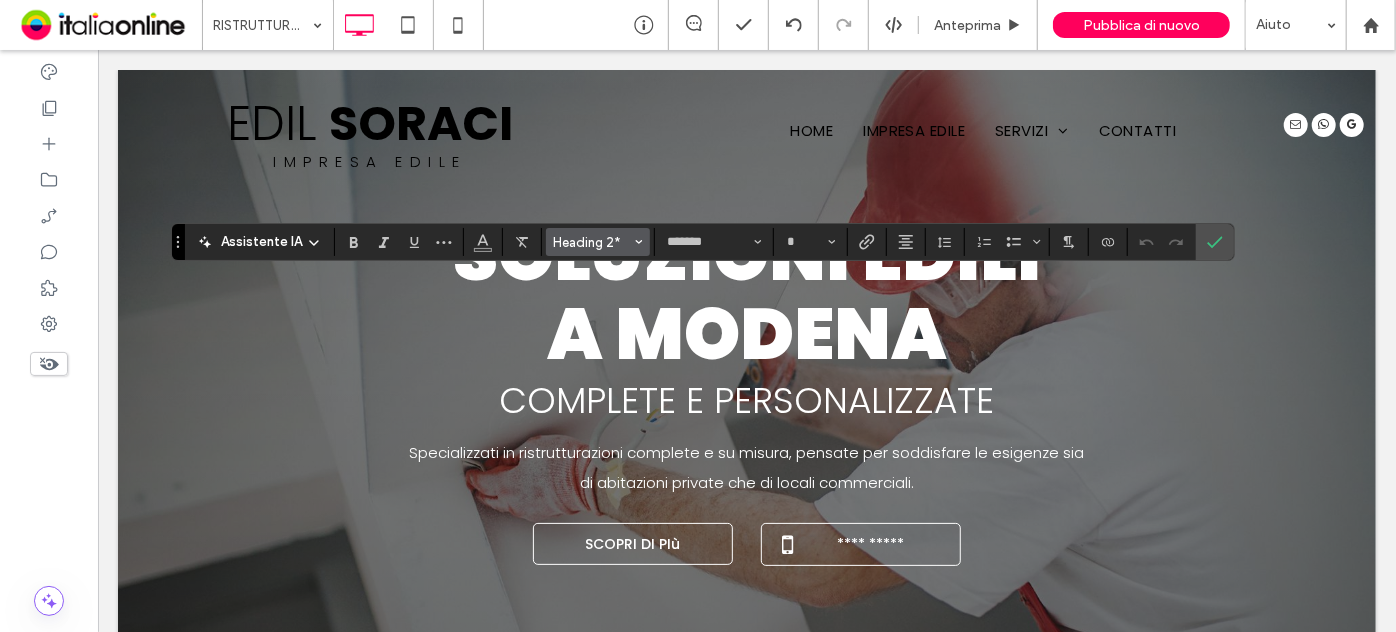 click on "Heading 2*" at bounding box center [598, 242] 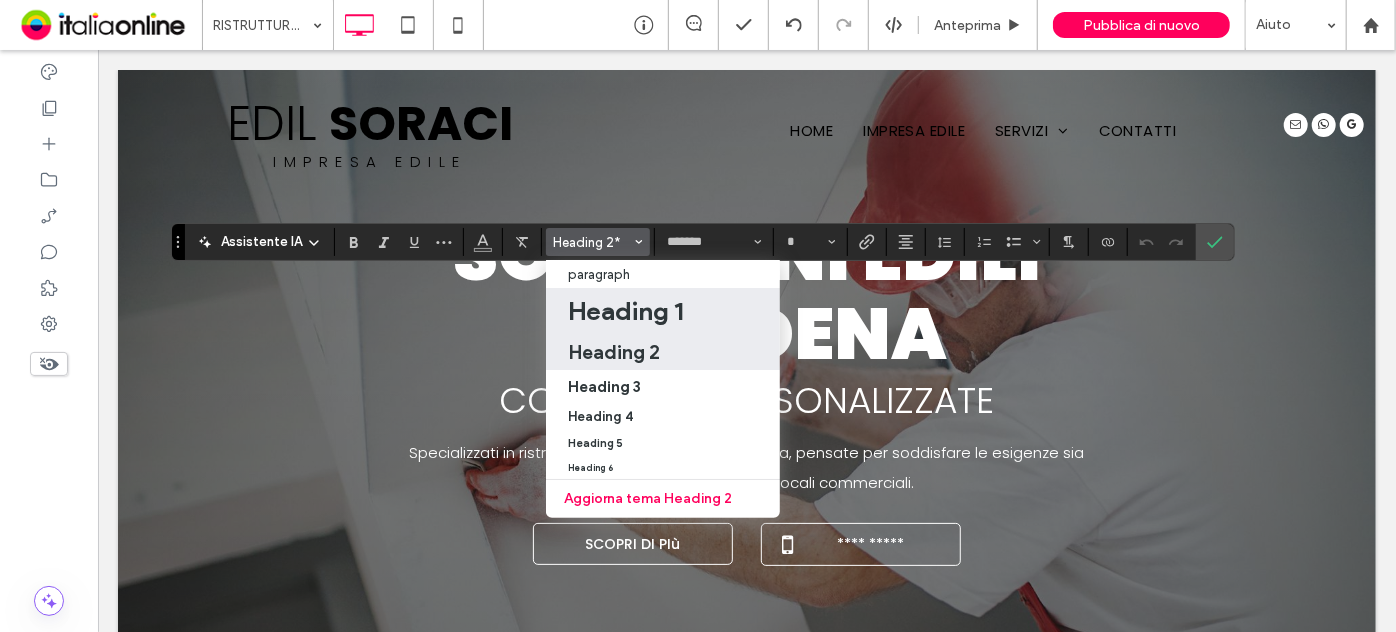 click on "Heading 1" at bounding box center (625, 311) 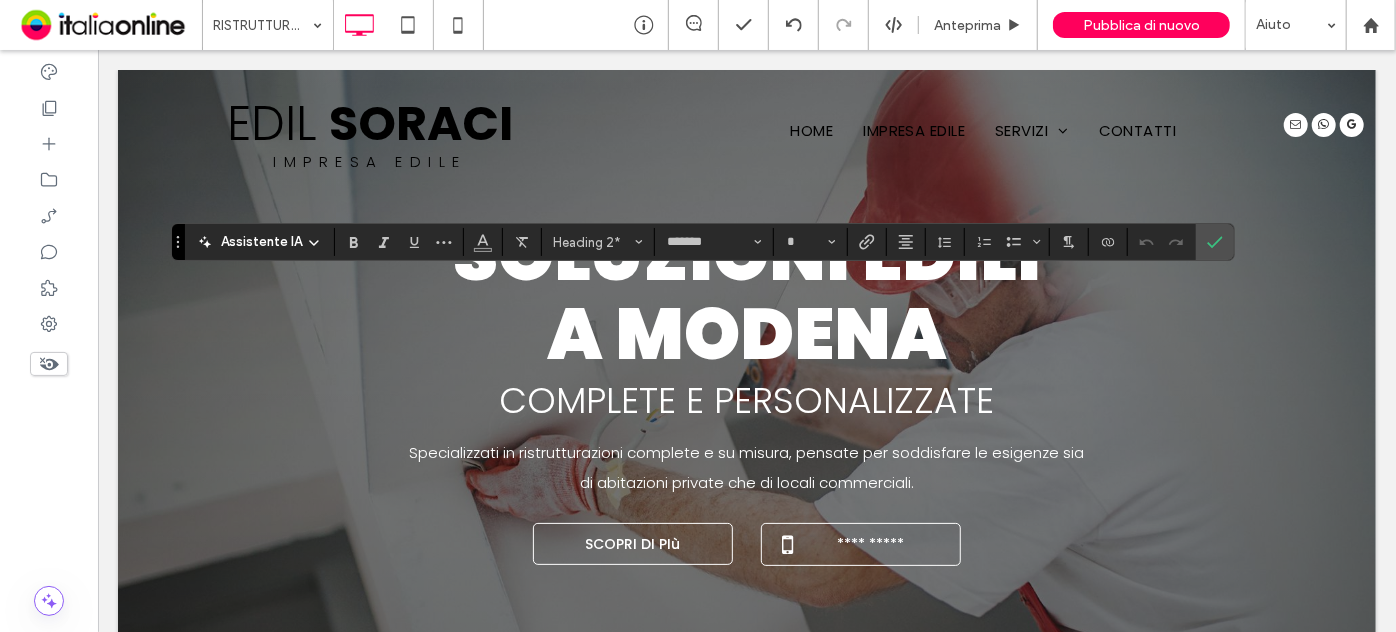 type on "**" 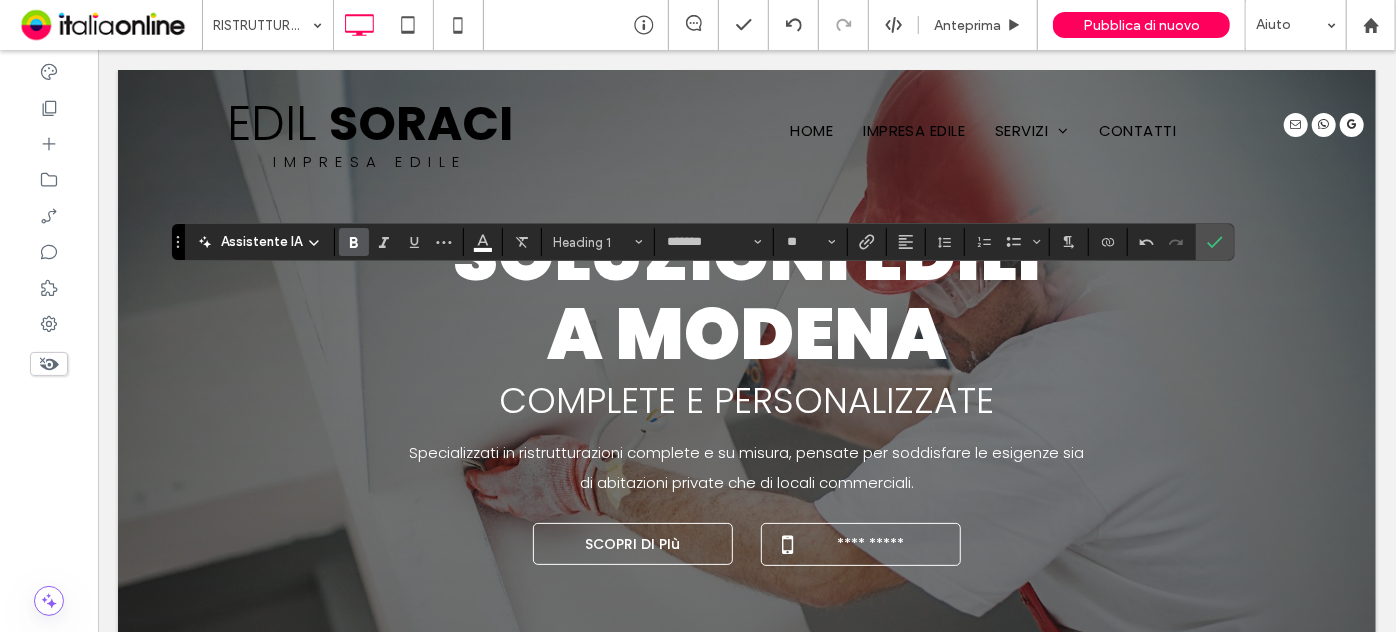 click at bounding box center [354, 242] 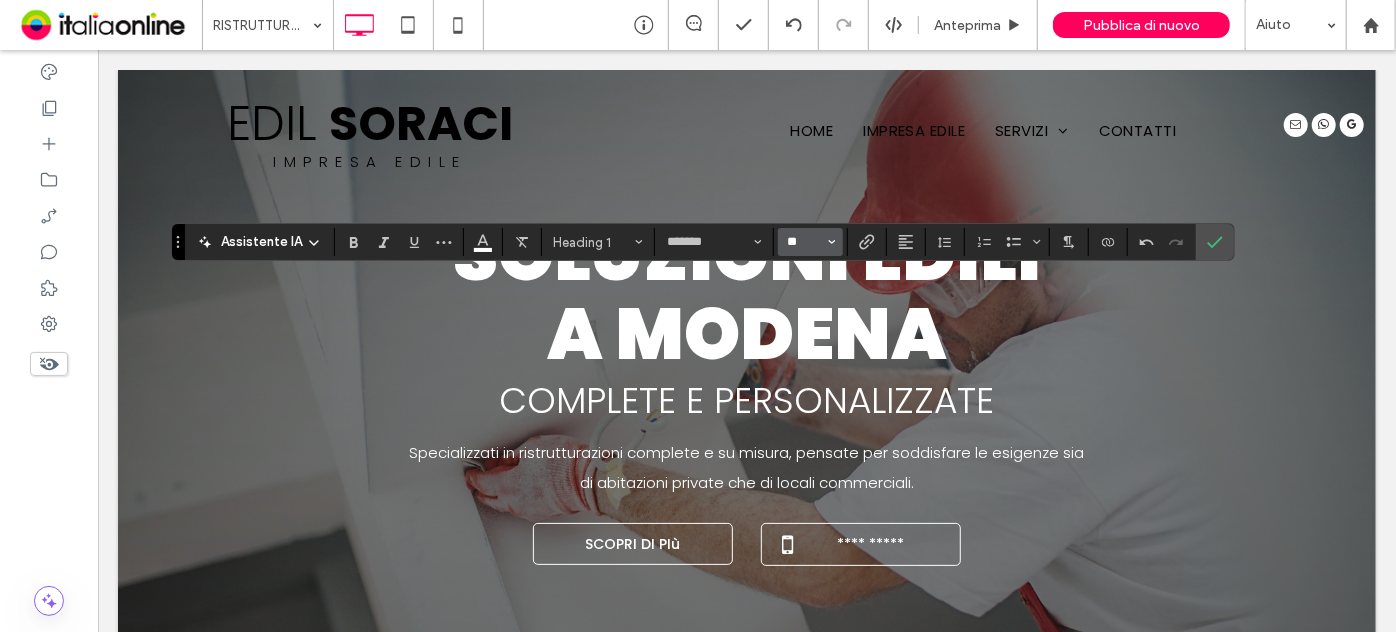 click on "**" at bounding box center [804, 242] 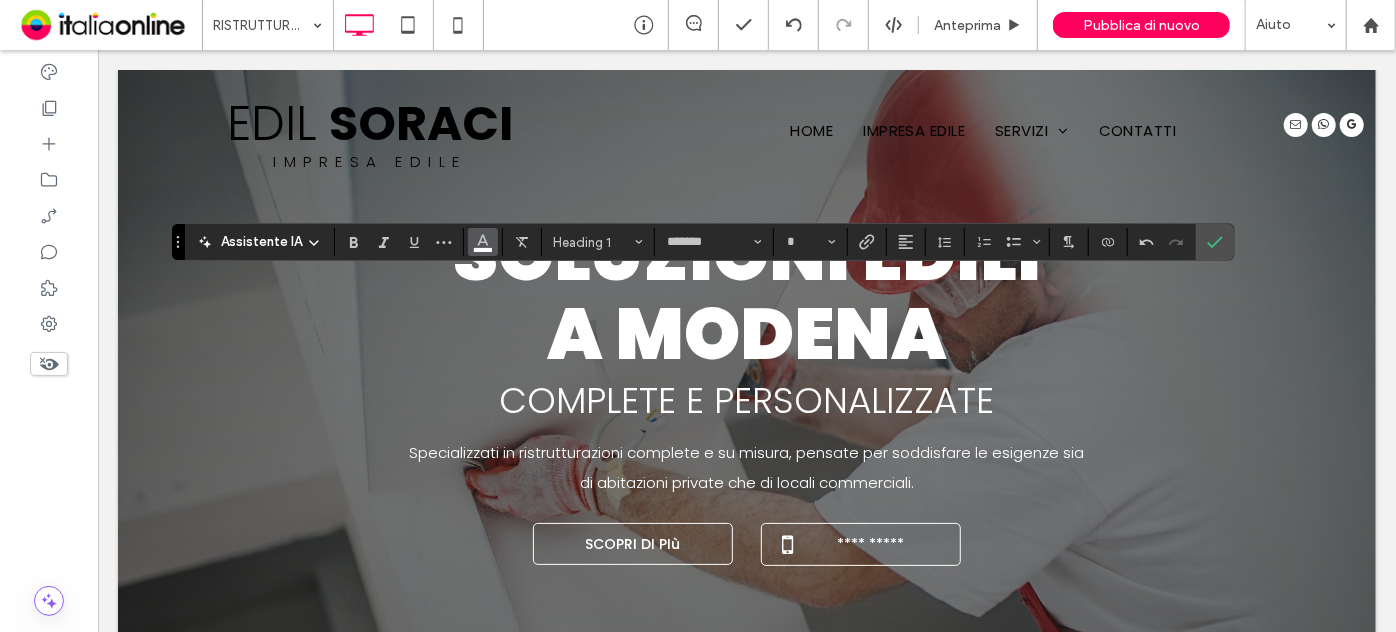 click 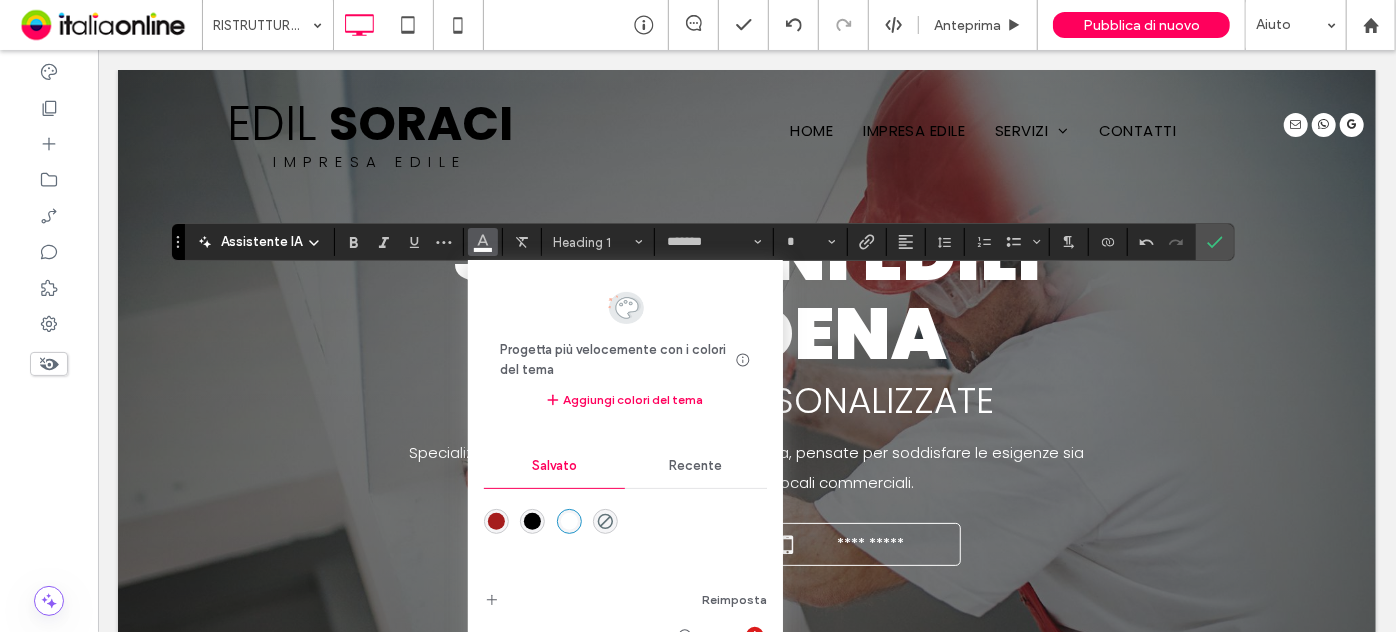 click at bounding box center [532, 521] 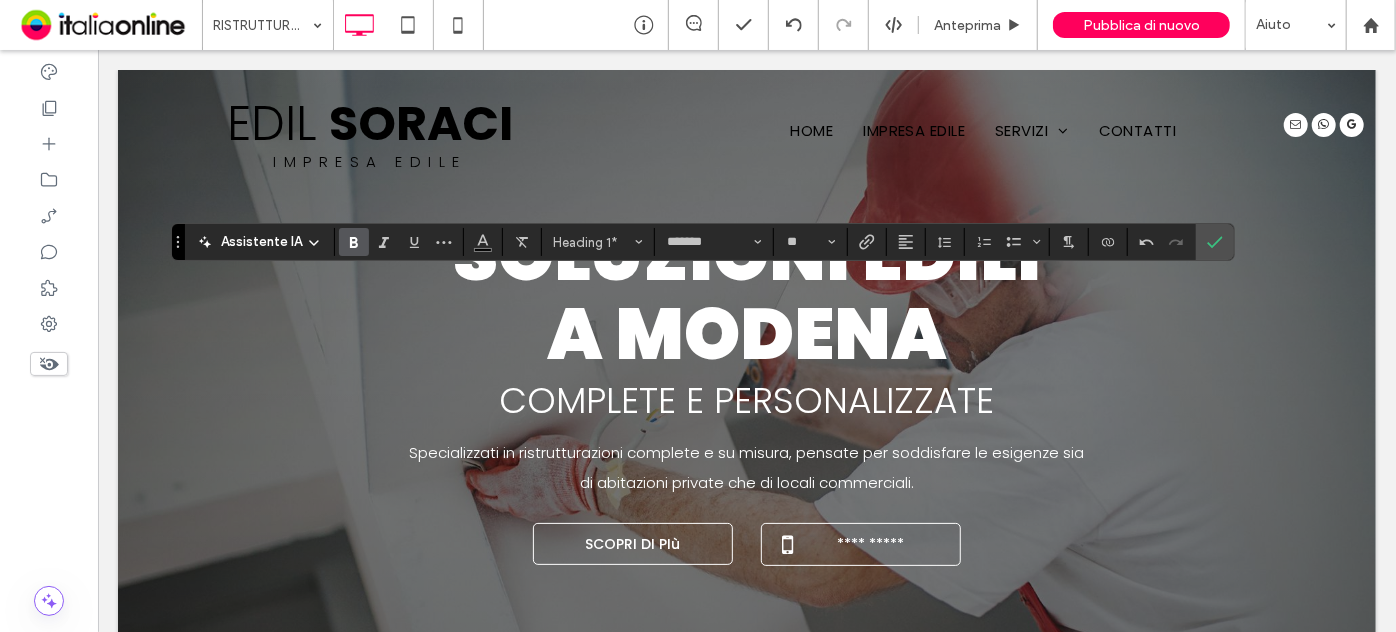 click at bounding box center (354, 242) 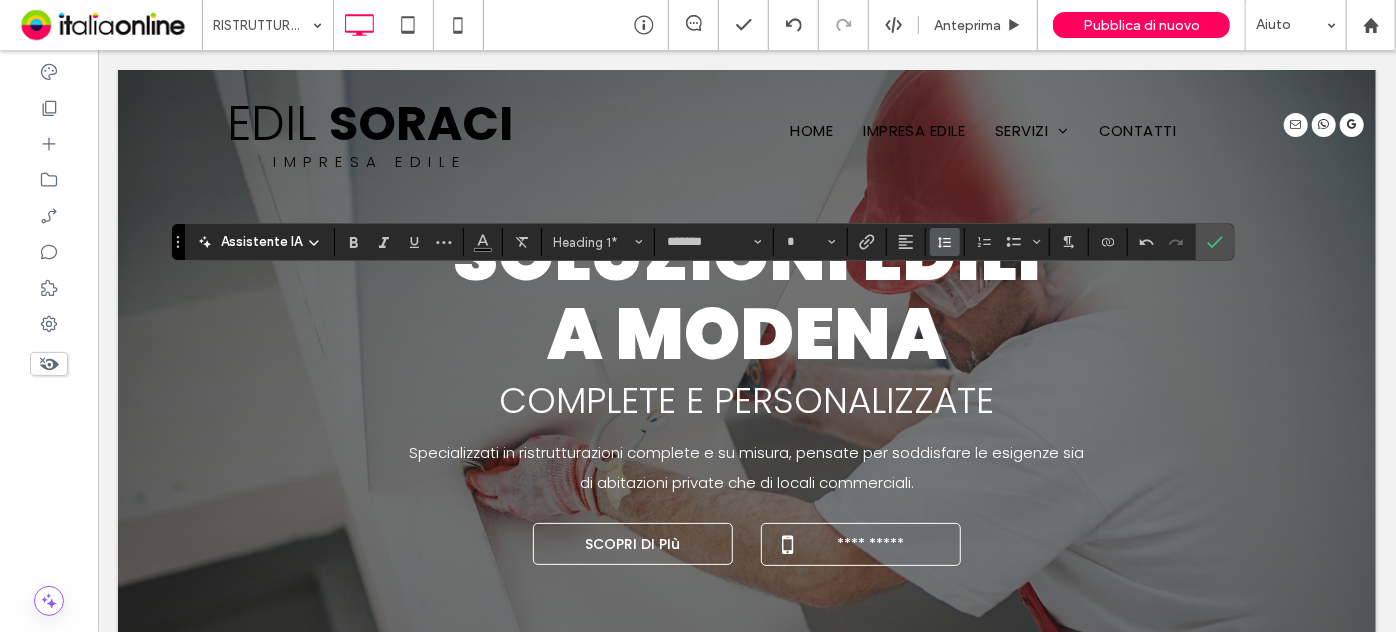 click at bounding box center (945, 242) 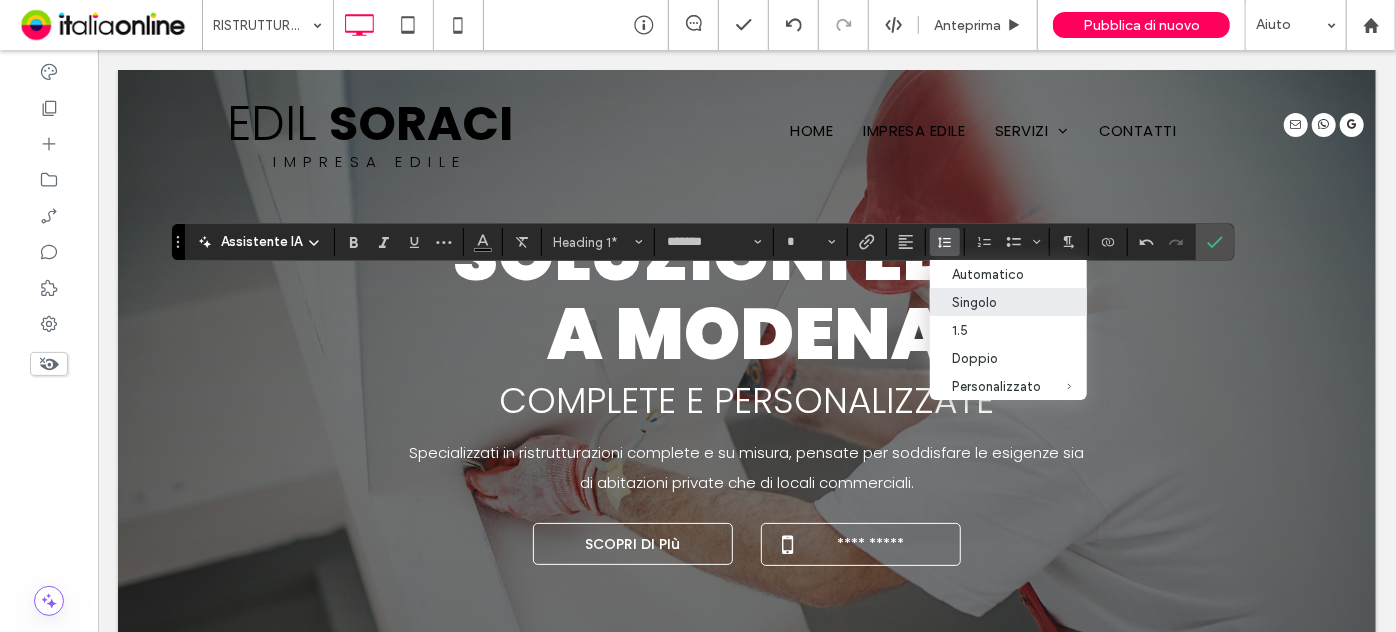 click on "Singolo" at bounding box center [996, 302] 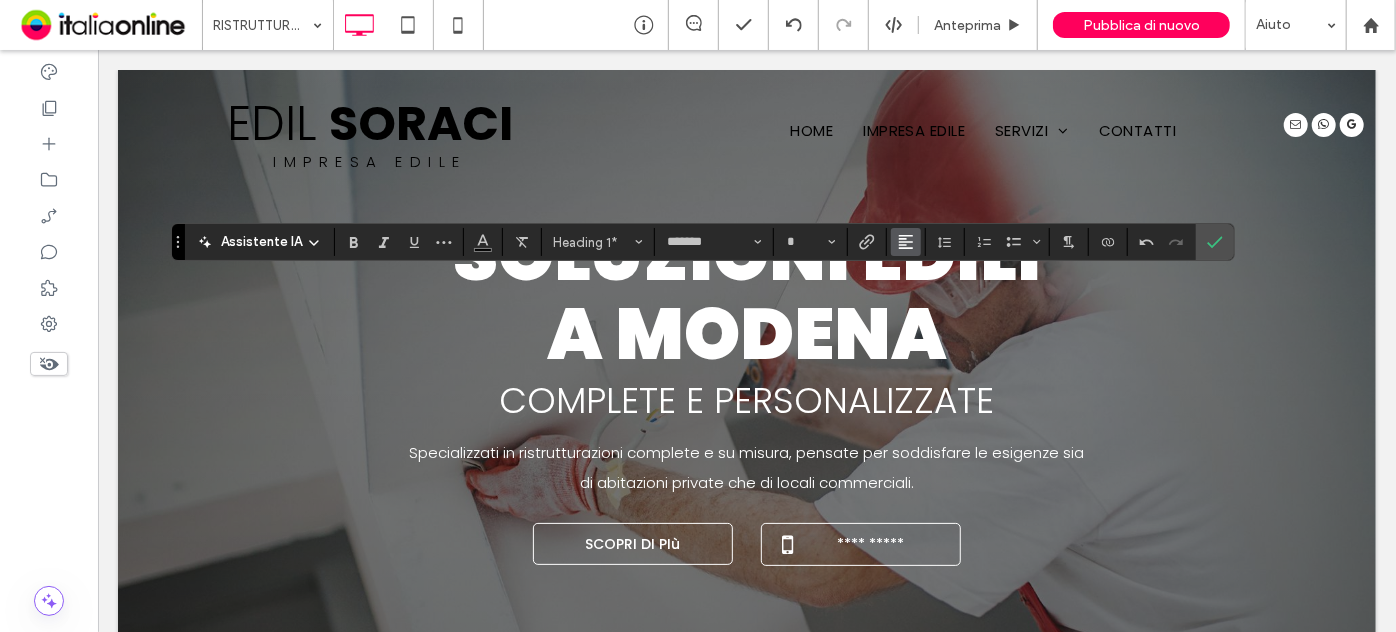 click 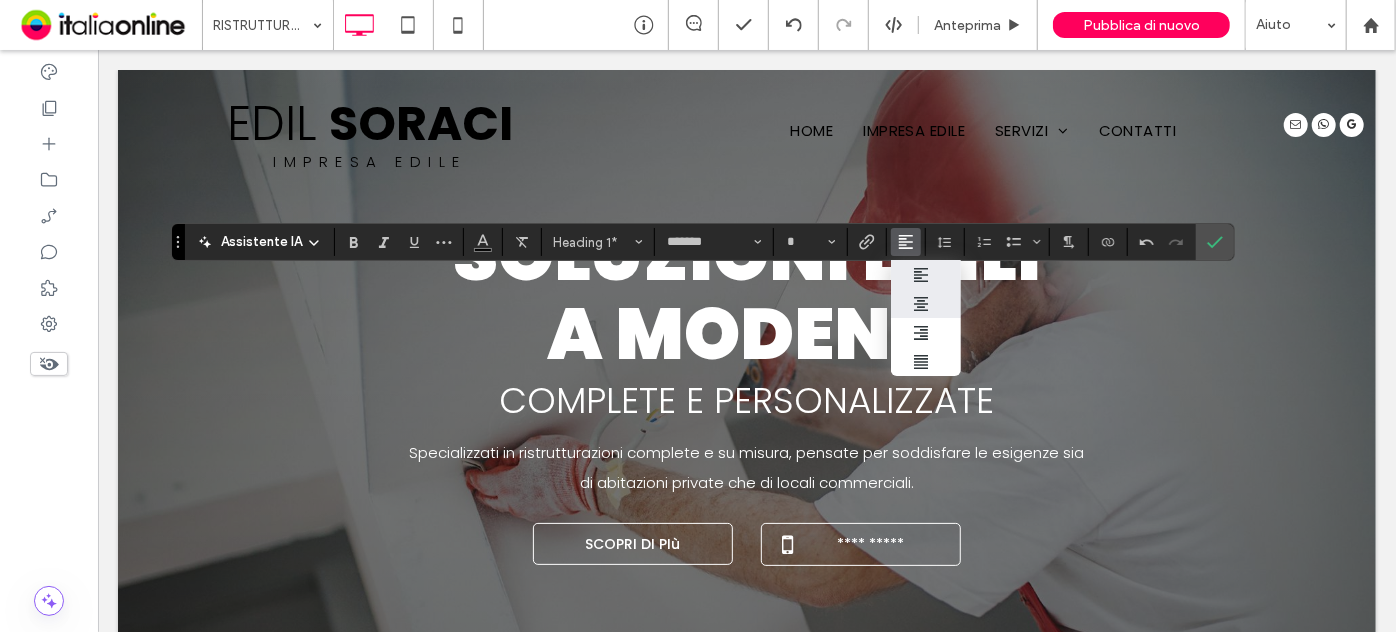 click at bounding box center [926, 303] 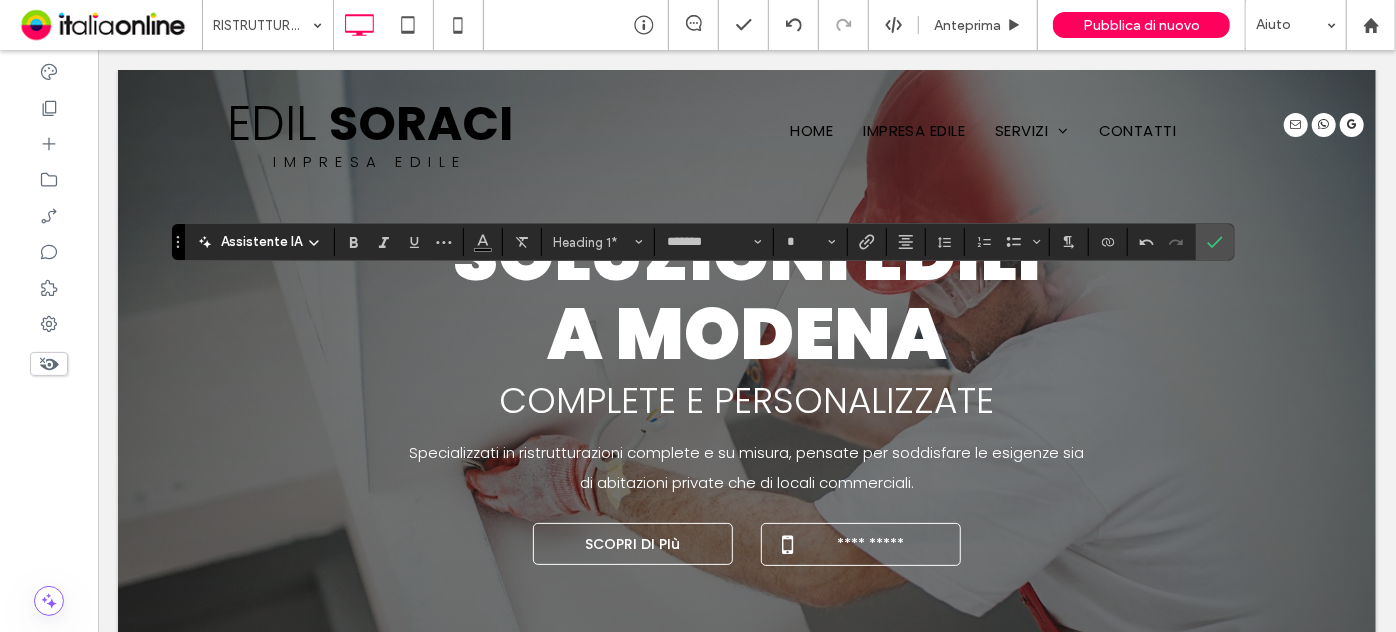 type on "**" 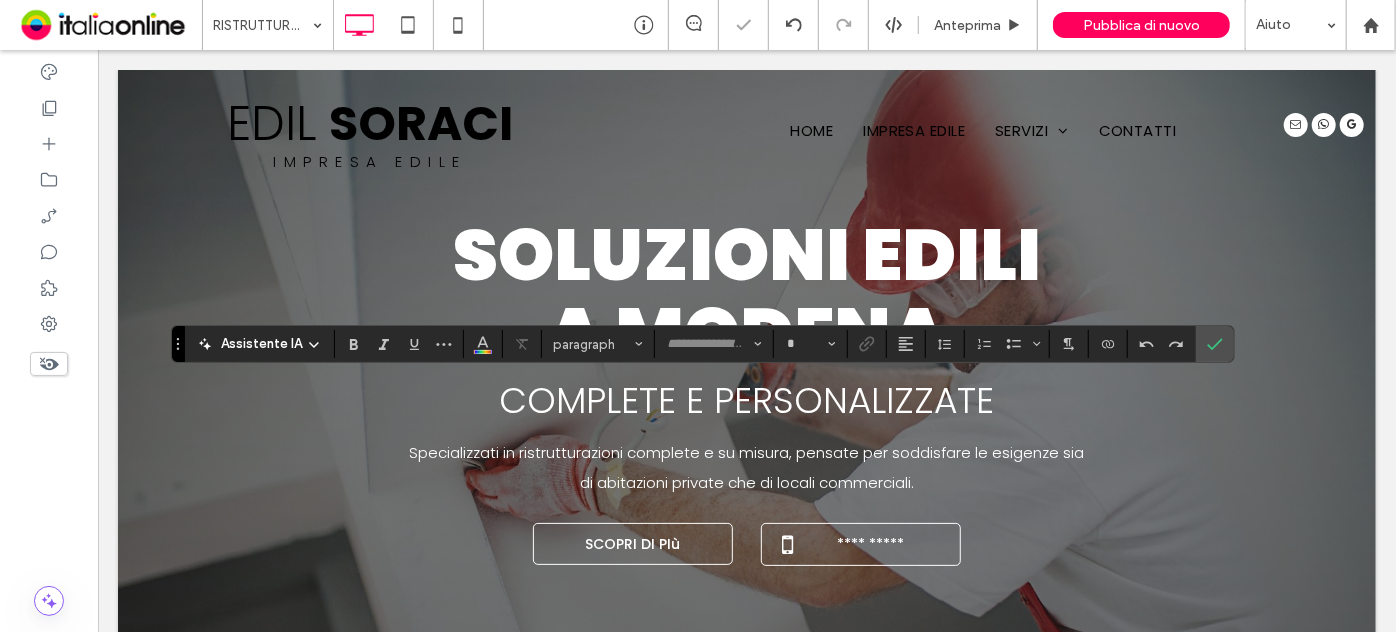 type on "*******" 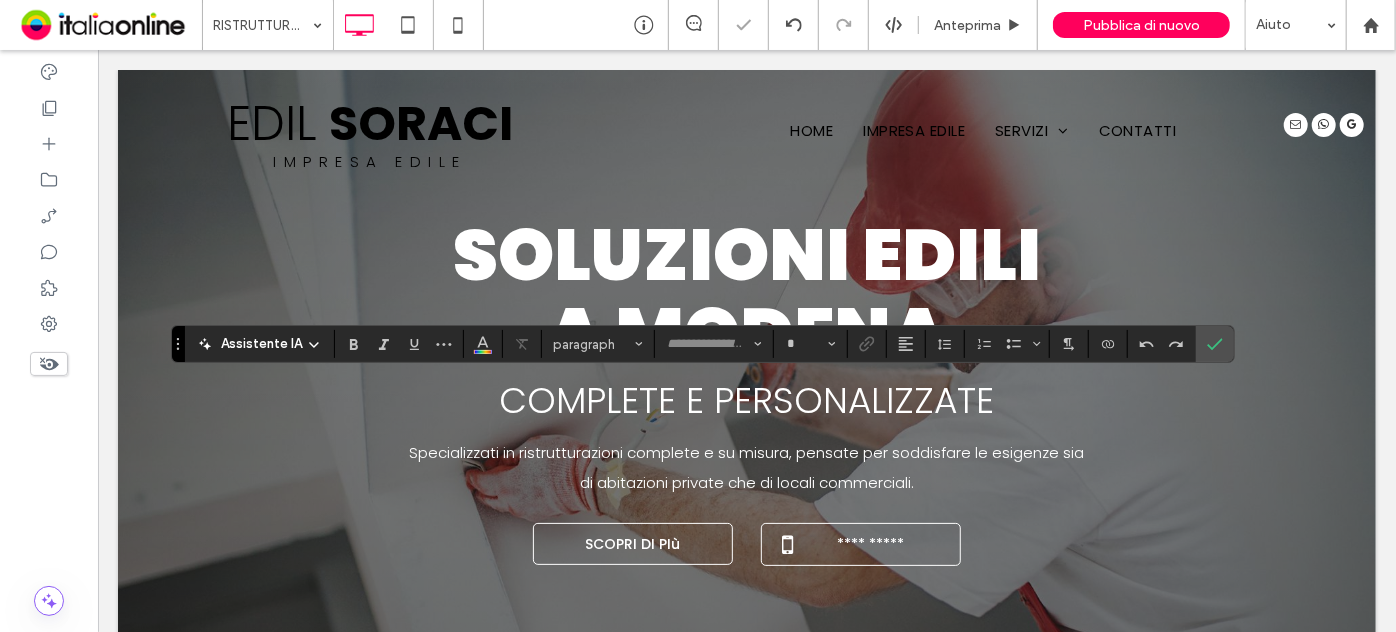 type on "**" 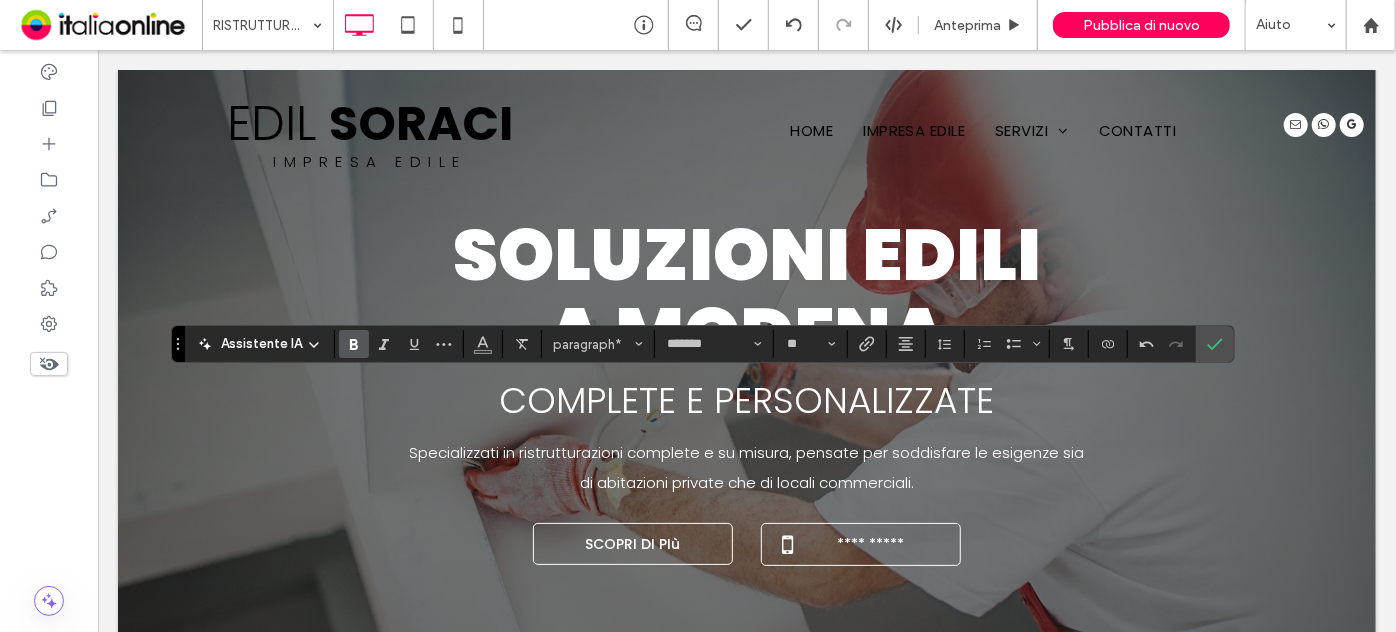 click 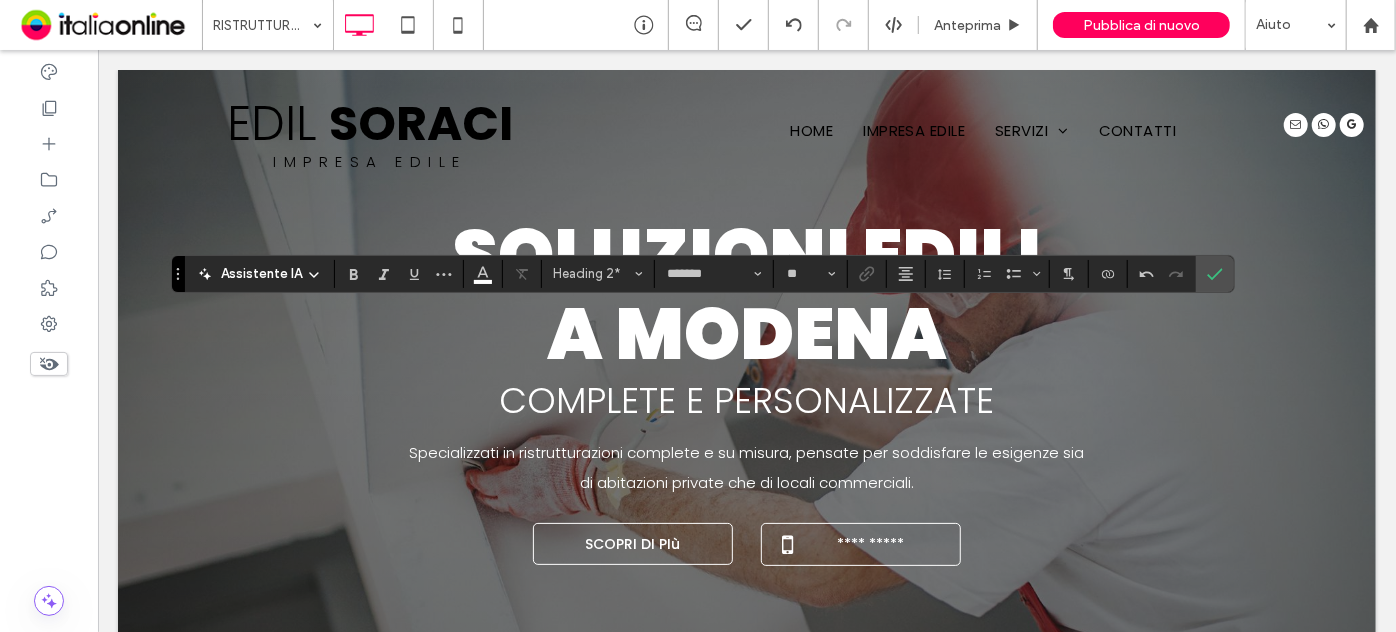 type on "**" 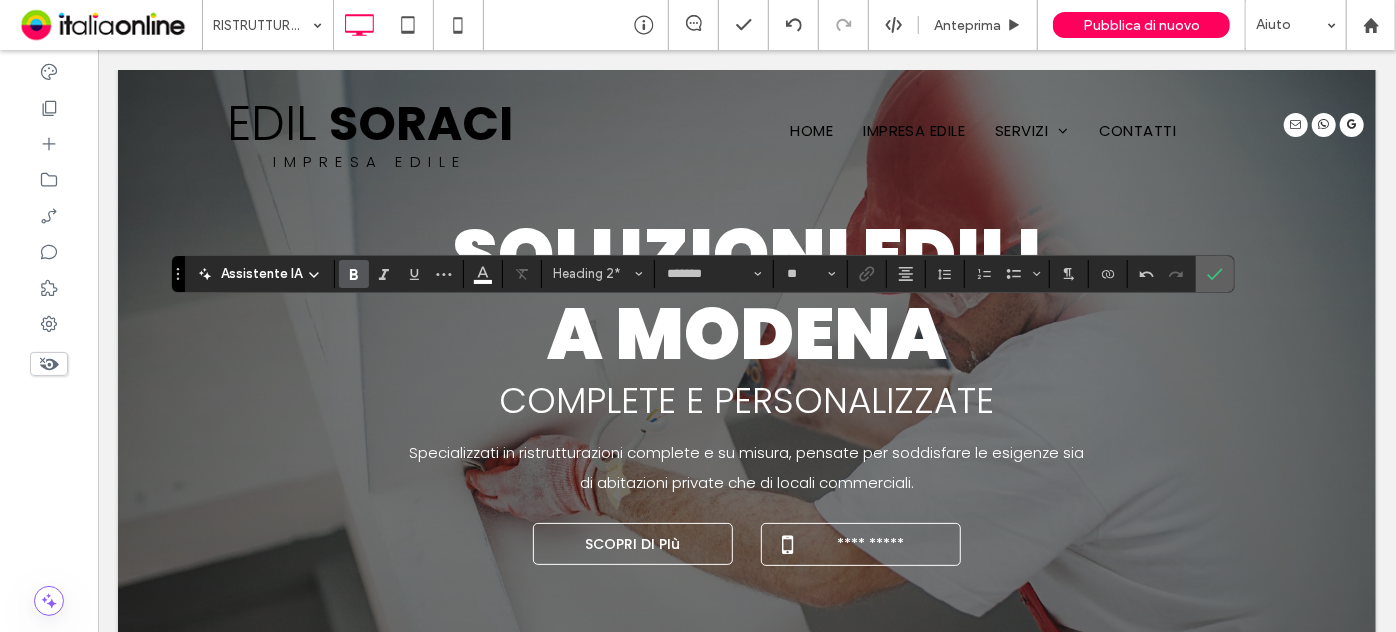 click 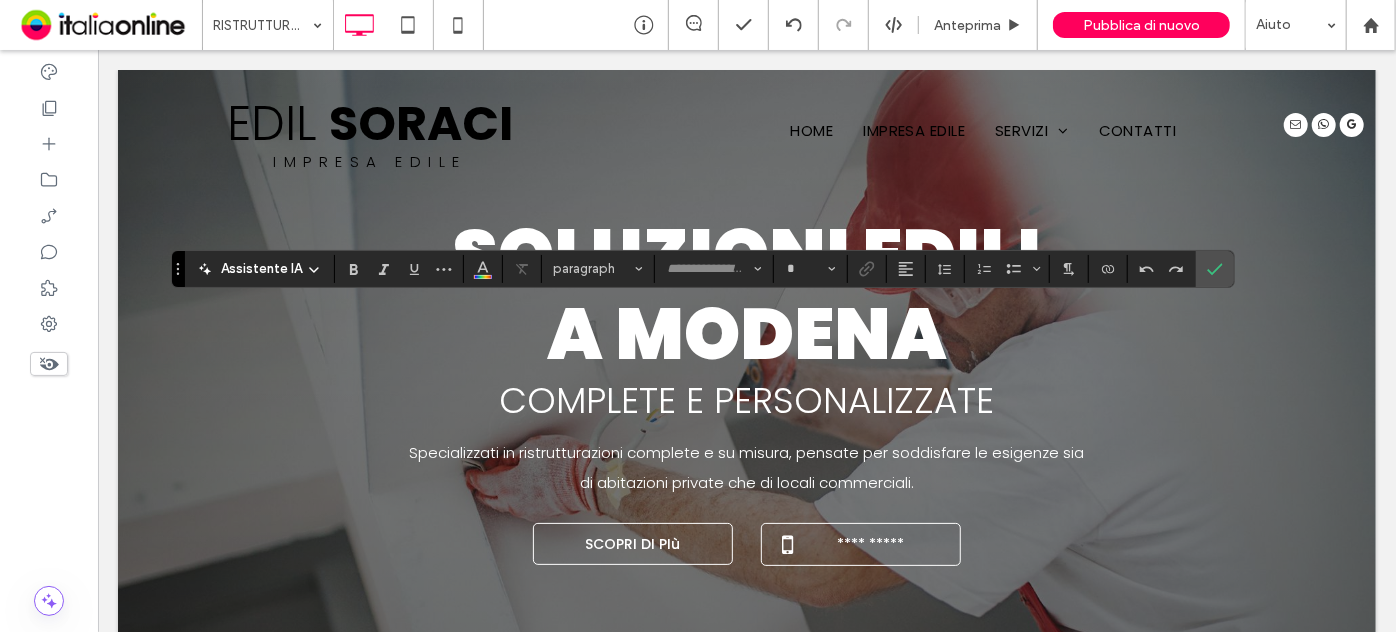 type on "*******" 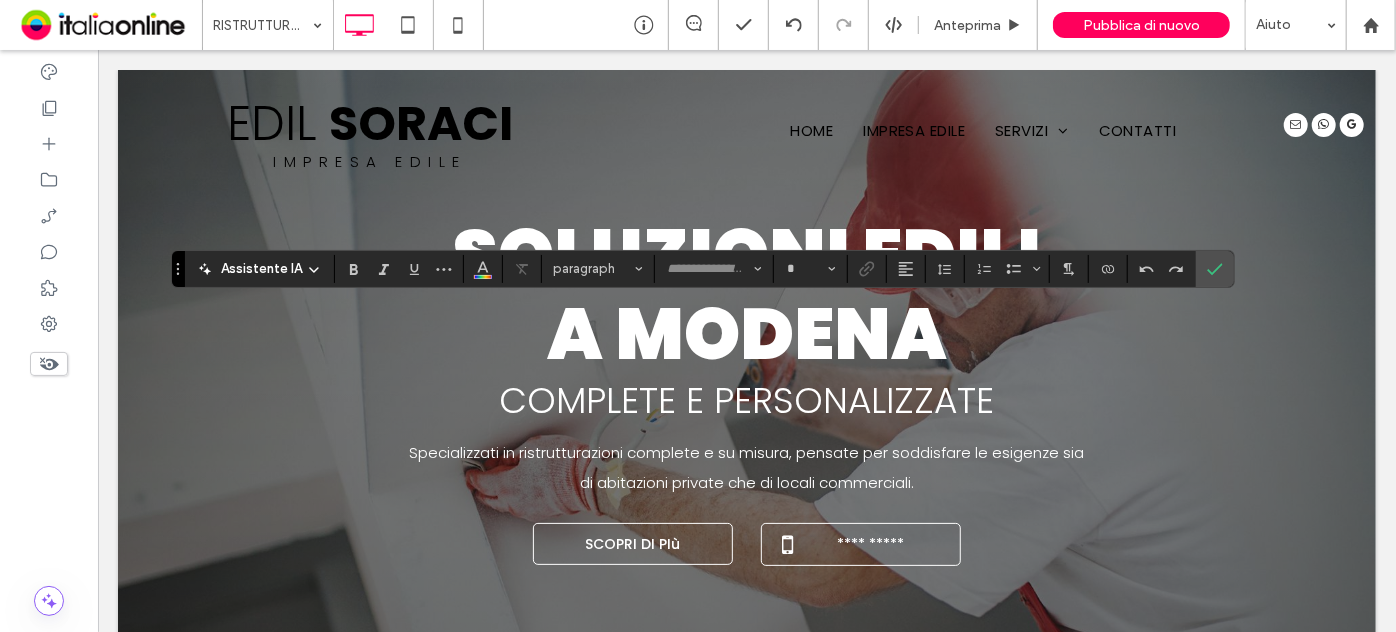 type on "**" 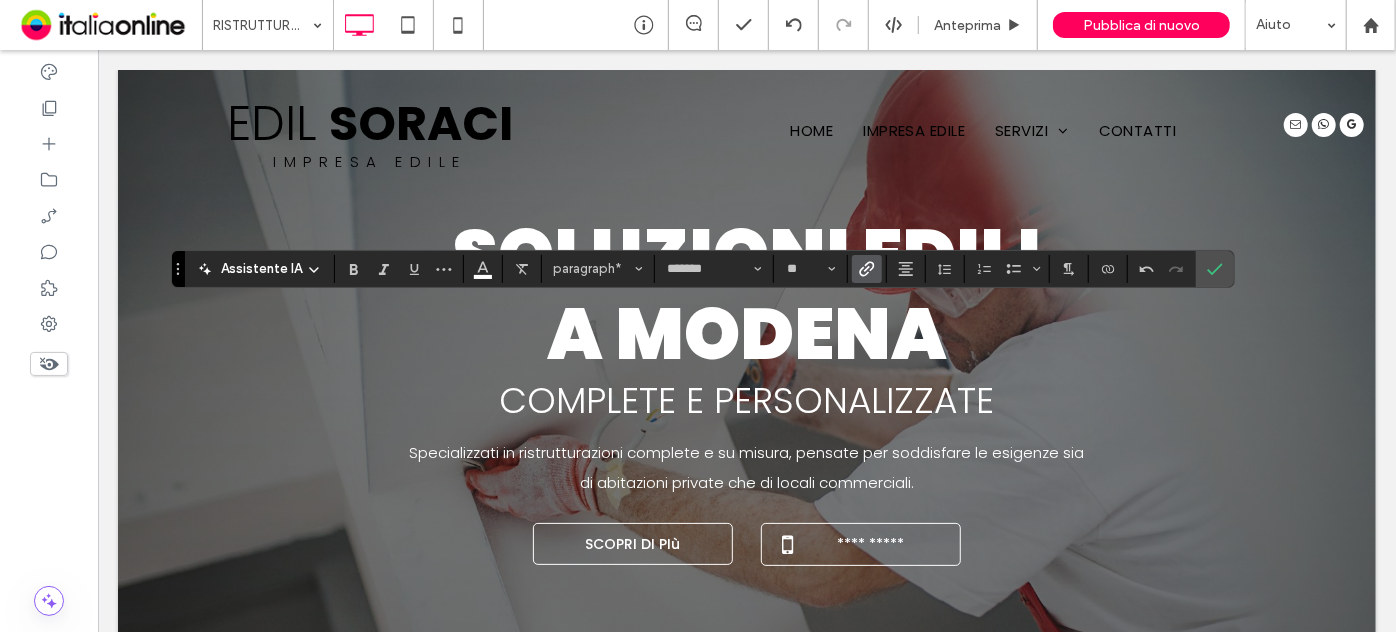 click at bounding box center (867, 269) 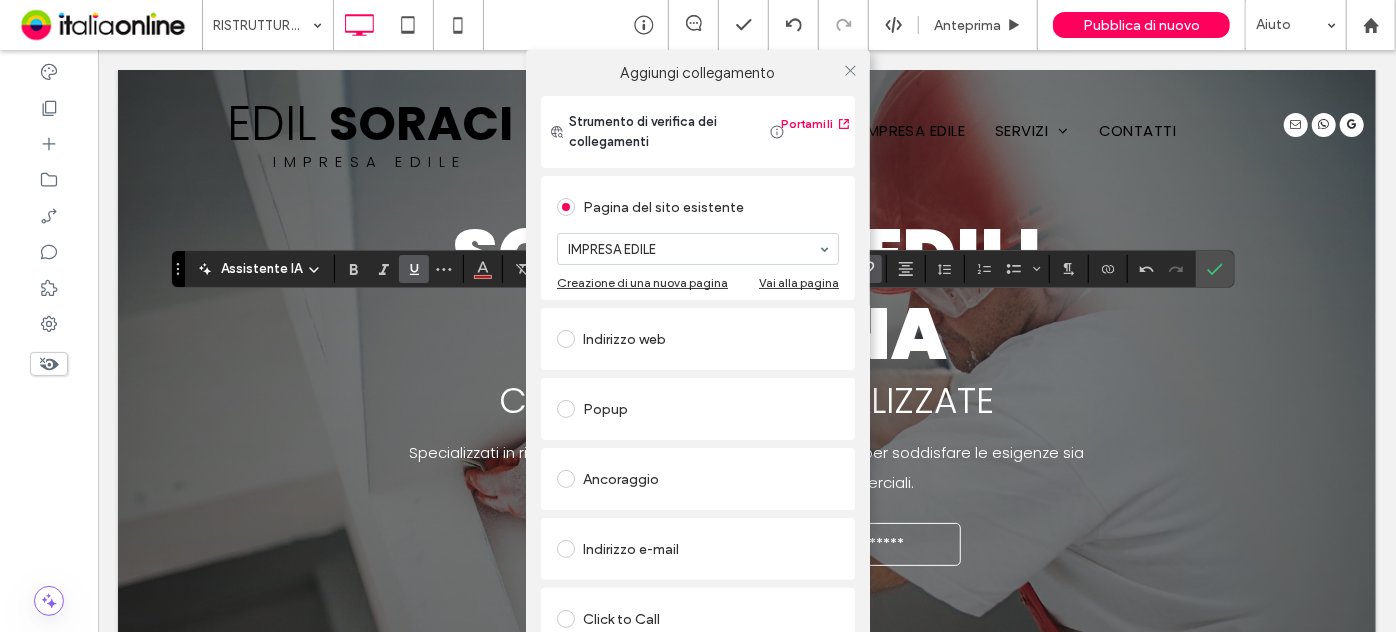 click on "Aggiungi collegamento Strumento di verifica dei collegamenti Portami lì Pagina del sito esistente IMPRESA EDILE Creazione di una nuova pagina Vai alla pagina Indirizzo web Popup Ancoraggio Indirizzo e-mail Click to Call File da scaricare Rimuovi collegamento" at bounding box center [698, 366] 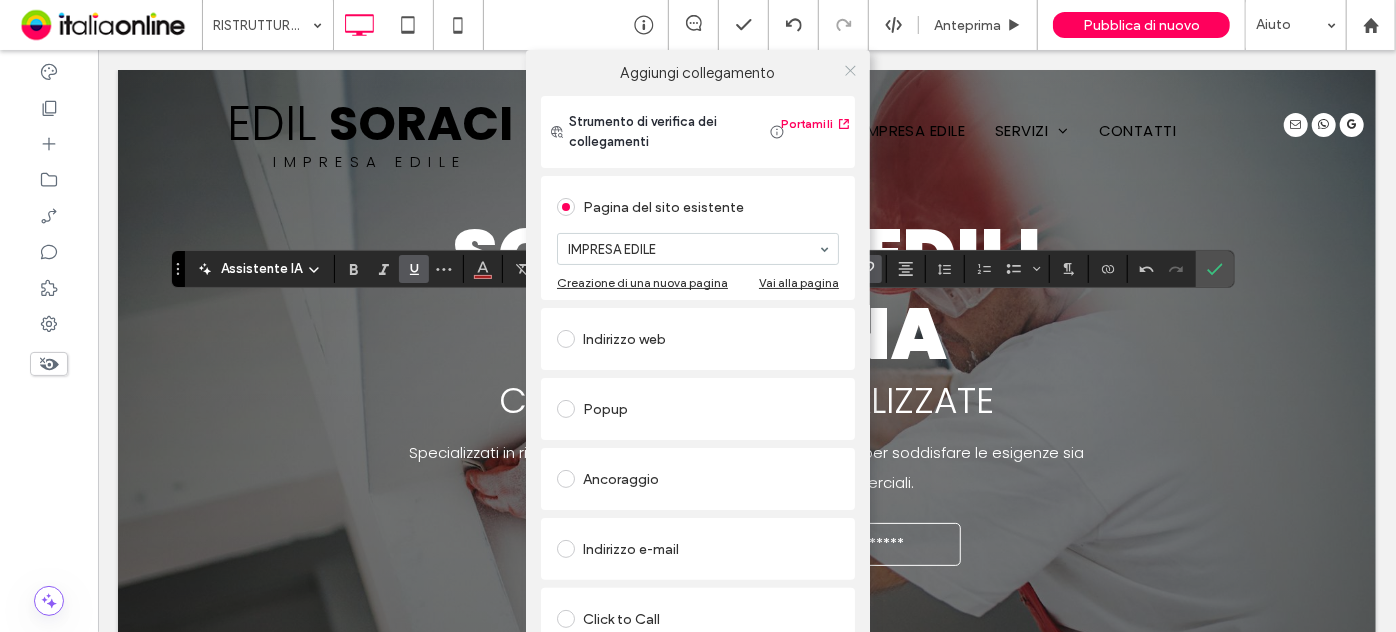 click 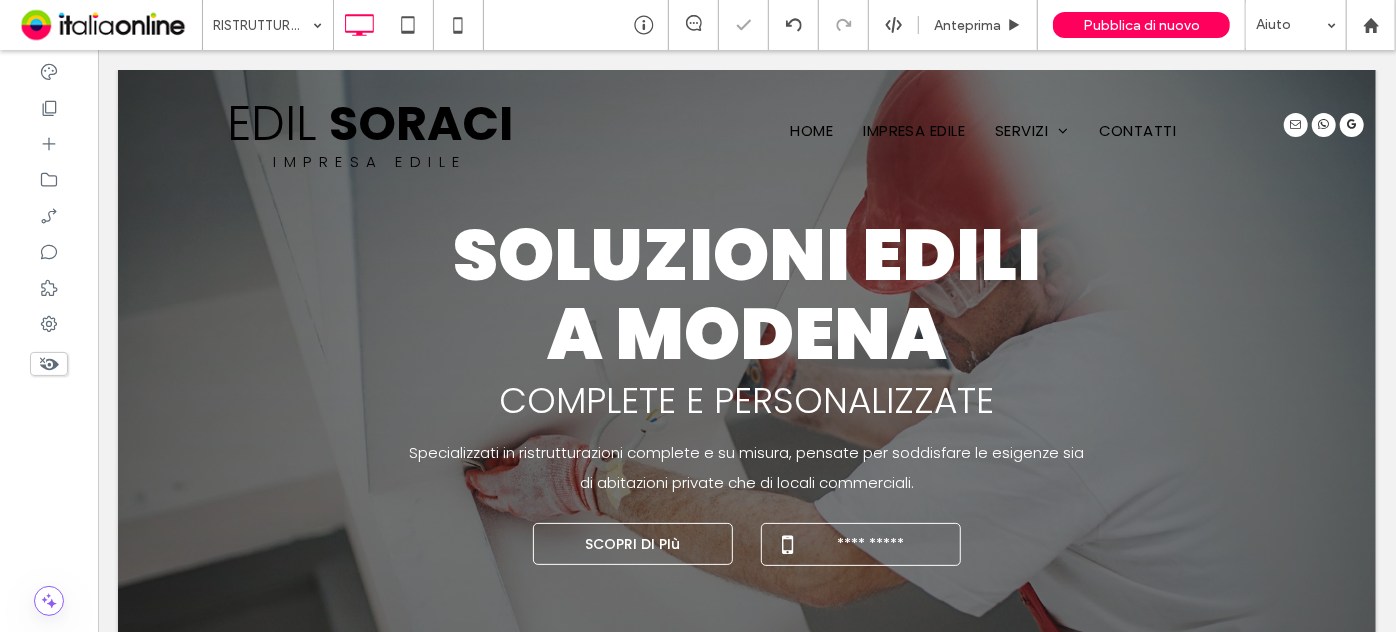 type on "*******" 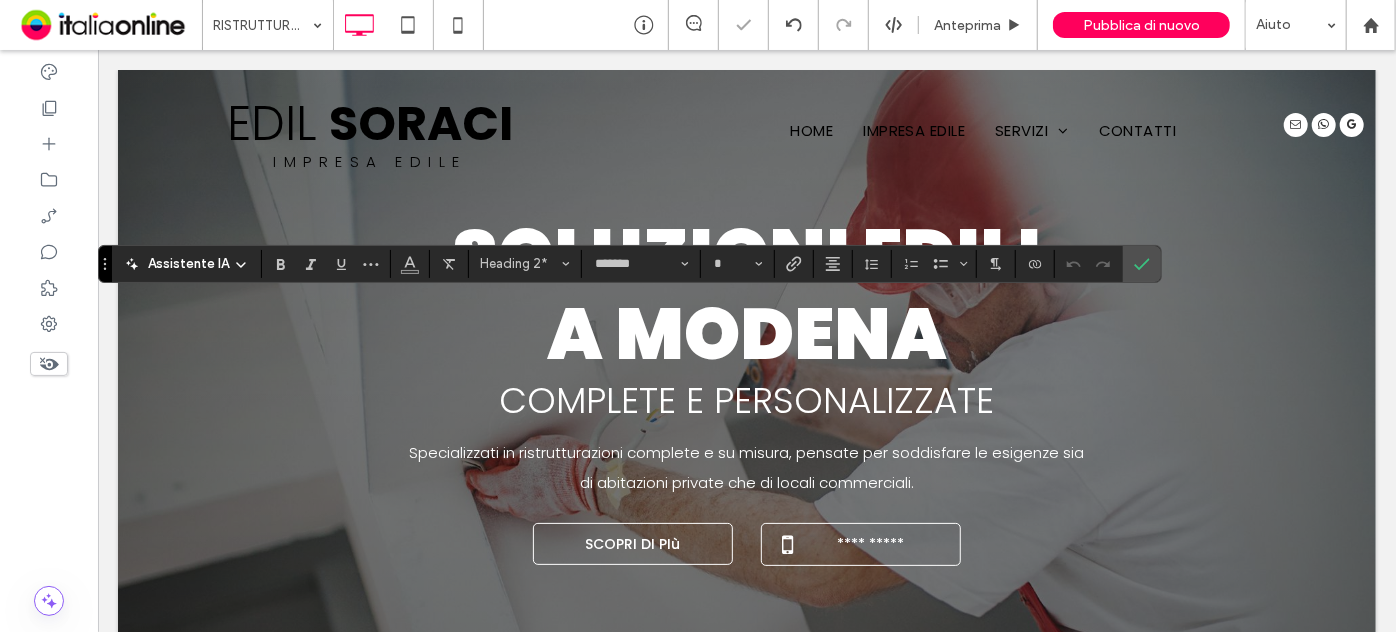click on "Assistente IA Heading 2* ******* *" at bounding box center (630, 264) 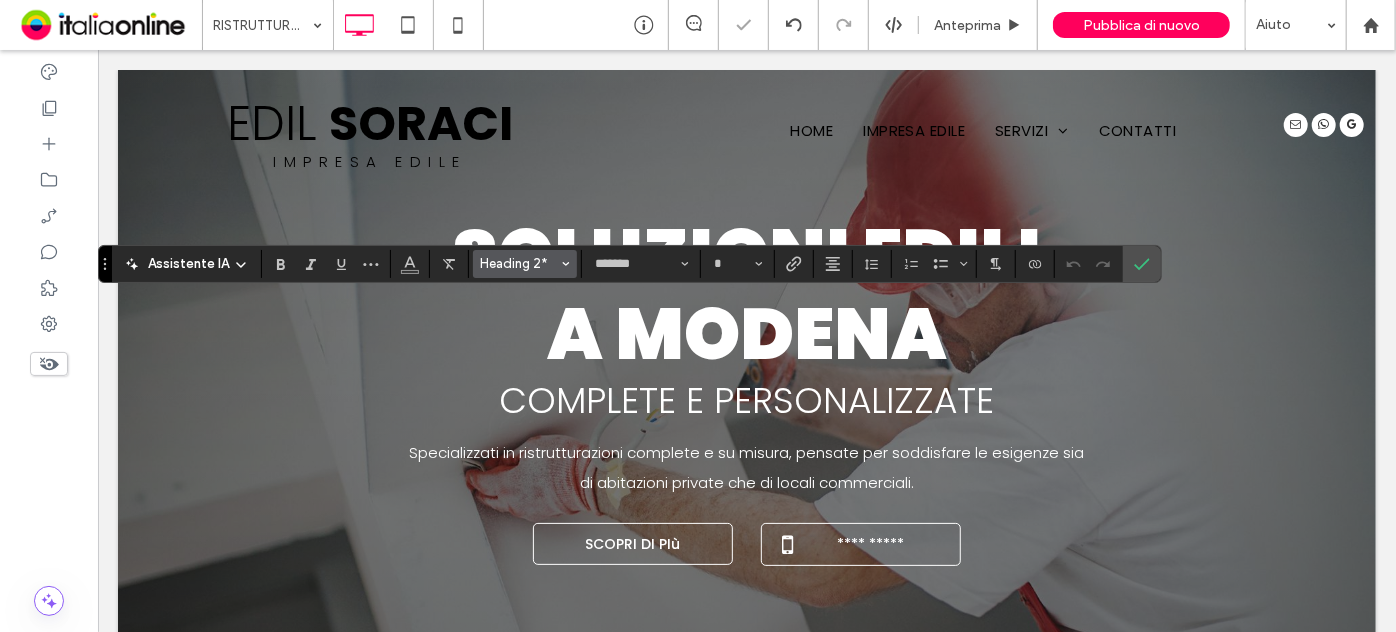 click on "Heading 2*" at bounding box center (519, 263) 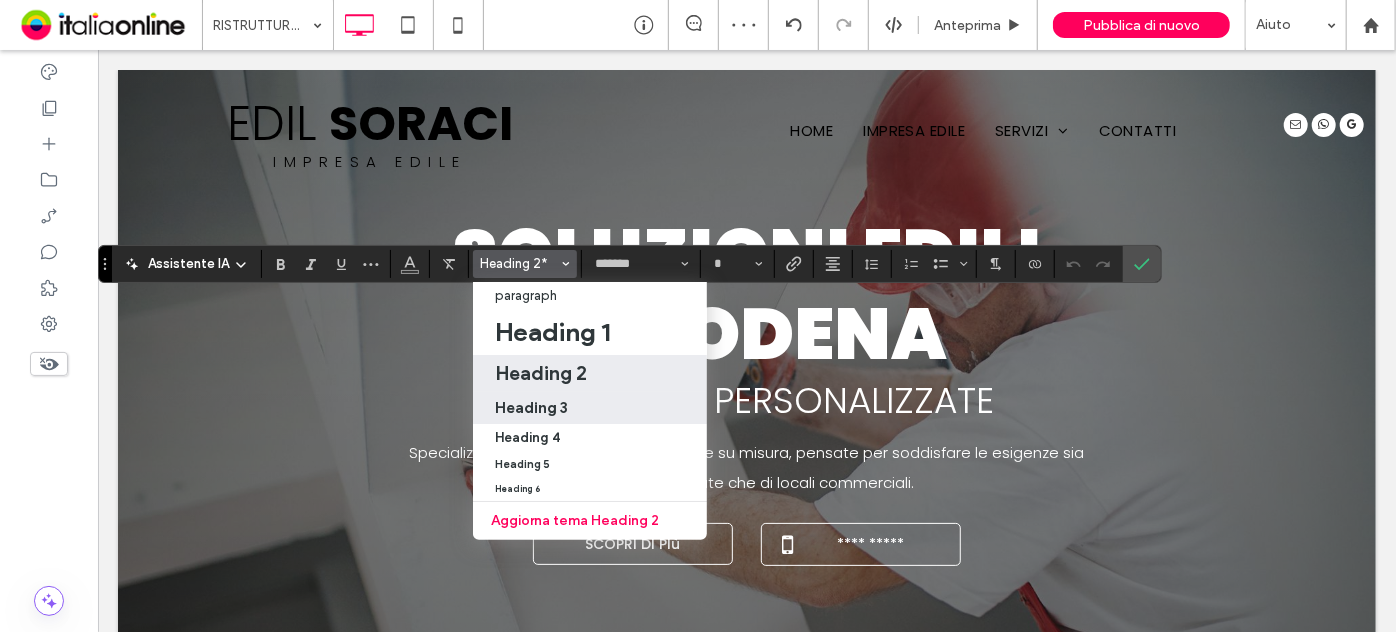click on "Heading 3" at bounding box center (590, 408) 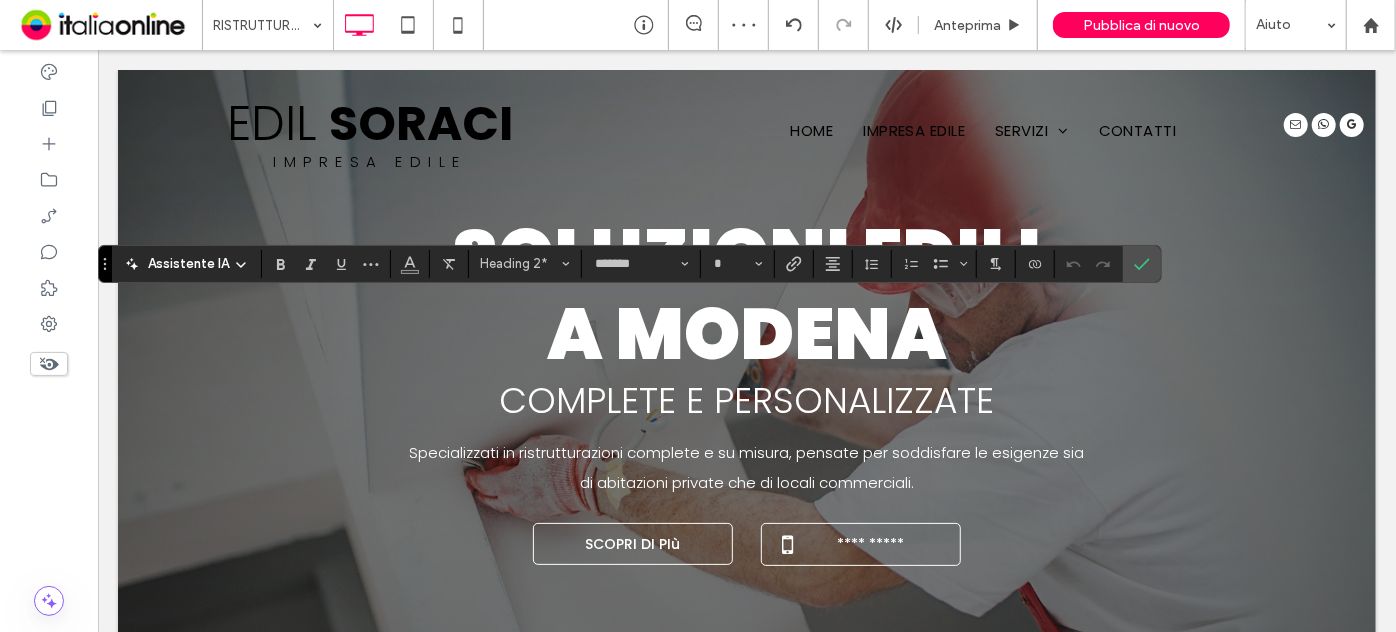 type on "**" 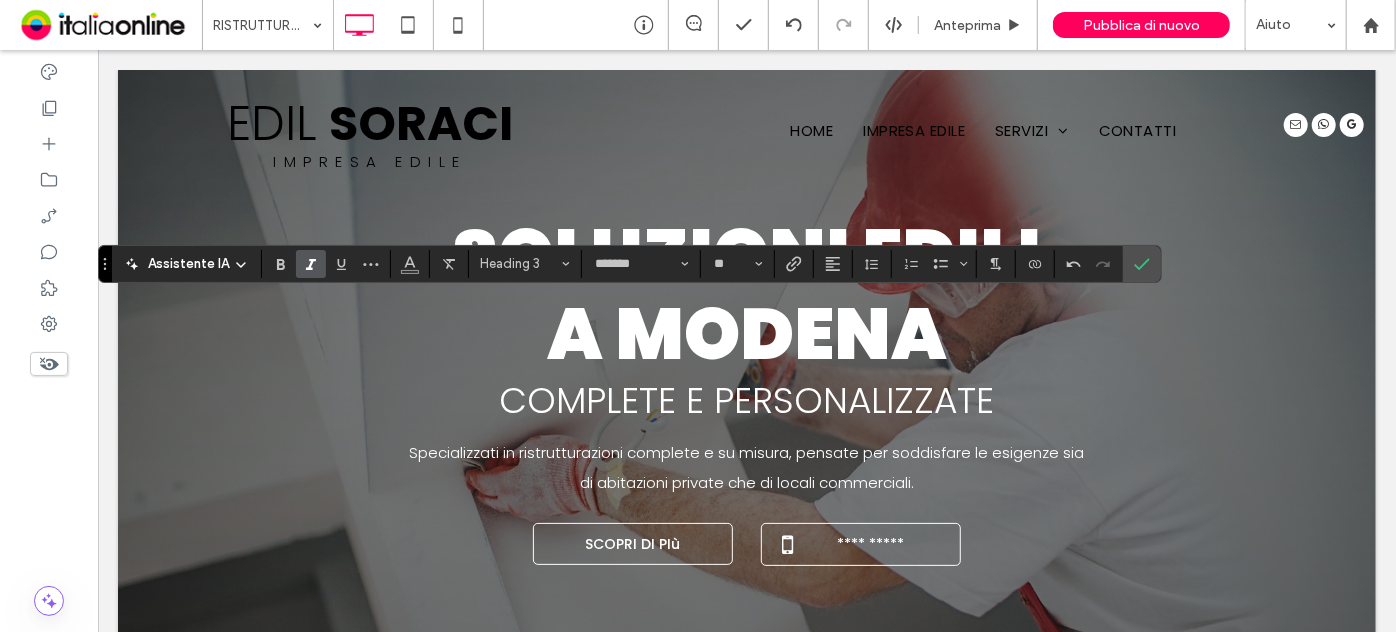 click 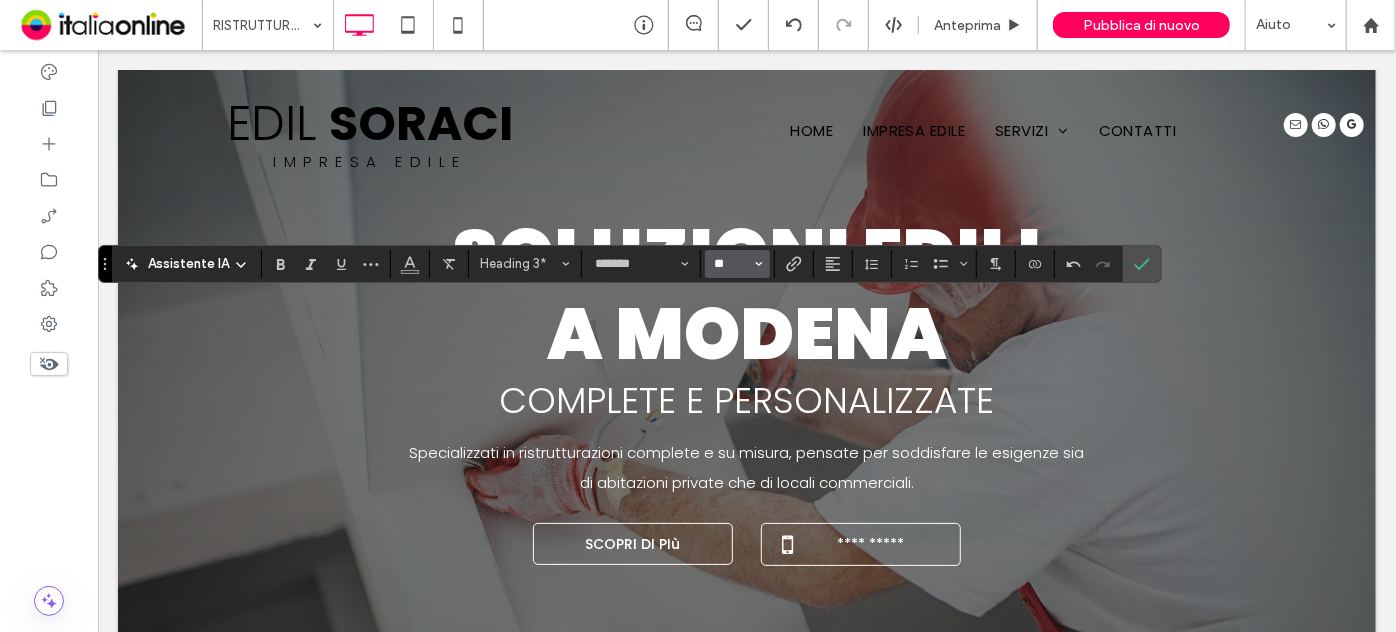 click on "**" at bounding box center (731, 264) 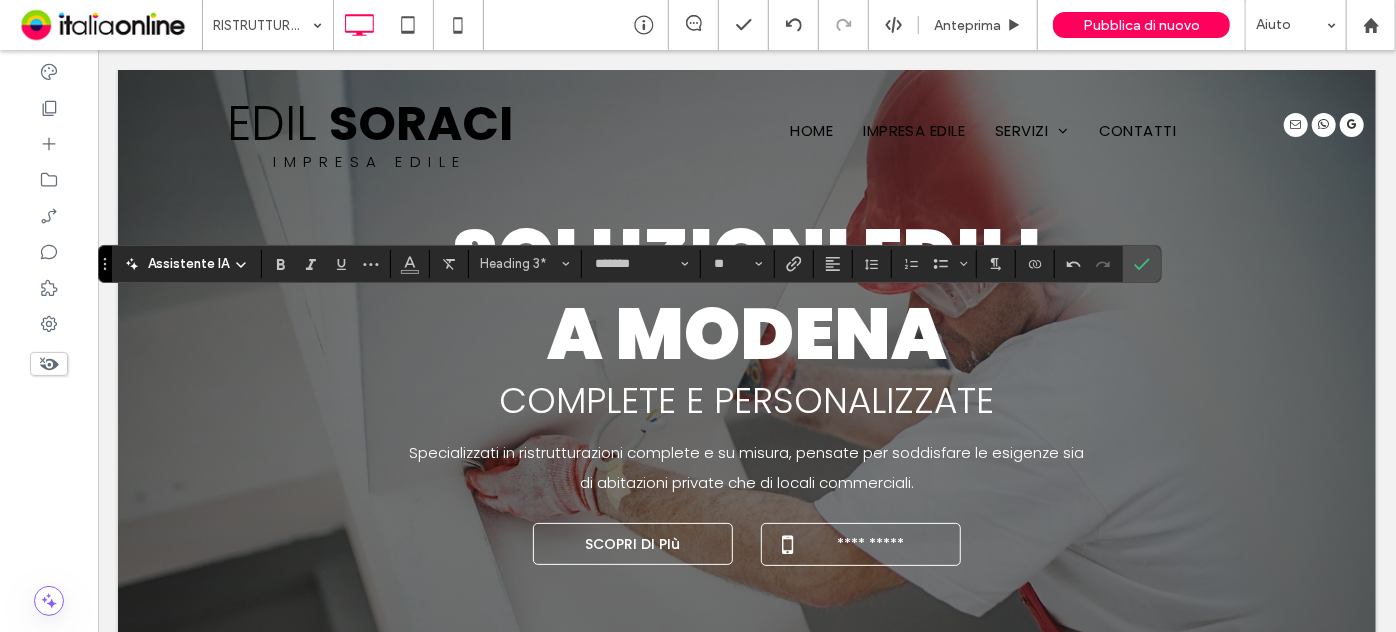 type on "**" 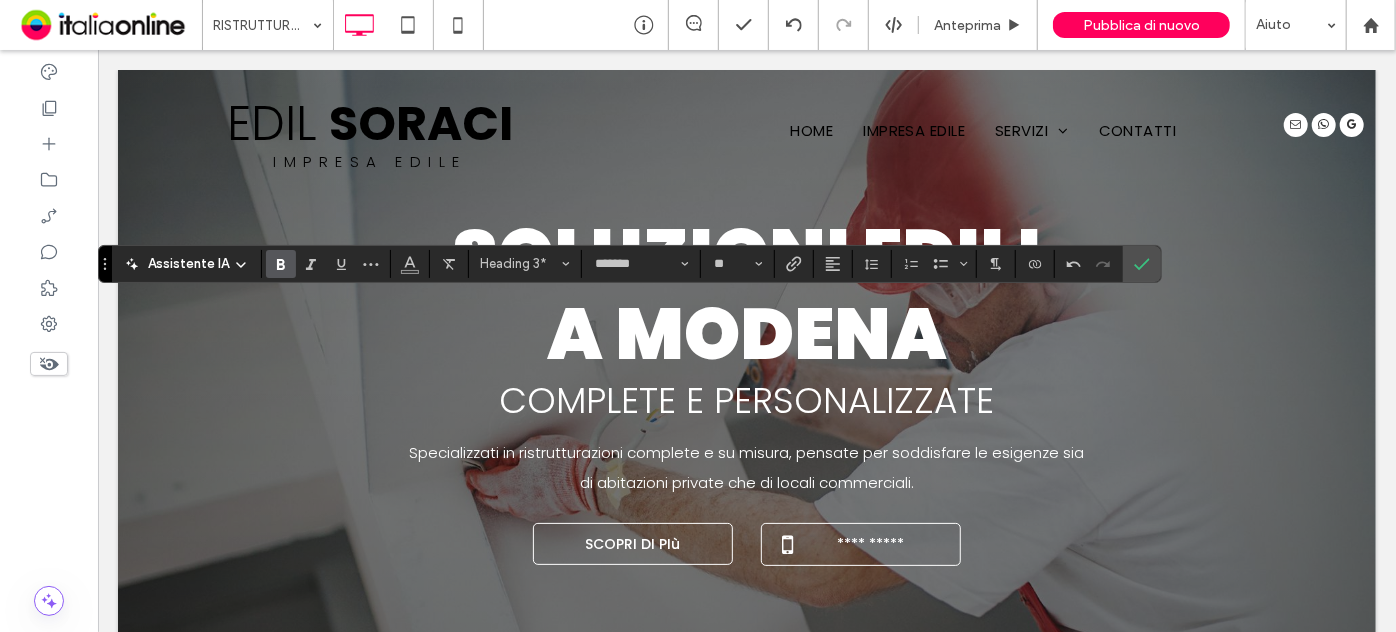 click 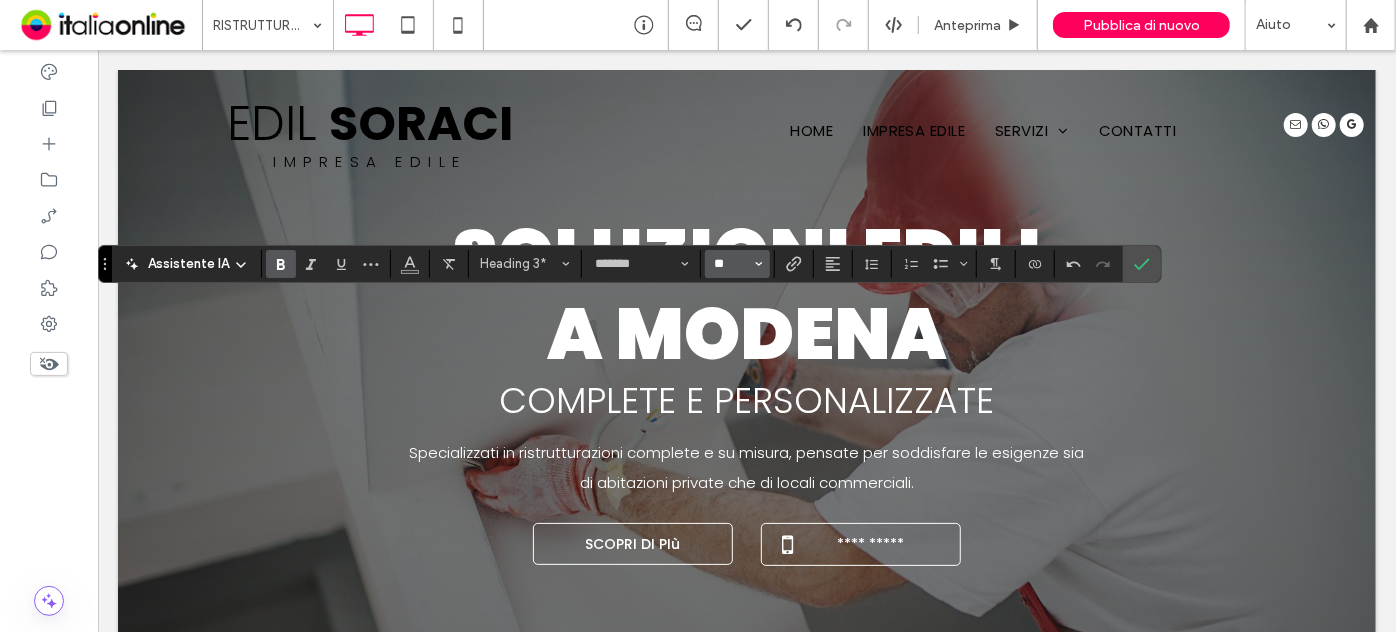 click on "**" at bounding box center (731, 264) 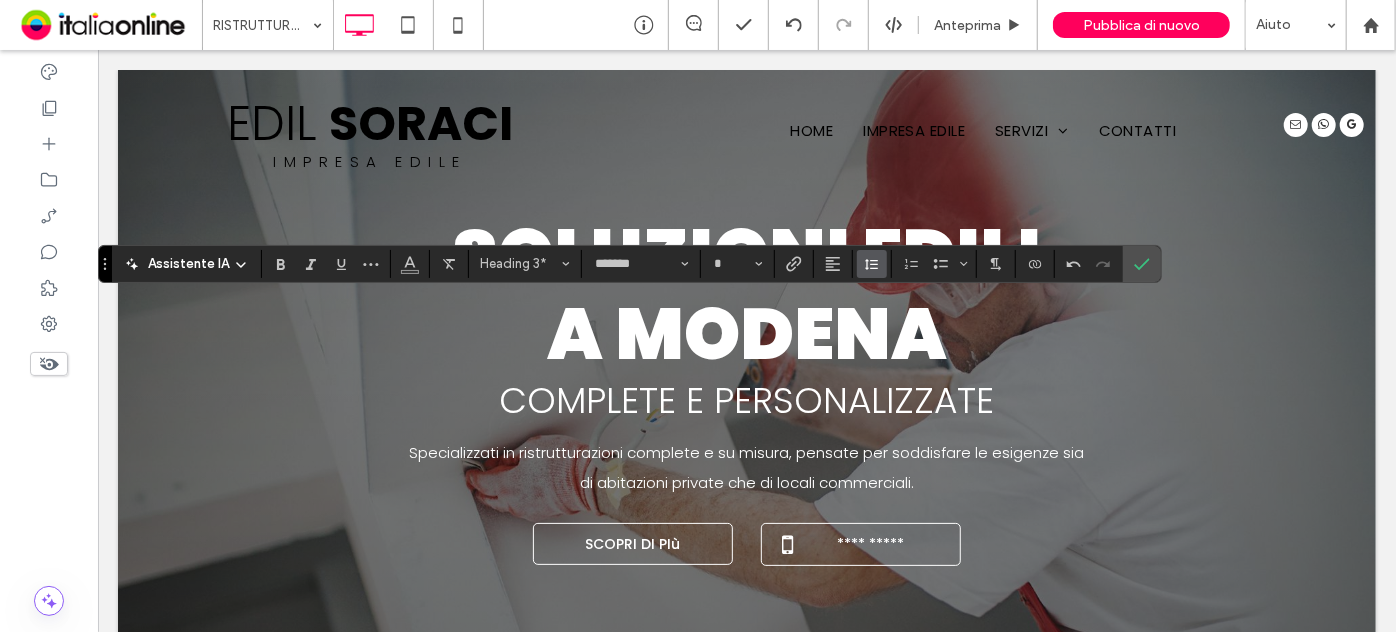 click at bounding box center [872, 264] 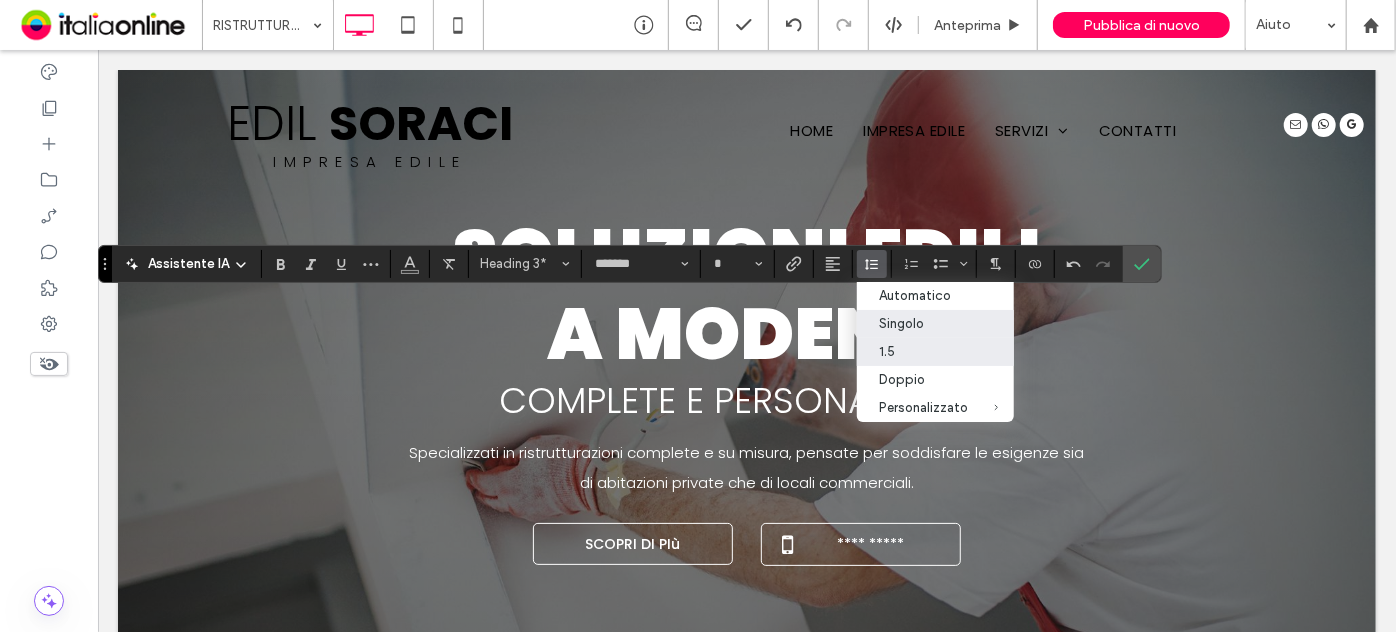 click on "1.5" at bounding box center [923, 351] 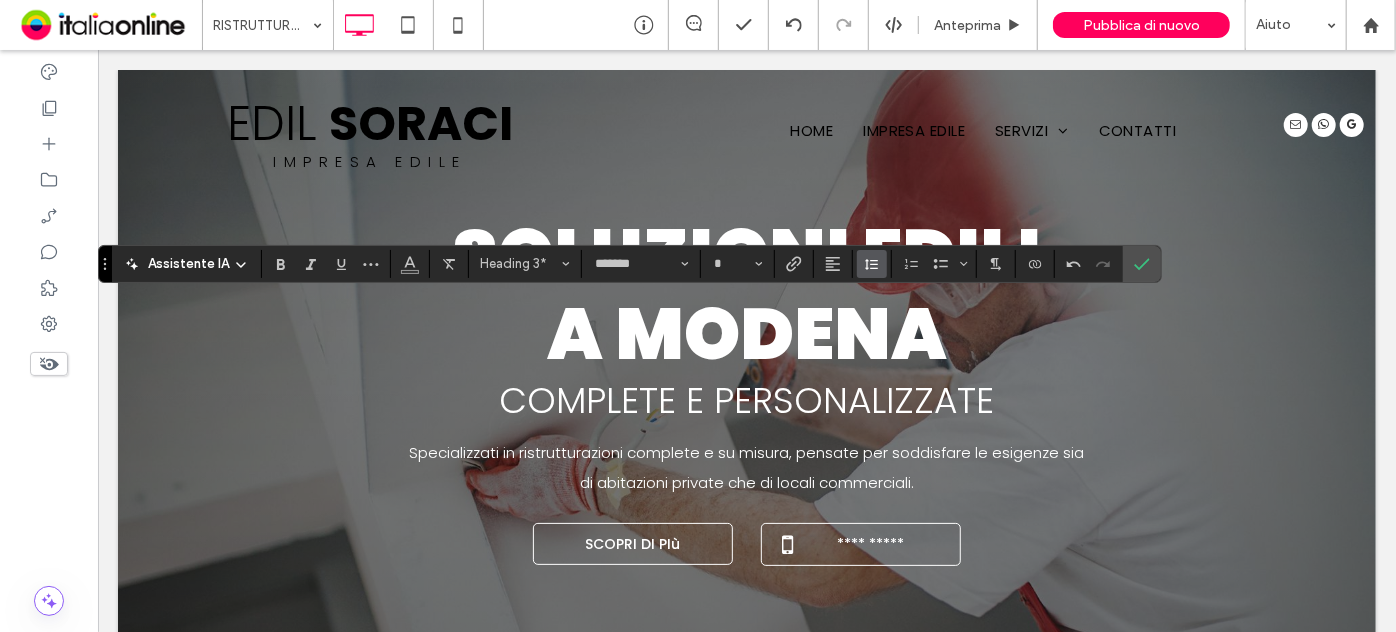 click at bounding box center (872, 264) 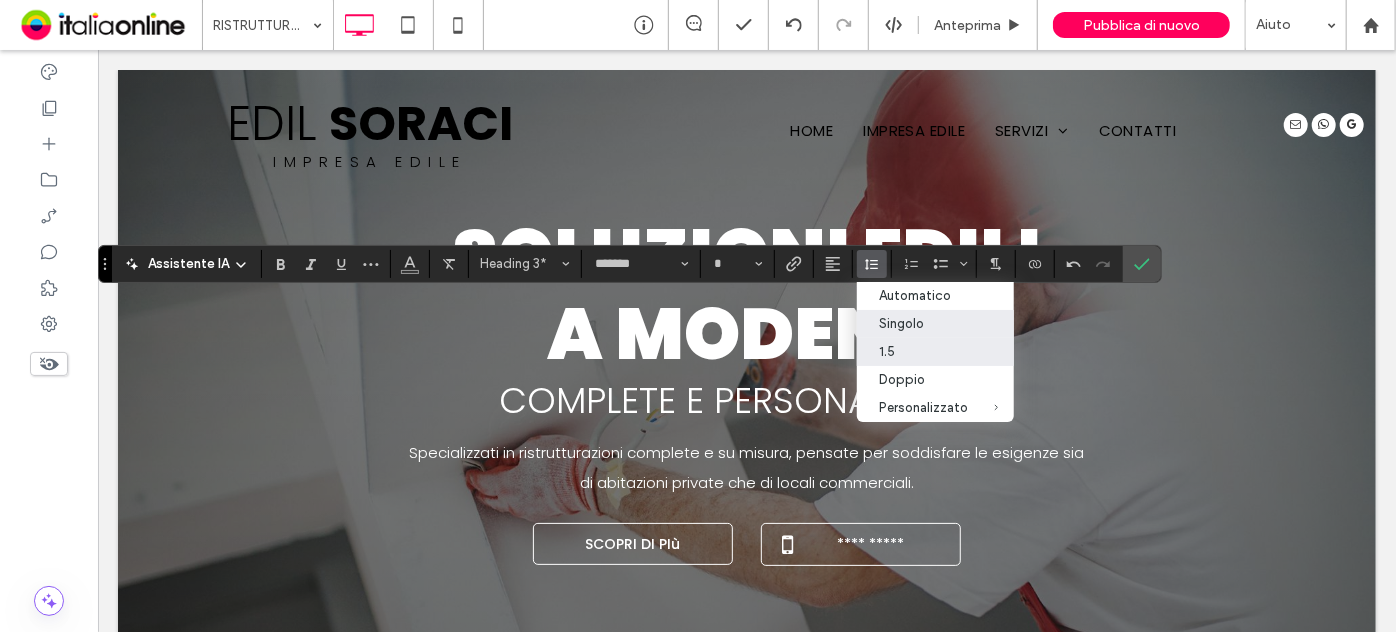 click on "Singolo" at bounding box center [923, 323] 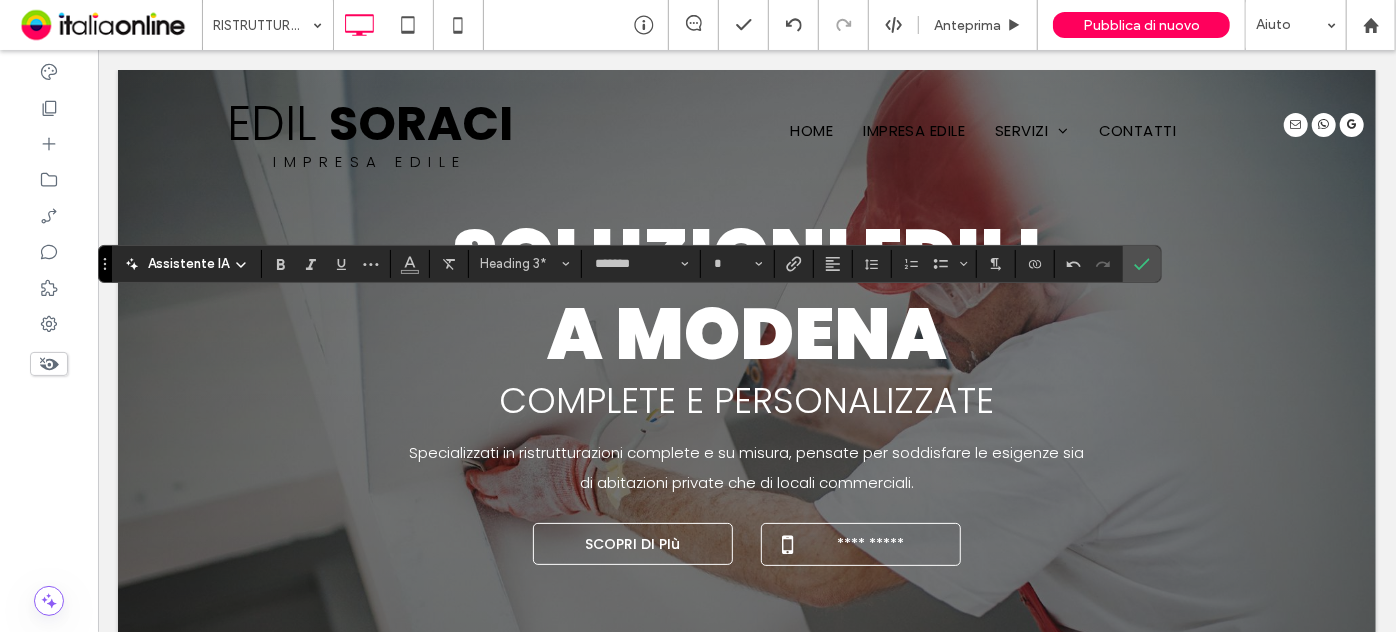 type on "**" 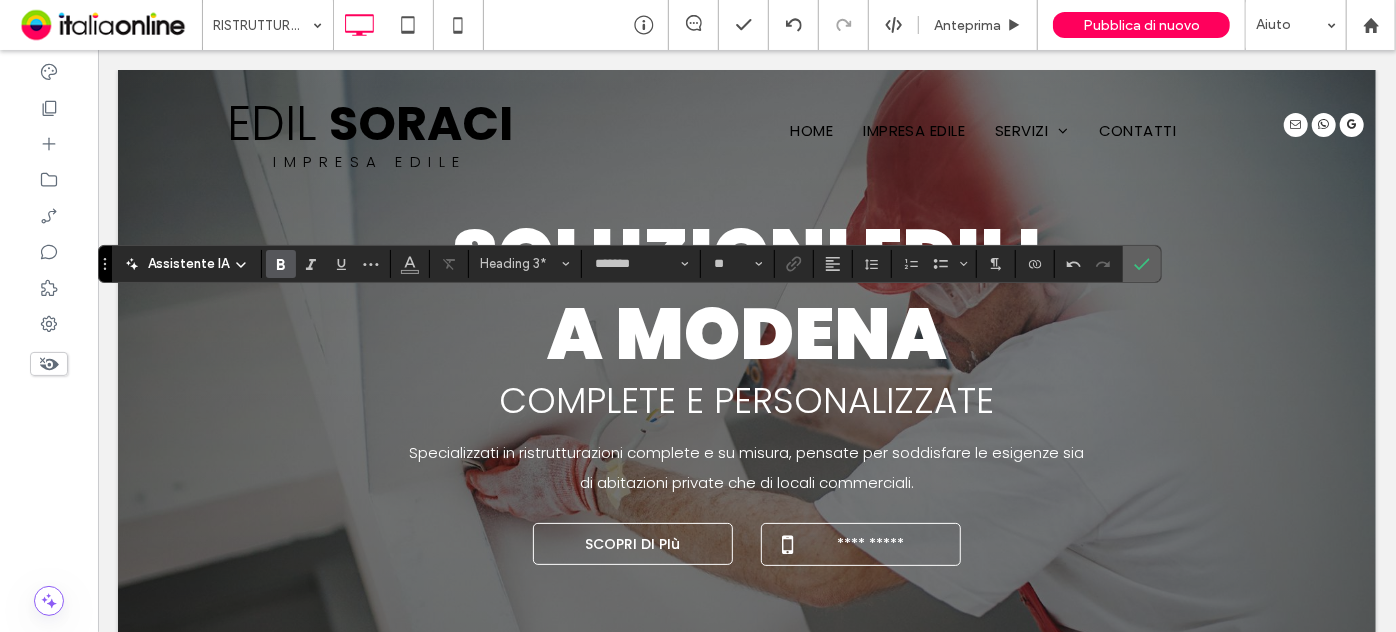 click at bounding box center (1142, 264) 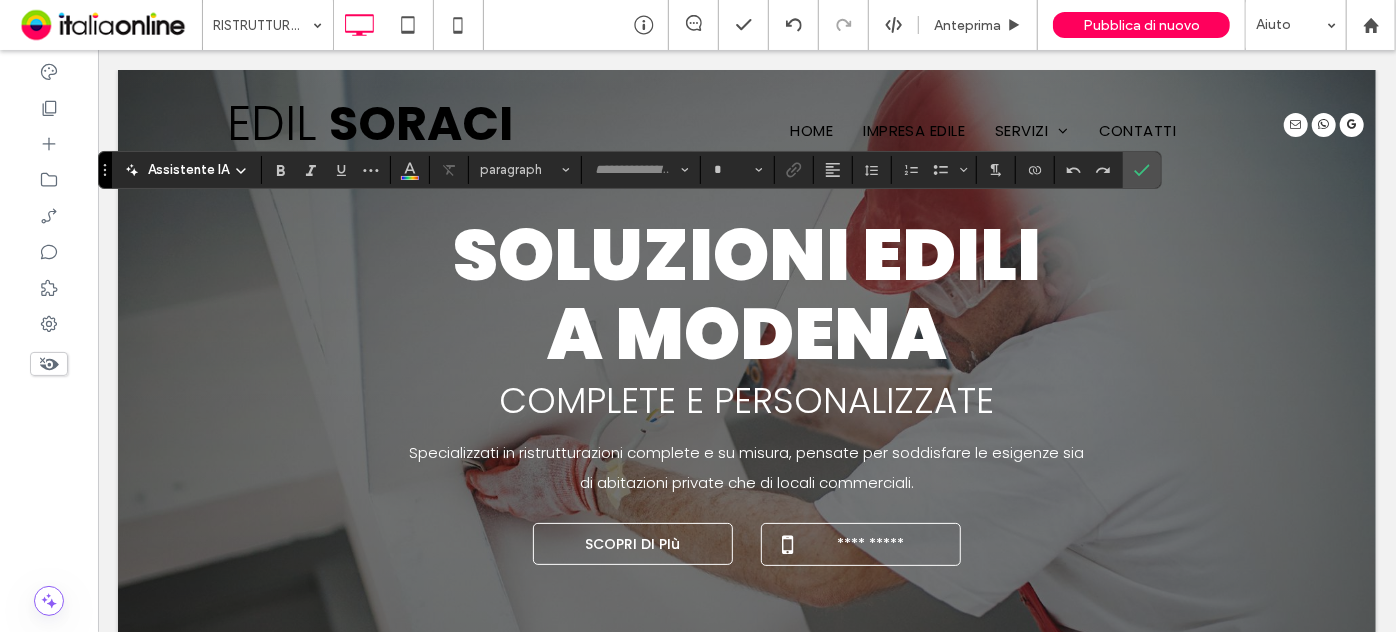 type on "*******" 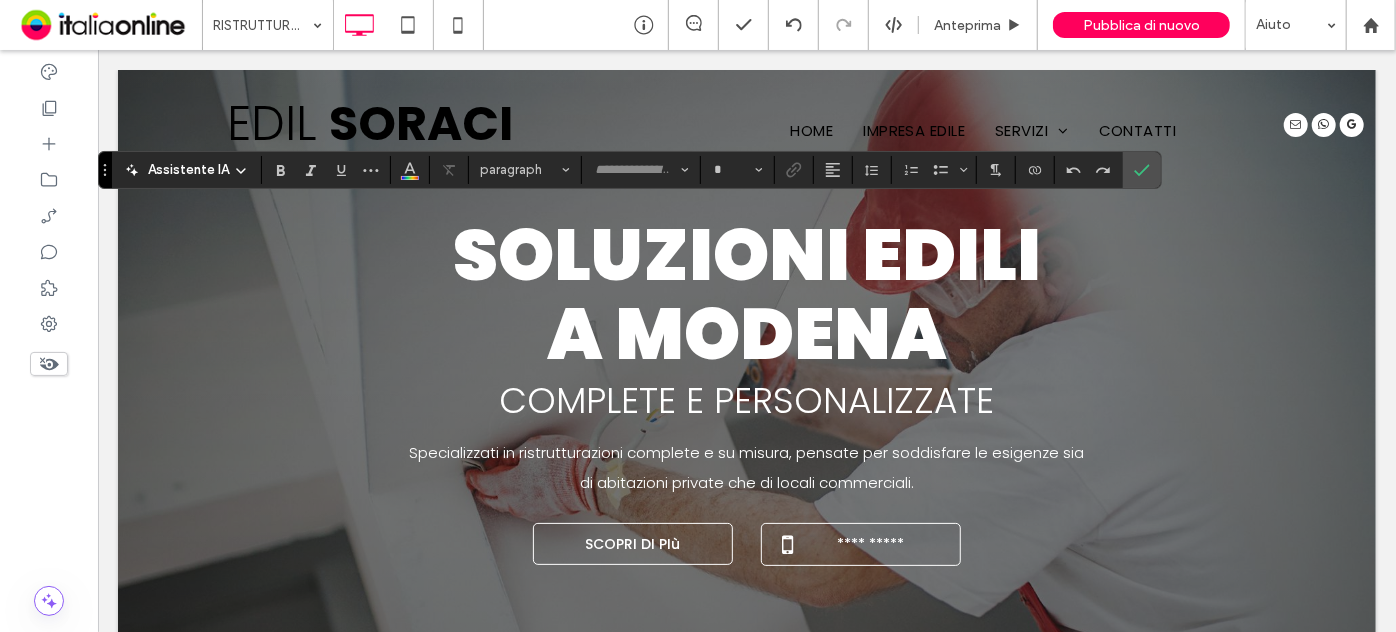 type on "**" 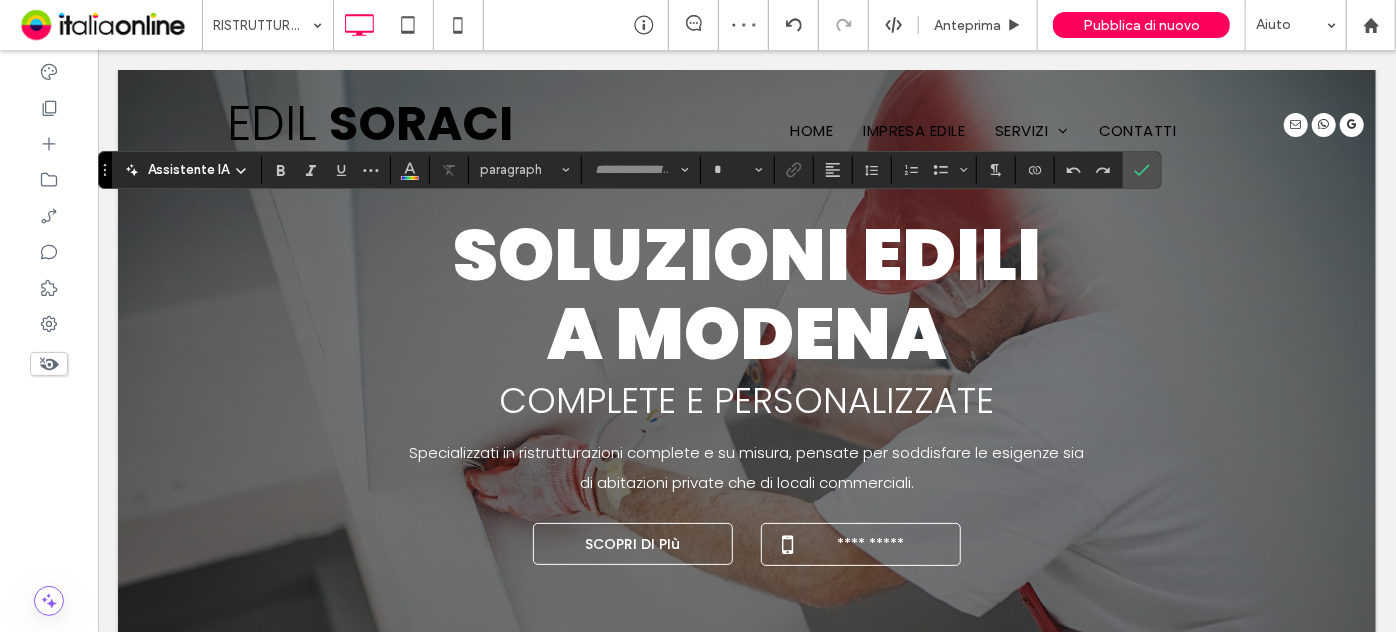 type on "*******" 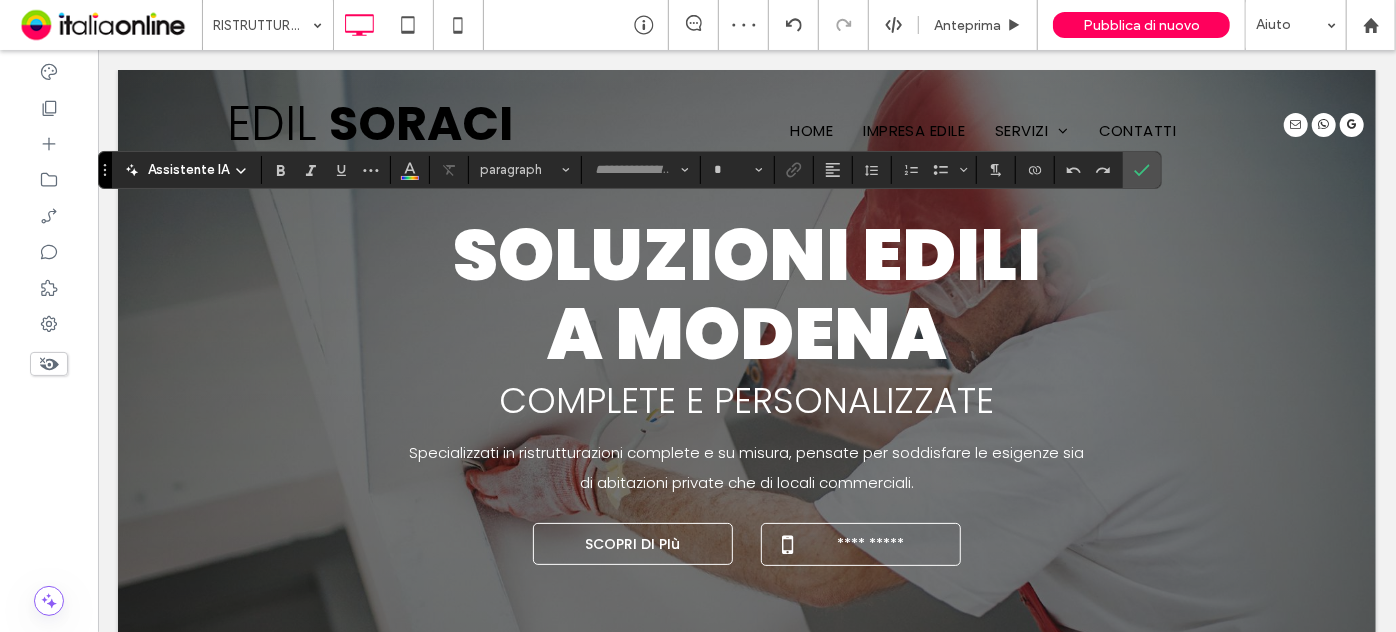 type on "**" 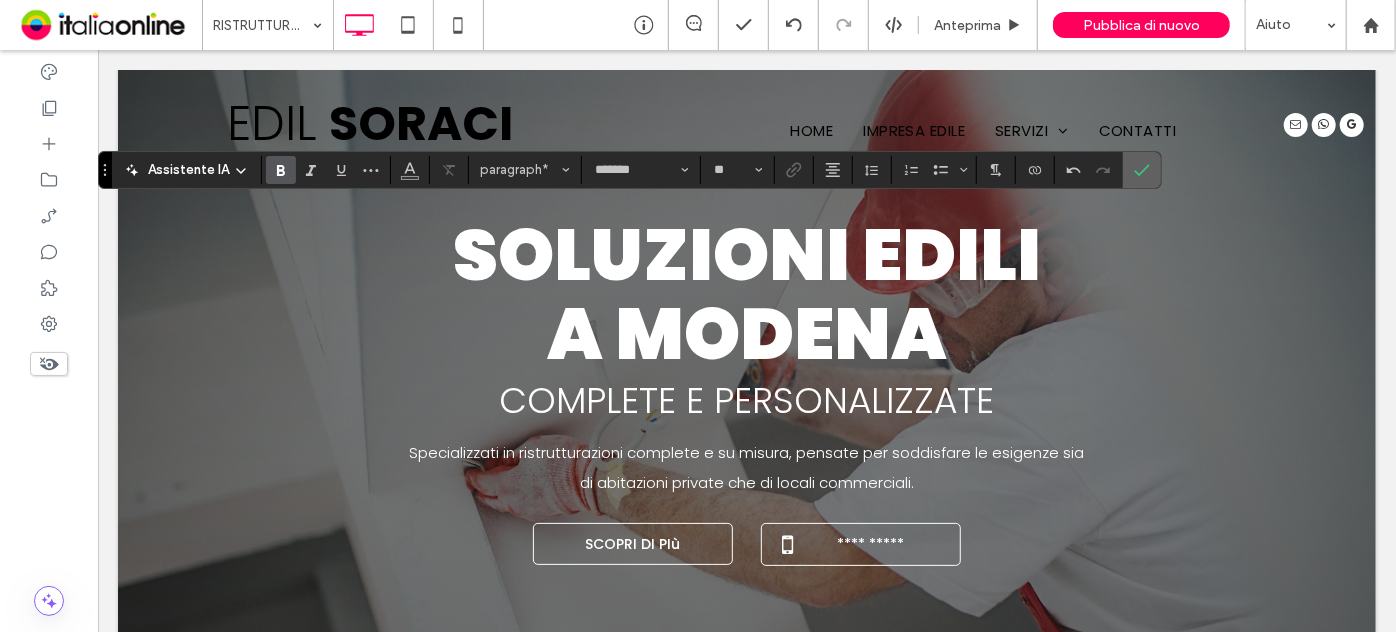 click at bounding box center [1142, 170] 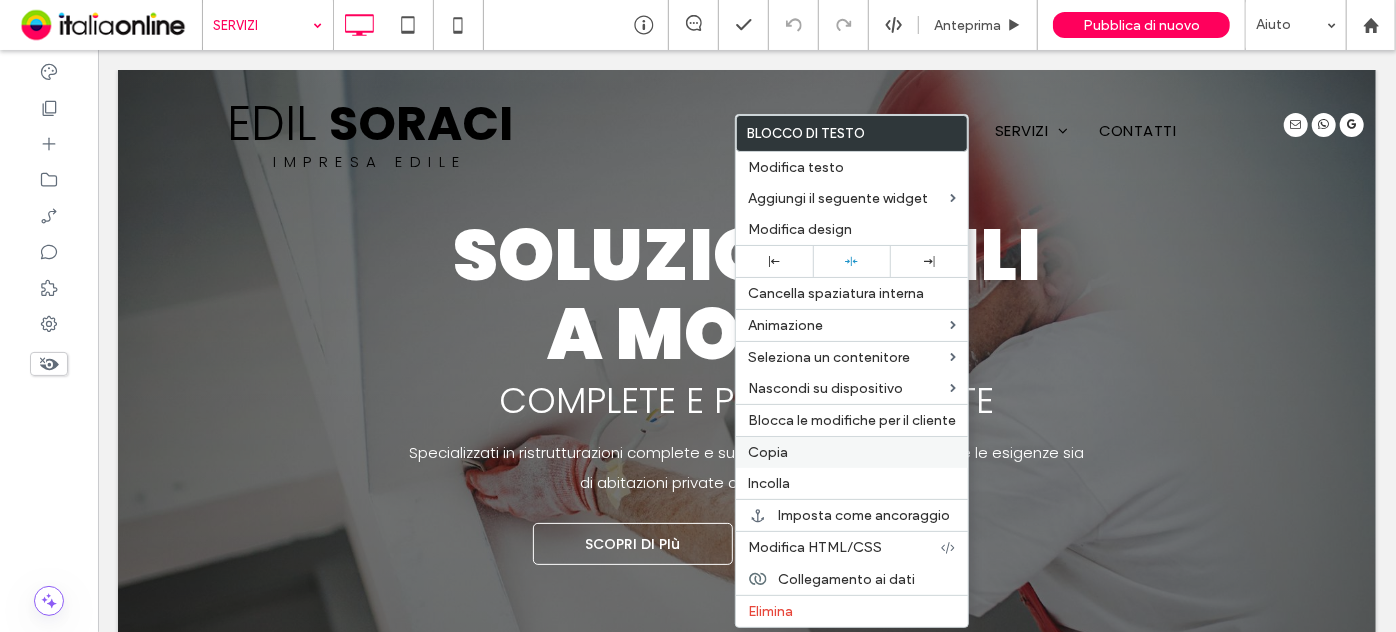 click on "Copia" at bounding box center (852, 452) 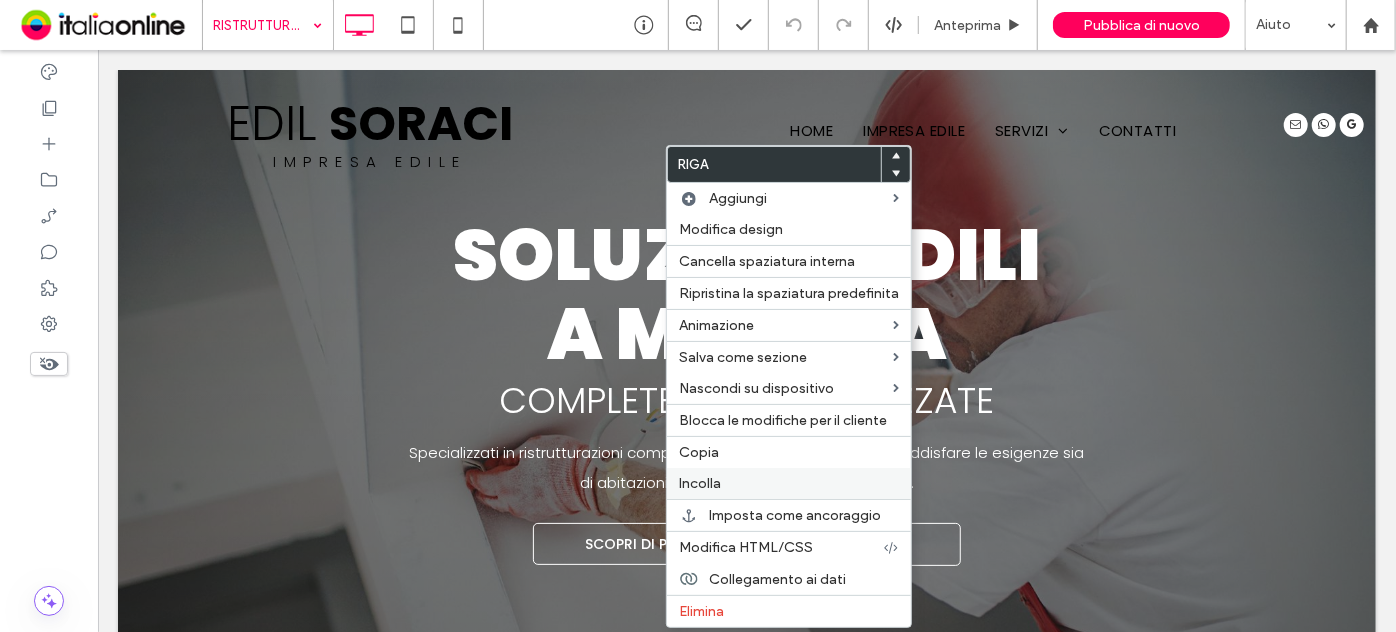 click on "Incolla" at bounding box center [700, 483] 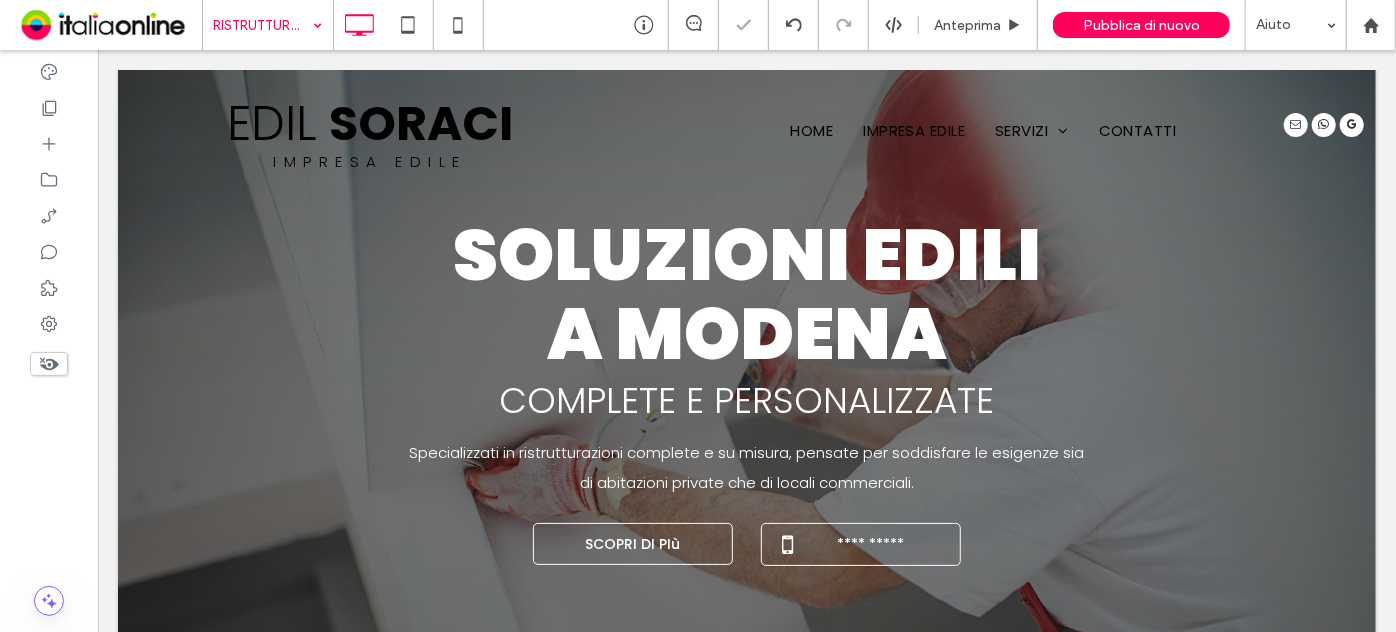 click at bounding box center (698, 316) 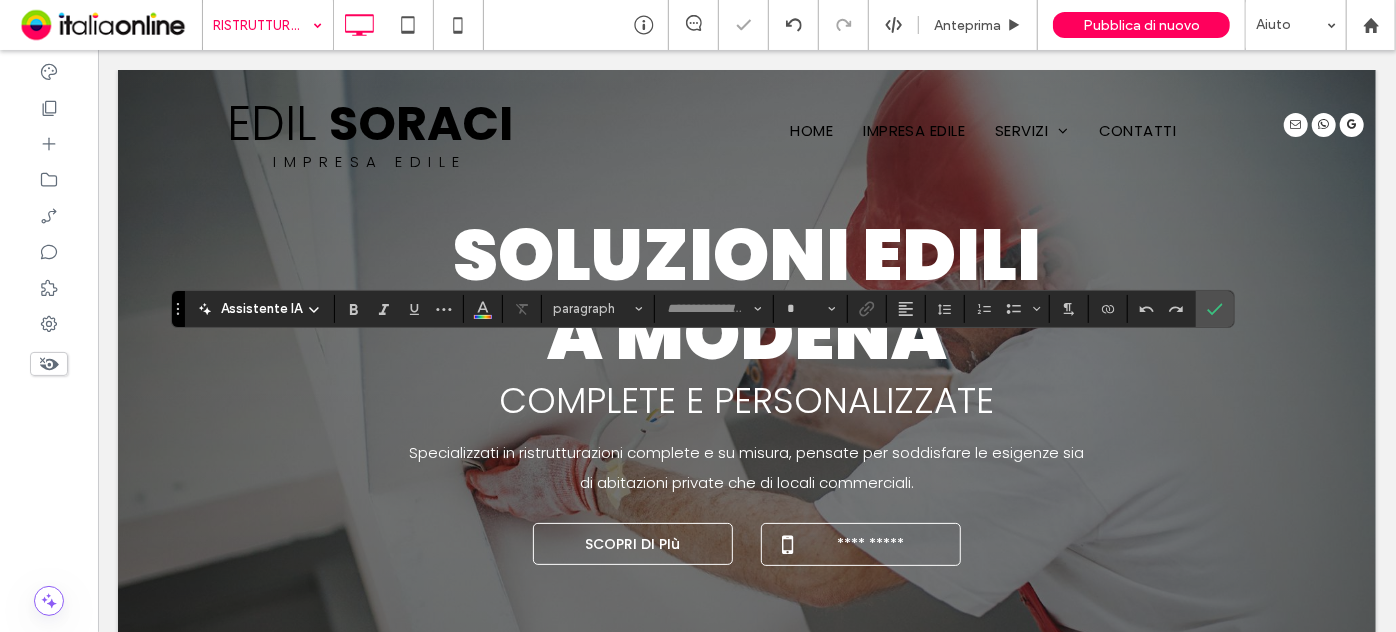 type on "*******" 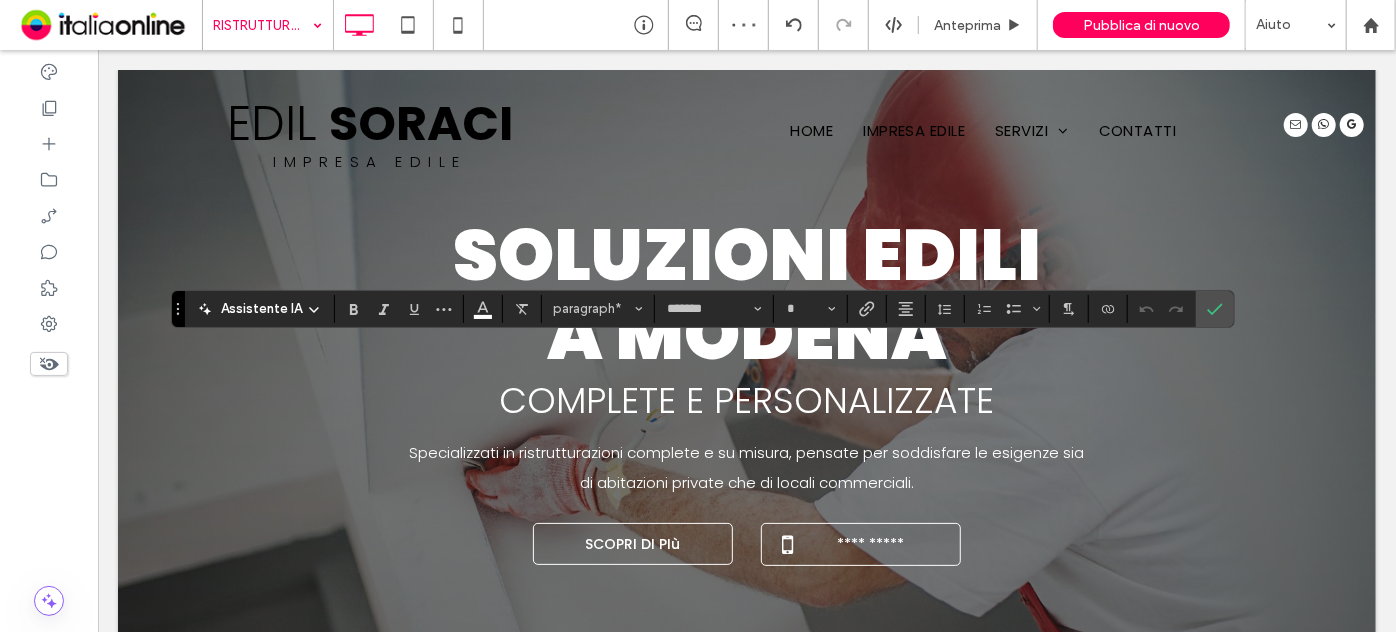 type on "**" 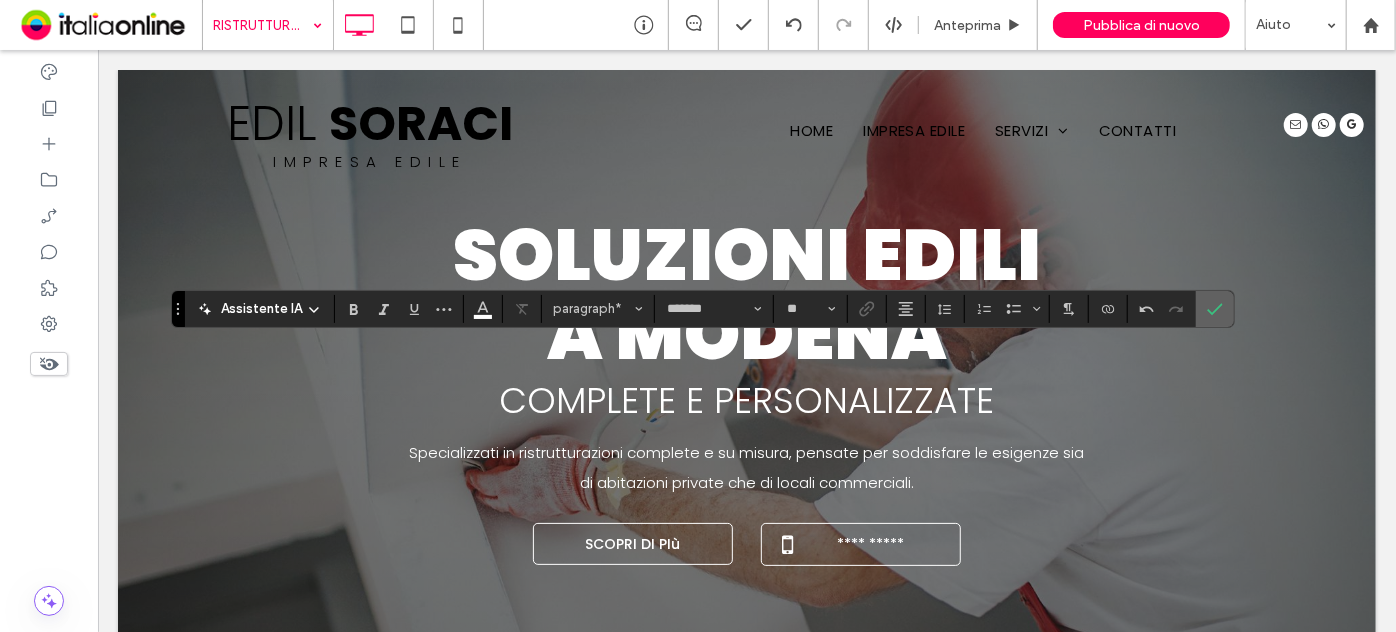 click 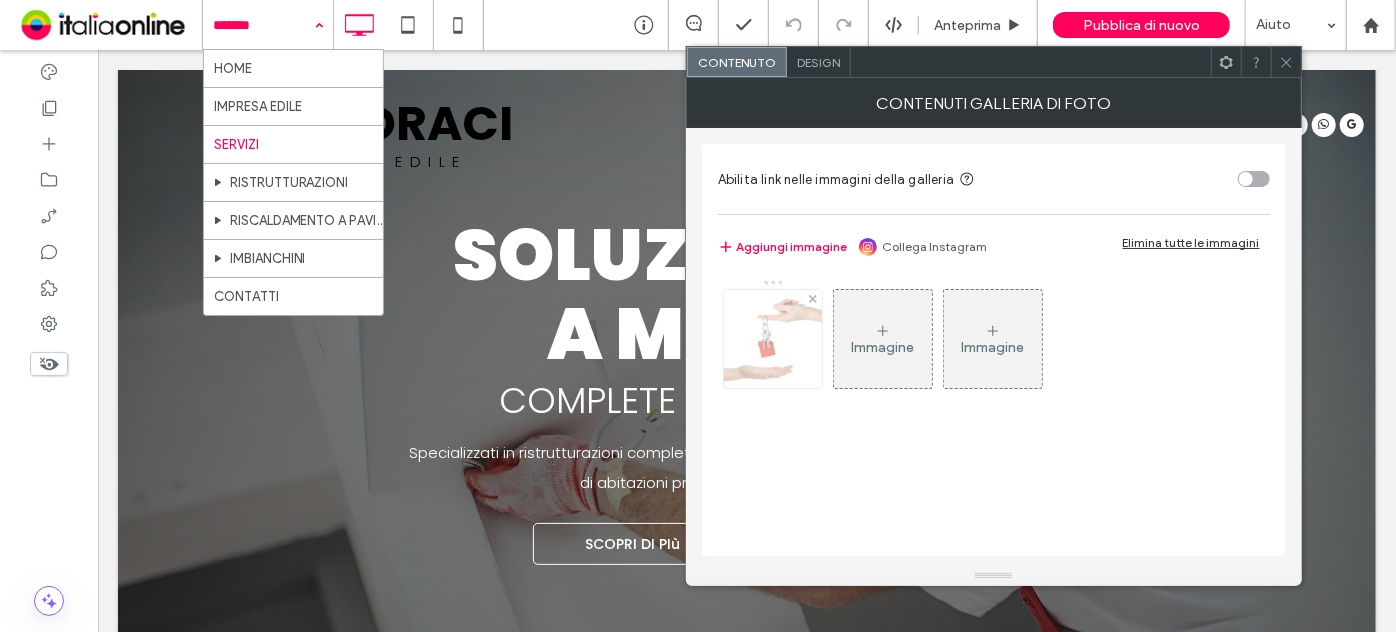 click at bounding box center (773, 339) 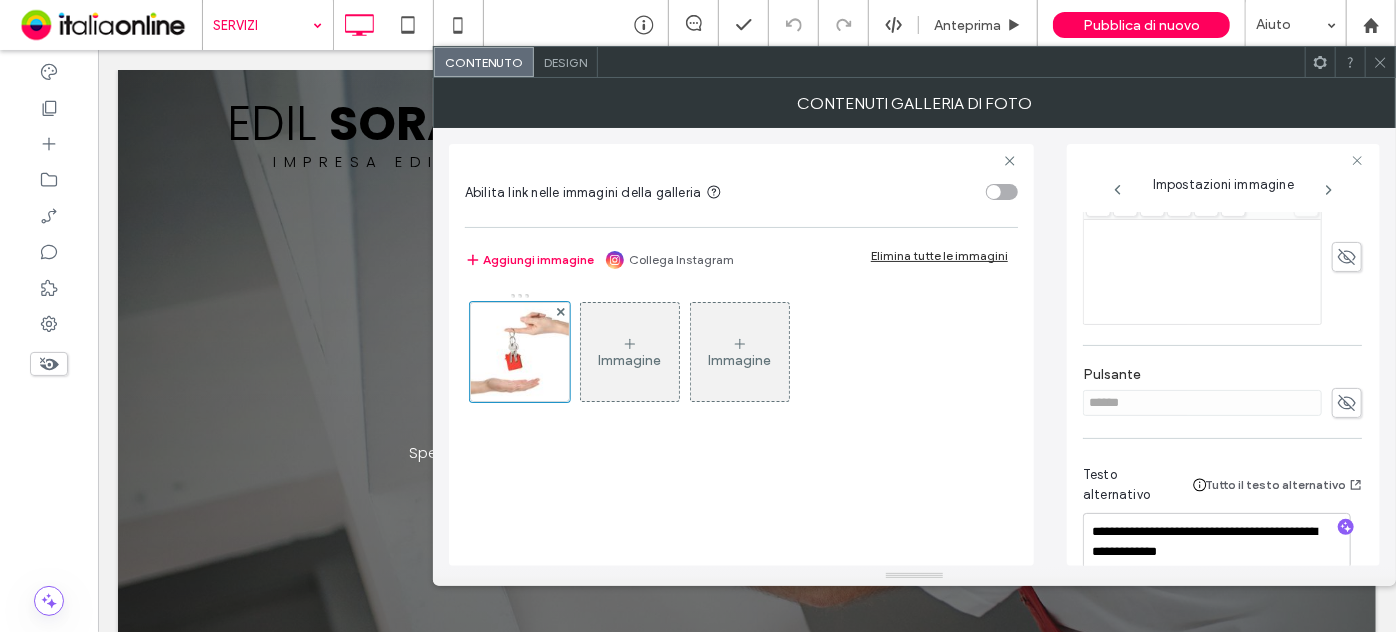 scroll, scrollTop: 517, scrollLeft: 0, axis: vertical 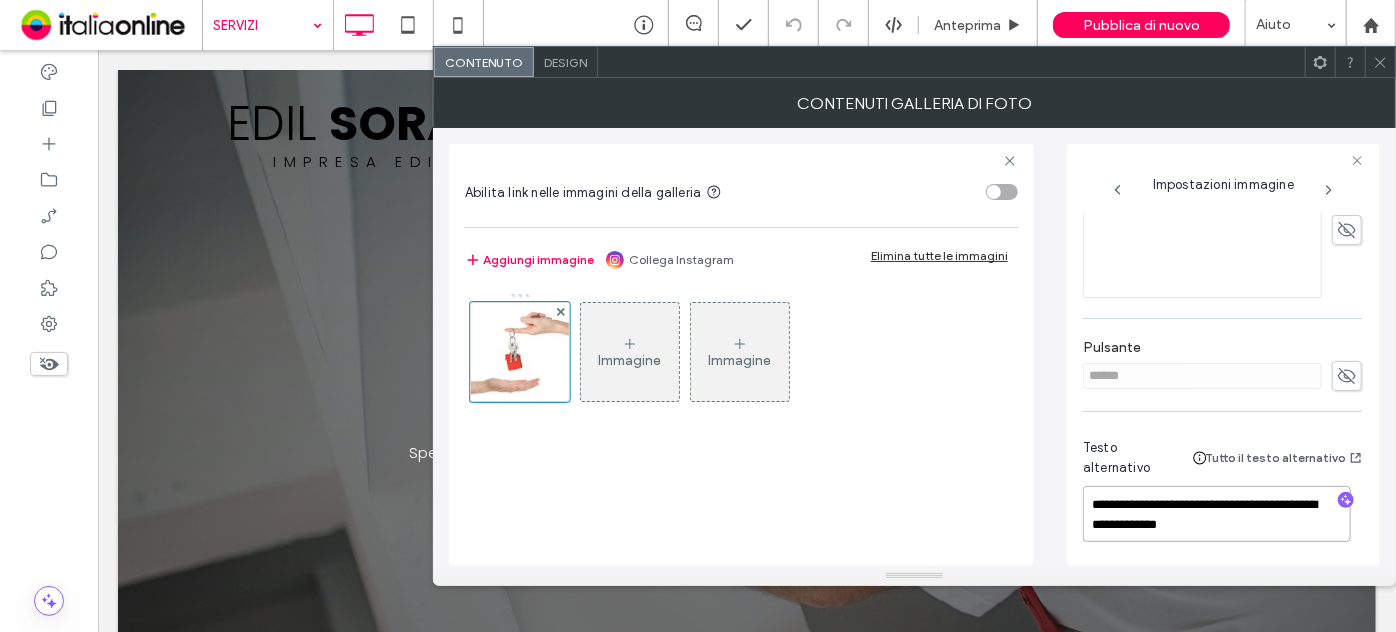 drag, startPoint x: 1292, startPoint y: 519, endPoint x: 1082, endPoint y: 484, distance: 212.89668 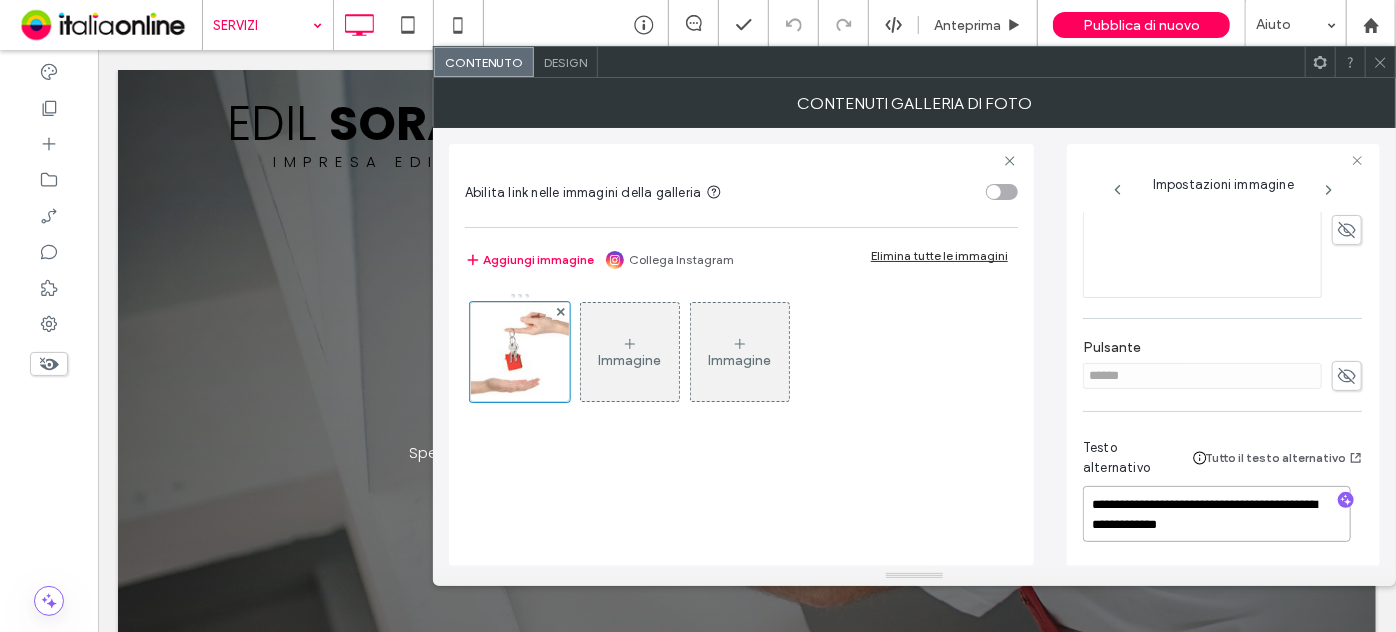 click on "**********" at bounding box center (1223, 355) 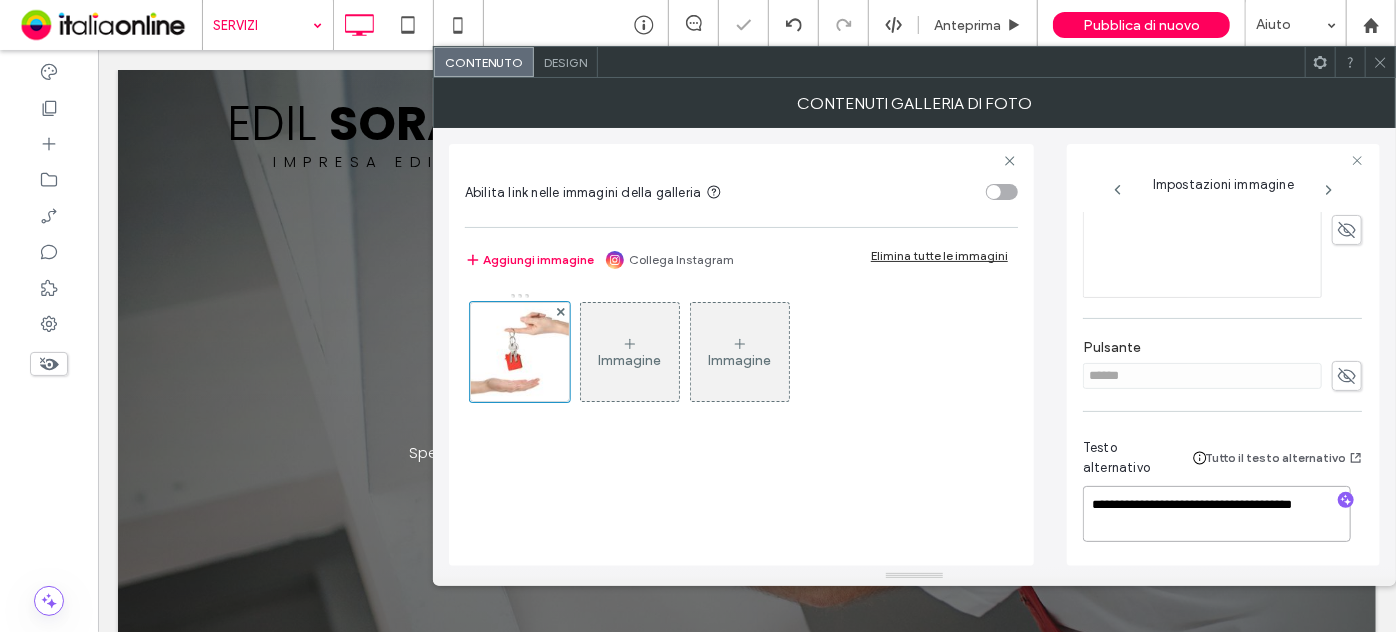 type on "**********" 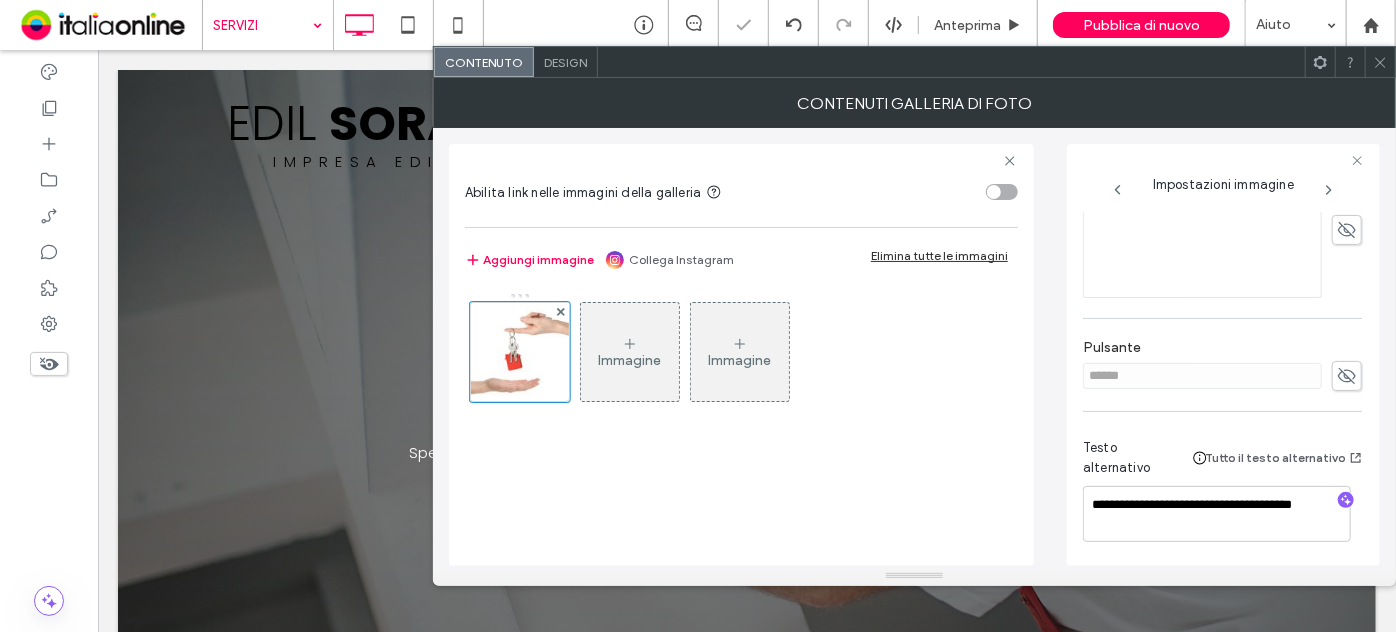 click at bounding box center (1380, 62) 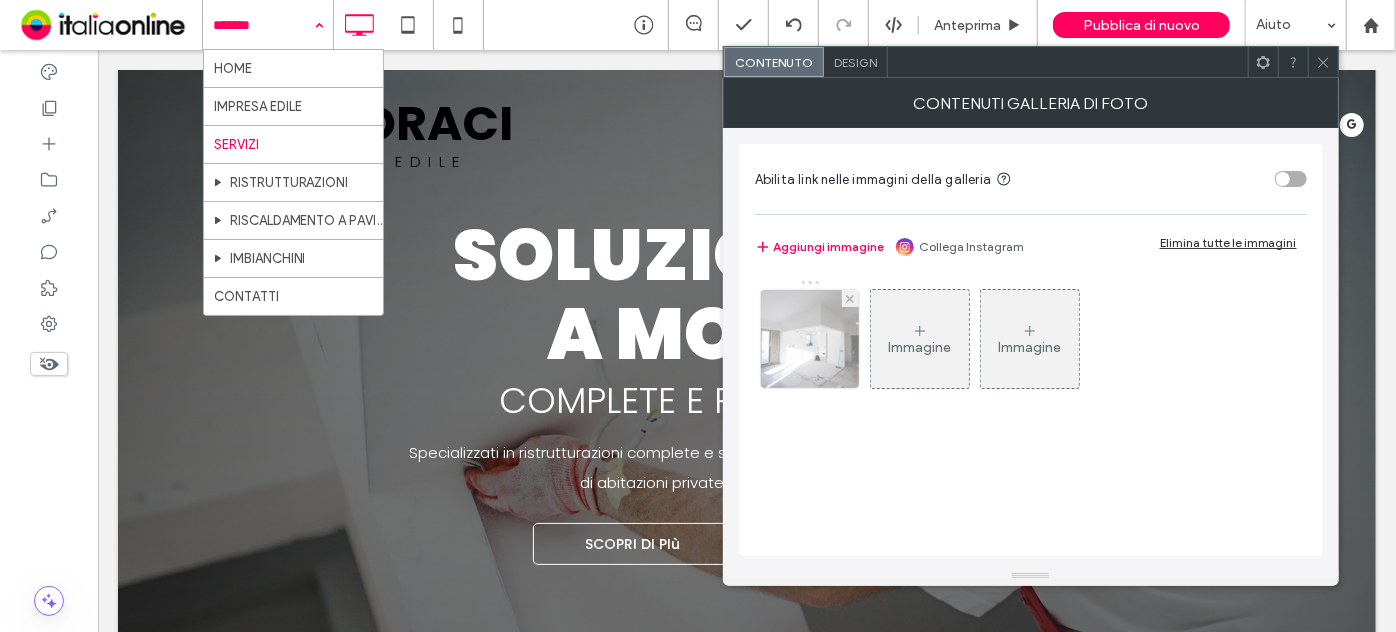 click at bounding box center [810, 339] 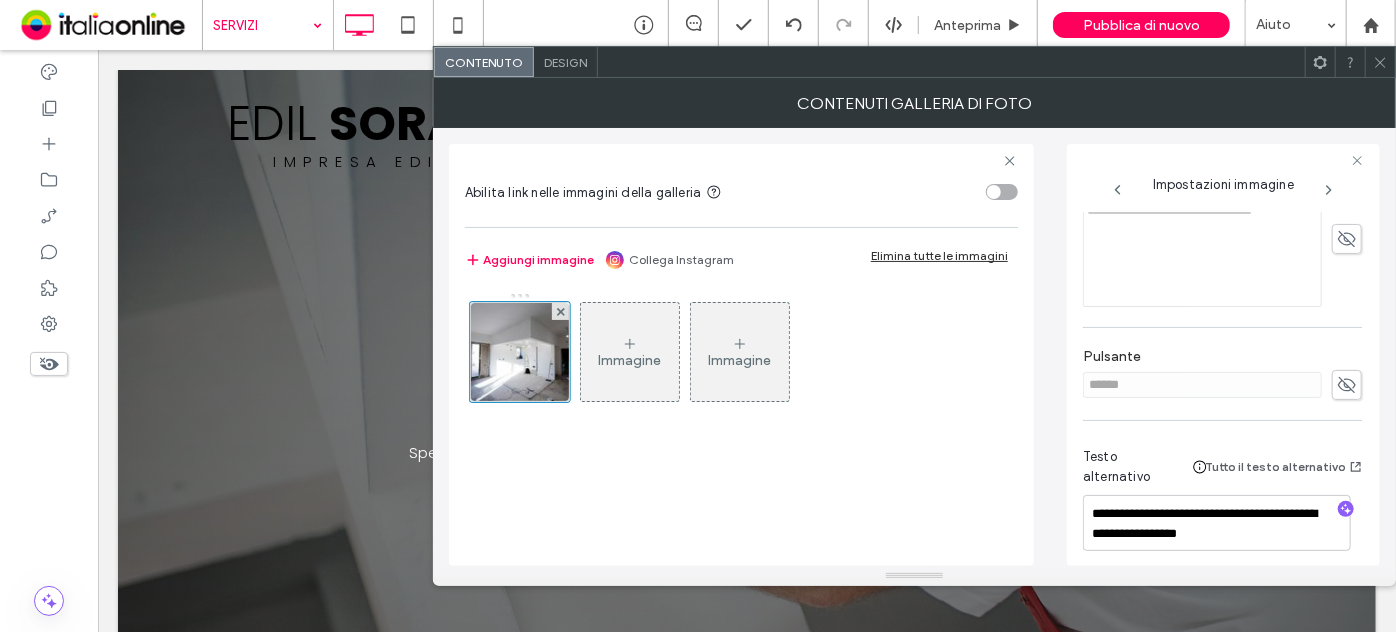 scroll, scrollTop: 517, scrollLeft: 0, axis: vertical 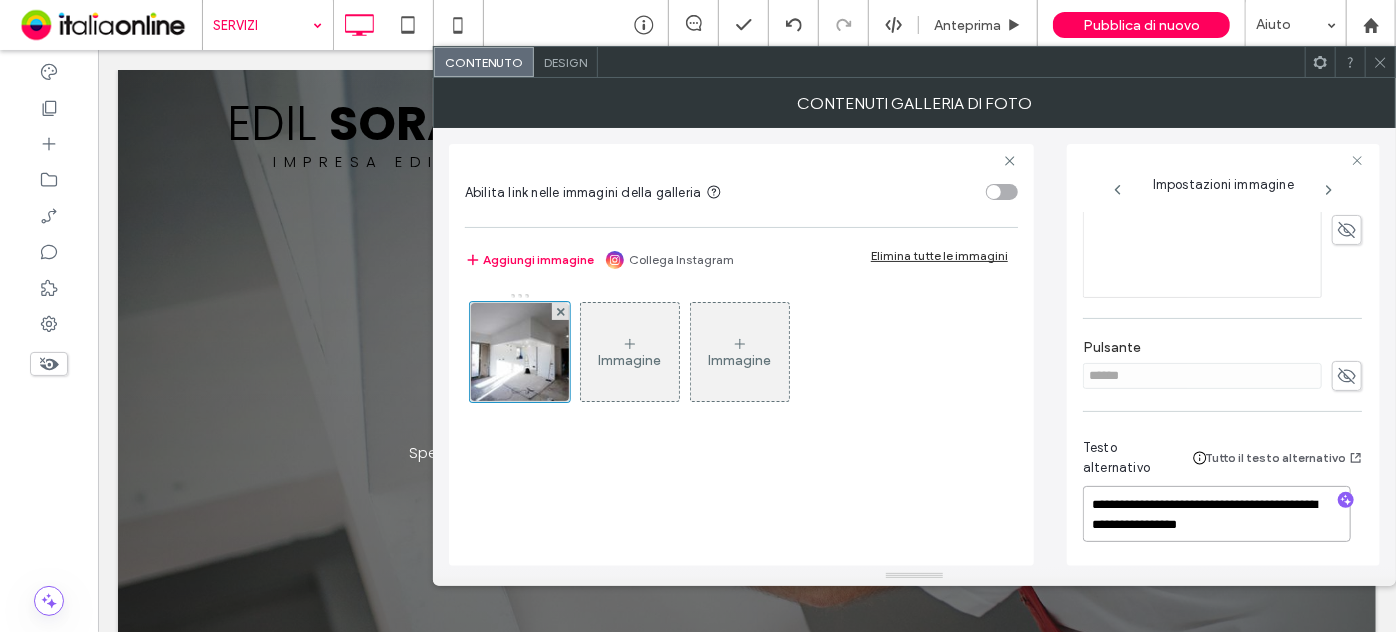 drag, startPoint x: 1272, startPoint y: 527, endPoint x: 1095, endPoint y: 495, distance: 179.8694 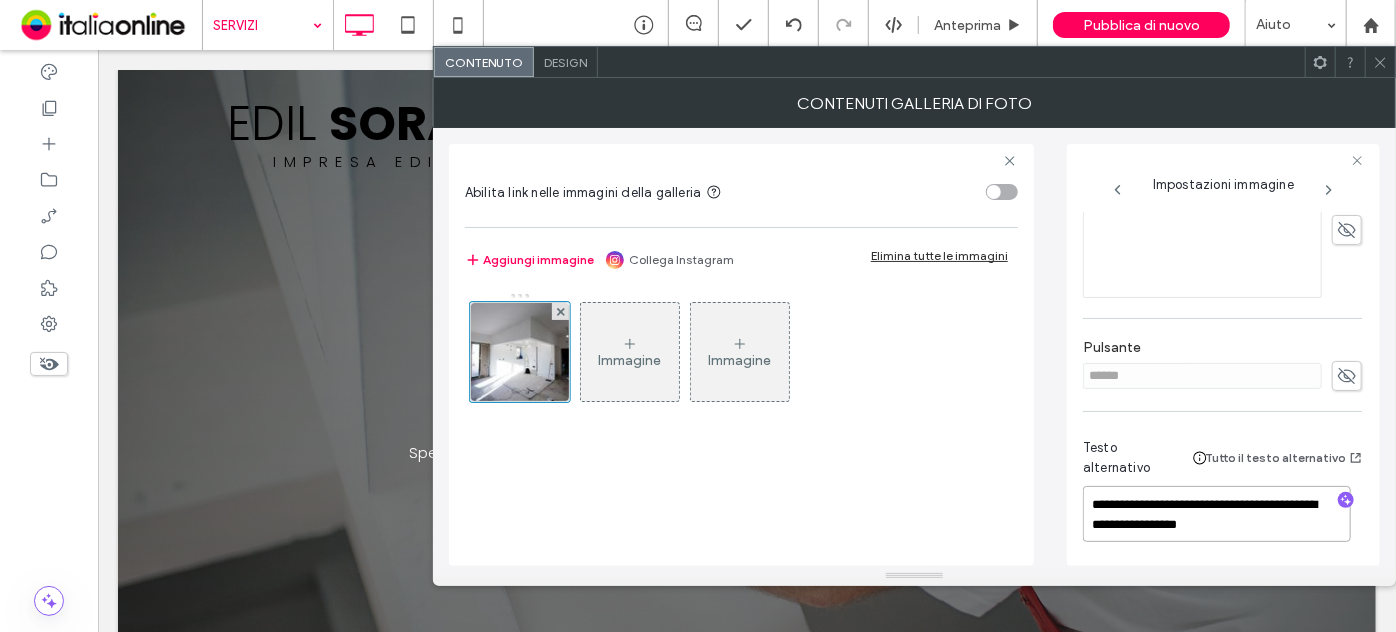 click on "**********" at bounding box center (1217, 514) 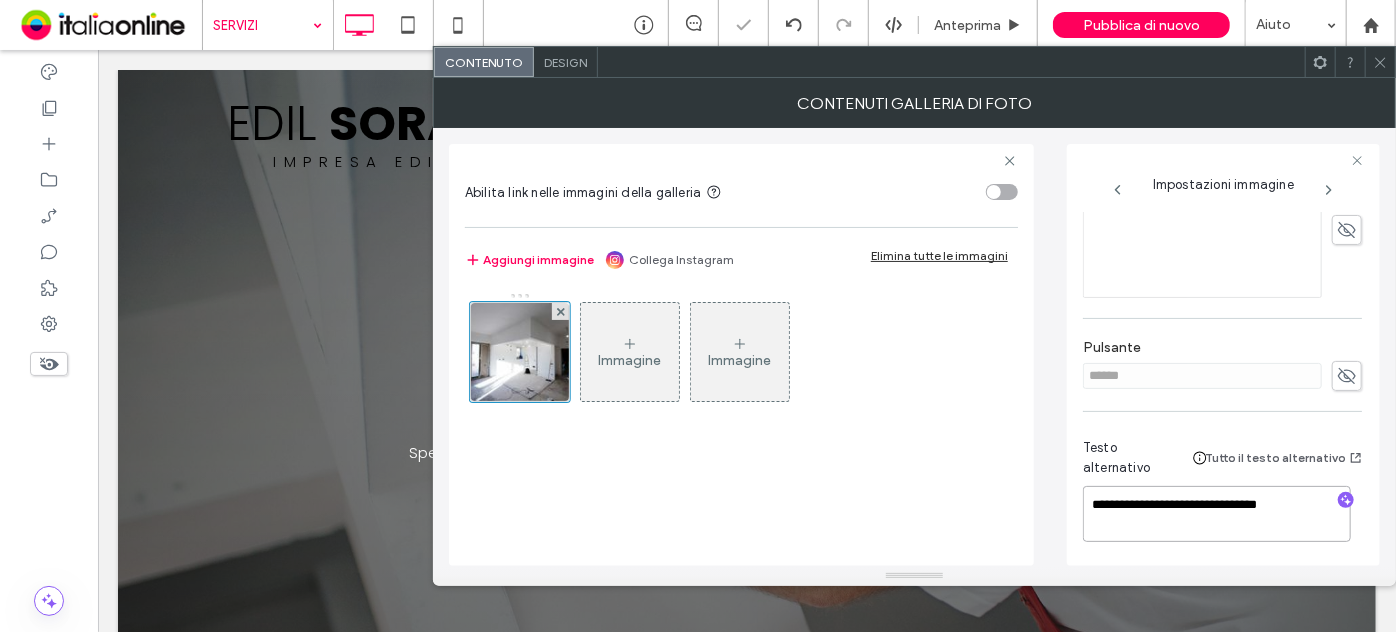 type on "**********" 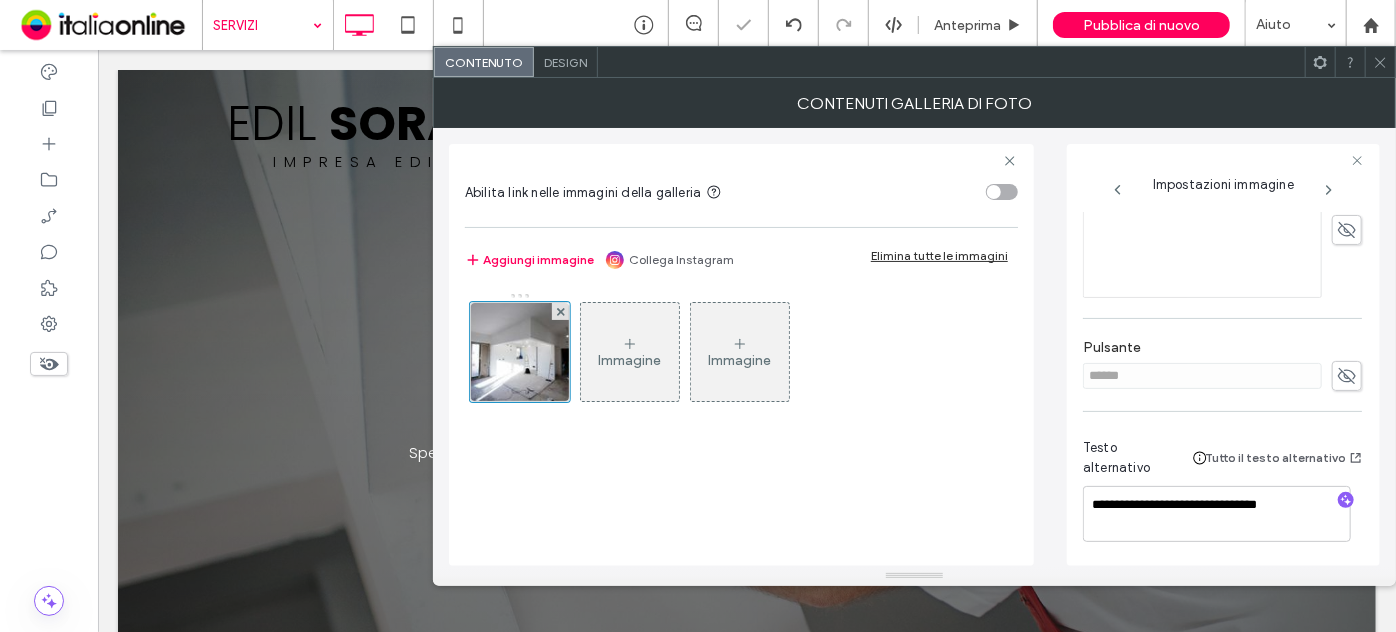 click 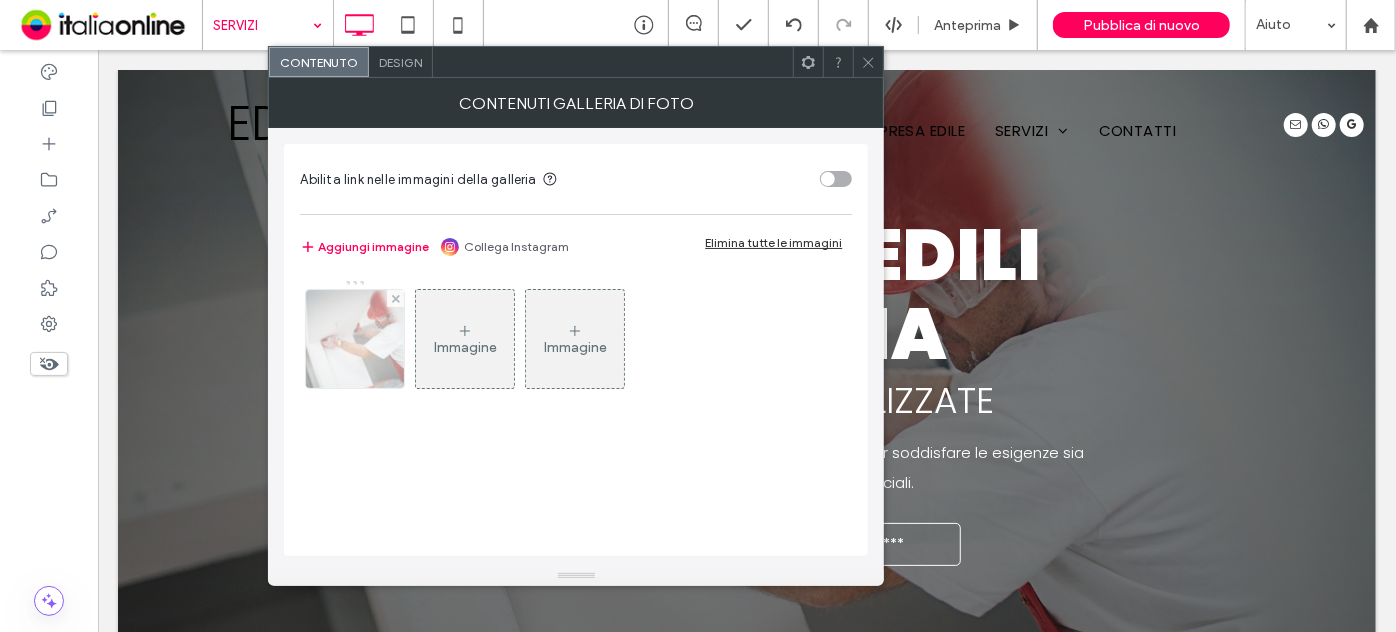click at bounding box center (355, 339) 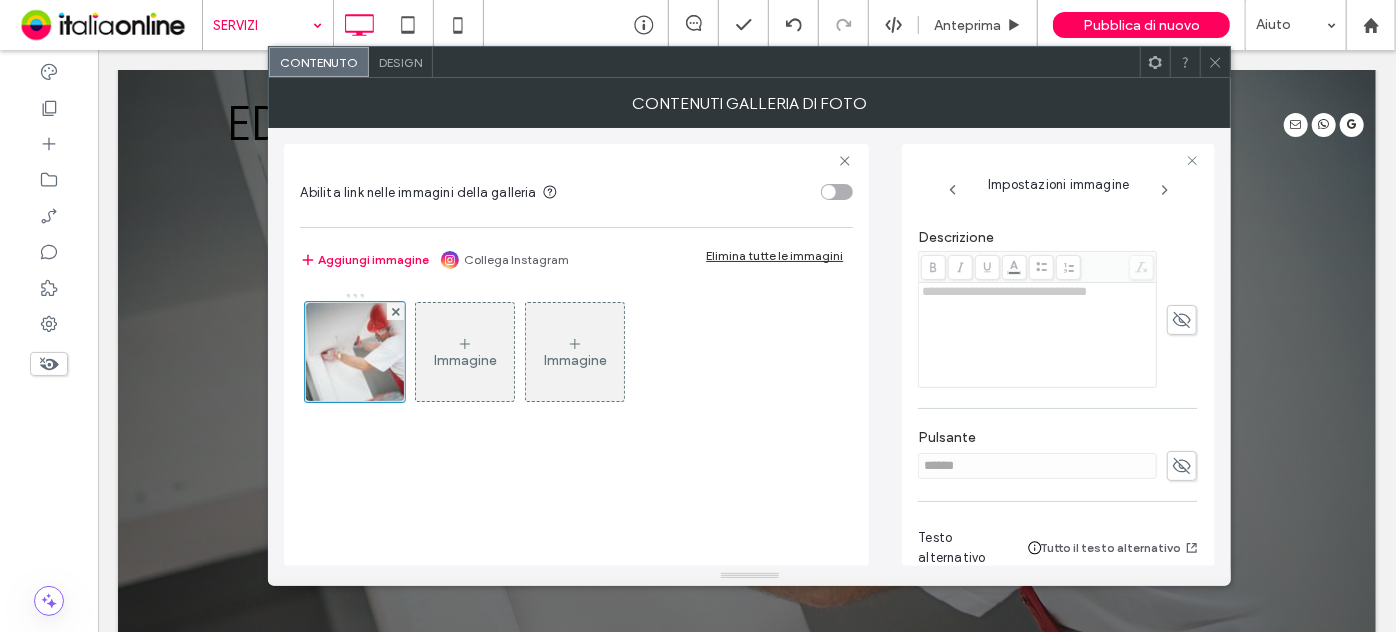 scroll, scrollTop: 517, scrollLeft: 0, axis: vertical 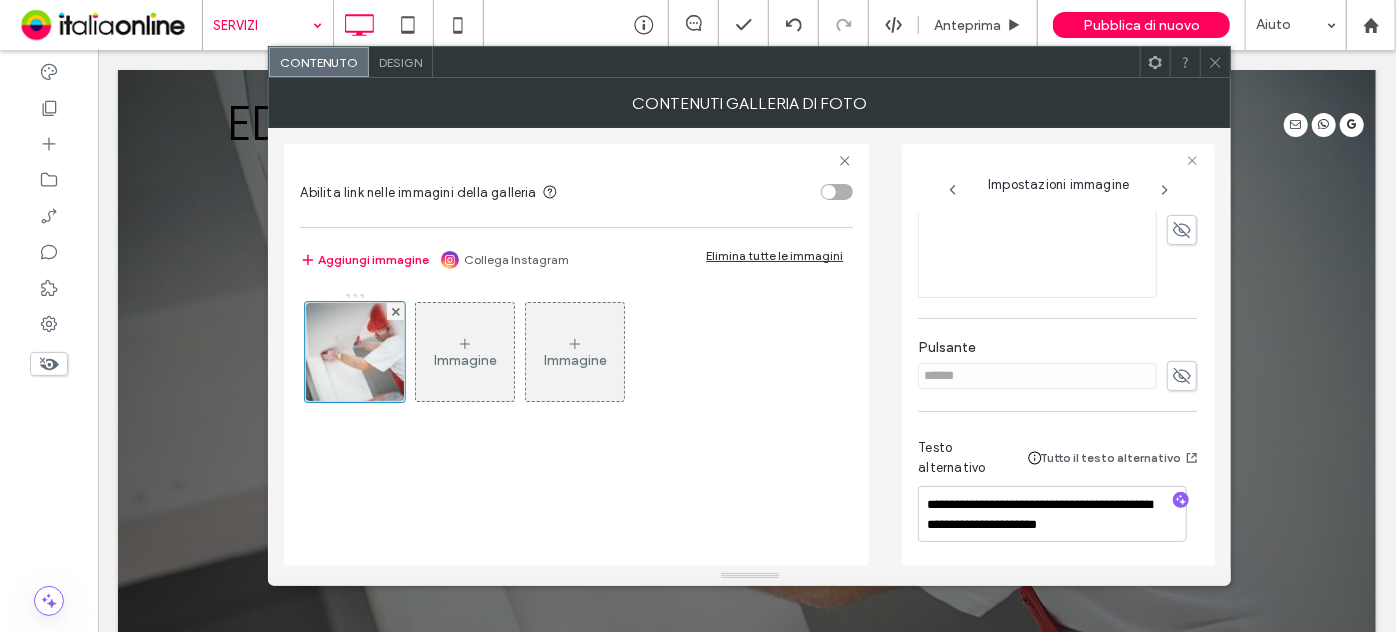 click 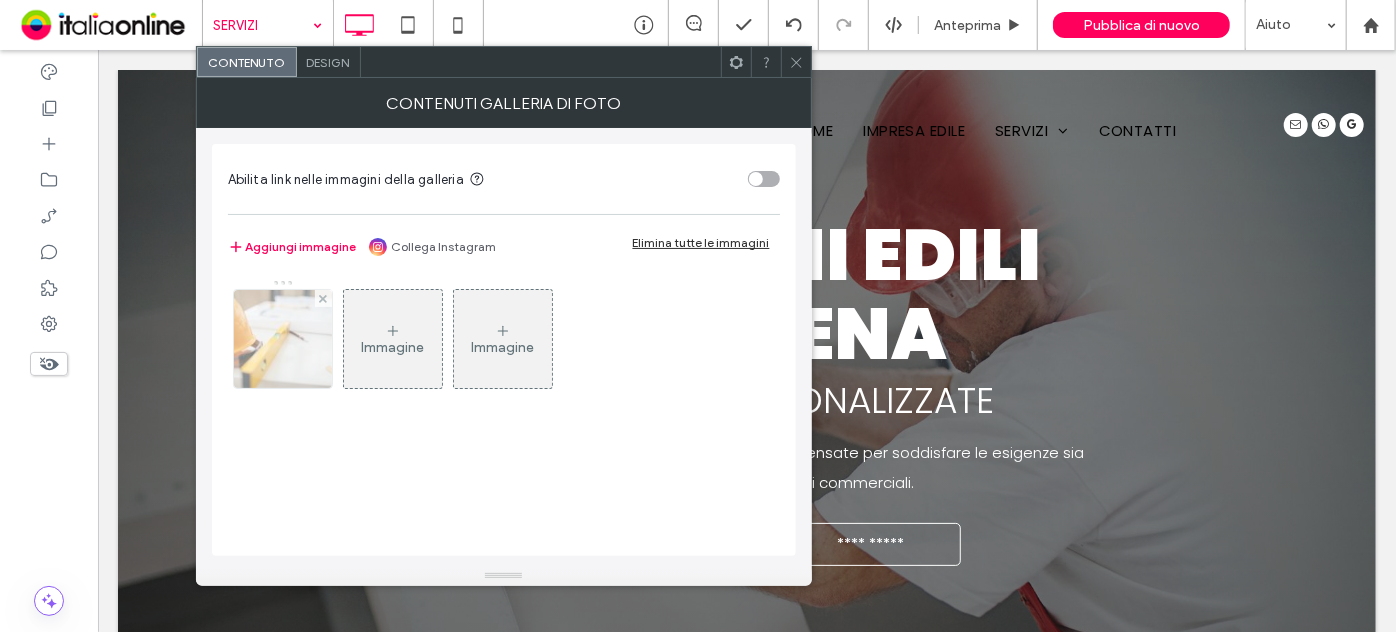 click at bounding box center (282, 339) 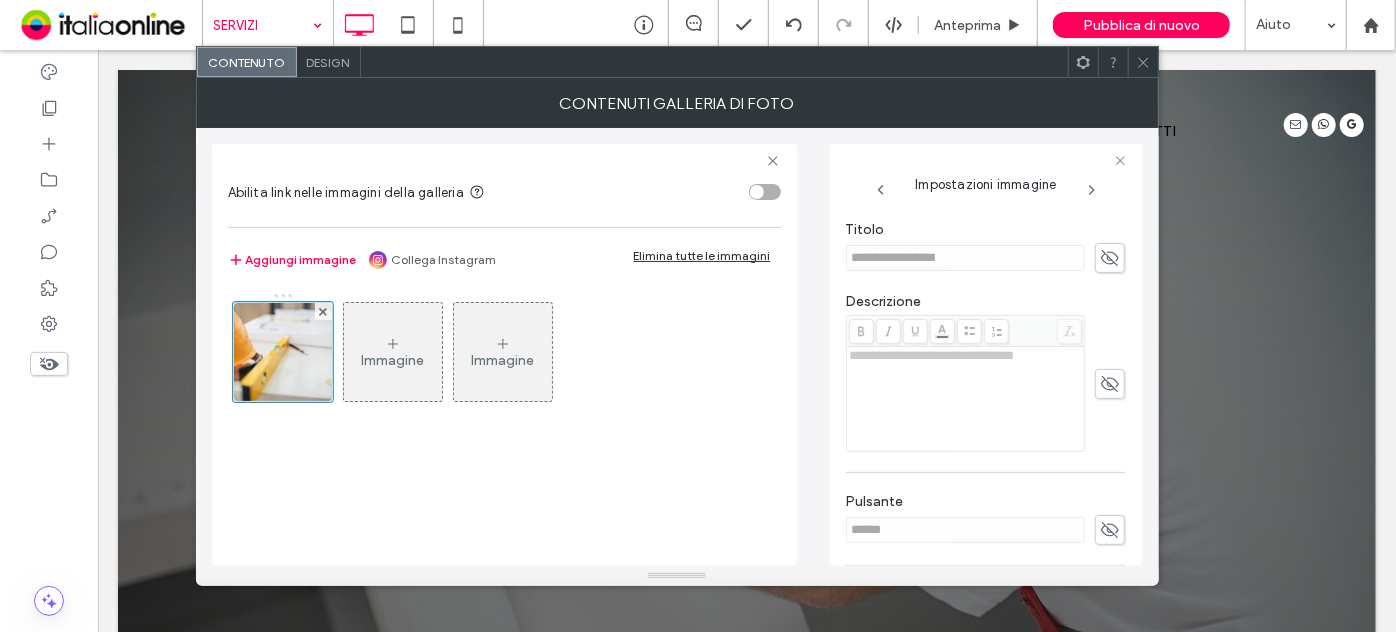 scroll, scrollTop: 517, scrollLeft: 0, axis: vertical 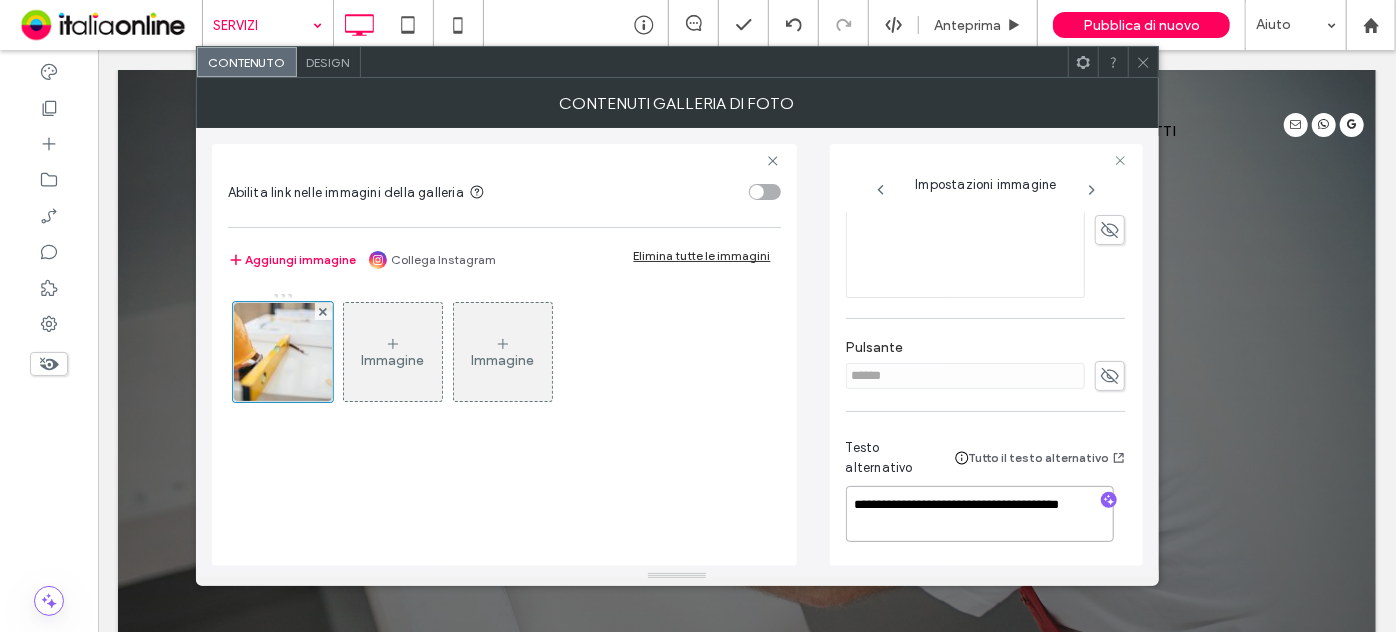 click on "**********" at bounding box center (980, 514) 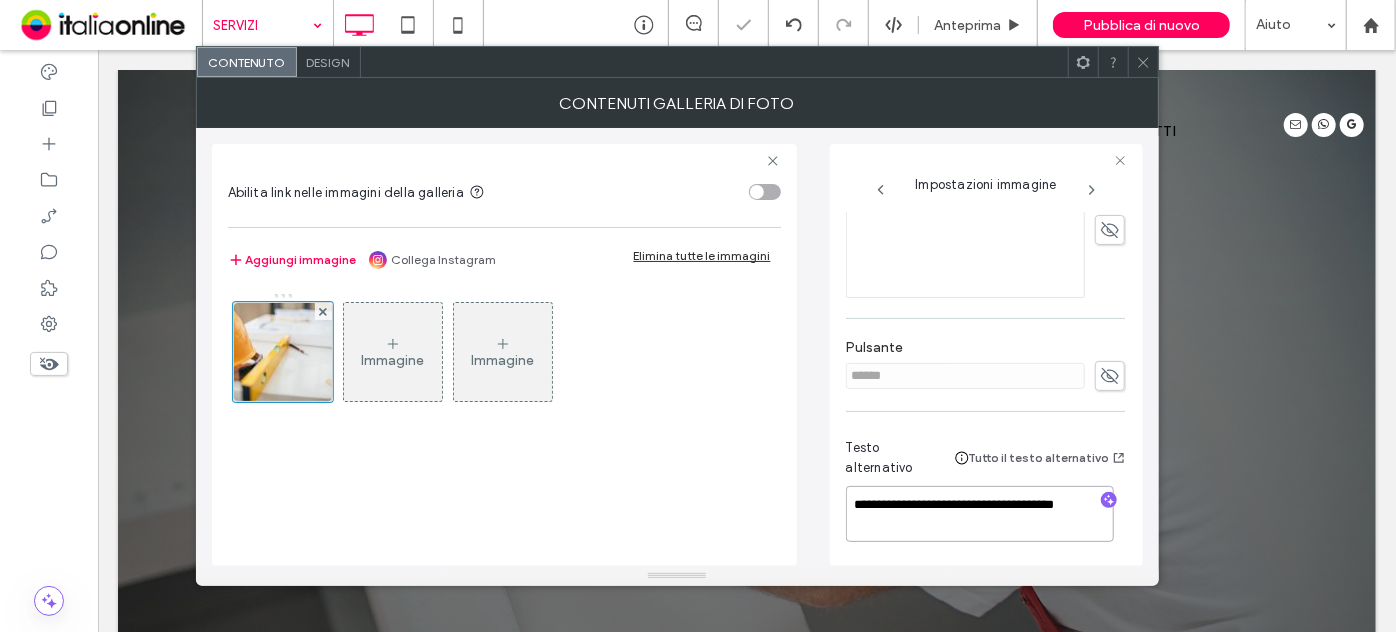 type on "**********" 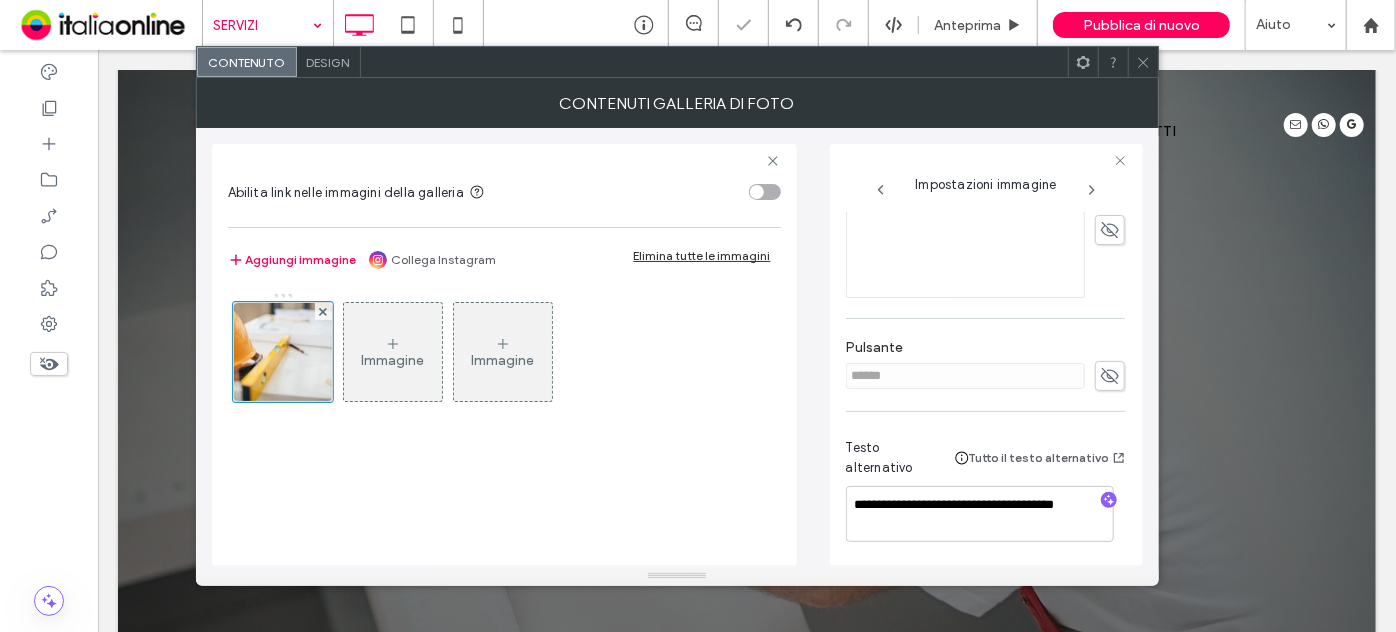 click 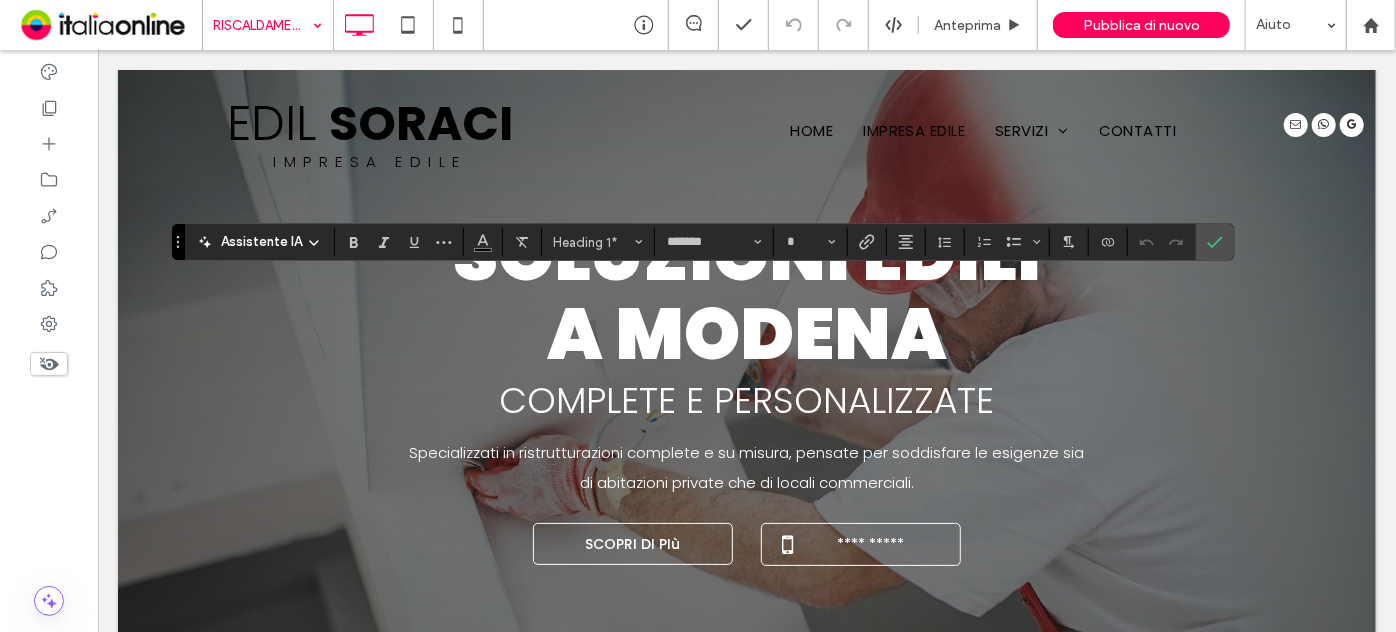 type on "**" 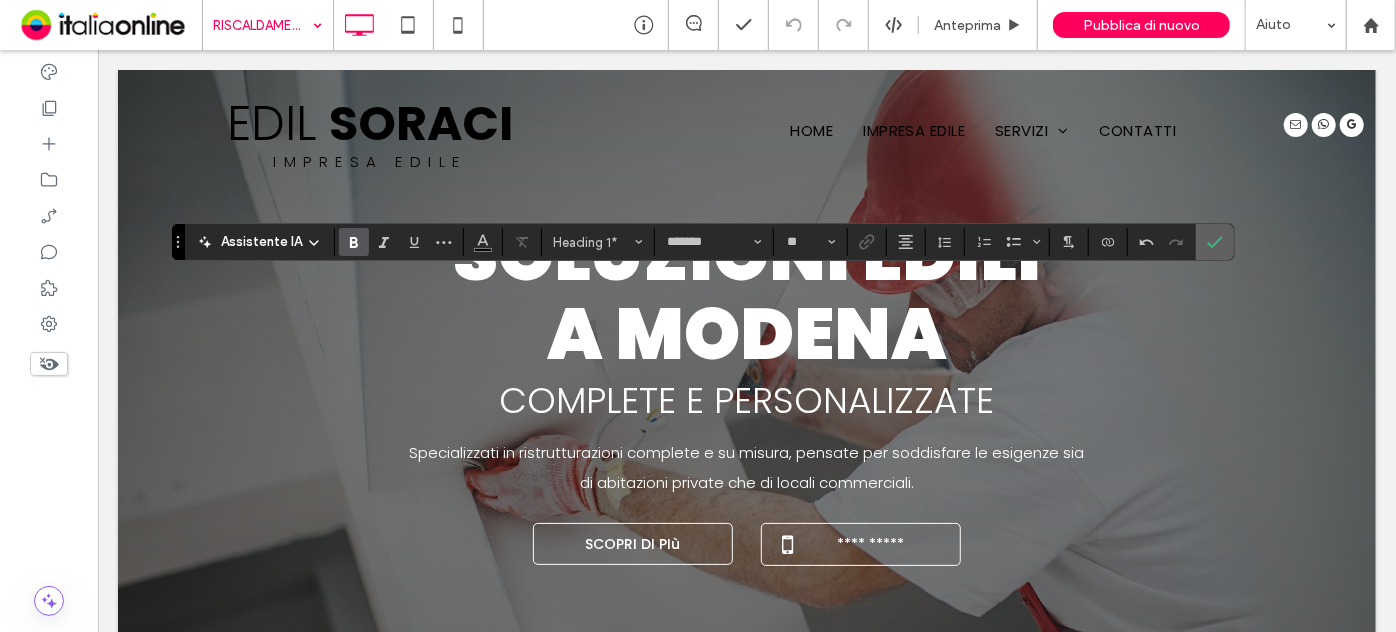 click 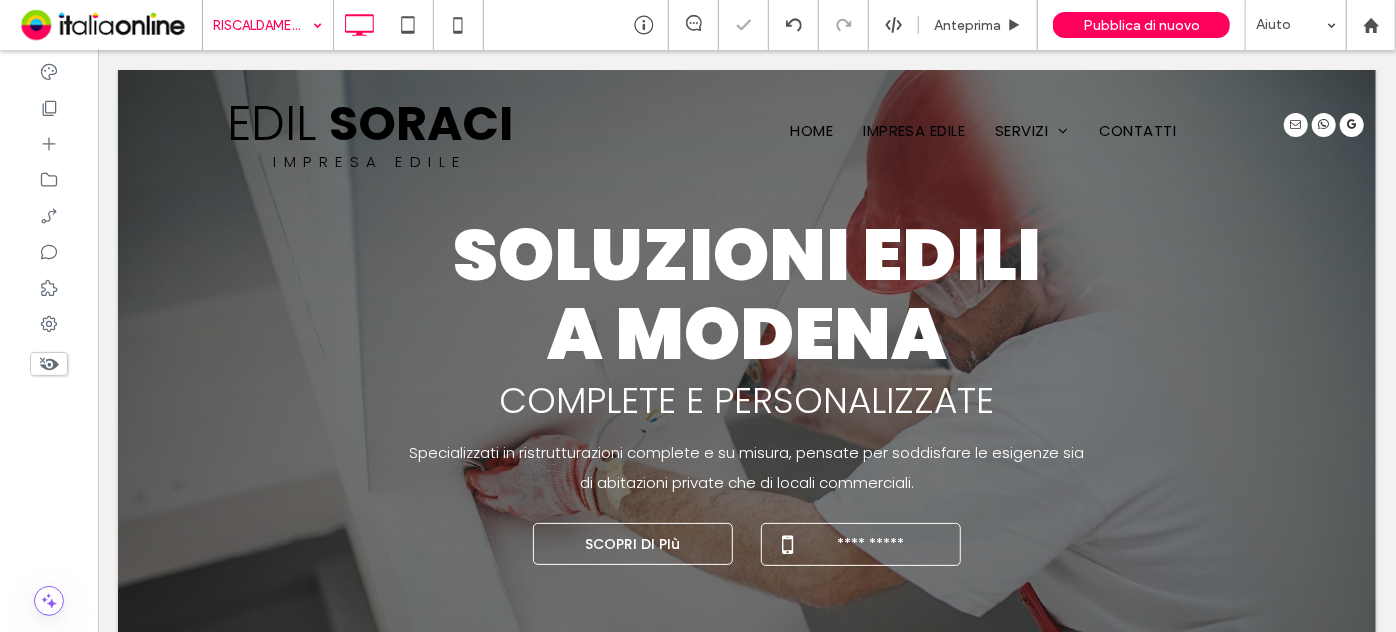 type on "*******" 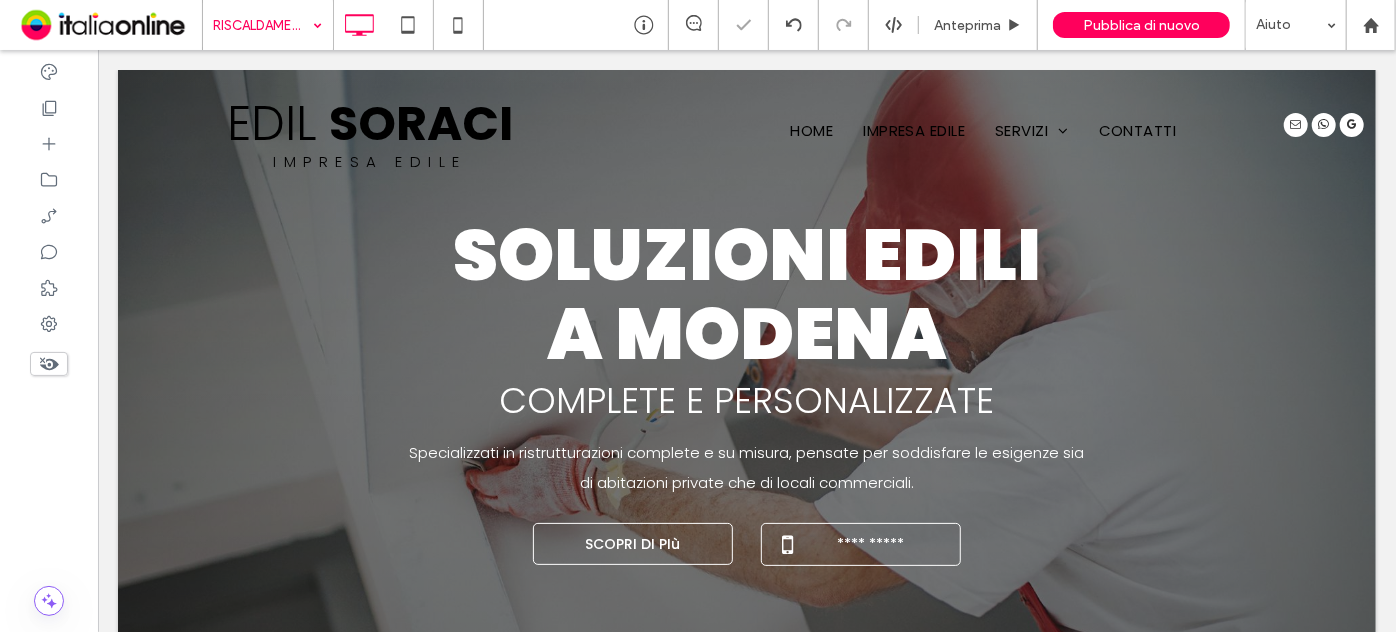type on "**" 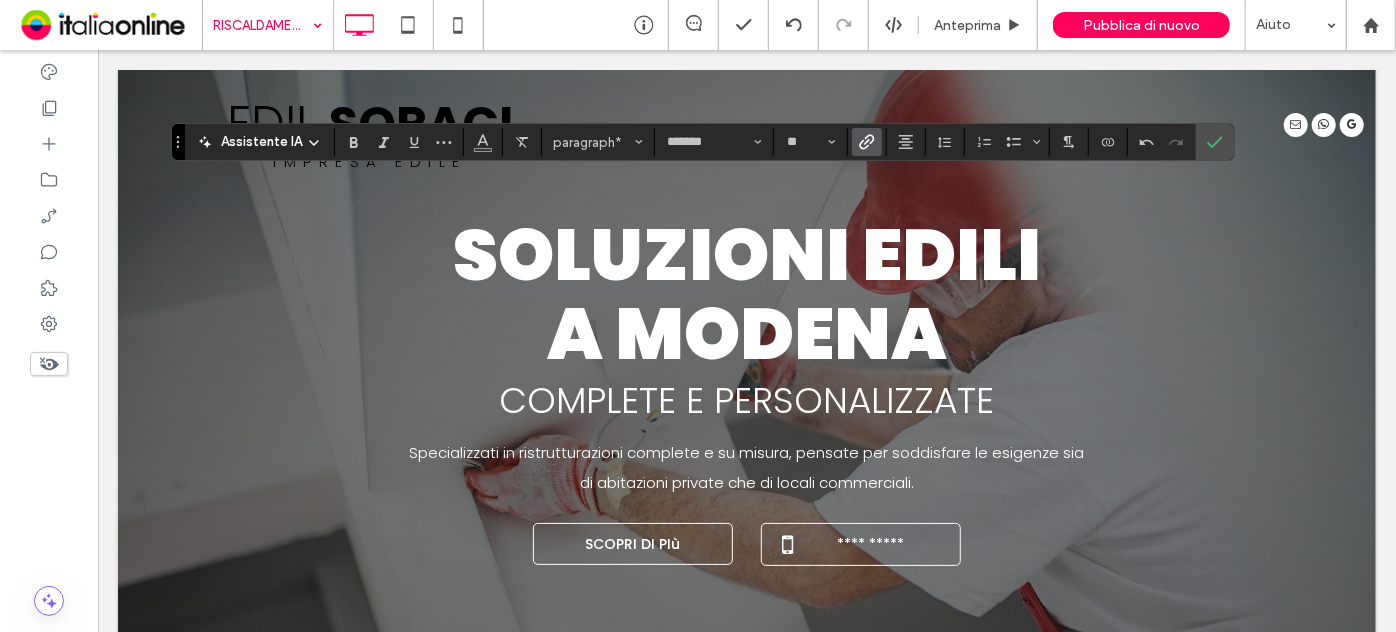 click 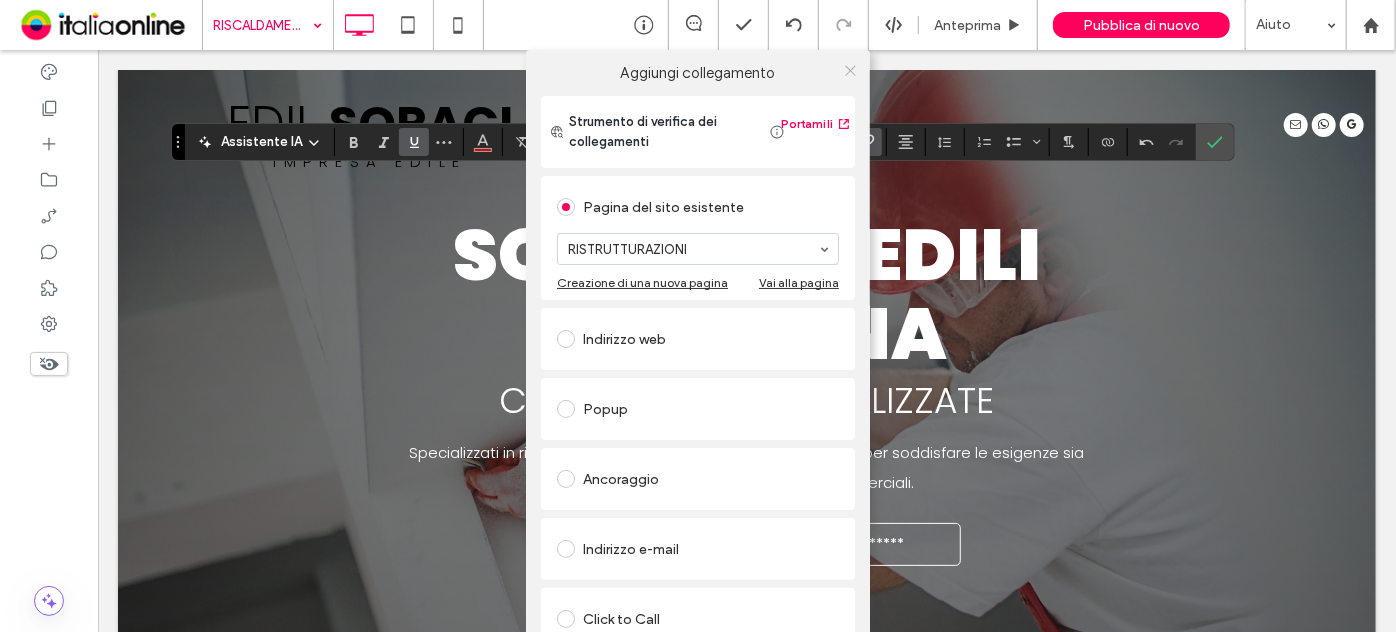 click 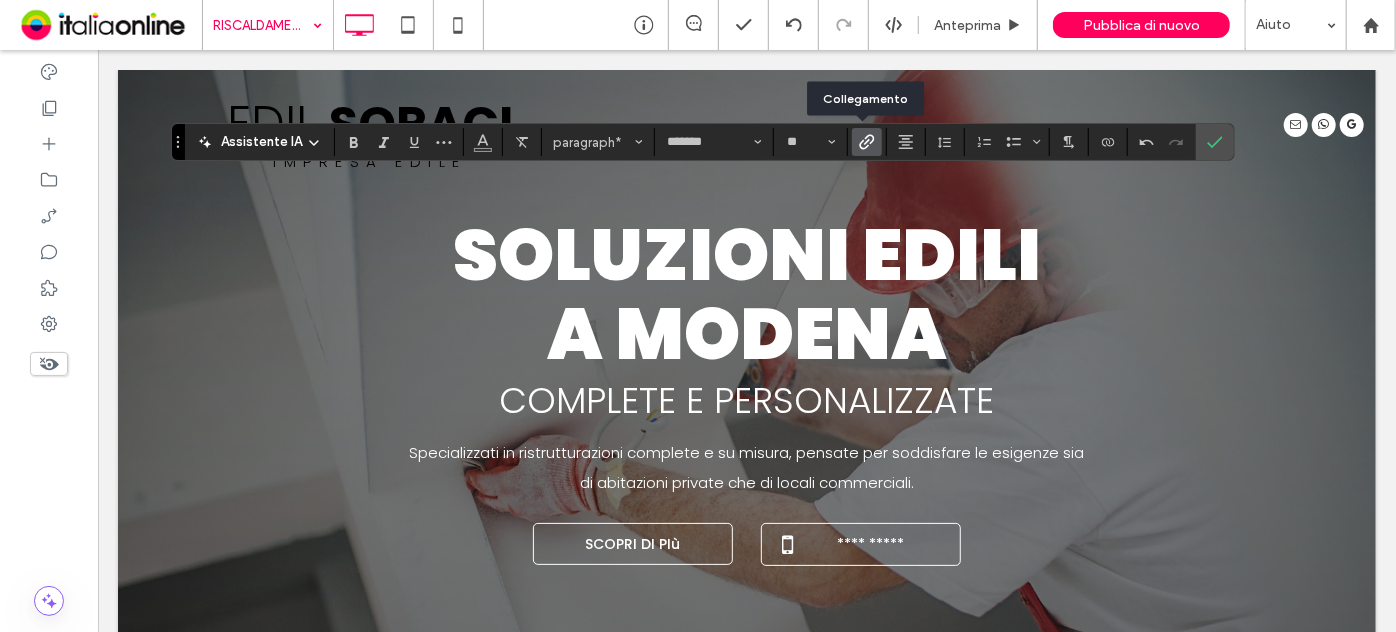 click at bounding box center (867, 142) 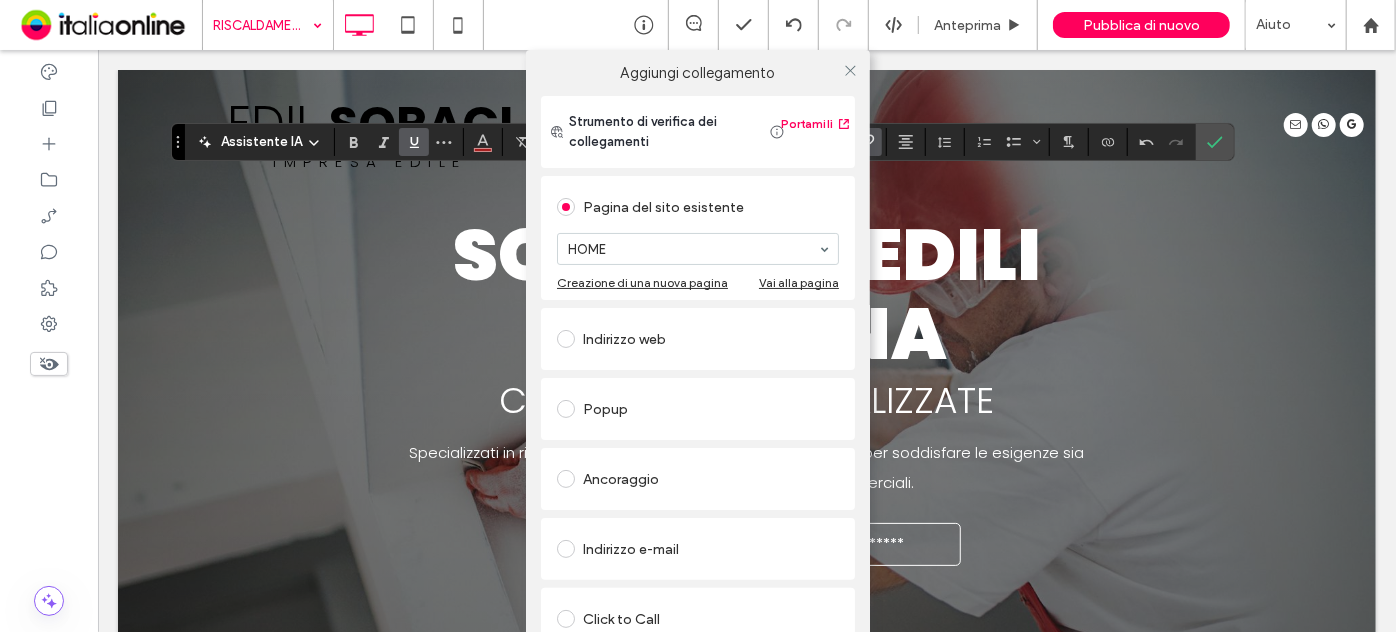 click on "Creazione di una nuova pagina" at bounding box center [642, 282] 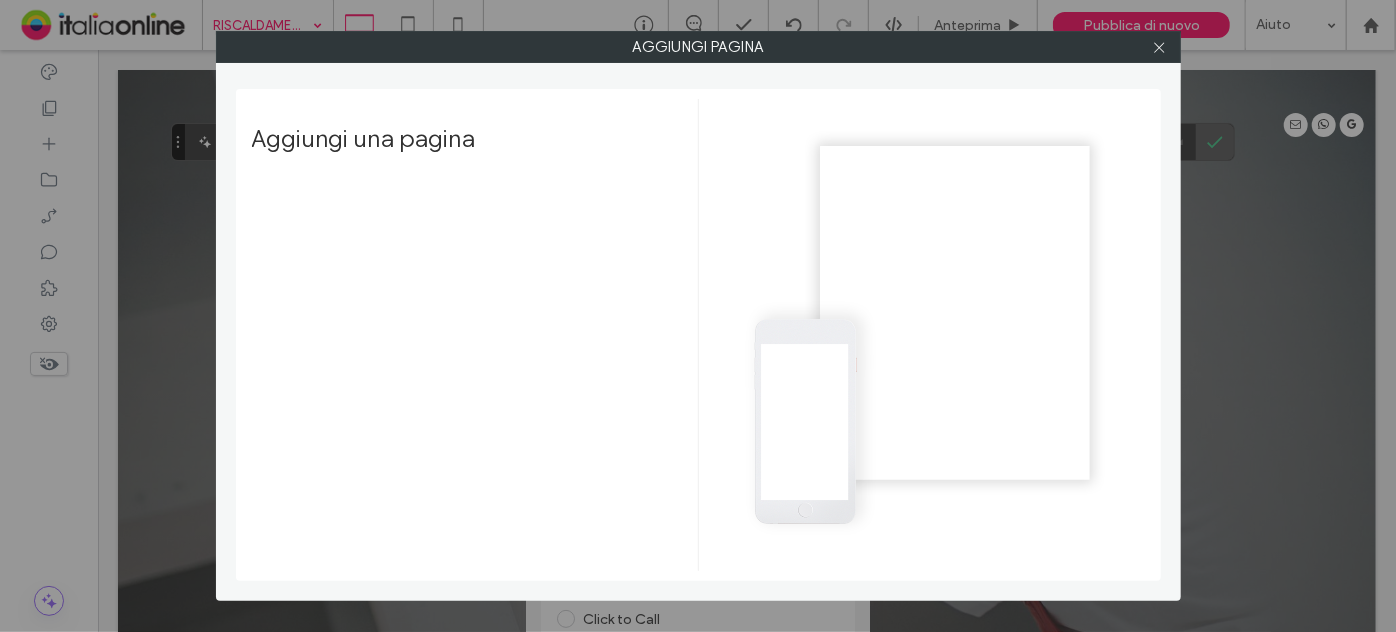 click at bounding box center (921, 335) 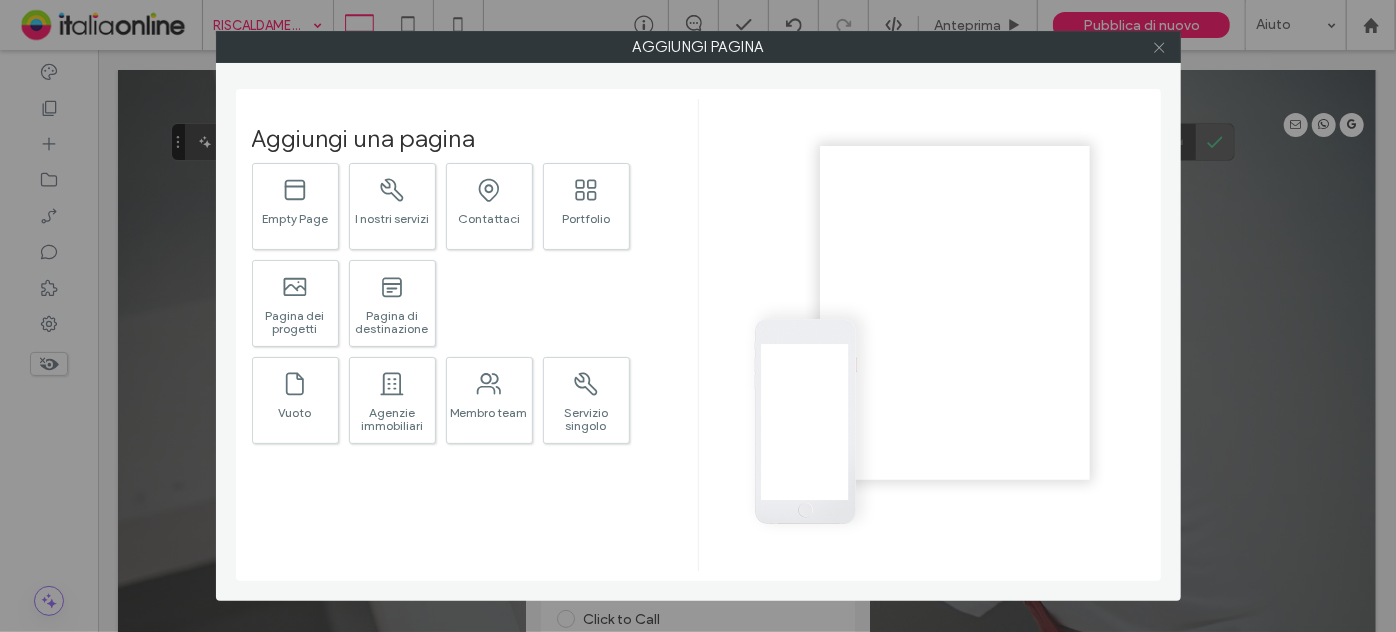 click at bounding box center (1159, 47) 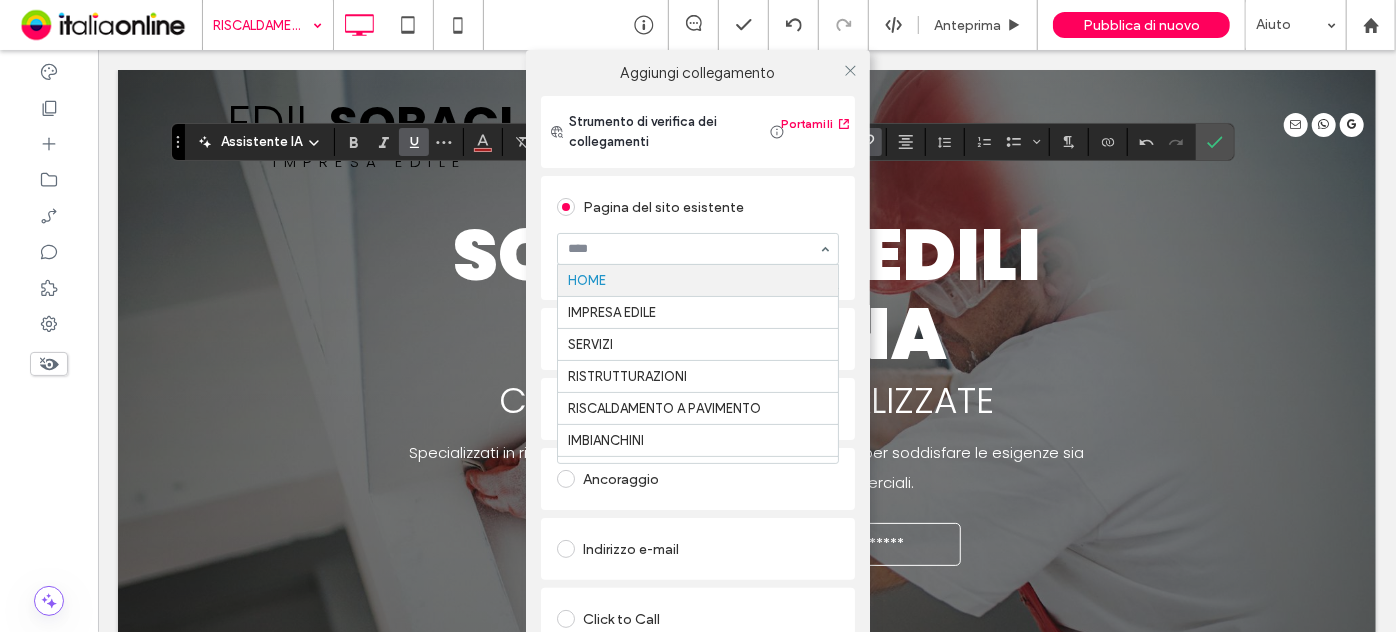drag, startPoint x: 685, startPoint y: 247, endPoint x: 675, endPoint y: 273, distance: 27.856777 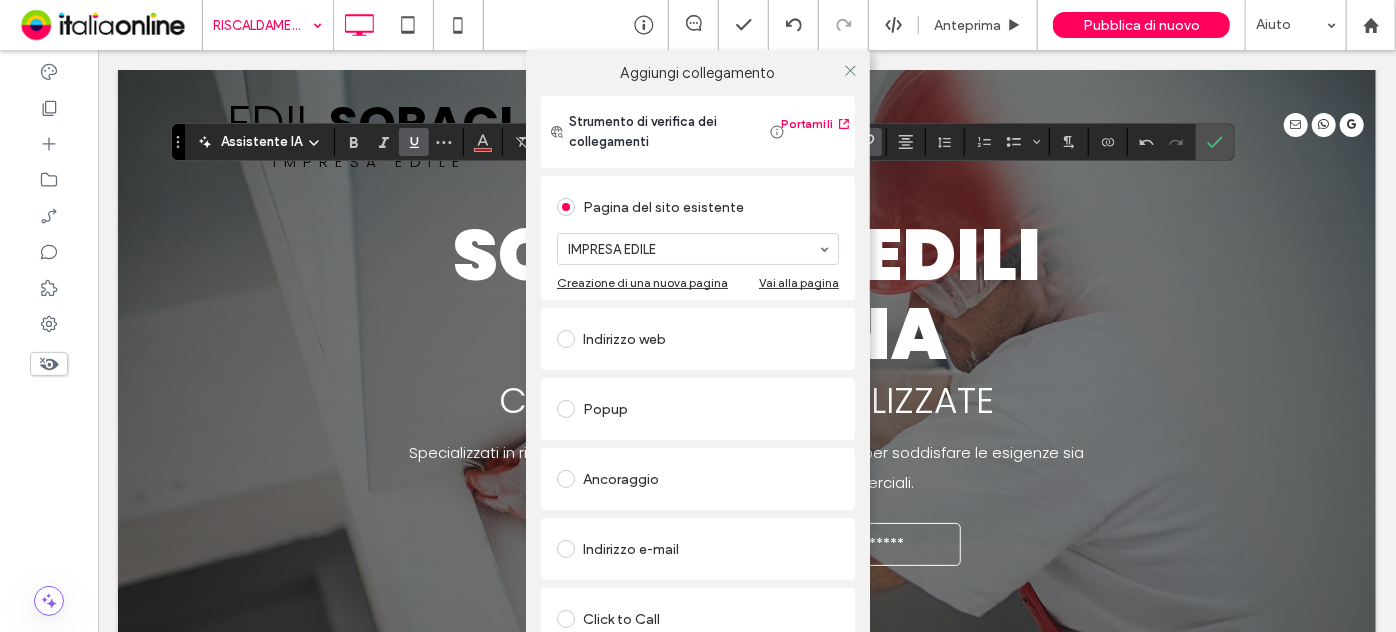 click on "Aggiungi collegamento Strumento di verifica dei collegamenti Portami lì Pagina del sito esistente IMPRESA EDILE Creazione di una nuova pagina Vai alla pagina Indirizzo web Popup Ancoraggio Indirizzo e-mail Click to Call File da scaricare Rimuovi collegamento" at bounding box center (698, 366) 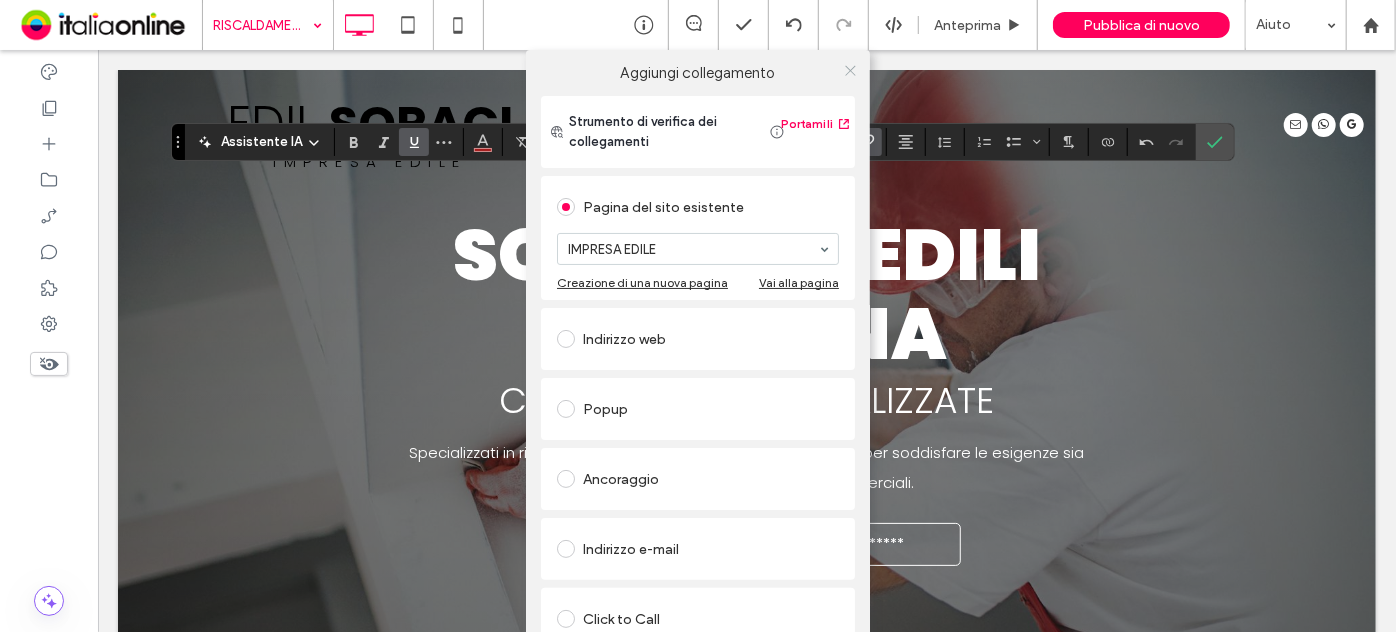 click 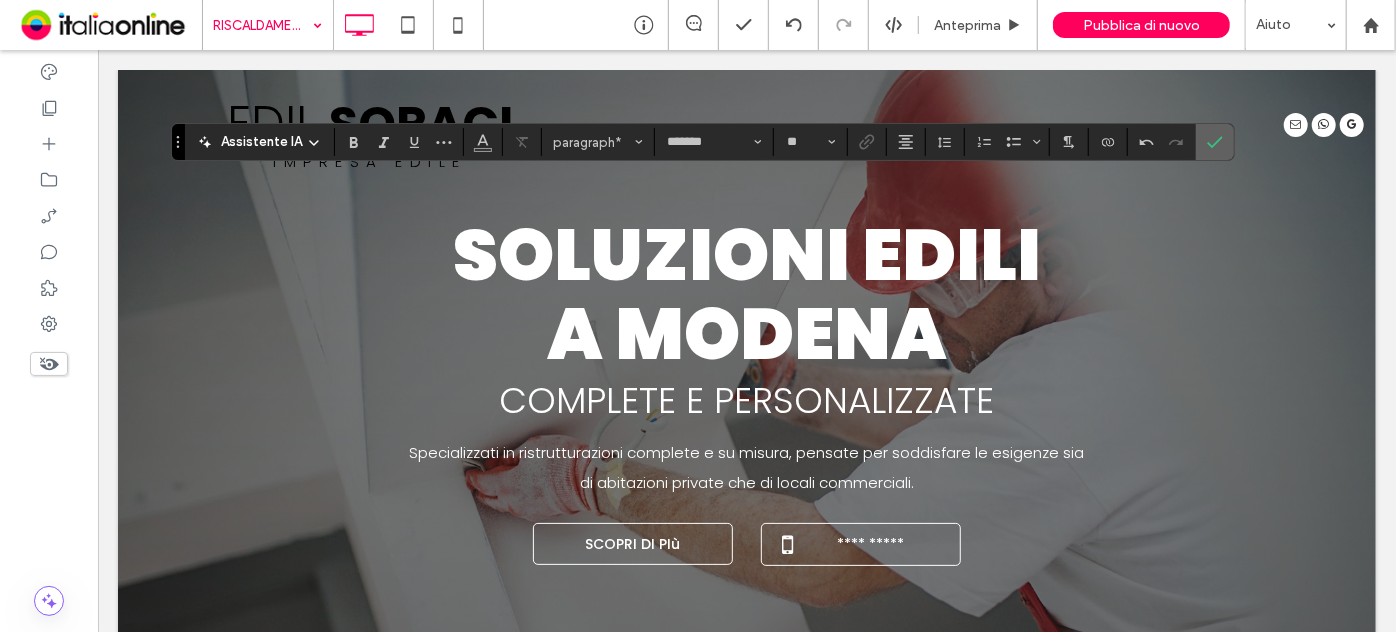 click 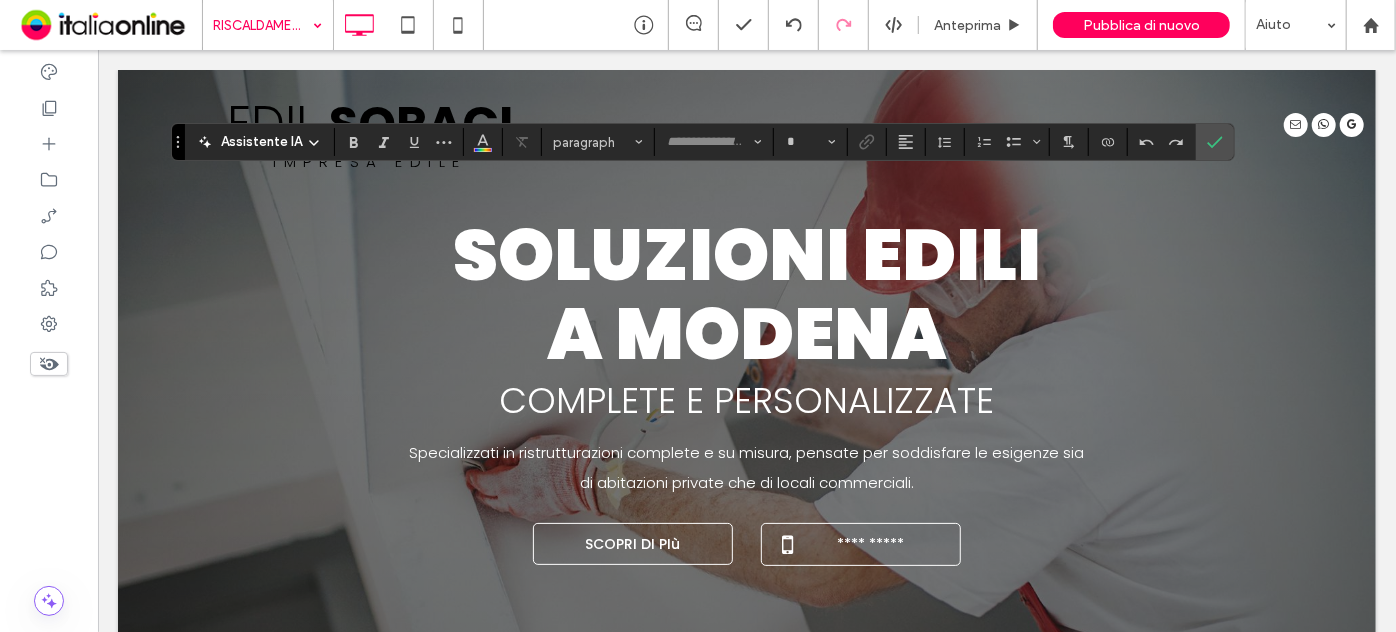 type on "*******" 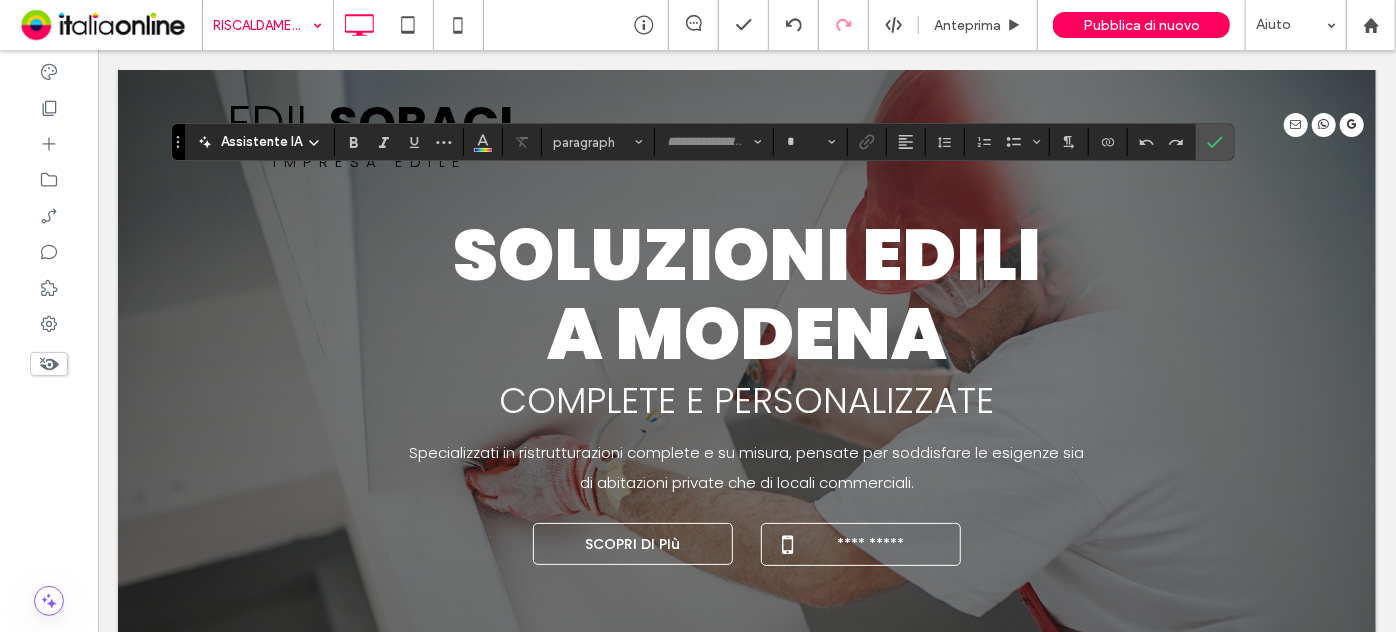 type on "**" 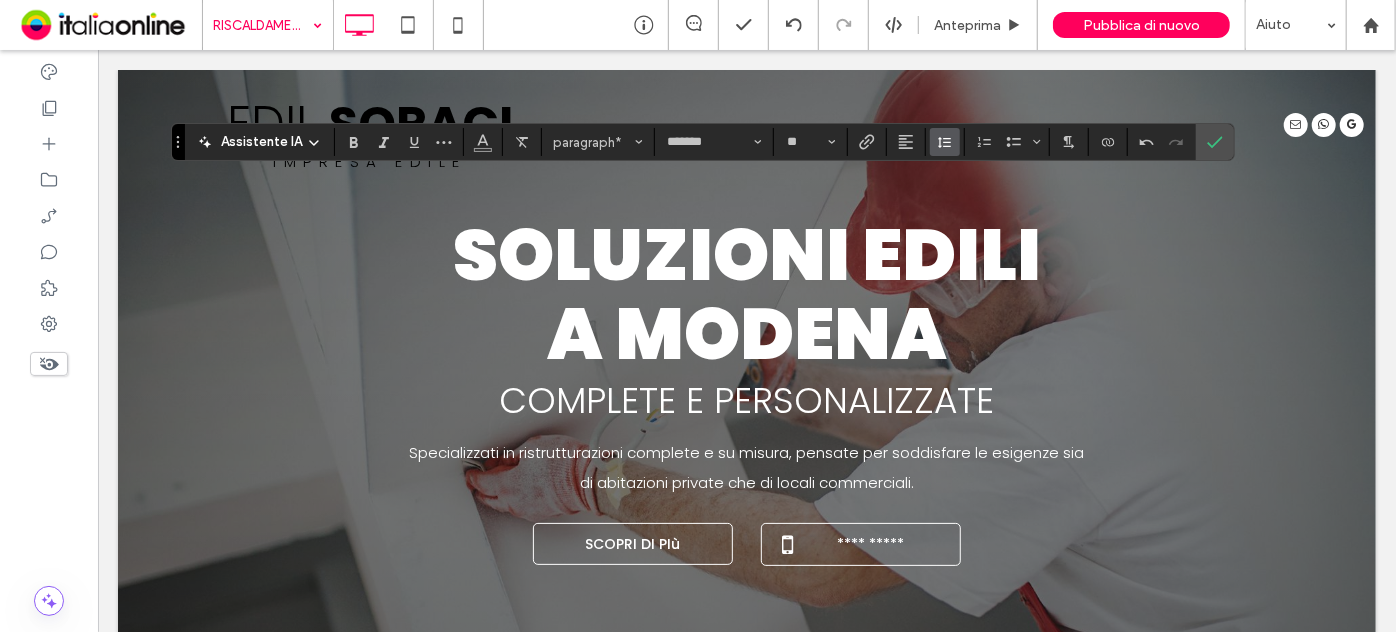 click at bounding box center (945, 142) 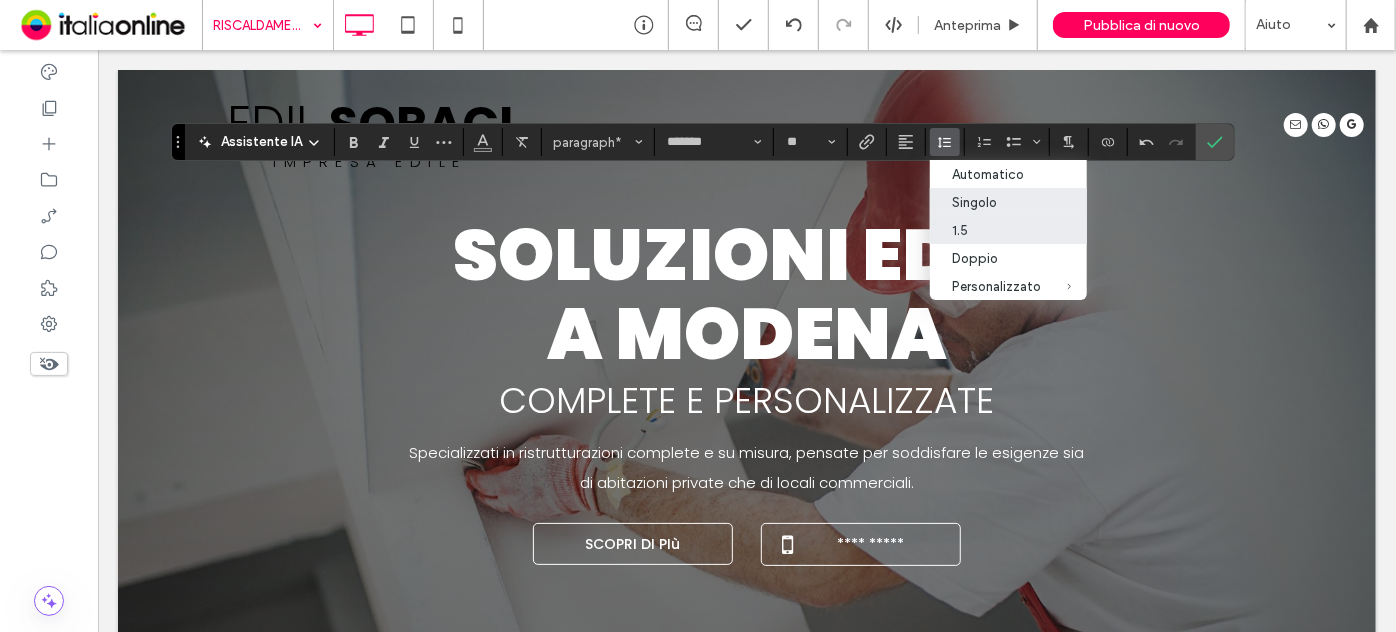 click on "1.5" at bounding box center [996, 230] 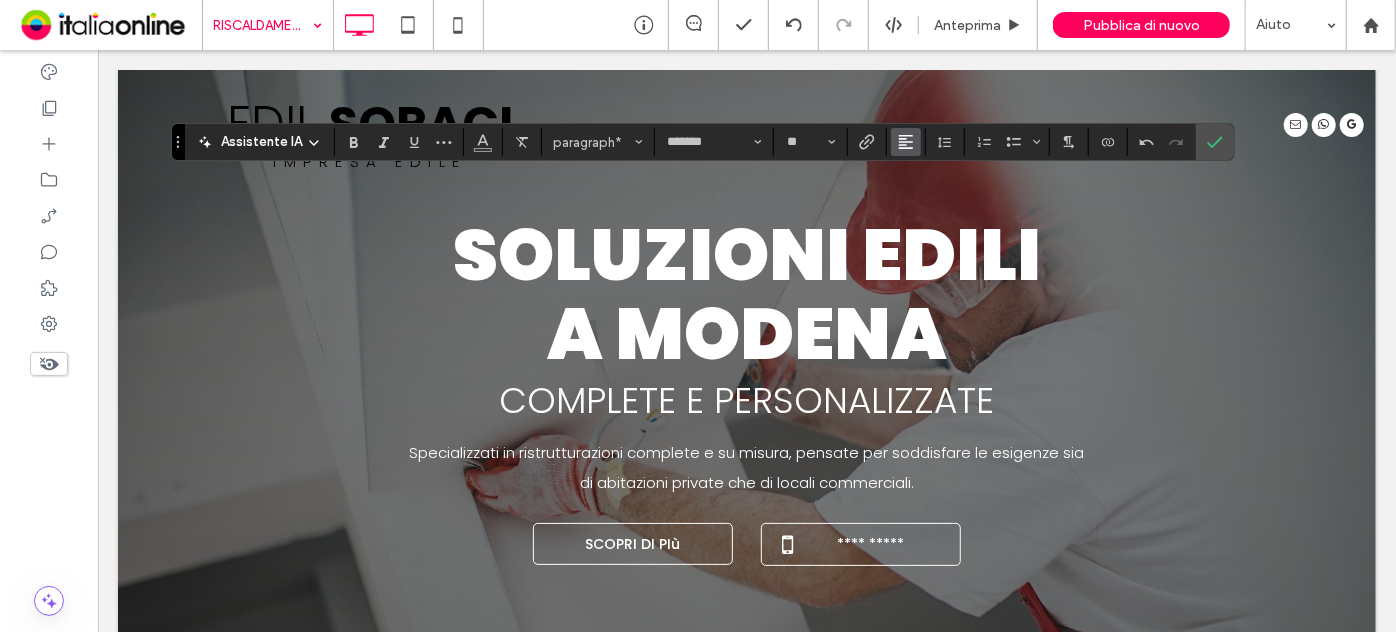 click at bounding box center (906, 142) 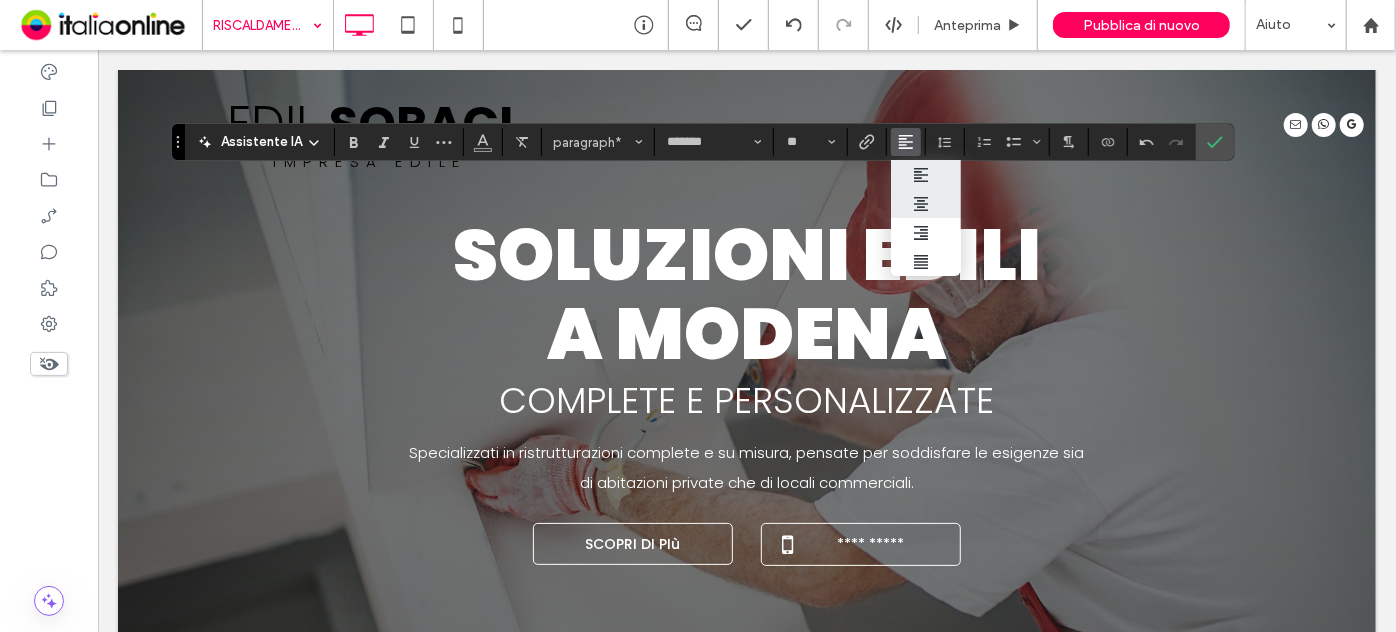 click at bounding box center (926, 204) 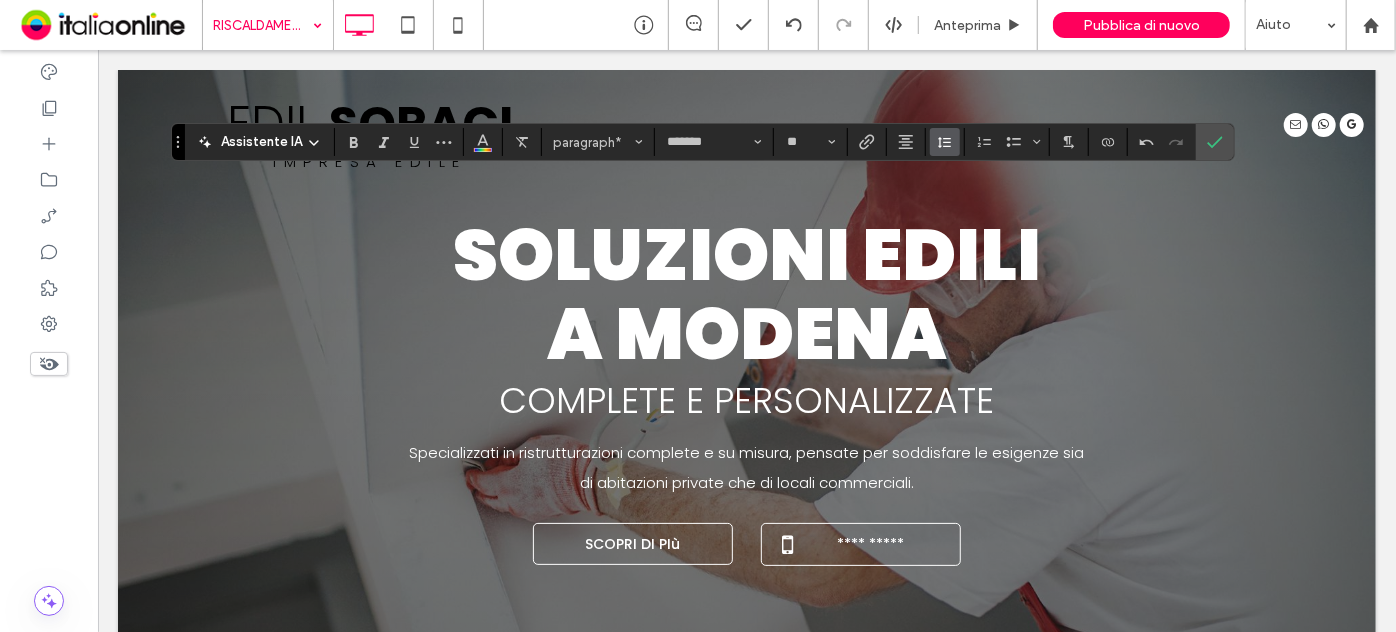 click 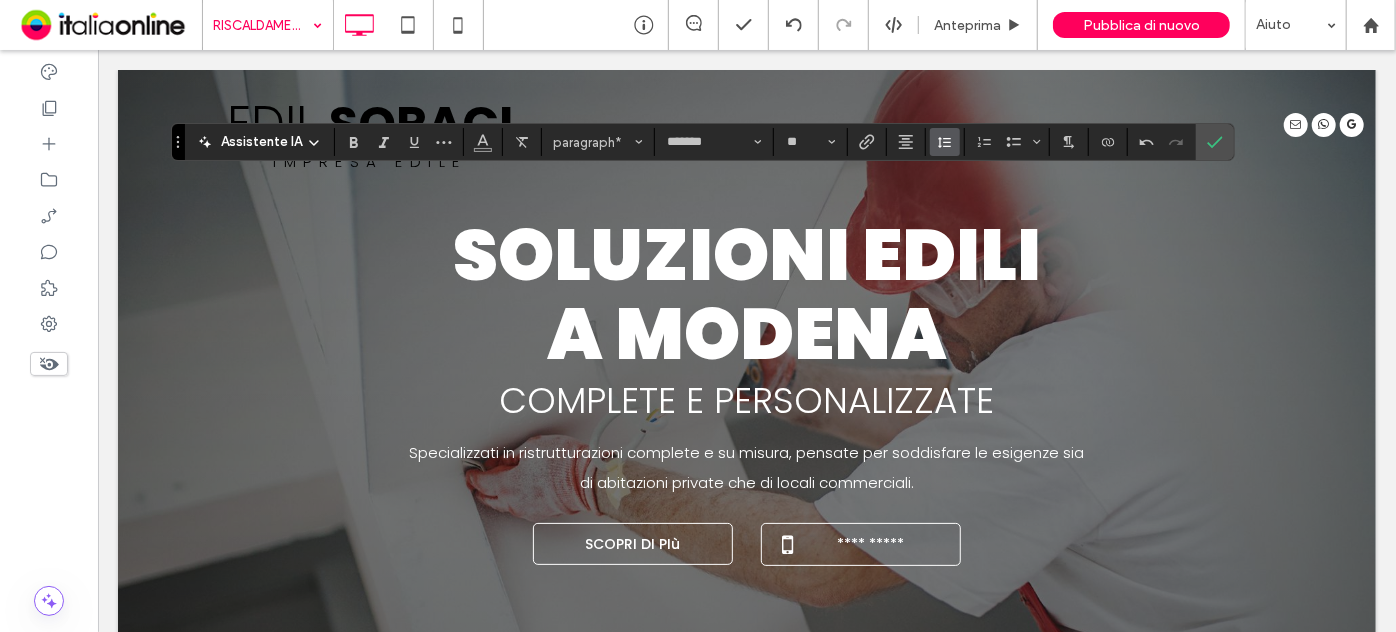 click 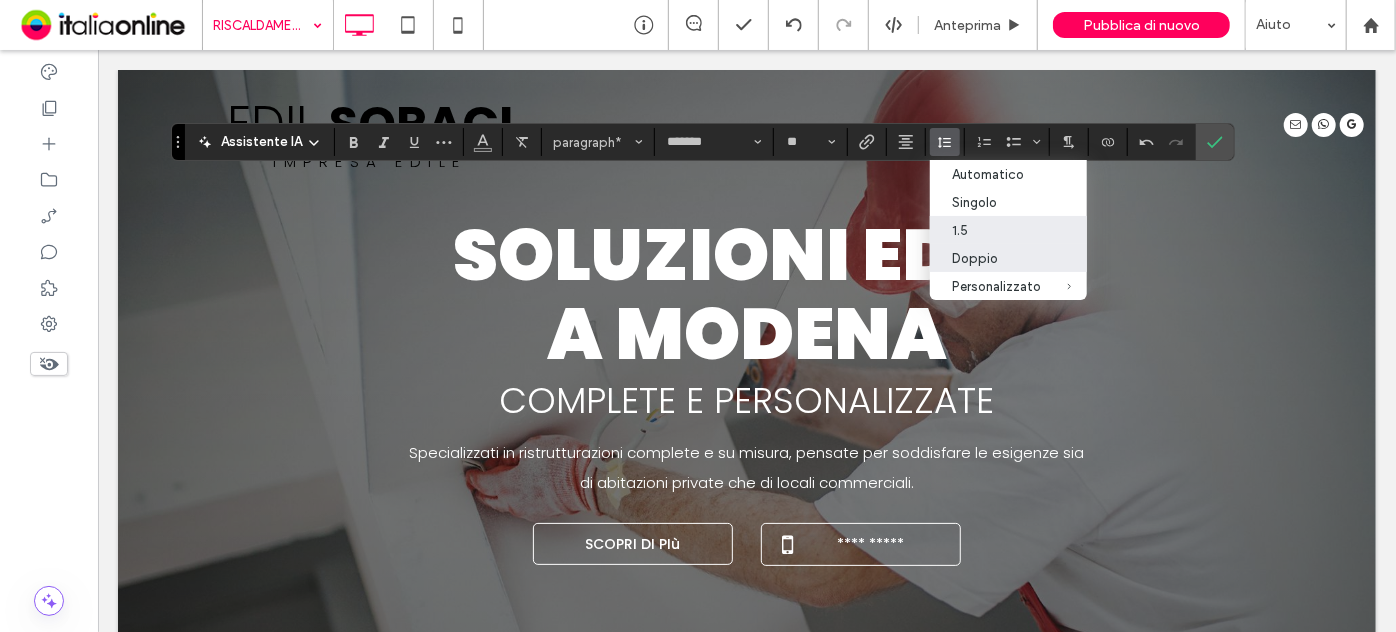 click on "Doppio" at bounding box center [996, 258] 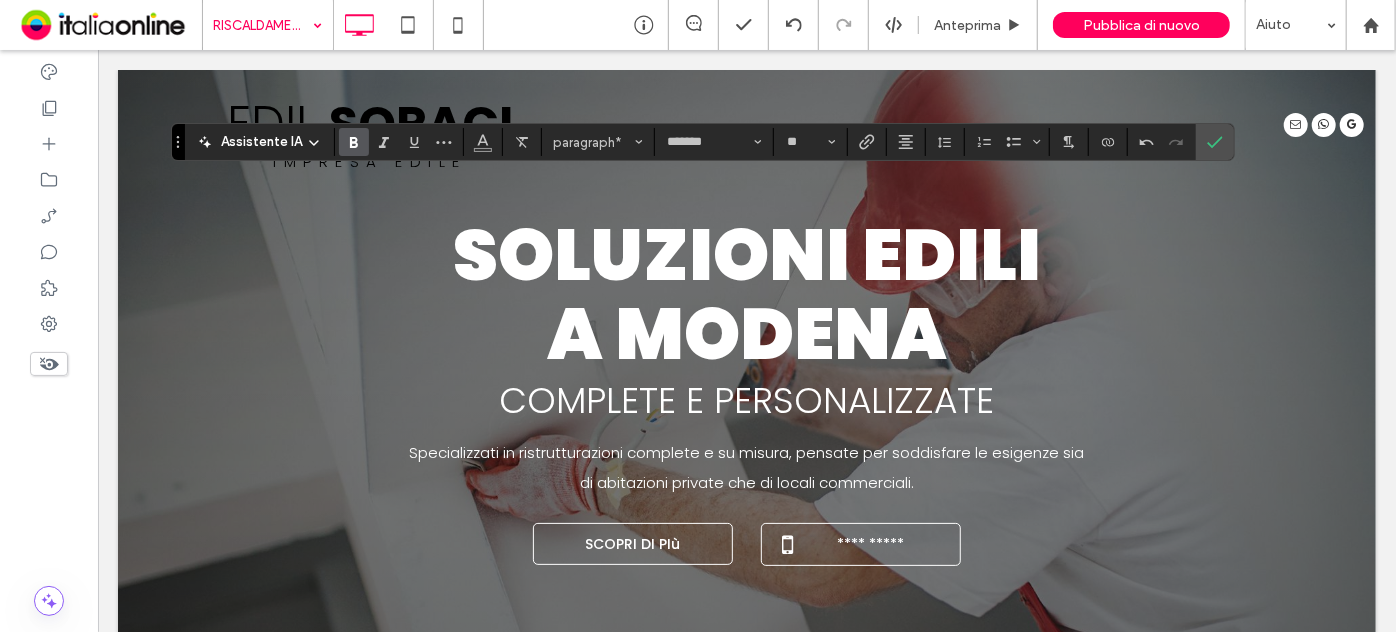 click 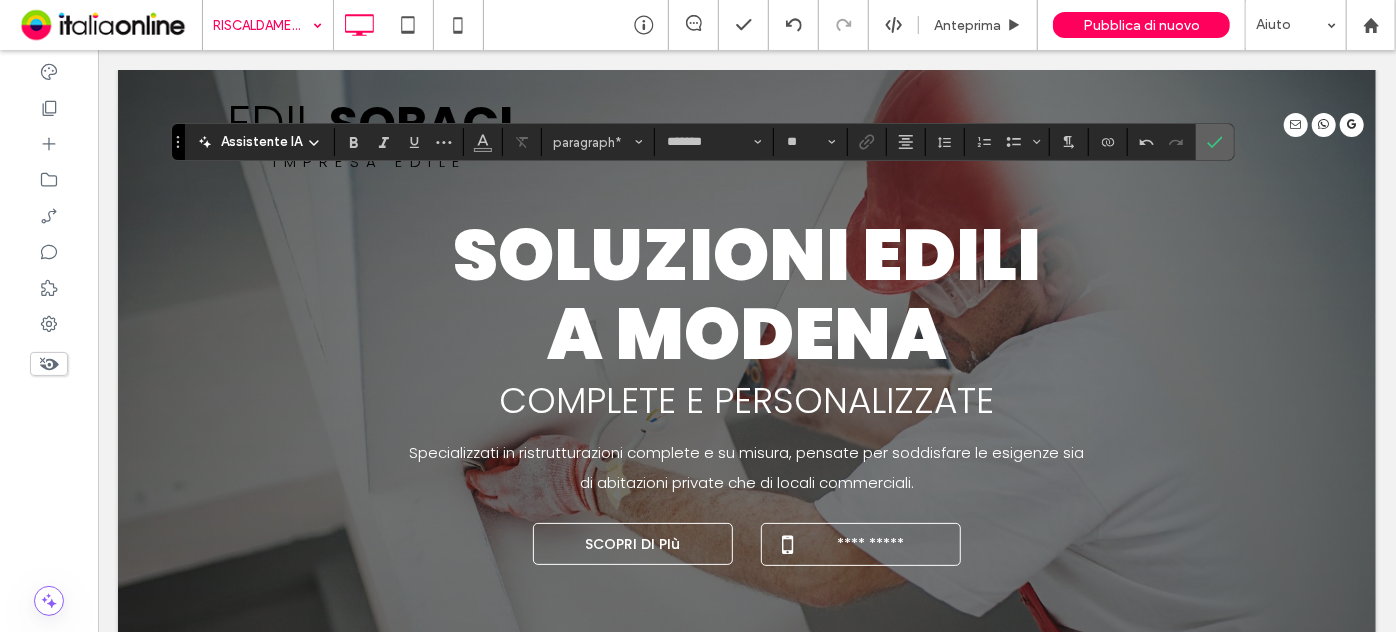 click 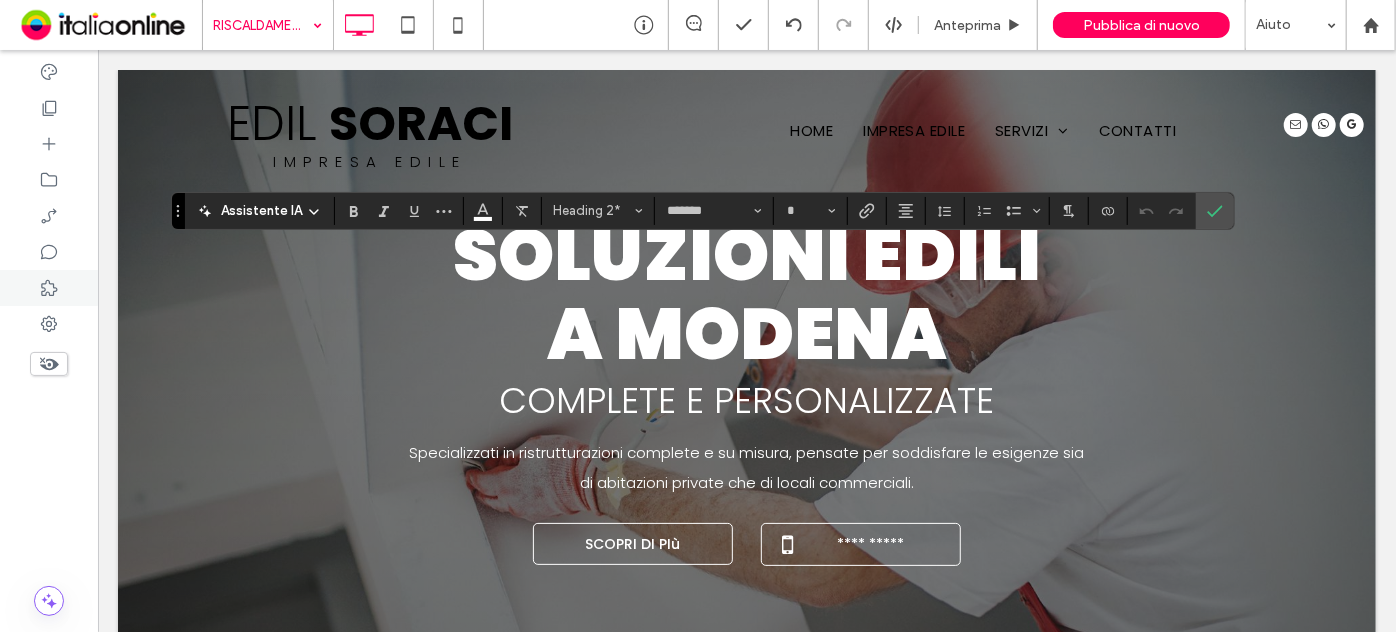 type on "**" 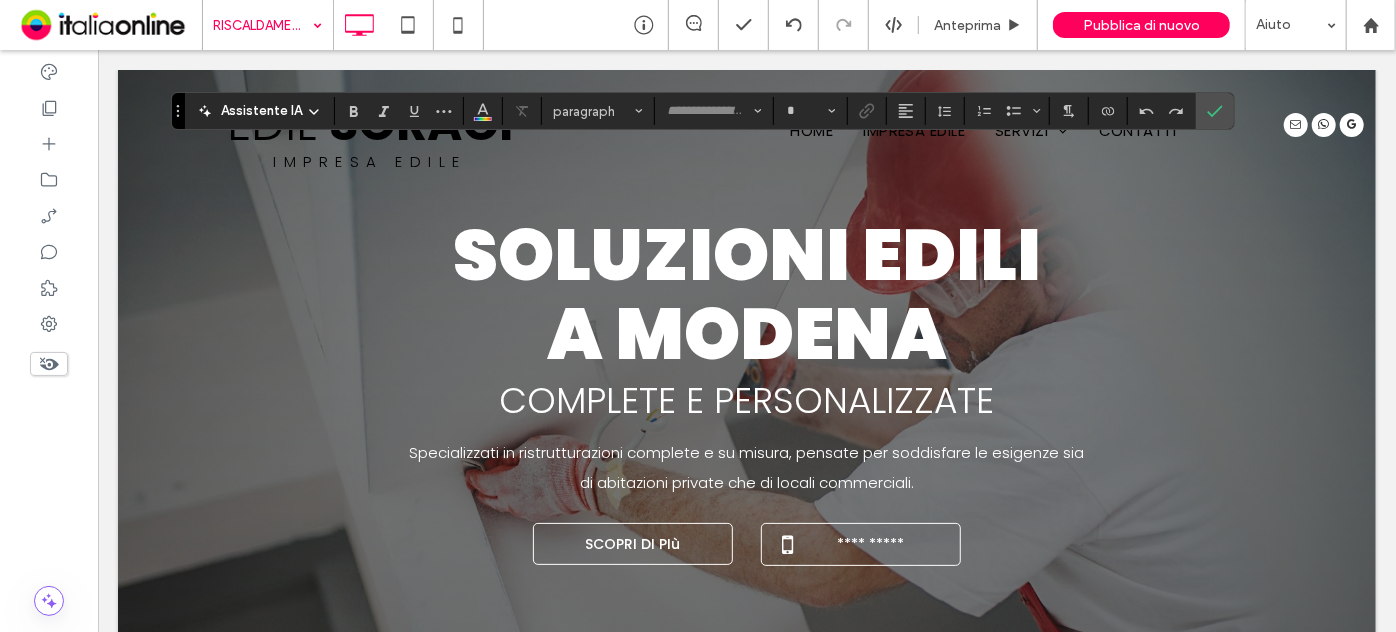 type on "*******" 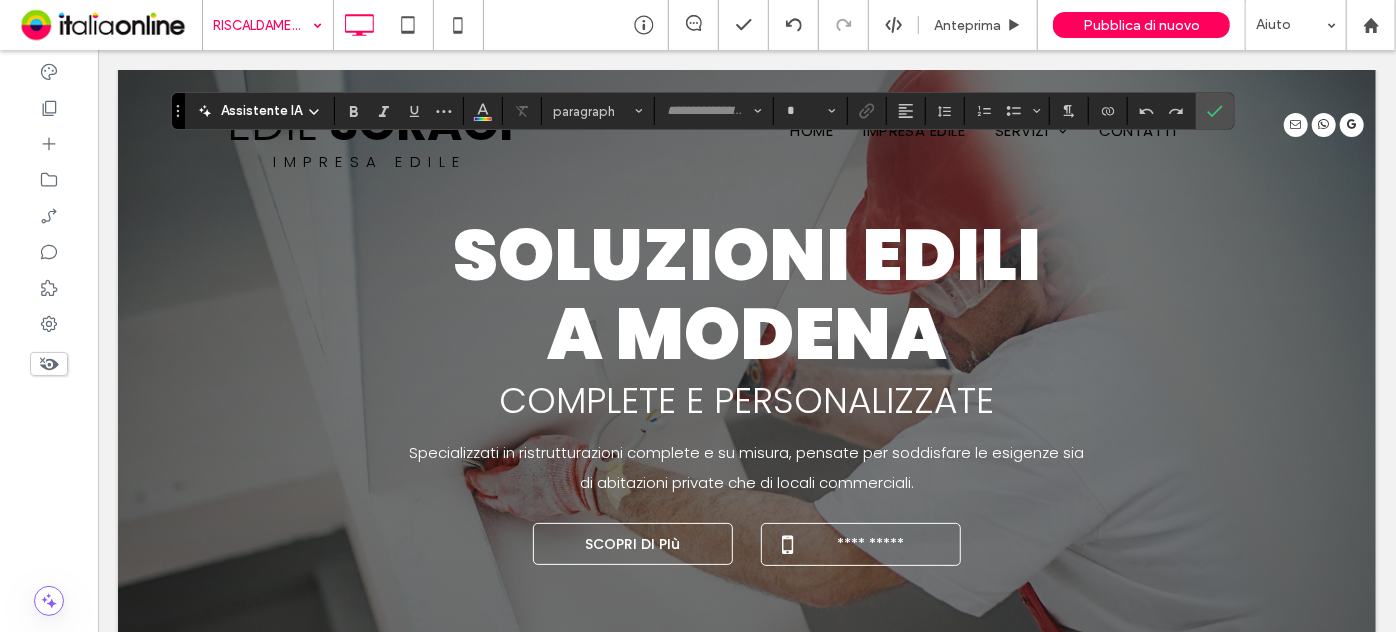 type on "**" 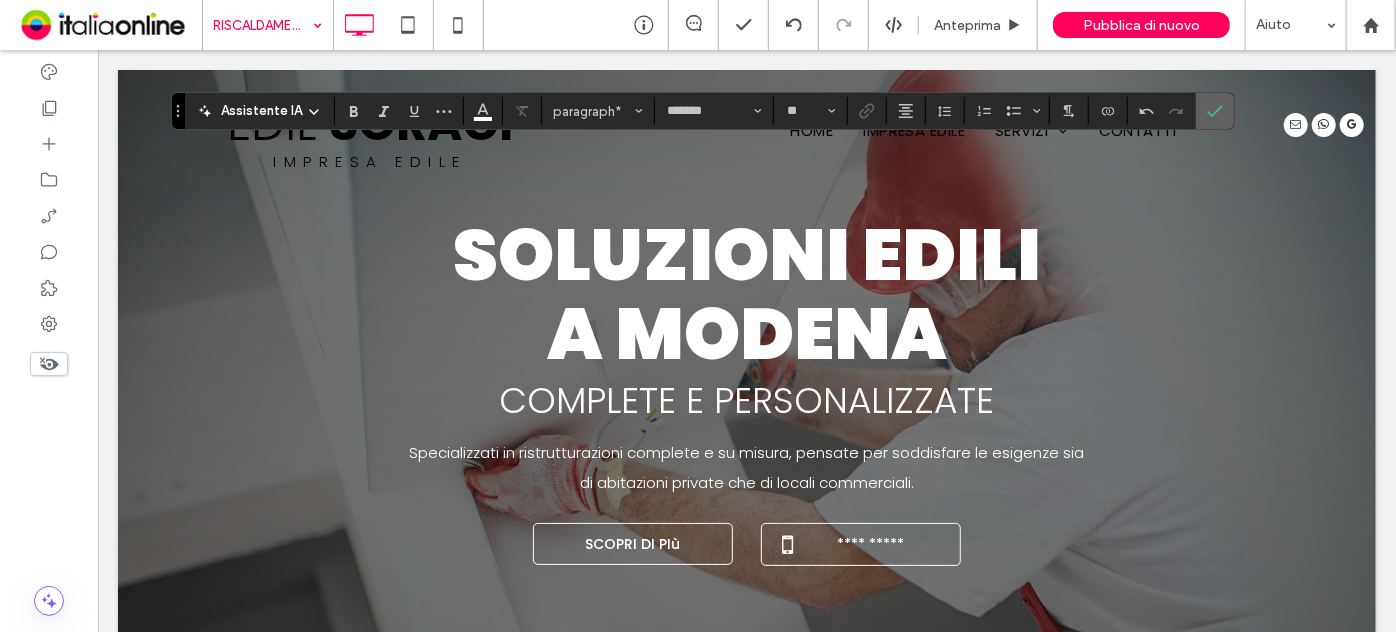 click at bounding box center [1215, 111] 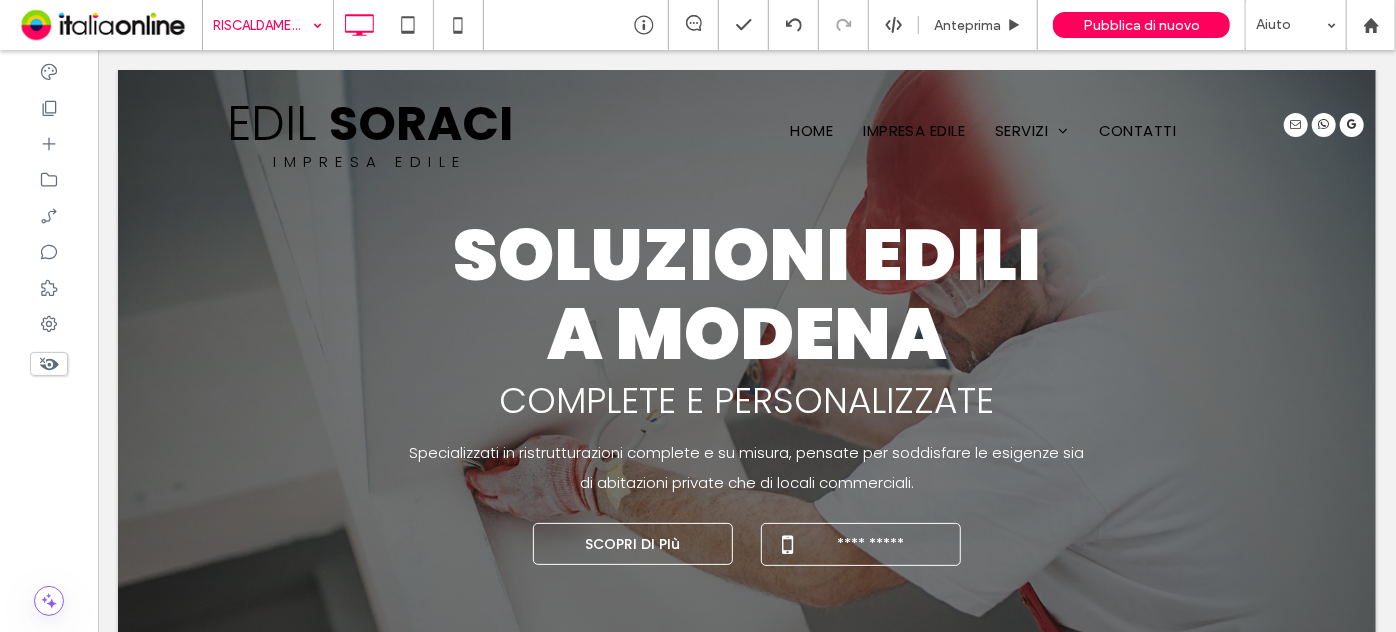 type on "*******" 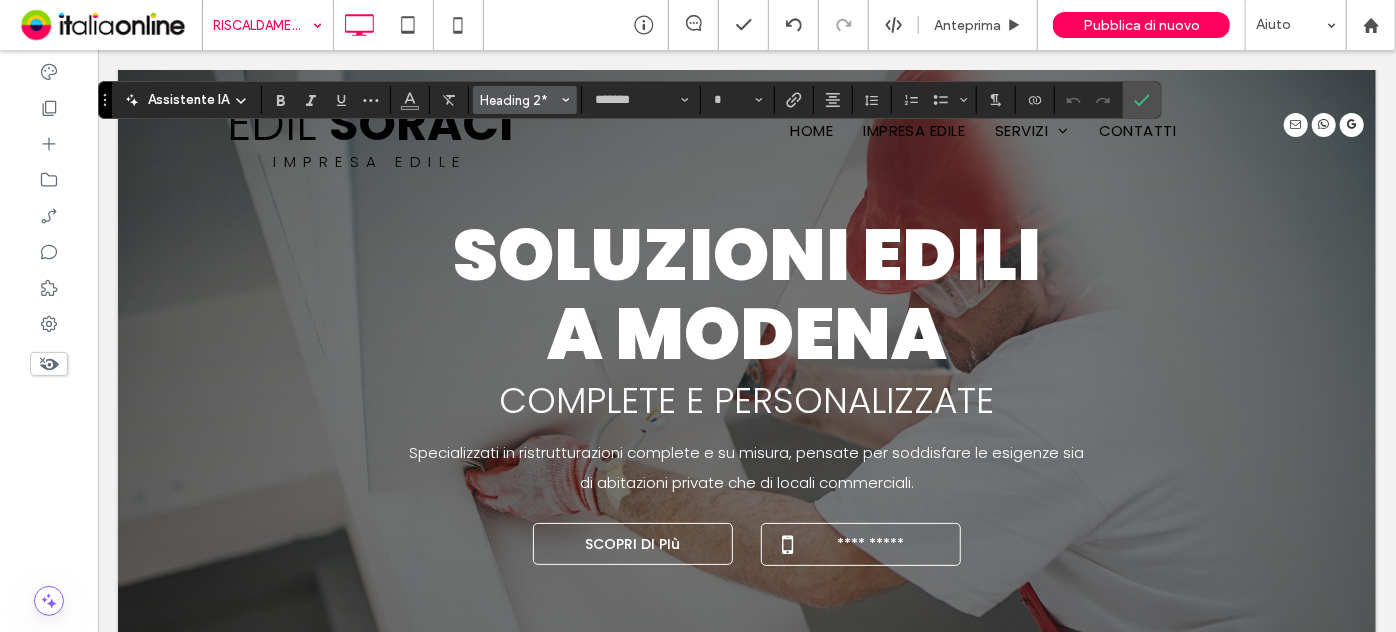click on "Heading 2*" at bounding box center [525, 100] 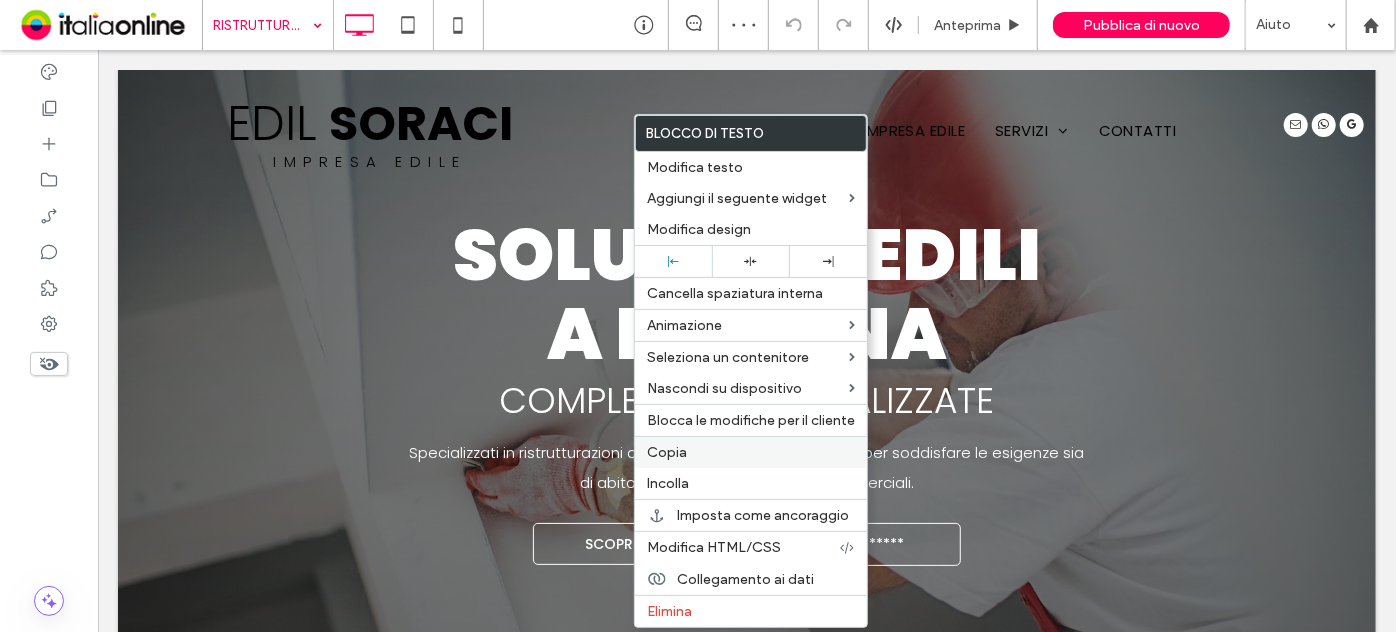 click on "Copia" at bounding box center [667, 452] 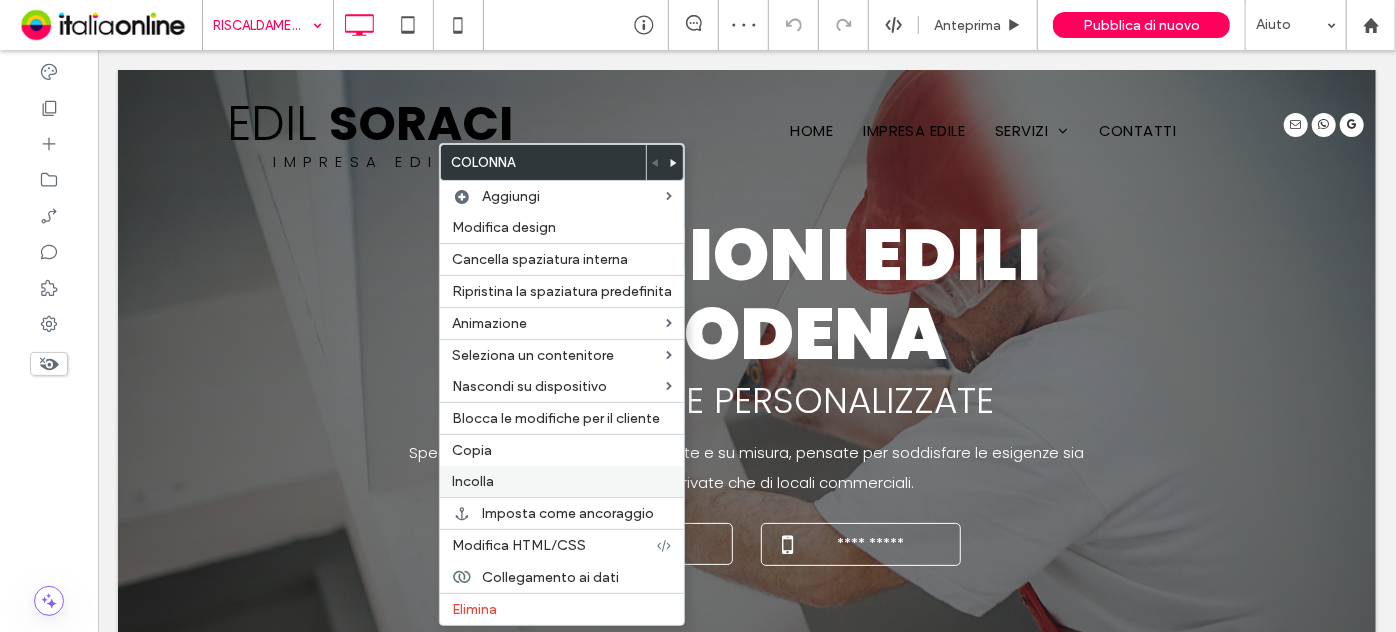 click on "Incolla" at bounding box center (473, 481) 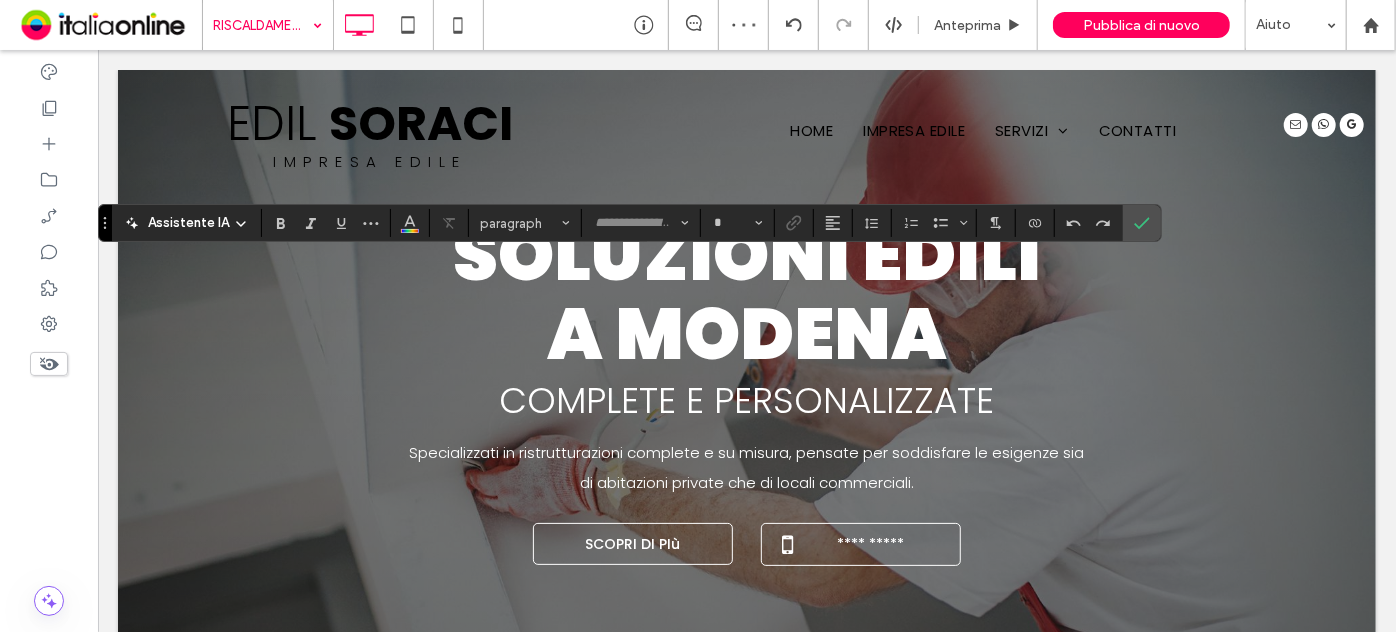 type on "*******" 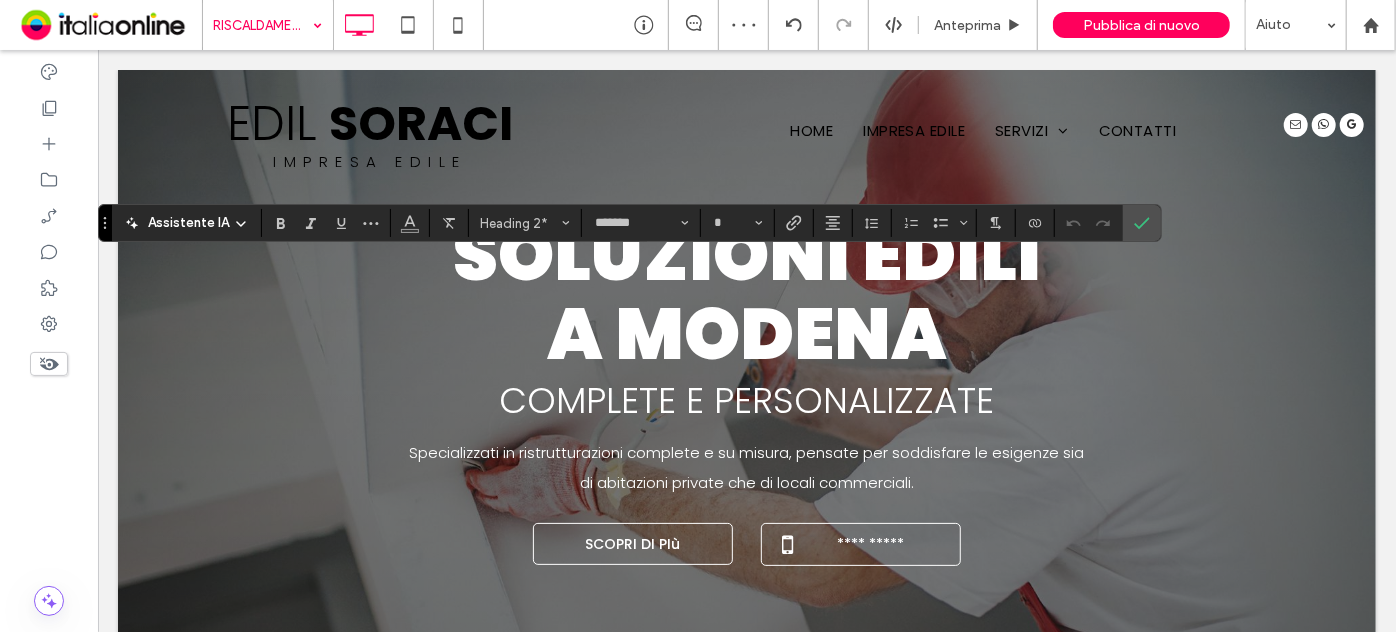 type on "**" 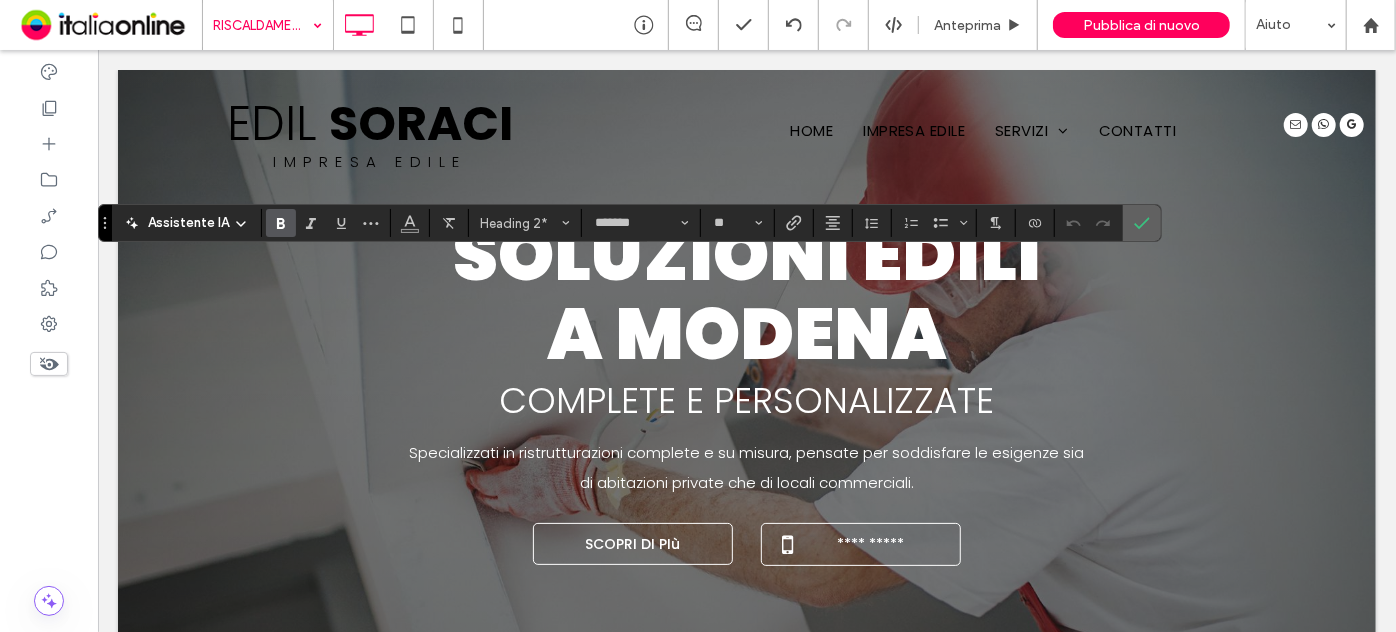 click at bounding box center [1142, 223] 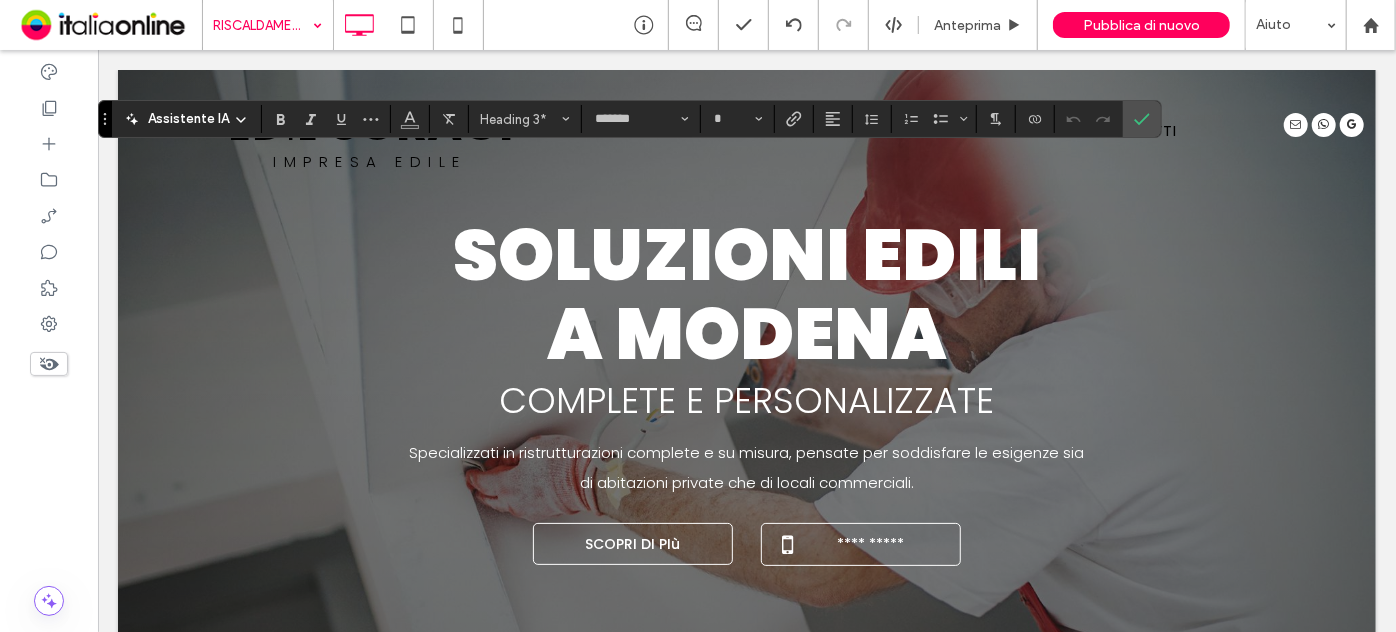 type on "**" 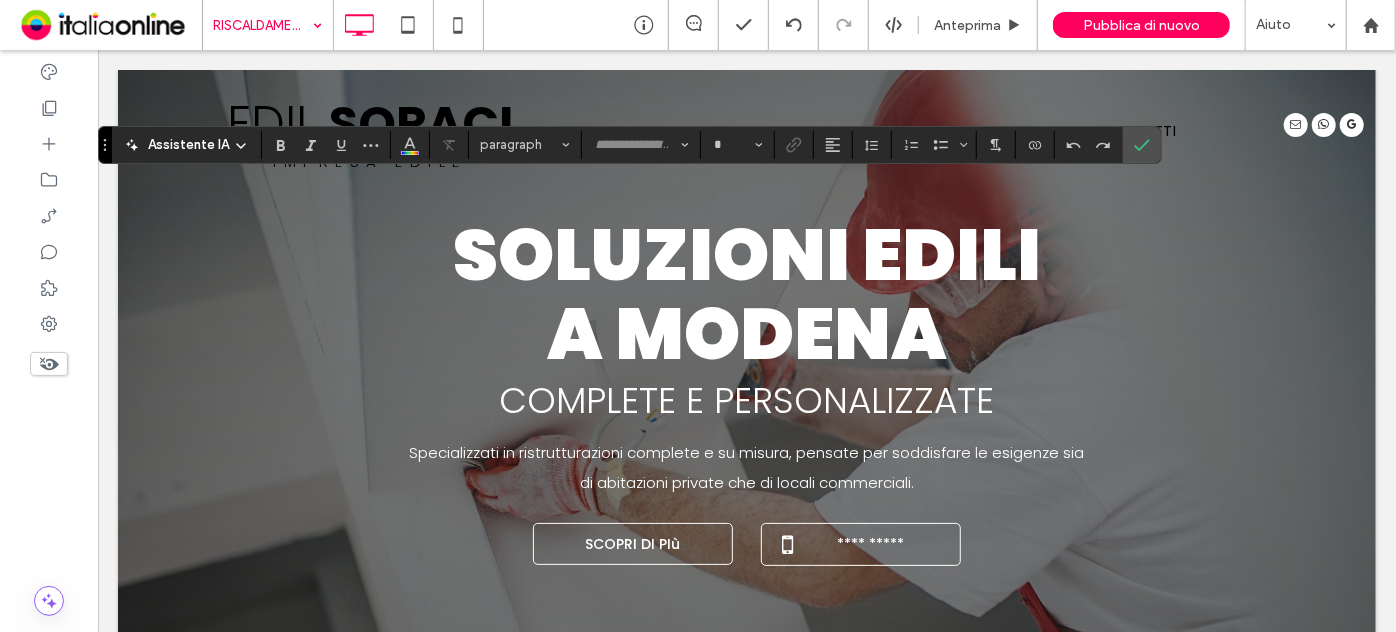 type on "*******" 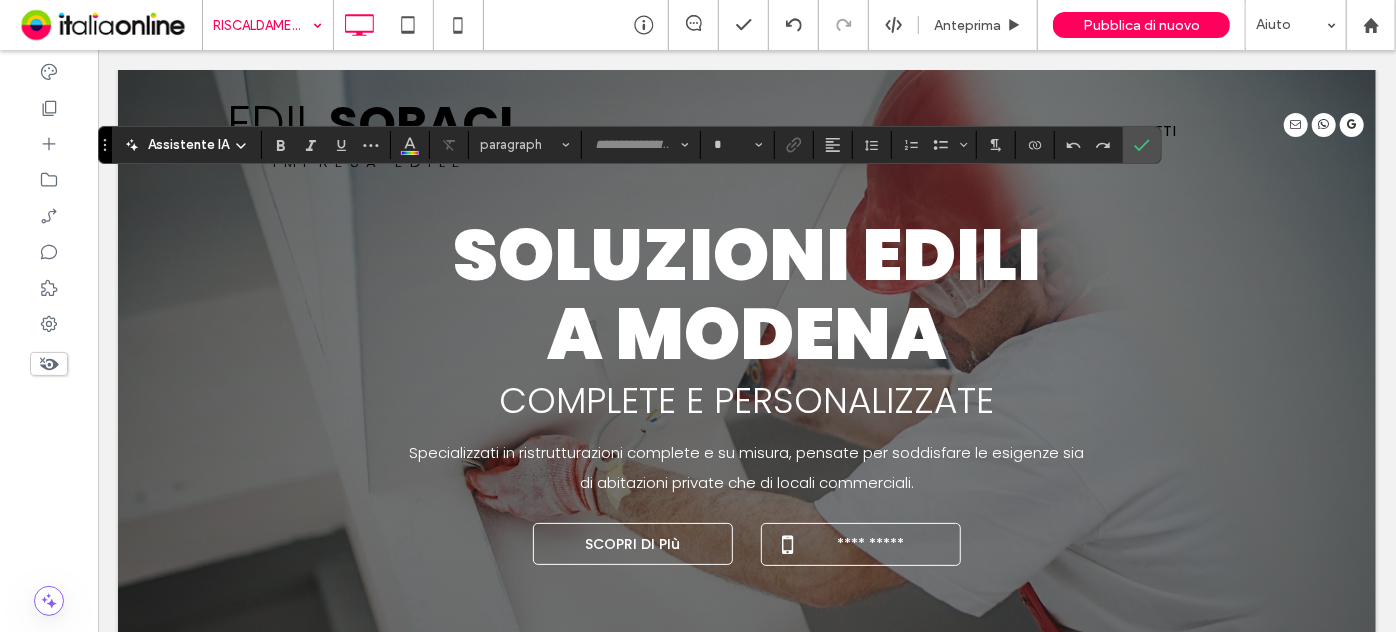 type on "**" 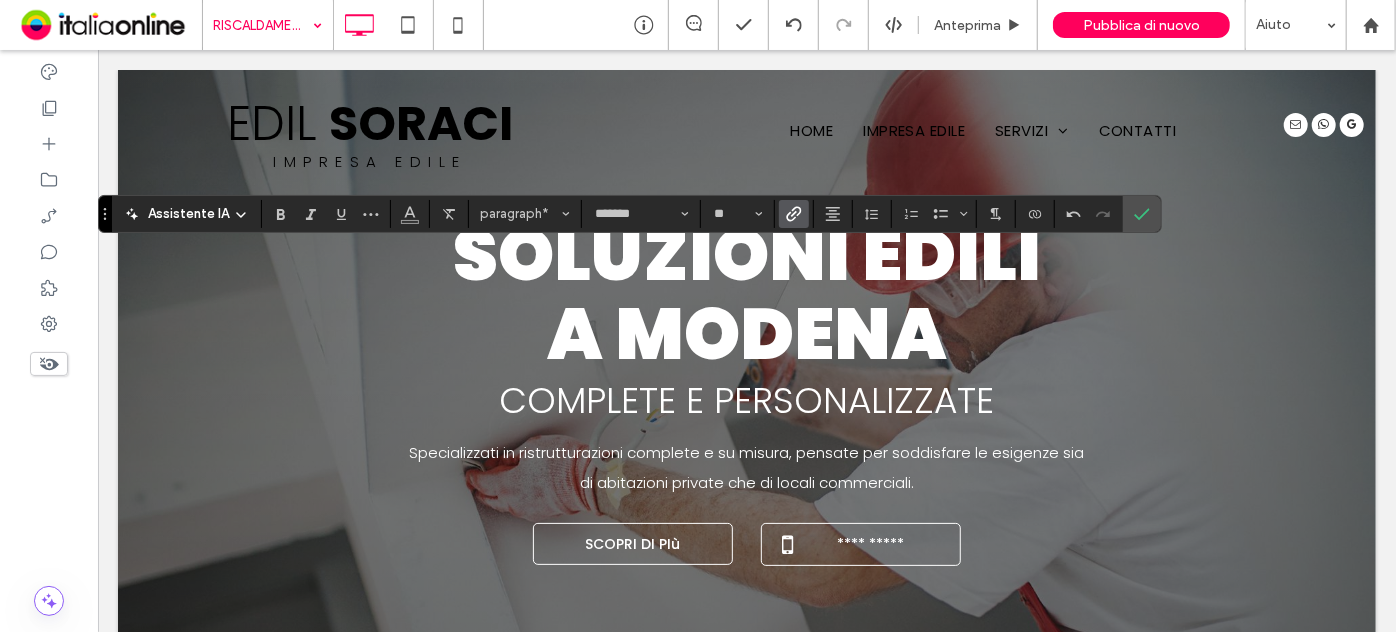 click 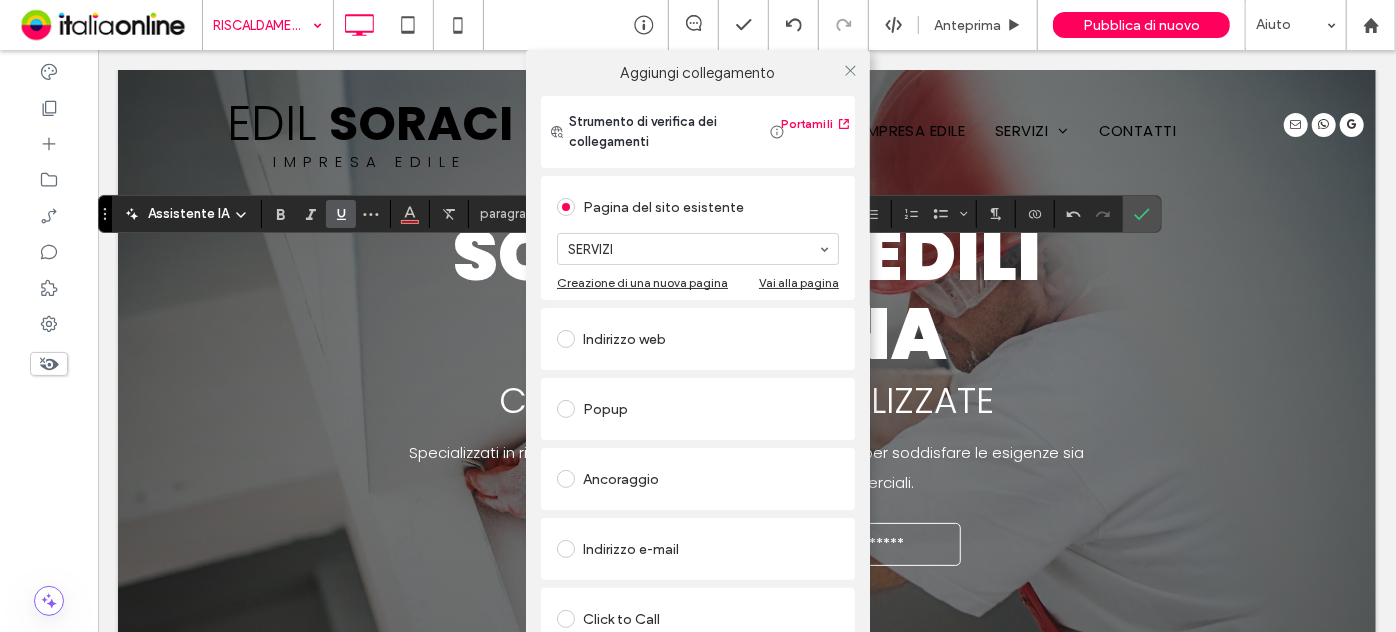 click on "Aggiungi collegamento Strumento di verifica dei collegamenti Portami lì Pagina del sito esistente SERVIZI Creazione di una nuova pagina Vai alla pagina Indirizzo web Popup Ancoraggio Indirizzo e-mail Click to Call File da scaricare Rimuovi collegamento" at bounding box center (698, 366) 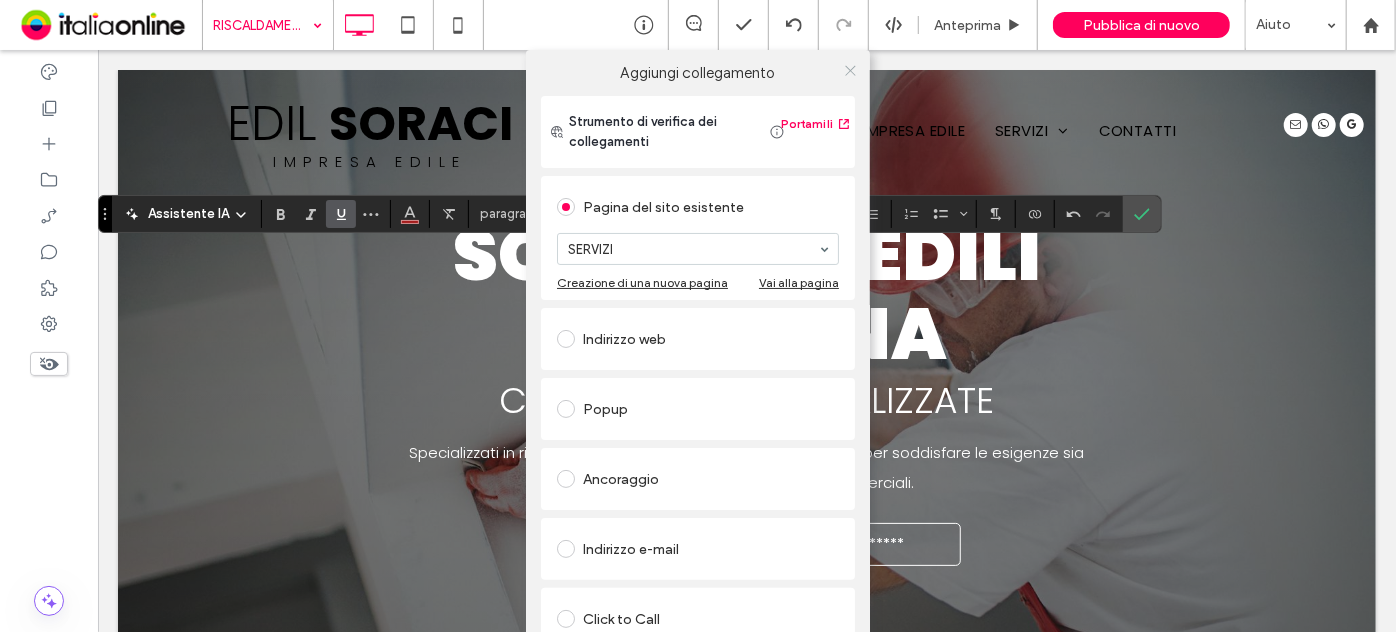 click 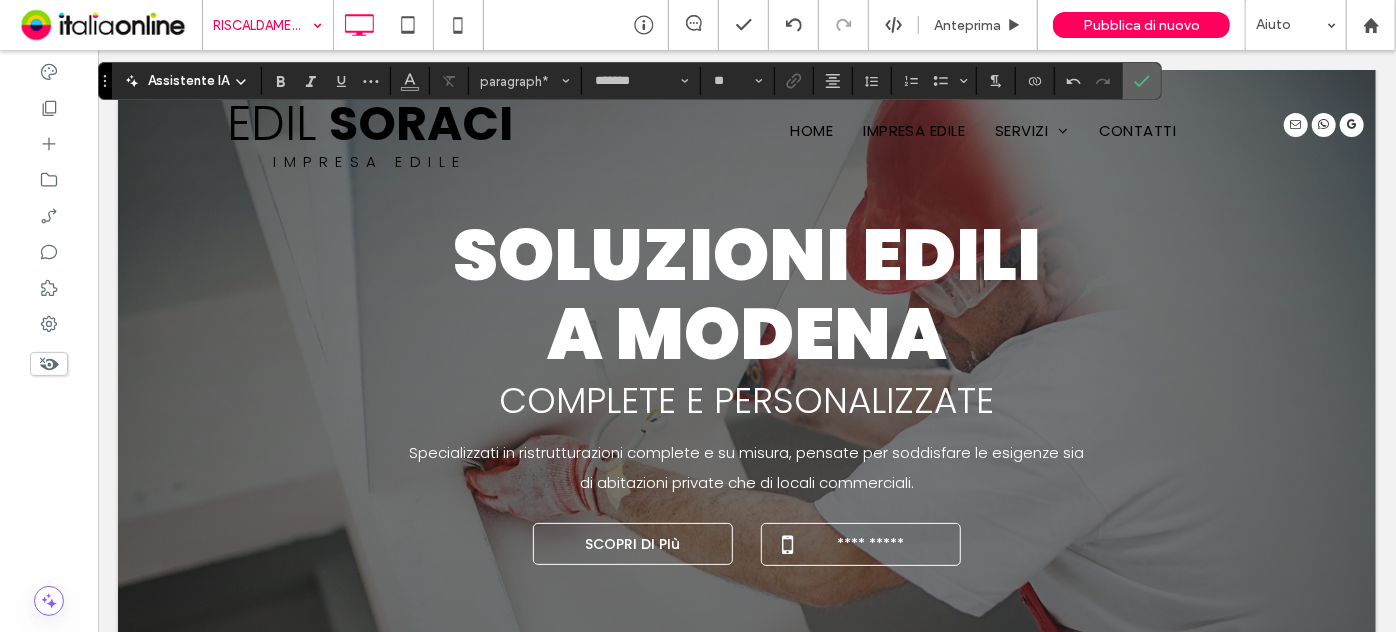 click 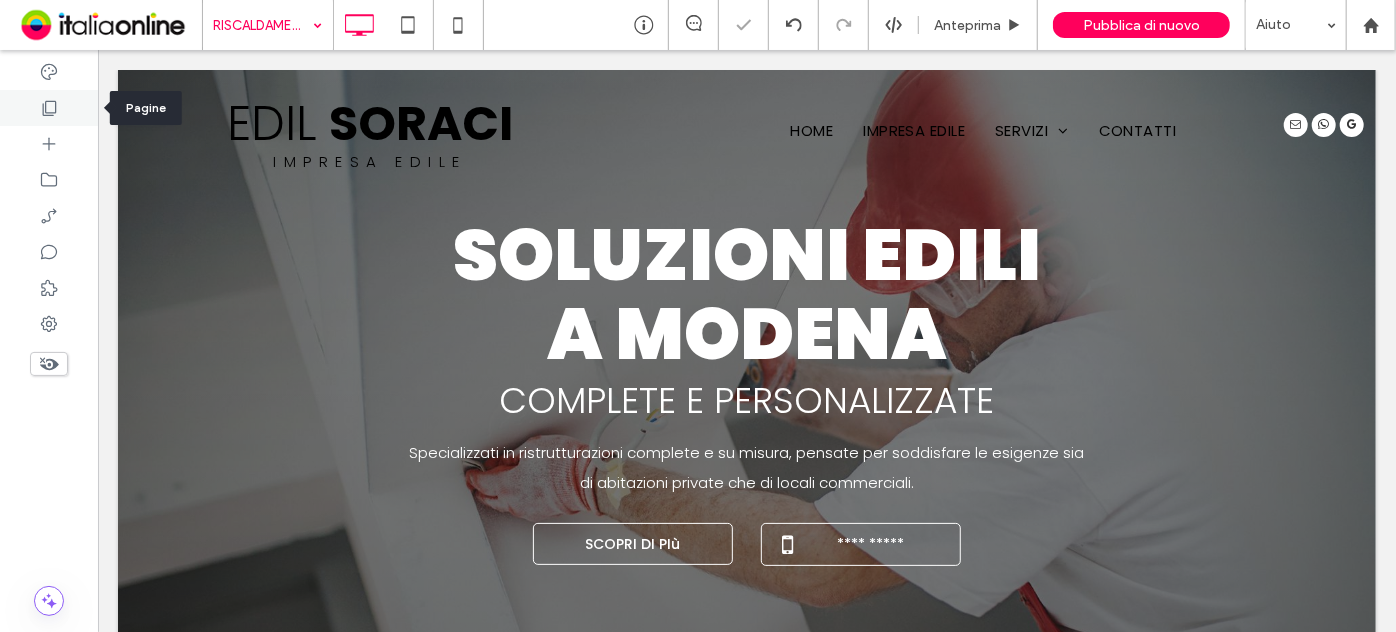 click 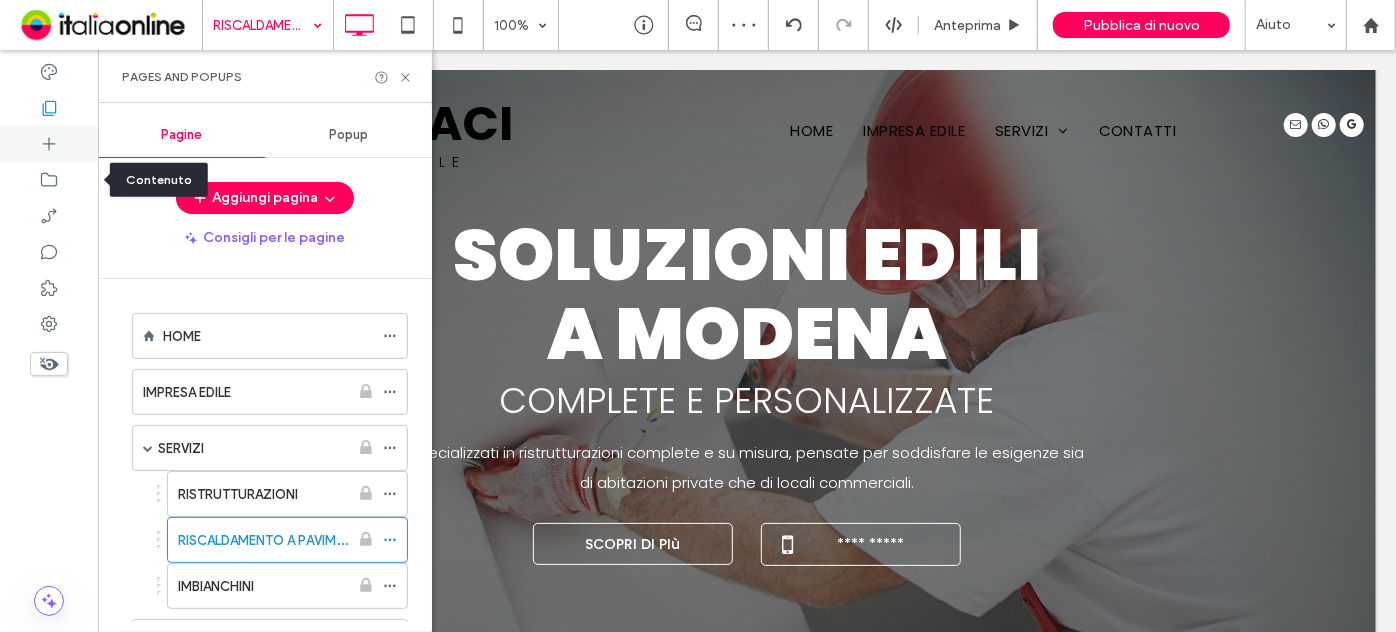 click at bounding box center (49, 144) 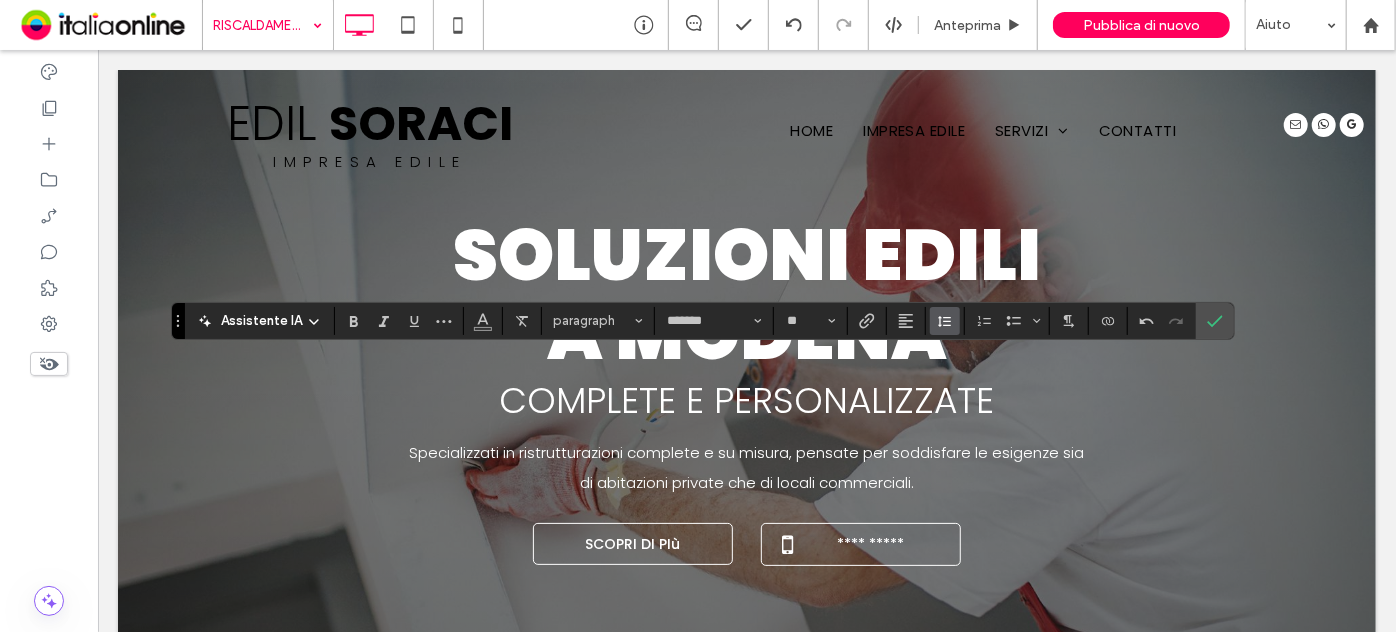 click at bounding box center (945, 321) 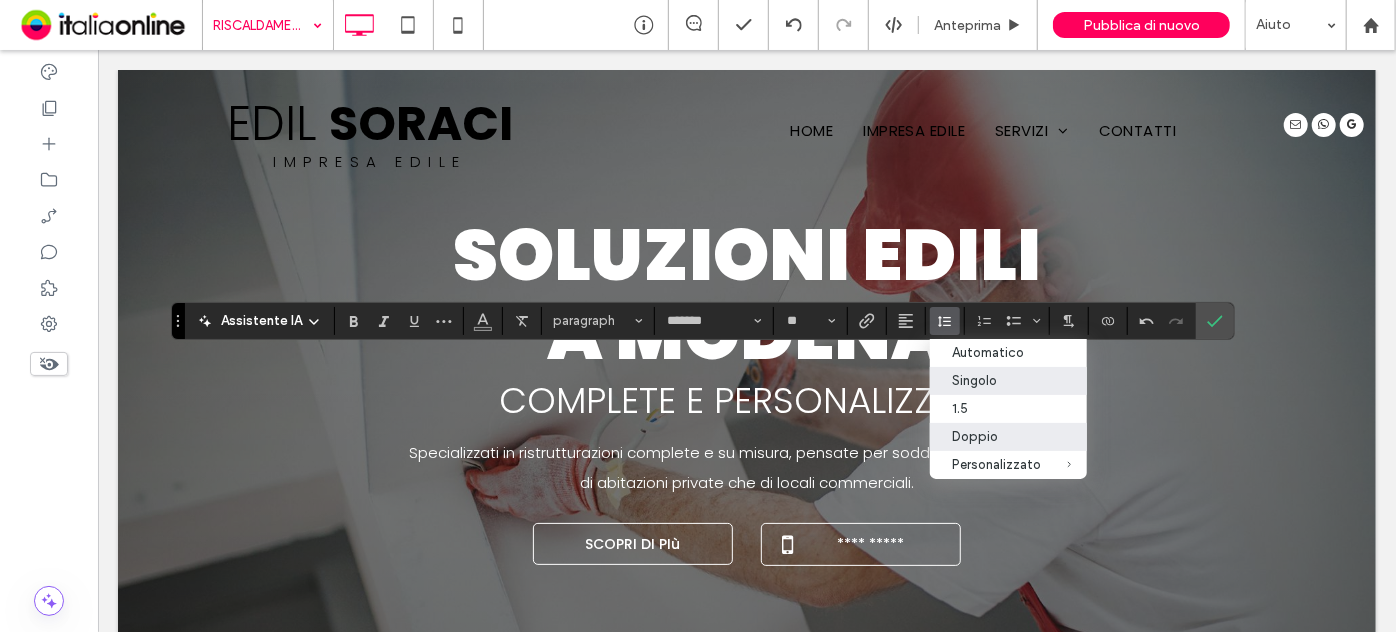 click on "Doppio" at bounding box center [996, 436] 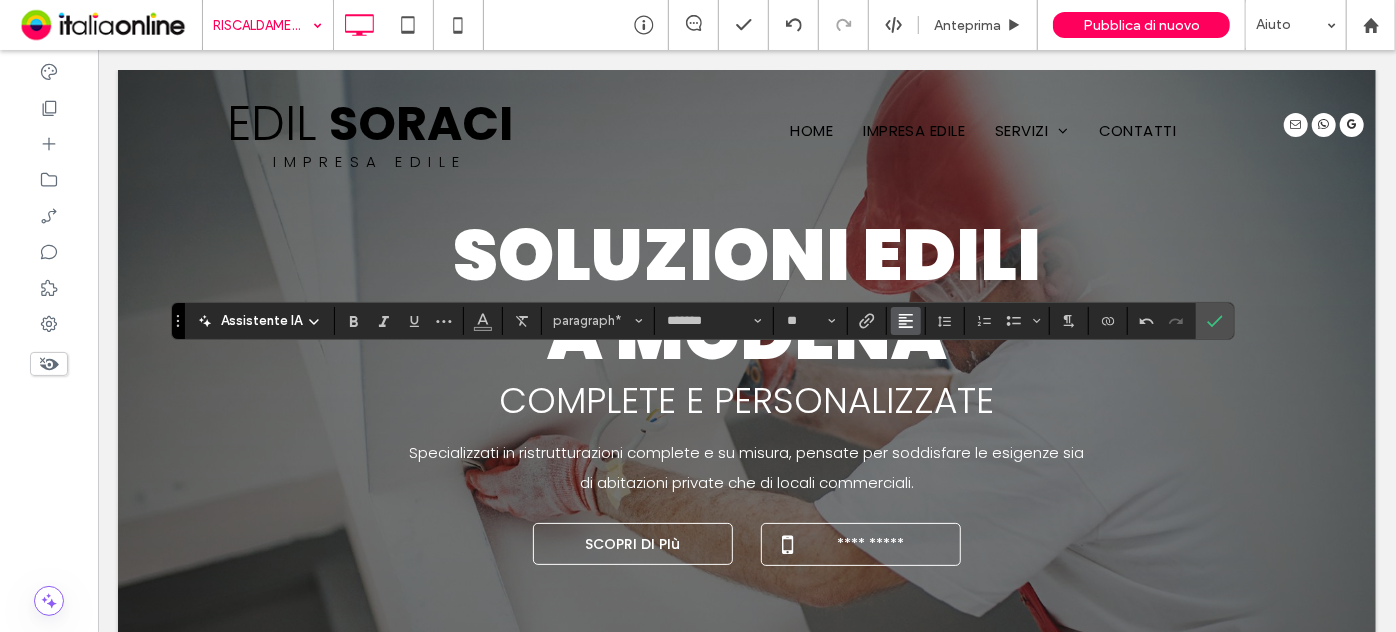 click 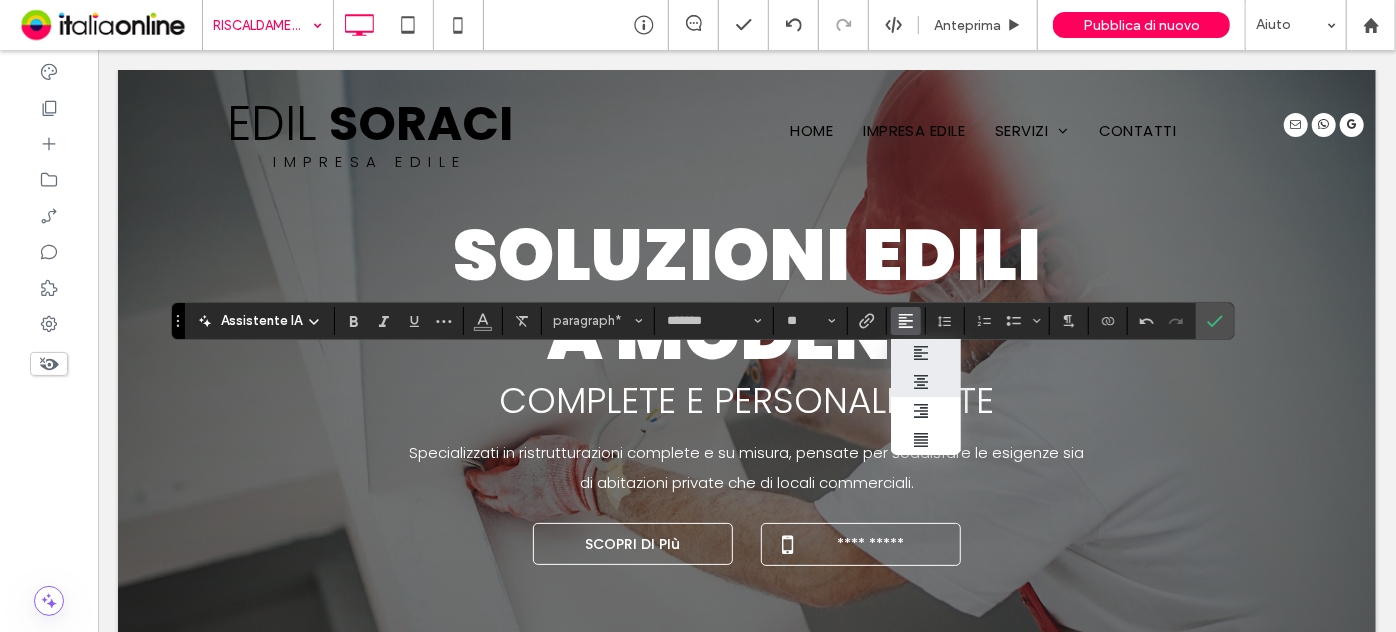 click 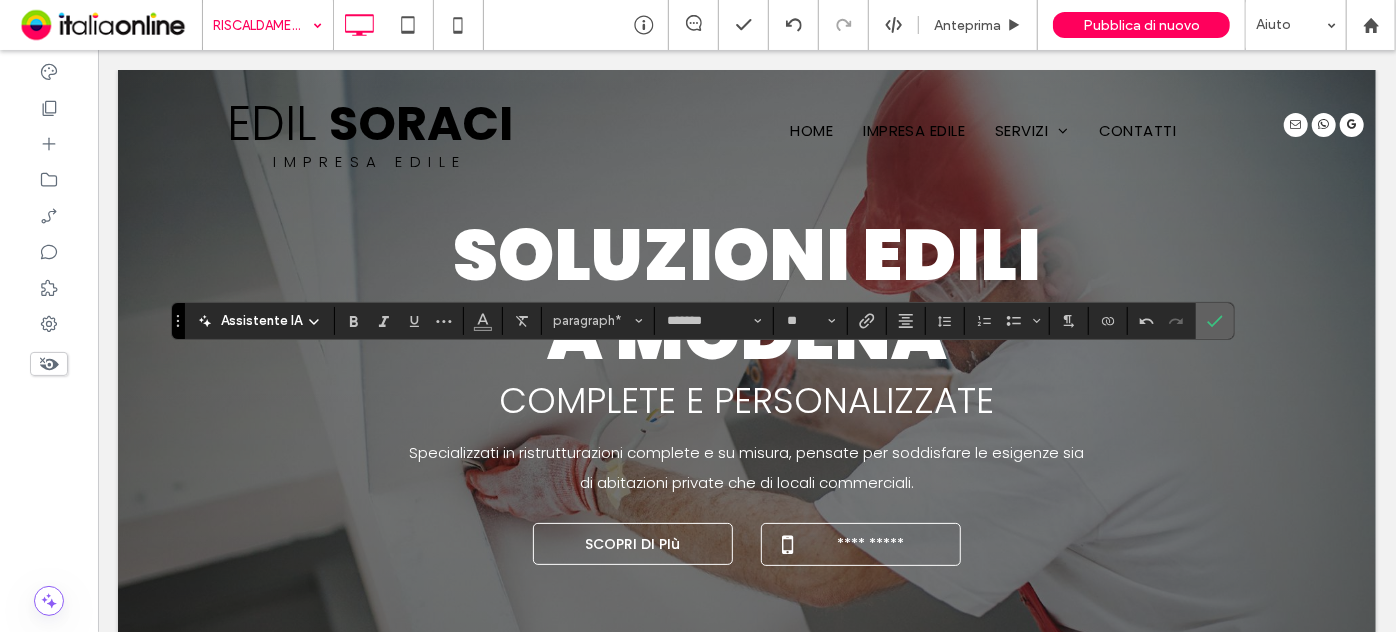 click at bounding box center (1211, 321) 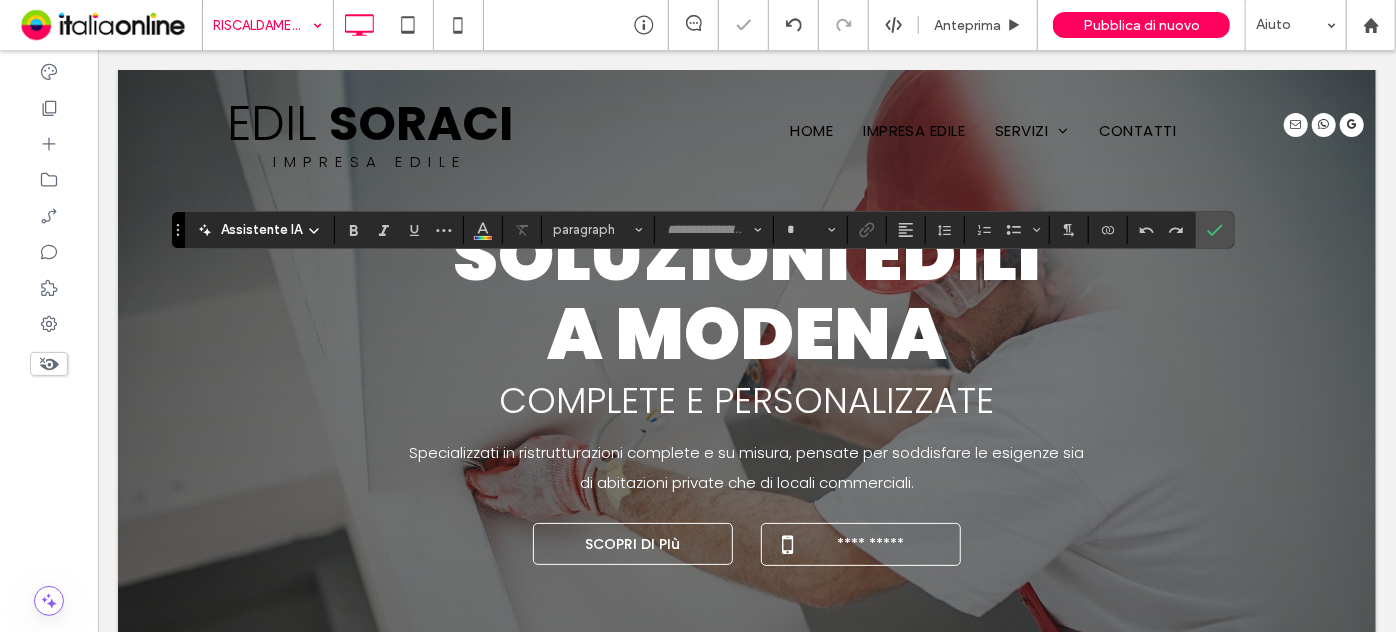 type on "*******" 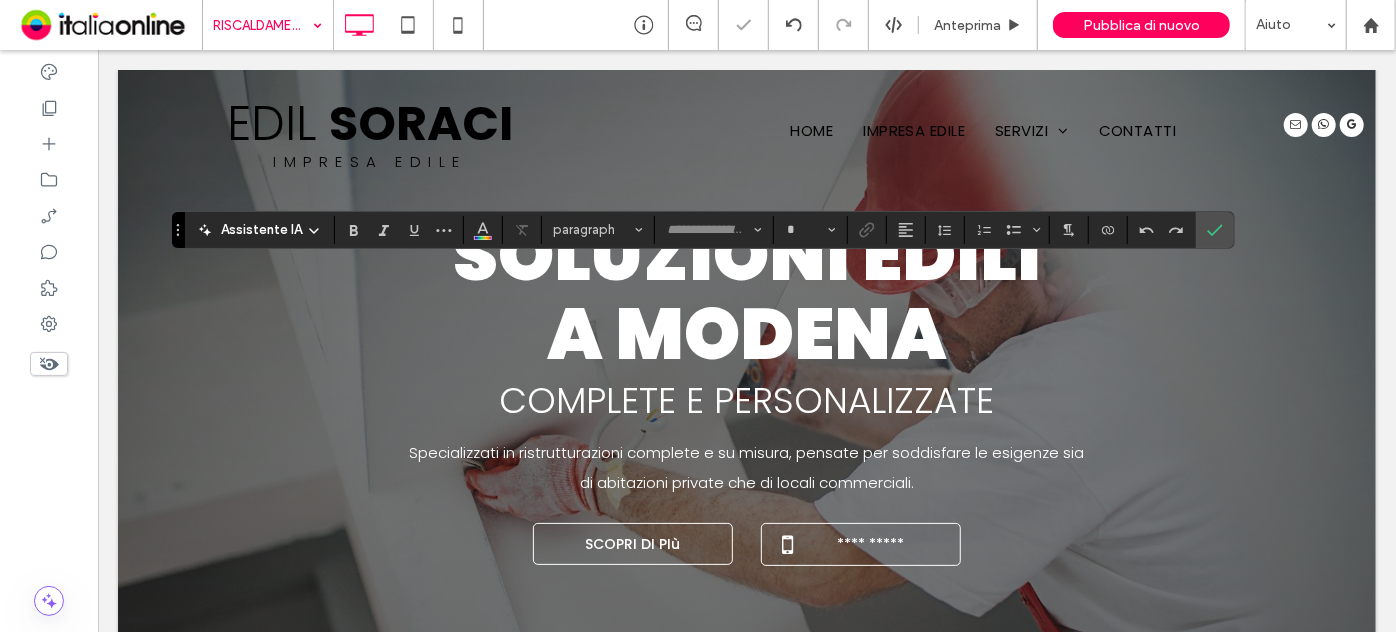 type on "**" 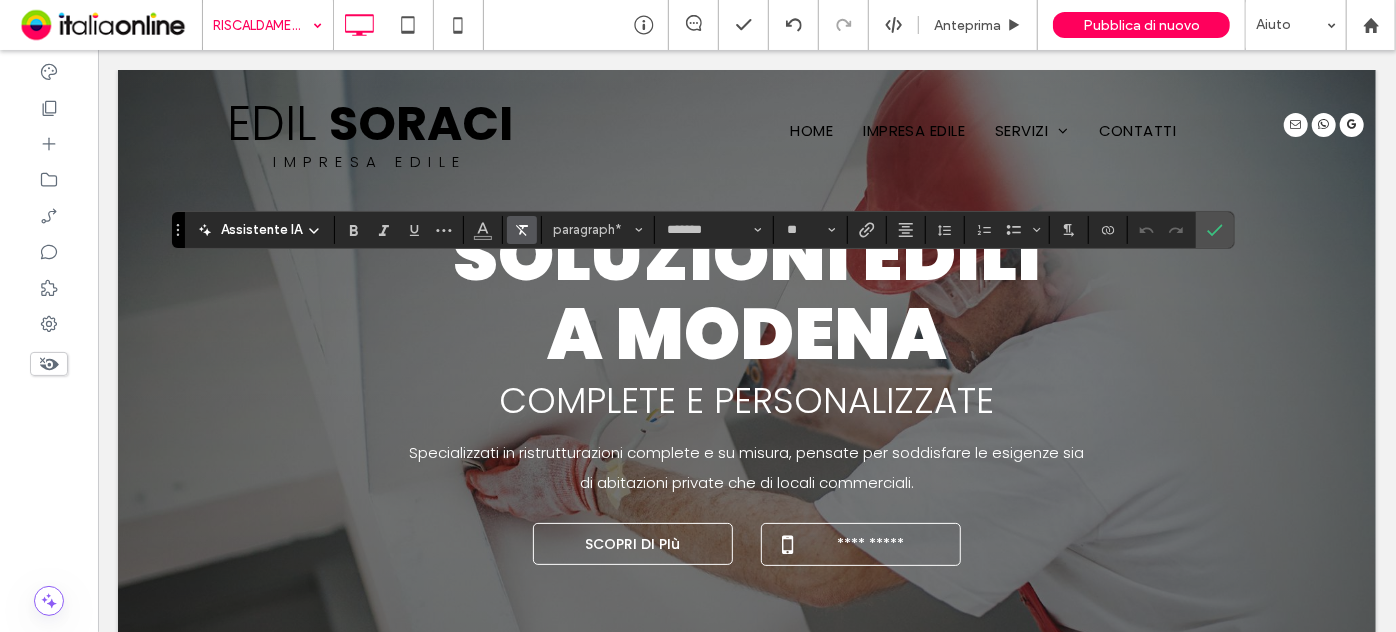 click 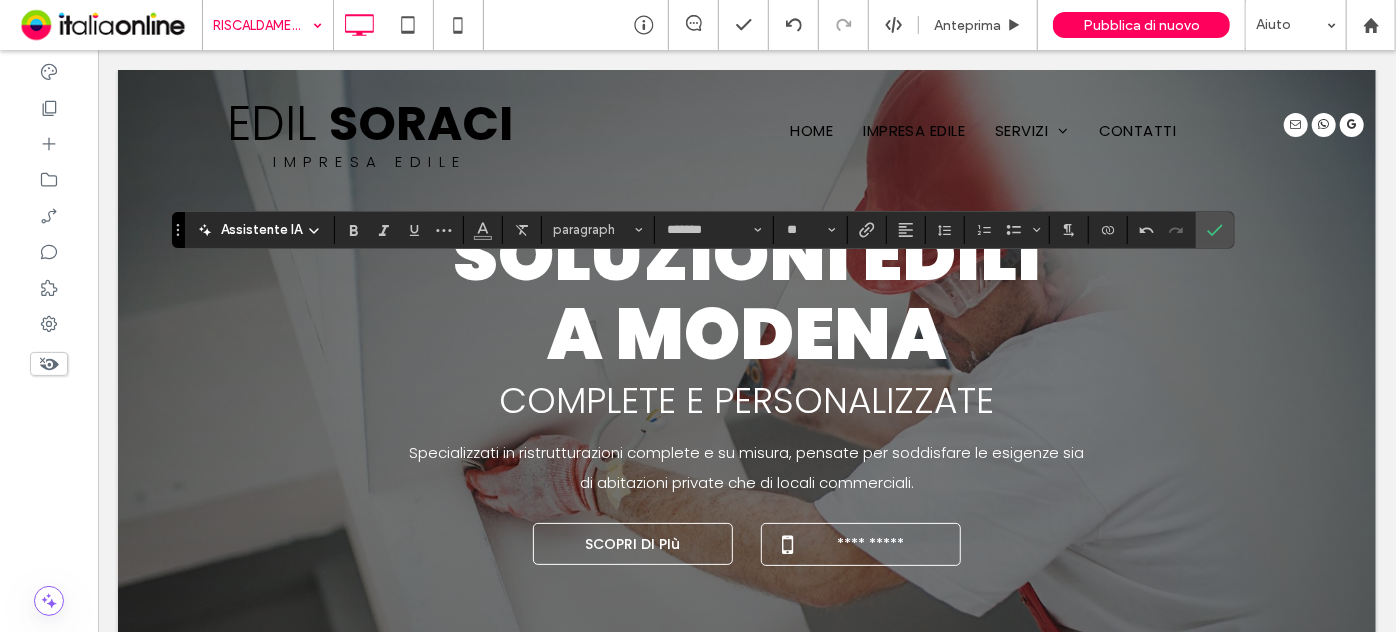 click 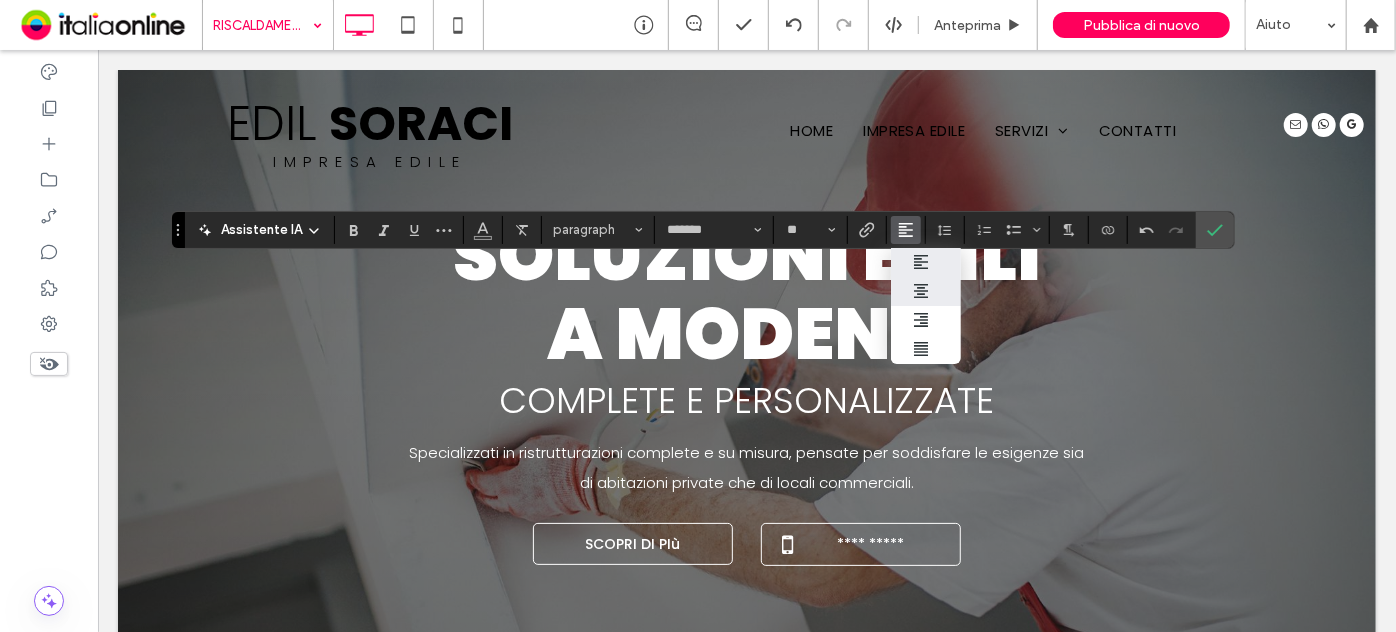 click 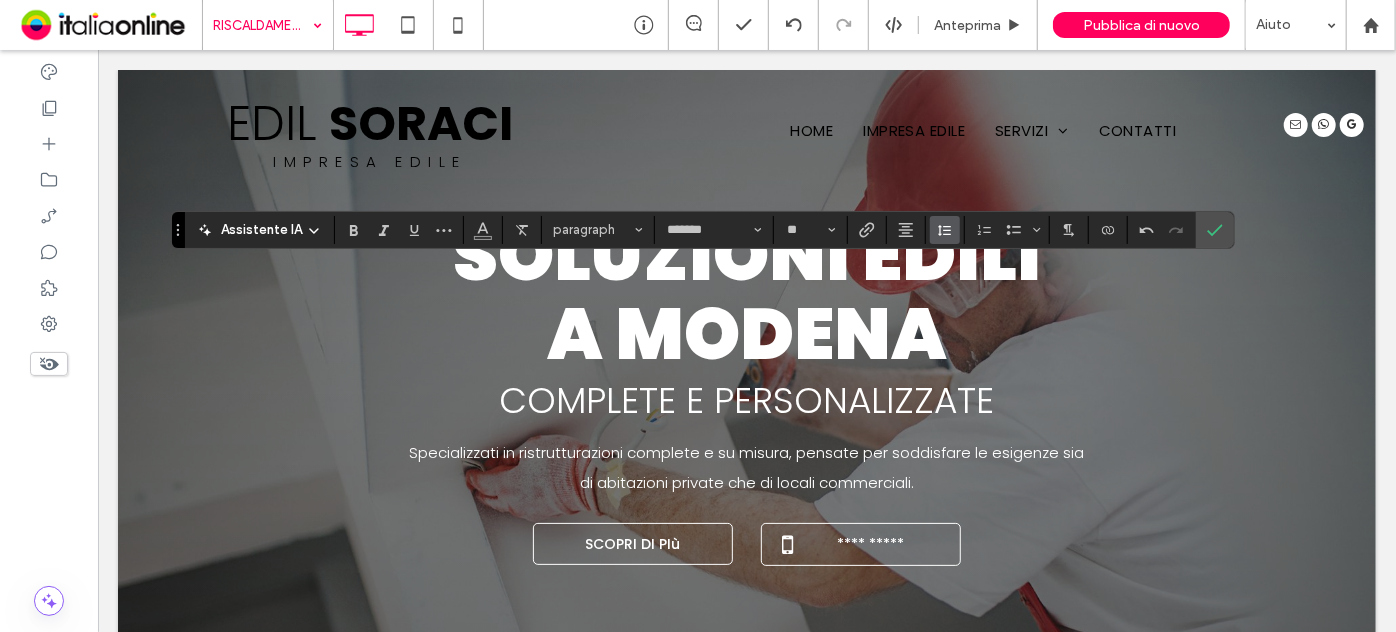 click 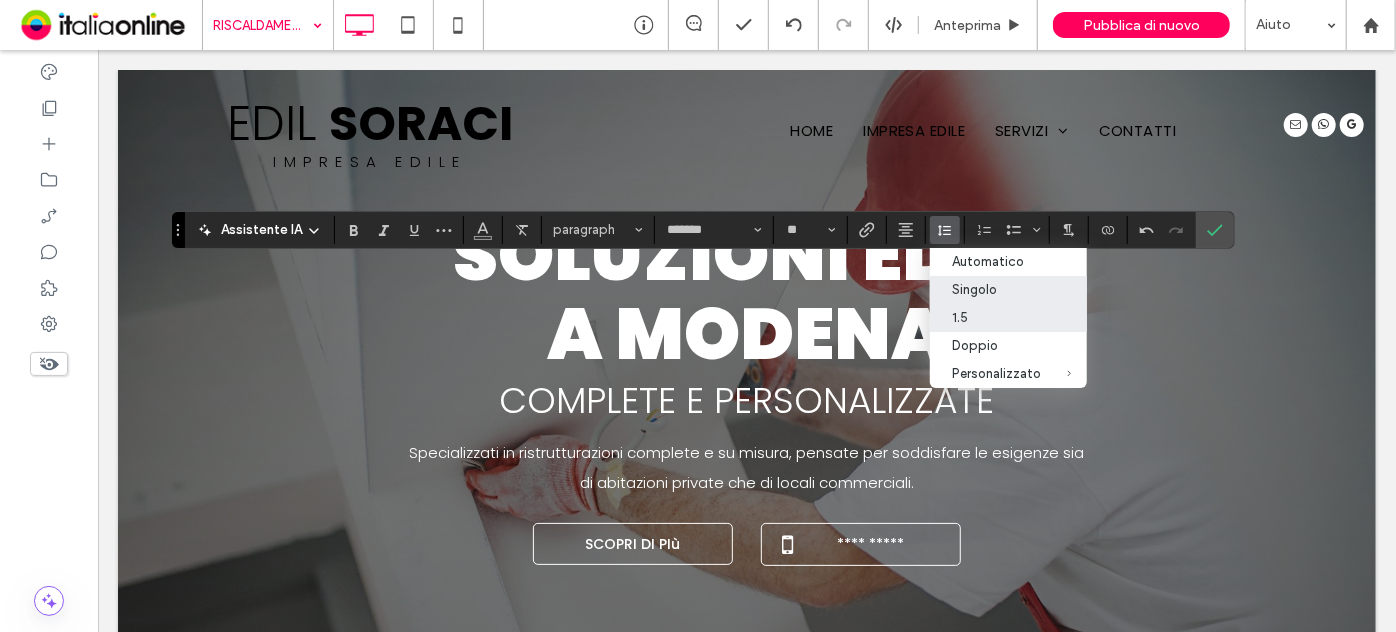 click on "1.5" at bounding box center [1008, 318] 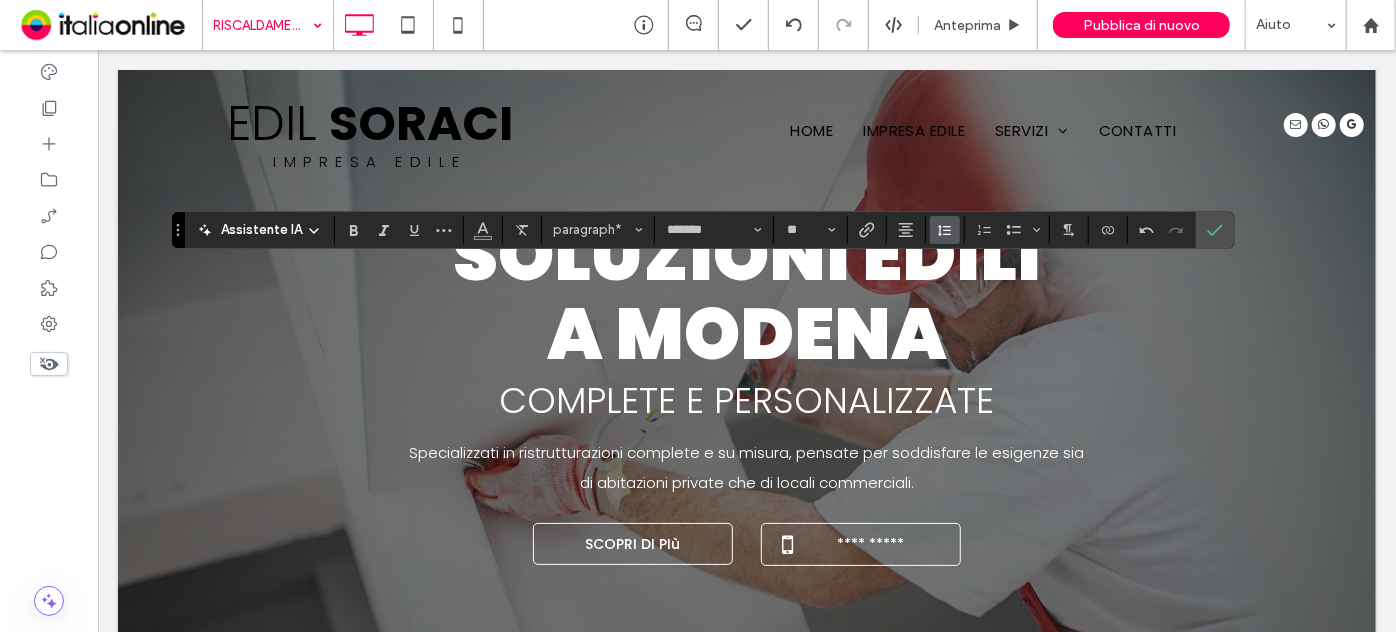 click at bounding box center (945, 230) 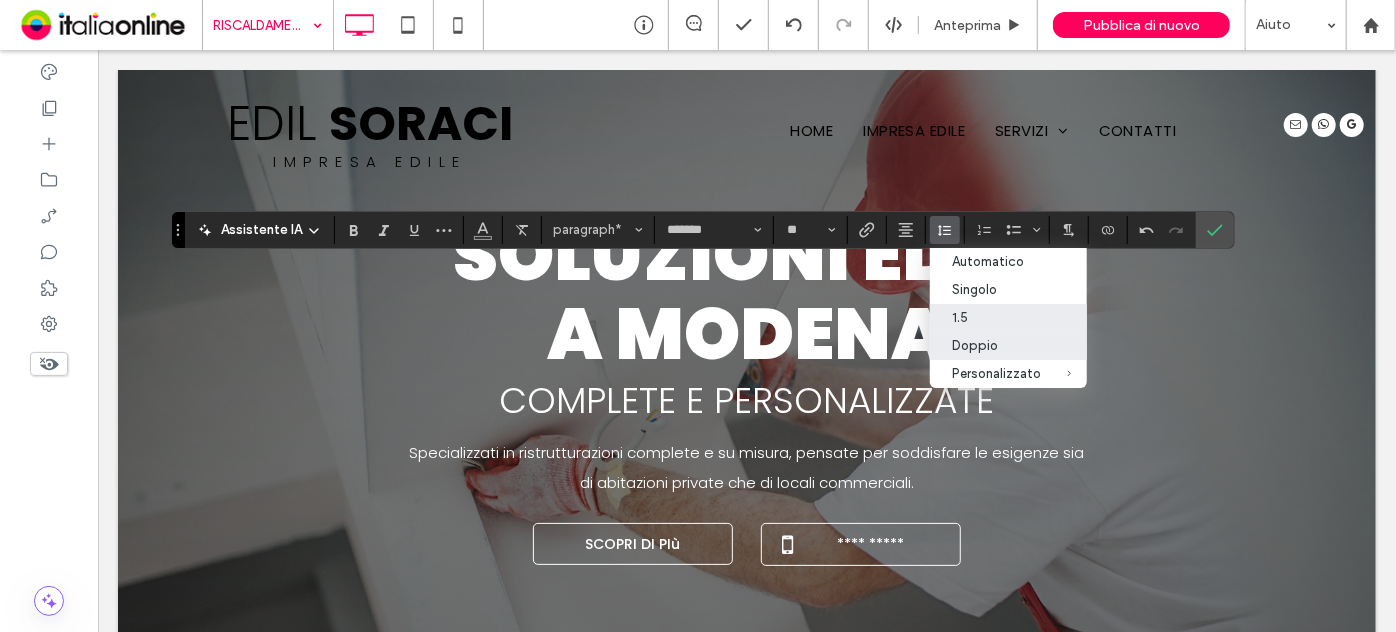 click on "Doppio" at bounding box center (1008, 346) 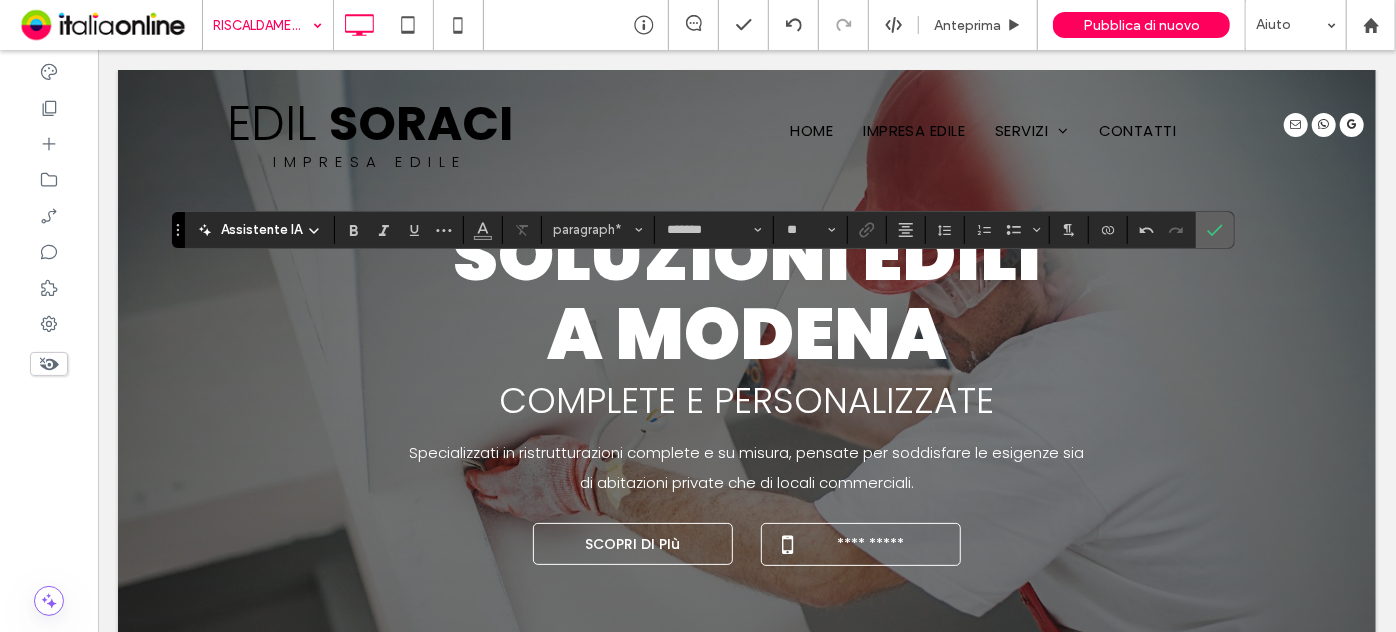 click at bounding box center [1215, 230] 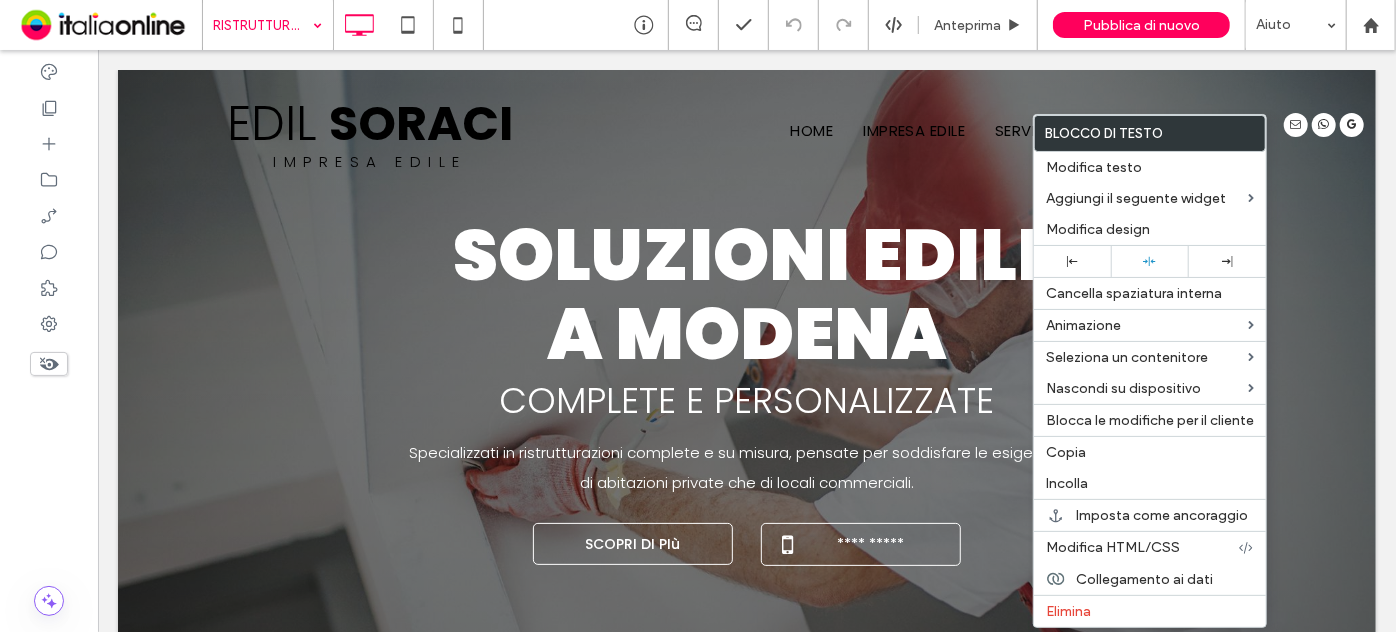 drag, startPoint x: 1076, startPoint y: 454, endPoint x: 971, endPoint y: 417, distance: 111.32835 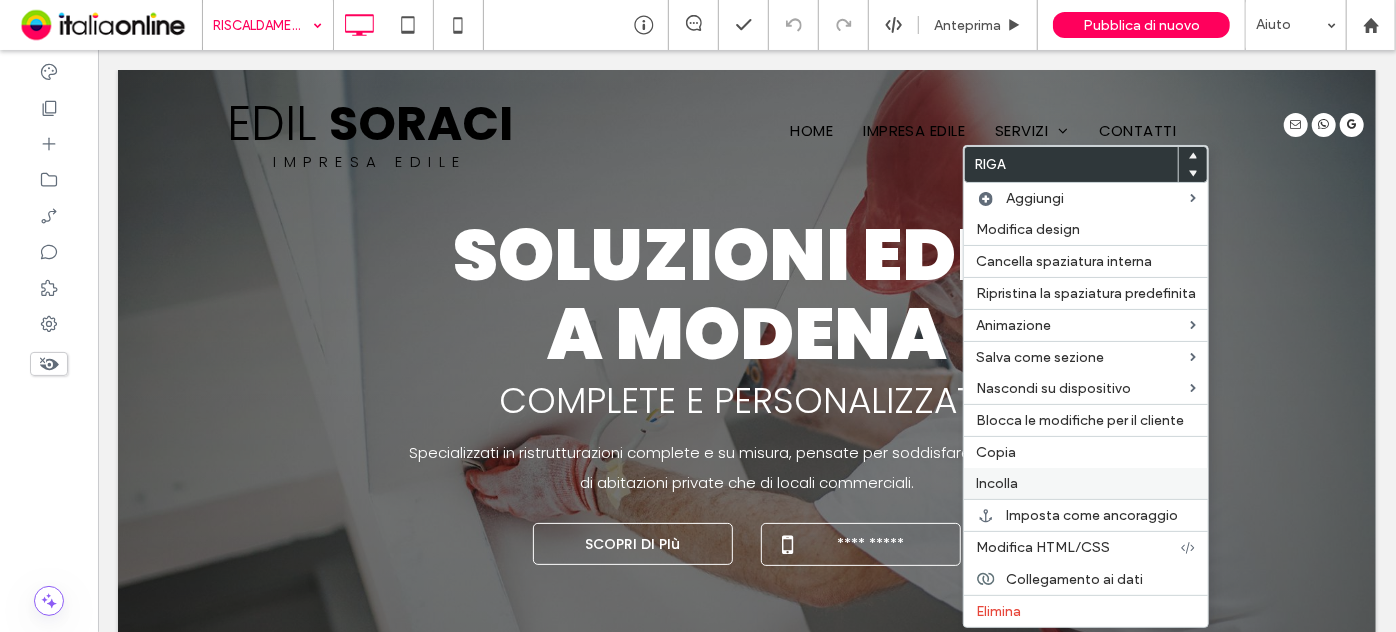 click on "Incolla" at bounding box center [997, 483] 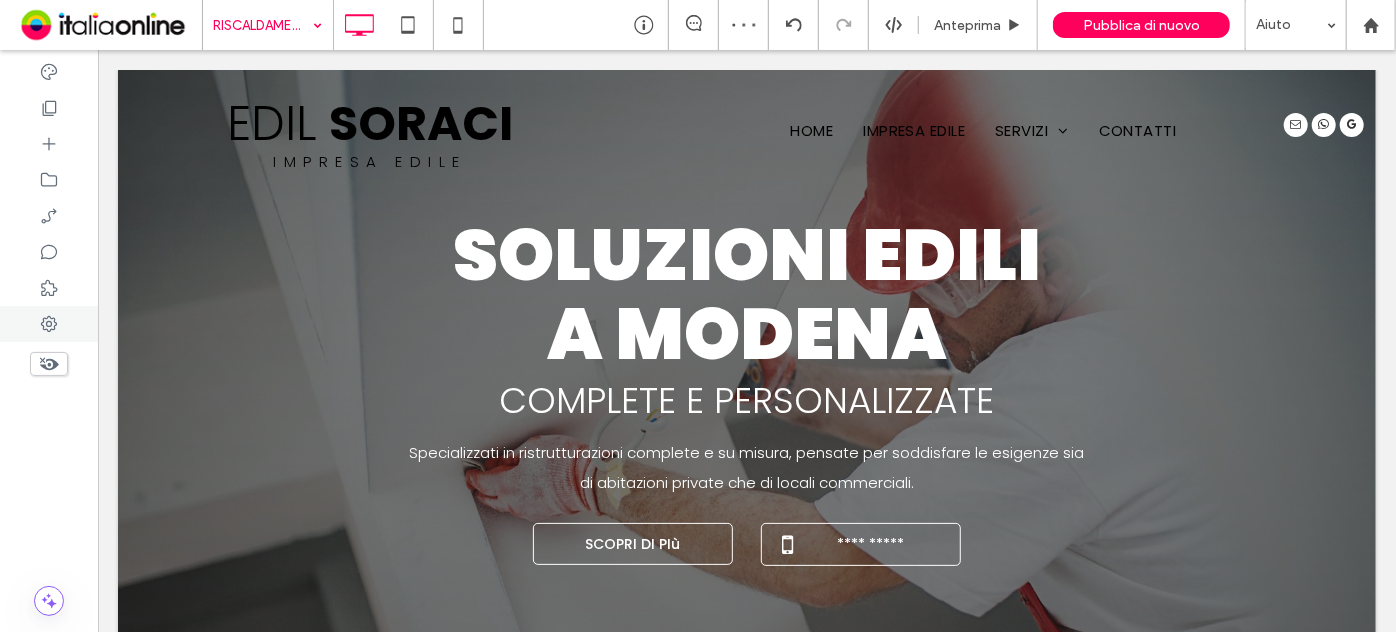 type on "*******" 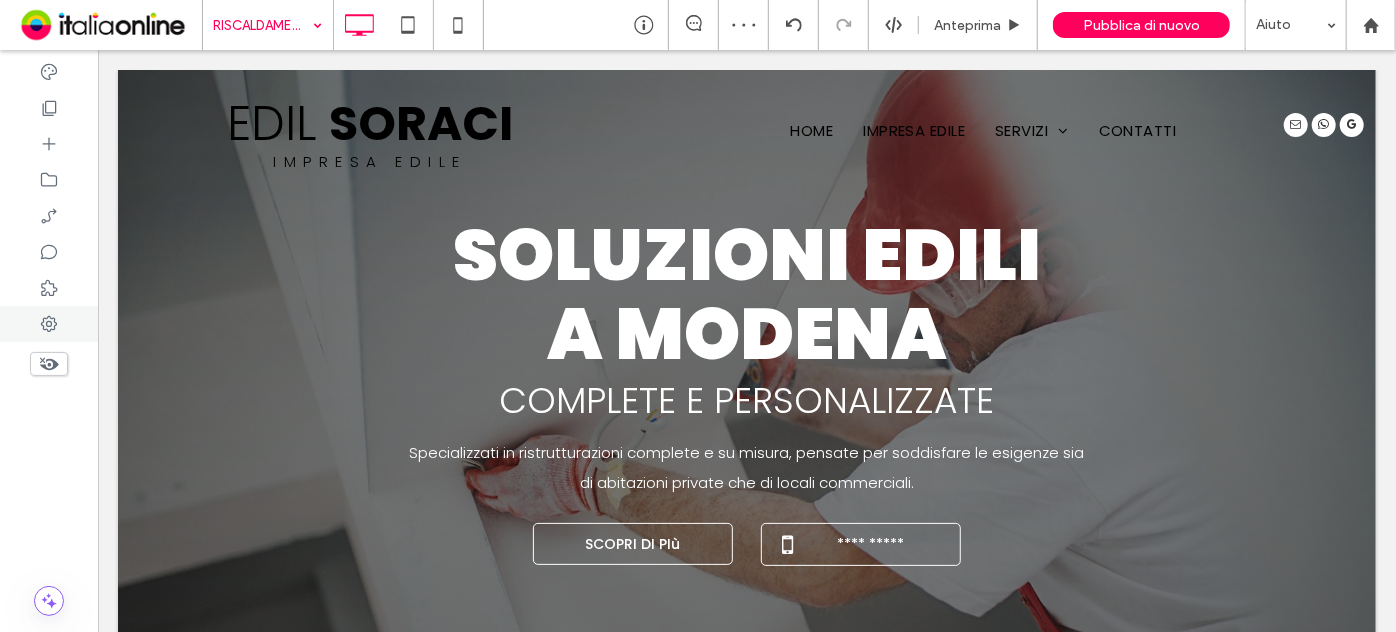 type on "**" 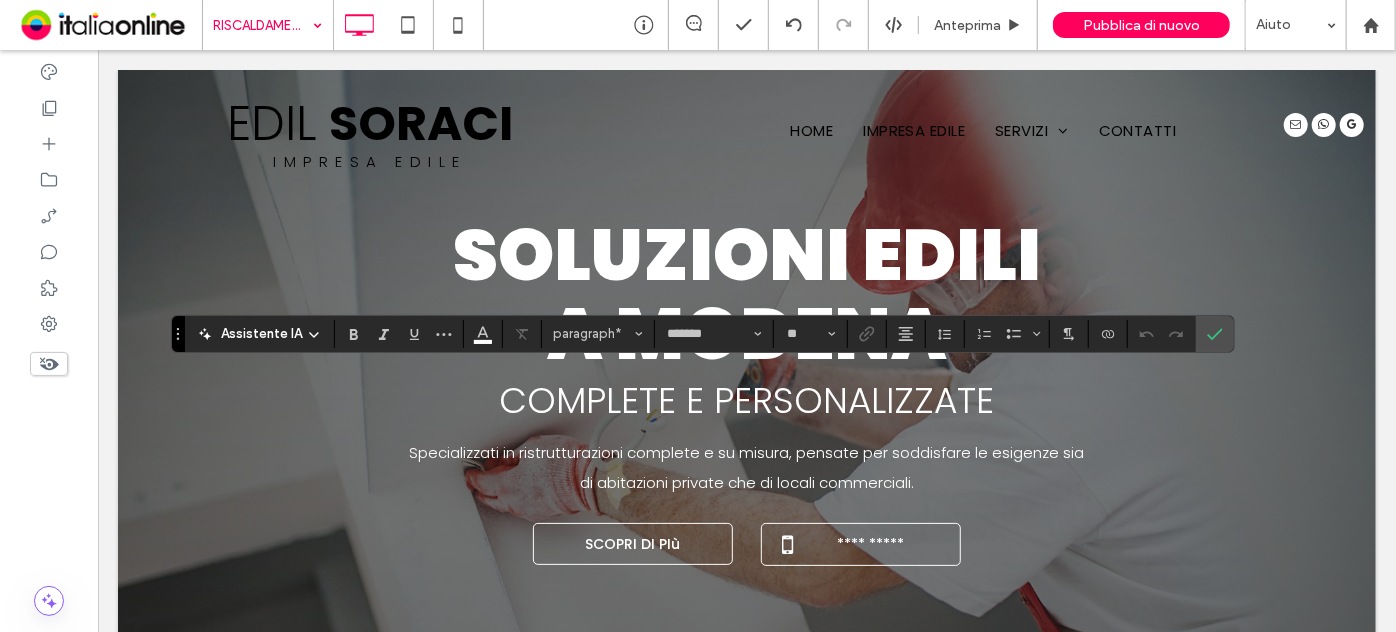 click at bounding box center [1177, 334] 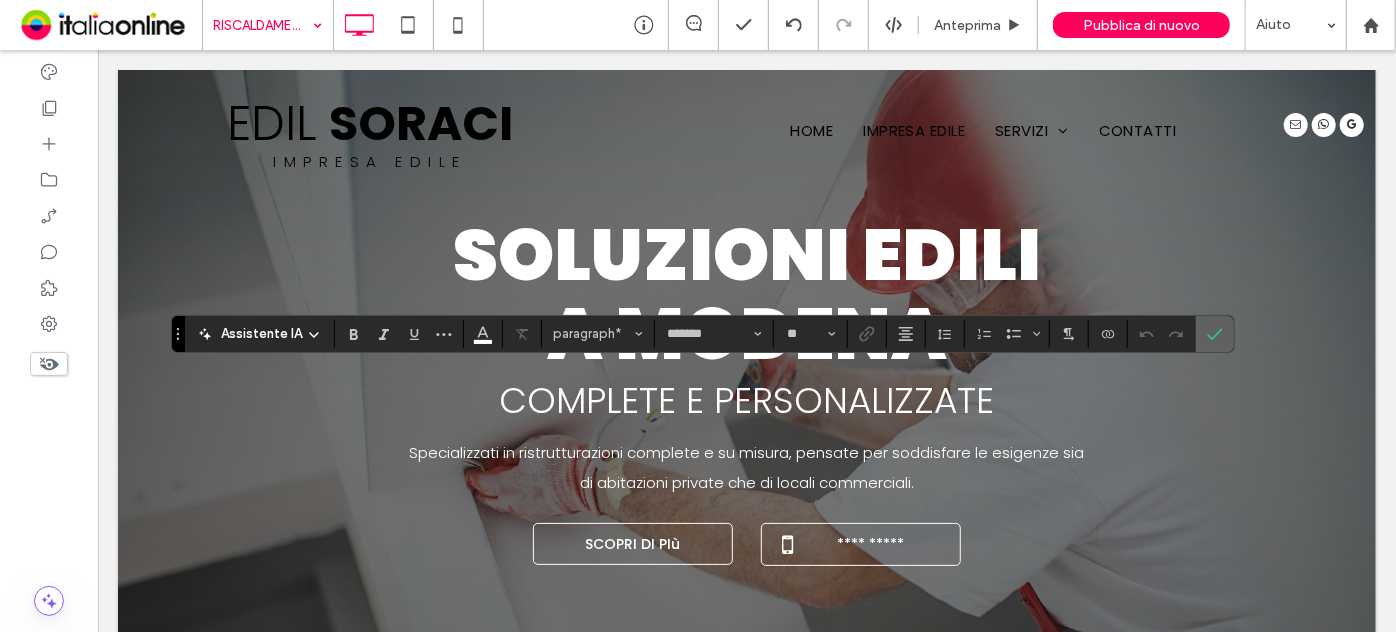 click at bounding box center [1215, 334] 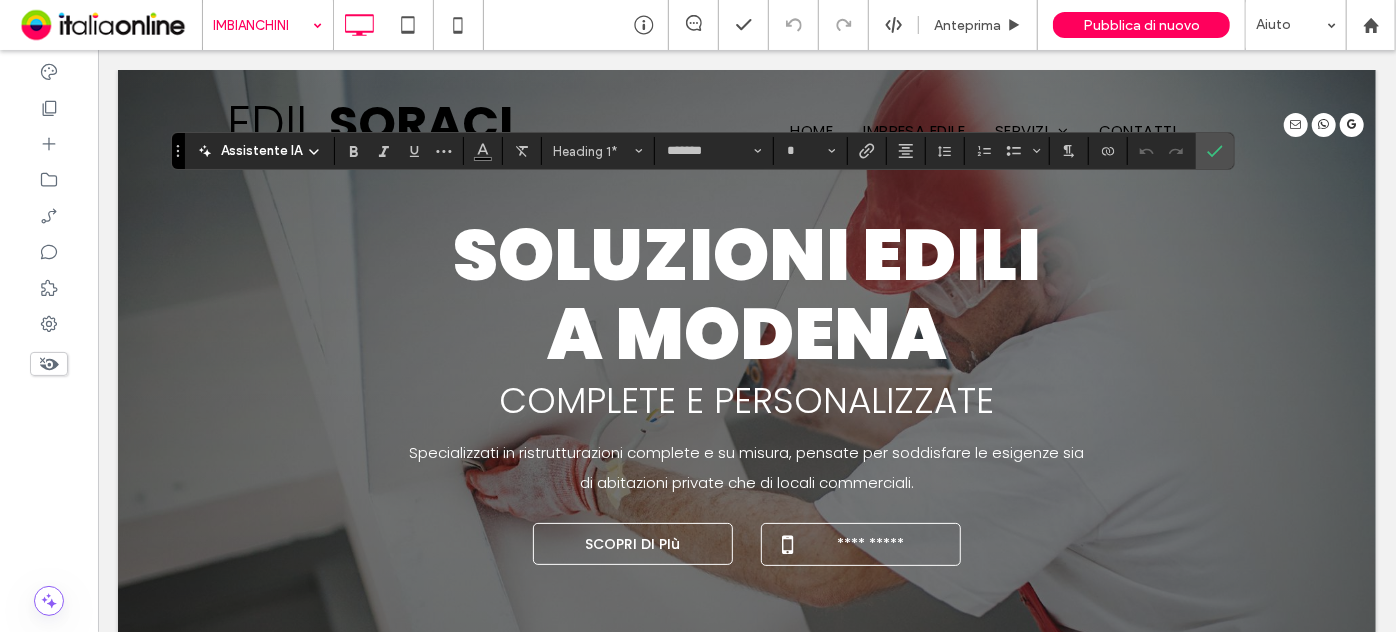 type on "**" 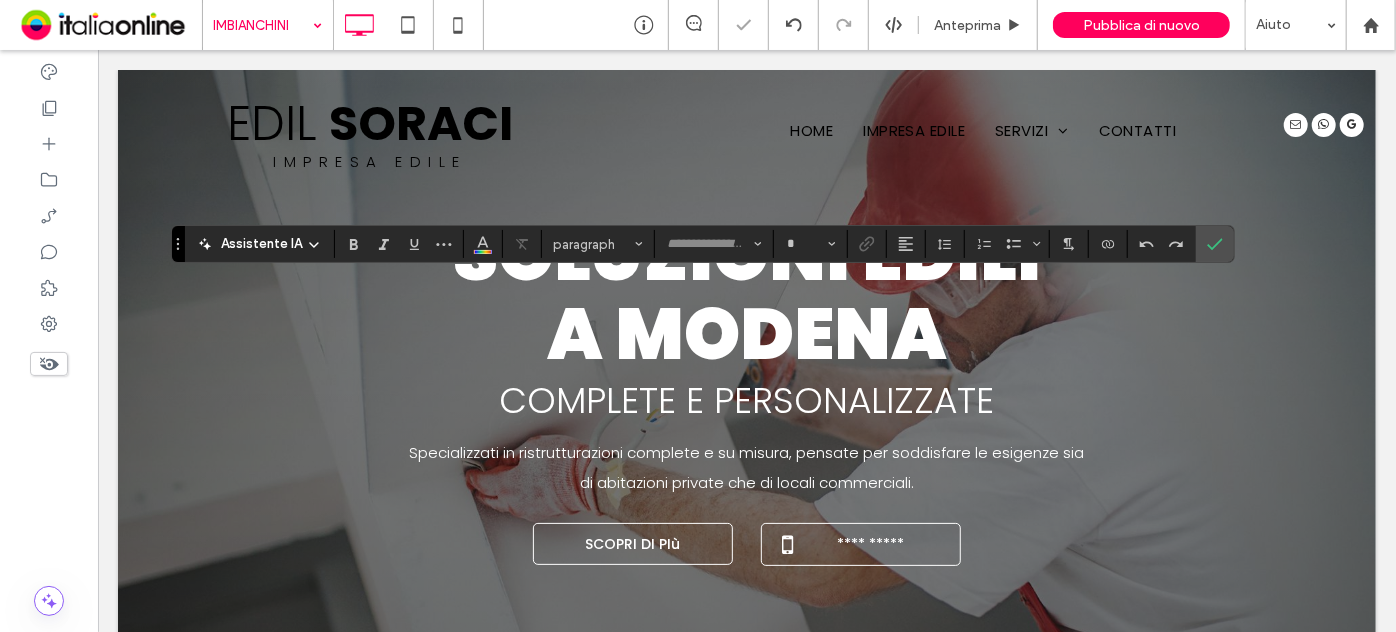 type on "*******" 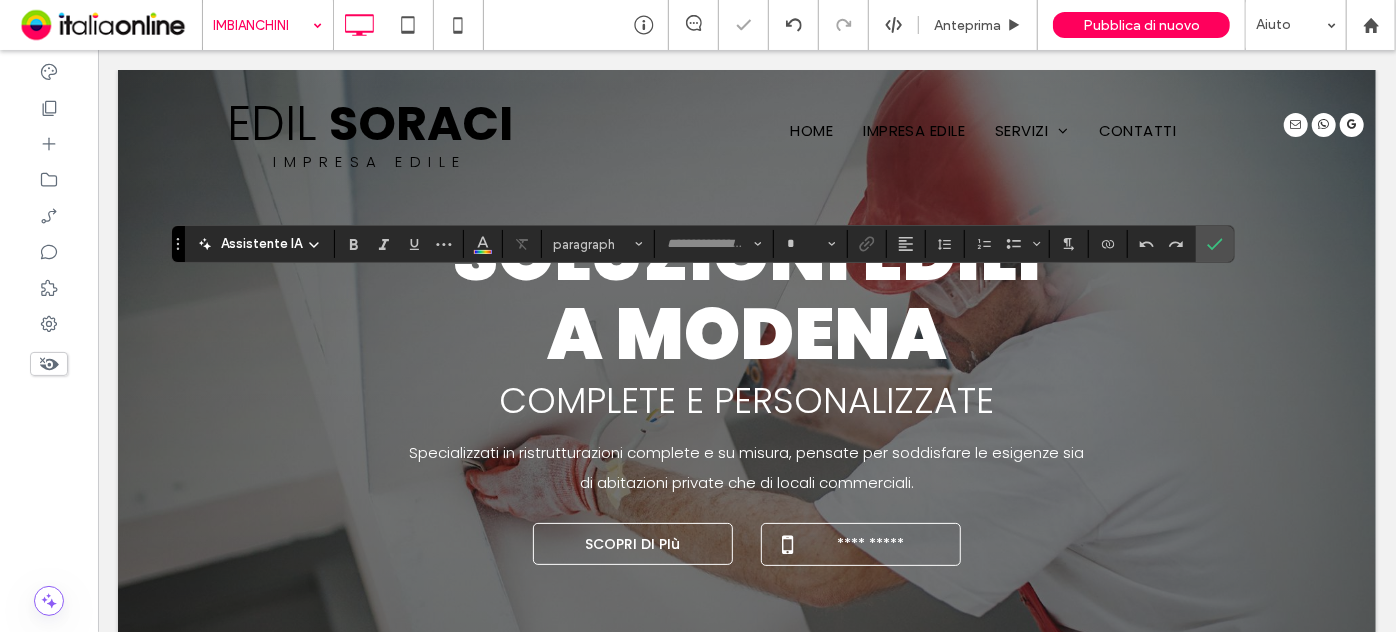 type on "**" 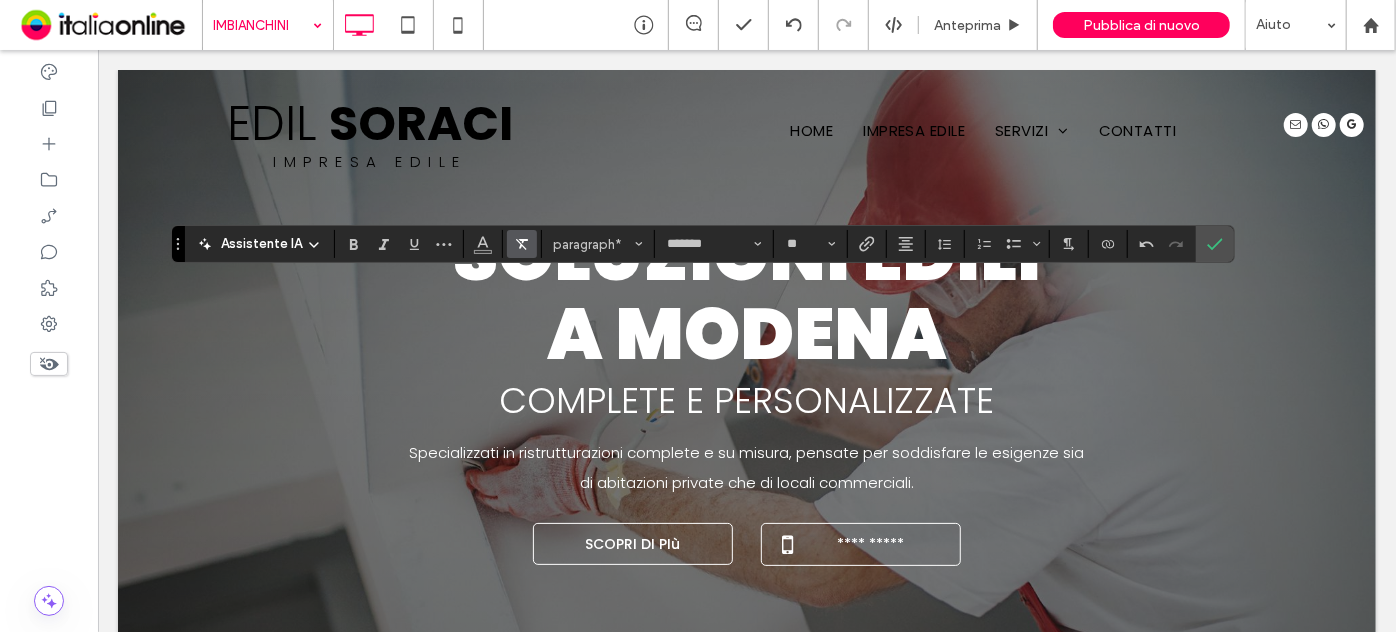 click 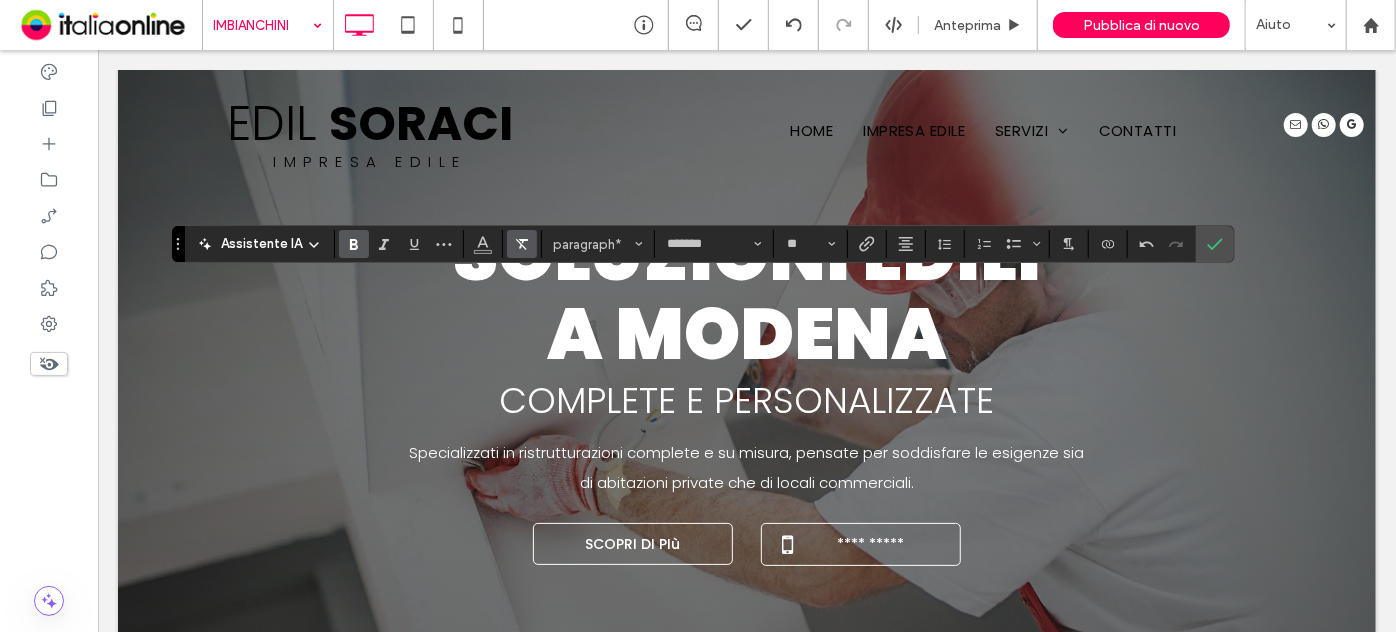 click 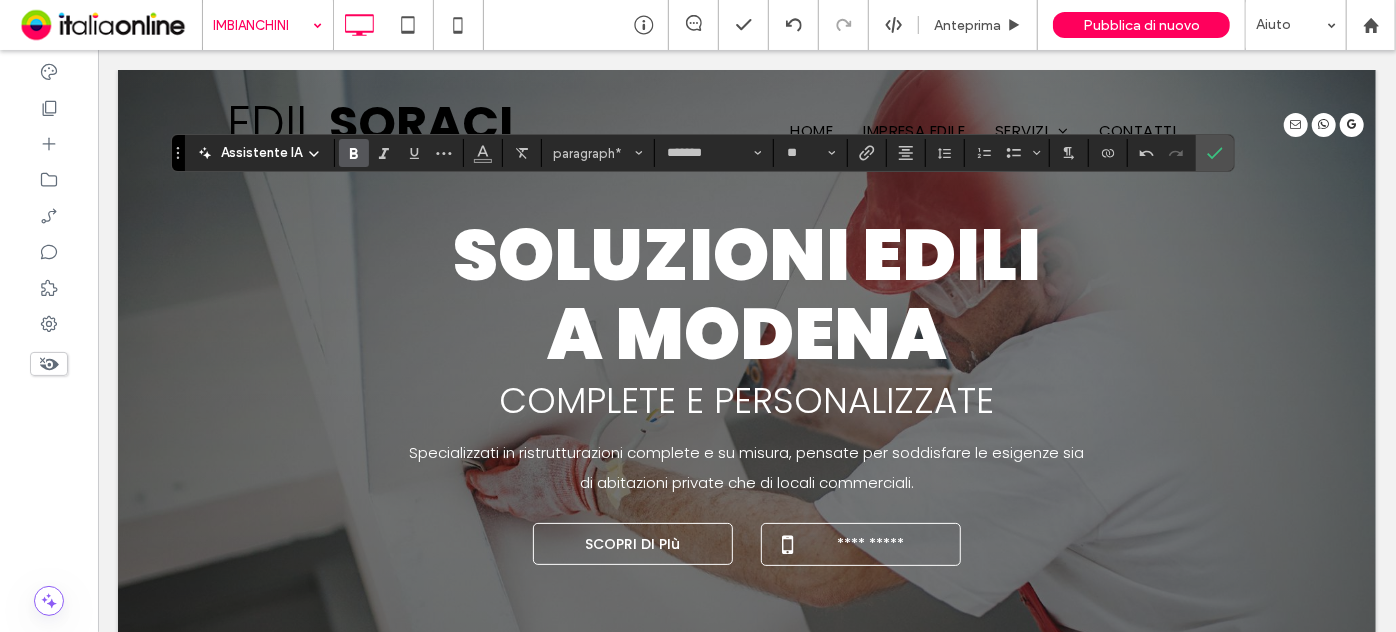 click at bounding box center [354, 153] 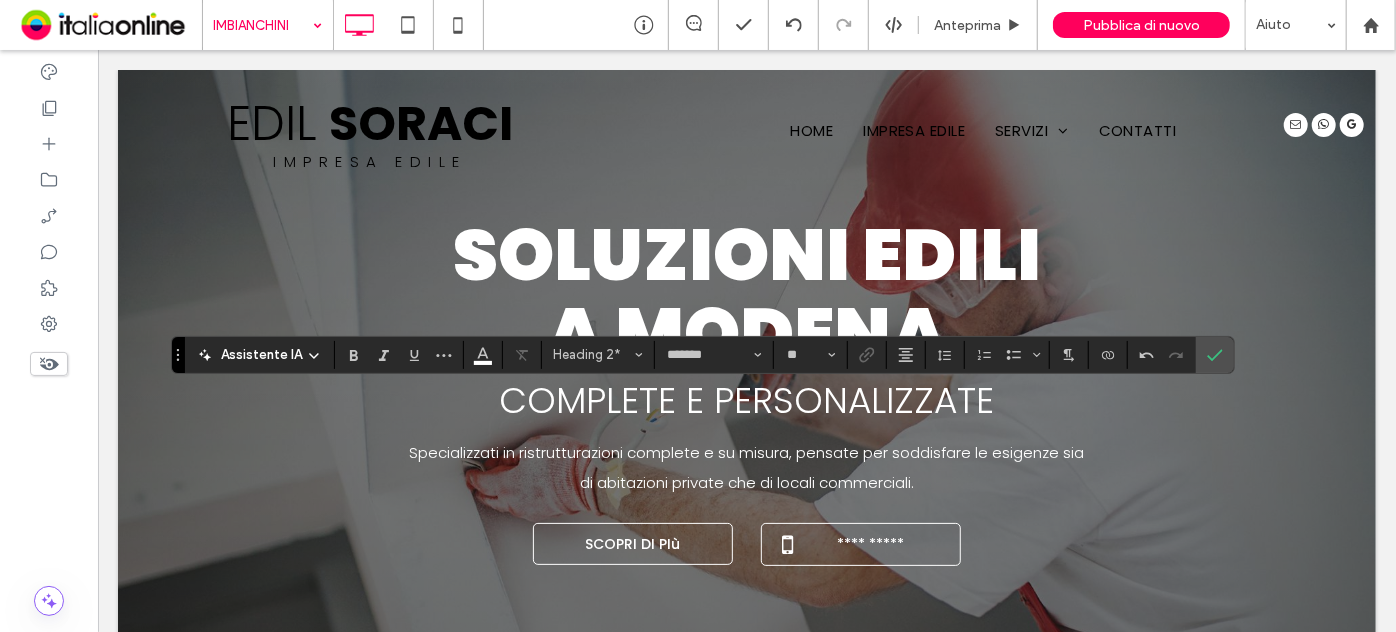 type on "**" 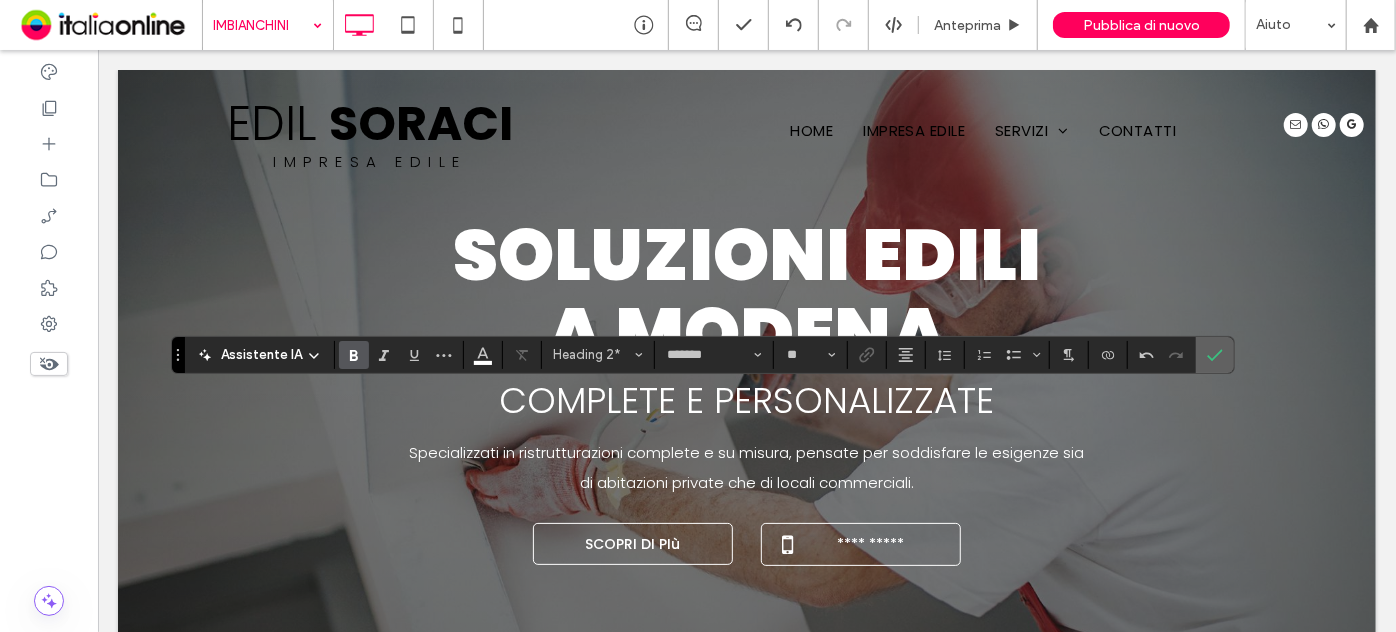 click 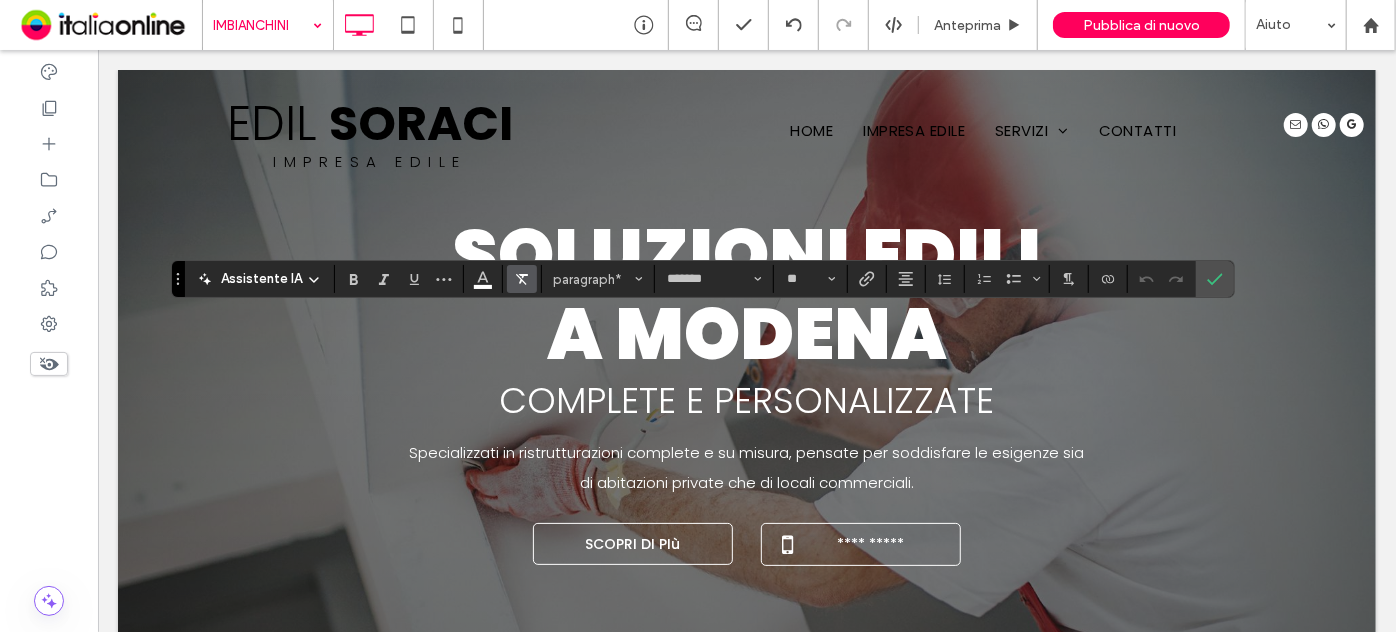 click at bounding box center [522, 279] 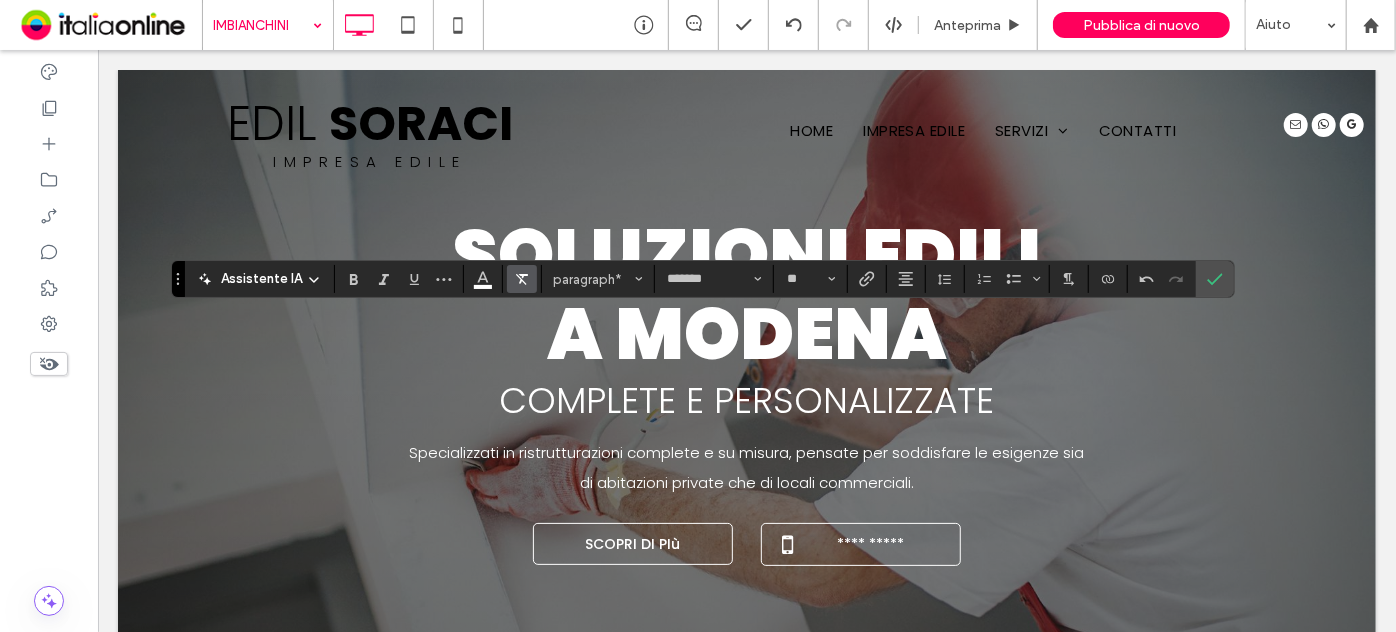 click 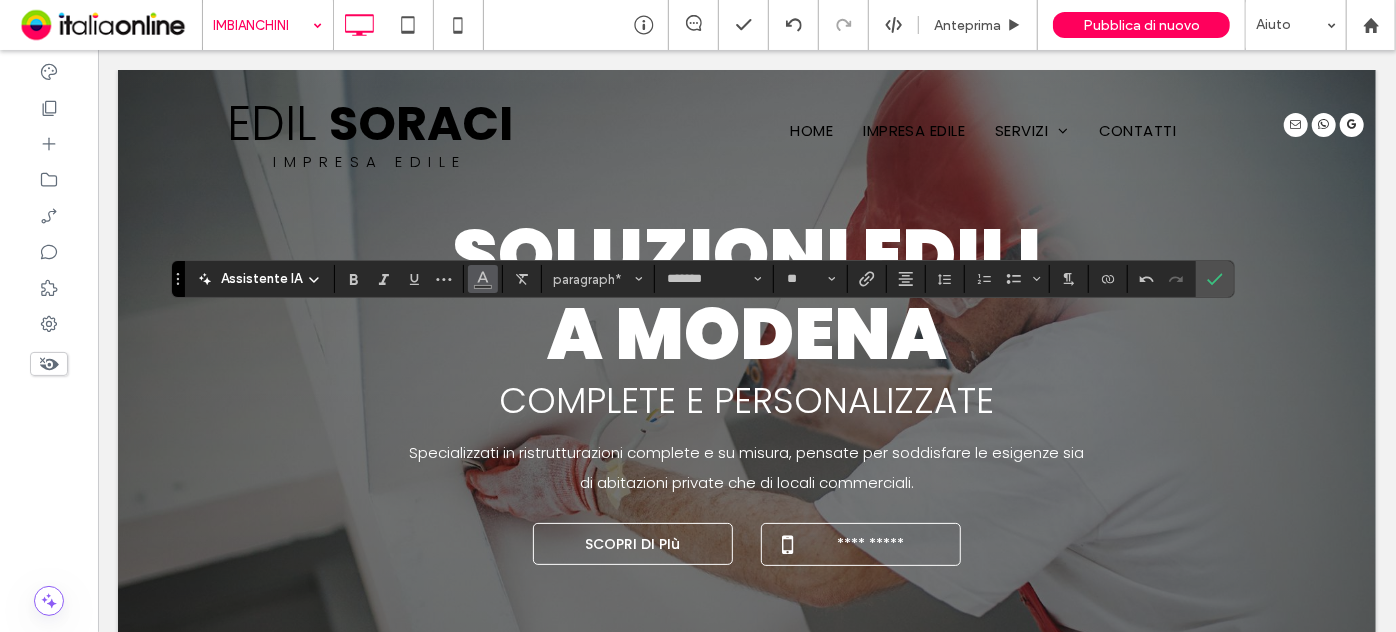 click 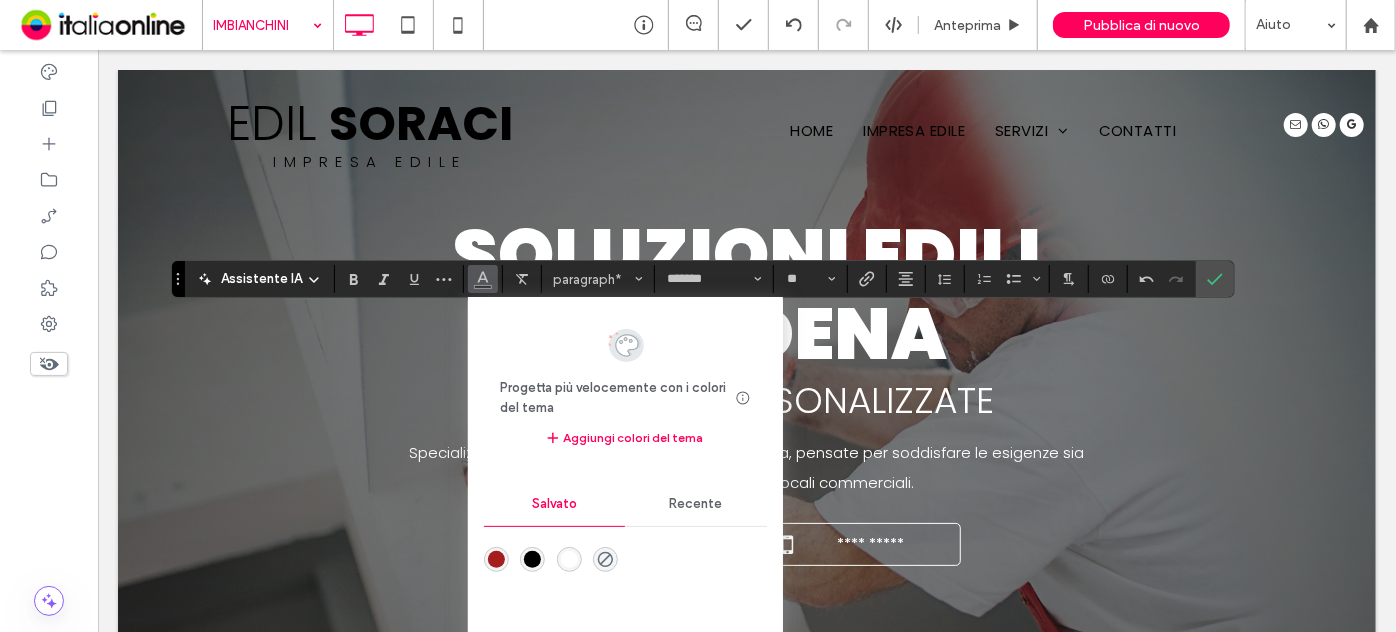 click at bounding box center [569, 559] 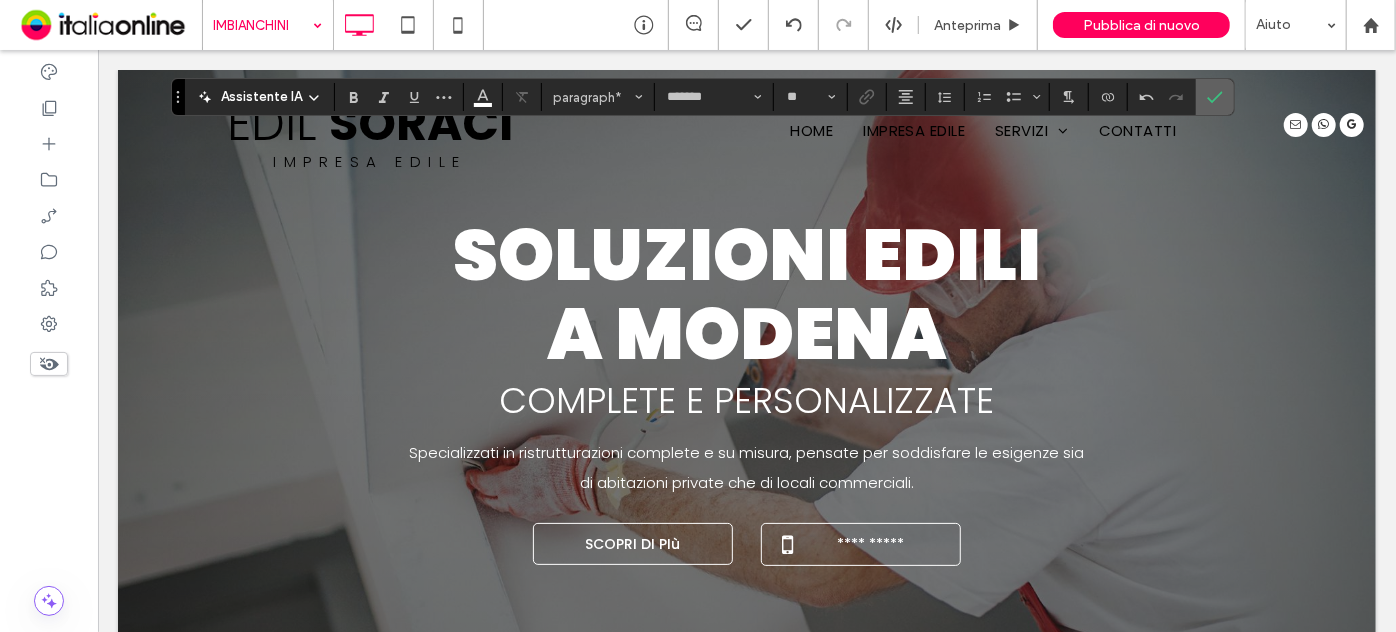 click 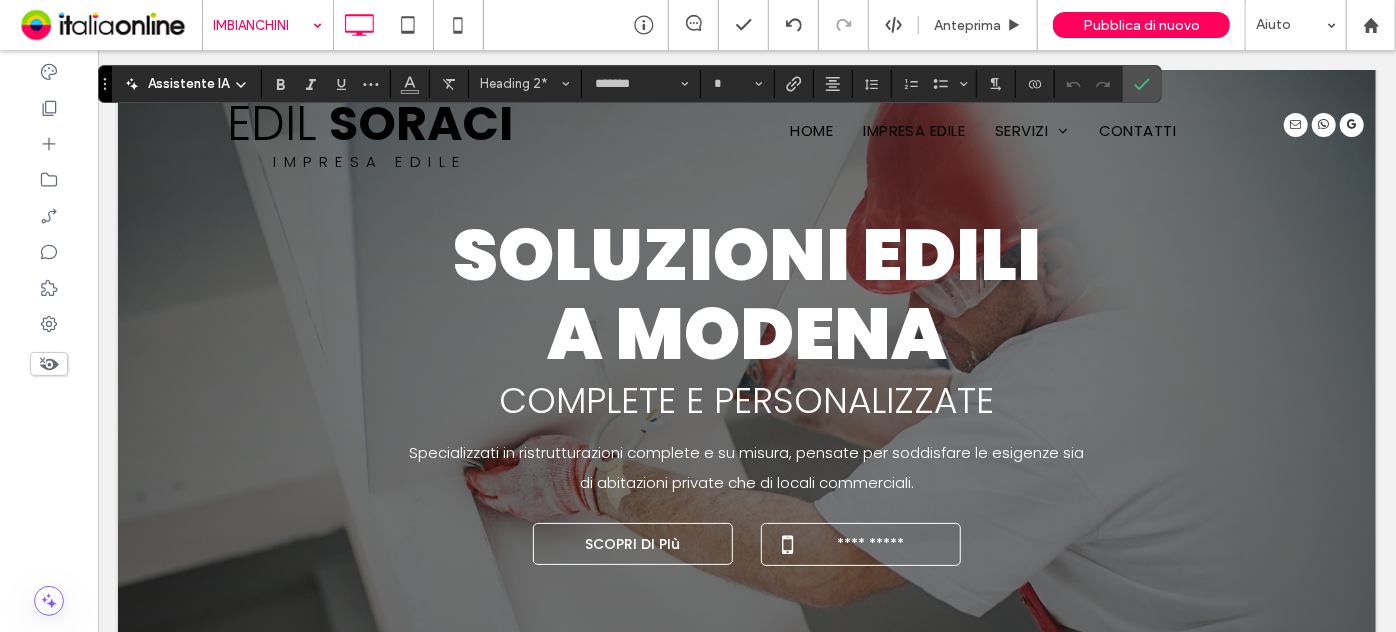 type on "**" 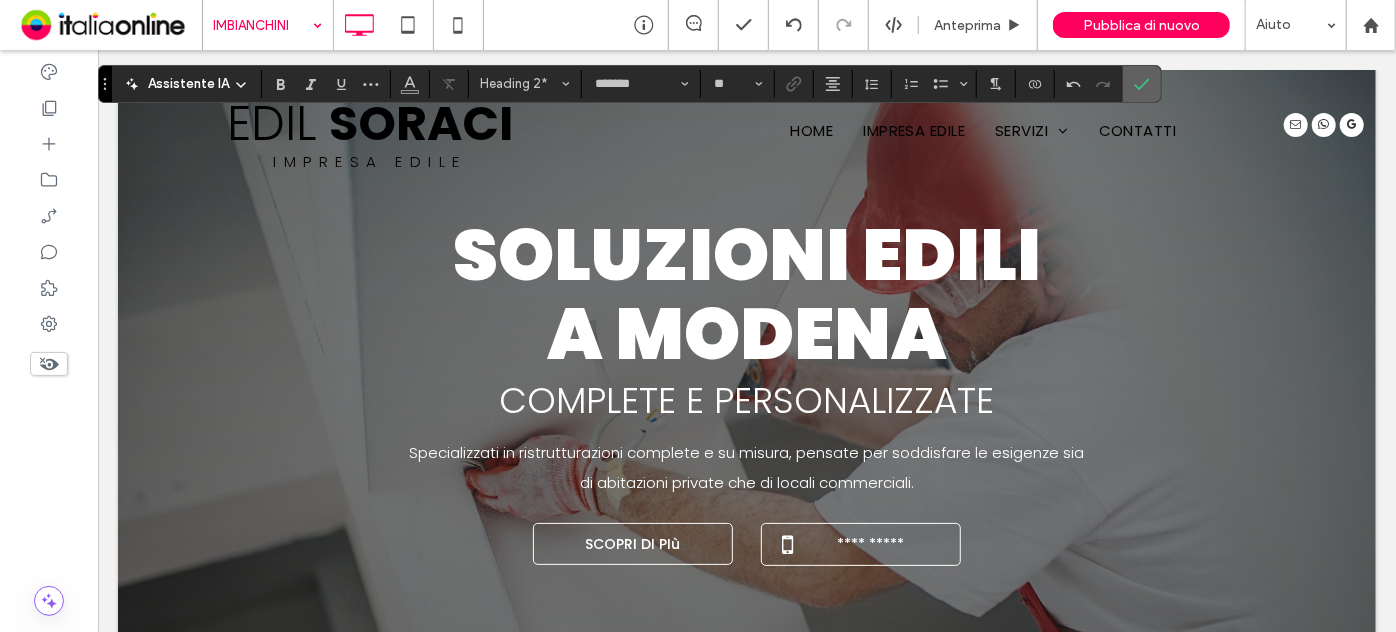 click 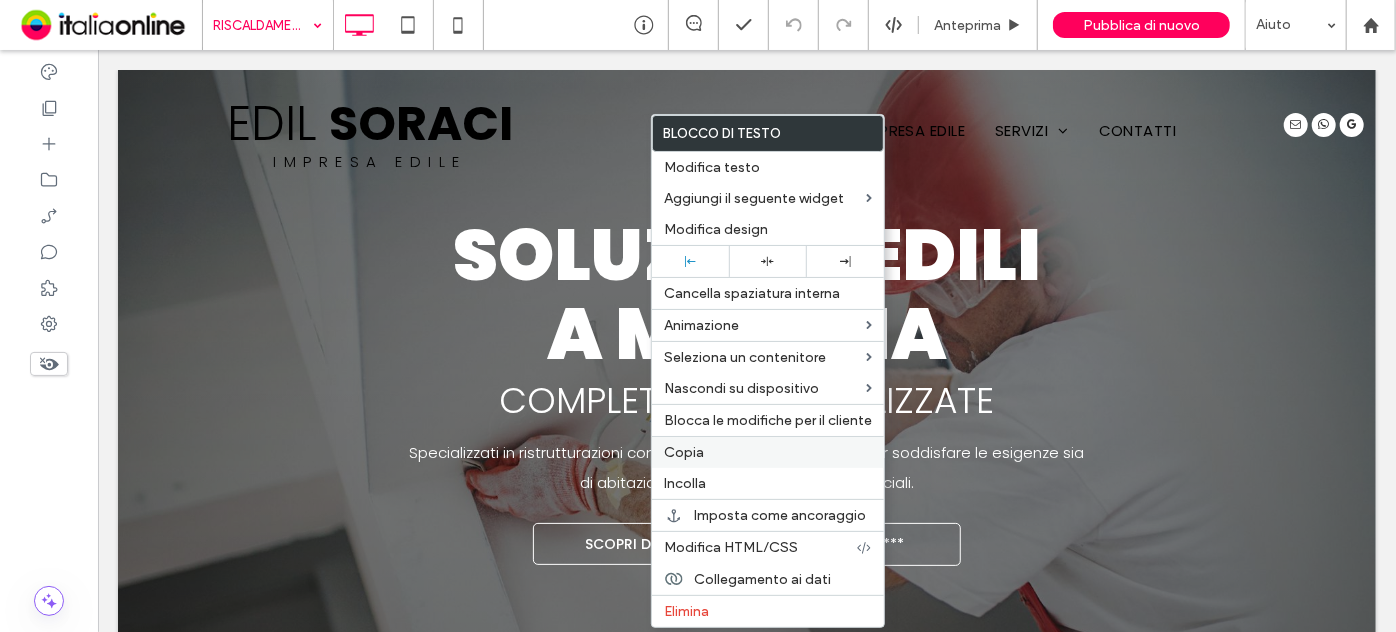 click on "Copia" at bounding box center (684, 452) 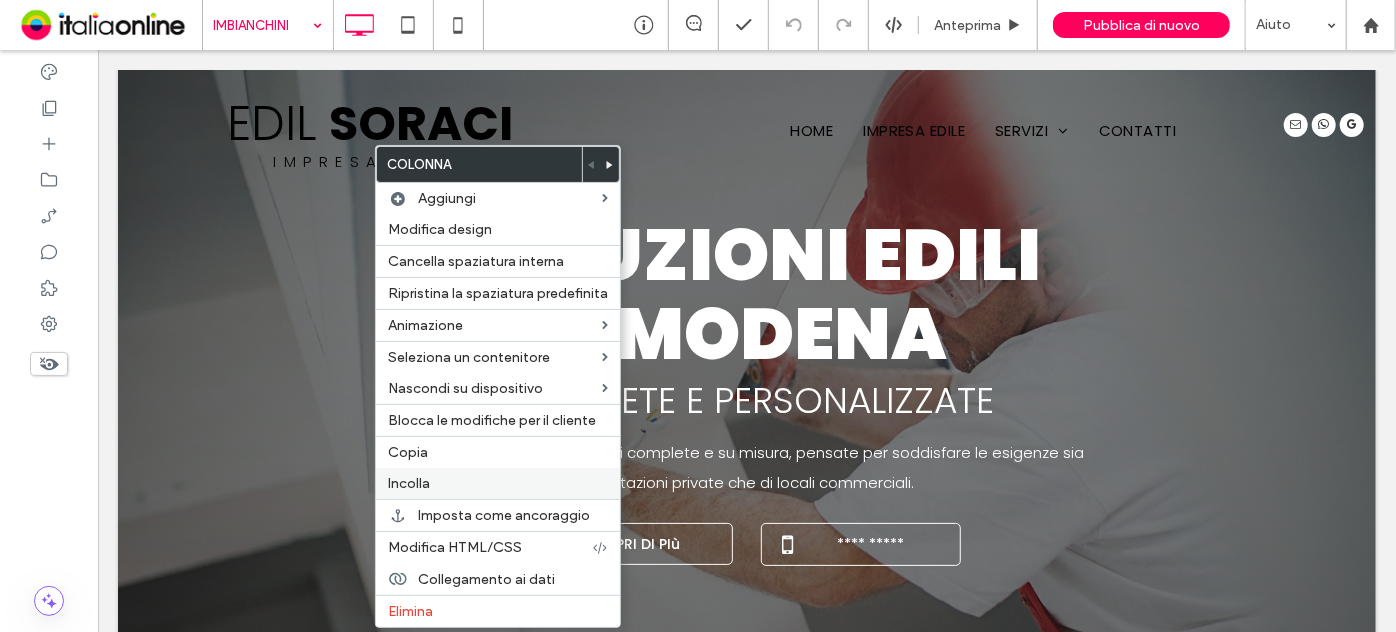 click on "Incolla" at bounding box center (498, 483) 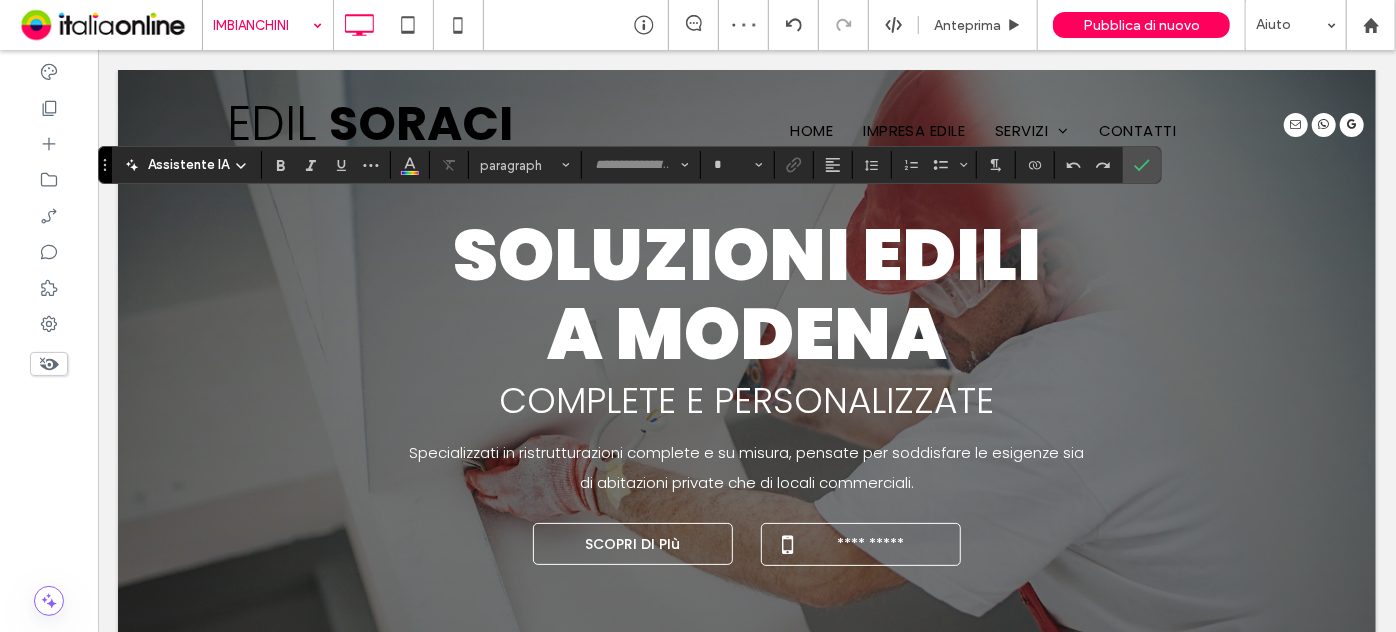 type on "*******" 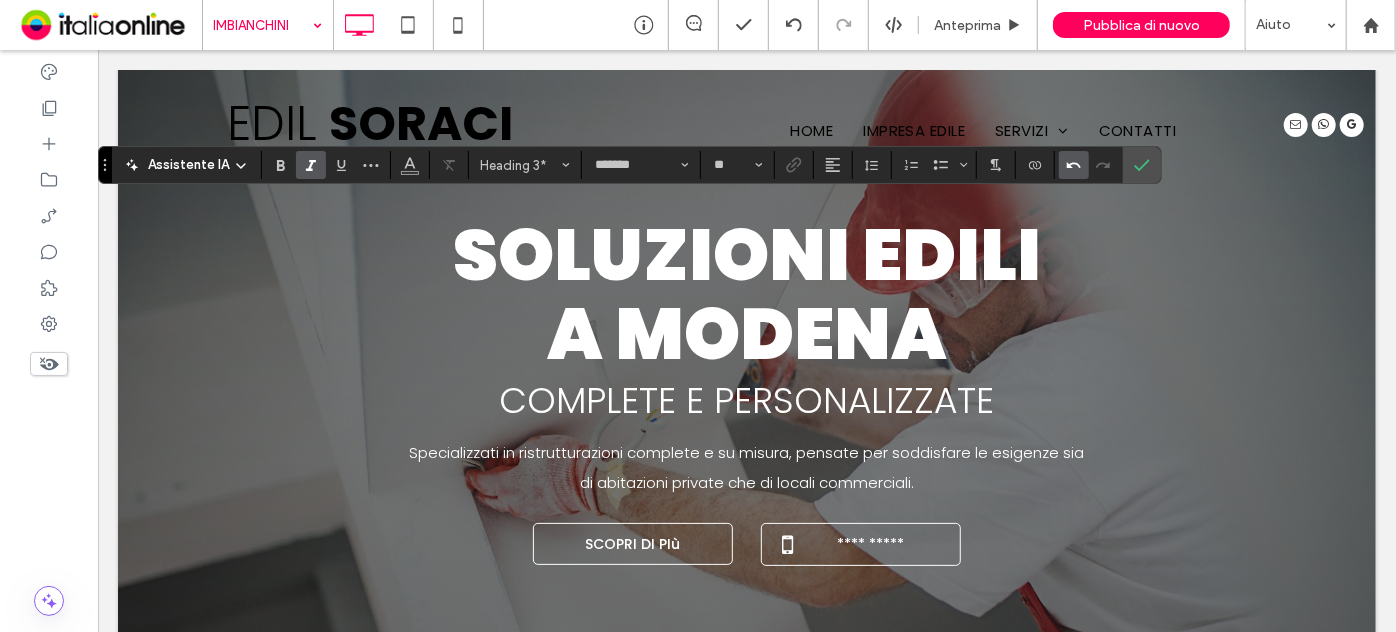 click 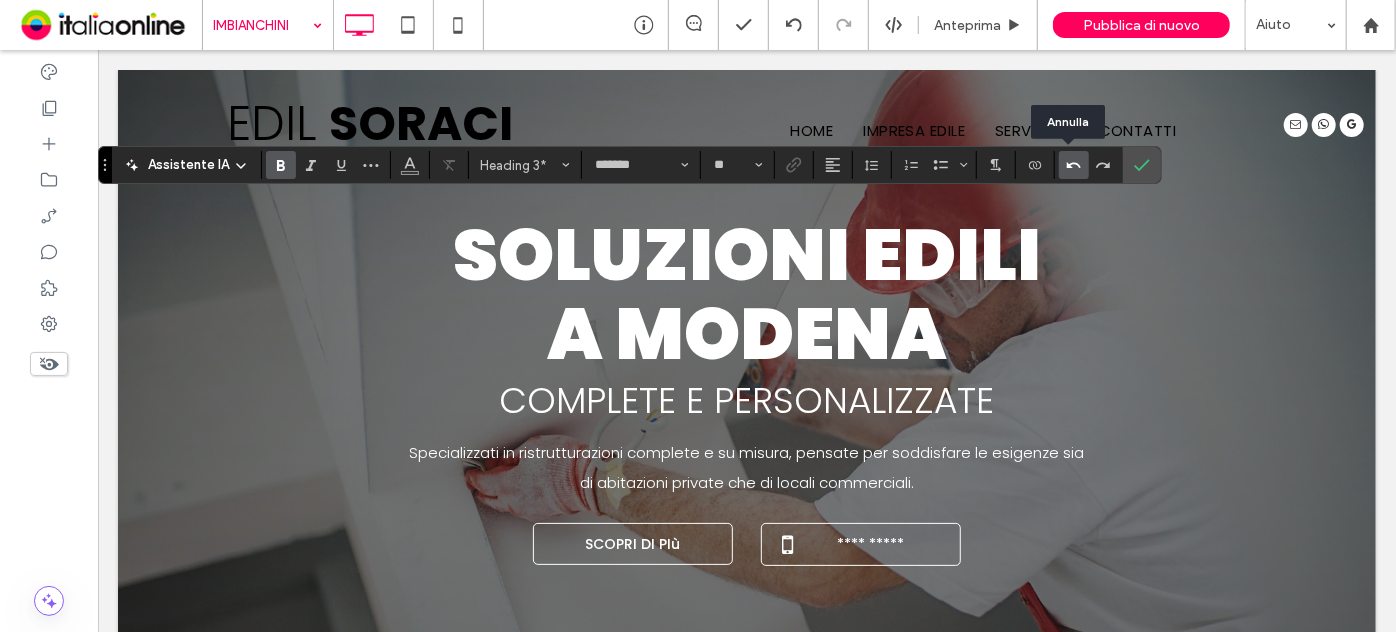click 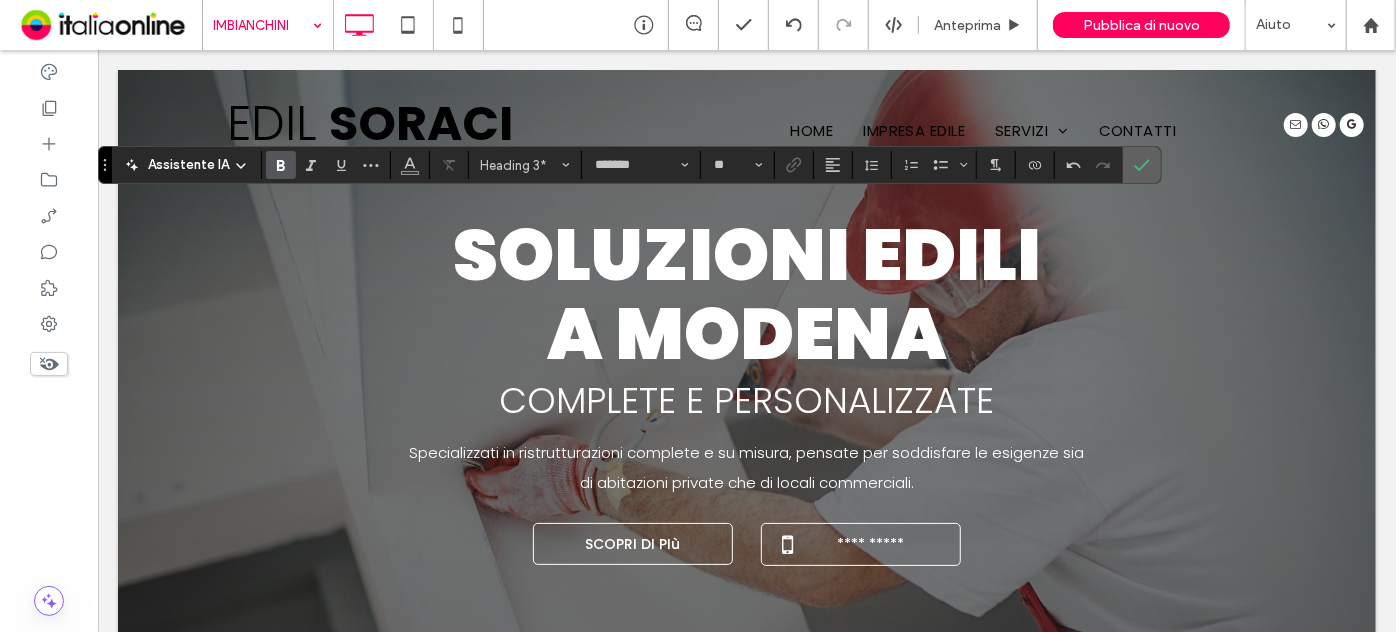 click at bounding box center [1142, 165] 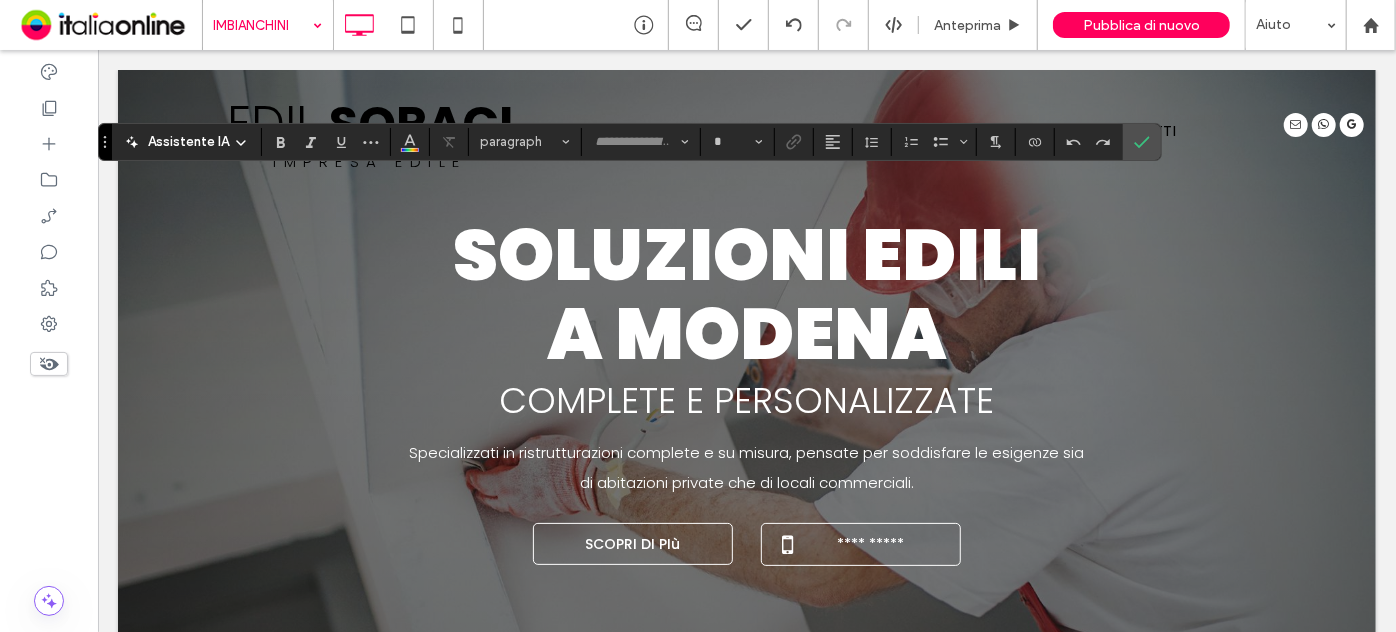 type on "*******" 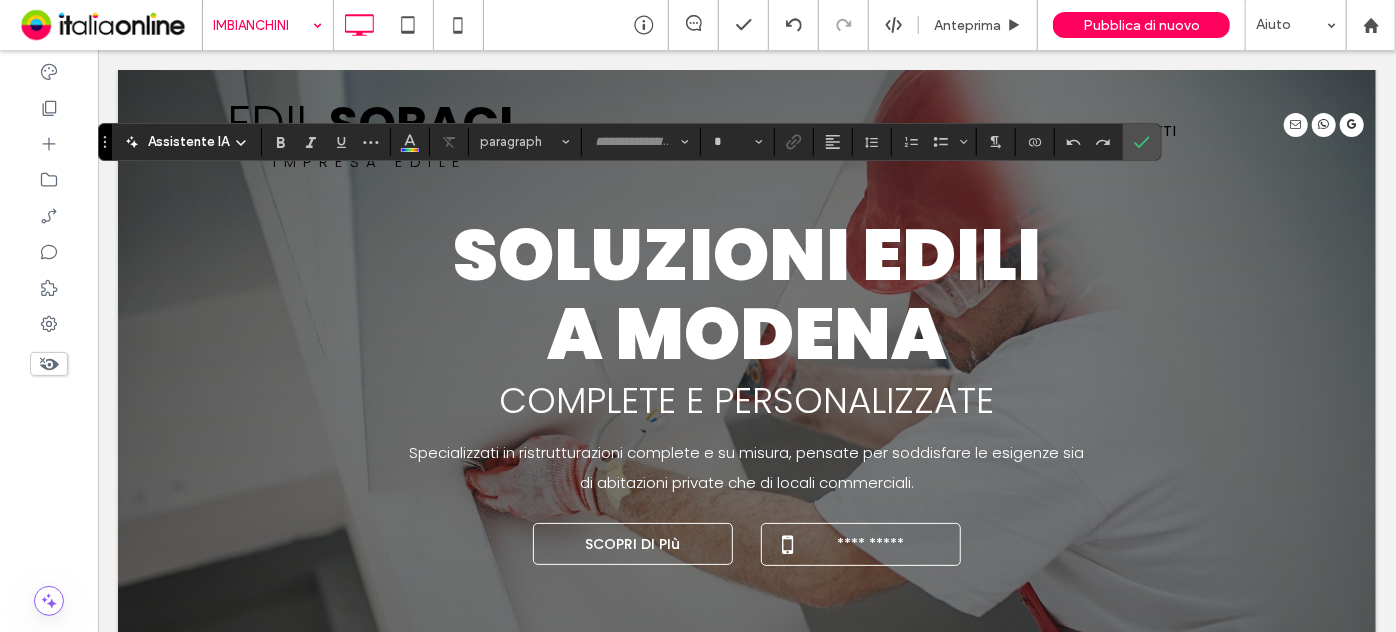 type on "**" 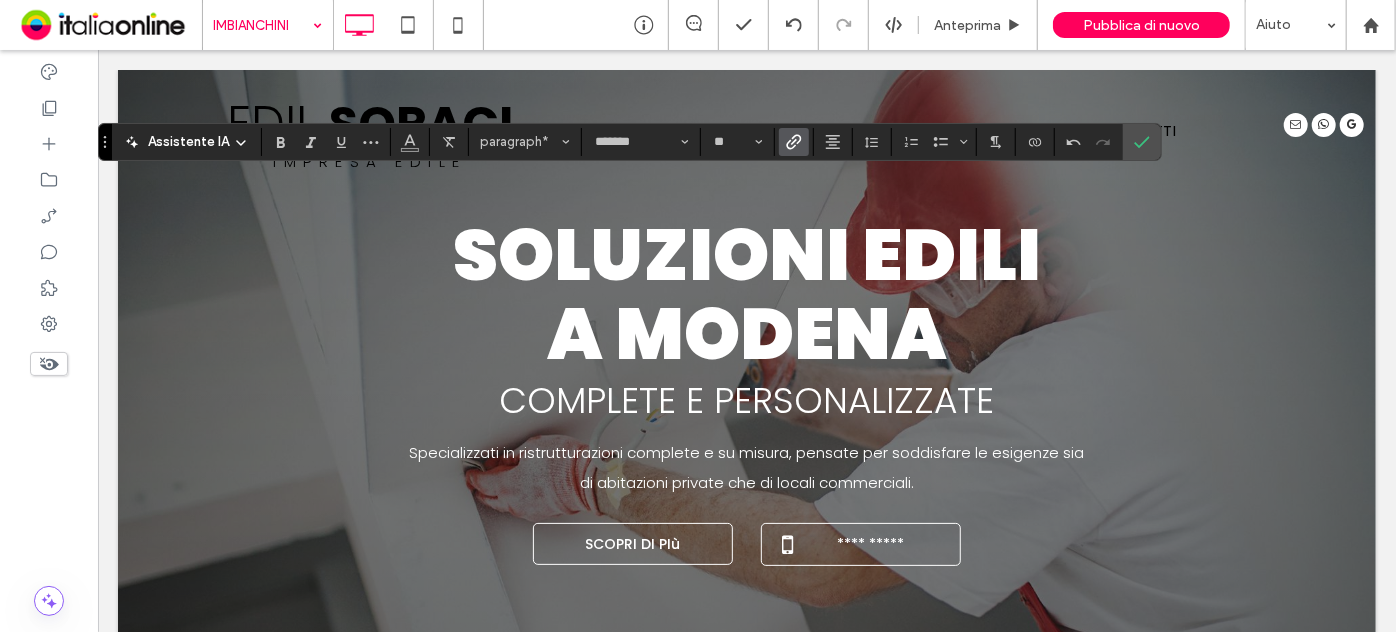 click 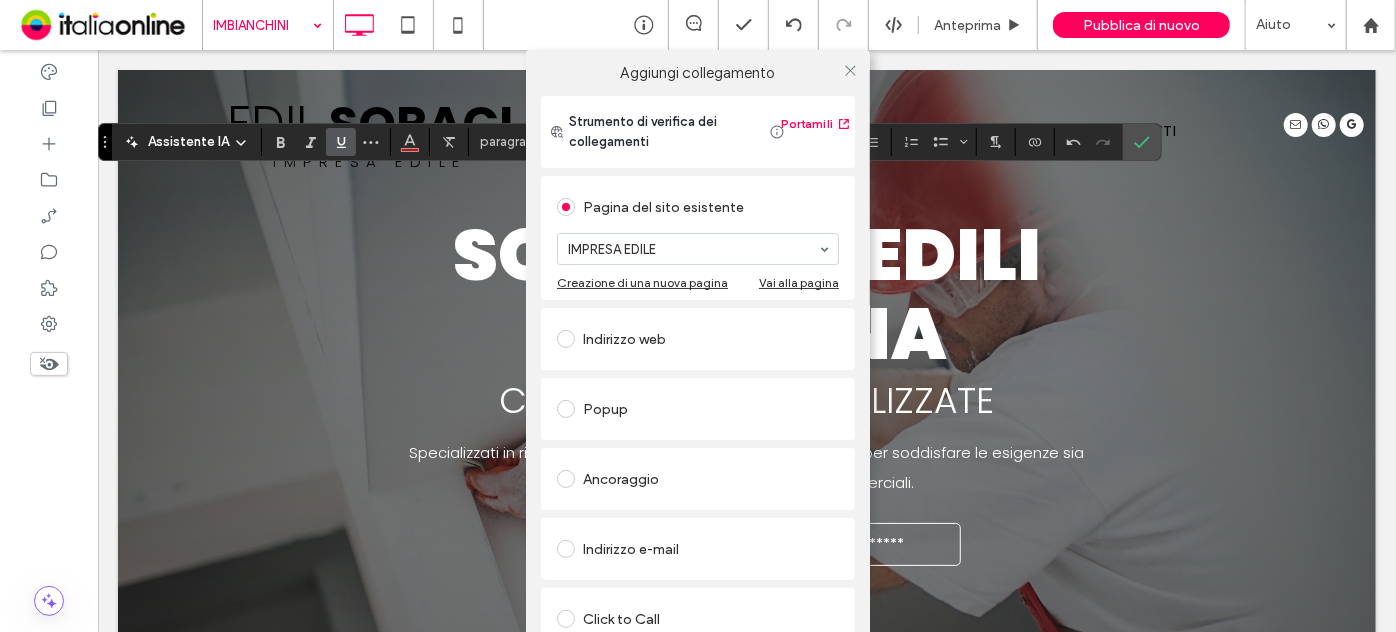 click on "Aggiungi collegamento Strumento di verifica dei collegamenti Portami lì Pagina del sito esistente IMPRESA EDILE Creazione di una nuova pagina Vai alla pagina Indirizzo web Popup Ancoraggio Indirizzo e-mail Click to Call File da scaricare Rimuovi collegamento" at bounding box center [698, 366] 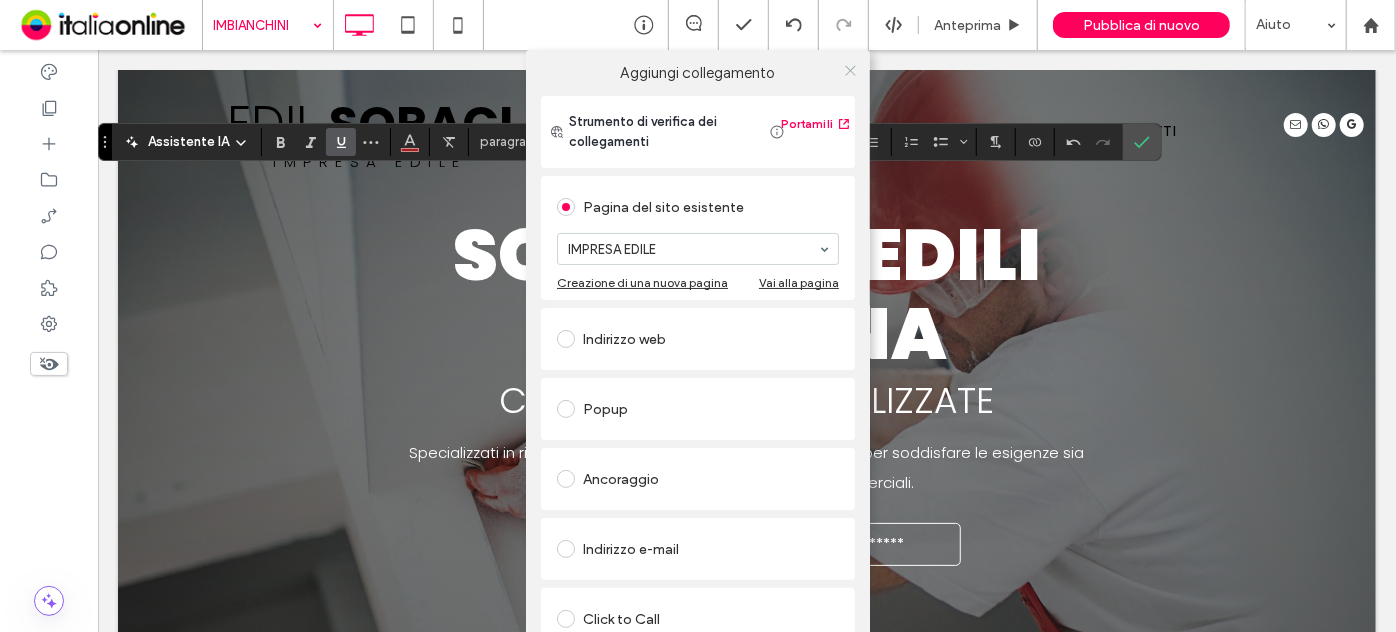 click 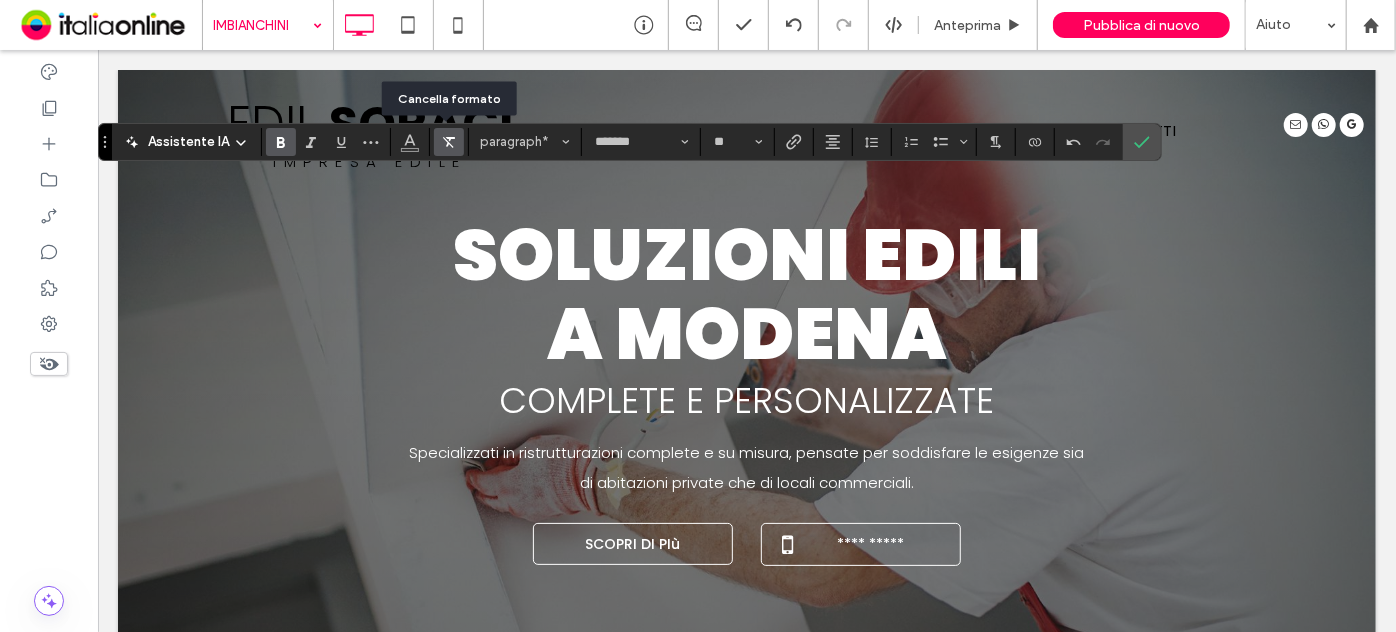 click 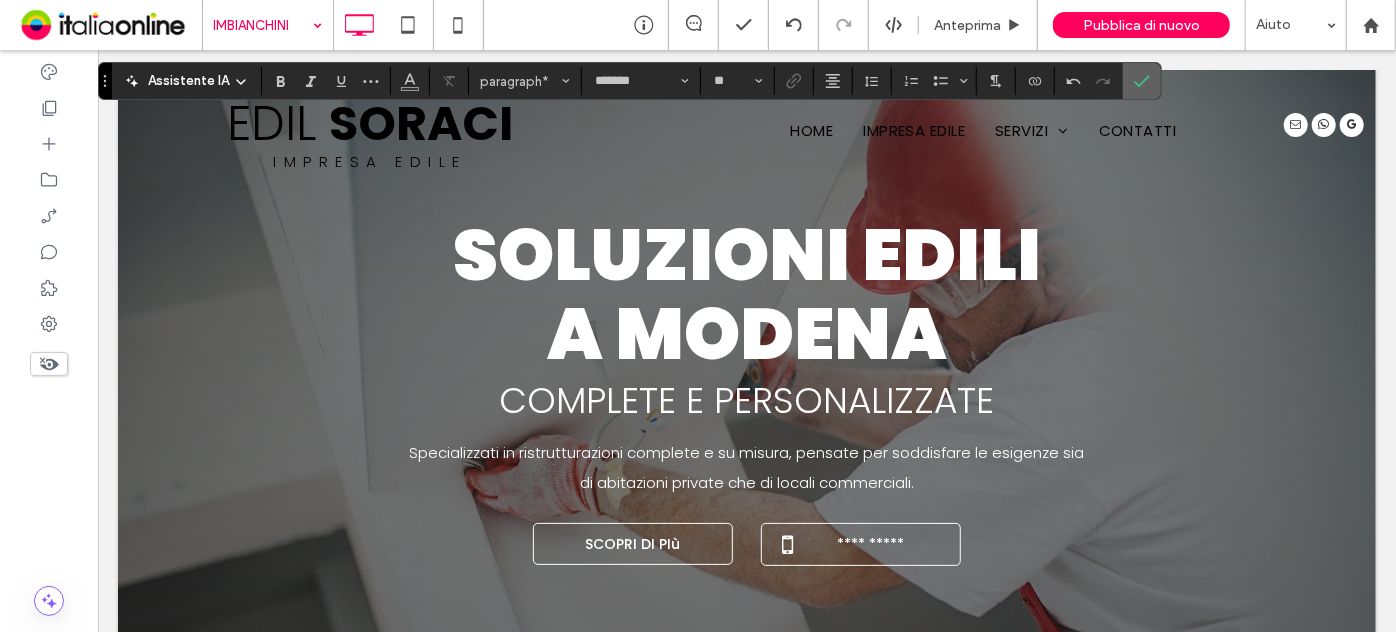 click at bounding box center [1142, 81] 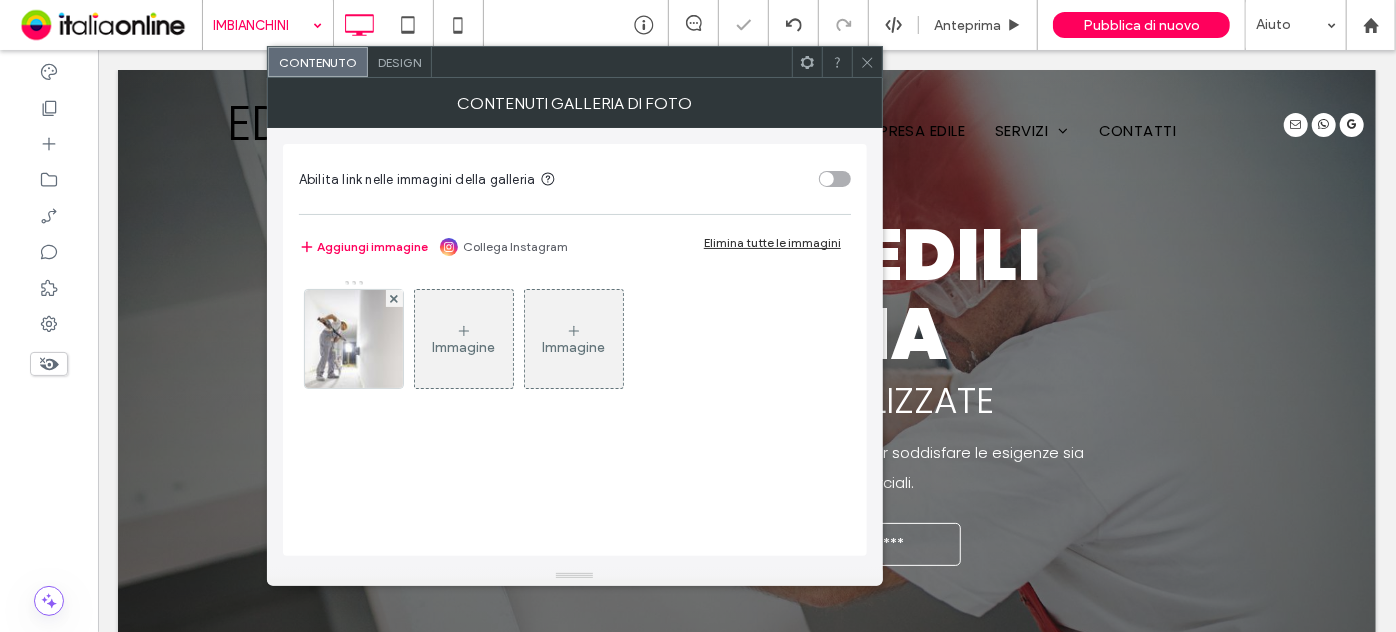 click at bounding box center (354, 339) 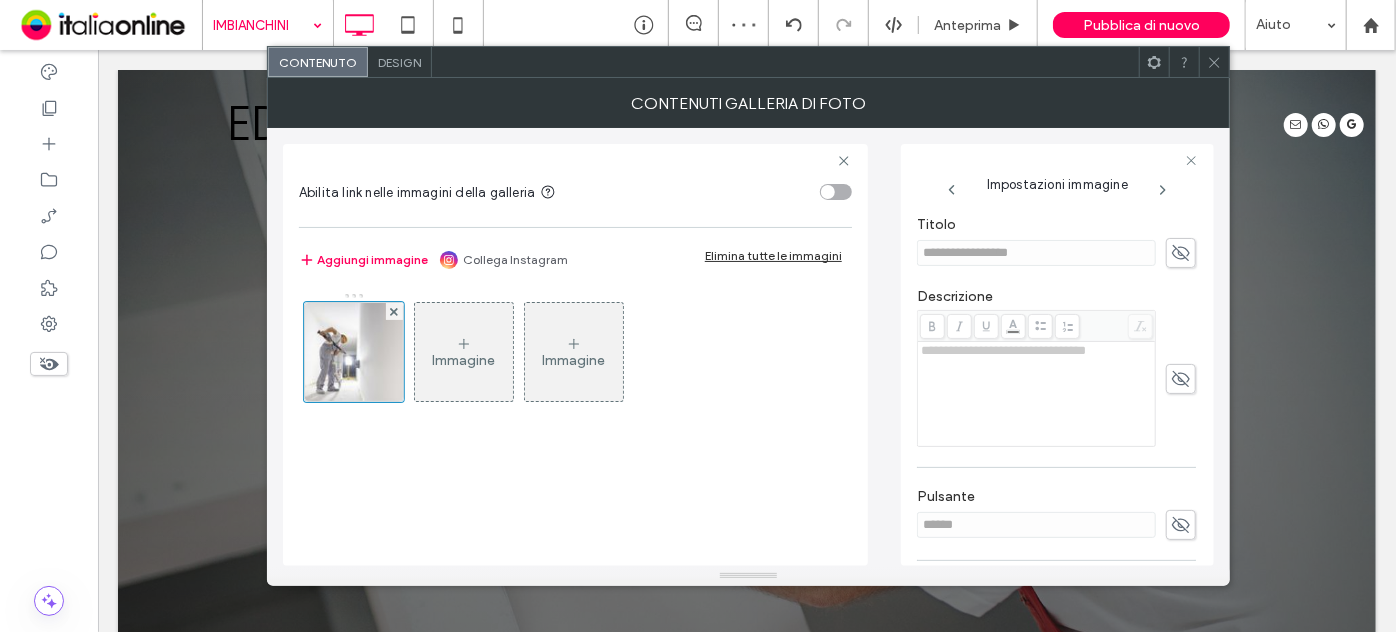 scroll, scrollTop: 517, scrollLeft: 0, axis: vertical 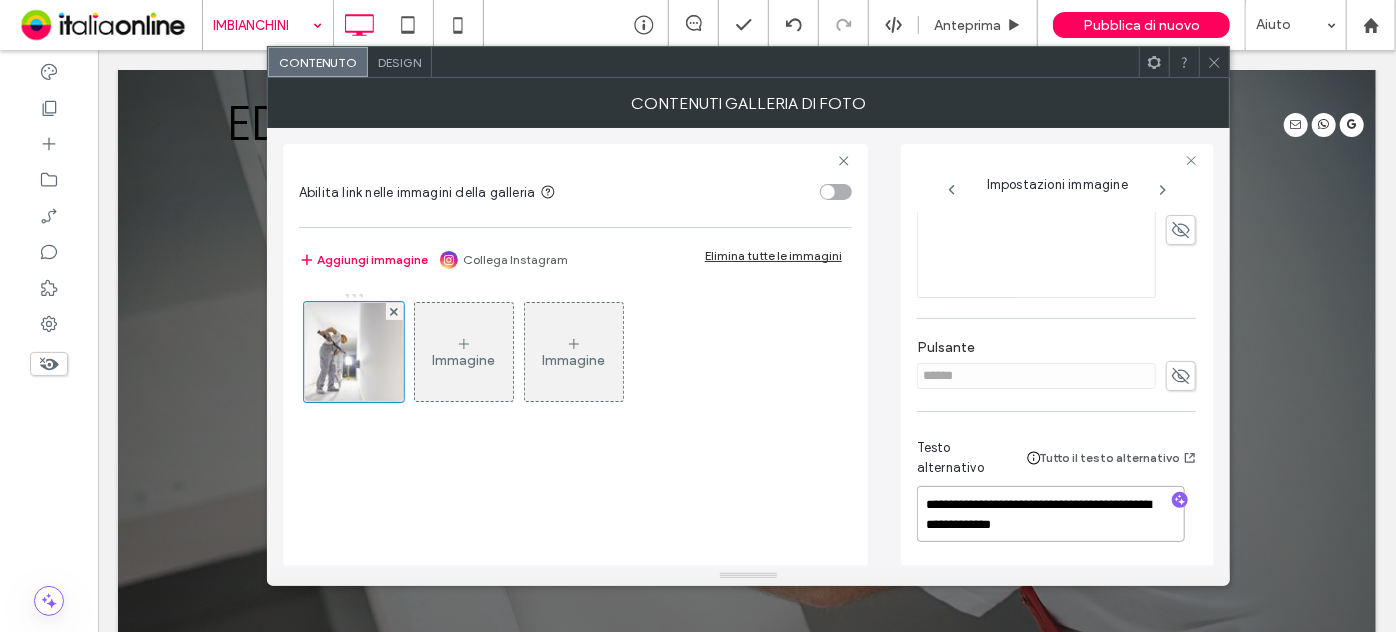 drag, startPoint x: 1023, startPoint y: 528, endPoint x: 883, endPoint y: 506, distance: 141.71803 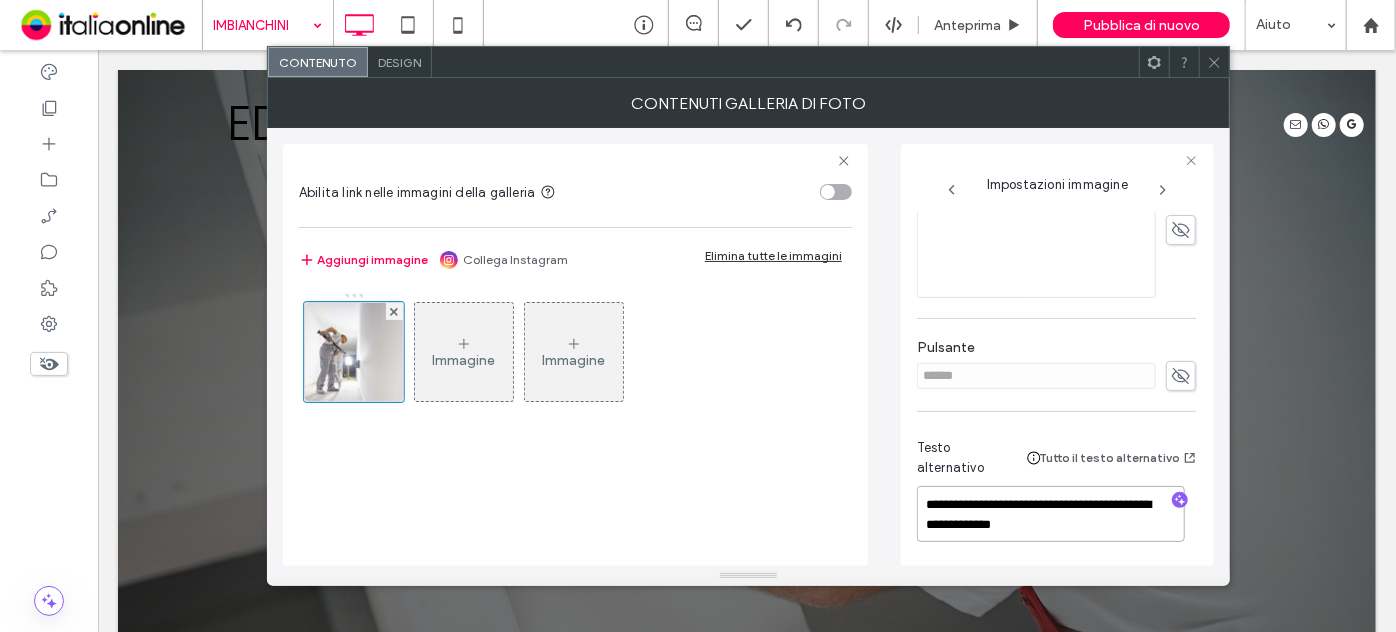 click on "**********" at bounding box center [748, 347] 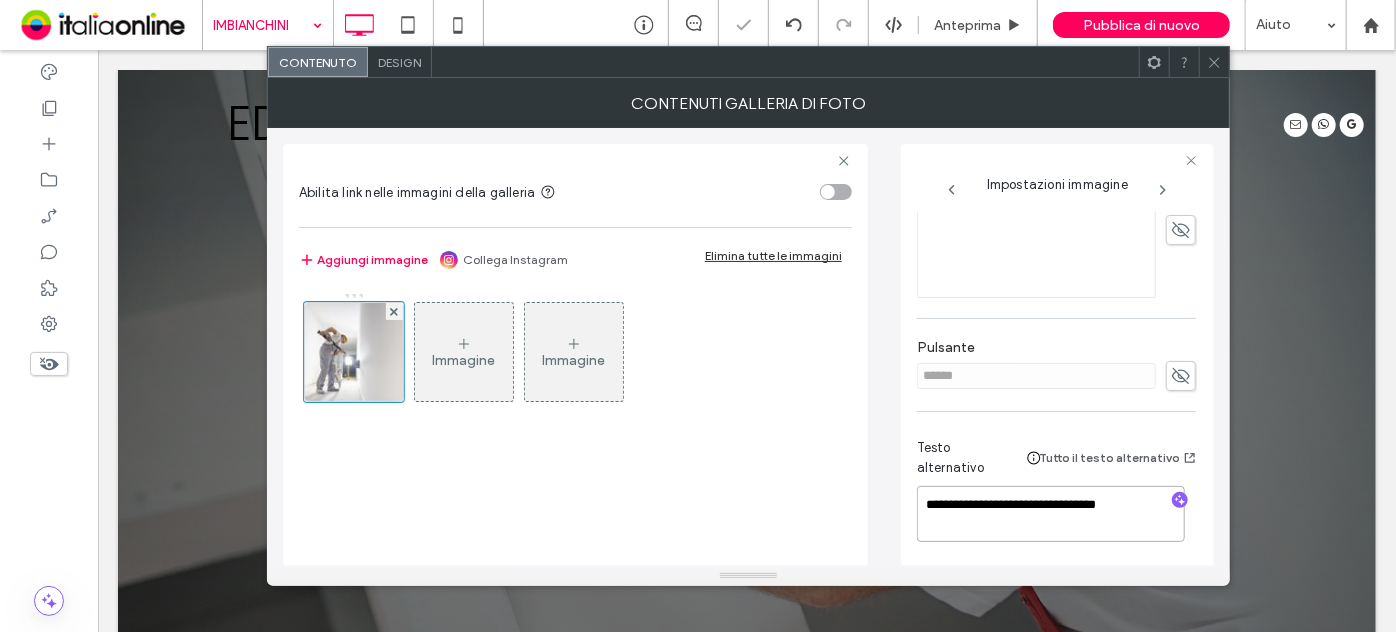 type on "**********" 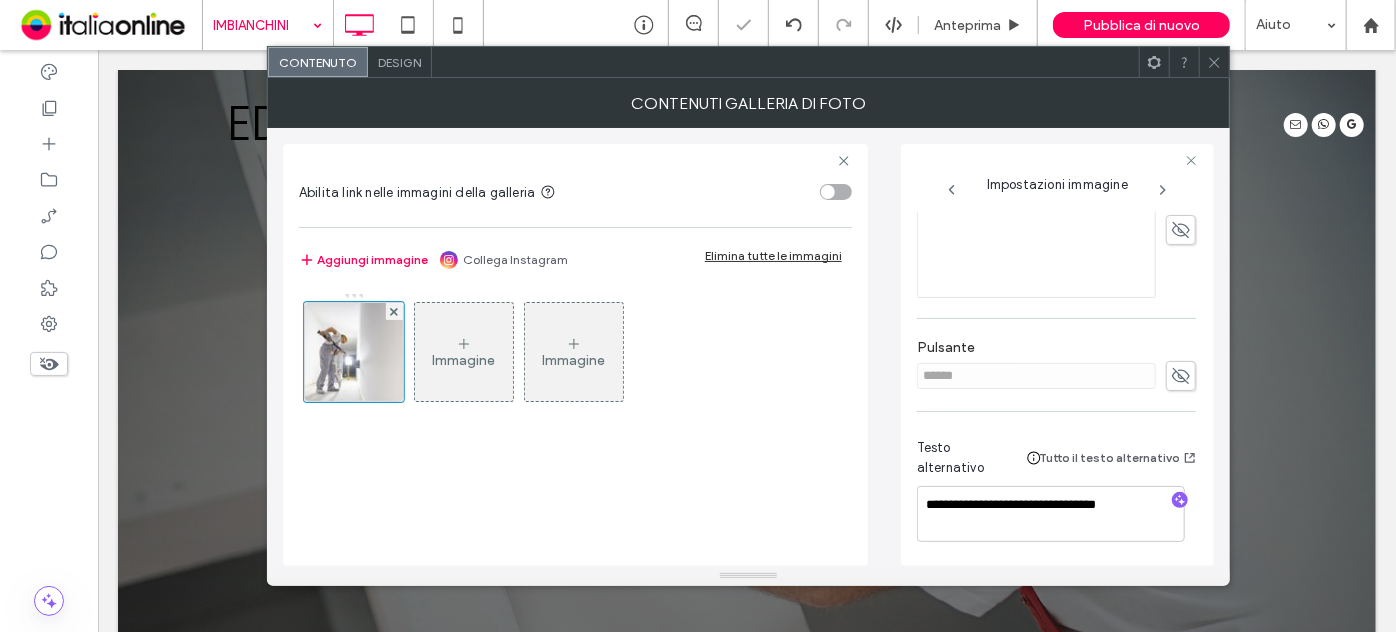 click at bounding box center [1214, 62] 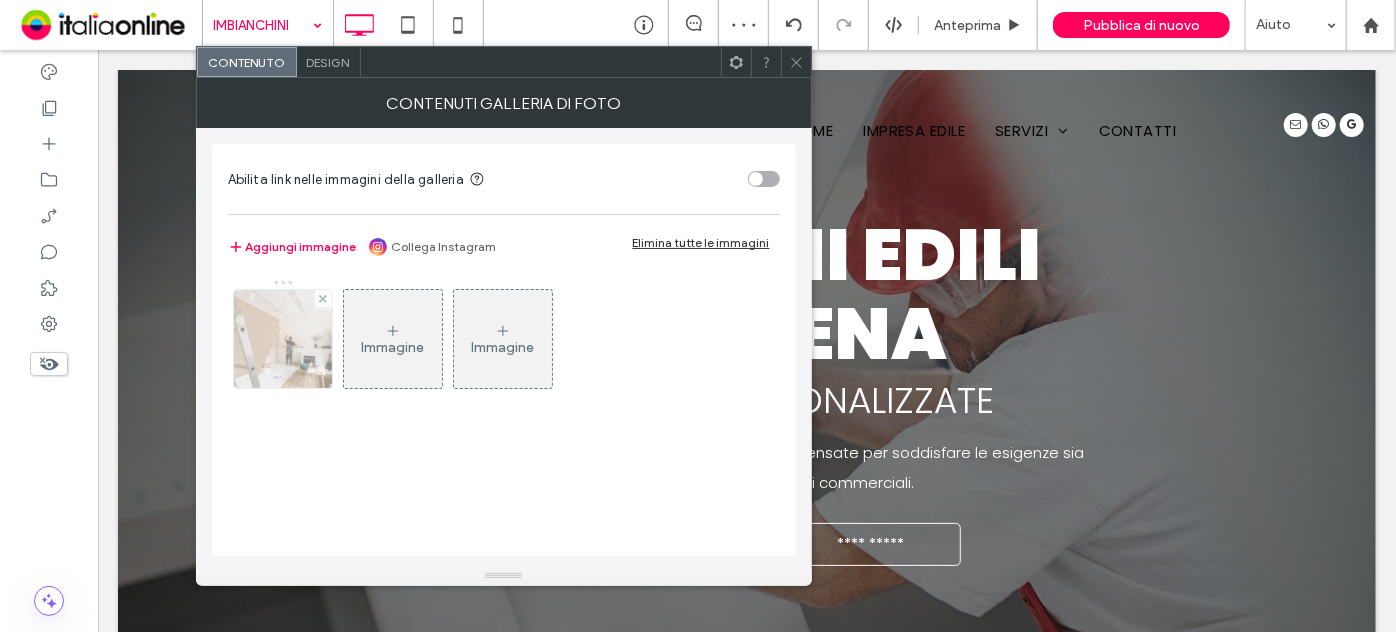 click at bounding box center (282, 339) 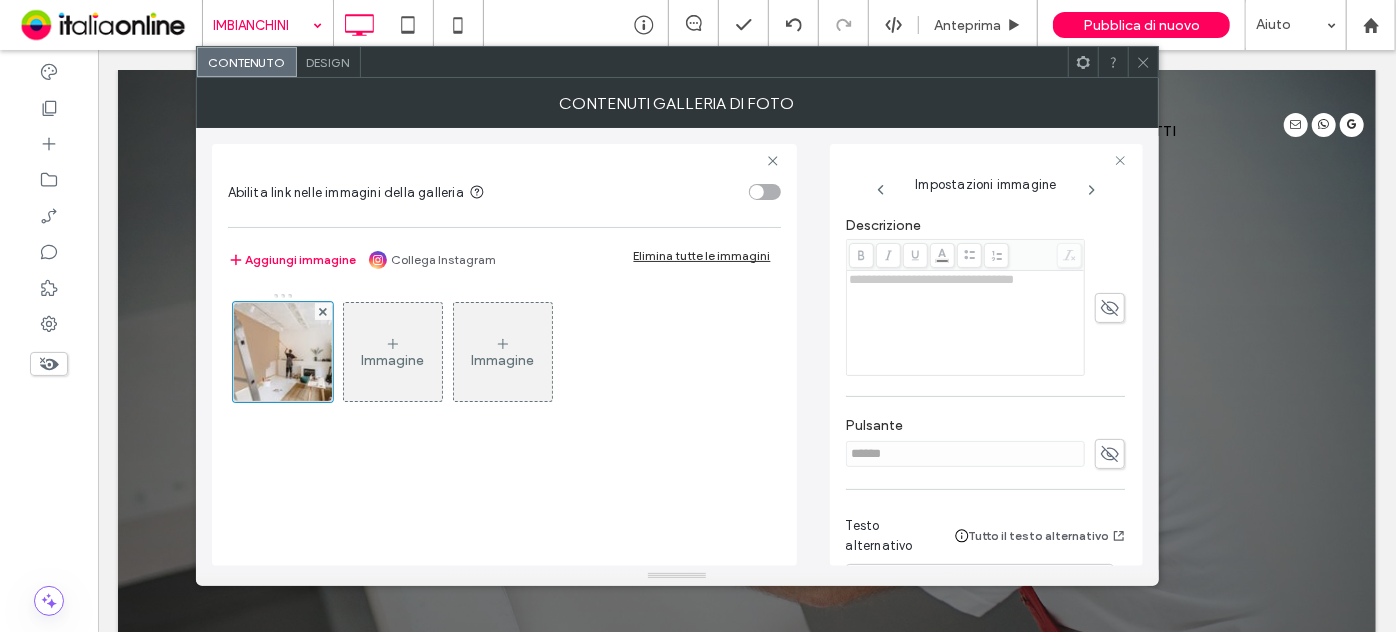 scroll, scrollTop: 533, scrollLeft: 0, axis: vertical 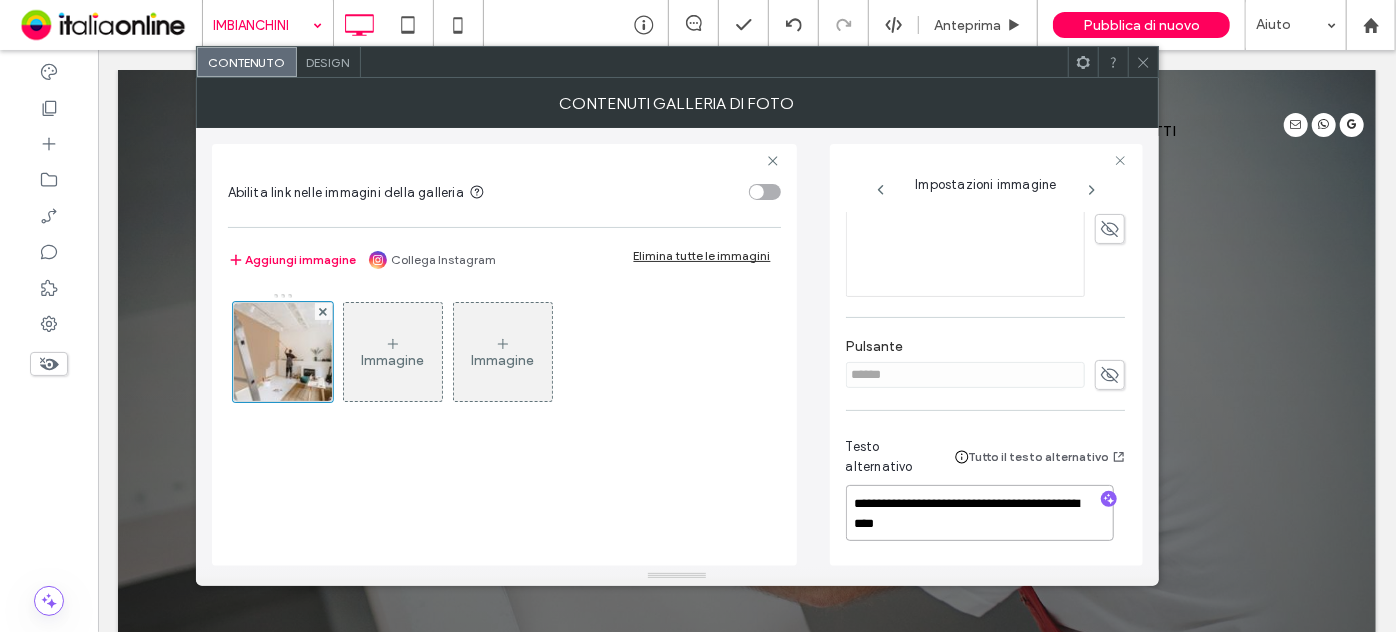click on "**********" at bounding box center (980, 513) 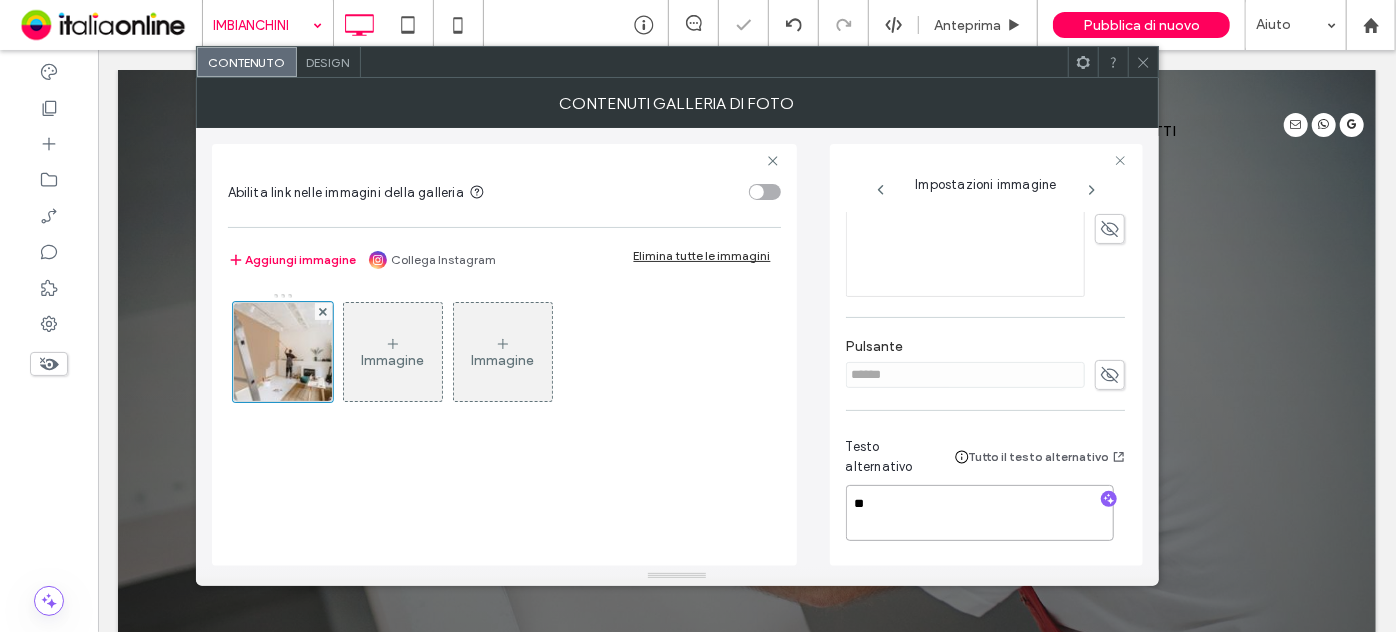 type on "*" 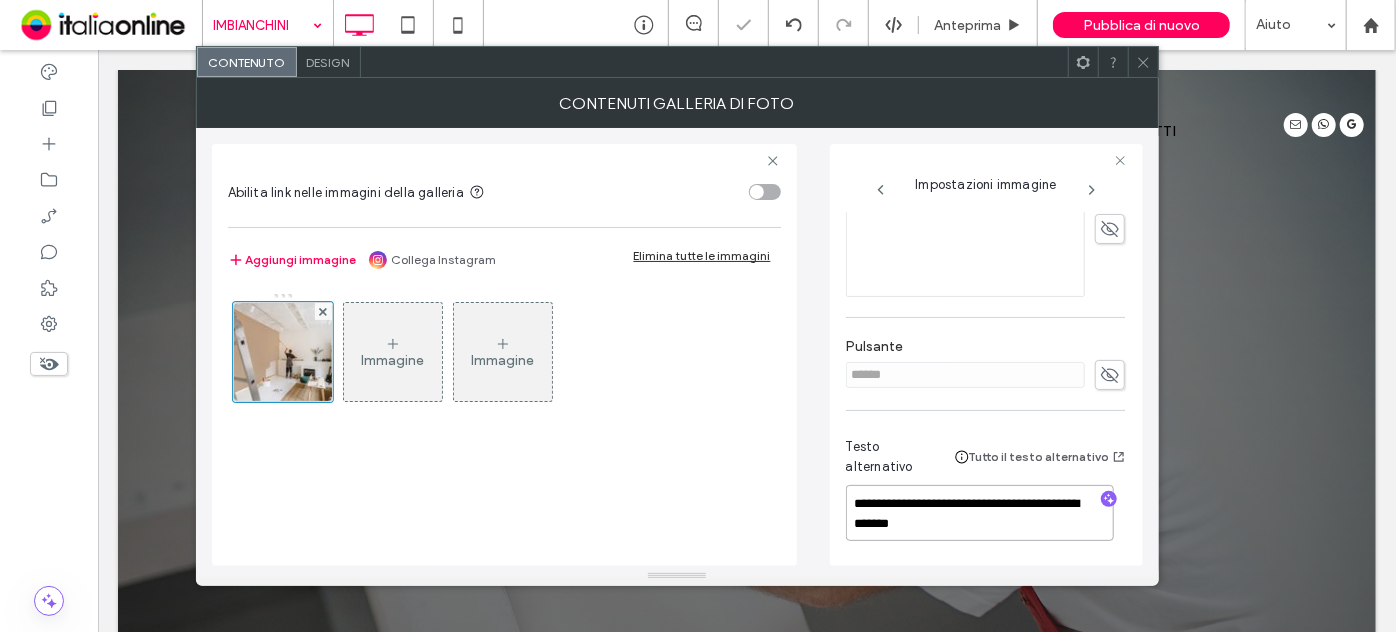 type on "**********" 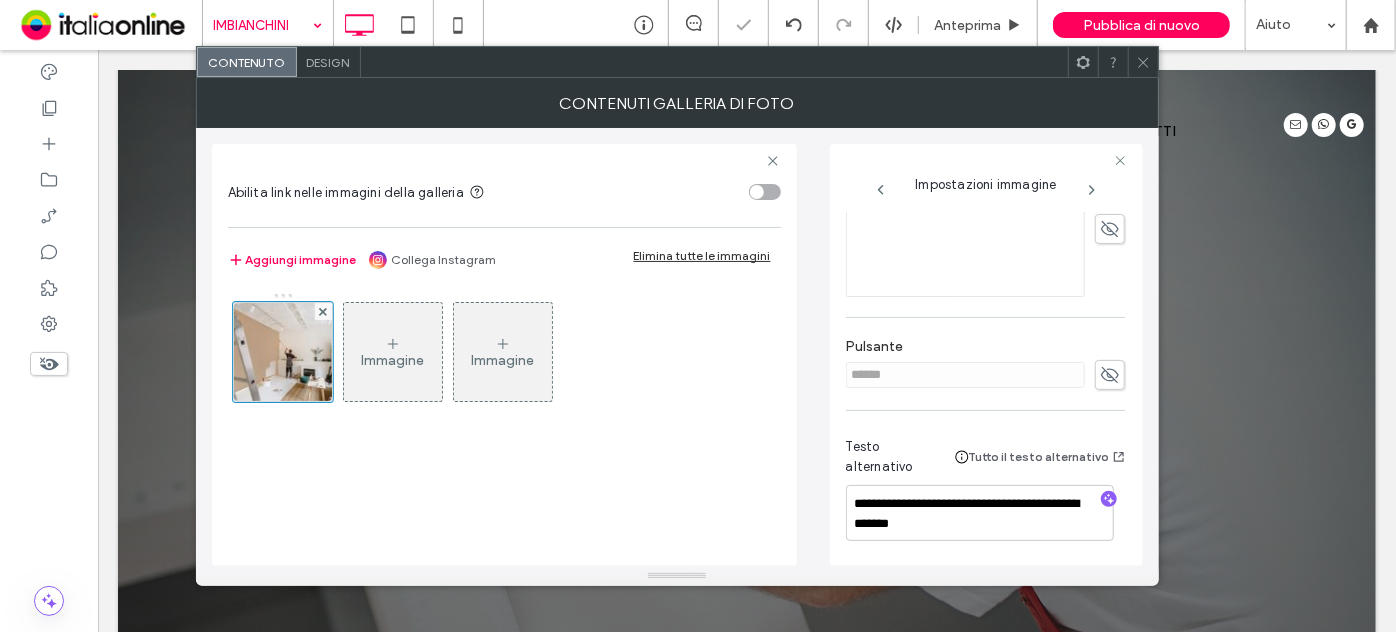 click 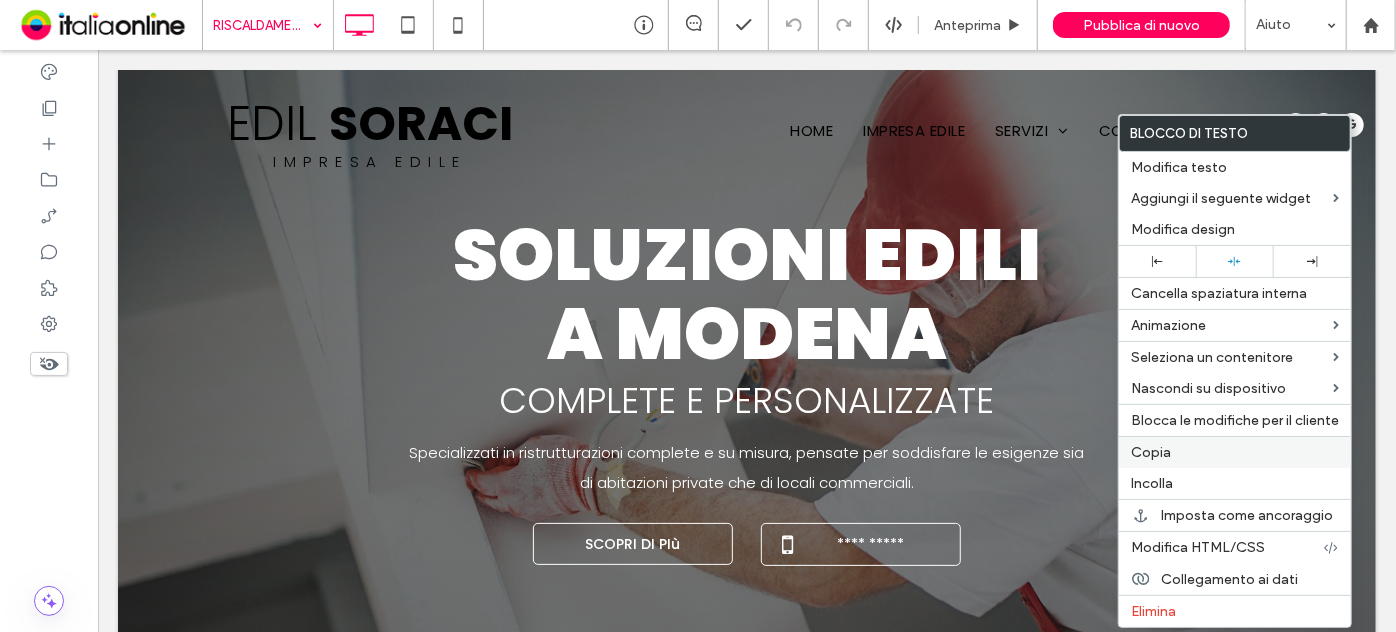 click on "Copia" at bounding box center (1235, 452) 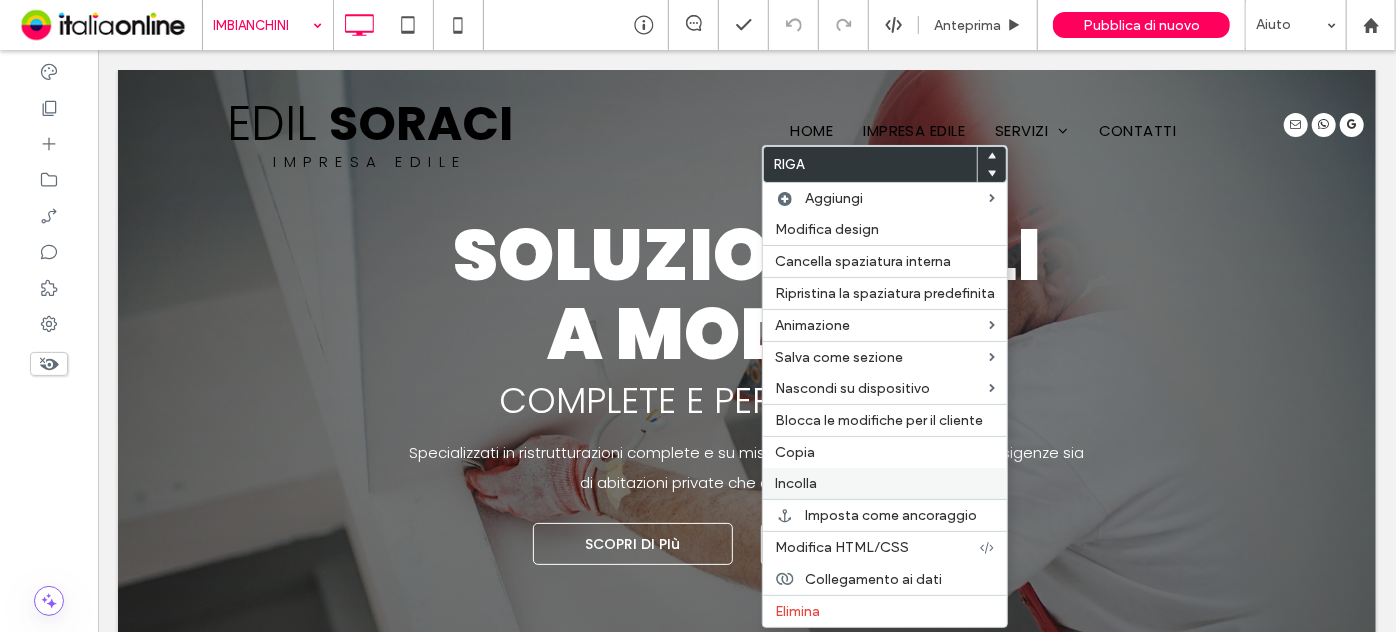 click on "Incolla" at bounding box center (885, 483) 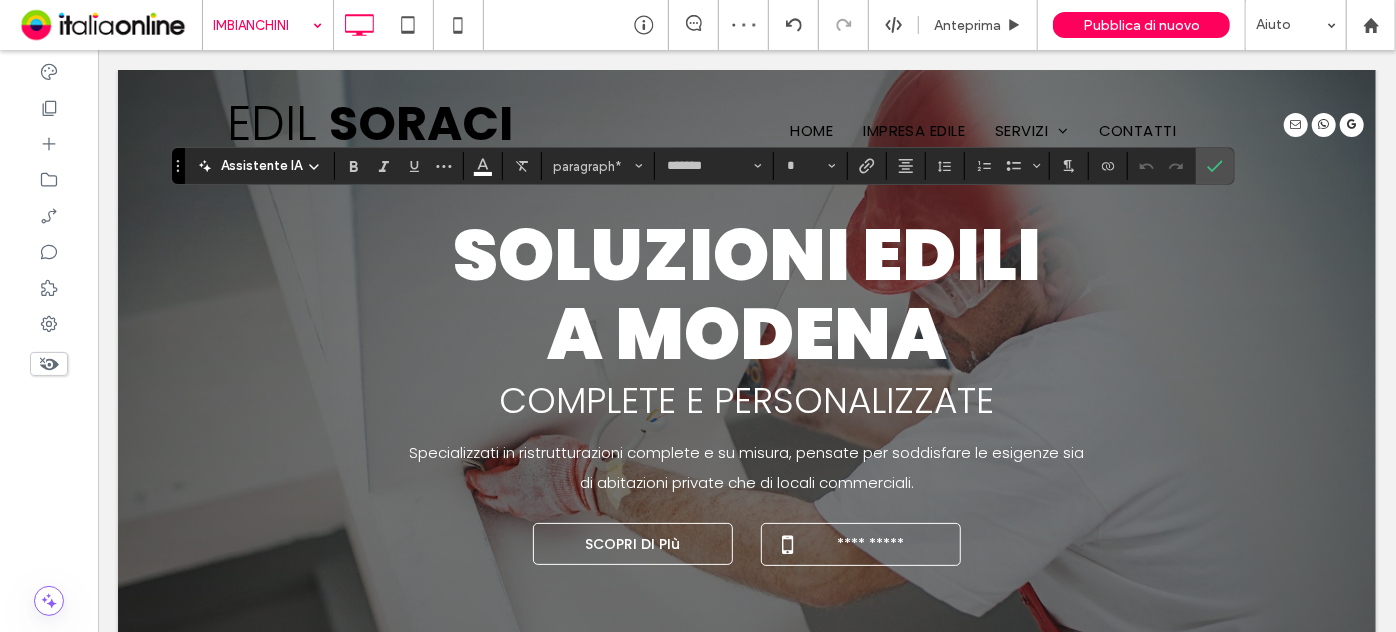 type on "**" 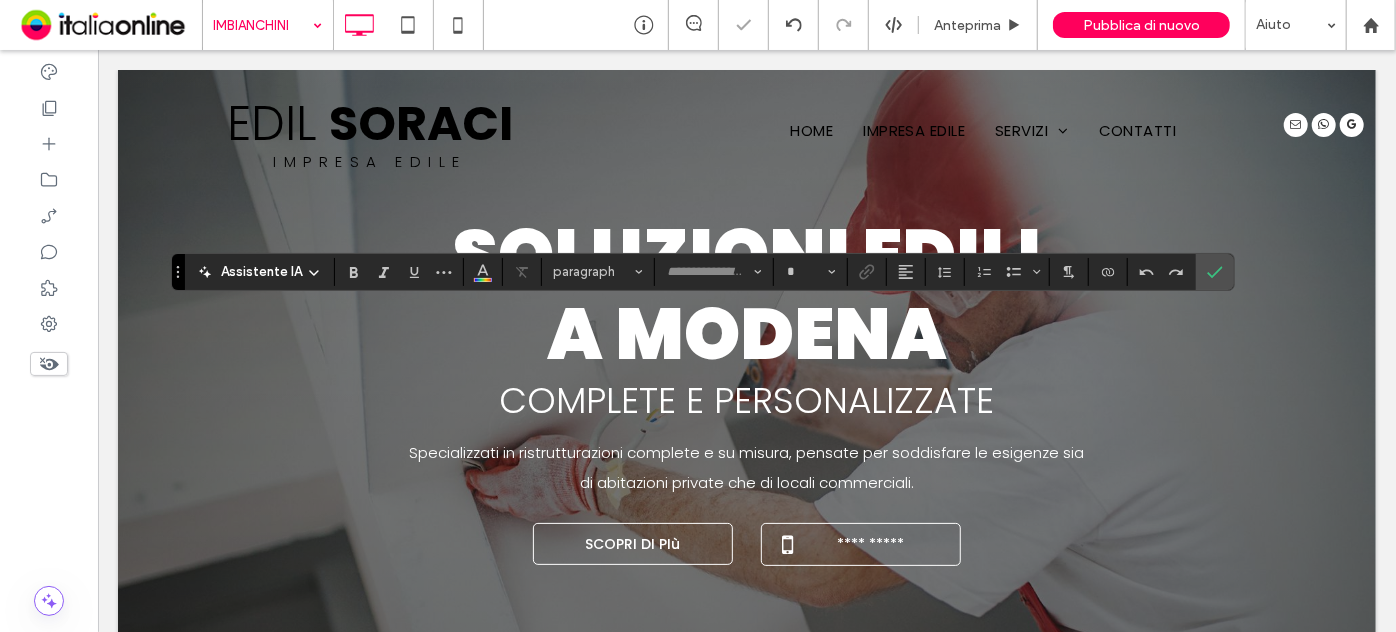 type on "*******" 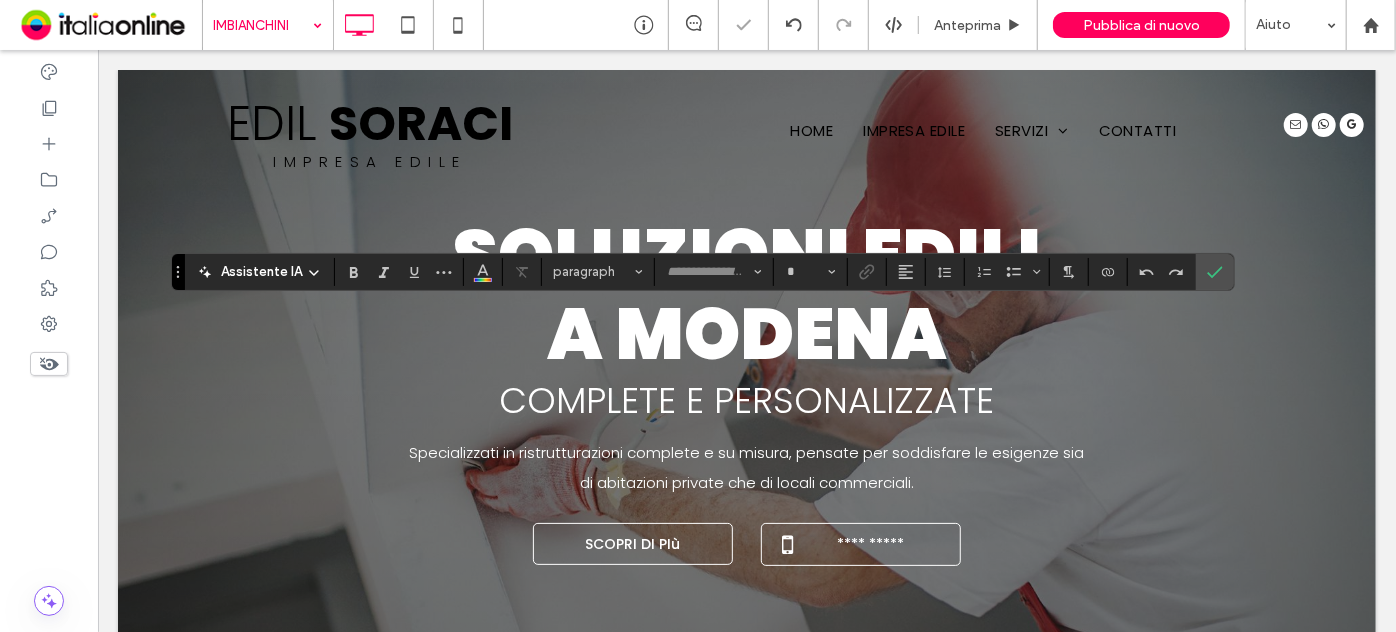 type on "**" 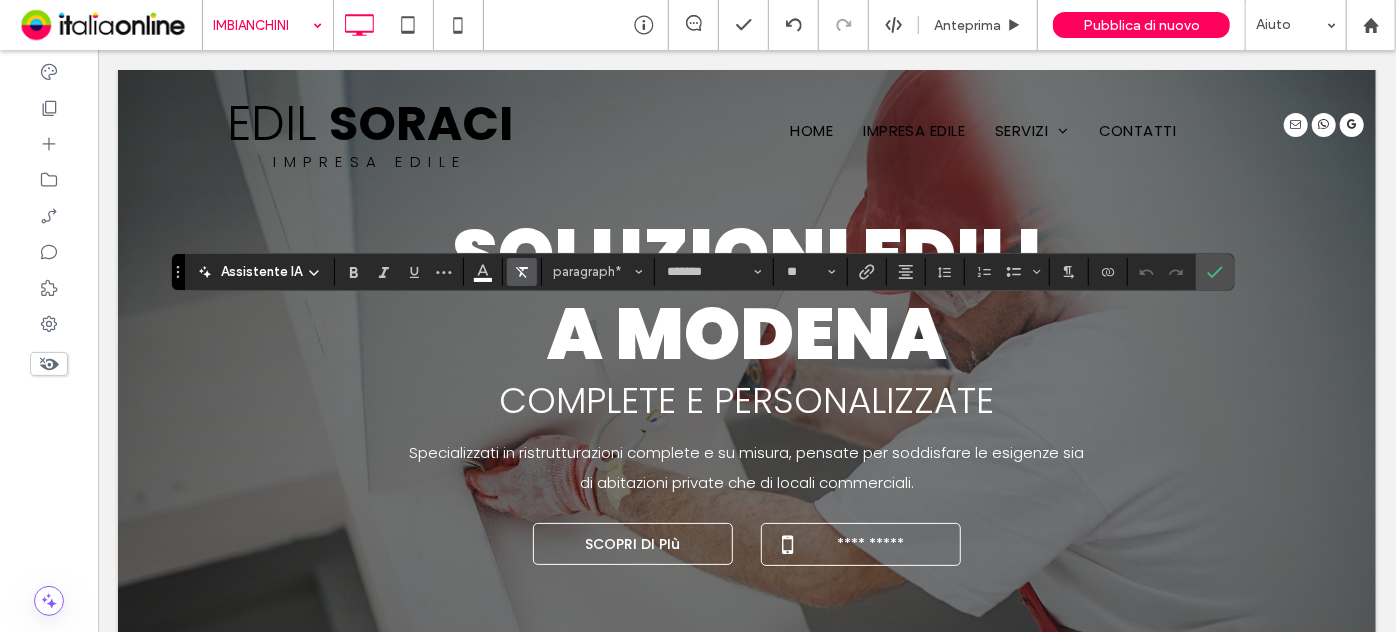 click 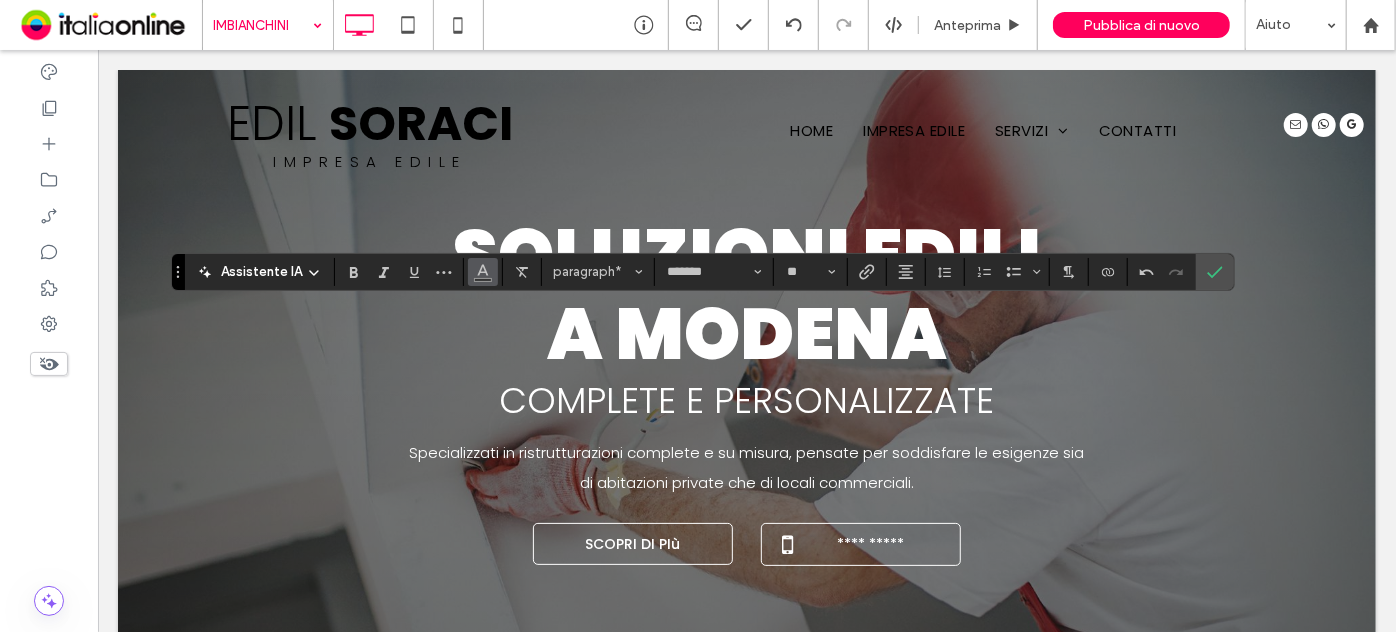 click 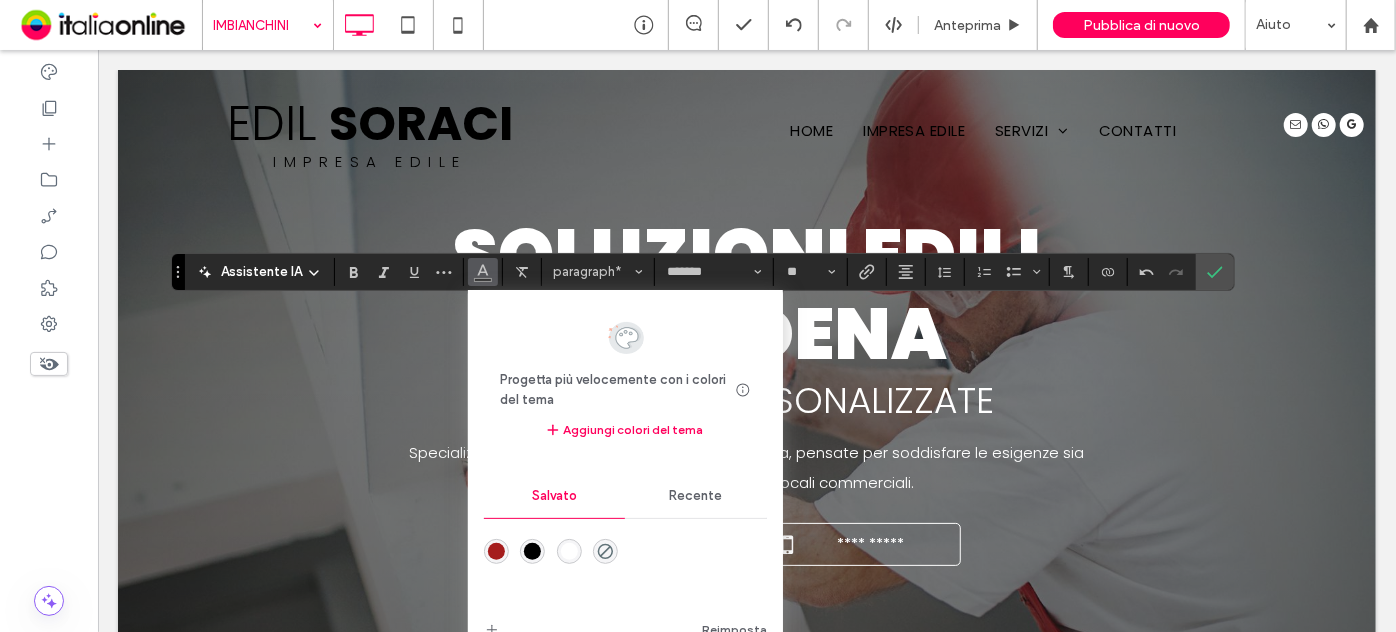 click at bounding box center (569, 551) 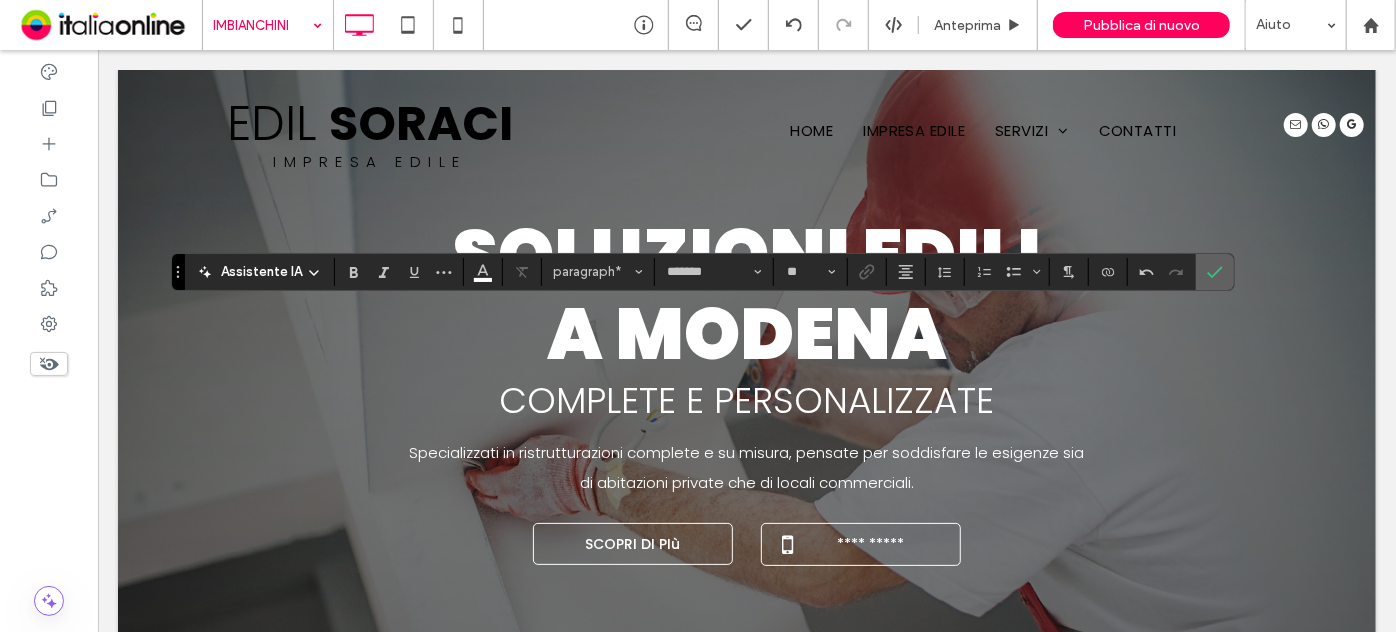 click 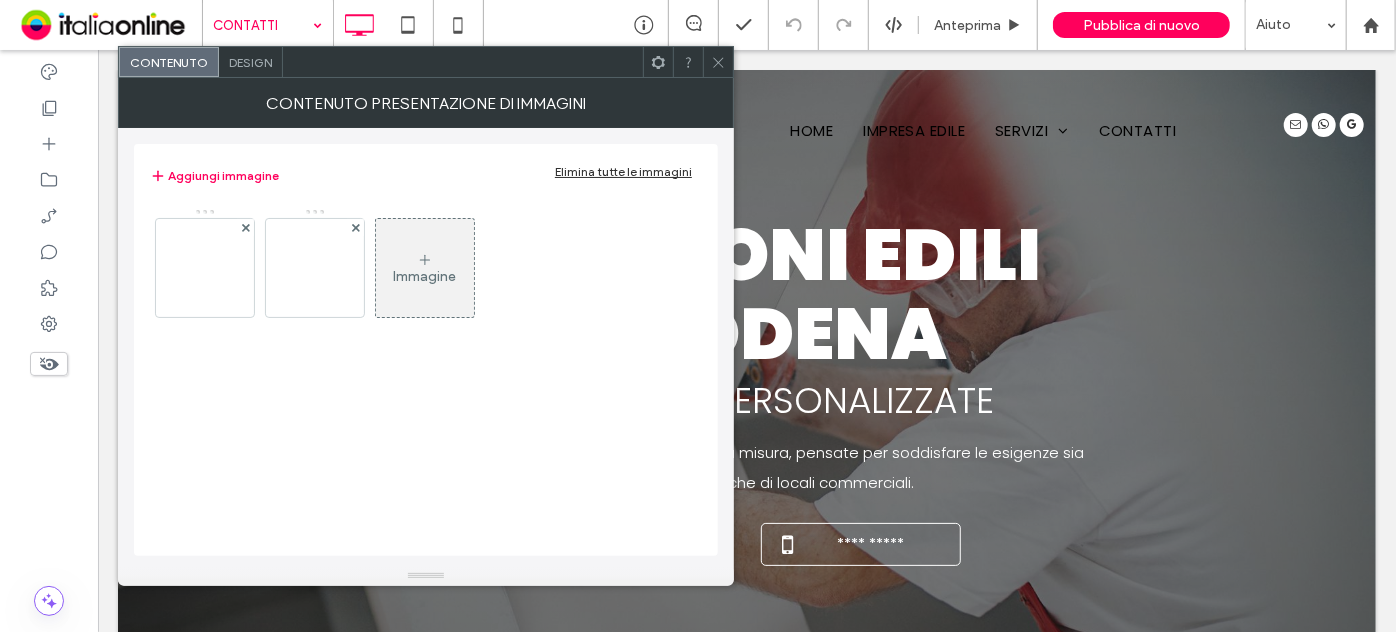 click 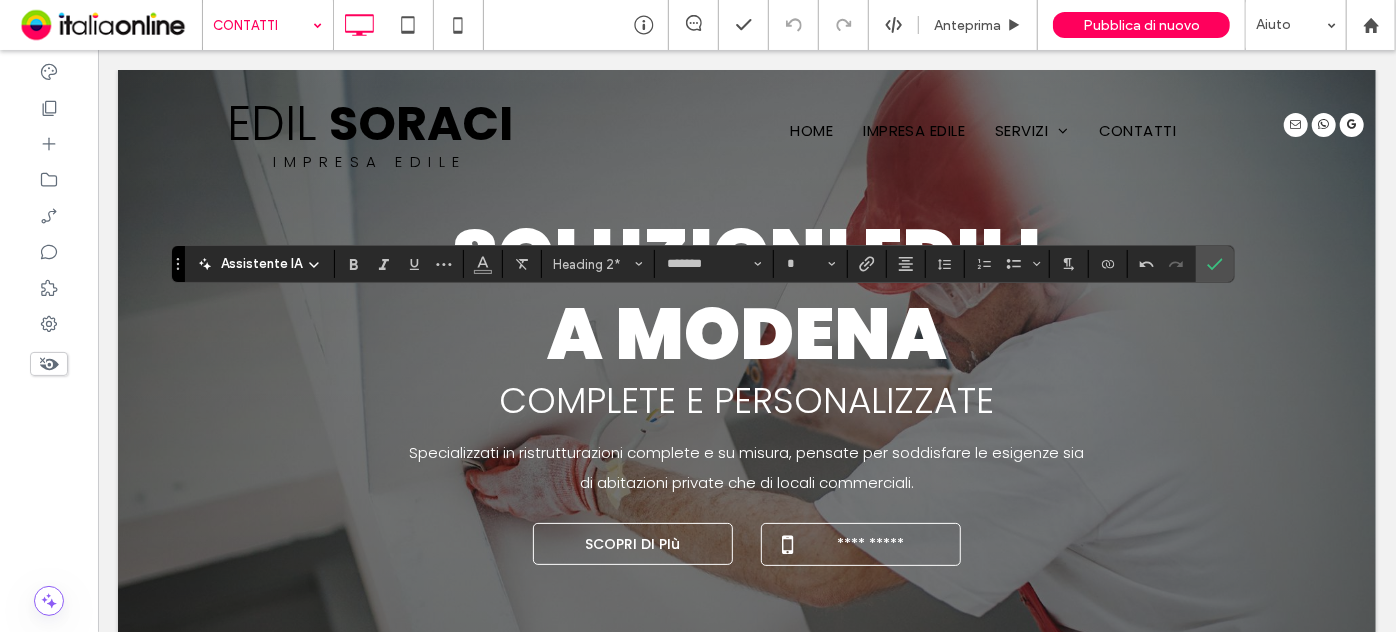 type on "**" 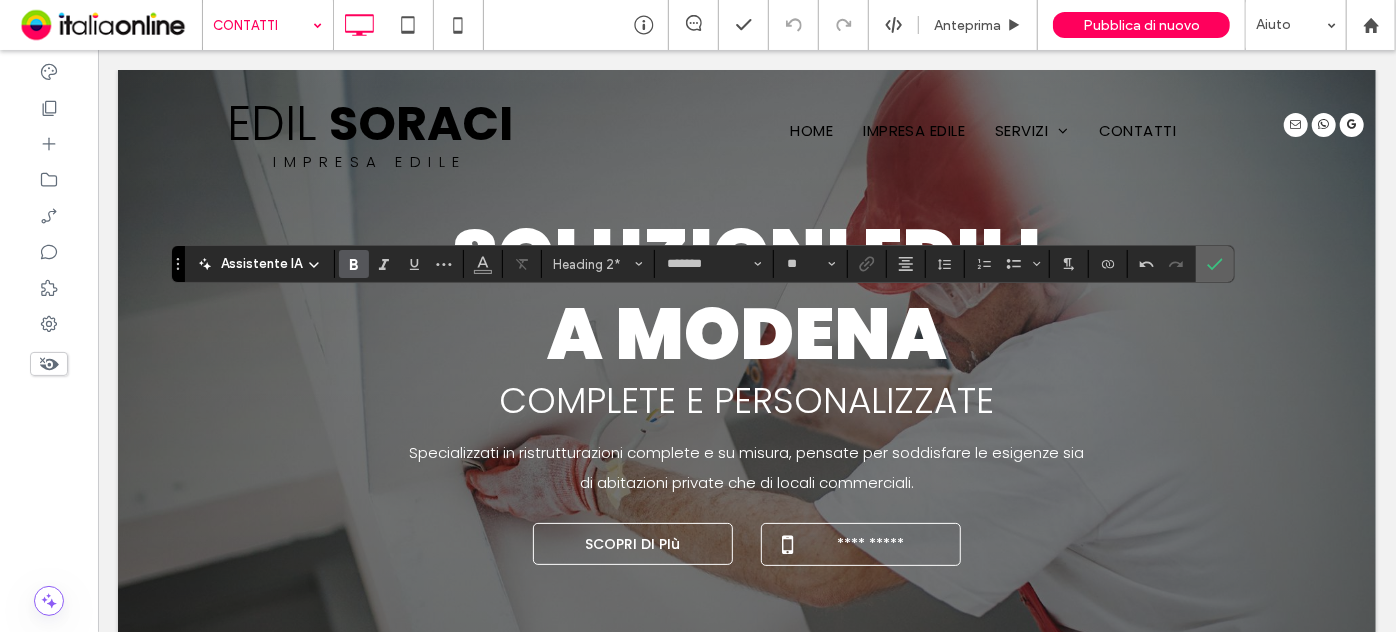 click 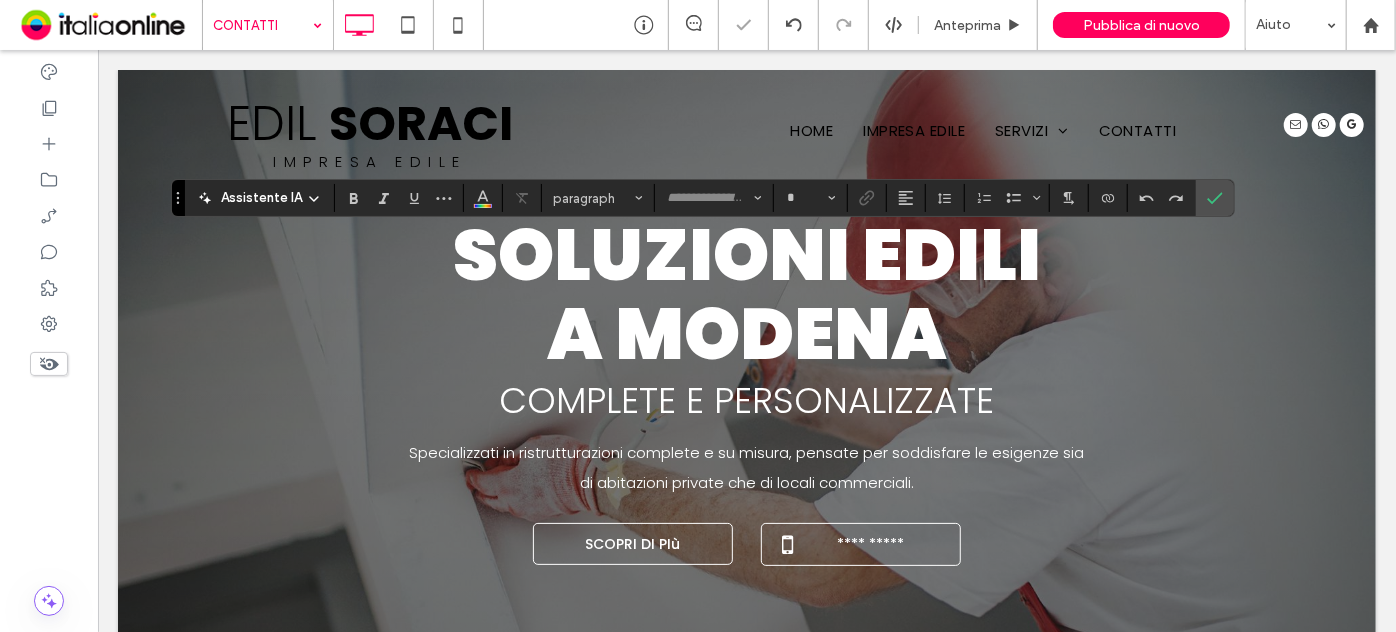 type on "*******" 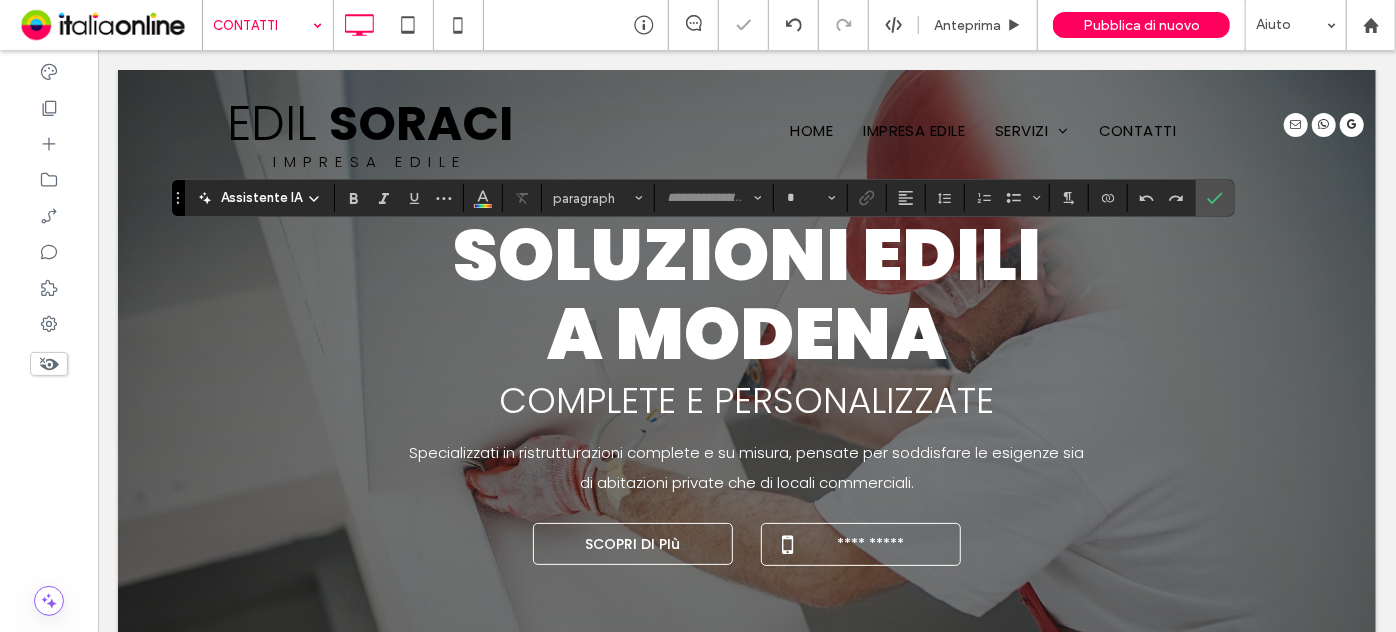 type on "**" 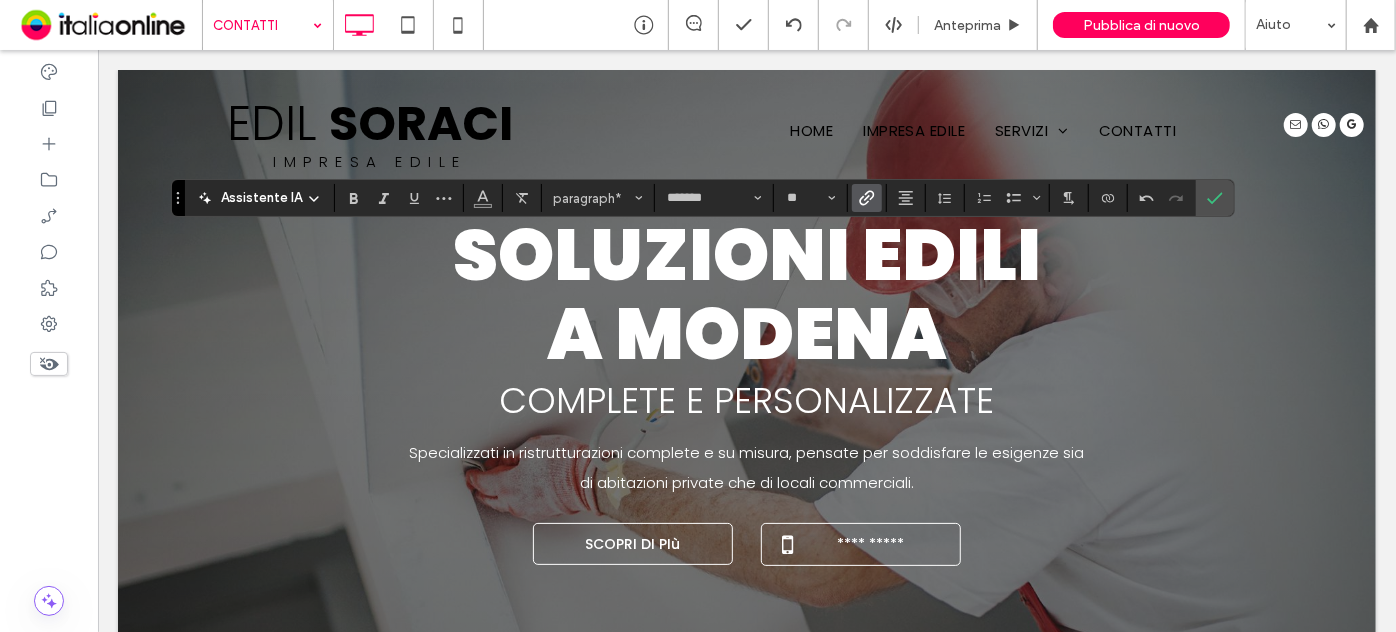click 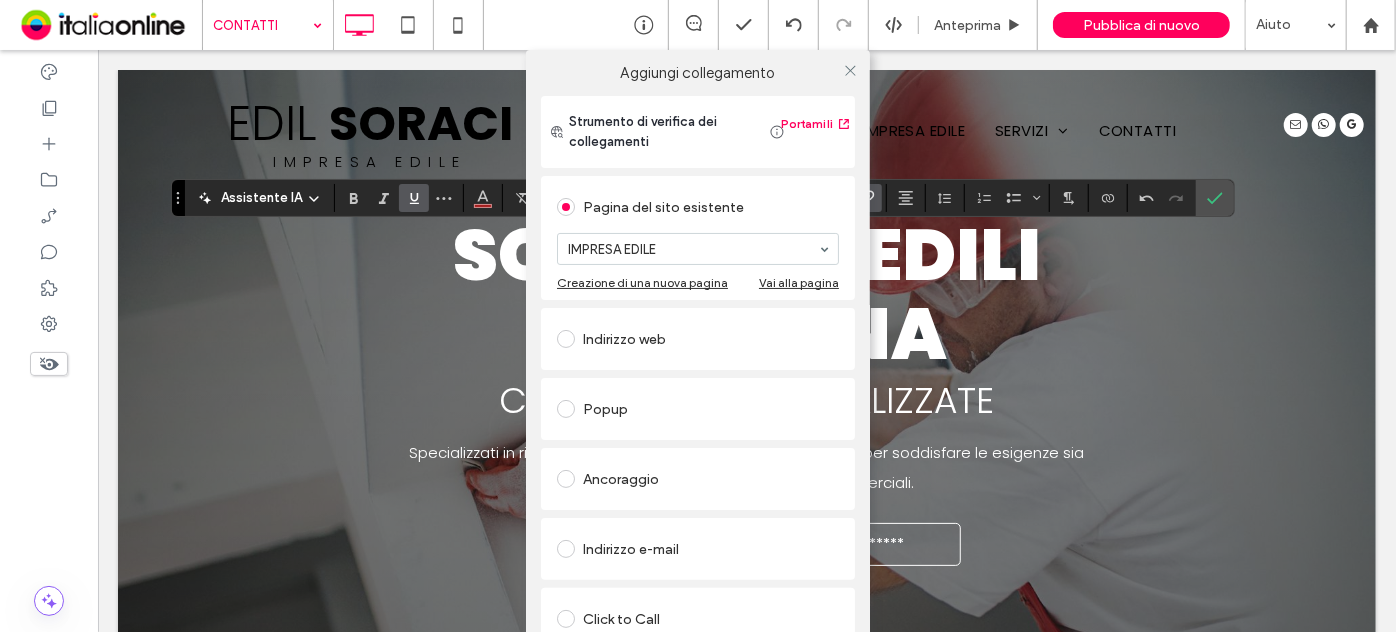 click on "Aggiungi collegamento Strumento di verifica dei collegamenti Portami lì Pagina del sito esistente IMPRESA EDILE Creazione di una nuova pagina Vai alla pagina Indirizzo web Popup Ancoraggio Indirizzo e-mail Click to Call File da scaricare Rimuovi collegamento" at bounding box center [698, 366] 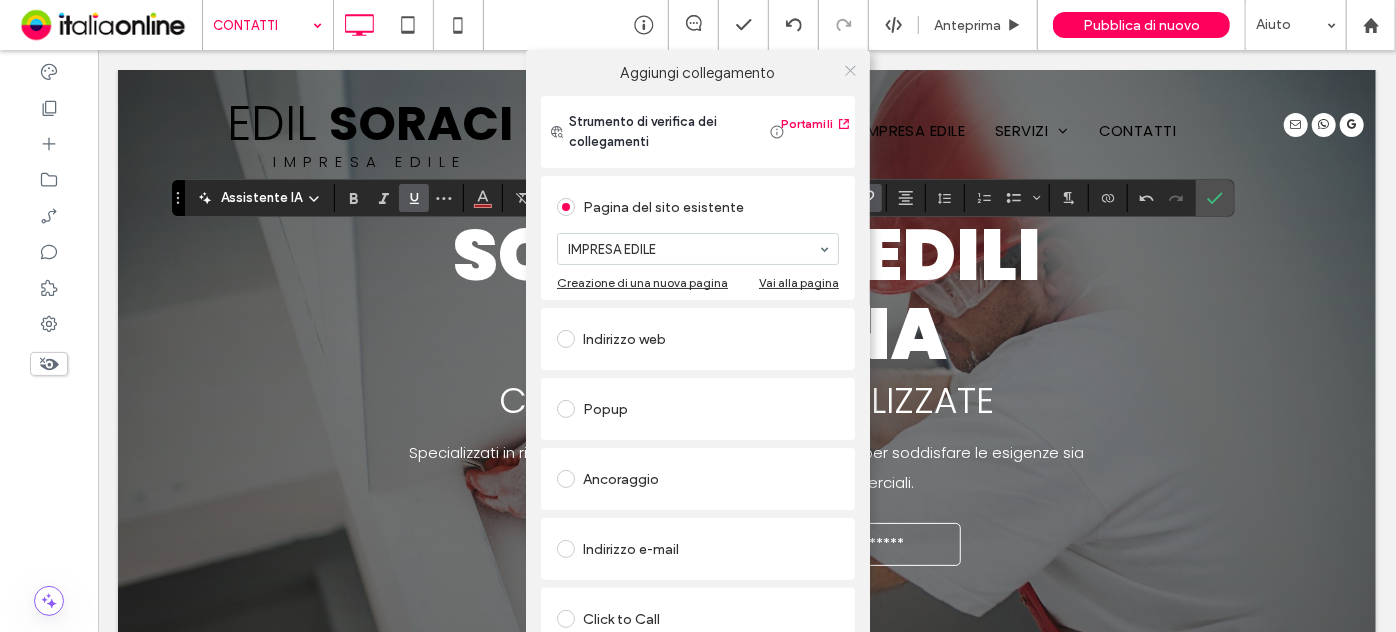 click 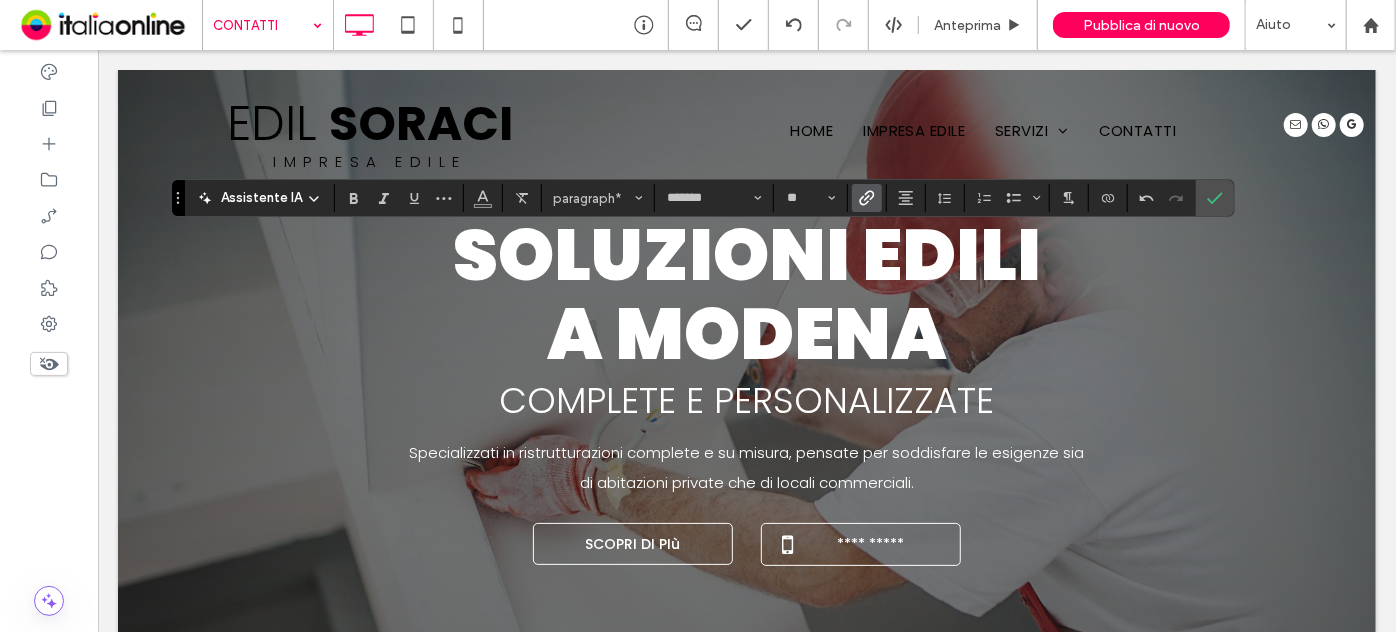 click 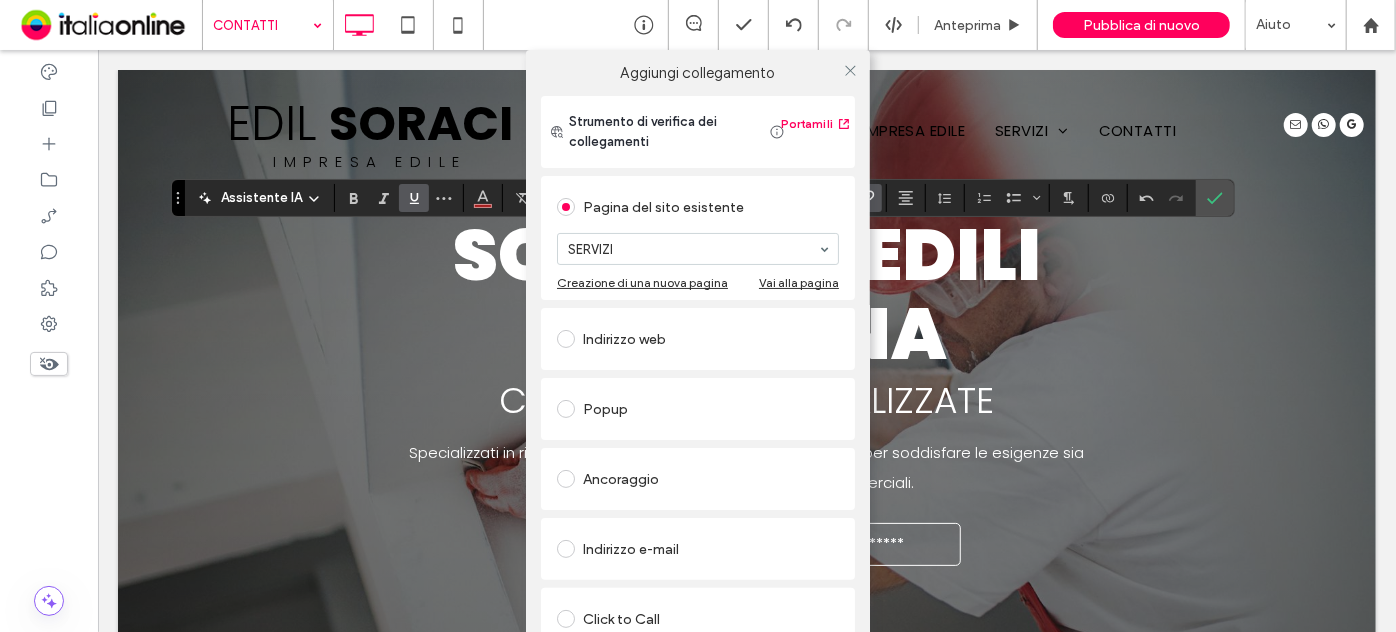 click on "Aggiungi collegamento Strumento di verifica dei collegamenti Portami lì Pagina del sito esistente SERVIZI Creazione di una nuova pagina Vai alla pagina Indirizzo web Popup Ancoraggio Indirizzo e-mail Click to Call File da scaricare Rimuovi collegamento" at bounding box center [698, 366] 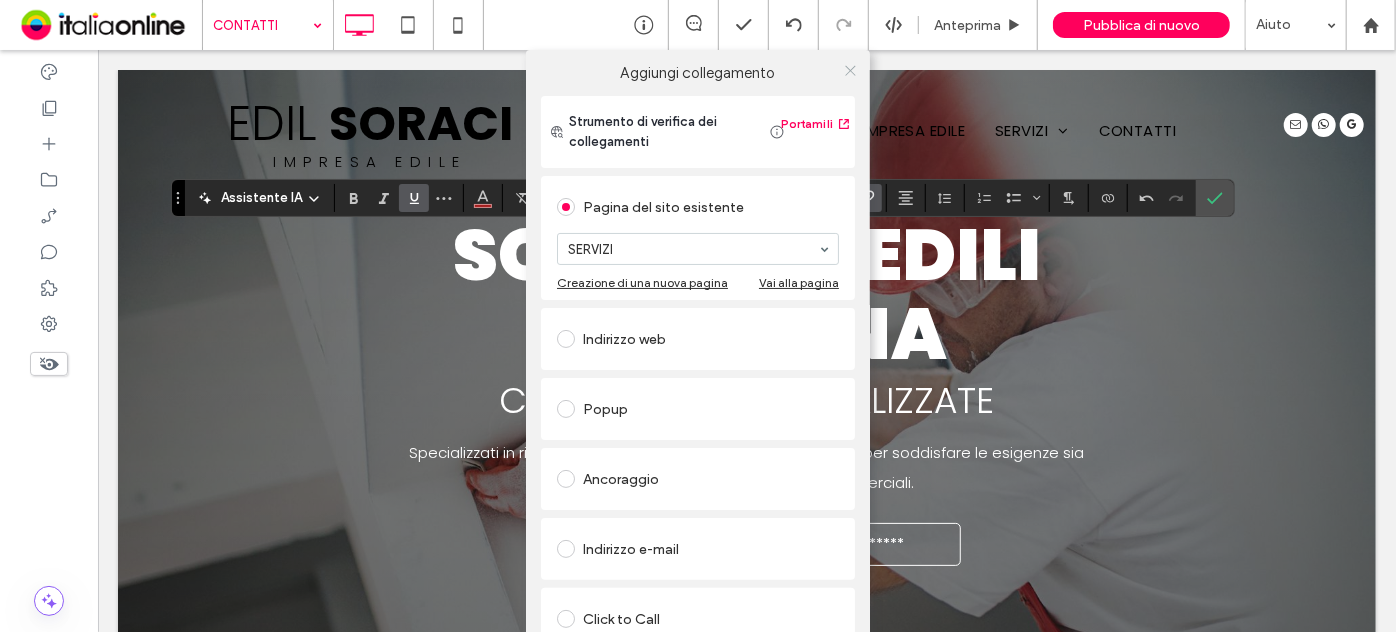 click 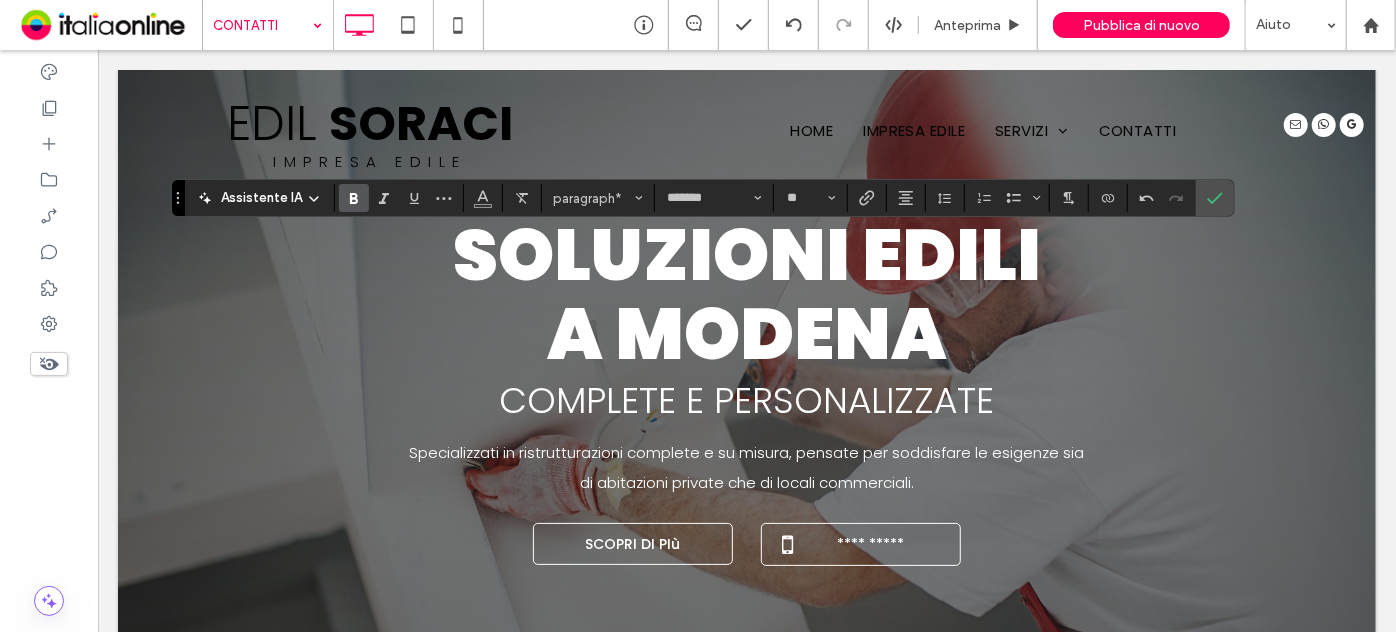 click 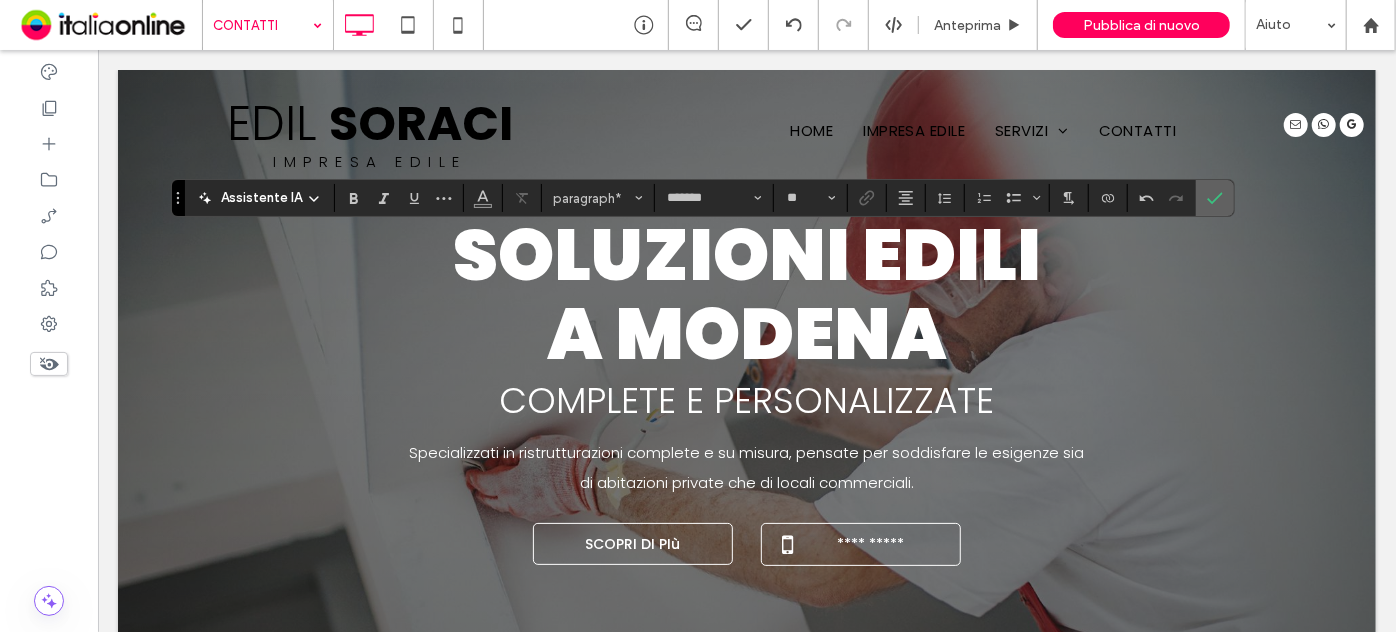 click at bounding box center (1211, 198) 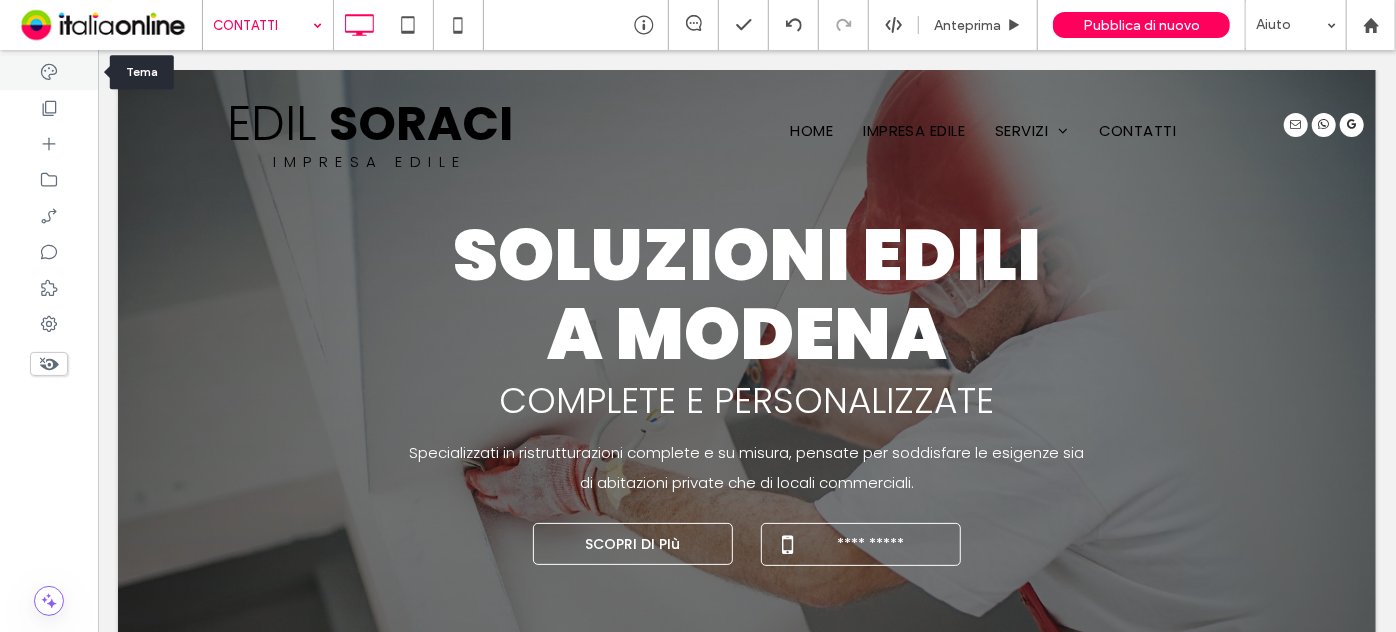 click 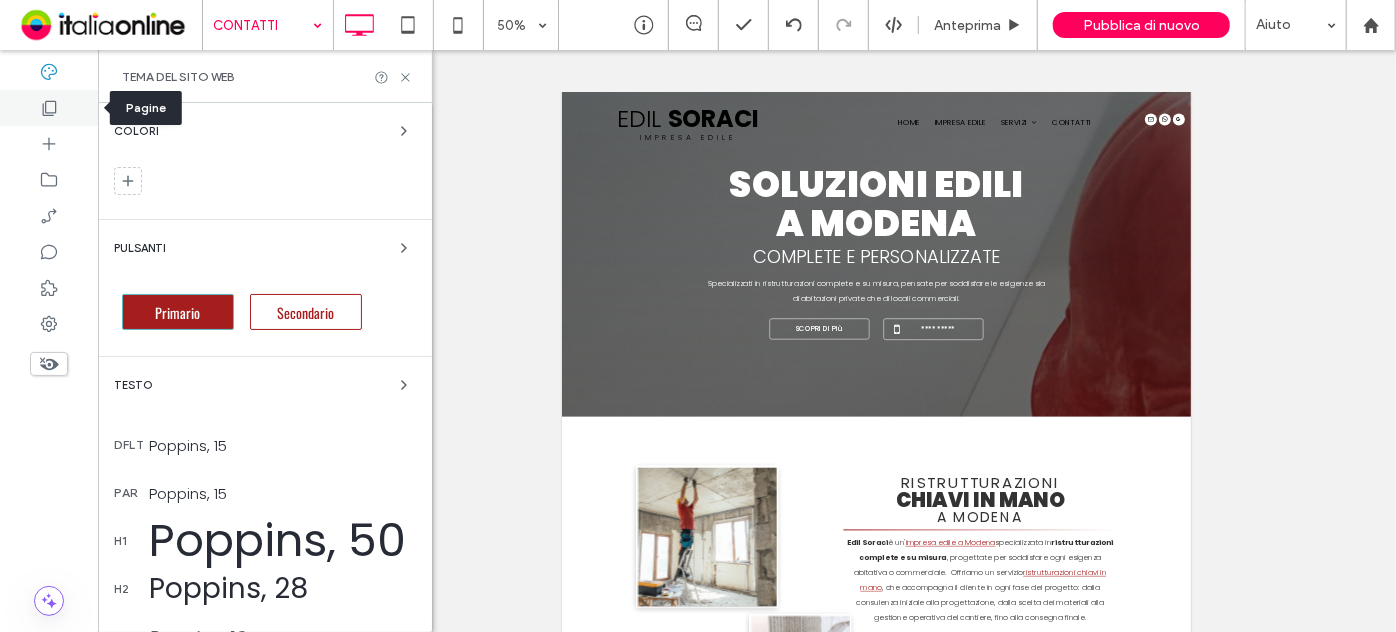 click 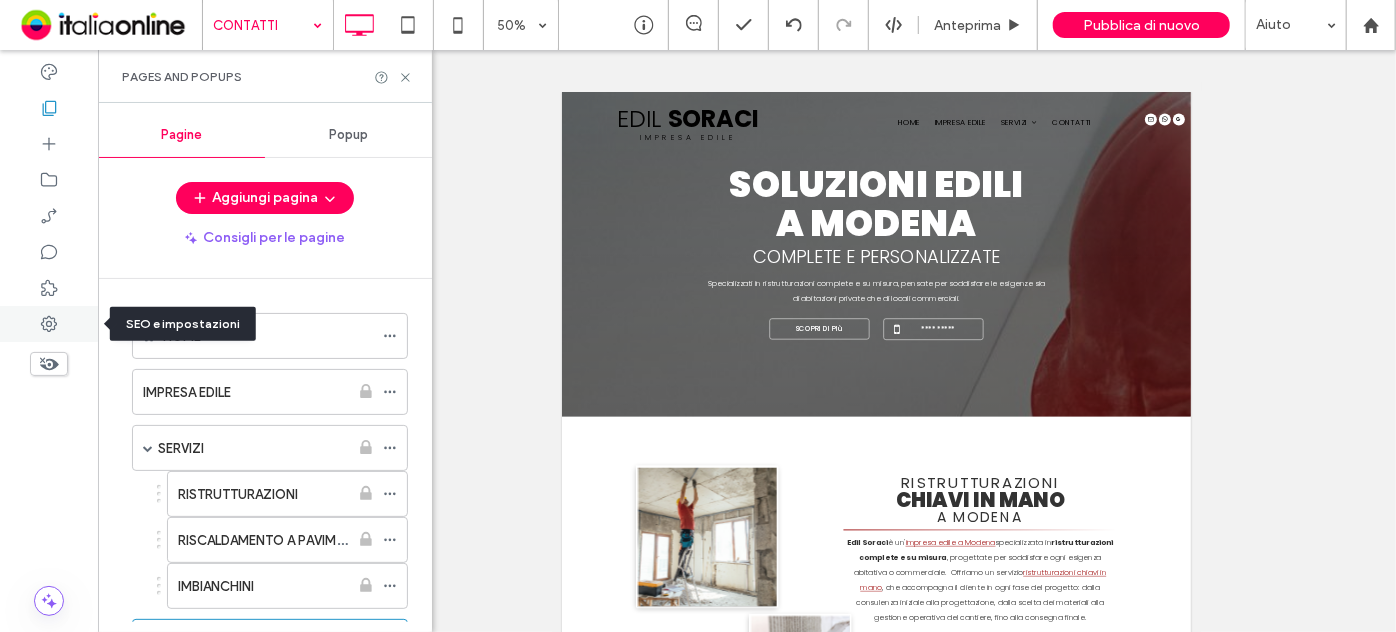 click 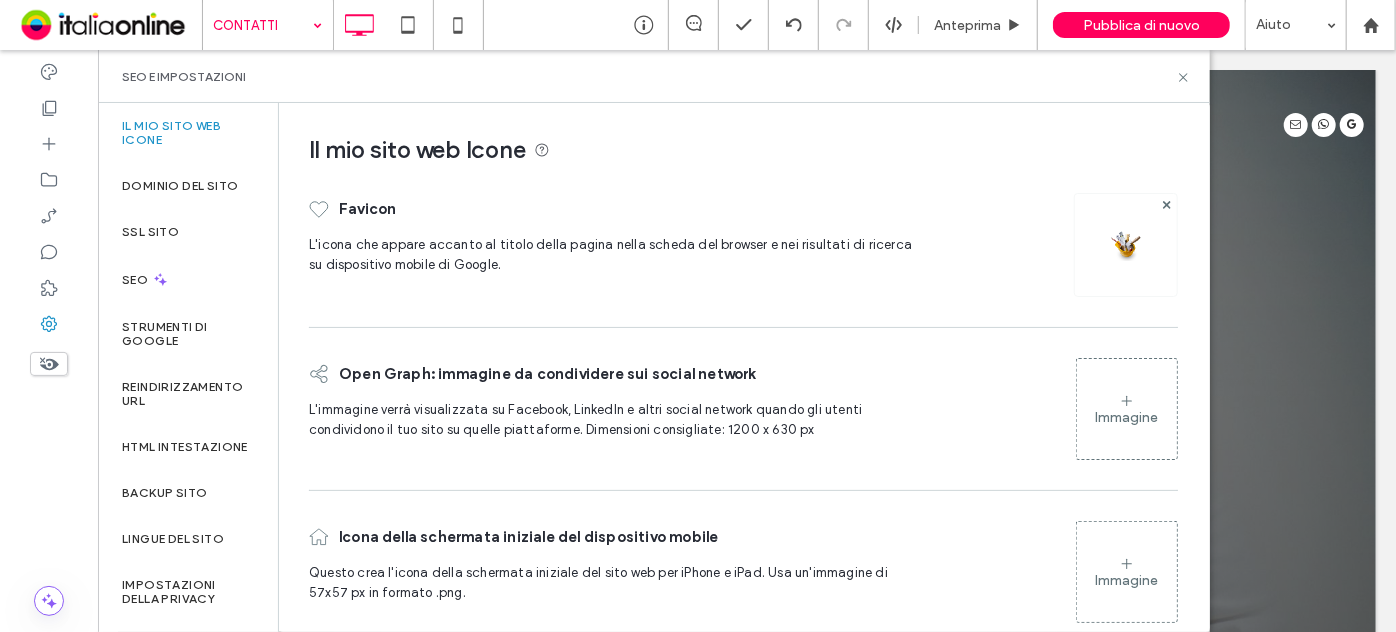 click at bounding box center [1126, 245] 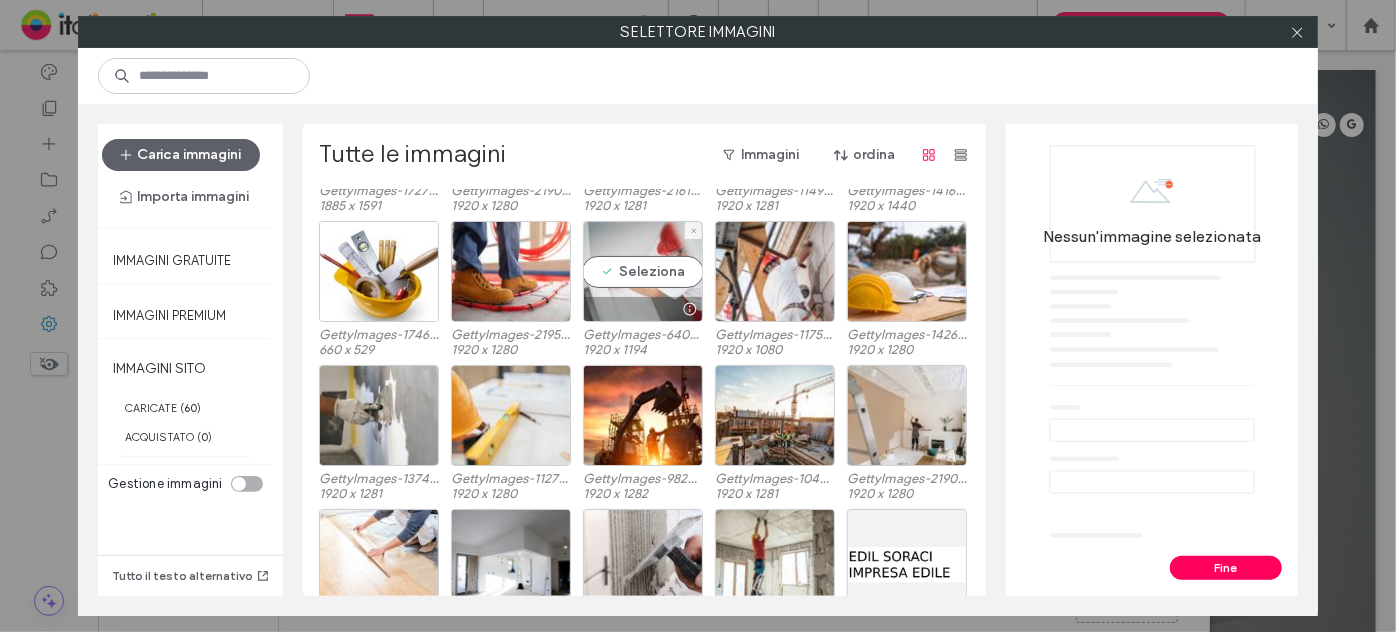 scroll, scrollTop: 208, scrollLeft: 0, axis: vertical 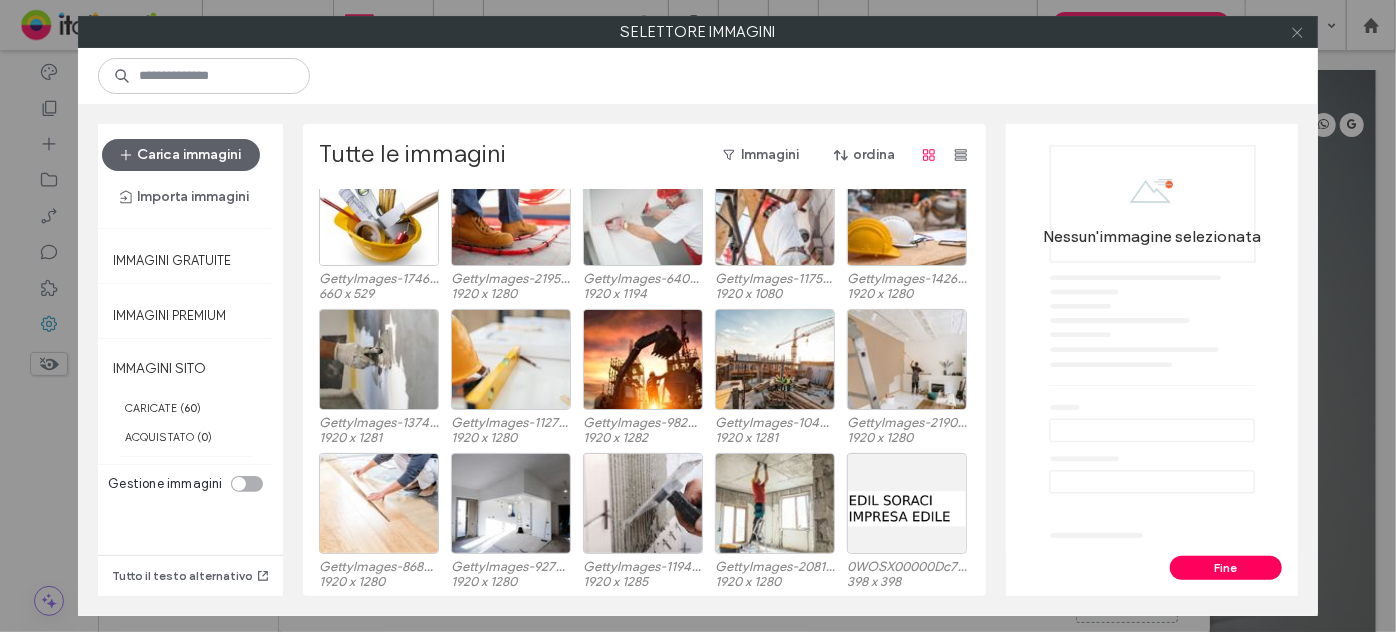click 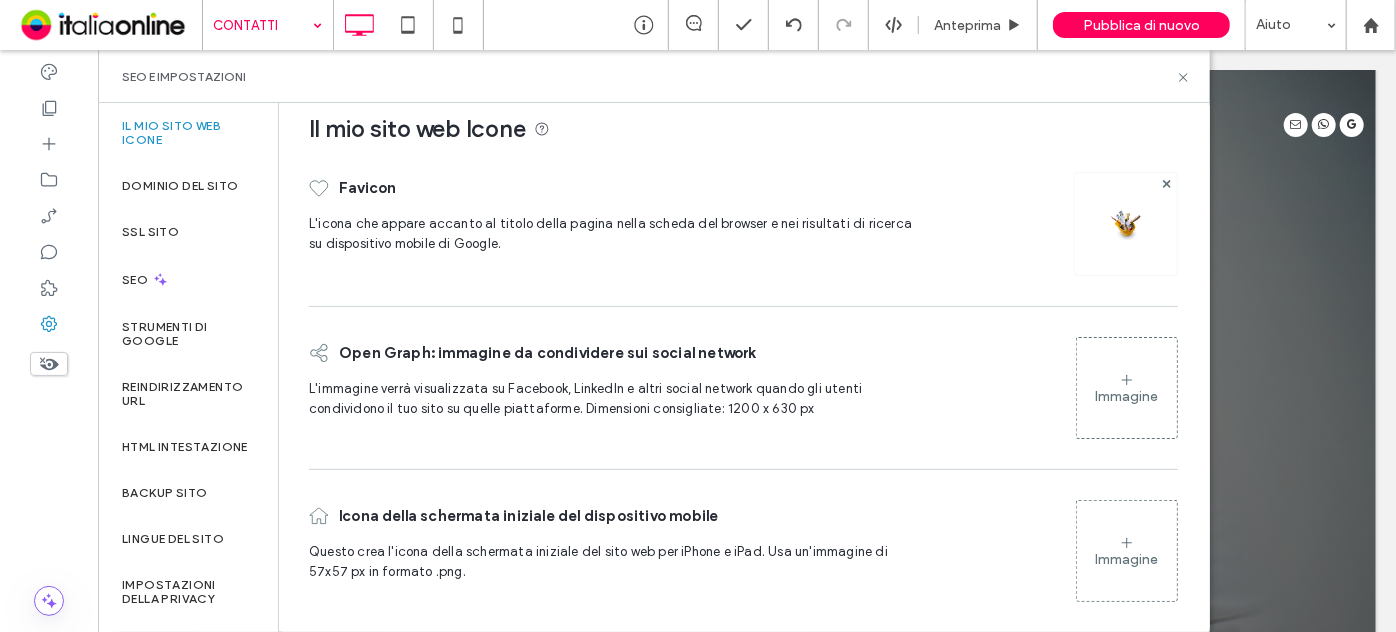 scroll, scrollTop: 32, scrollLeft: 0, axis: vertical 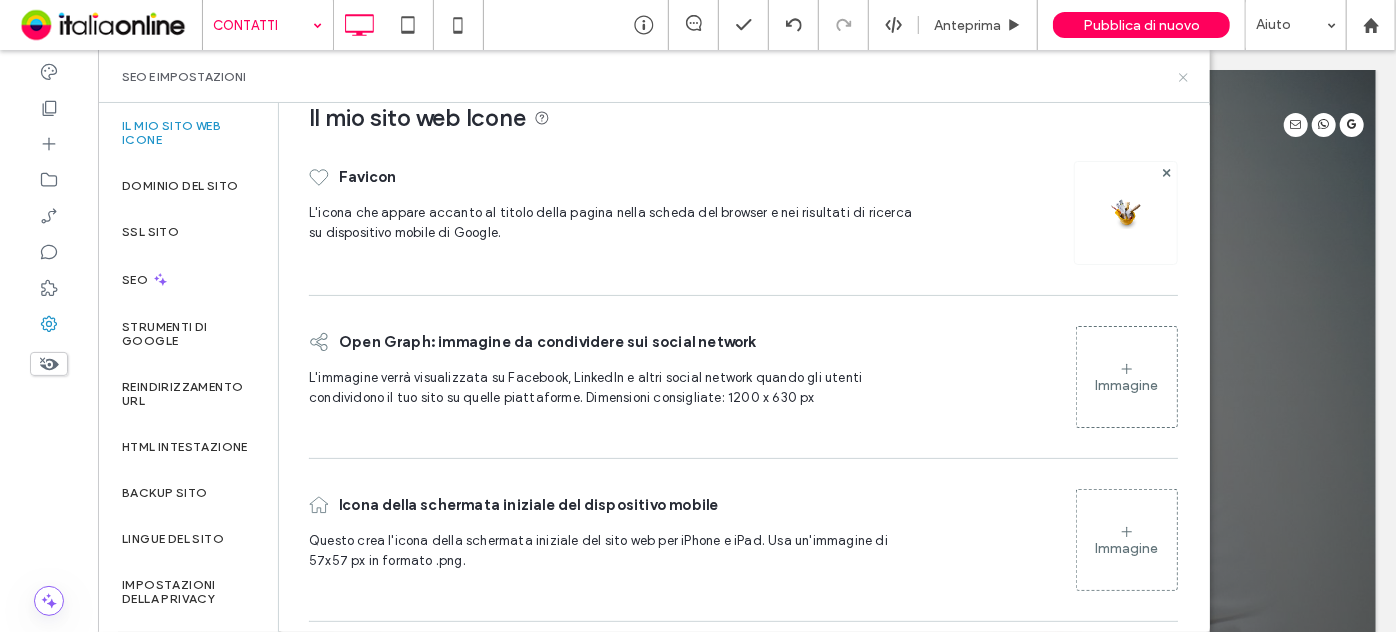 click 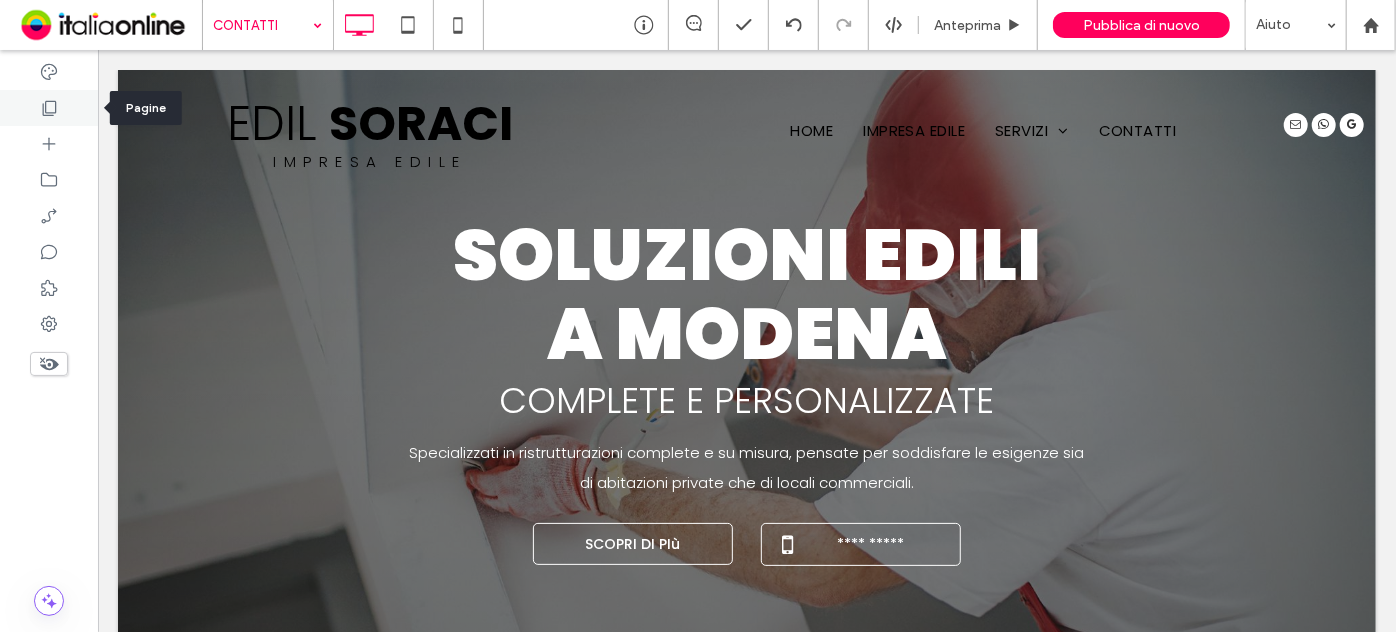 click at bounding box center (49, 108) 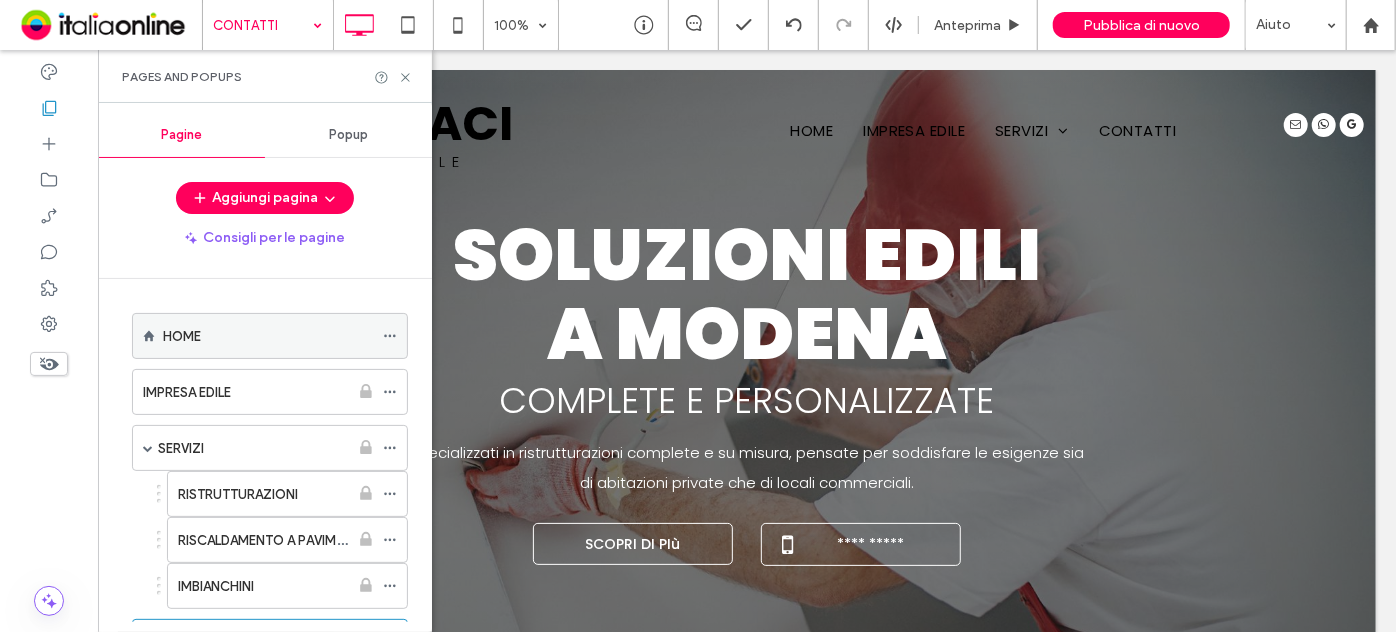 click at bounding box center (395, 336) 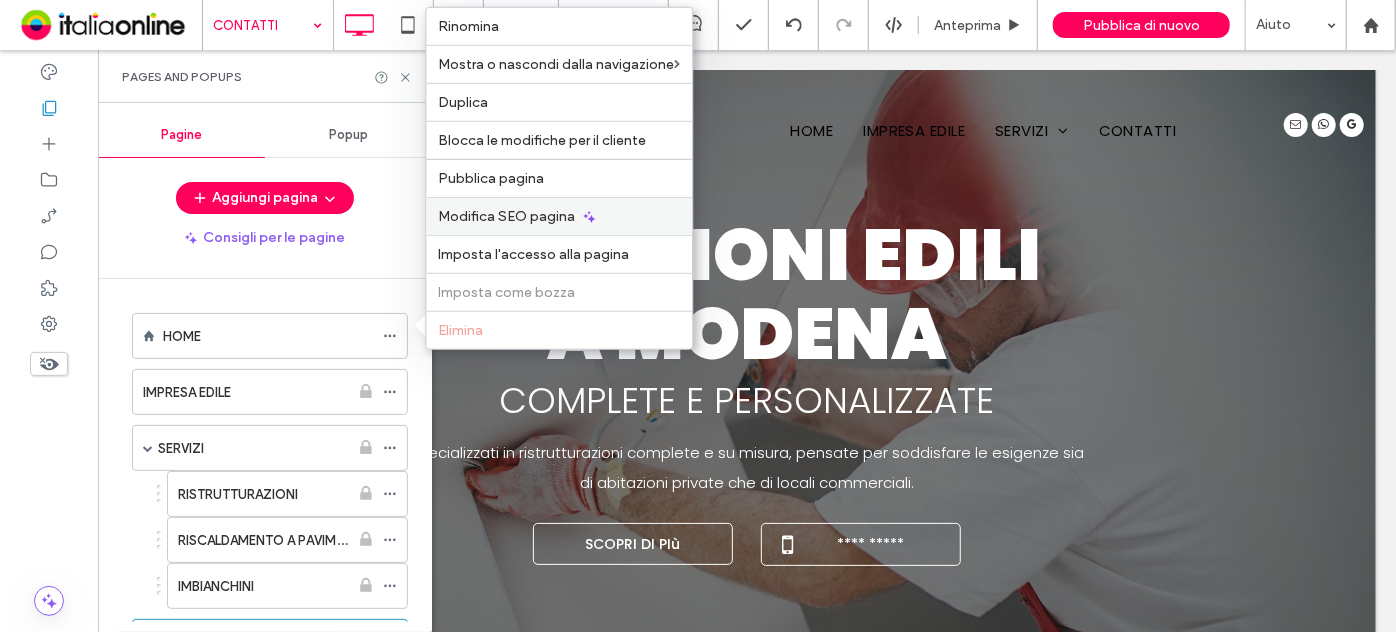 click on "Modifica SEO pagina" at bounding box center (559, 216) 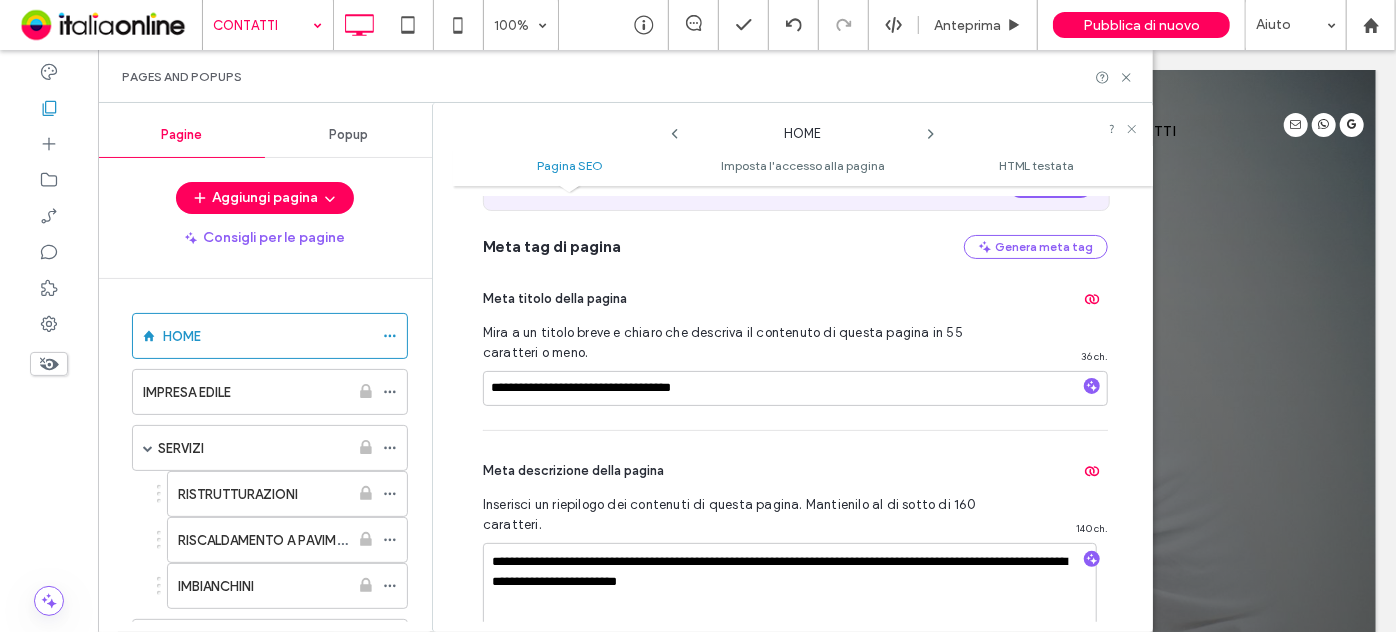 scroll, scrollTop: 192, scrollLeft: 0, axis: vertical 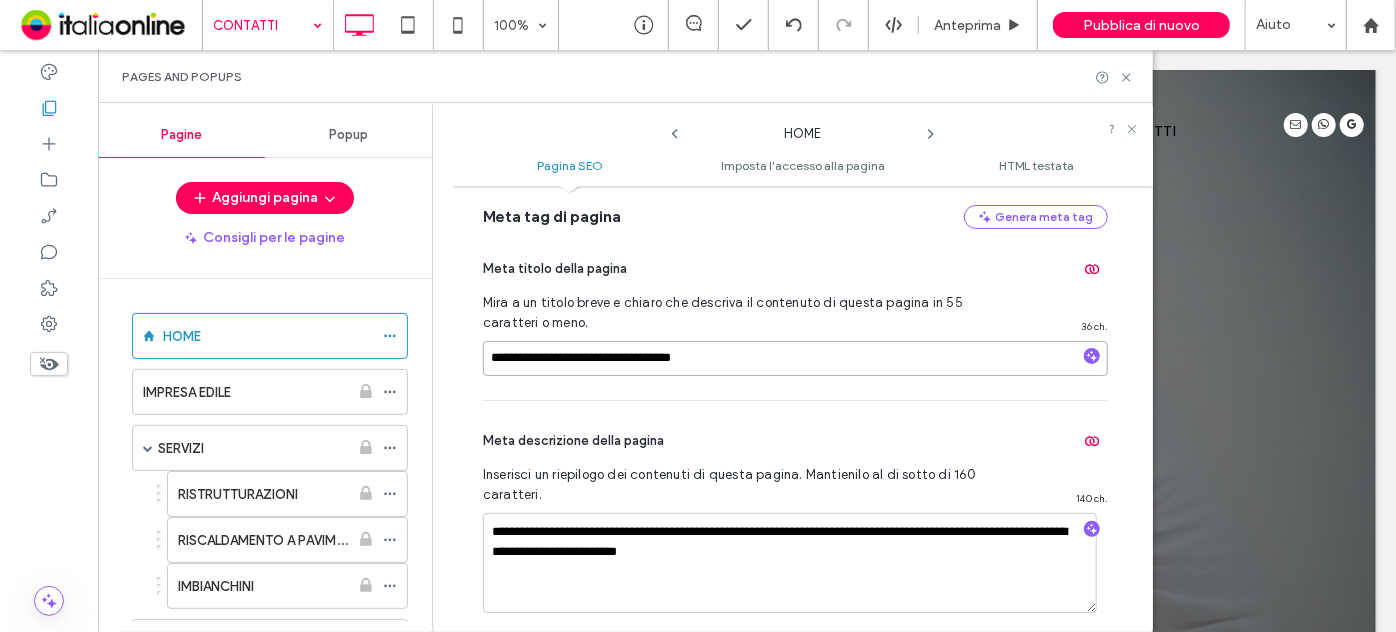 drag, startPoint x: 534, startPoint y: 357, endPoint x: 461, endPoint y: 347, distance: 73.68175 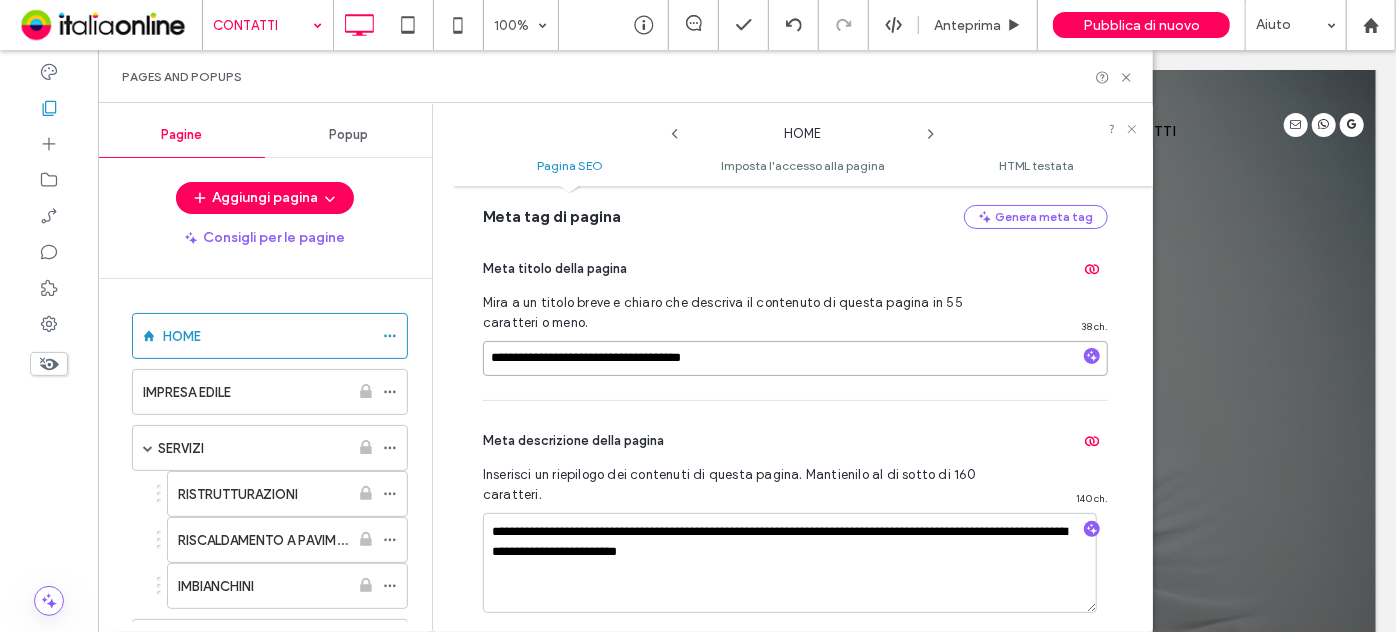 type on "**********" 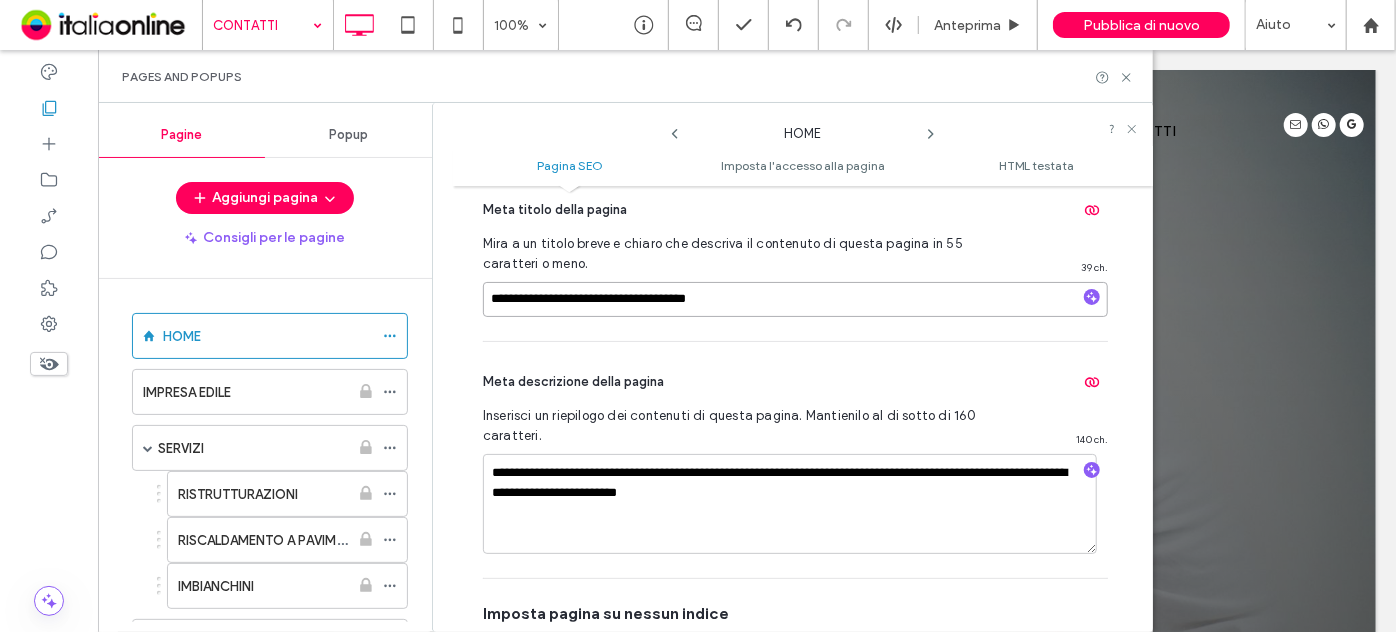 scroll, scrollTop: 282, scrollLeft: 0, axis: vertical 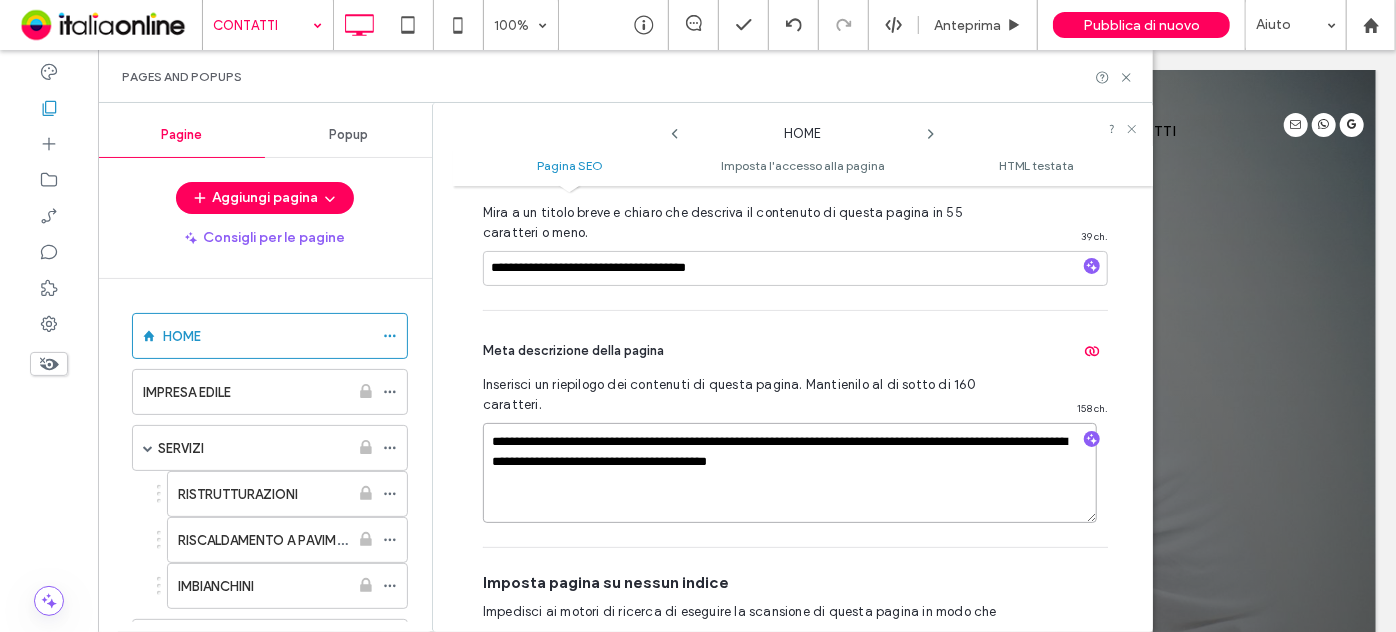 click on "**********" at bounding box center (790, 473) 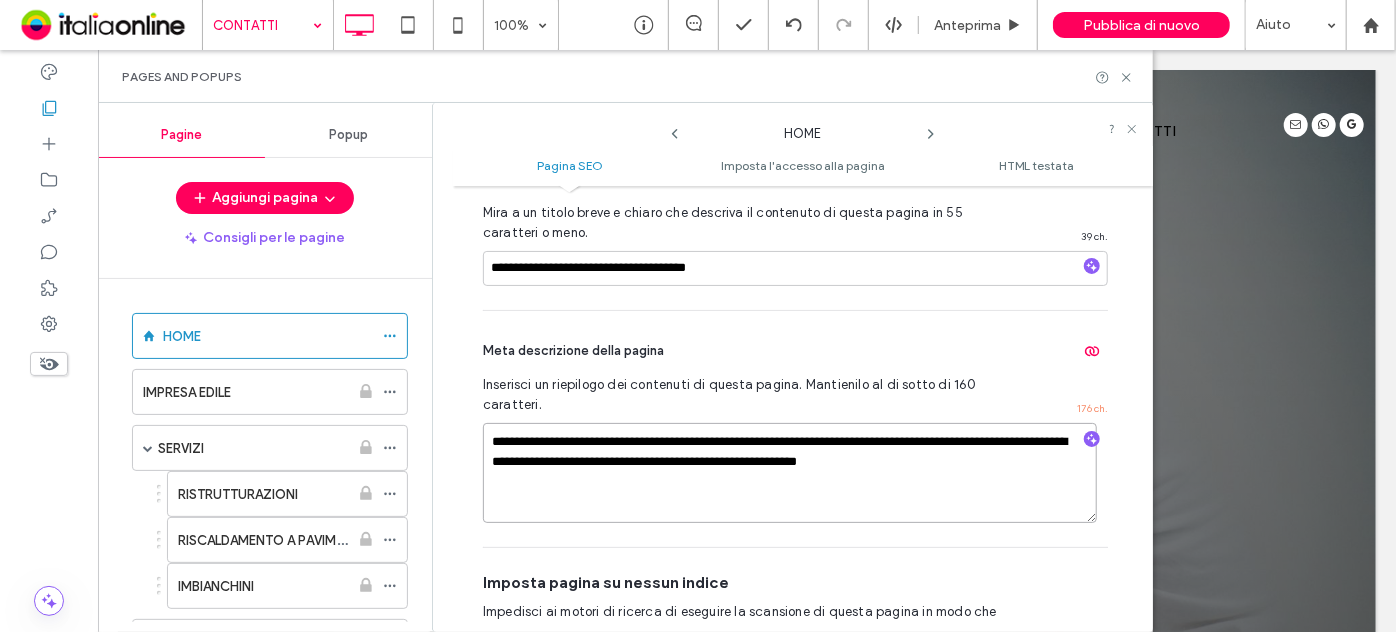 drag, startPoint x: 1002, startPoint y: 441, endPoint x: 576, endPoint y: 495, distance: 429.4089 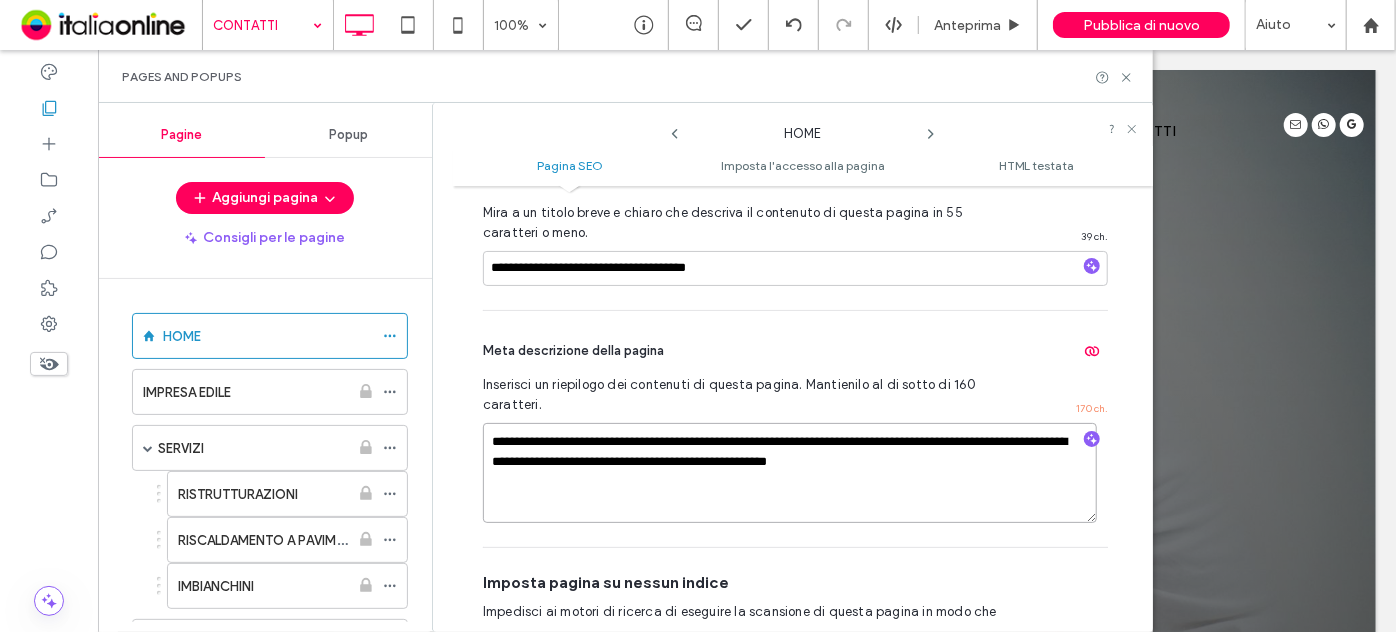 click on "**********" at bounding box center (790, 473) 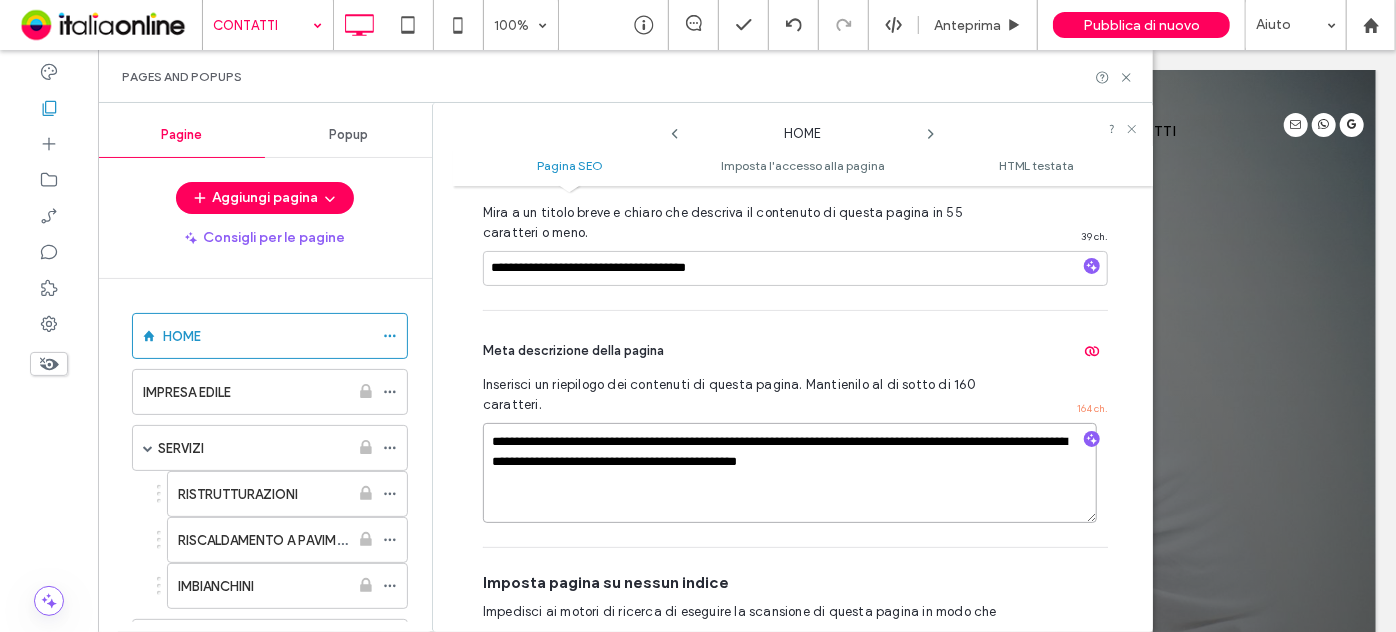 drag, startPoint x: 734, startPoint y: 460, endPoint x: 979, endPoint y: 453, distance: 245.09998 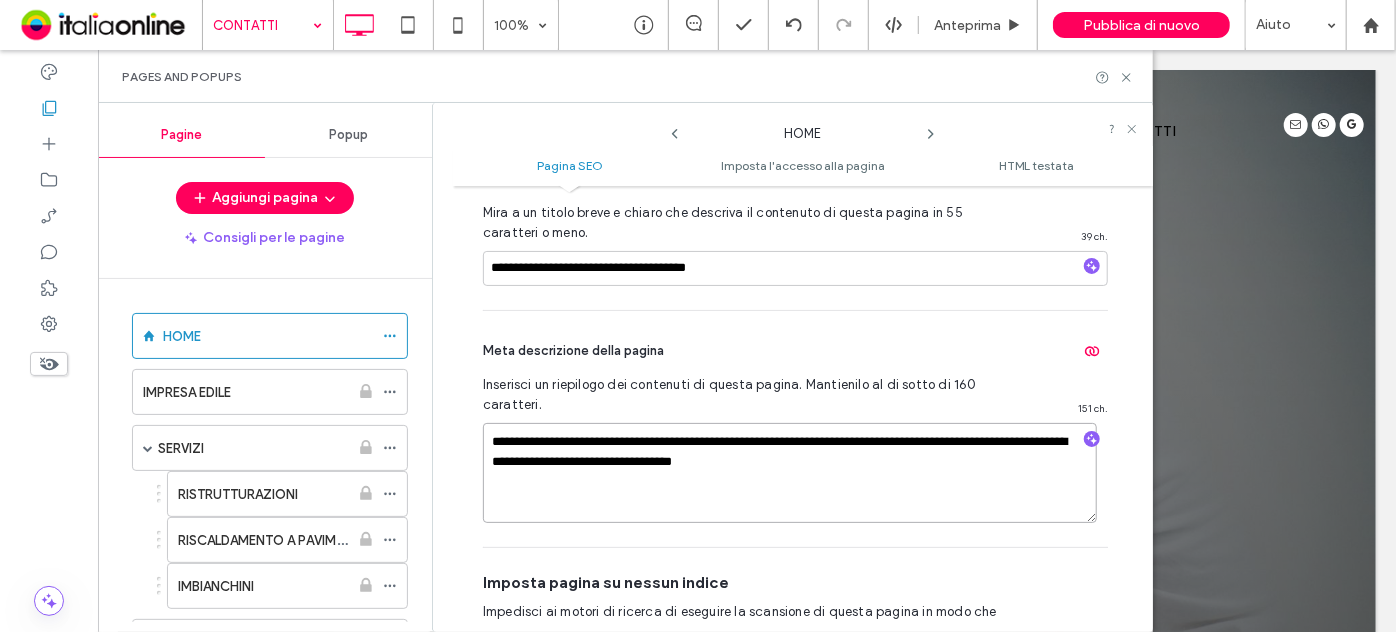 type on "**********" 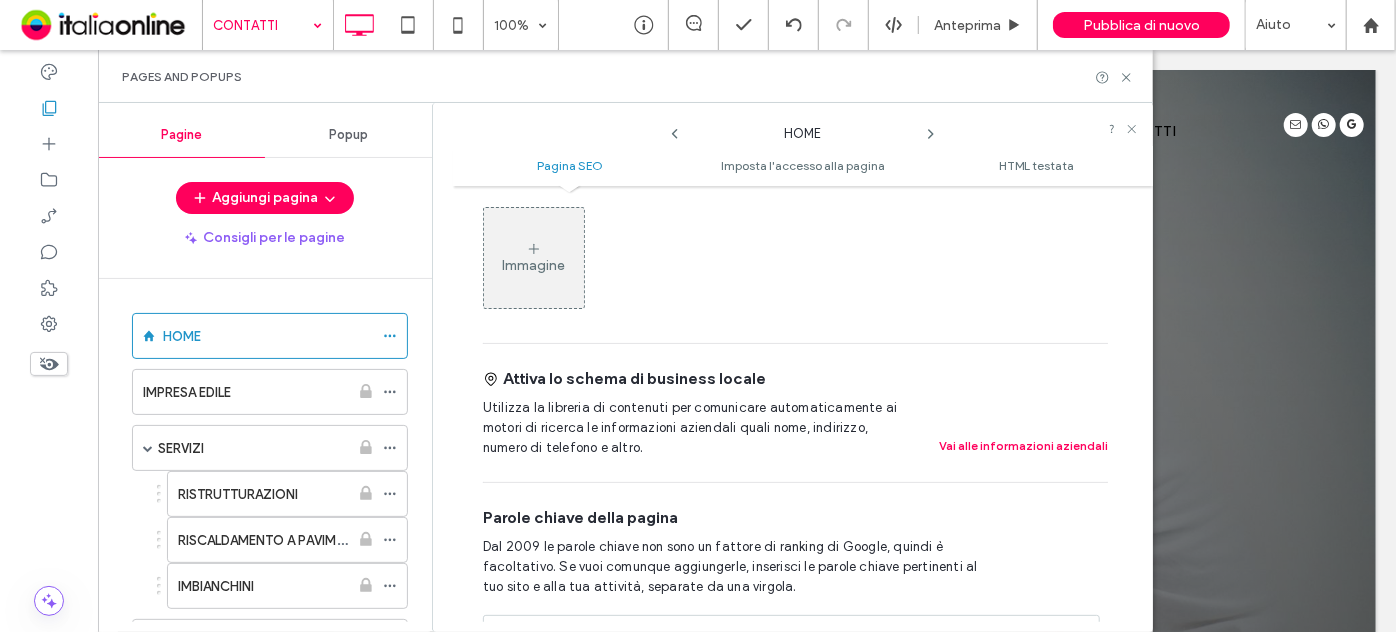 scroll, scrollTop: 1010, scrollLeft: 0, axis: vertical 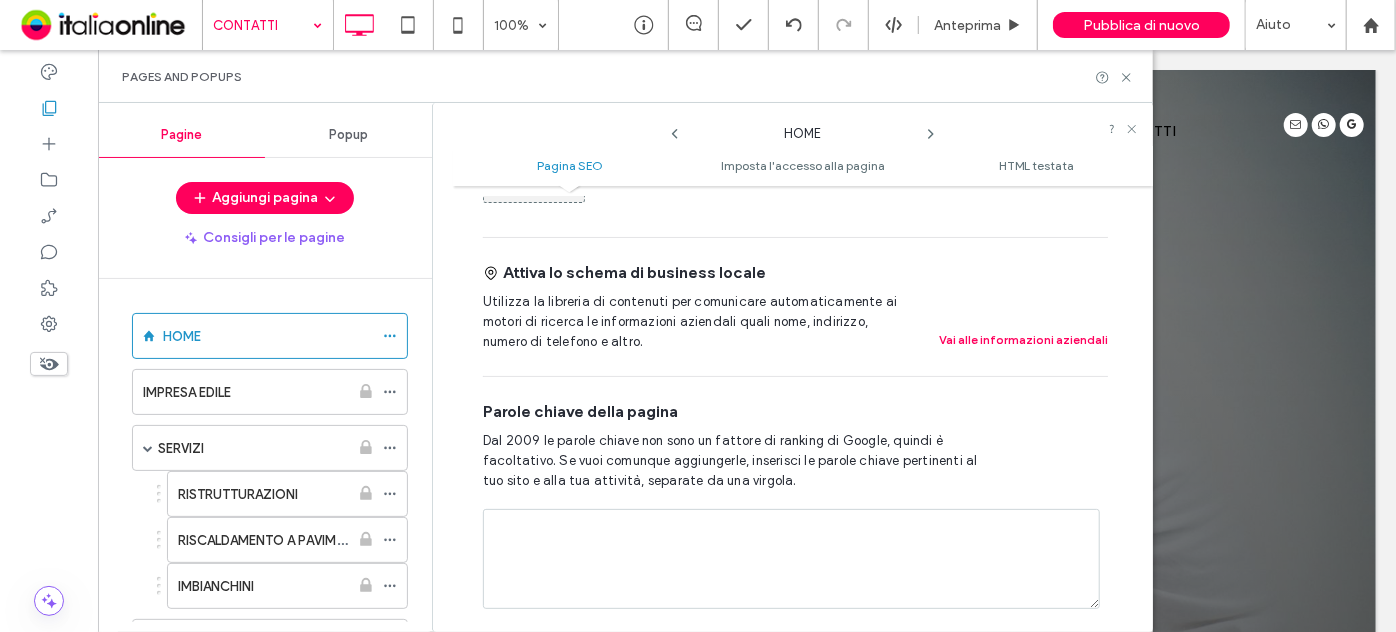 click 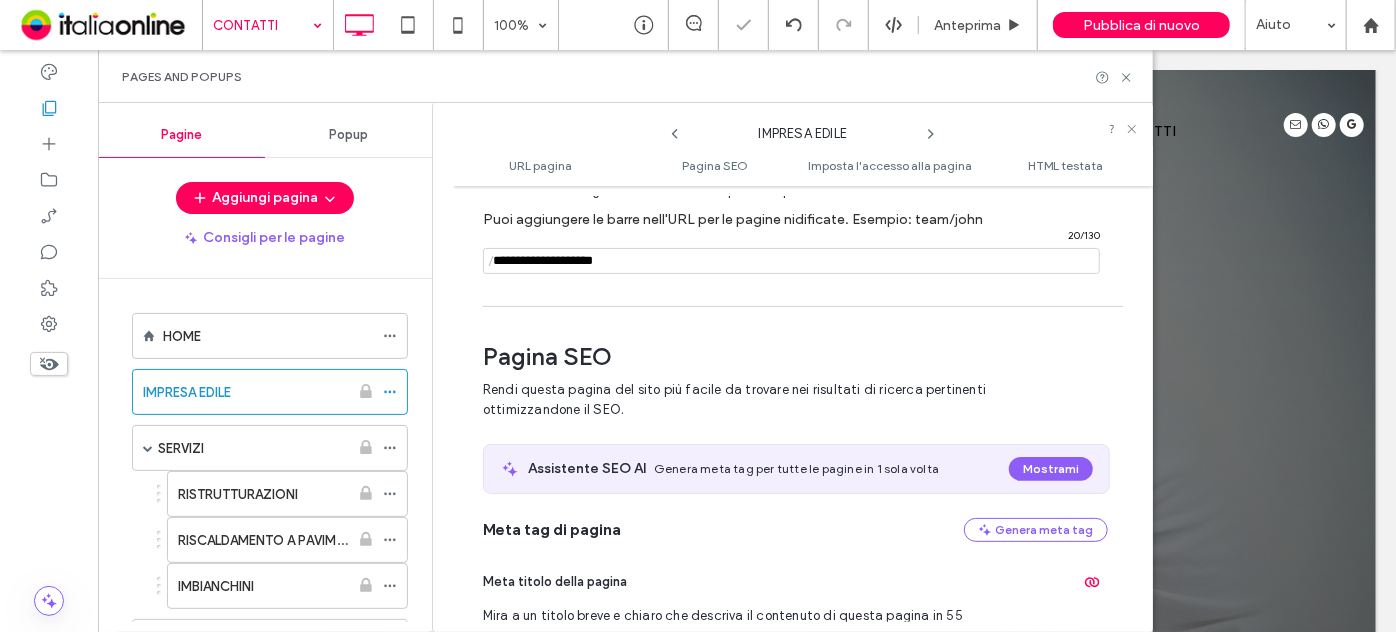 scroll, scrollTop: 274, scrollLeft: 0, axis: vertical 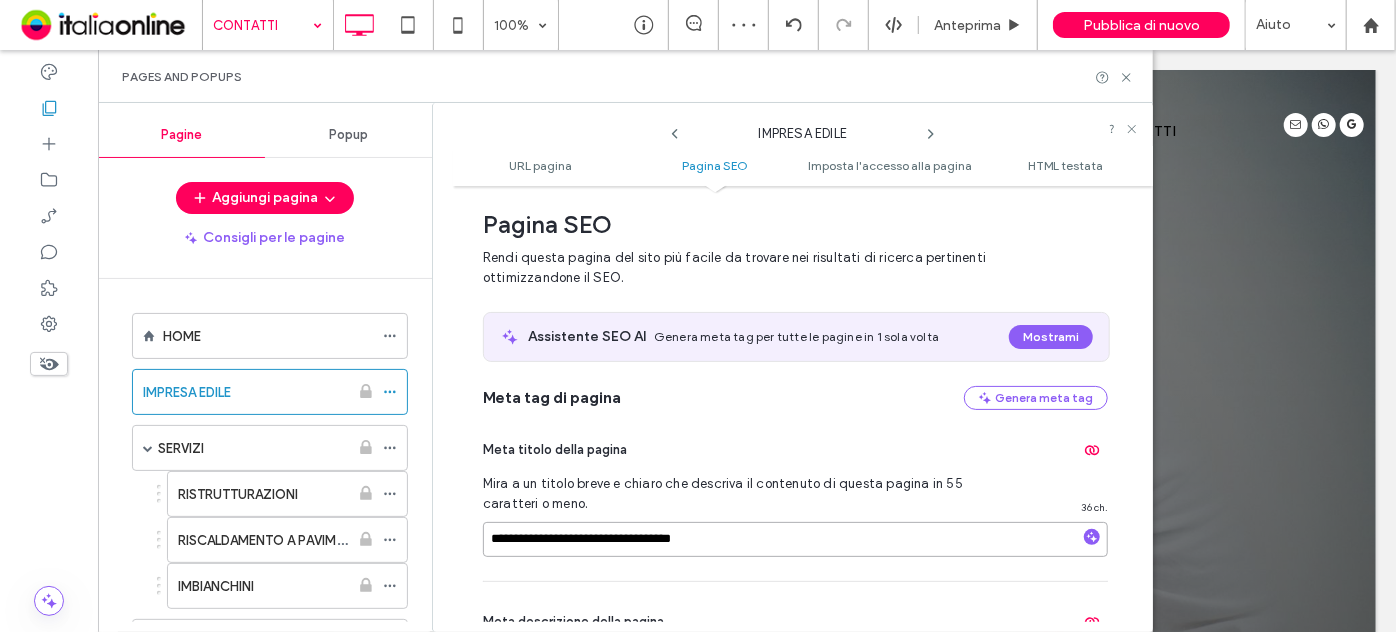 click on "**********" at bounding box center [795, 539] 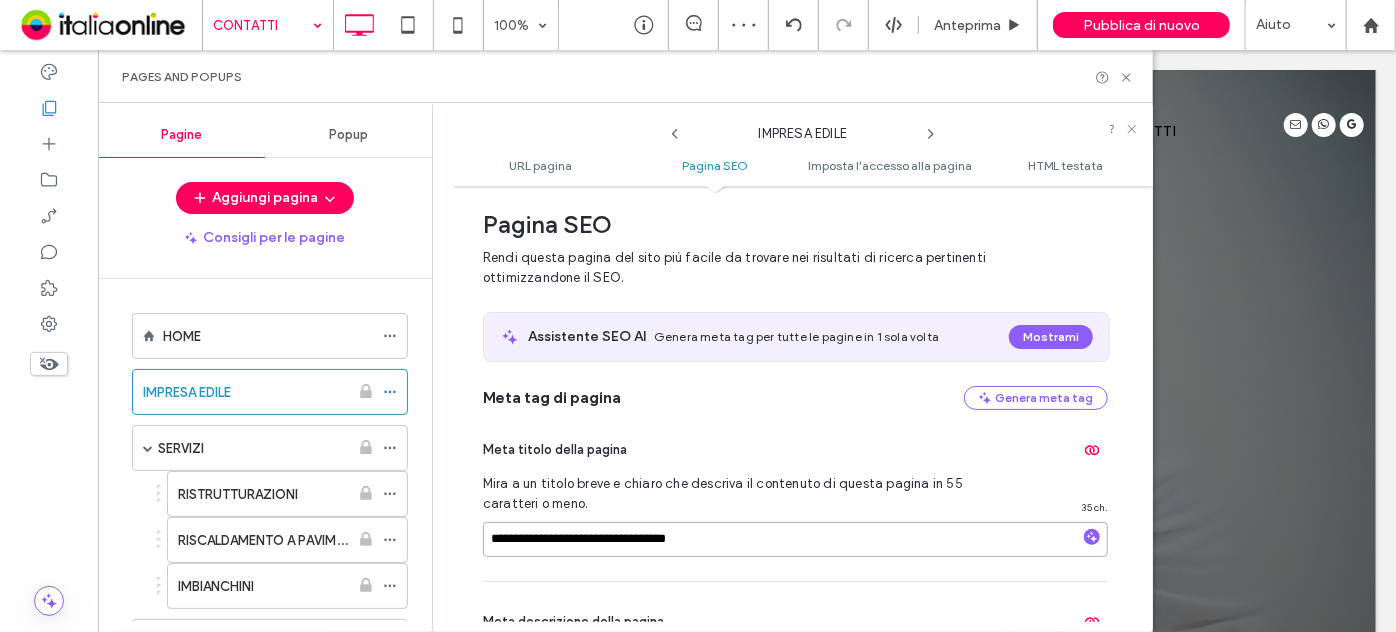 type on "**********" 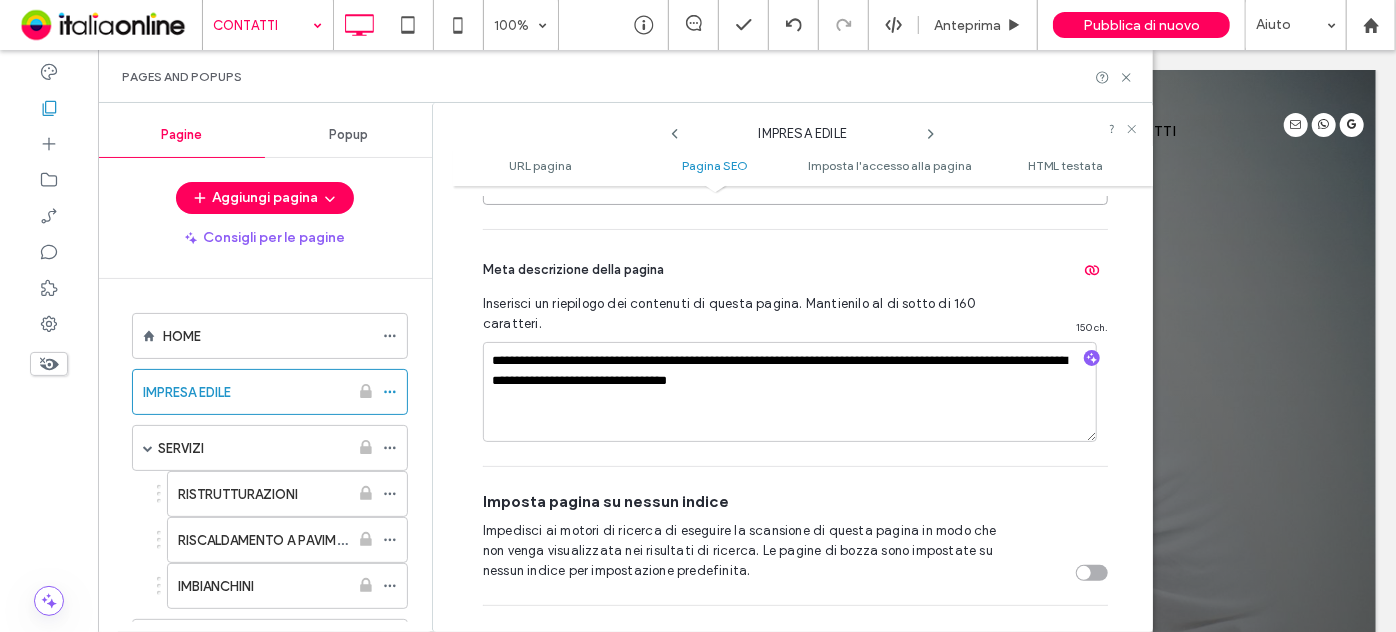 scroll, scrollTop: 638, scrollLeft: 0, axis: vertical 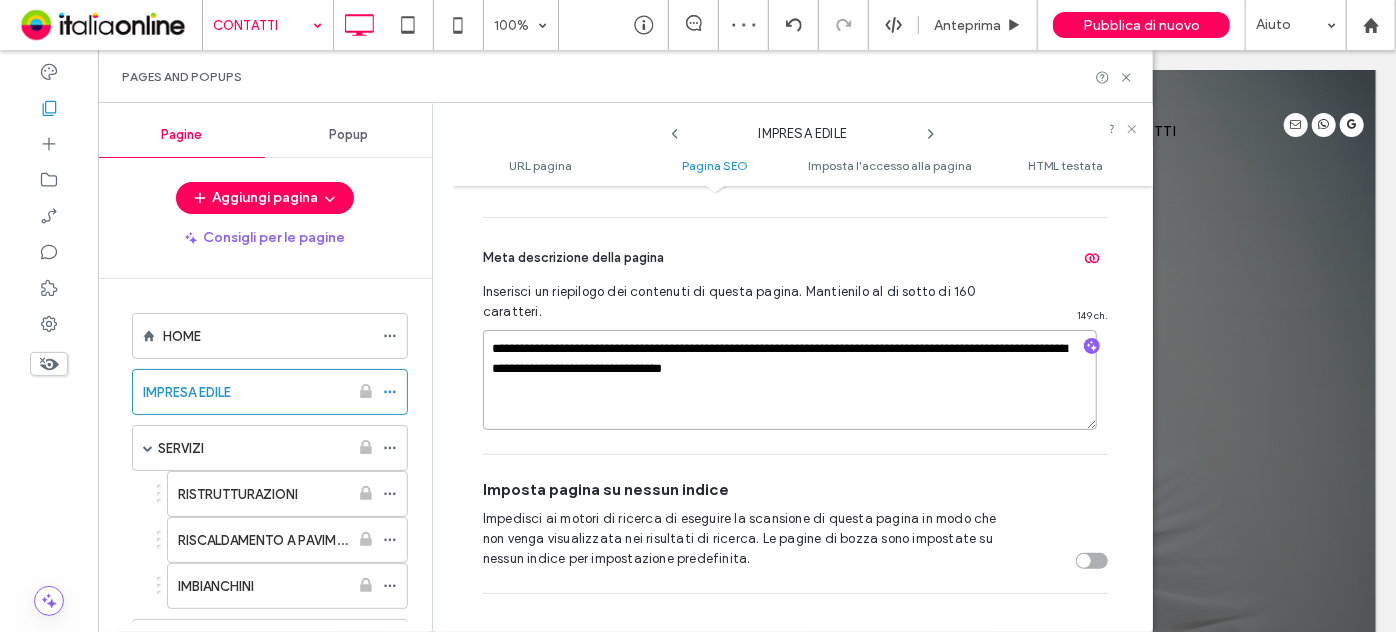 type on "**********" 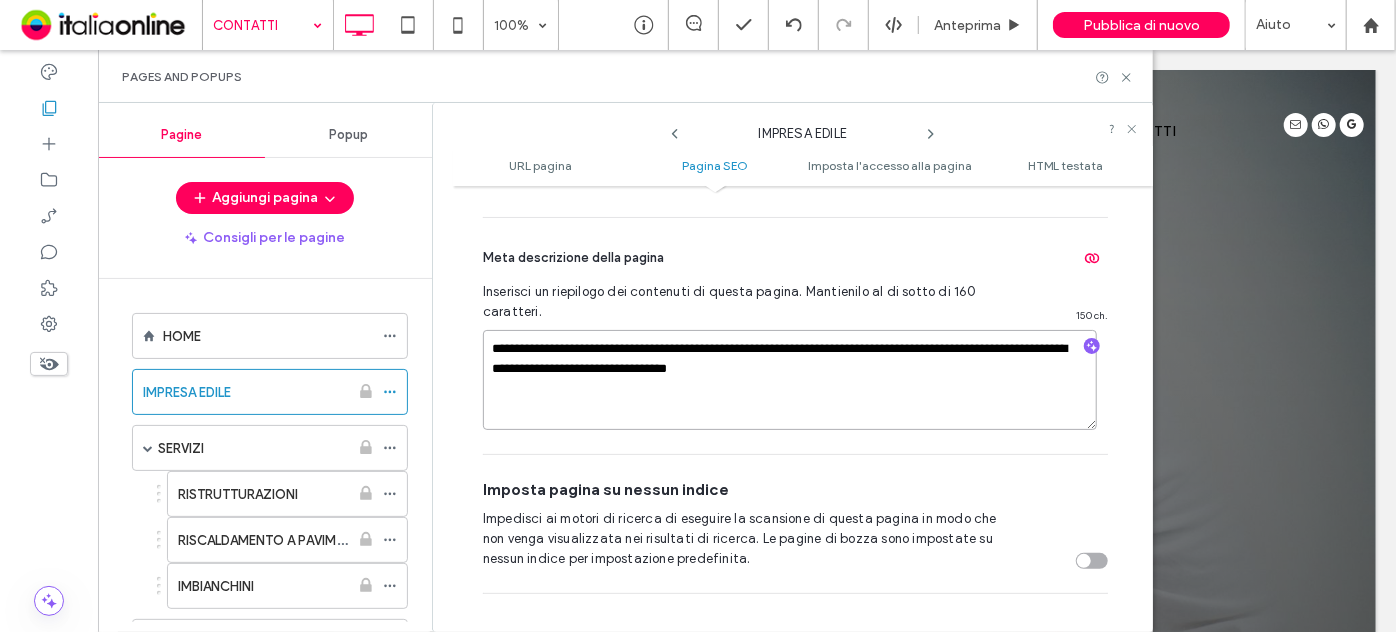 click on "**********" at bounding box center (790, 380) 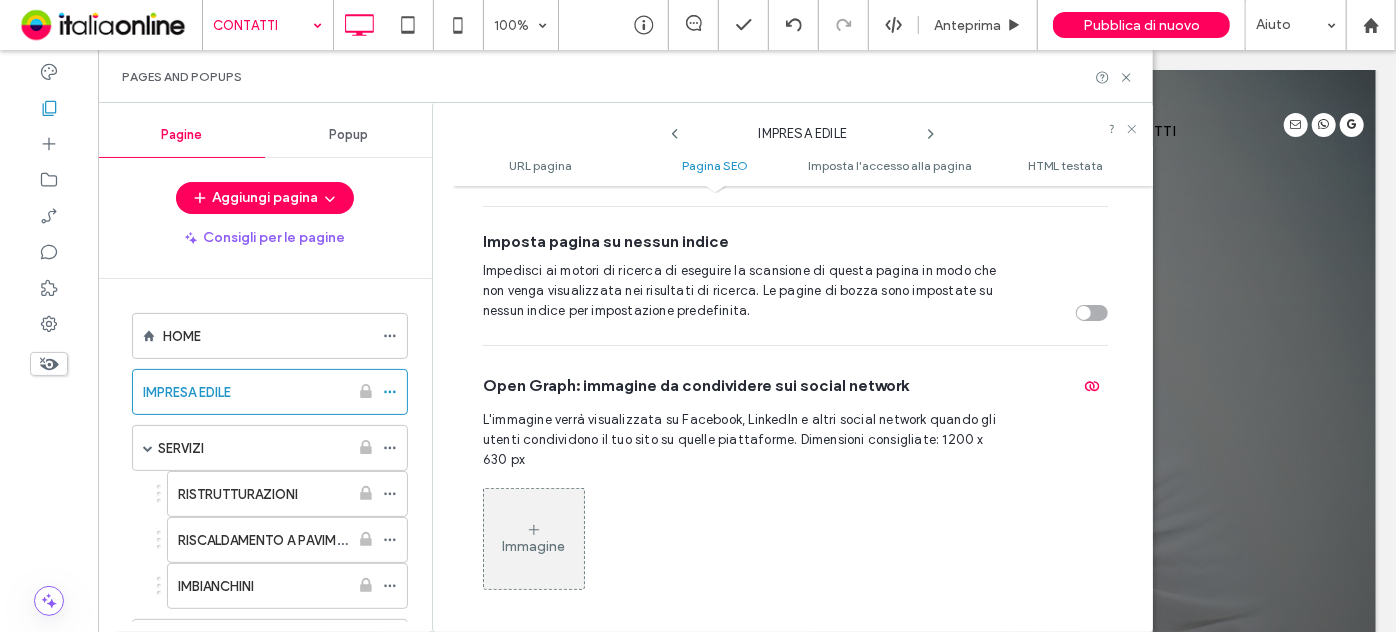 scroll, scrollTop: 1093, scrollLeft: 0, axis: vertical 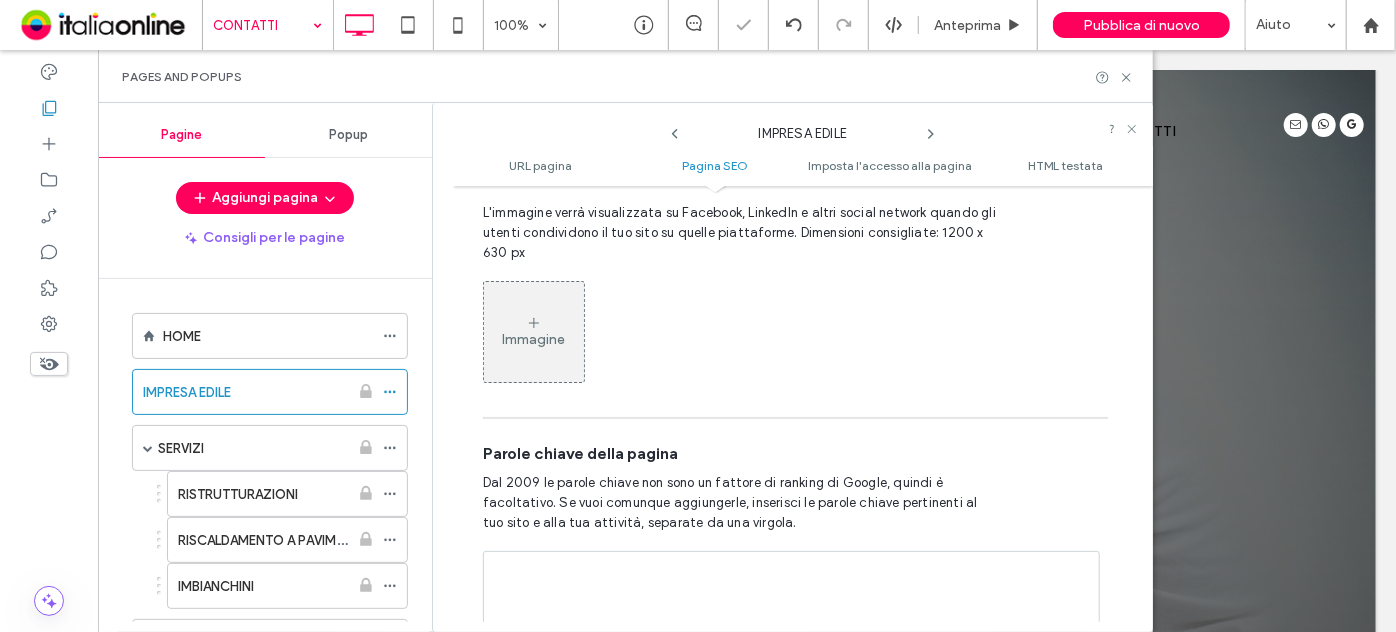 click 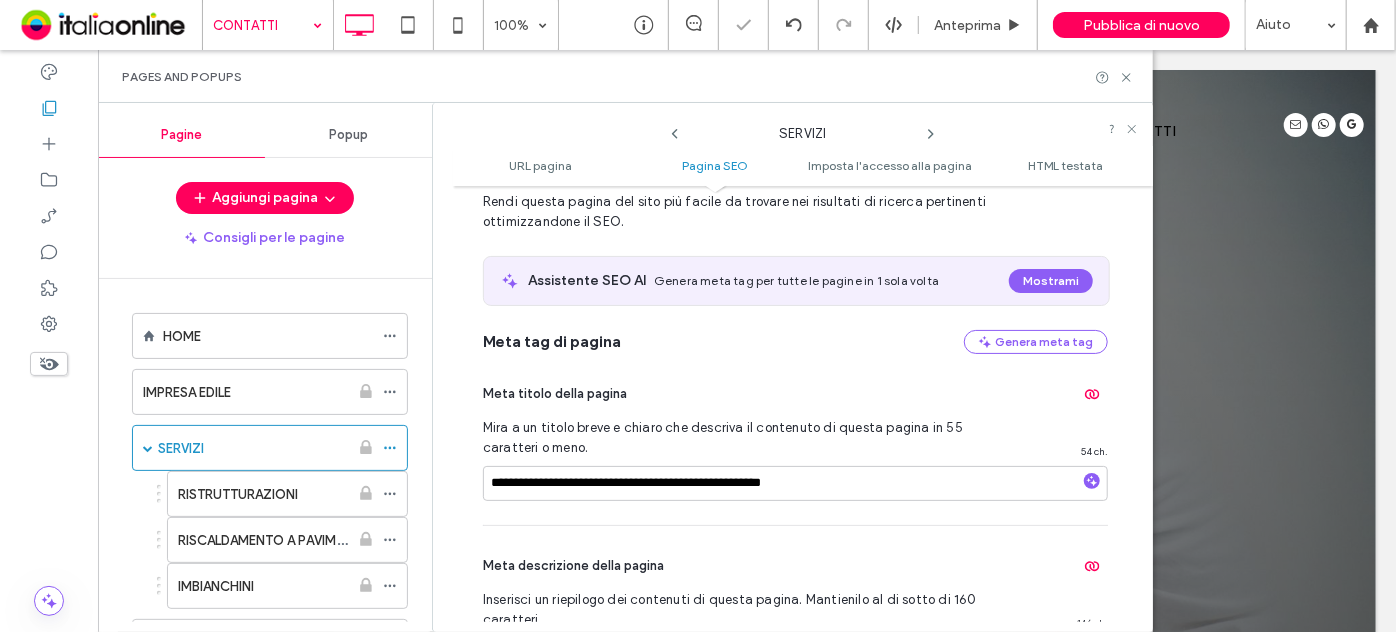 scroll, scrollTop: 456, scrollLeft: 0, axis: vertical 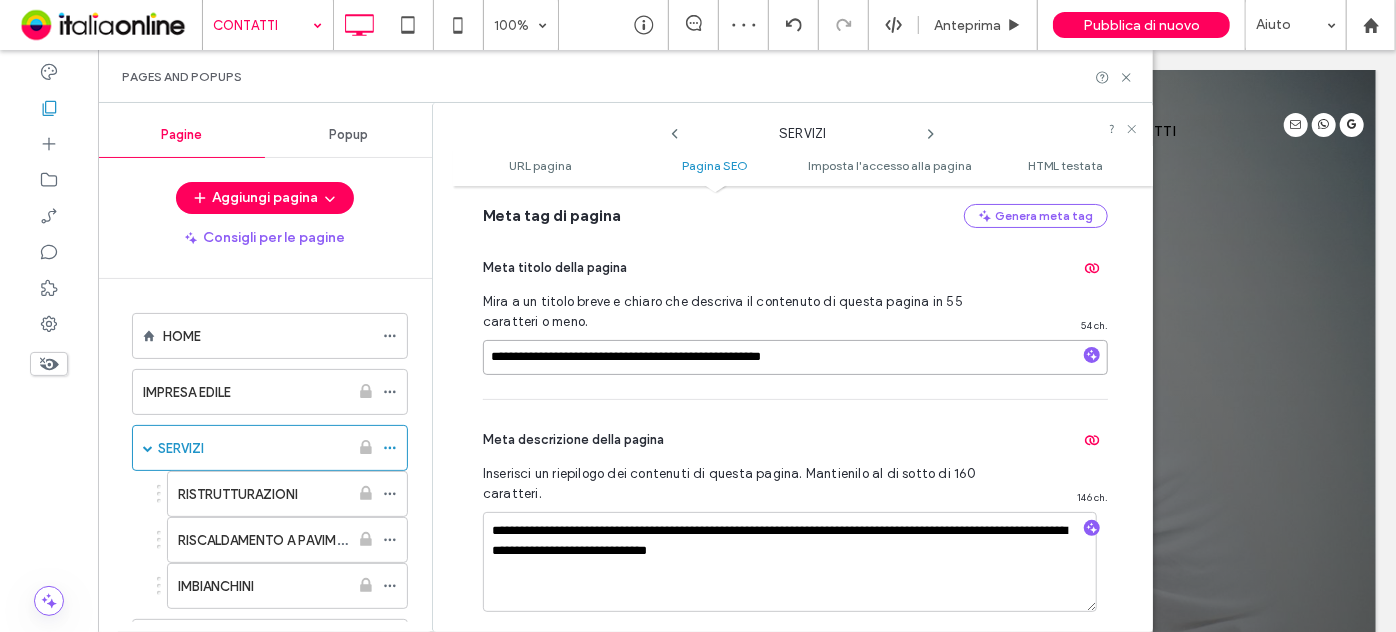 click on "**********" at bounding box center [795, 357] 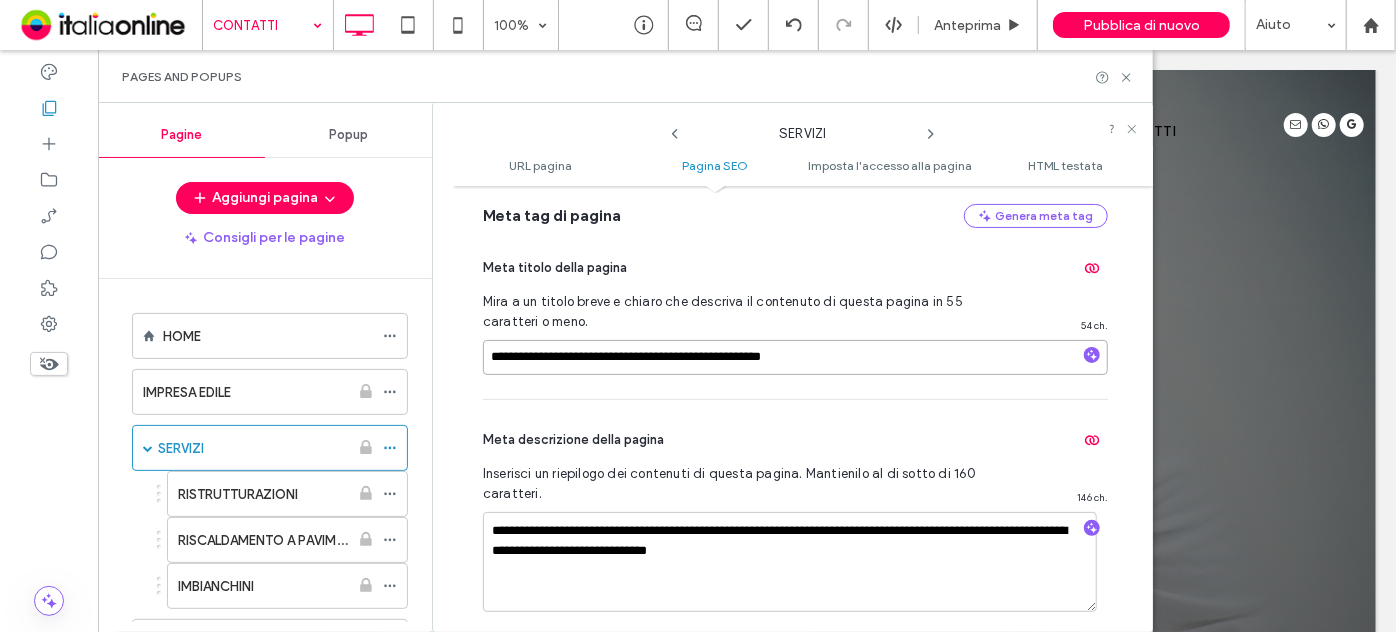 click on "**********" at bounding box center (795, 357) 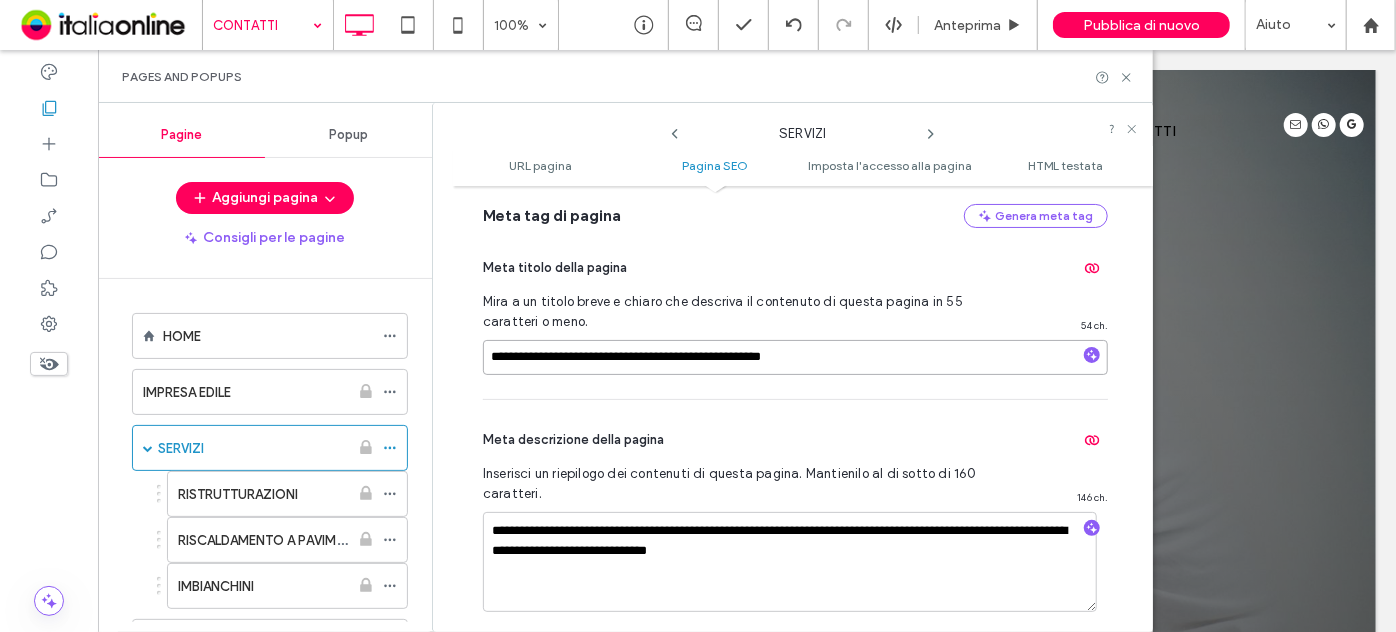 scroll, scrollTop: 547, scrollLeft: 0, axis: vertical 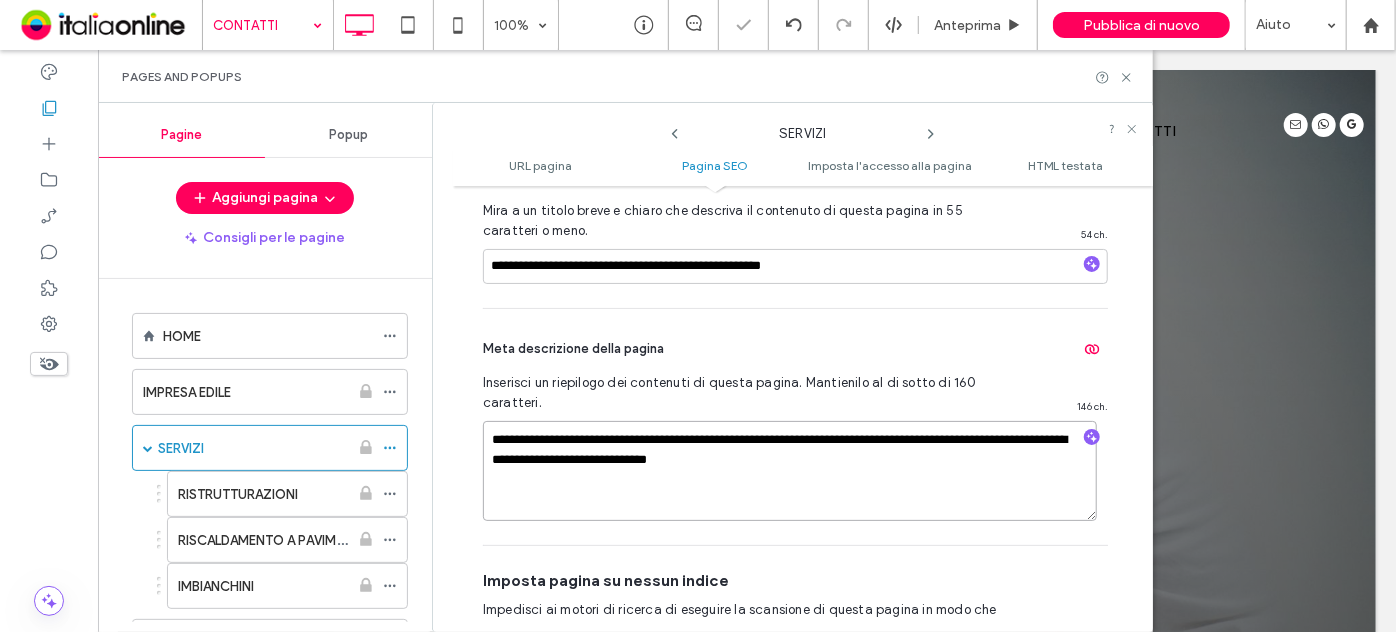 drag, startPoint x: 570, startPoint y: 436, endPoint x: 477, endPoint y: 450, distance: 94.04786 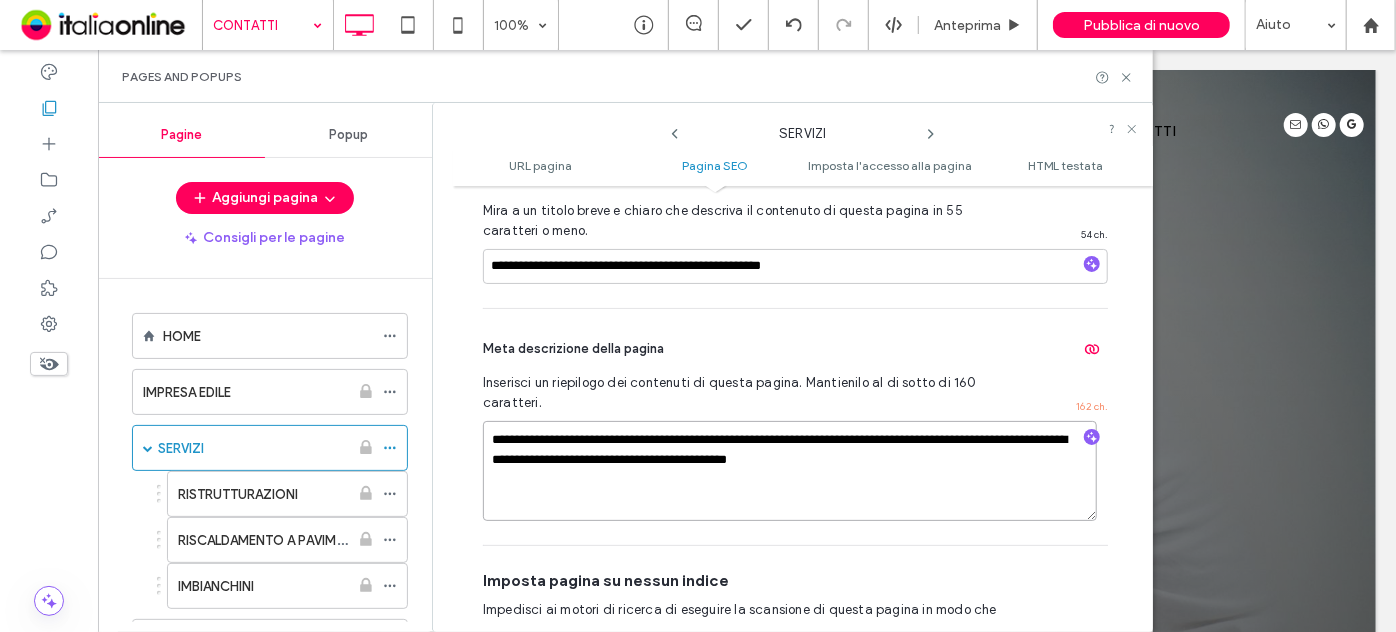 drag, startPoint x: 860, startPoint y: 441, endPoint x: 608, endPoint y: 471, distance: 253.77943 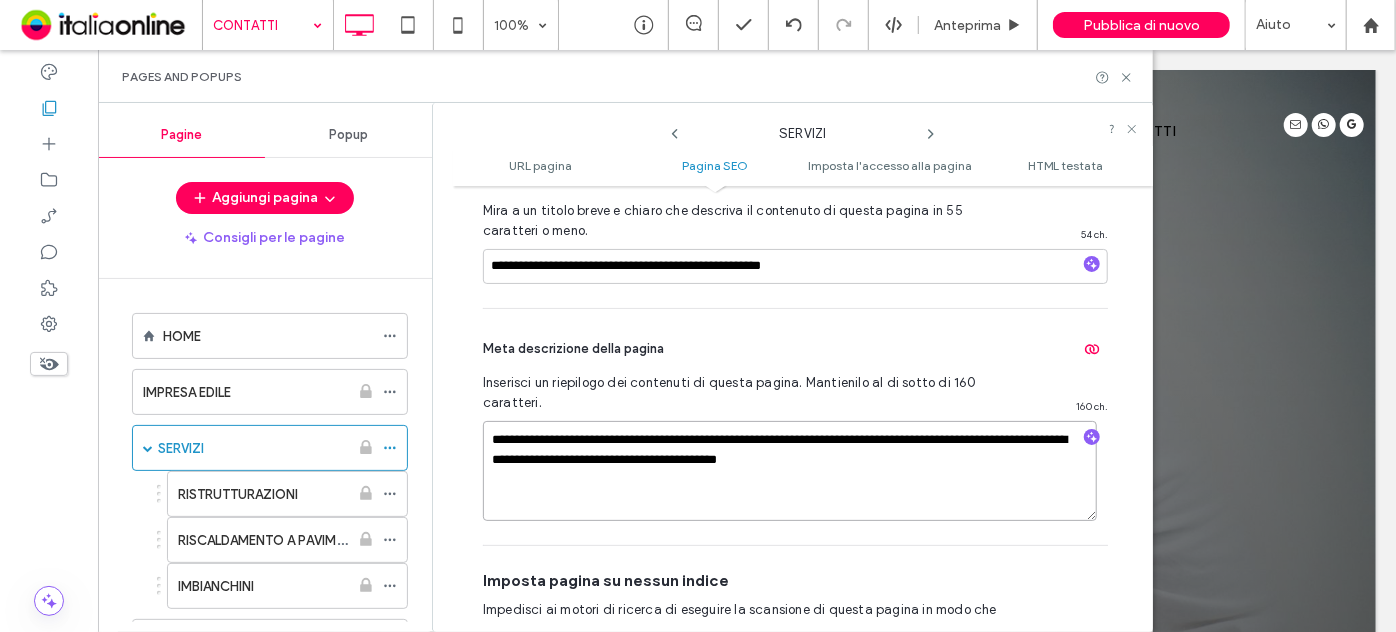 drag, startPoint x: 714, startPoint y: 457, endPoint x: 912, endPoint y: 495, distance: 201.6135 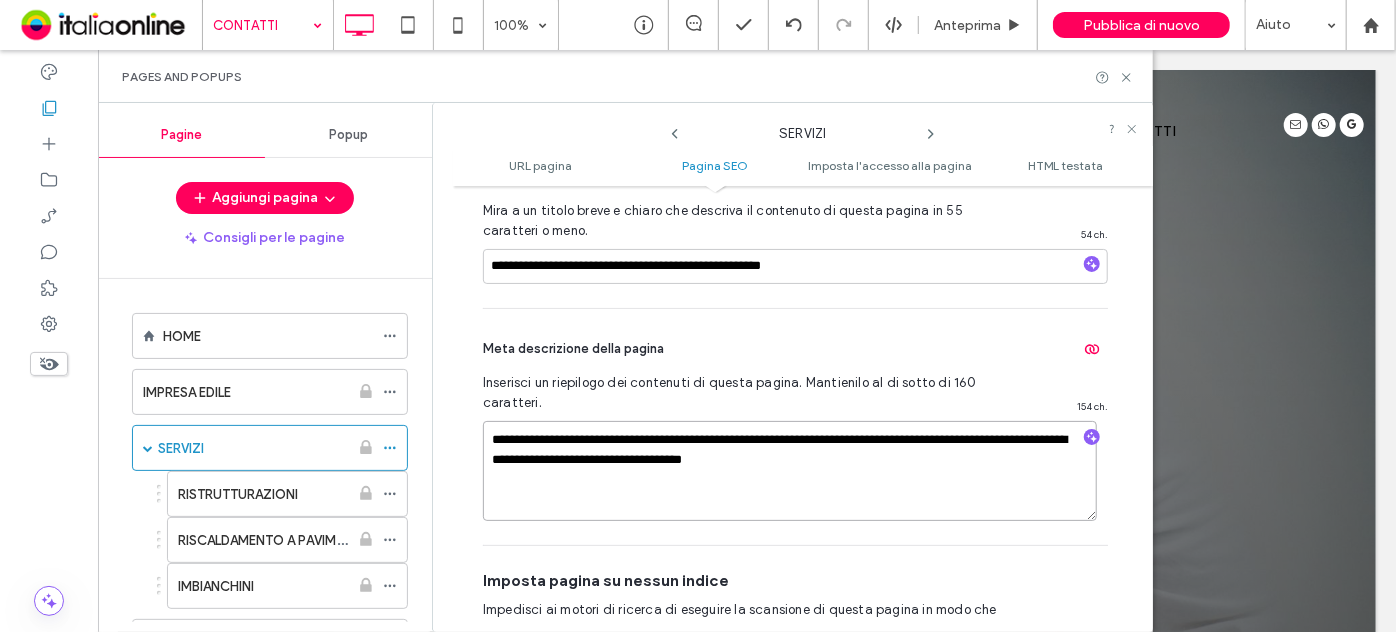 type on "**********" 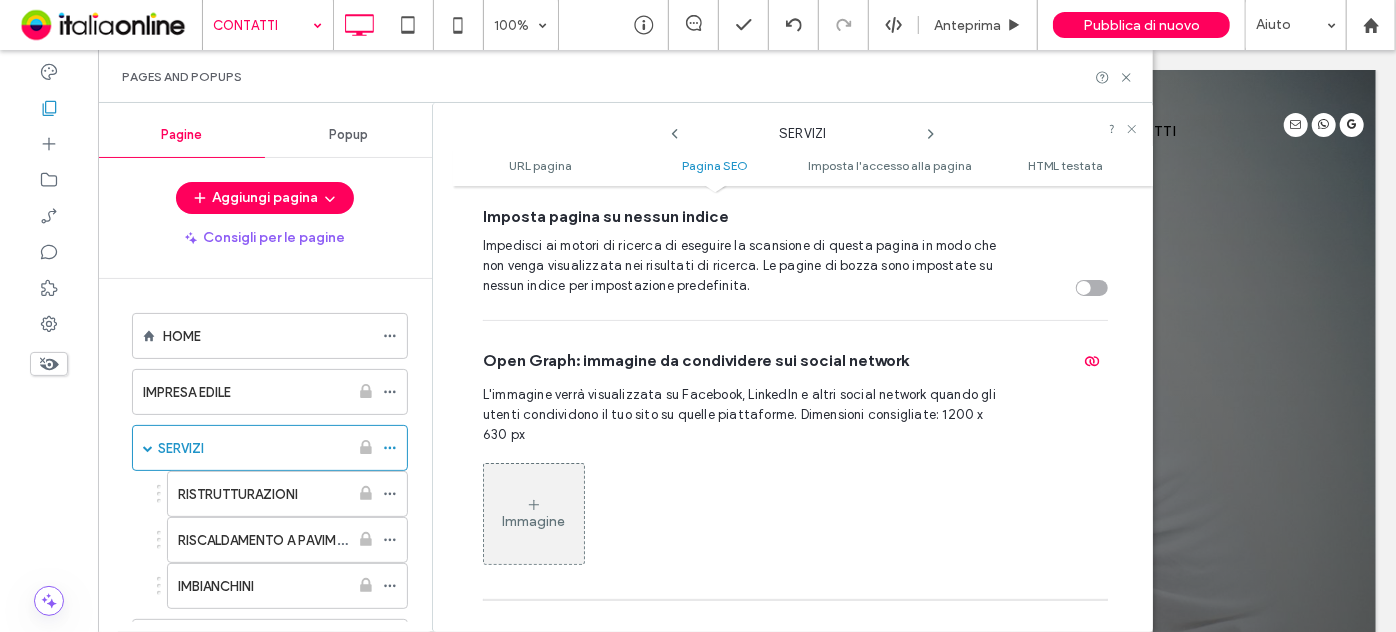 scroll, scrollTop: 638, scrollLeft: 0, axis: vertical 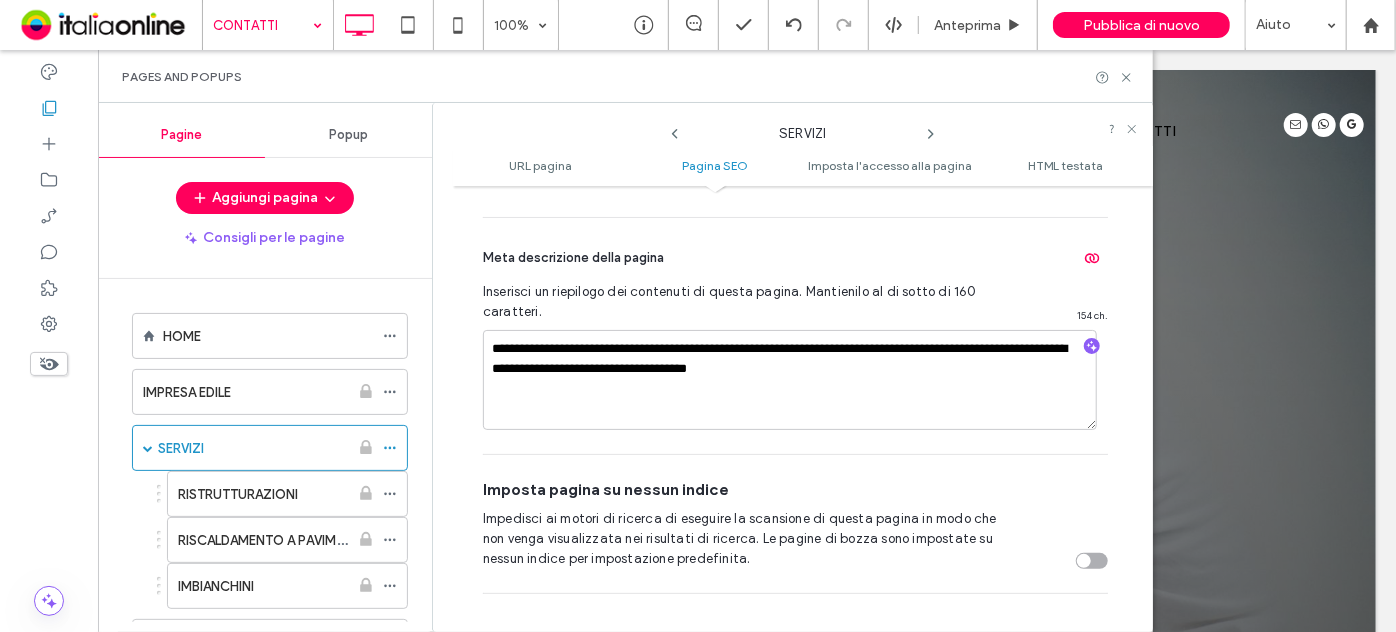 click 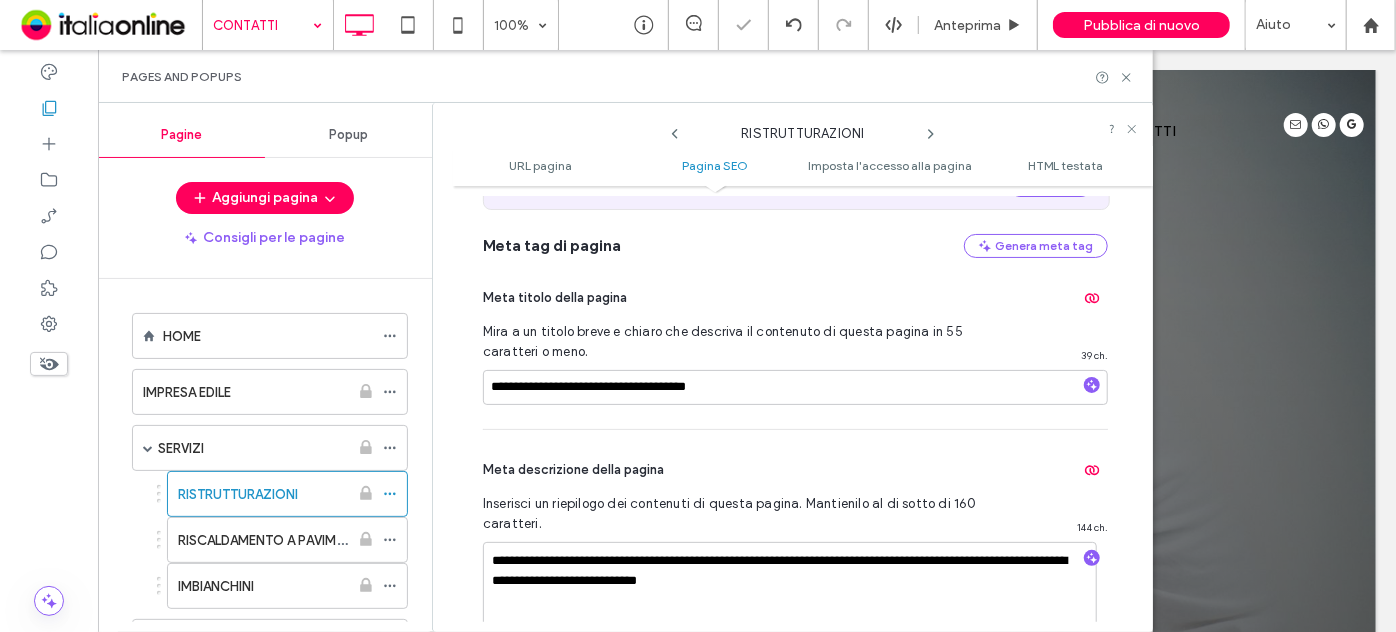 scroll, scrollTop: 456, scrollLeft: 0, axis: vertical 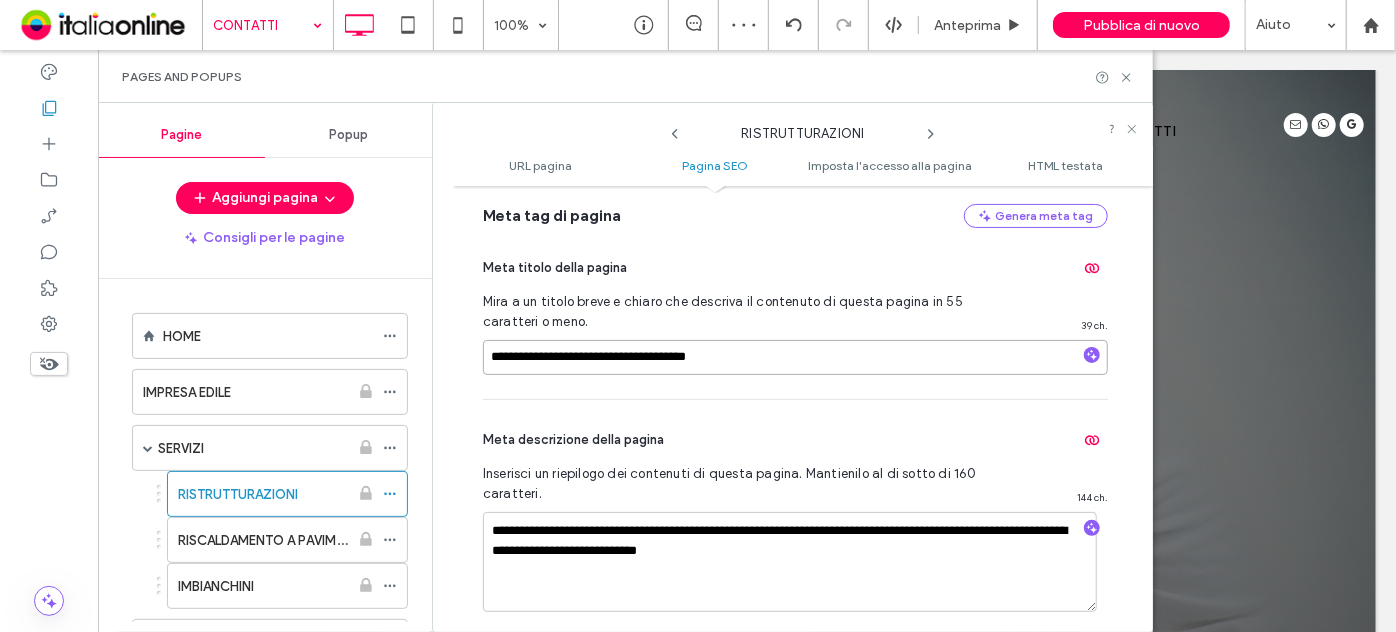 click on "**********" at bounding box center (795, 357) 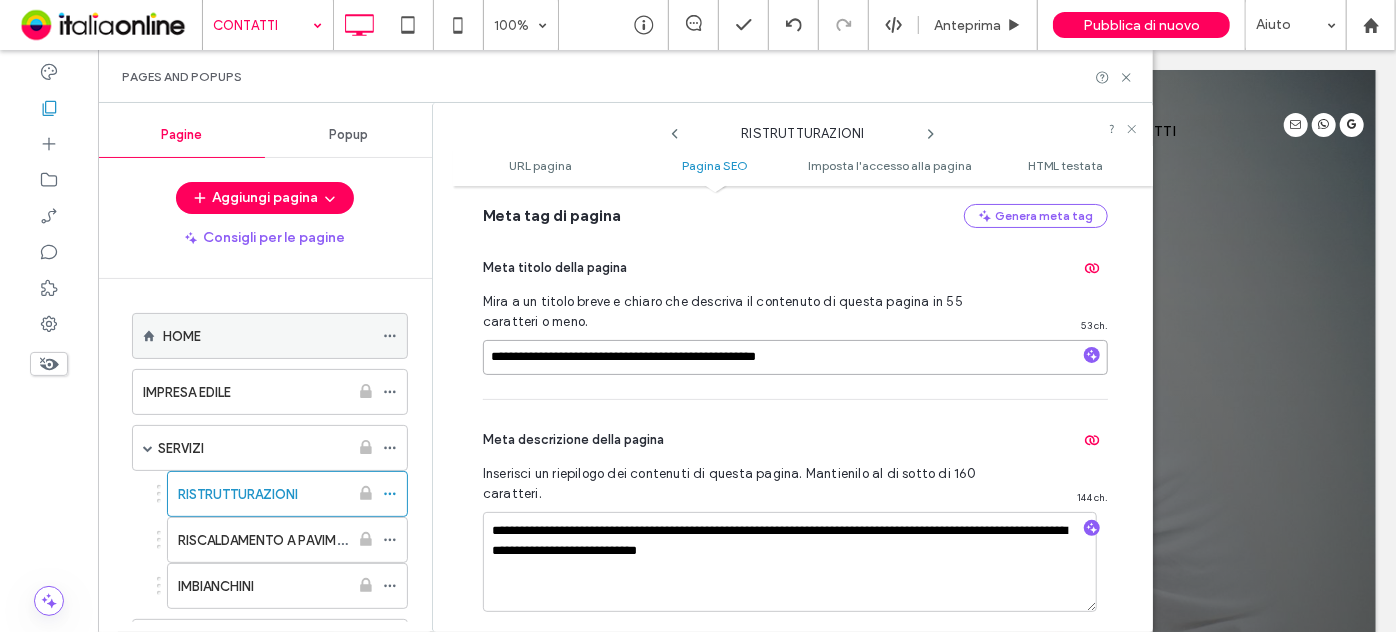 drag, startPoint x: 563, startPoint y: 352, endPoint x: 228, endPoint y: 345, distance: 335.07312 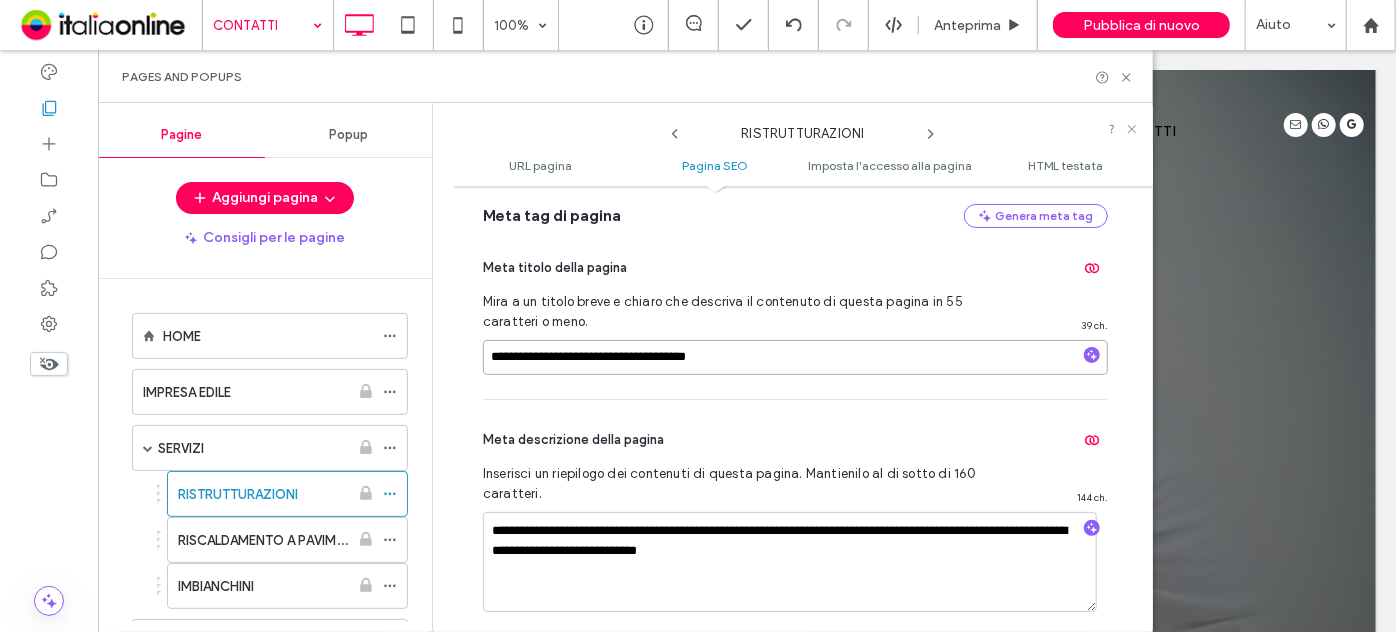 click on "**********" at bounding box center [795, 357] 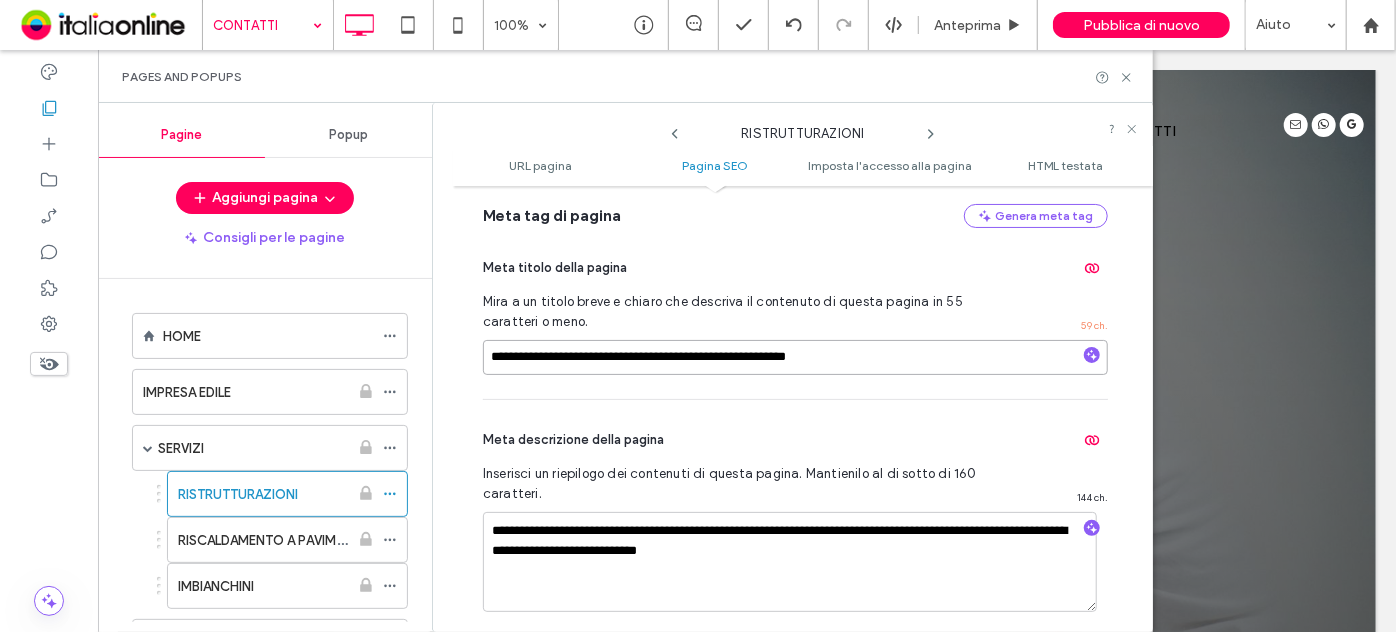 type on "**********" 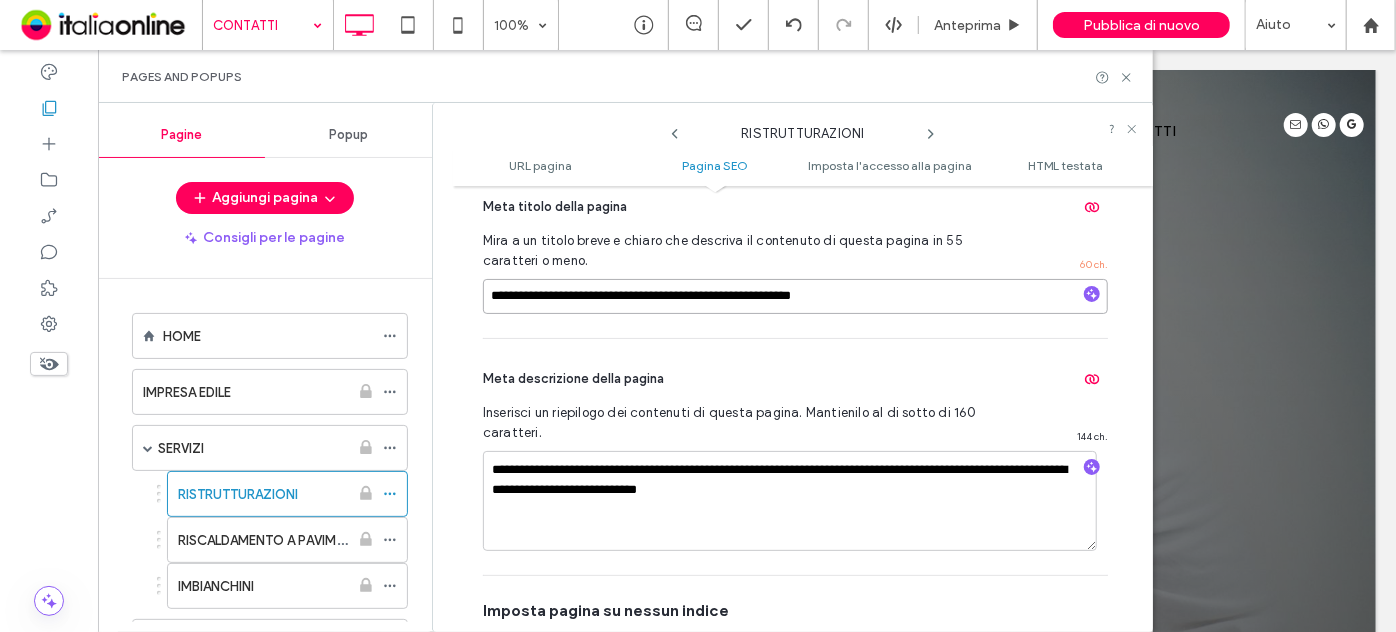 scroll, scrollTop: 547, scrollLeft: 0, axis: vertical 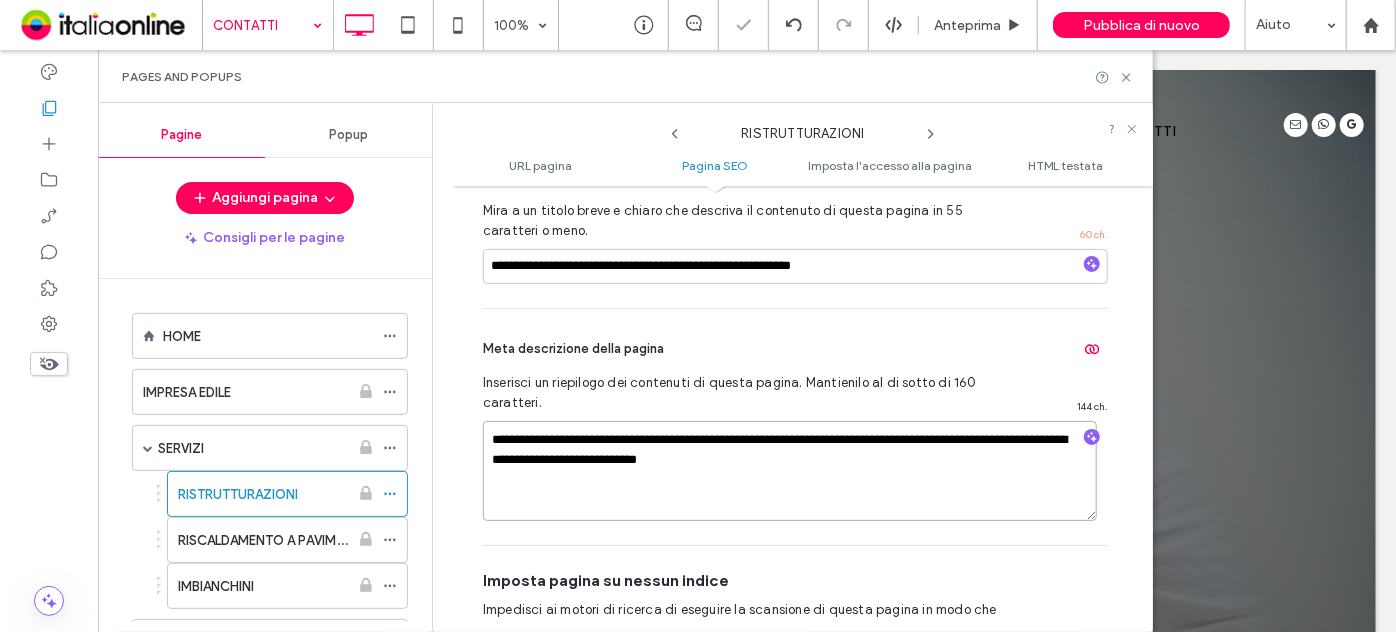 drag, startPoint x: 832, startPoint y: 458, endPoint x: 456, endPoint y: 444, distance: 376.26056 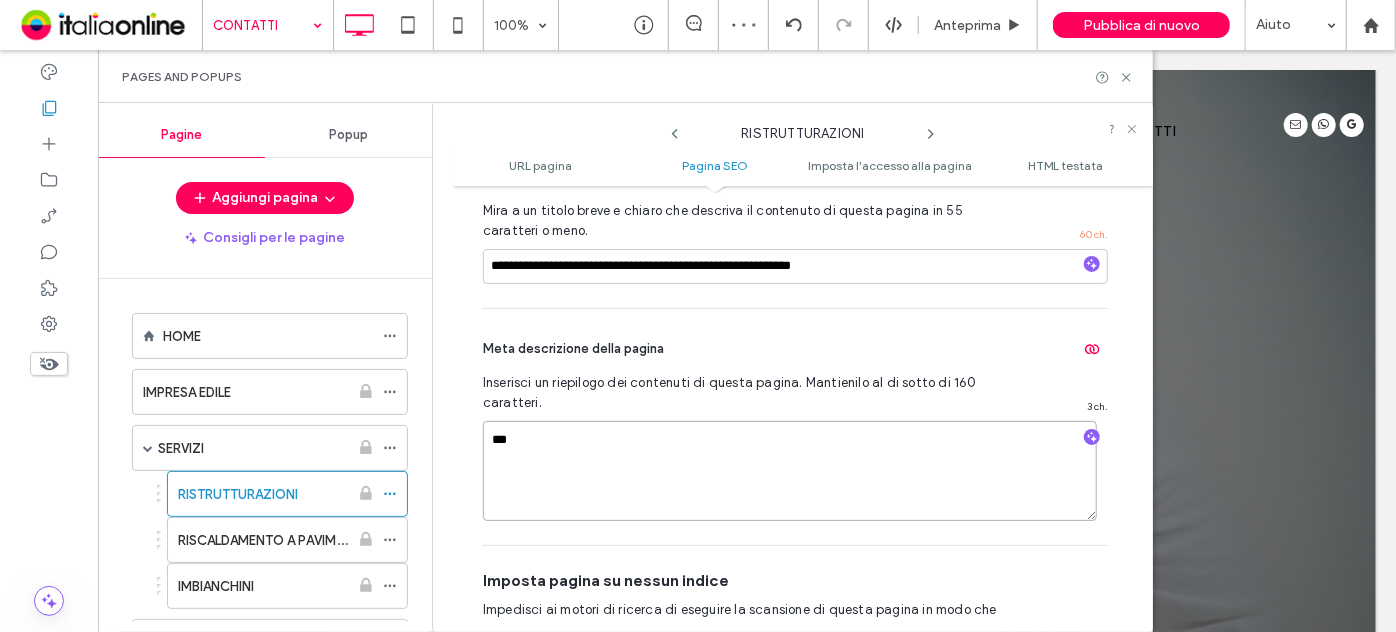 type on "*" 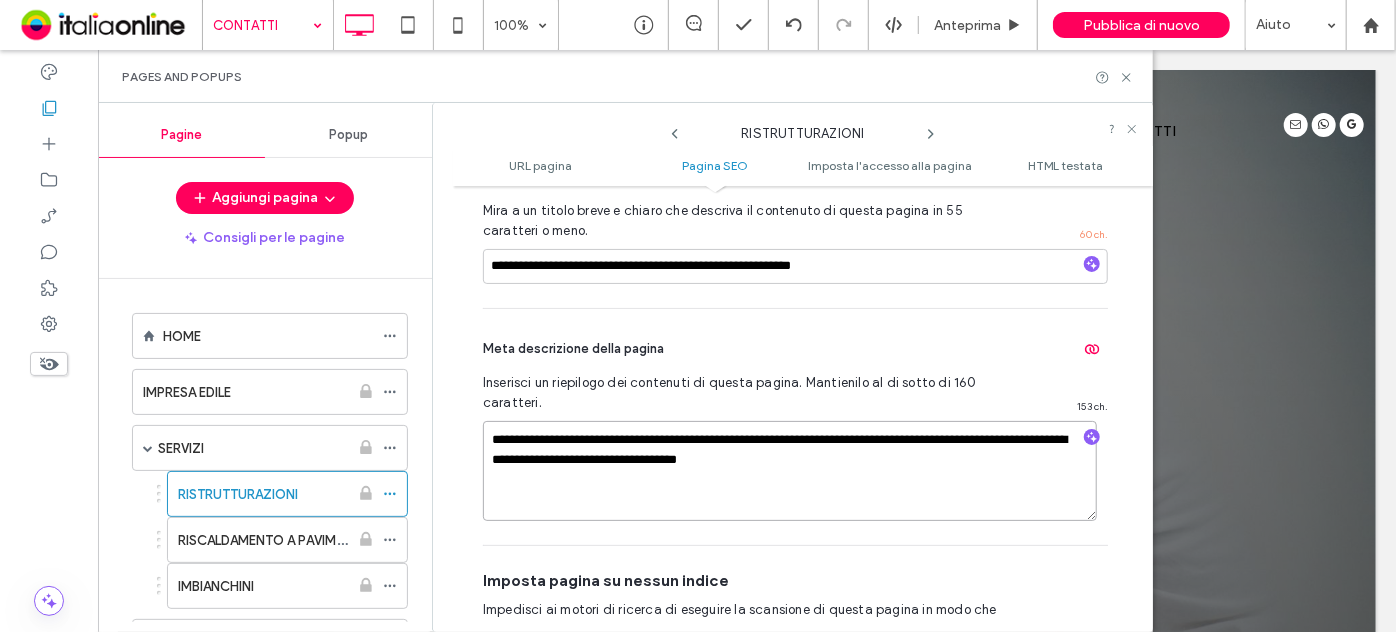 type on "**********" 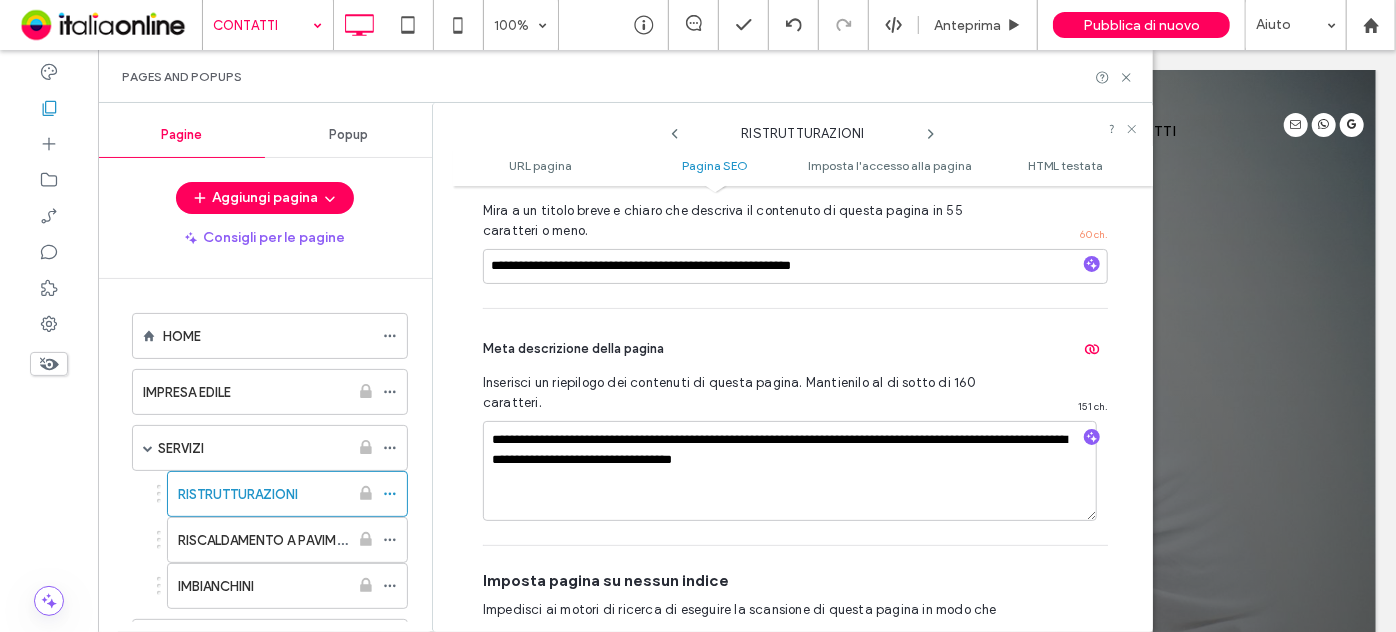 click 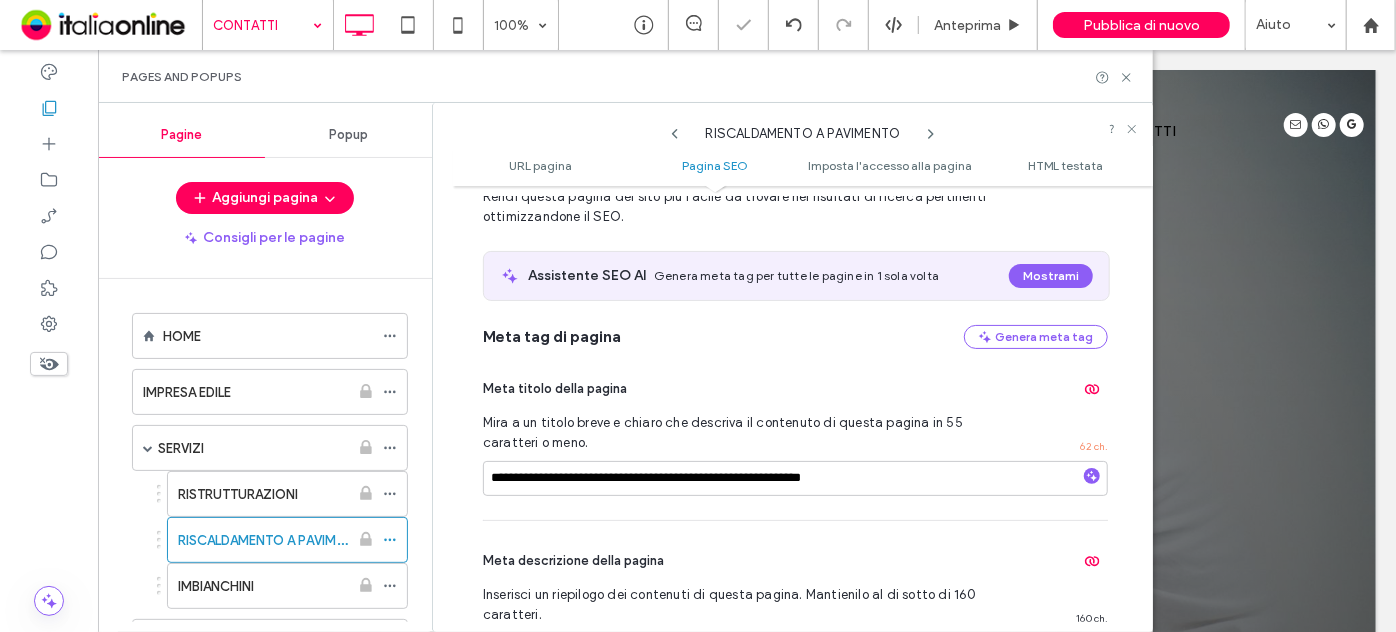 scroll, scrollTop: 365, scrollLeft: 0, axis: vertical 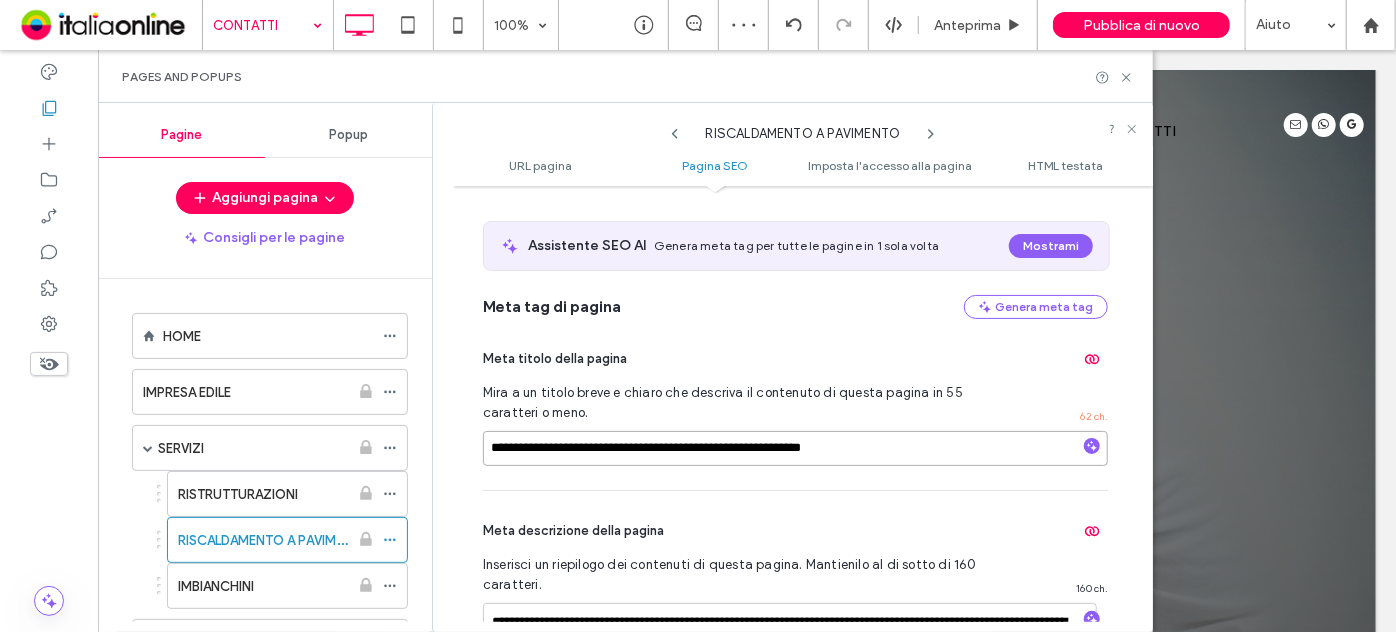 drag, startPoint x: 570, startPoint y: 447, endPoint x: 568, endPoint y: 458, distance: 11.18034 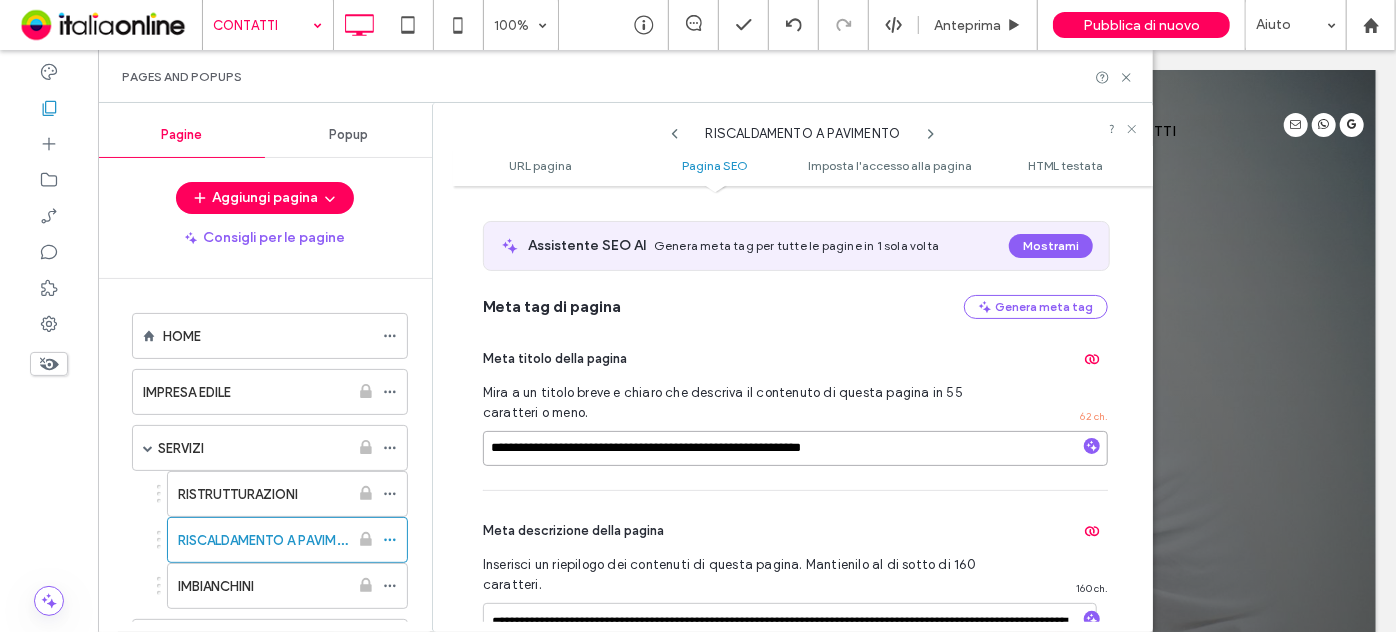 type on "**********" 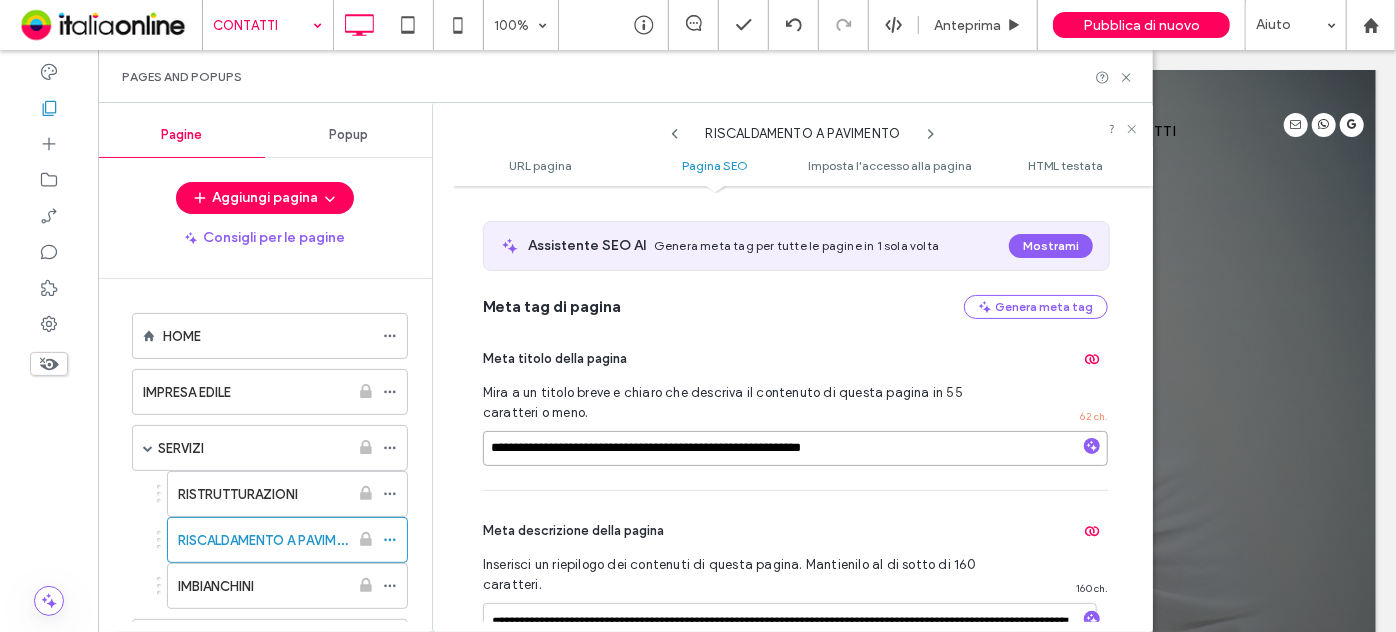 drag, startPoint x: 568, startPoint y: 444, endPoint x: 63, endPoint y: 473, distance: 505.832 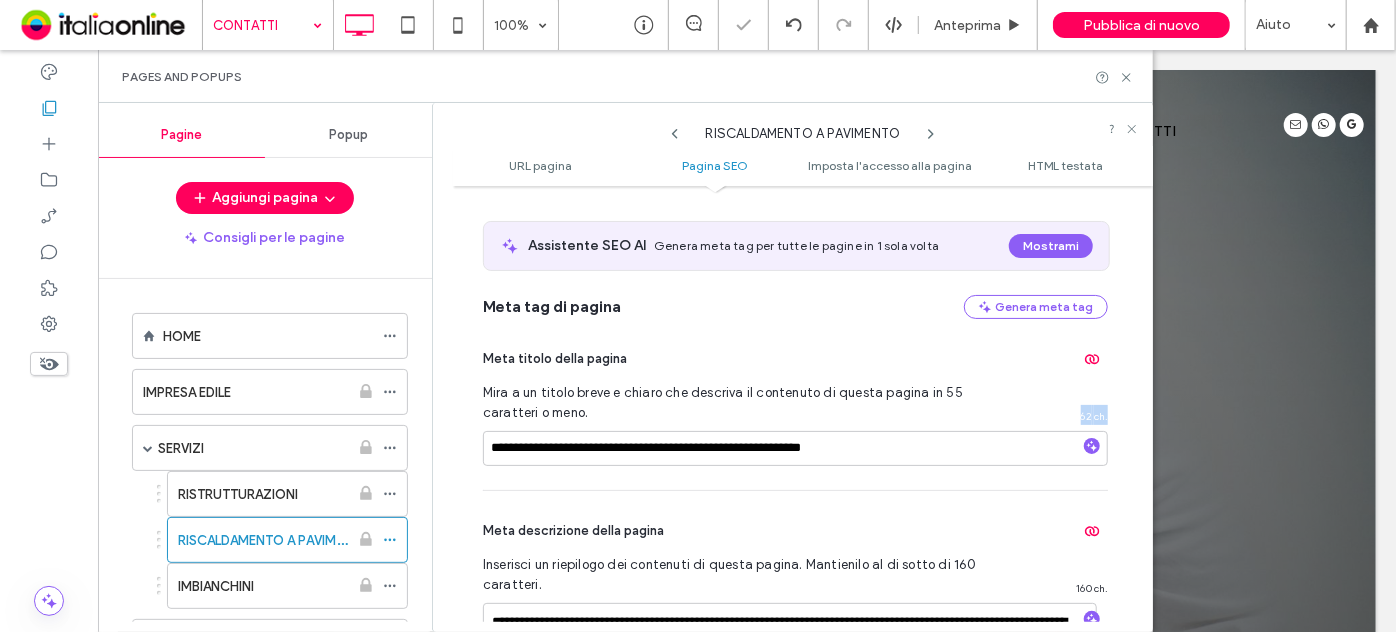 drag, startPoint x: 629, startPoint y: 423, endPoint x: 666, endPoint y: 441, distance: 41.14608 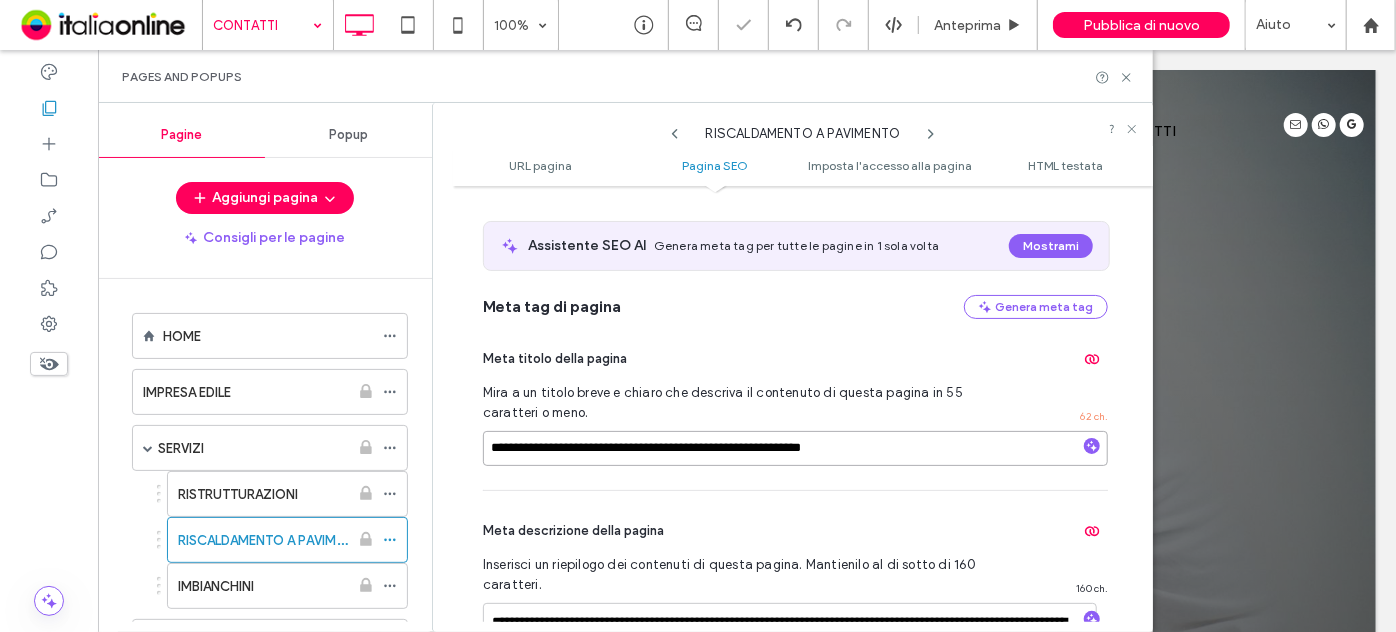 click on "**********" at bounding box center [795, 448] 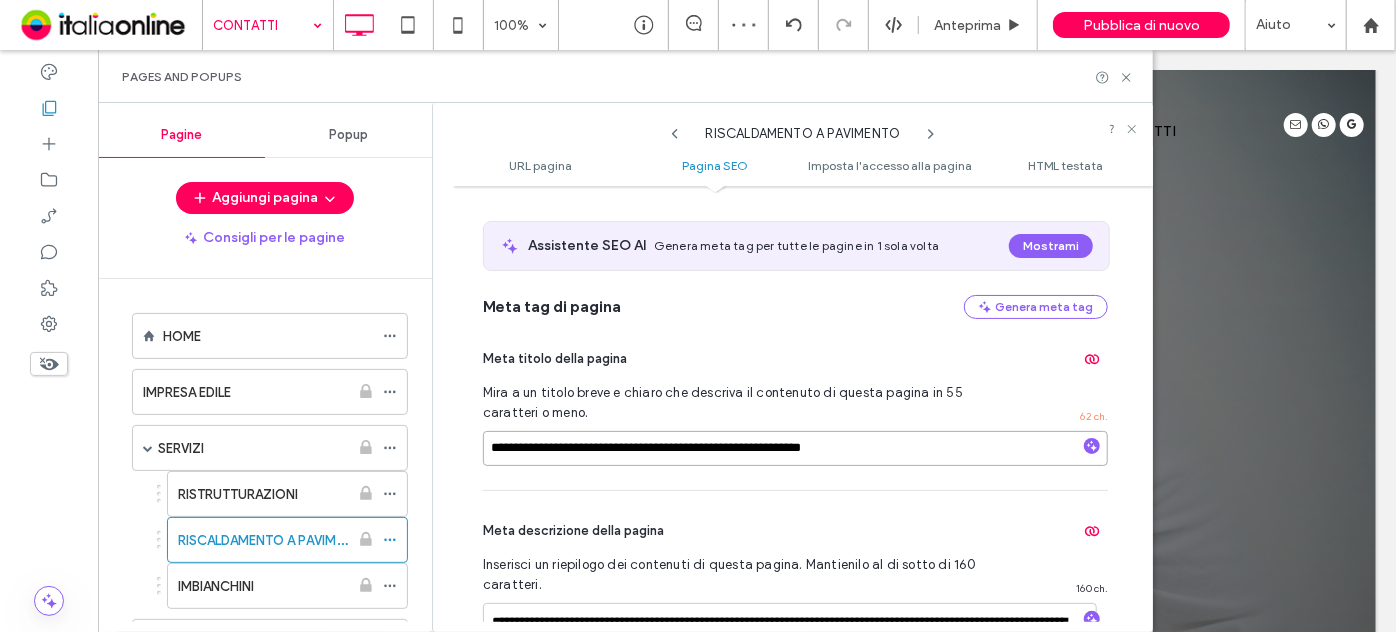 type on "**********" 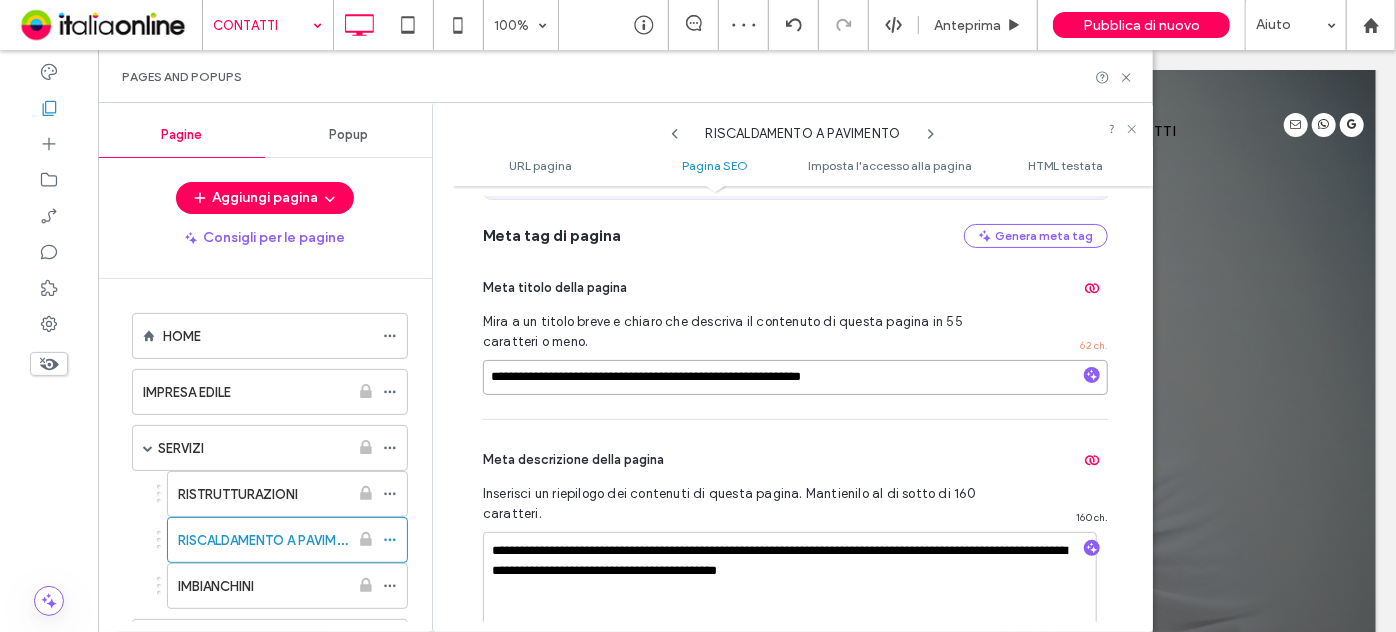 scroll, scrollTop: 547, scrollLeft: 0, axis: vertical 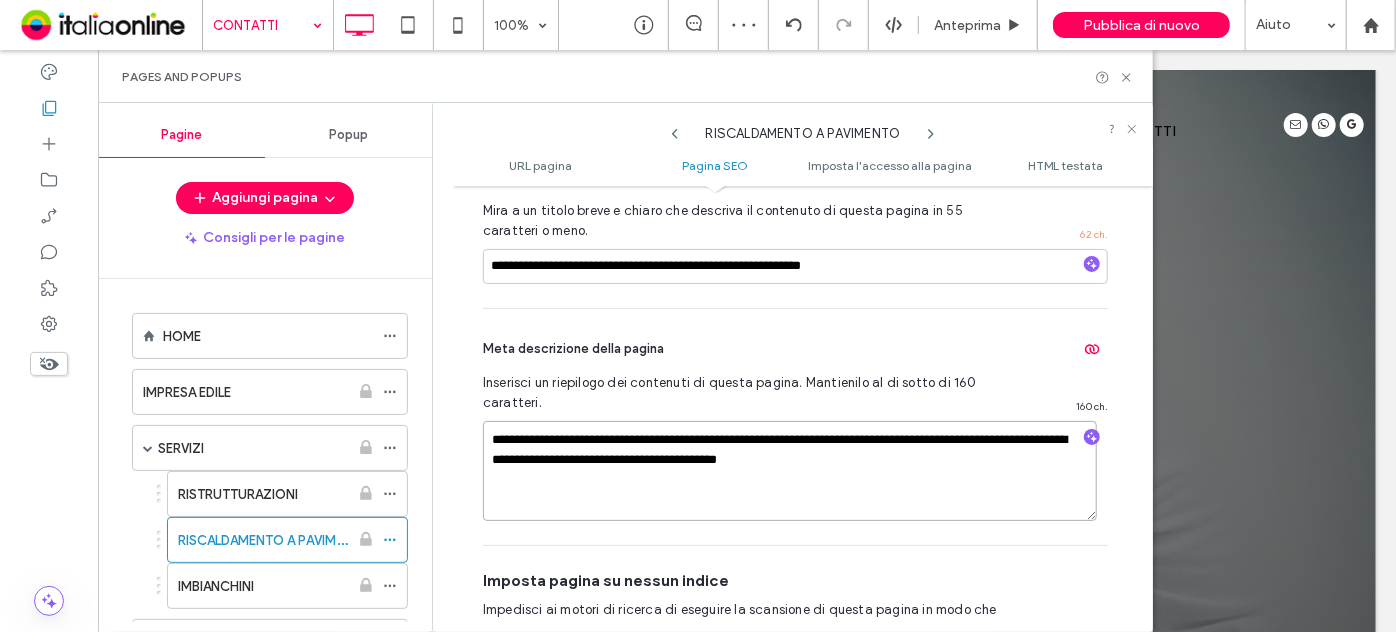 click on "**********" at bounding box center [790, 471] 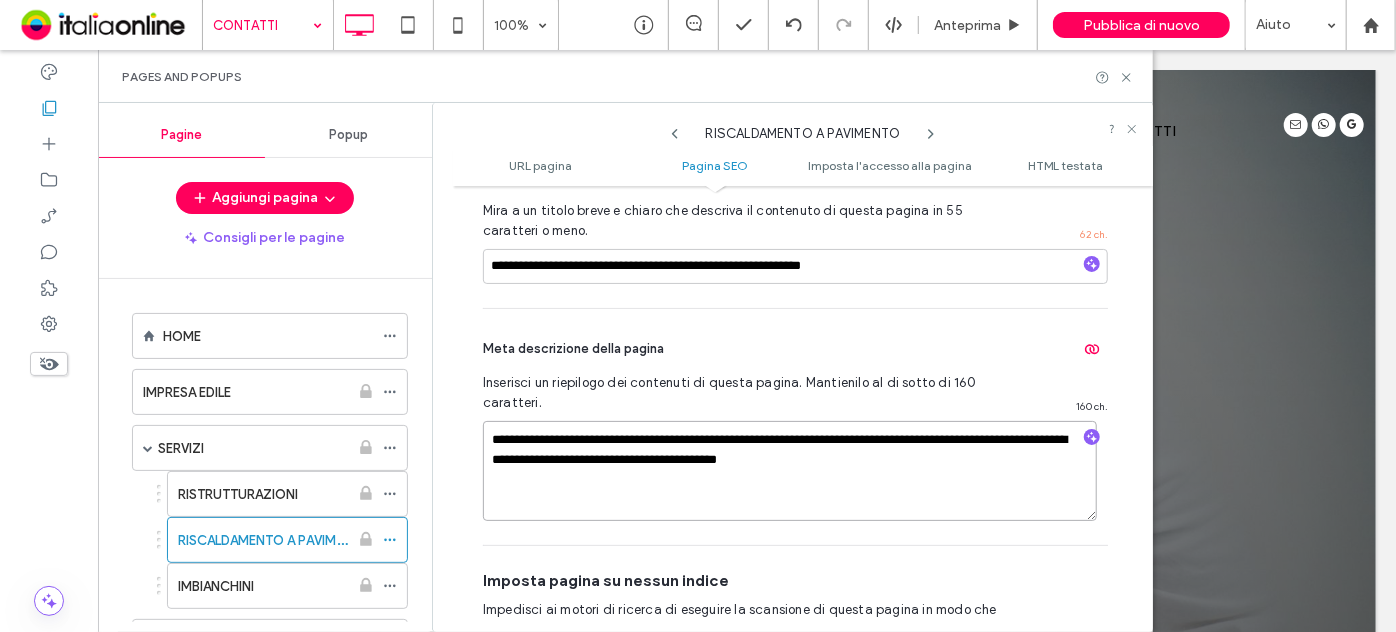 drag, startPoint x: 890, startPoint y: 437, endPoint x: 987, endPoint y: 440, distance: 97.04638 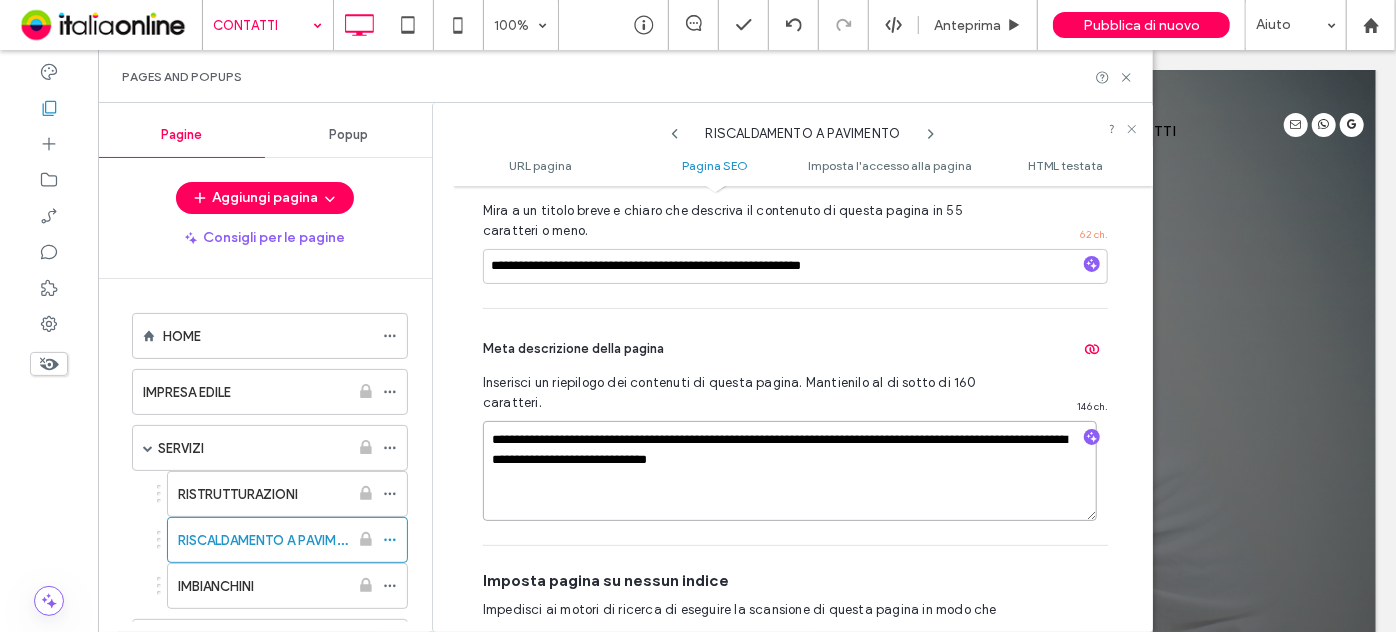 type on "**********" 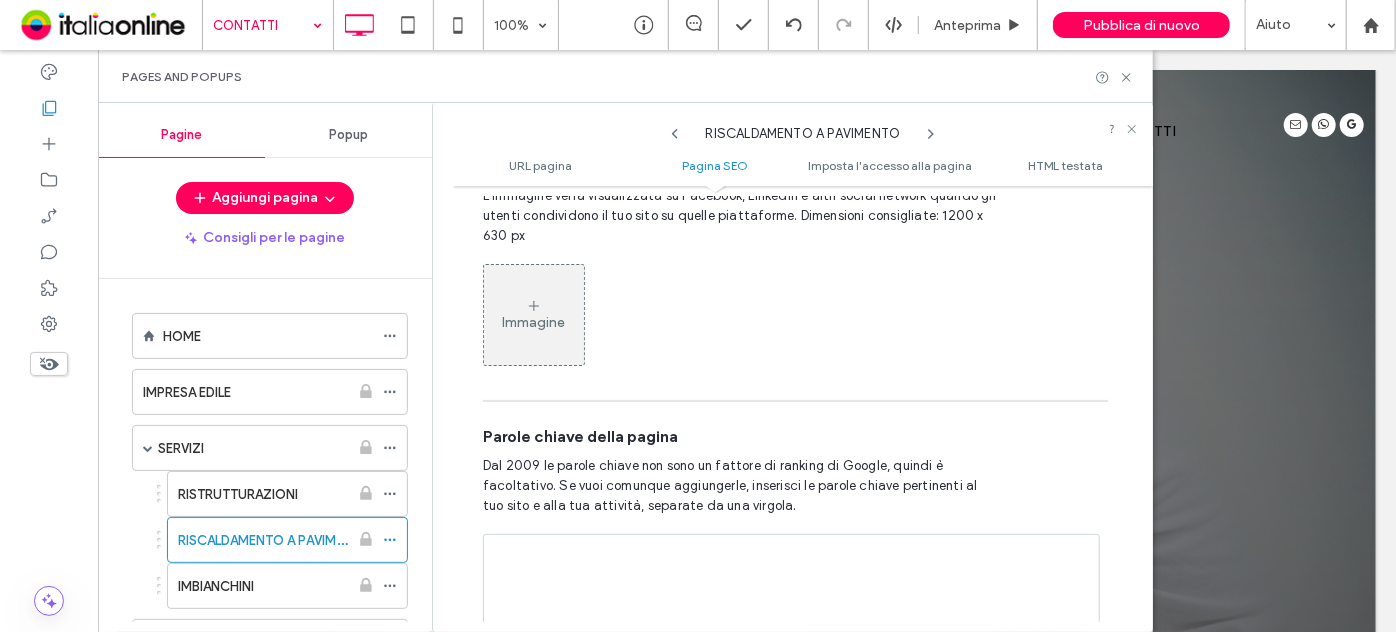 scroll, scrollTop: 1274, scrollLeft: 0, axis: vertical 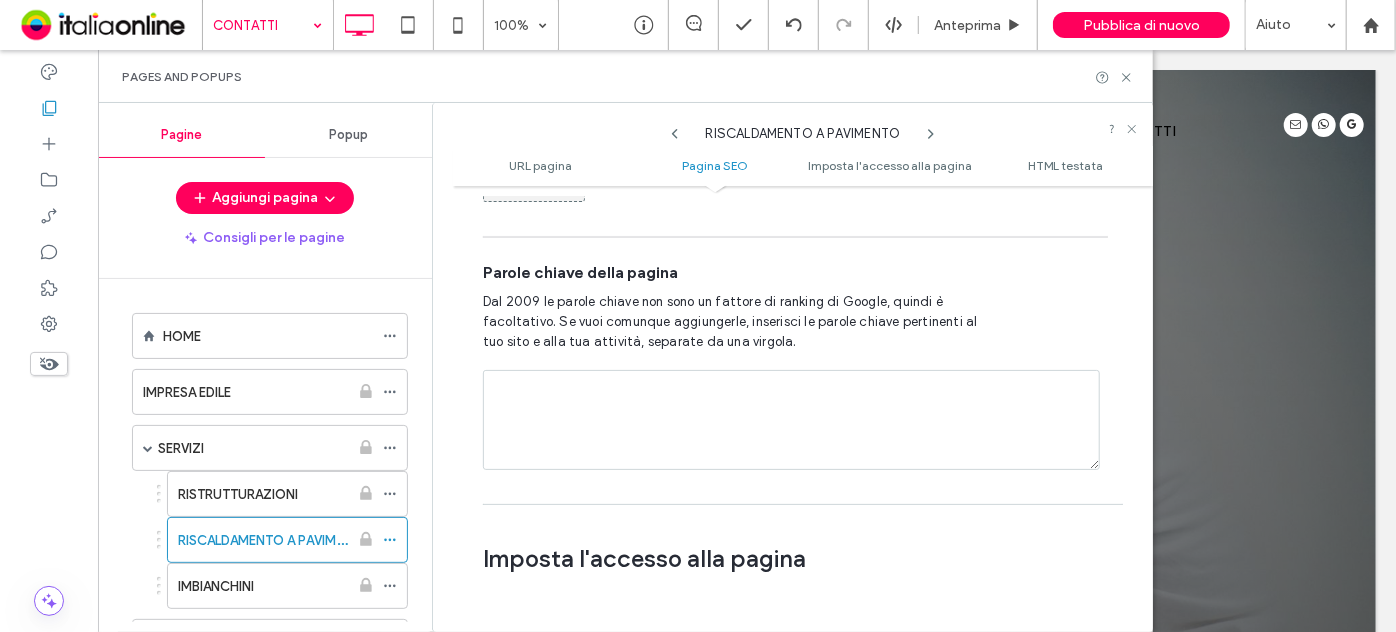 click 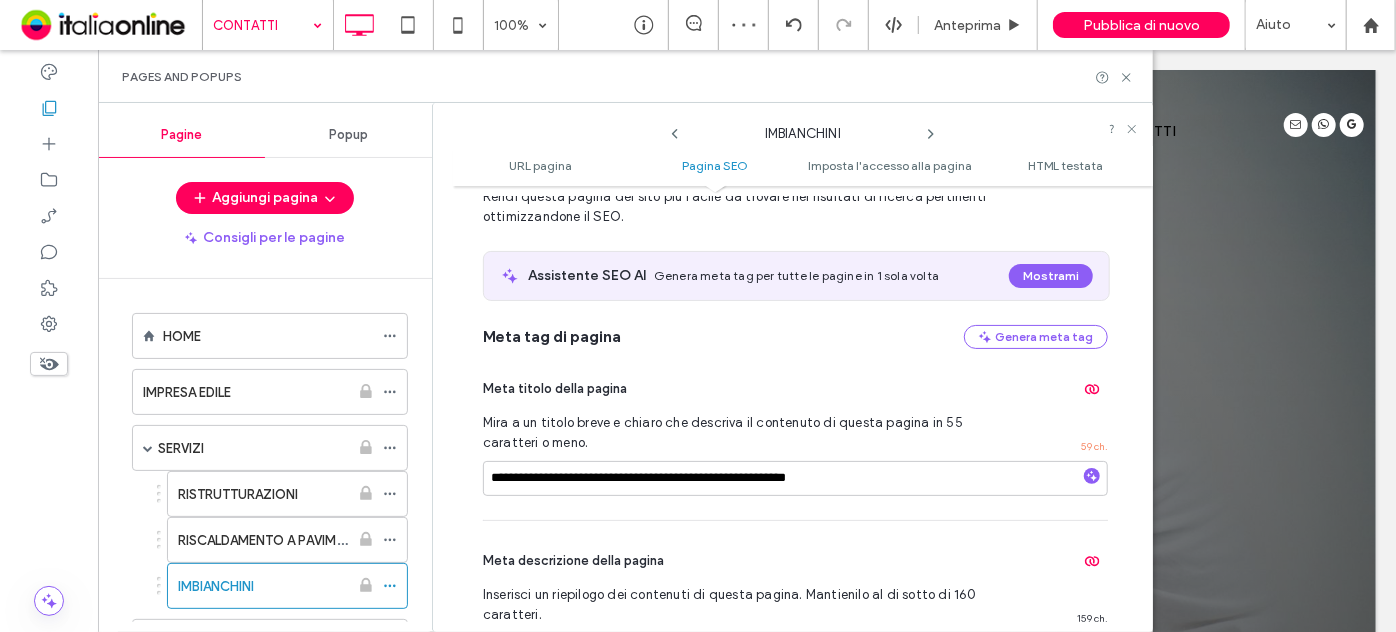 scroll, scrollTop: 365, scrollLeft: 0, axis: vertical 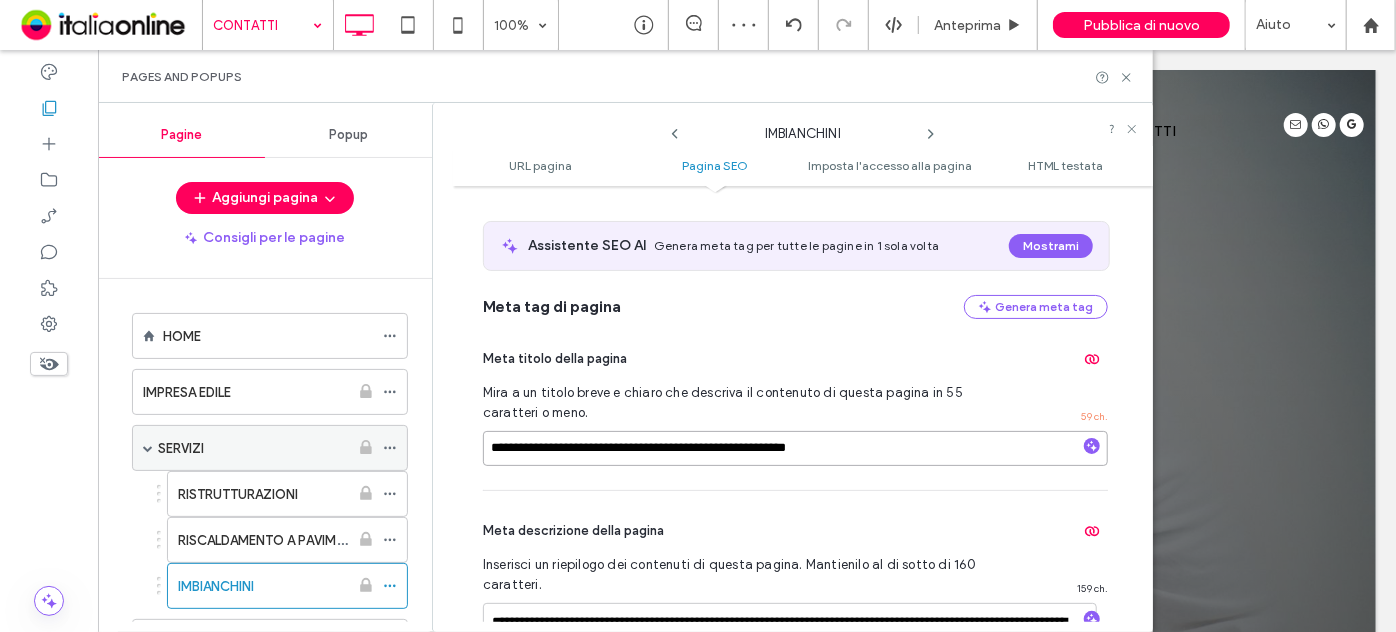 drag, startPoint x: 757, startPoint y: 446, endPoint x: 386, endPoint y: 444, distance: 371.0054 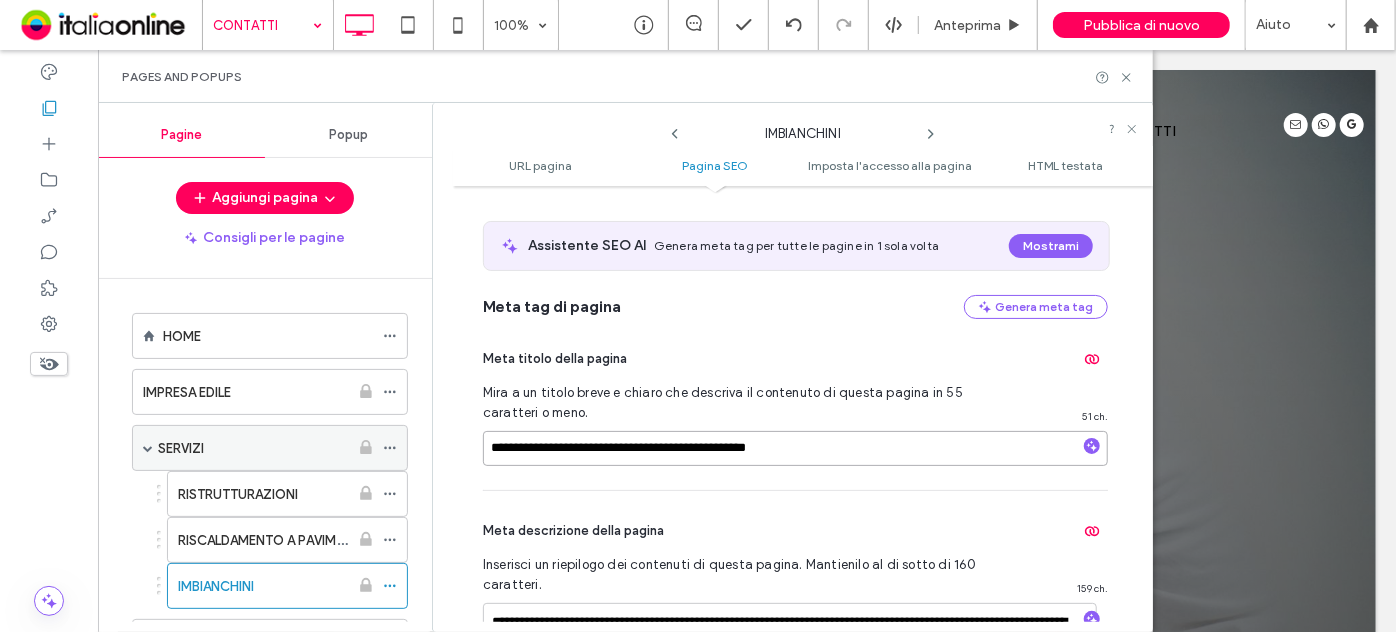 type on "**********" 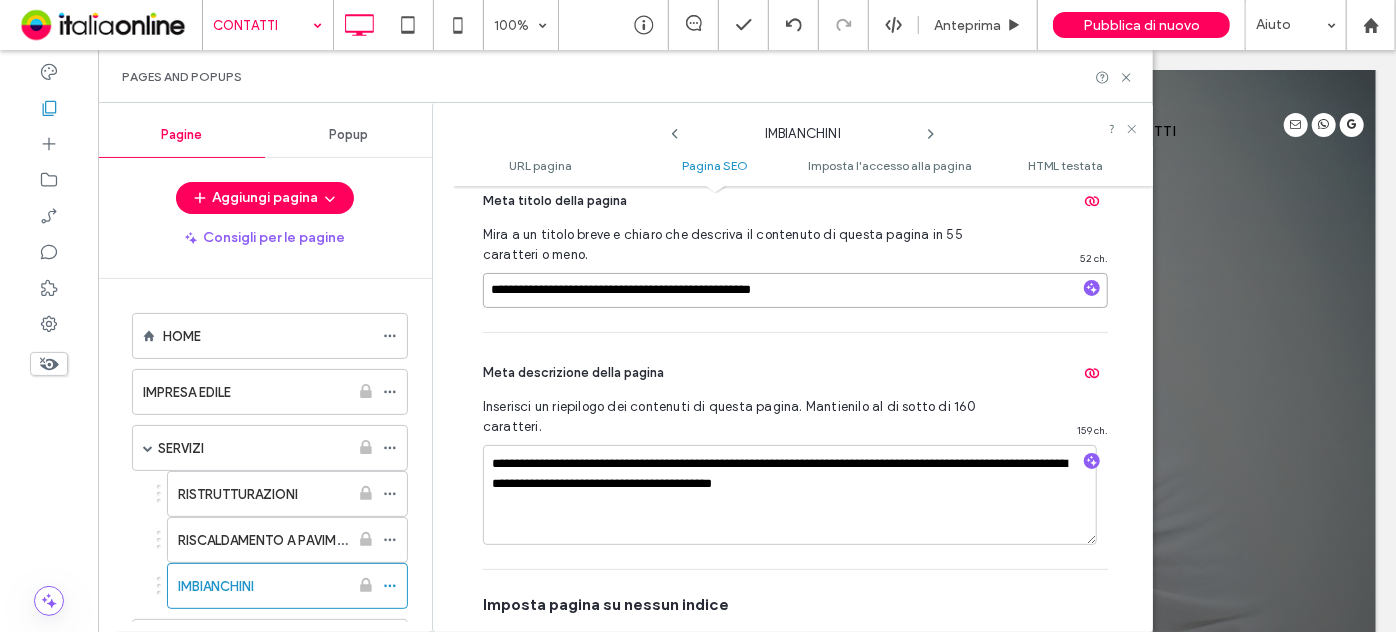 scroll, scrollTop: 547, scrollLeft: 0, axis: vertical 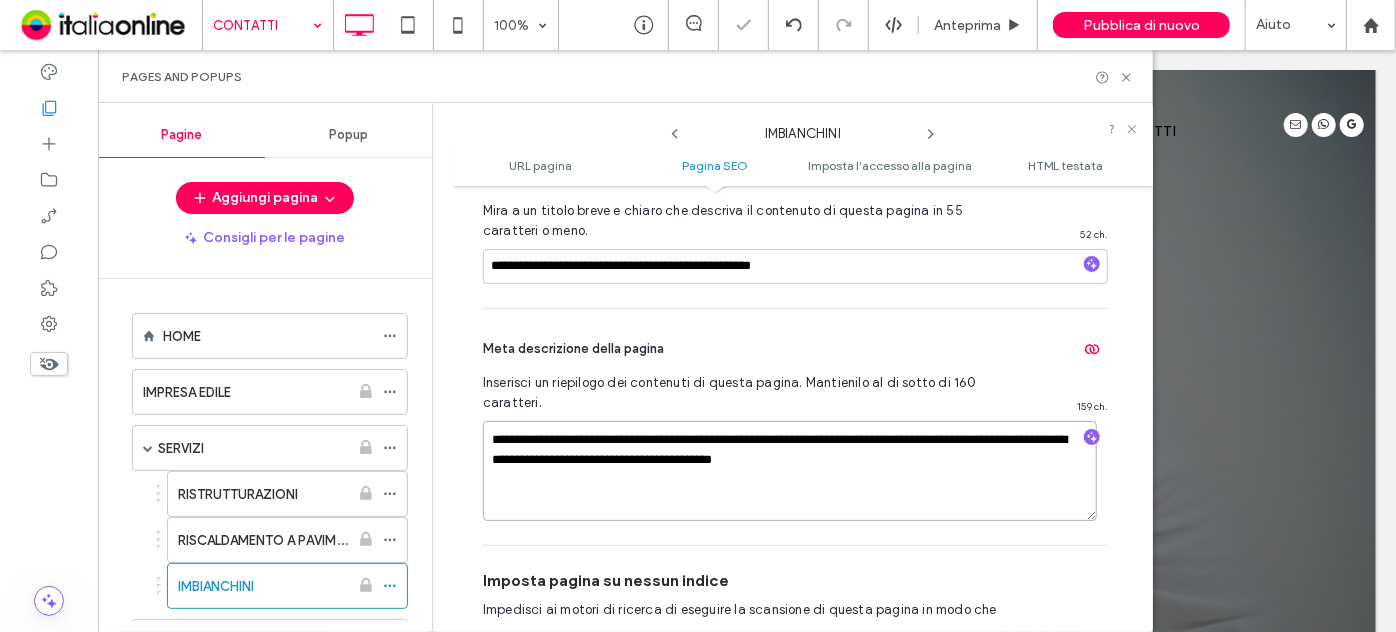 click on "**********" at bounding box center [790, 471] 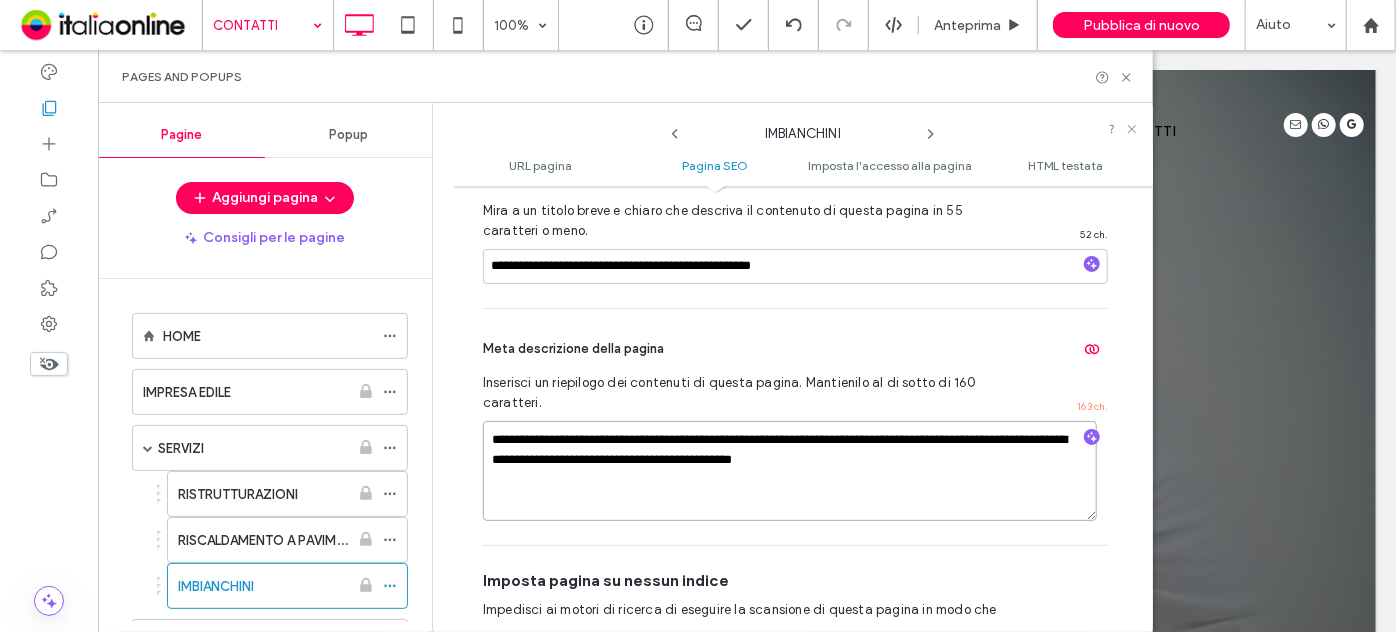 drag, startPoint x: 905, startPoint y: 455, endPoint x: 812, endPoint y: 463, distance: 93.34345 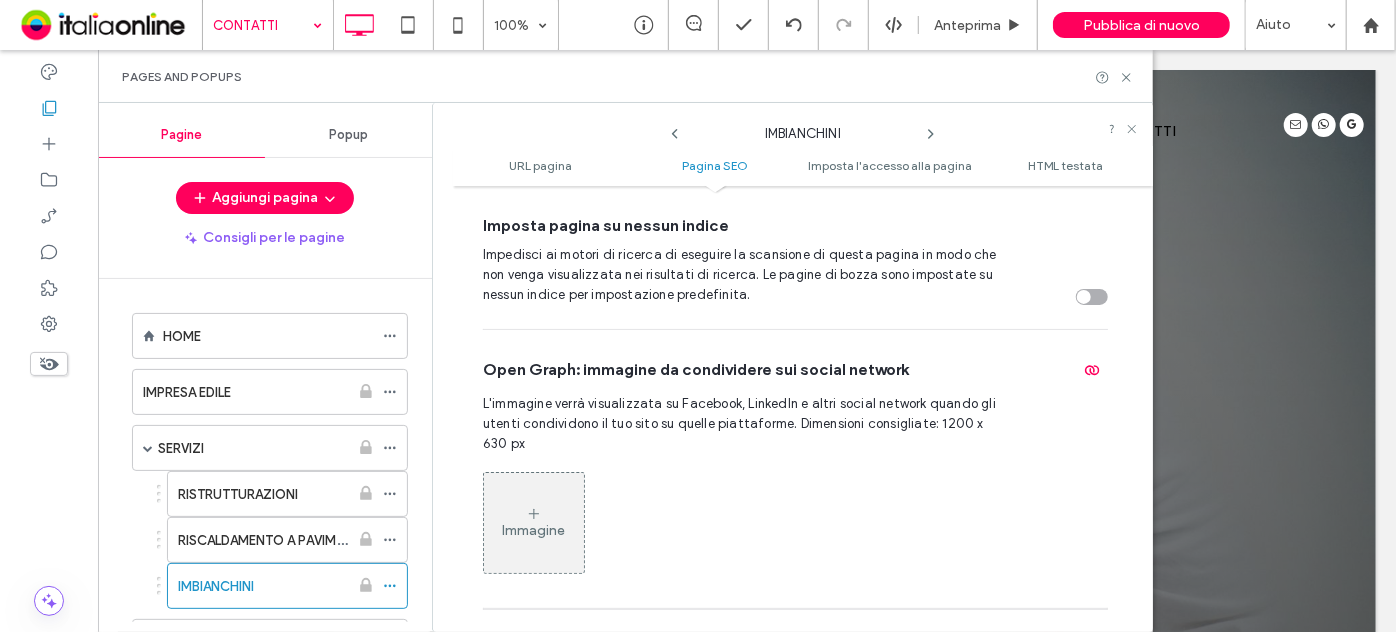 scroll, scrollTop: 911, scrollLeft: 0, axis: vertical 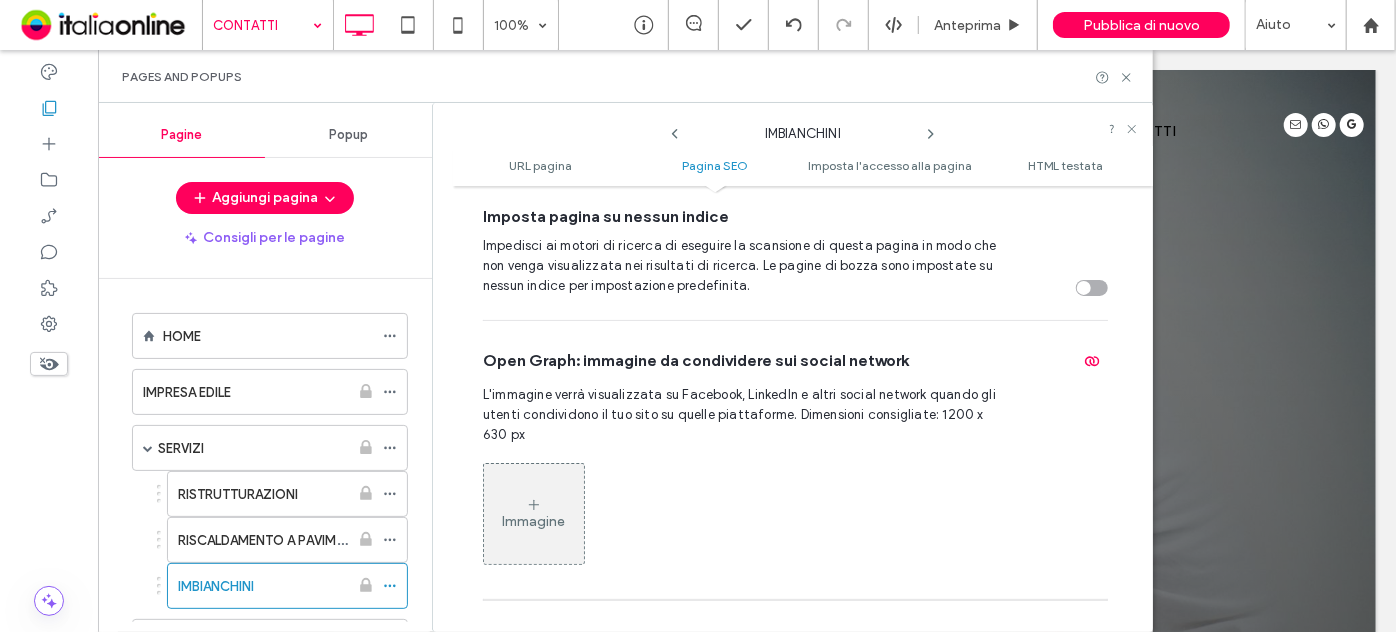 click 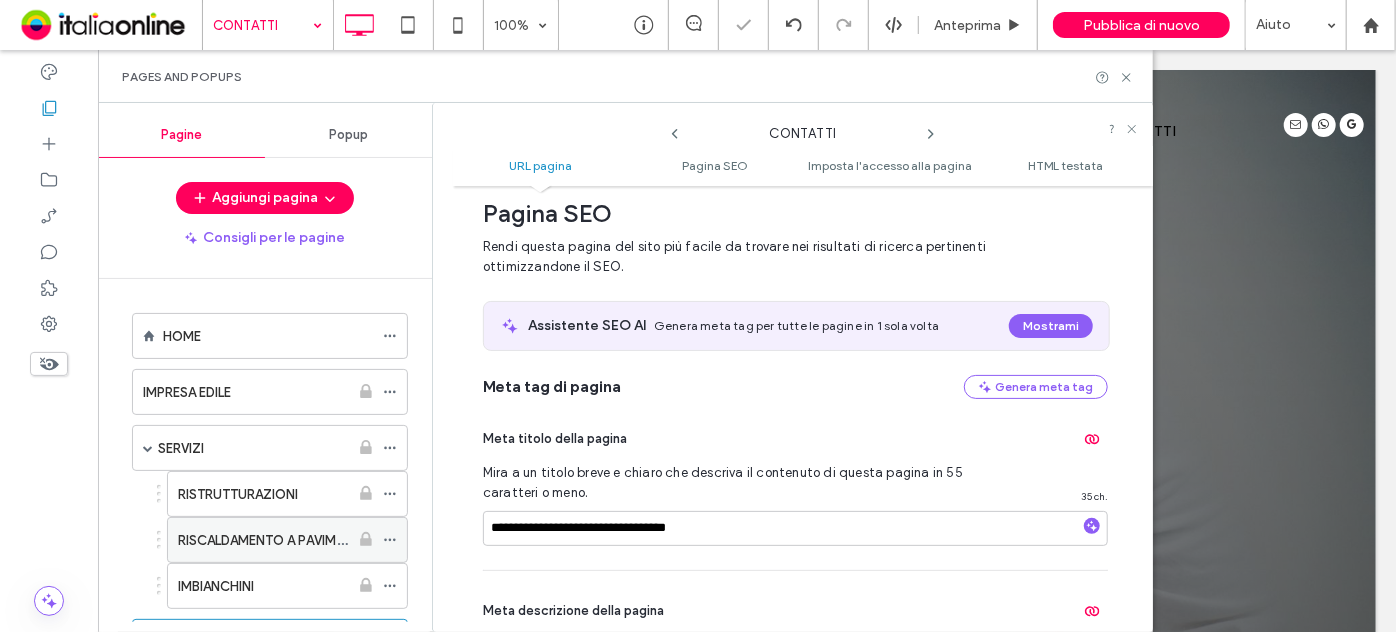 scroll, scrollTop: 274, scrollLeft: 0, axis: vertical 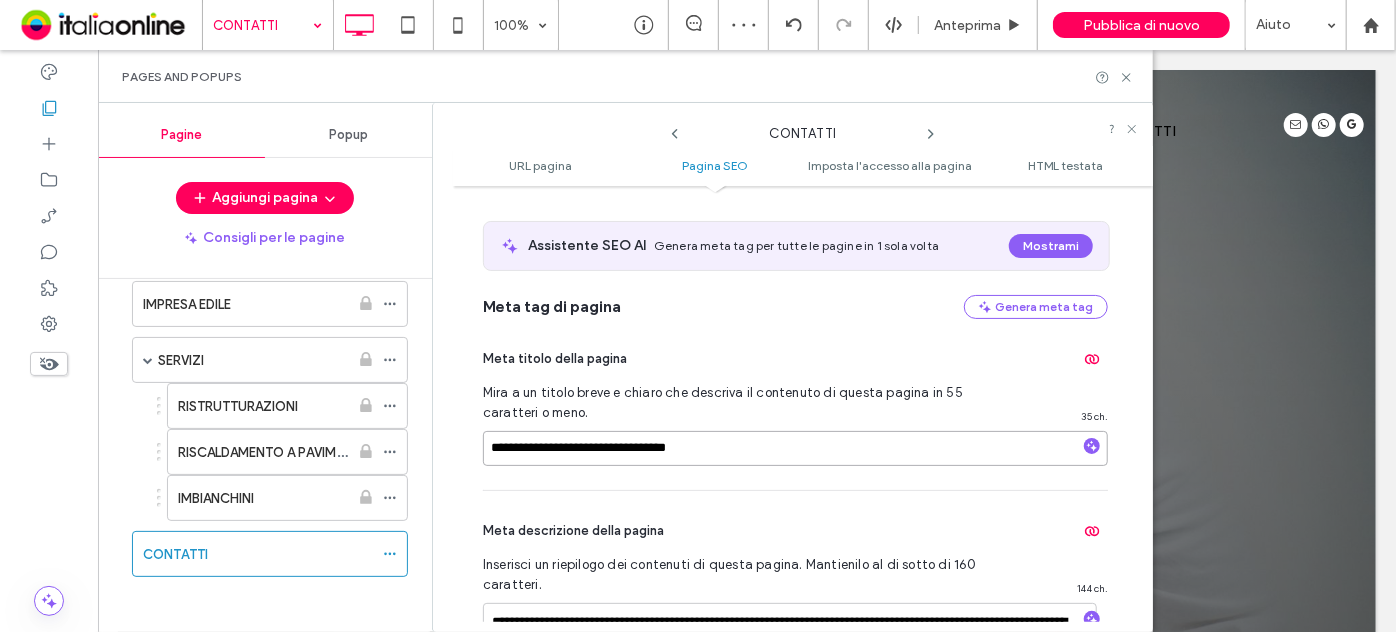 drag, startPoint x: 615, startPoint y: 448, endPoint x: 440, endPoint y: 466, distance: 175.92328 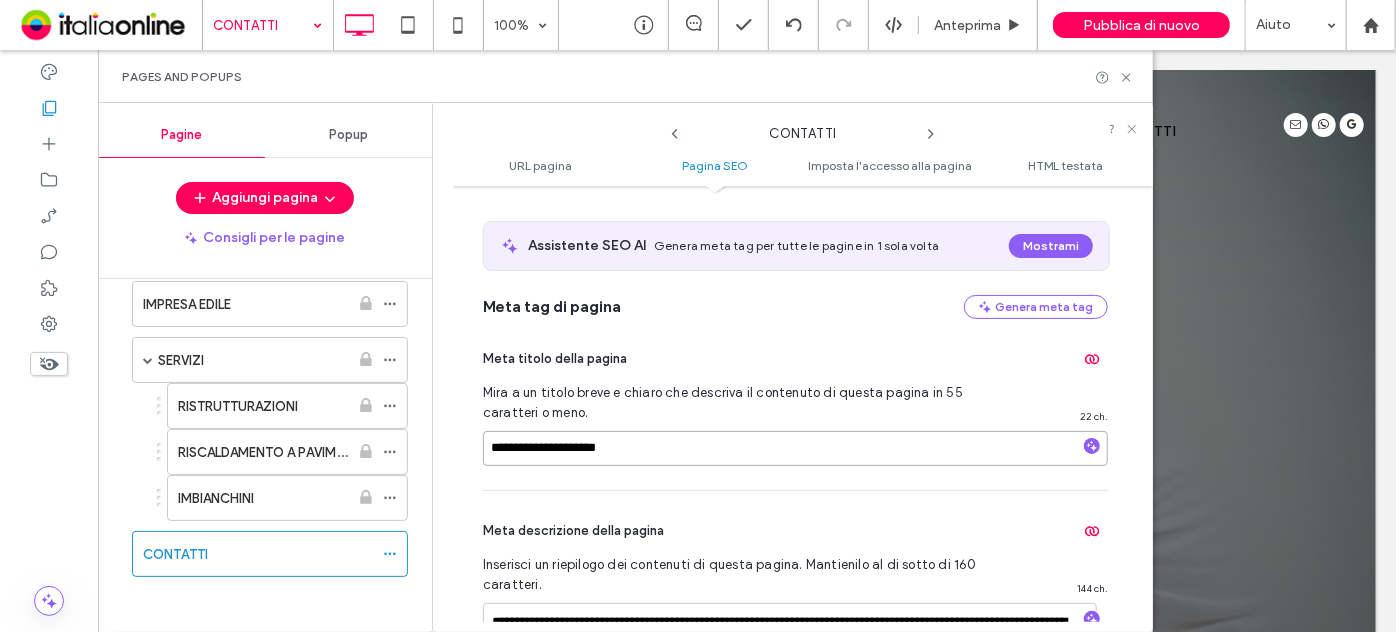 type on "**********" 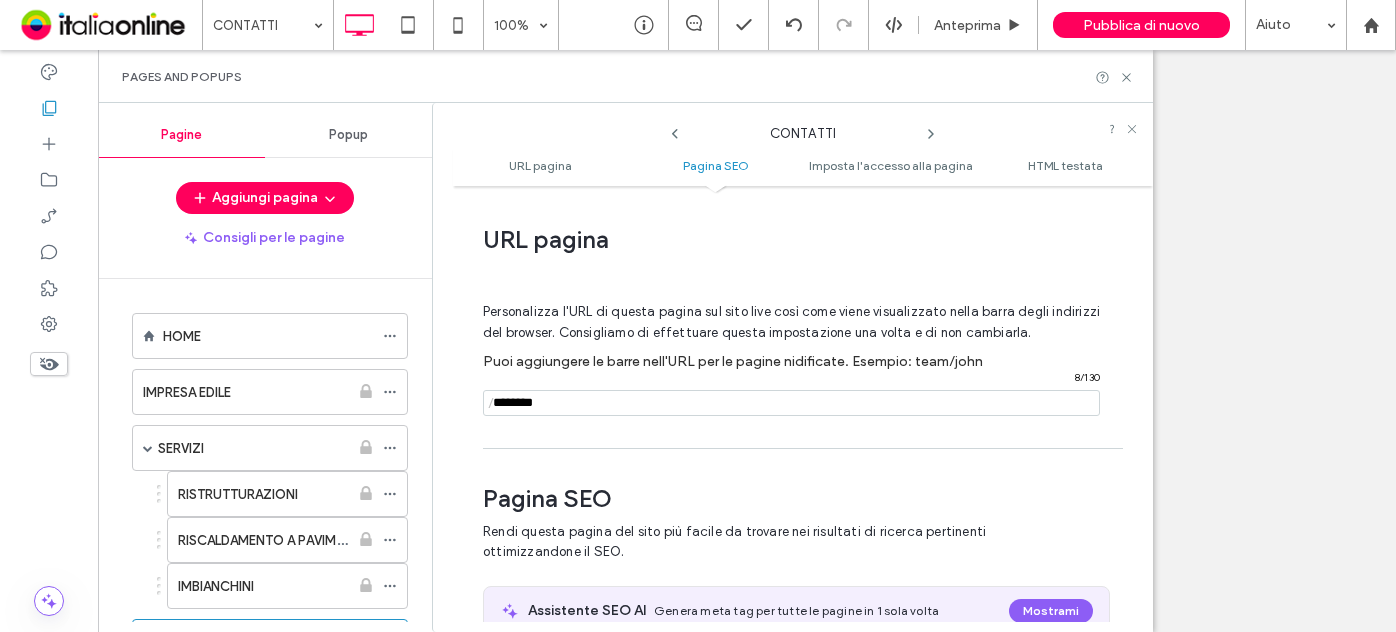 scroll, scrollTop: 0, scrollLeft: 0, axis: both 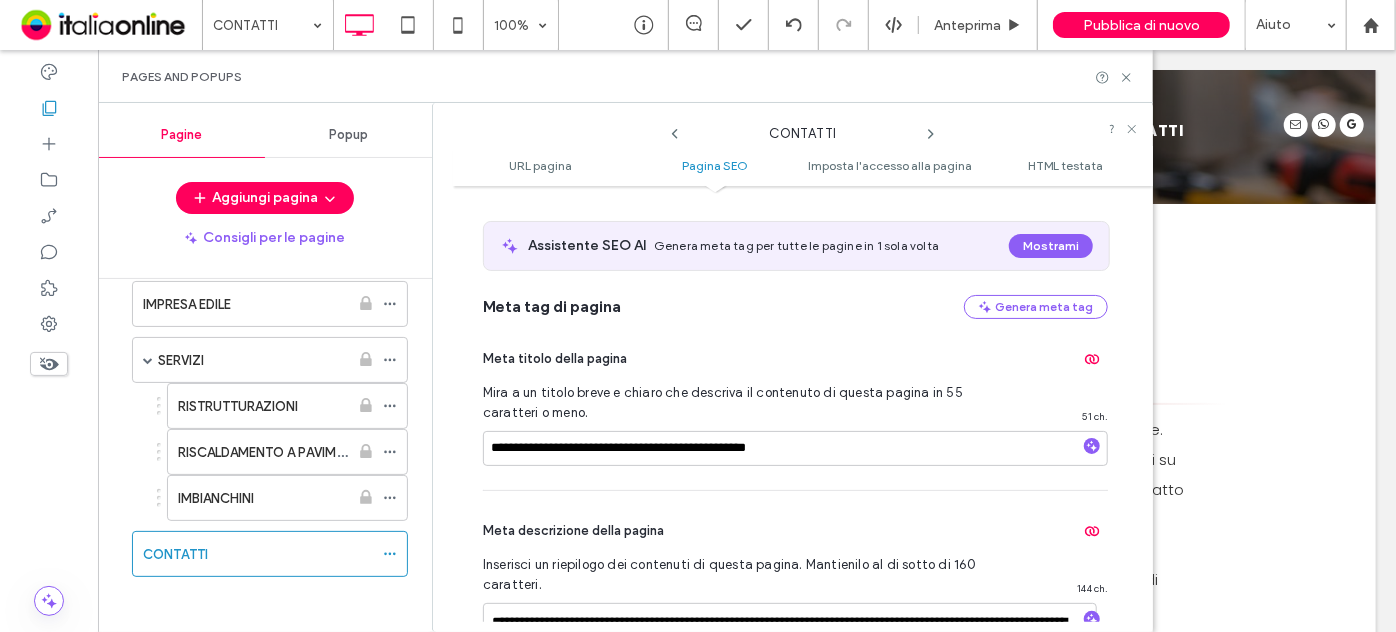 type on "**********" 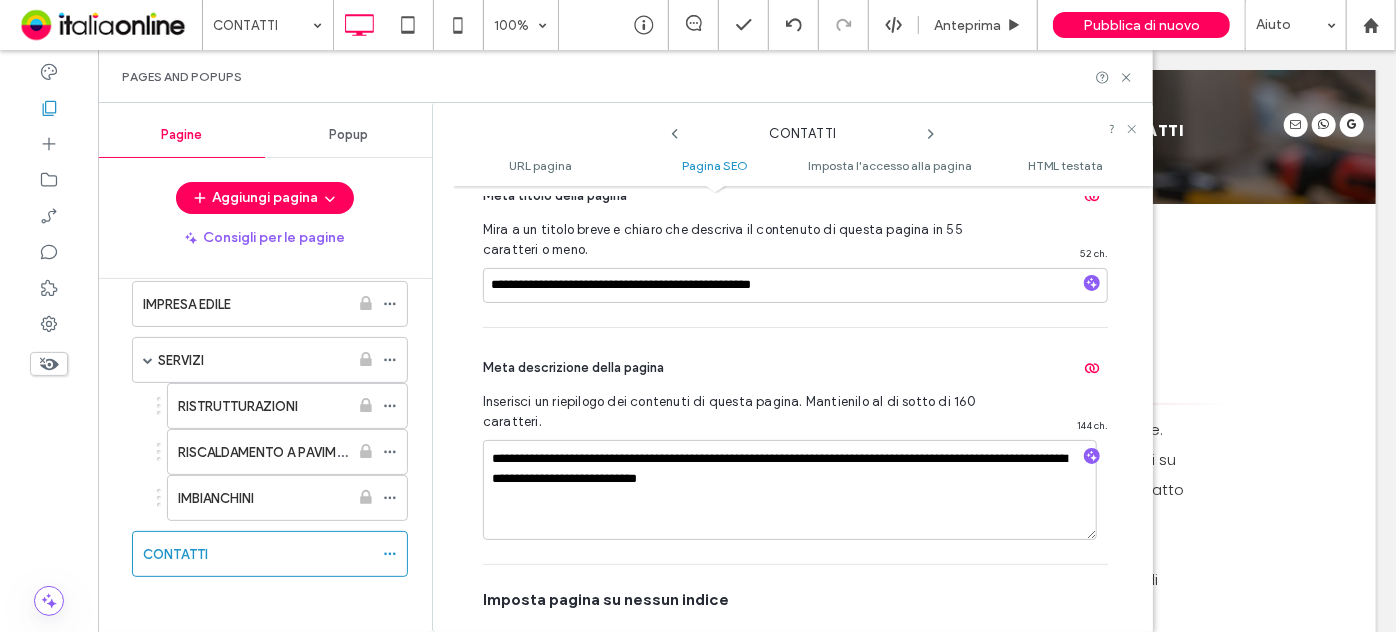 scroll, scrollTop: 547, scrollLeft: 0, axis: vertical 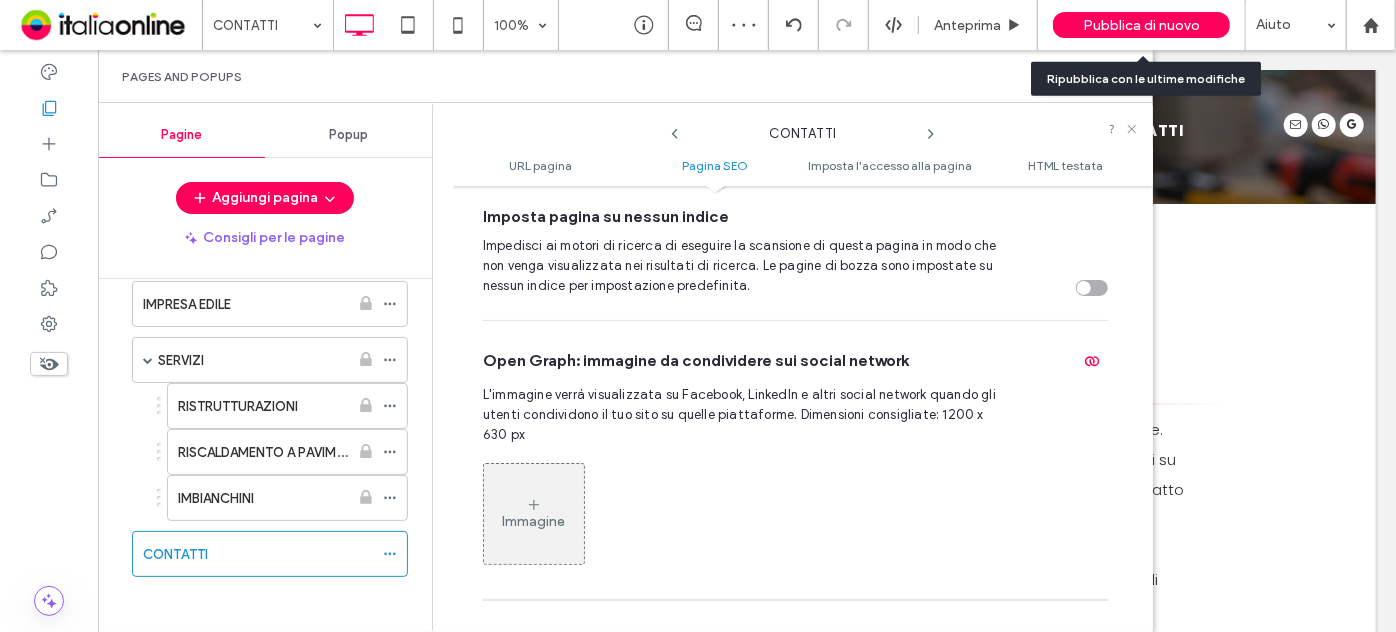 click on "Pubblica di nuovo" at bounding box center [1141, 25] 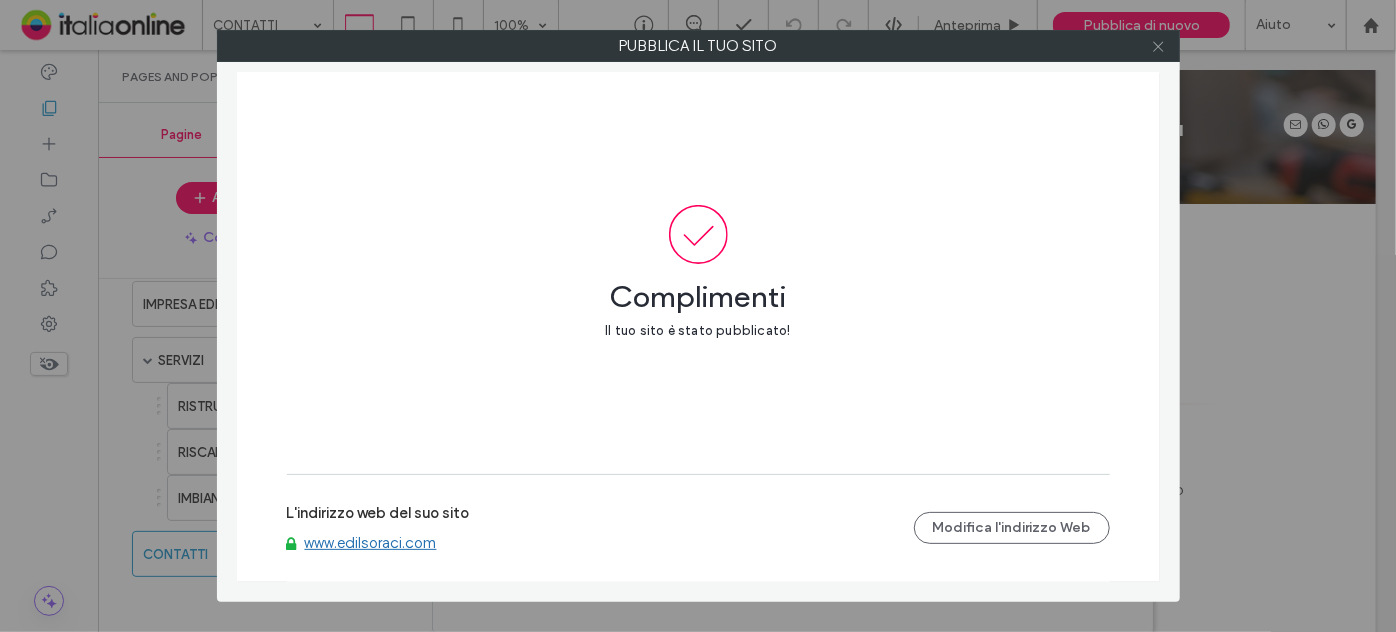 click 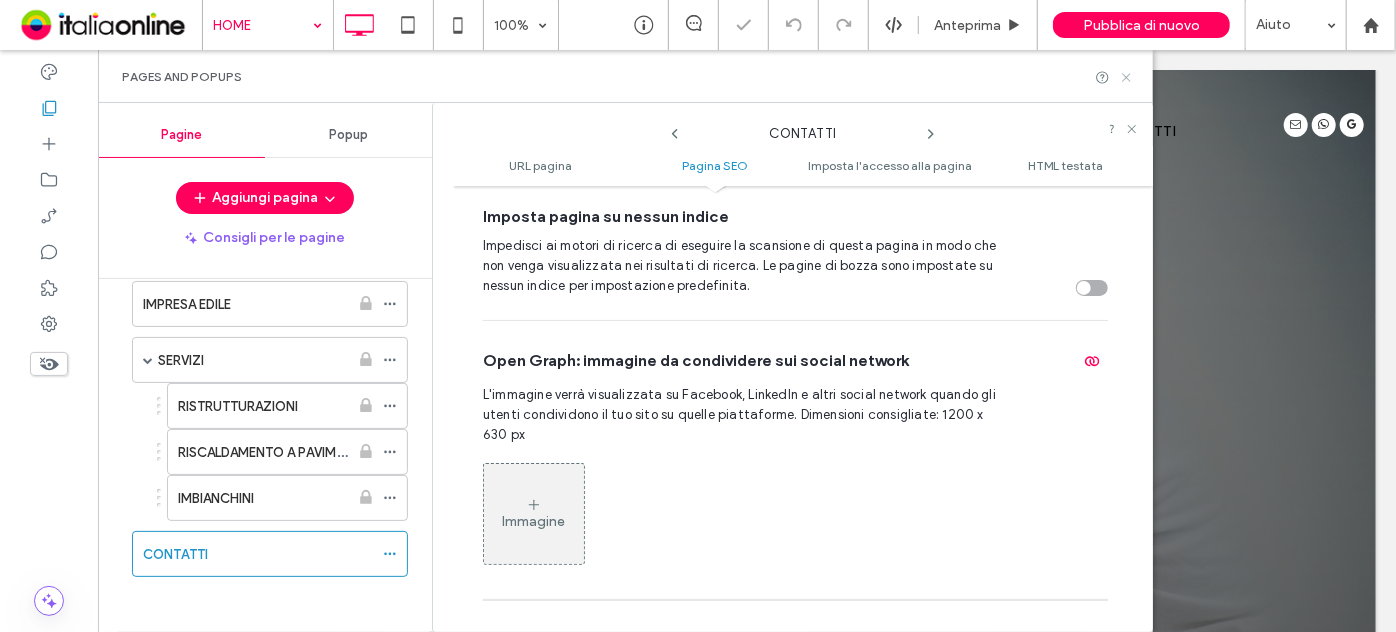 scroll, scrollTop: 0, scrollLeft: 0, axis: both 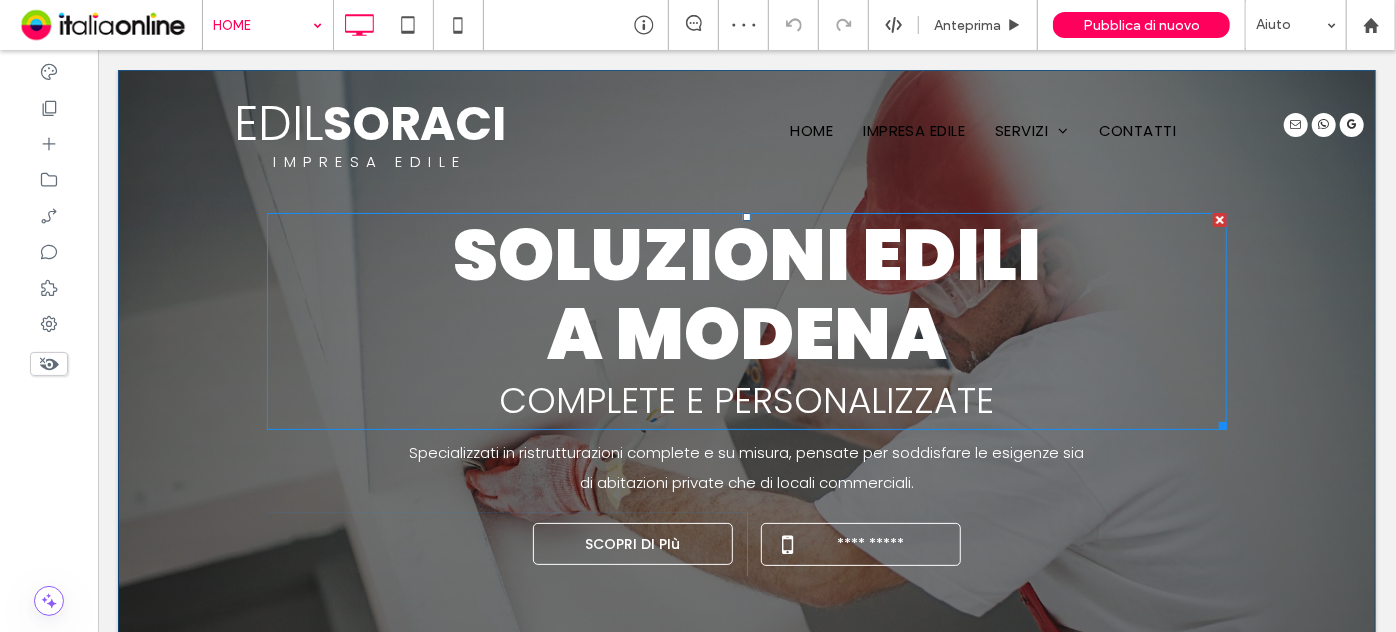 click on "A MODENA" at bounding box center (746, 332) 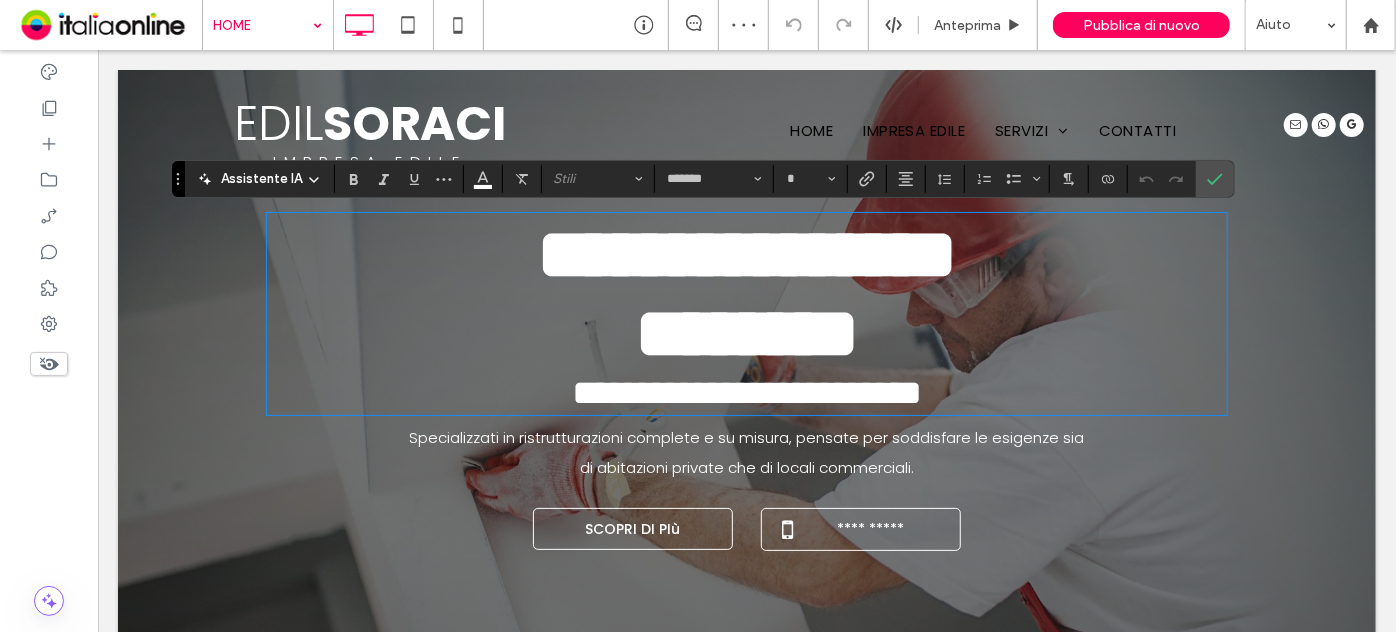 click on "********" at bounding box center [746, 332] 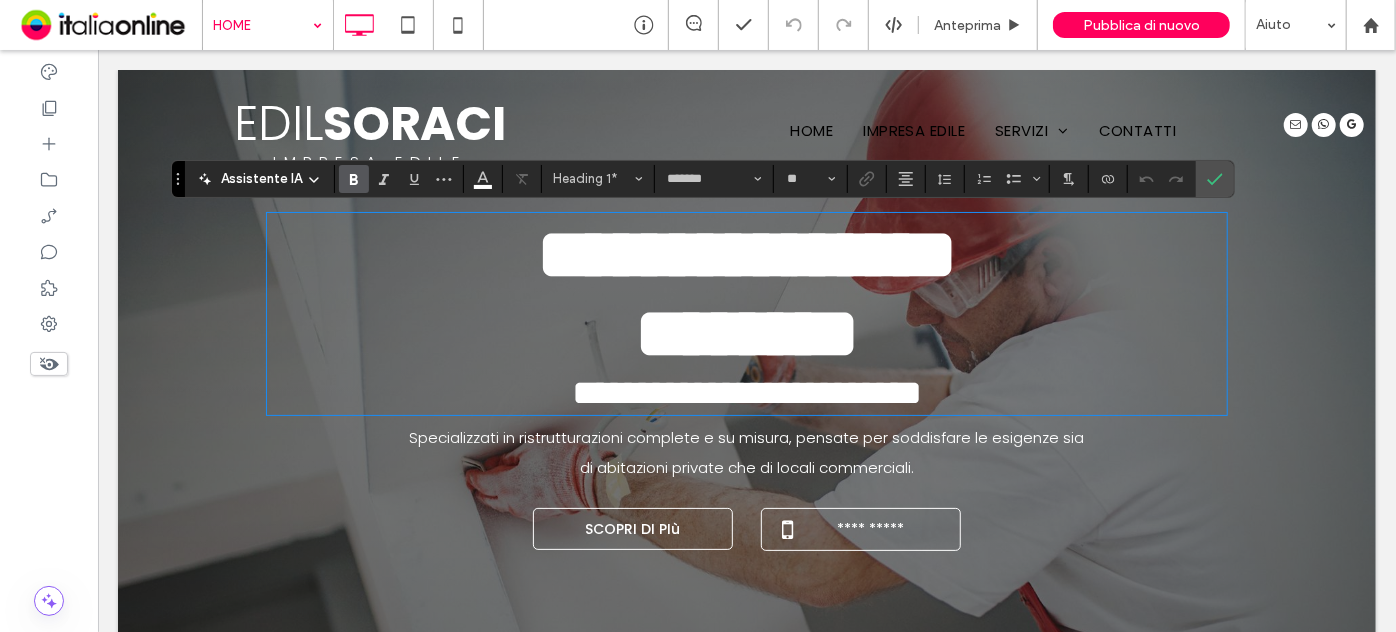 click on "********" at bounding box center (746, 332) 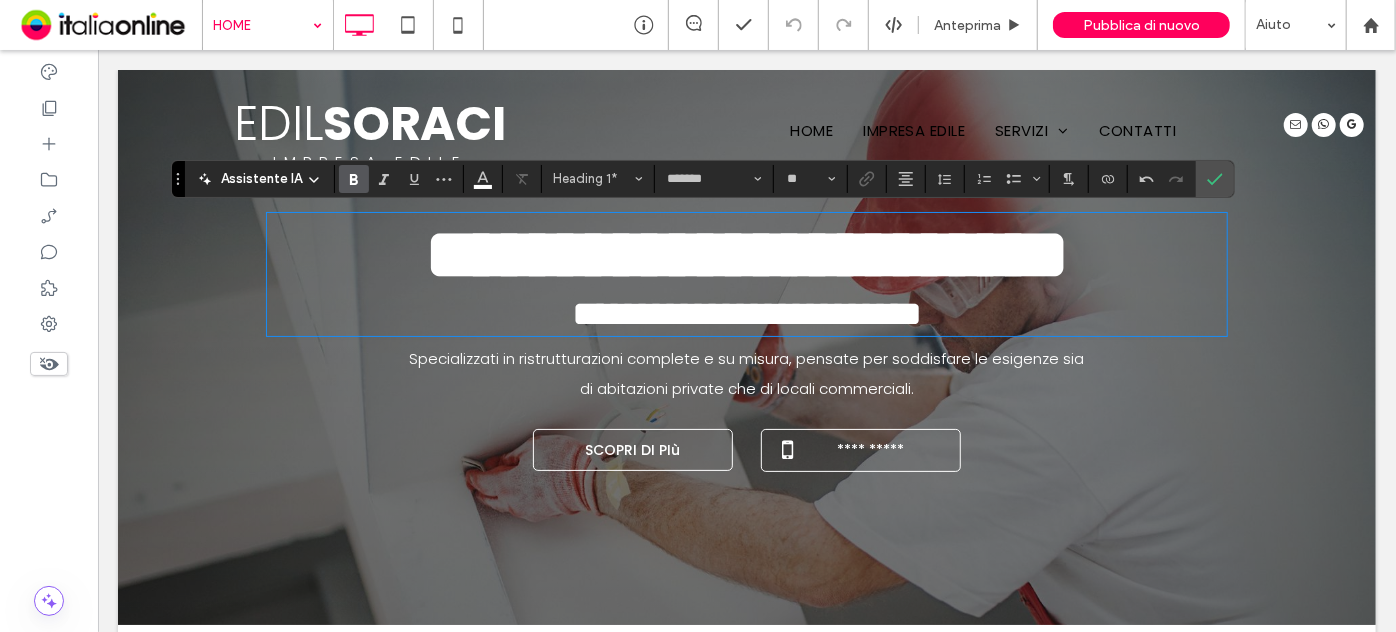 type 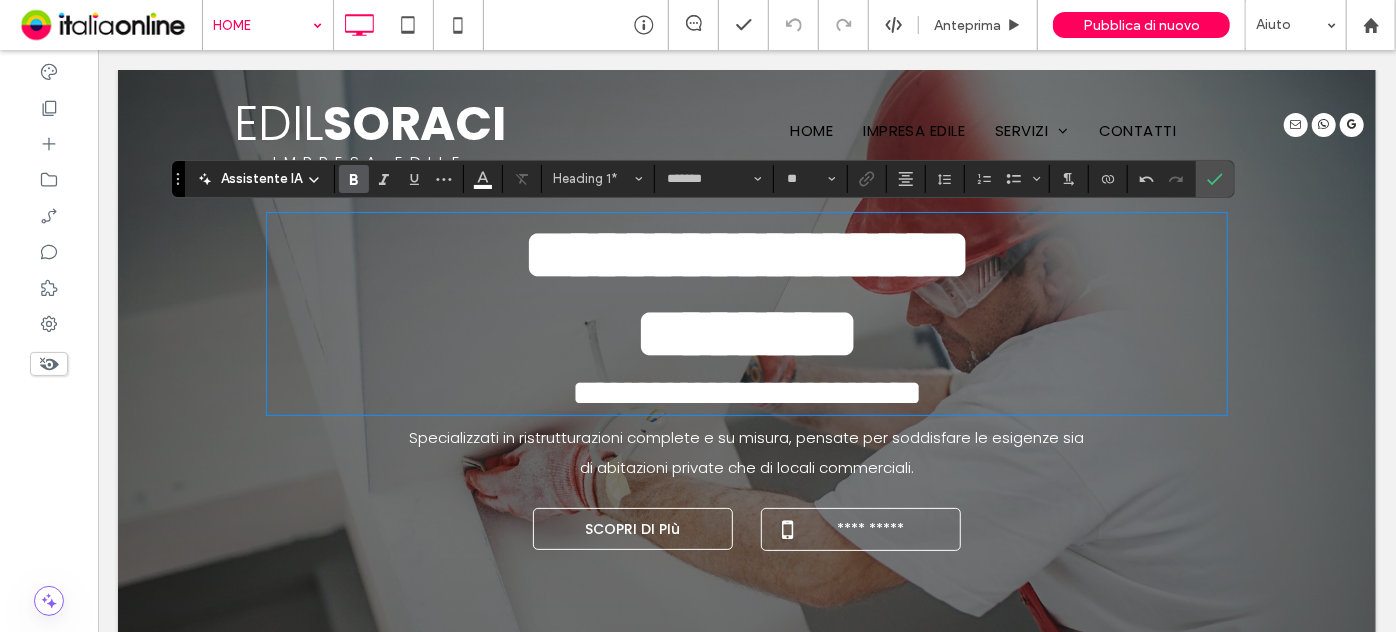click on "**********" at bounding box center [746, 253] 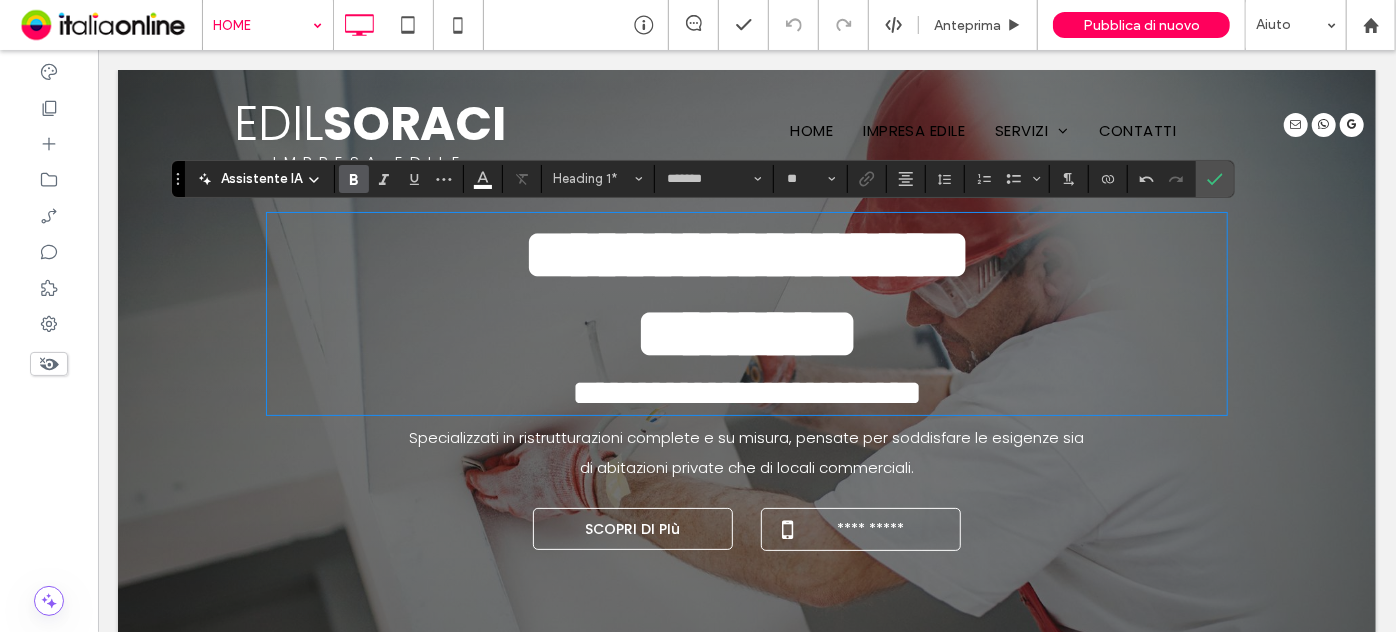 click on "**********" at bounding box center (746, 253) 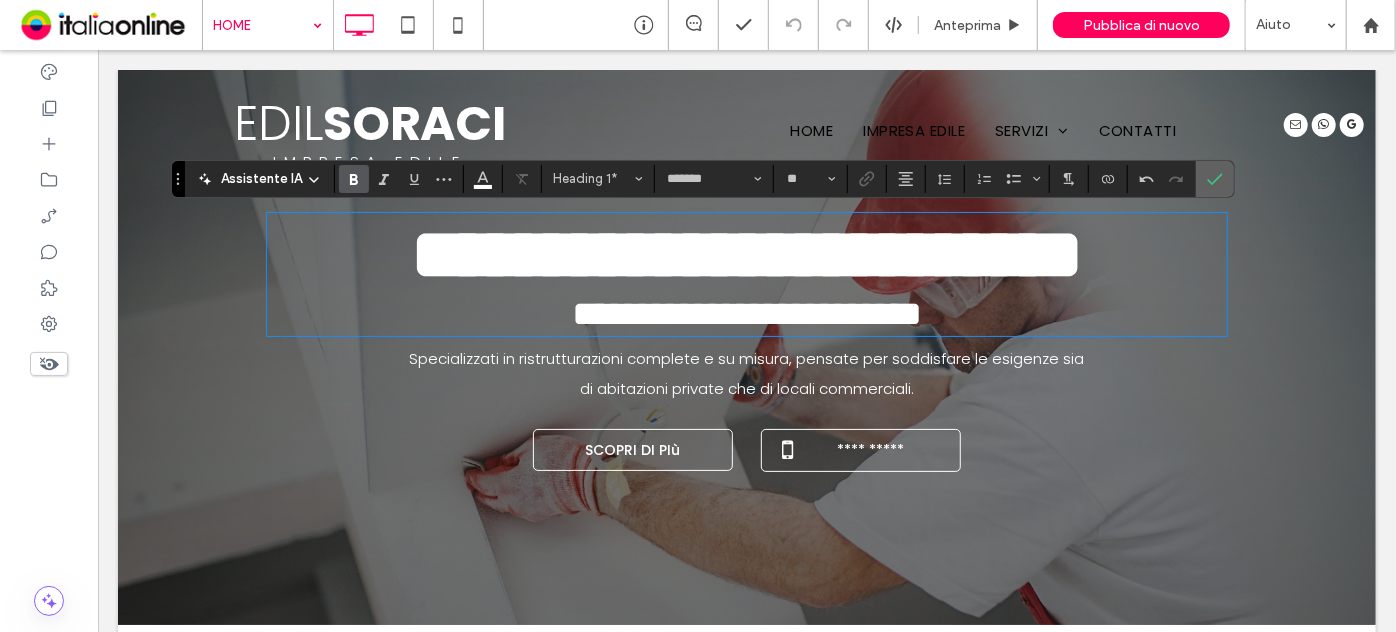 drag, startPoint x: 1211, startPoint y: 170, endPoint x: 1112, endPoint y: 119, distance: 111.364265 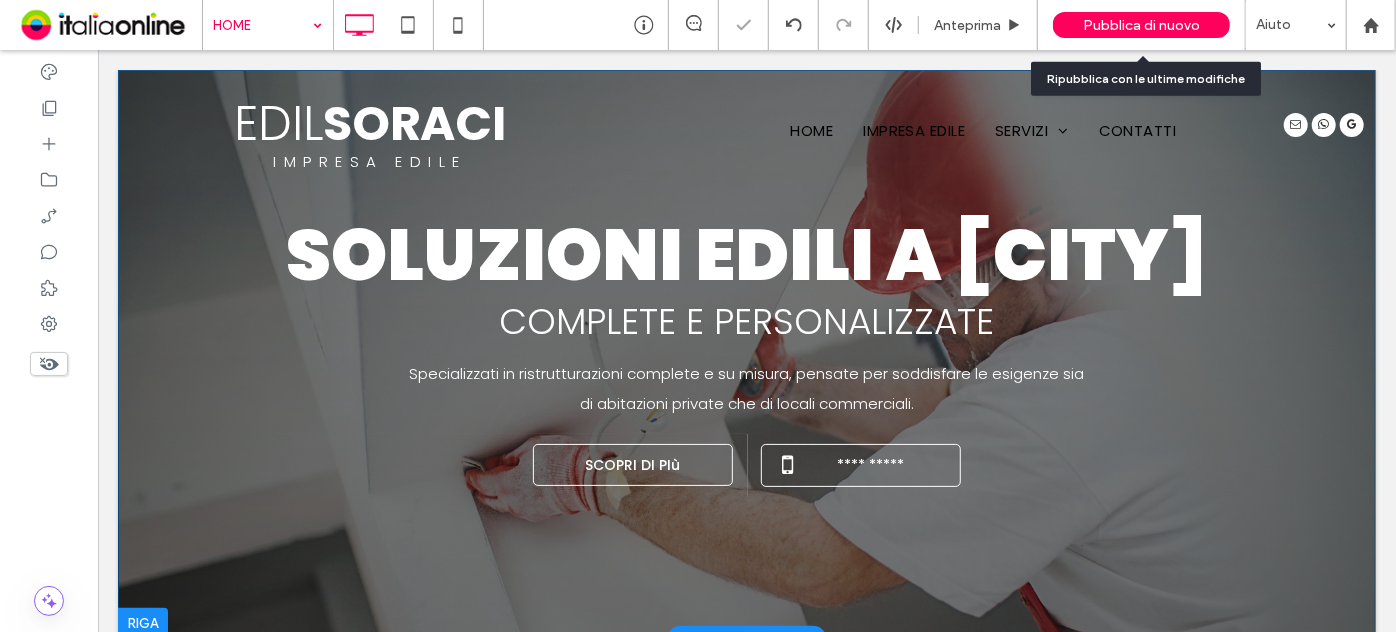 click on "Pubblica di nuovo" at bounding box center (1141, 25) 